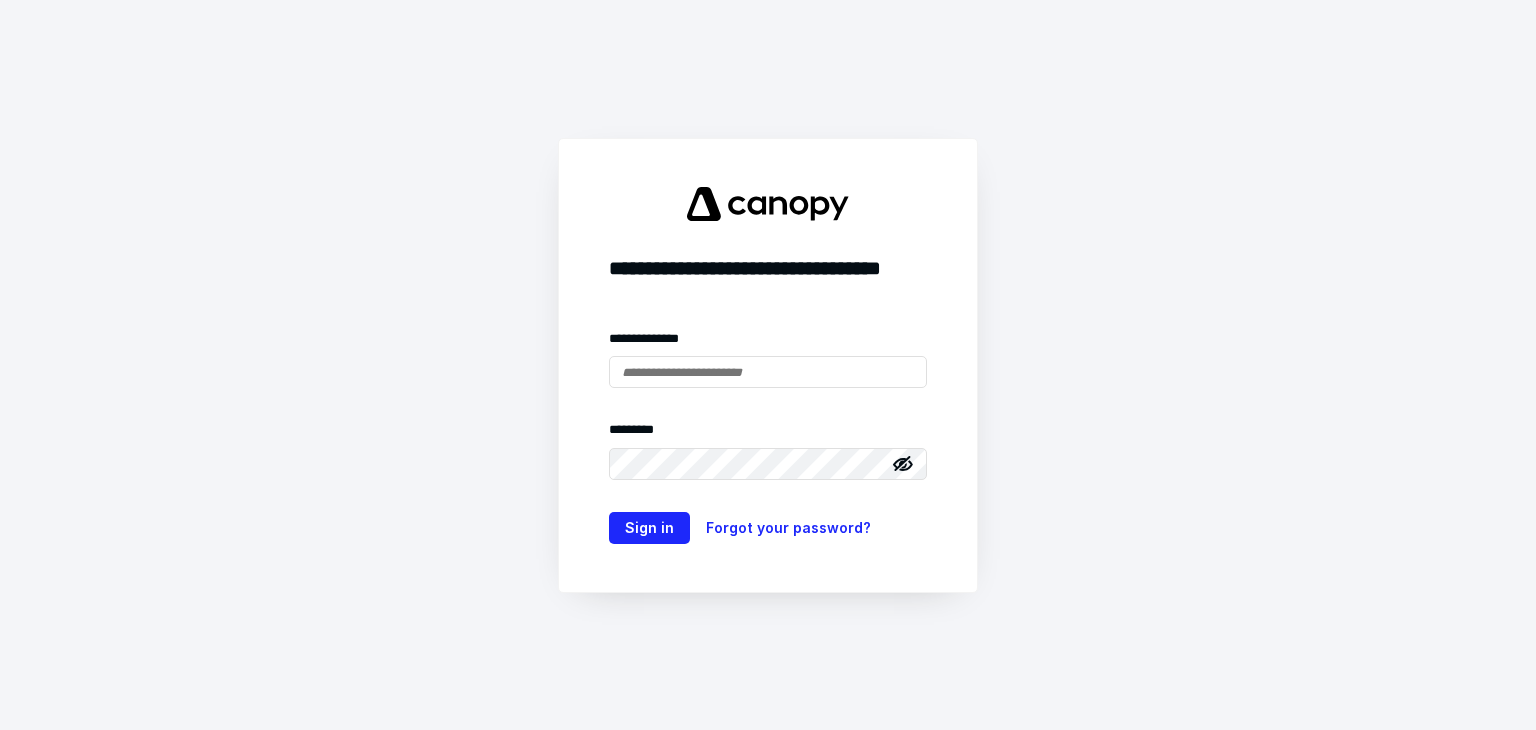 scroll, scrollTop: 0, scrollLeft: 0, axis: both 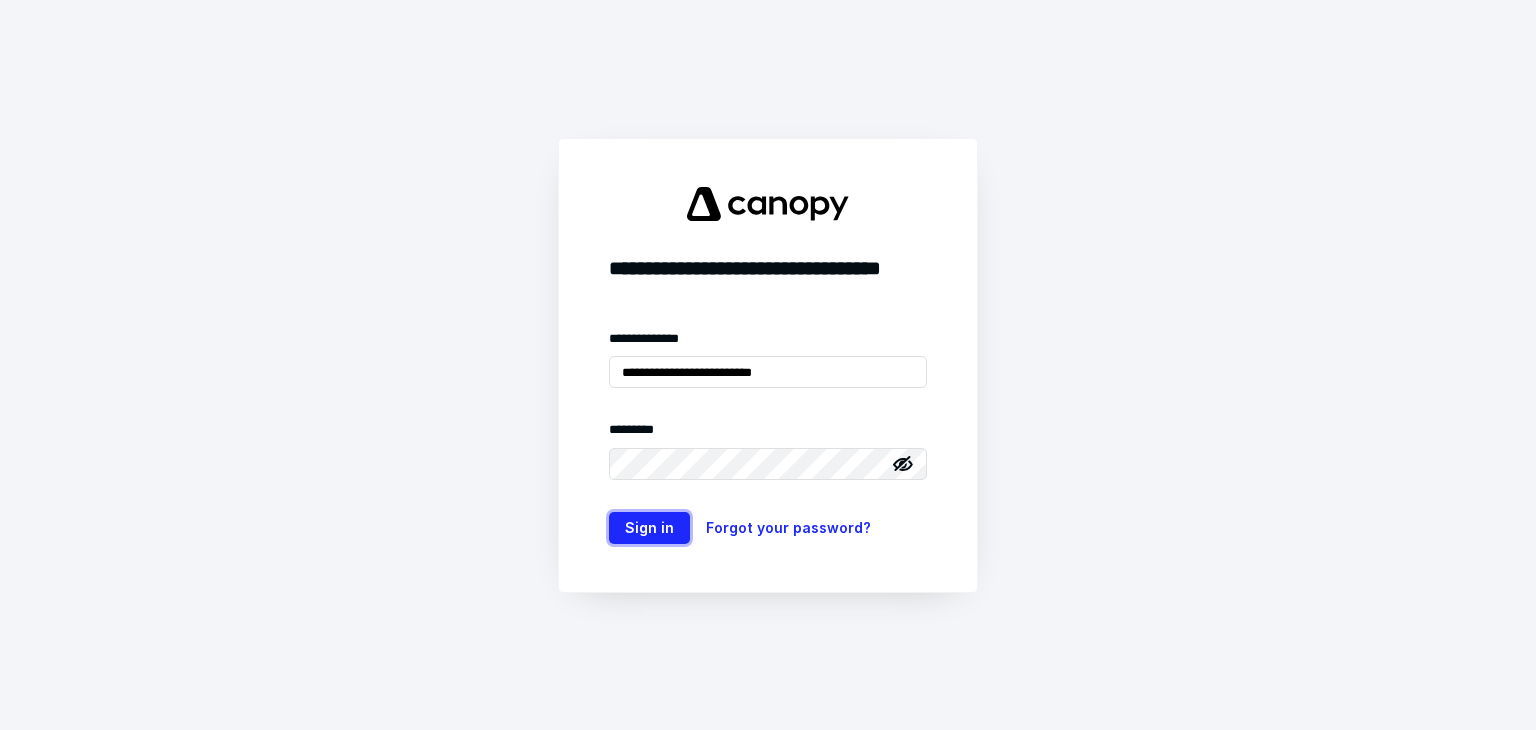 click on "Sign in" at bounding box center [649, 528] 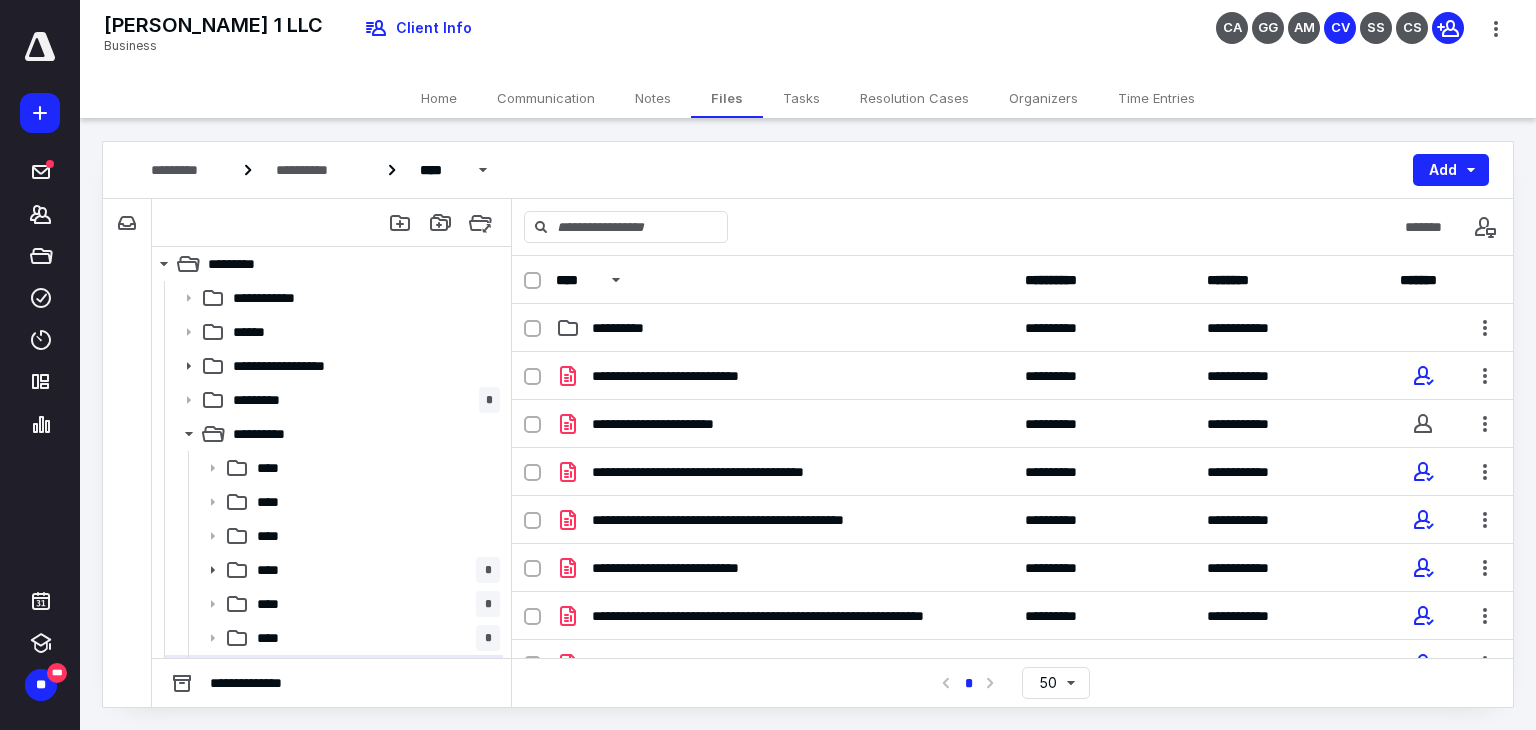 scroll, scrollTop: 0, scrollLeft: 0, axis: both 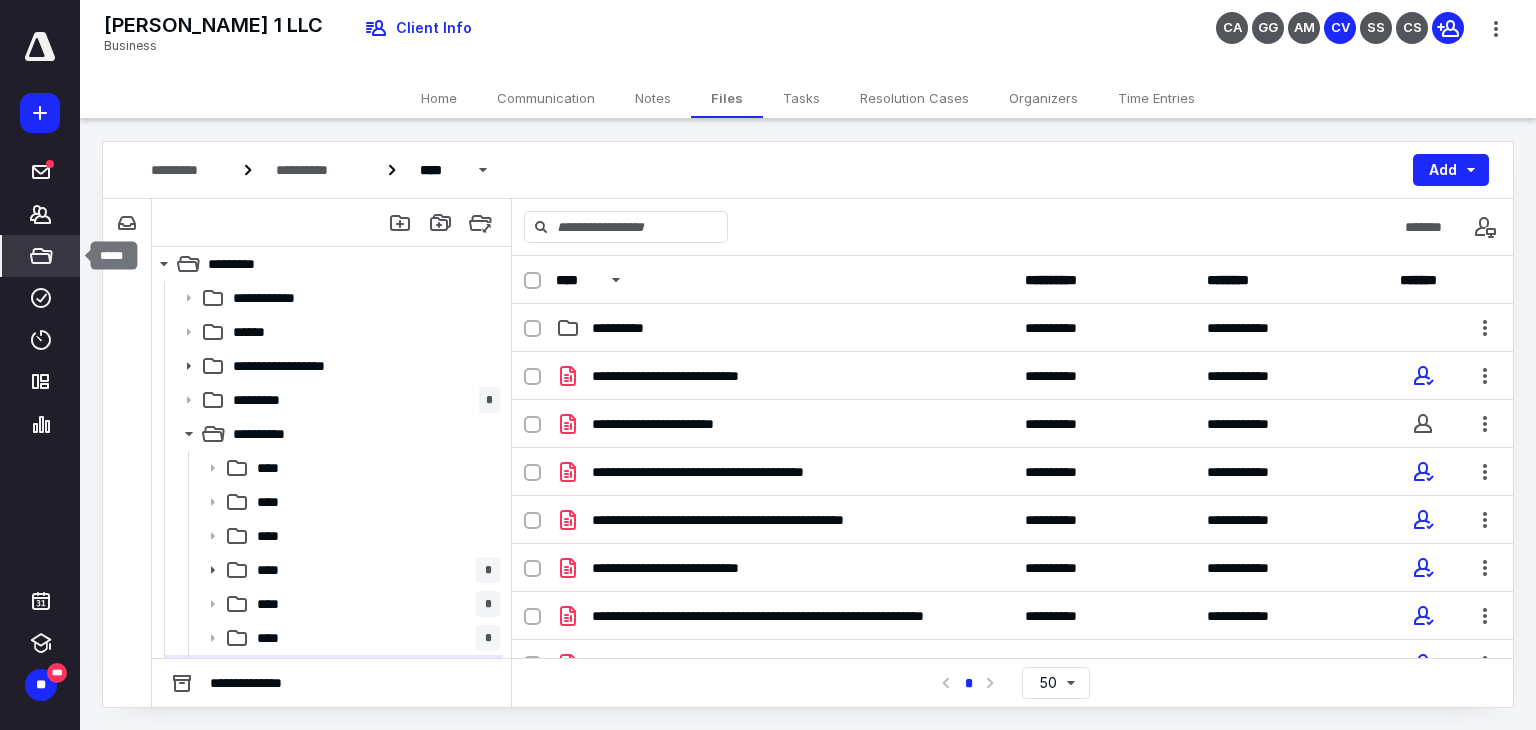 click 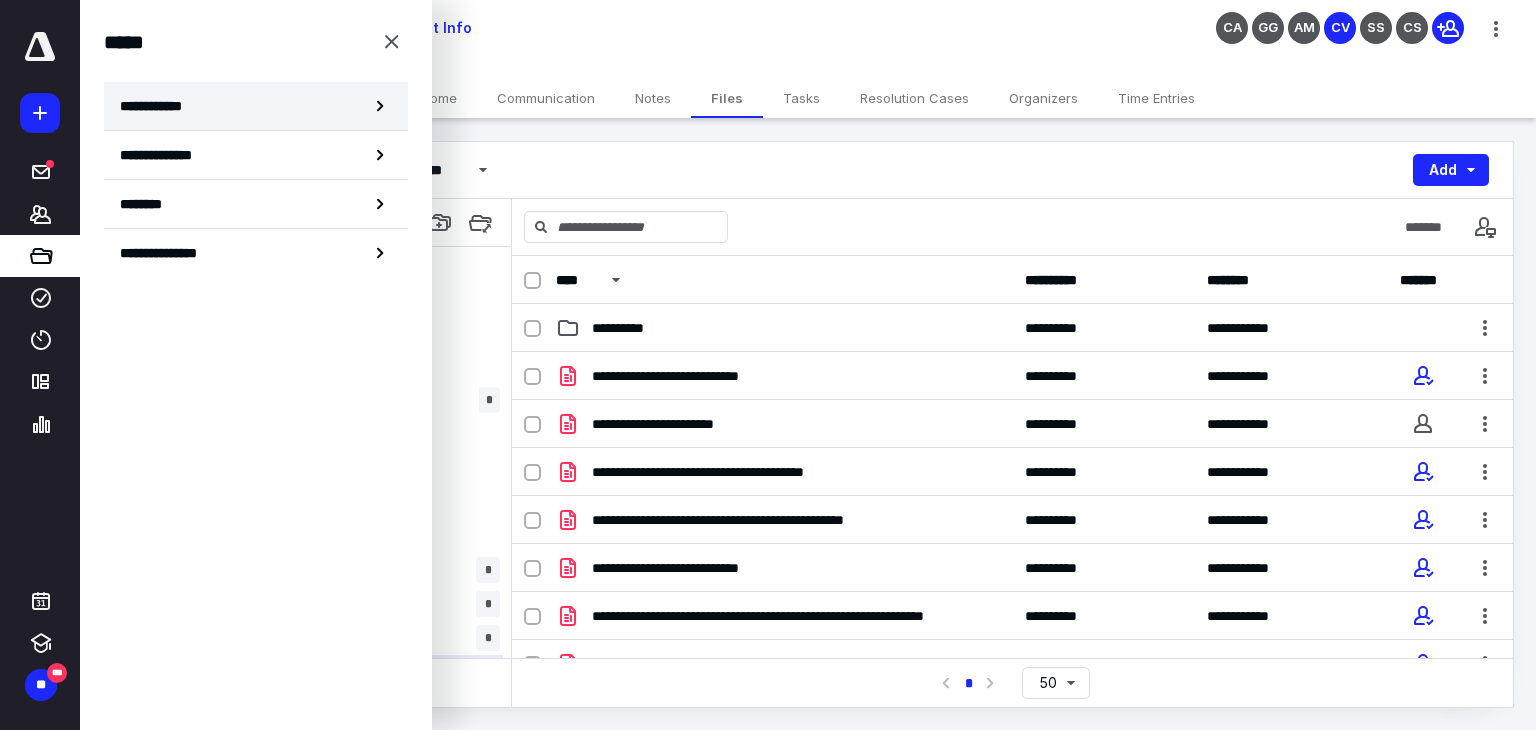 click on "**********" at bounding box center (256, 106) 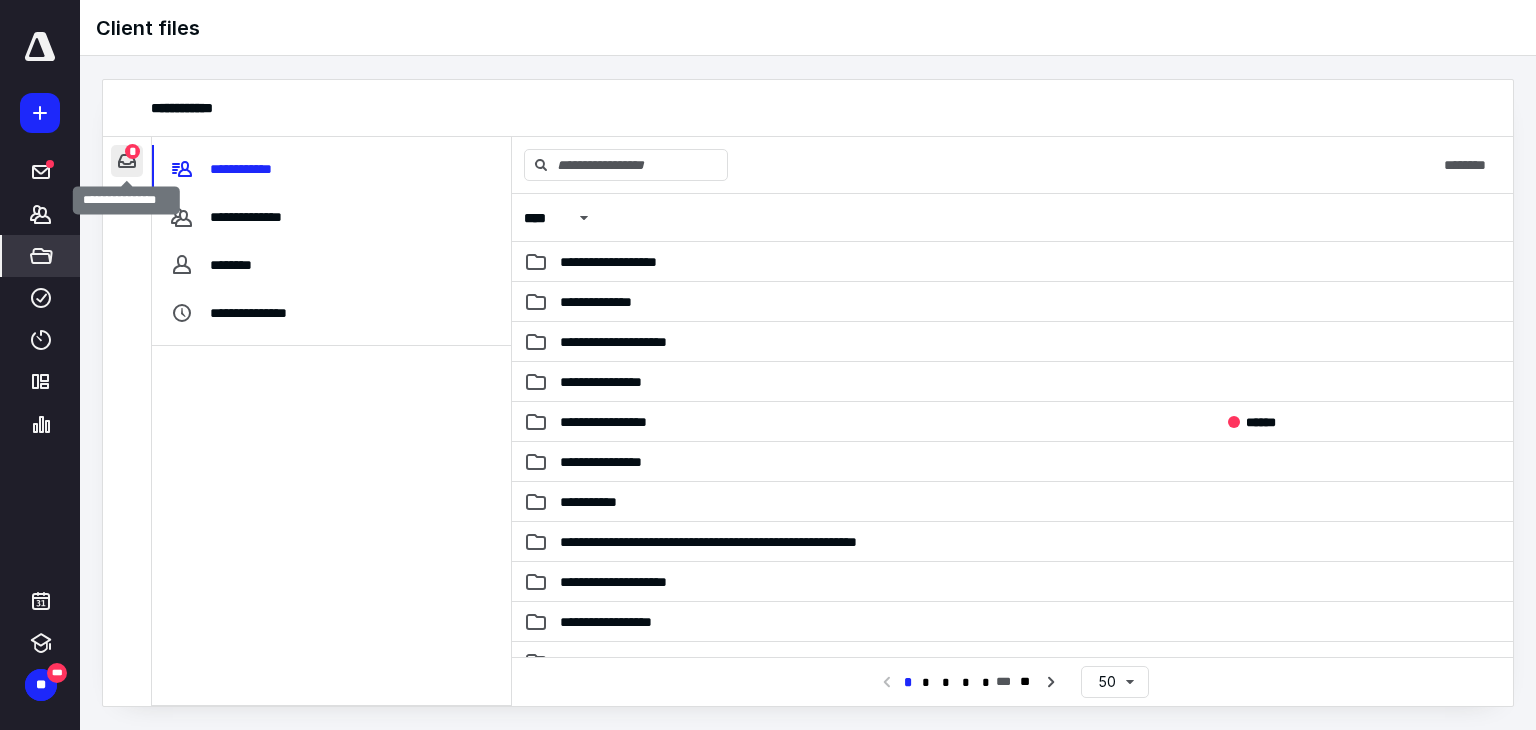 click at bounding box center [127, 161] 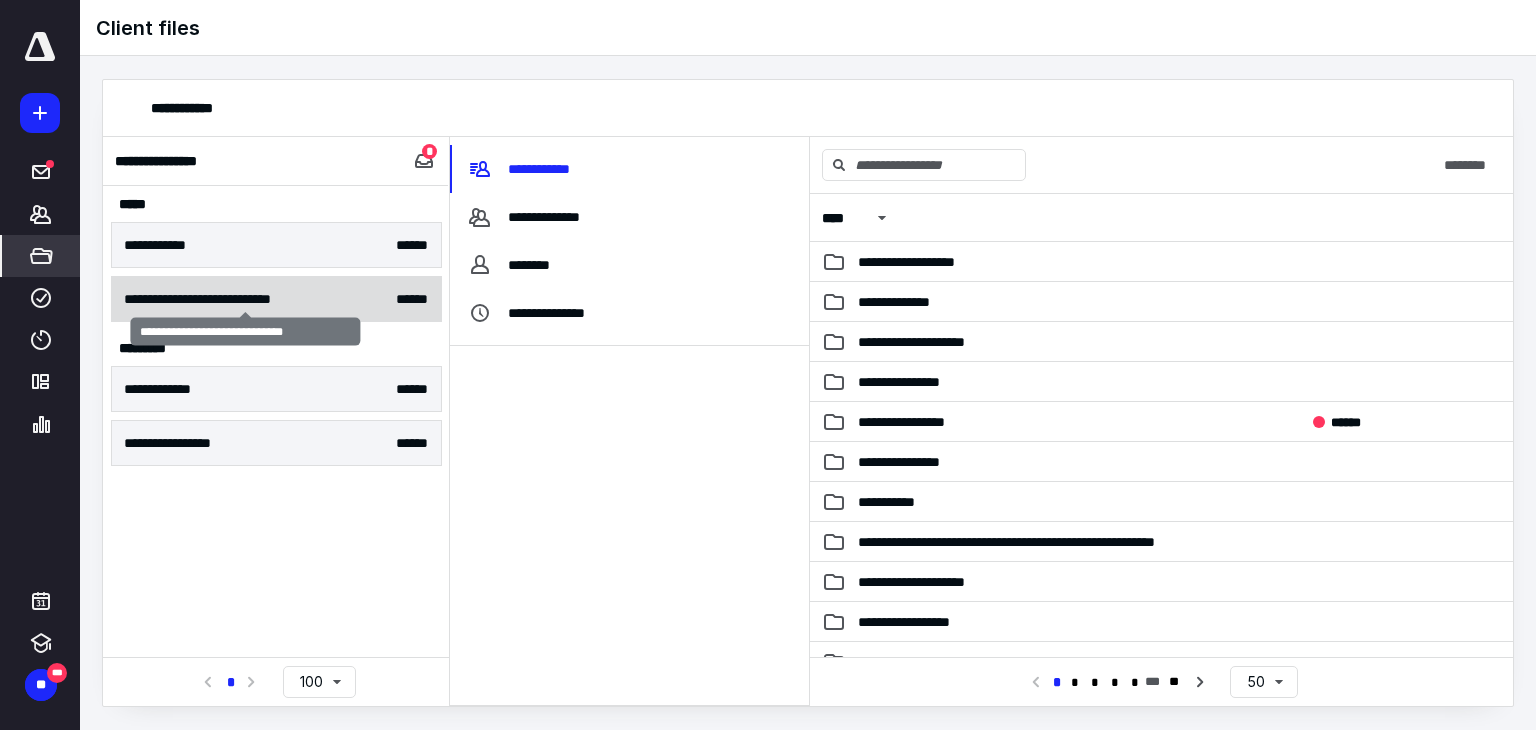 click on "**********" at bounding box center [245, 299] 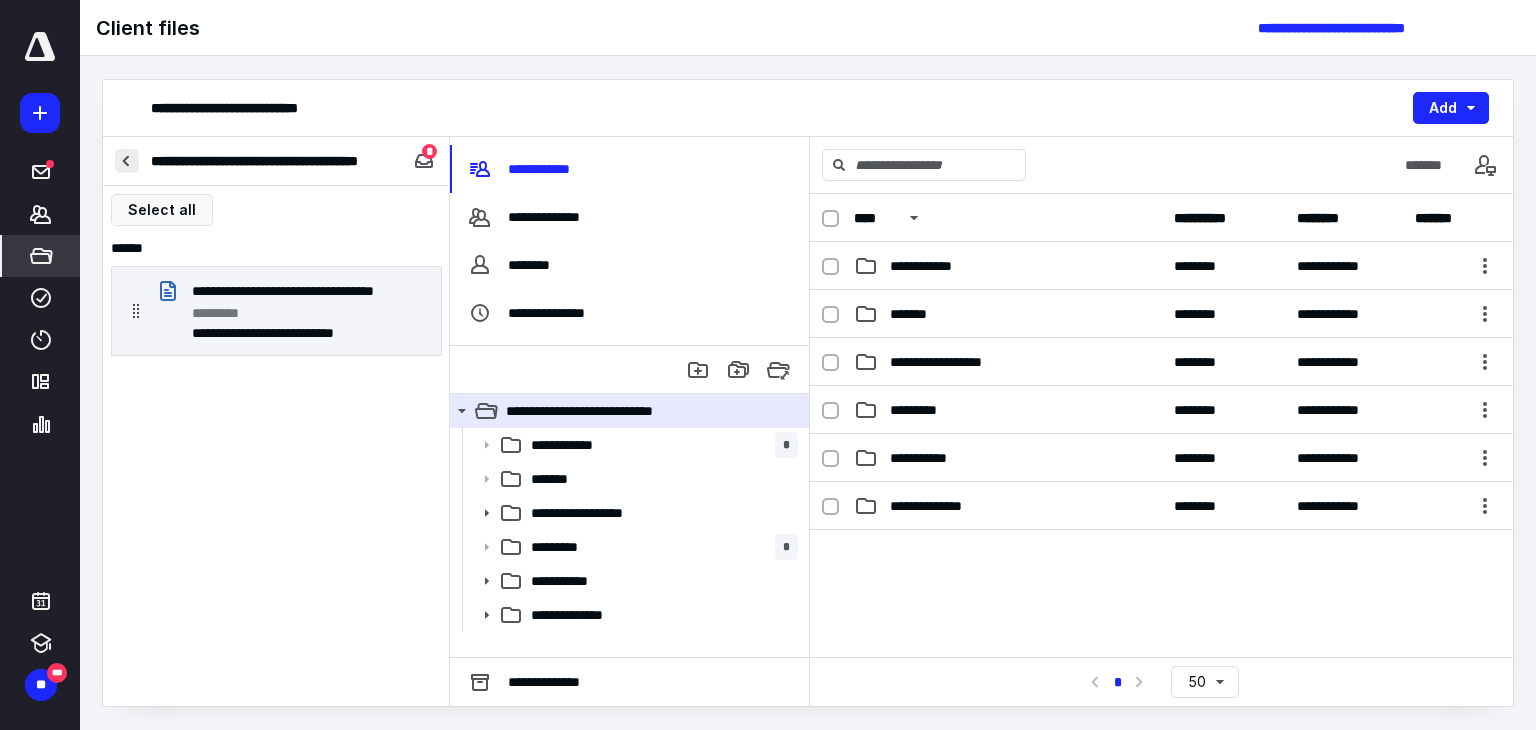 click at bounding box center (127, 161) 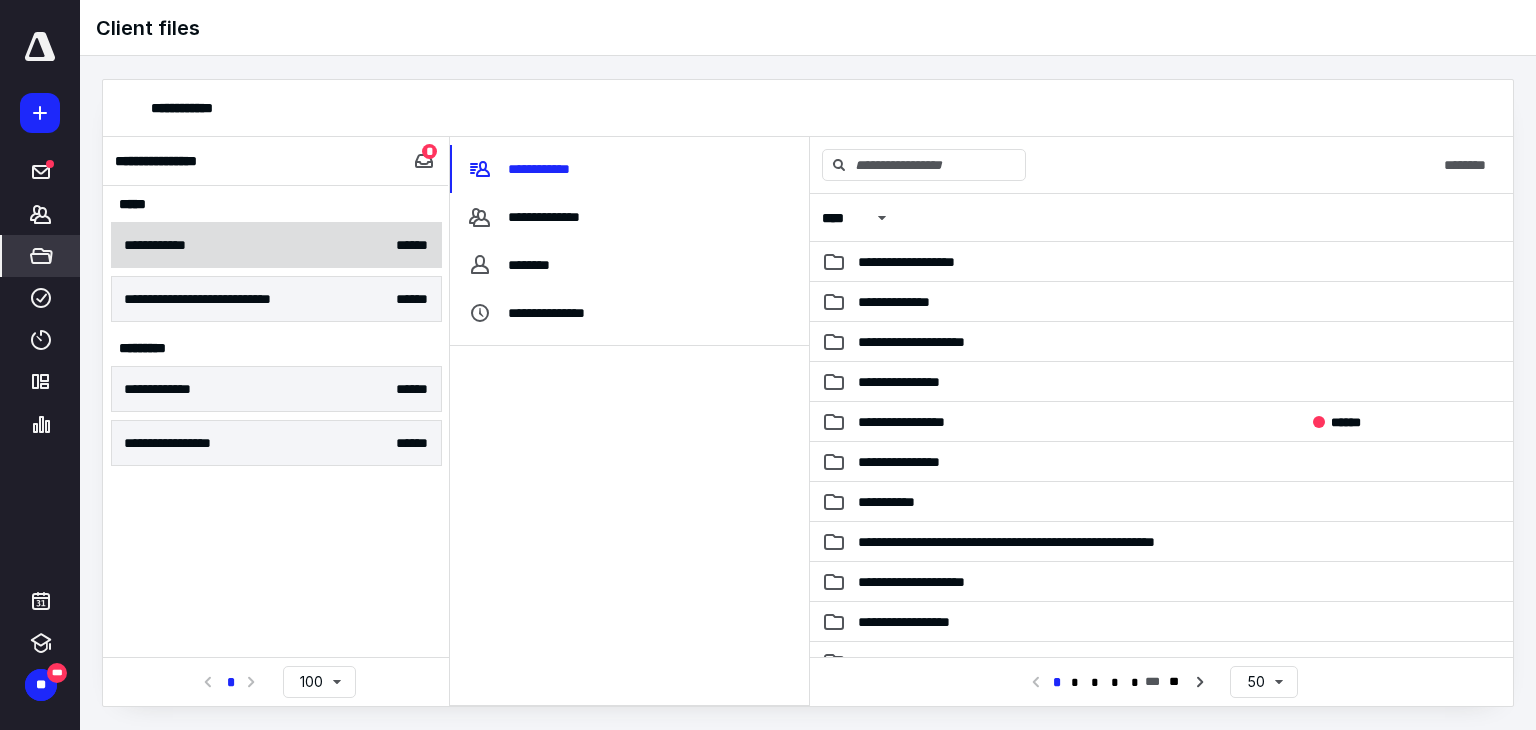 click on "**********" at bounding box center [276, 245] 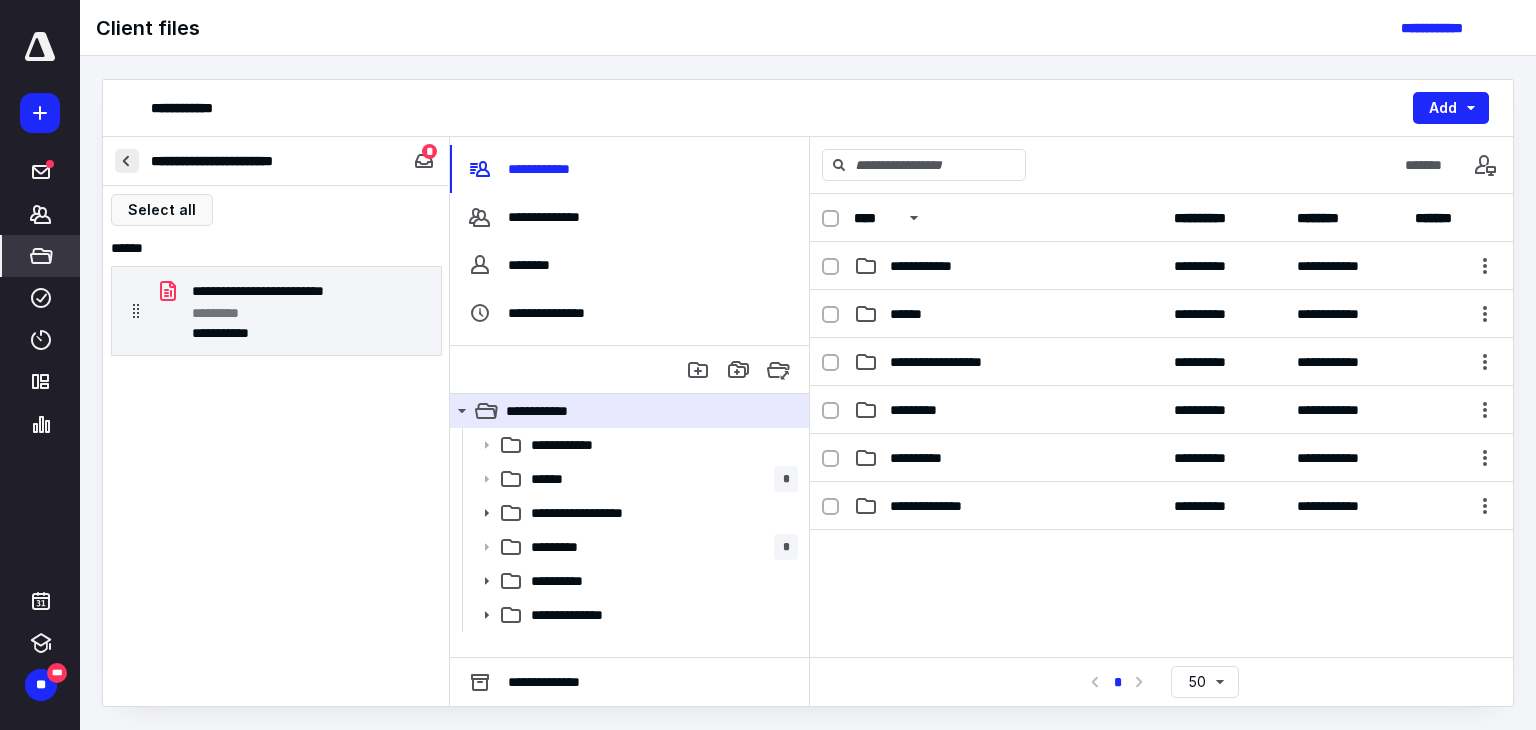 click at bounding box center [127, 161] 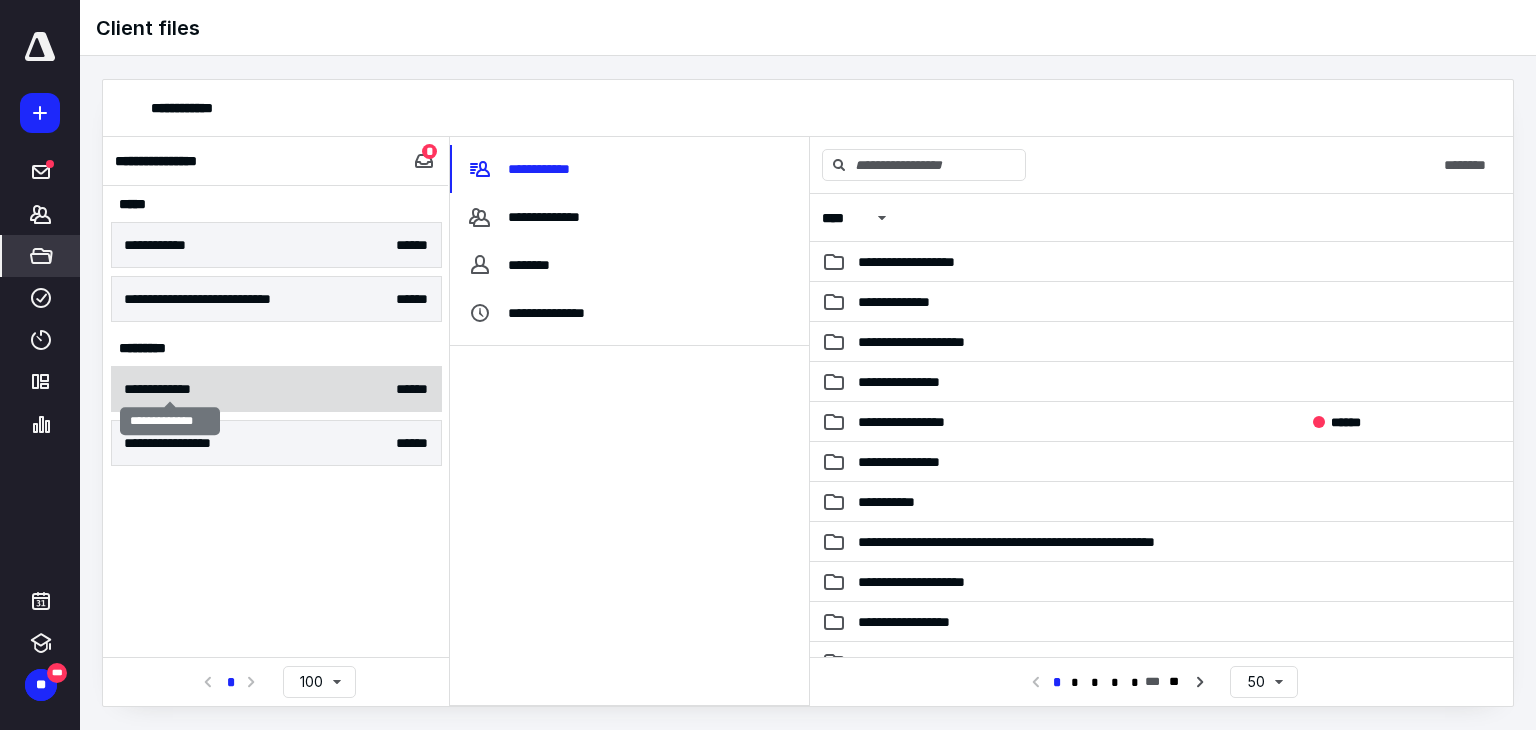 click on "**********" at bounding box center [170, 389] 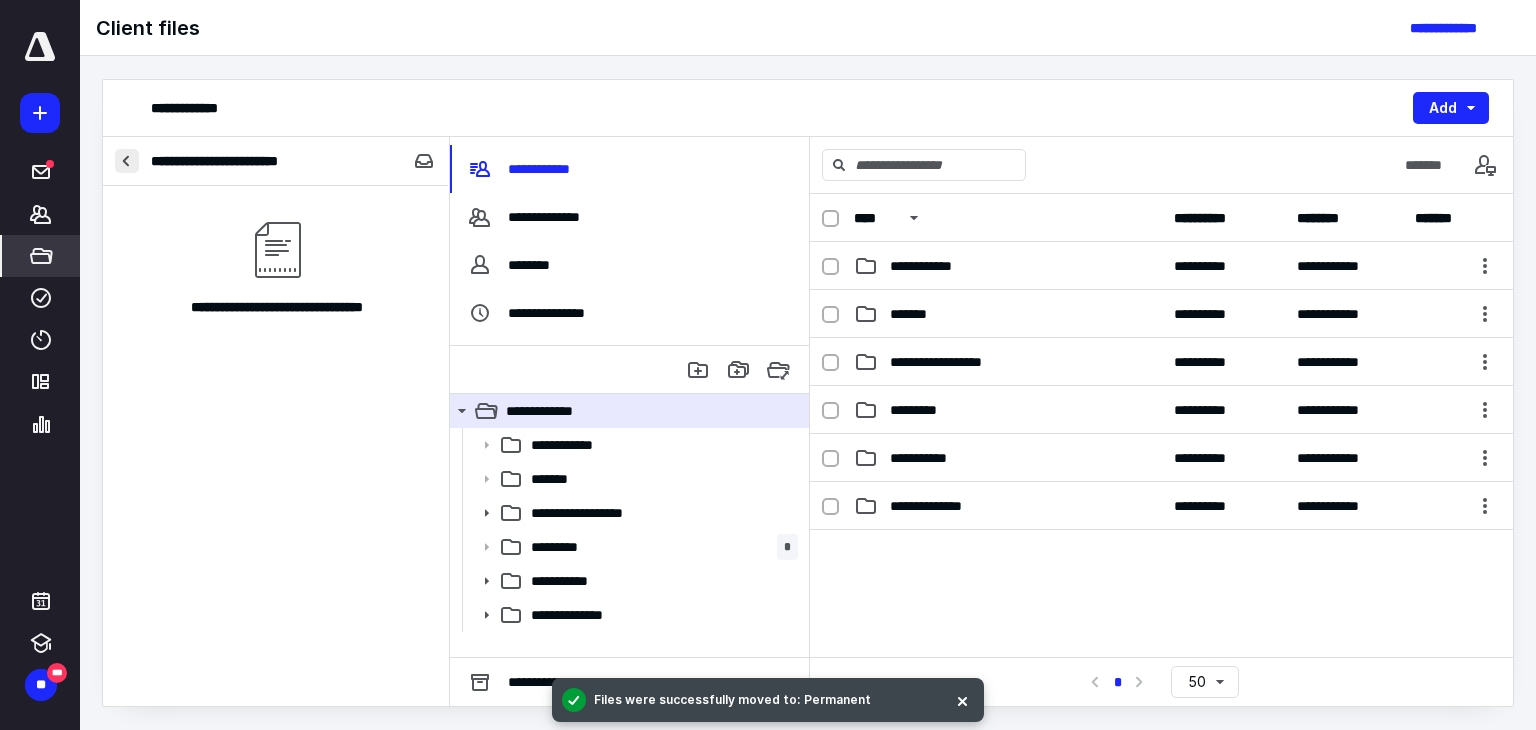 click at bounding box center (127, 161) 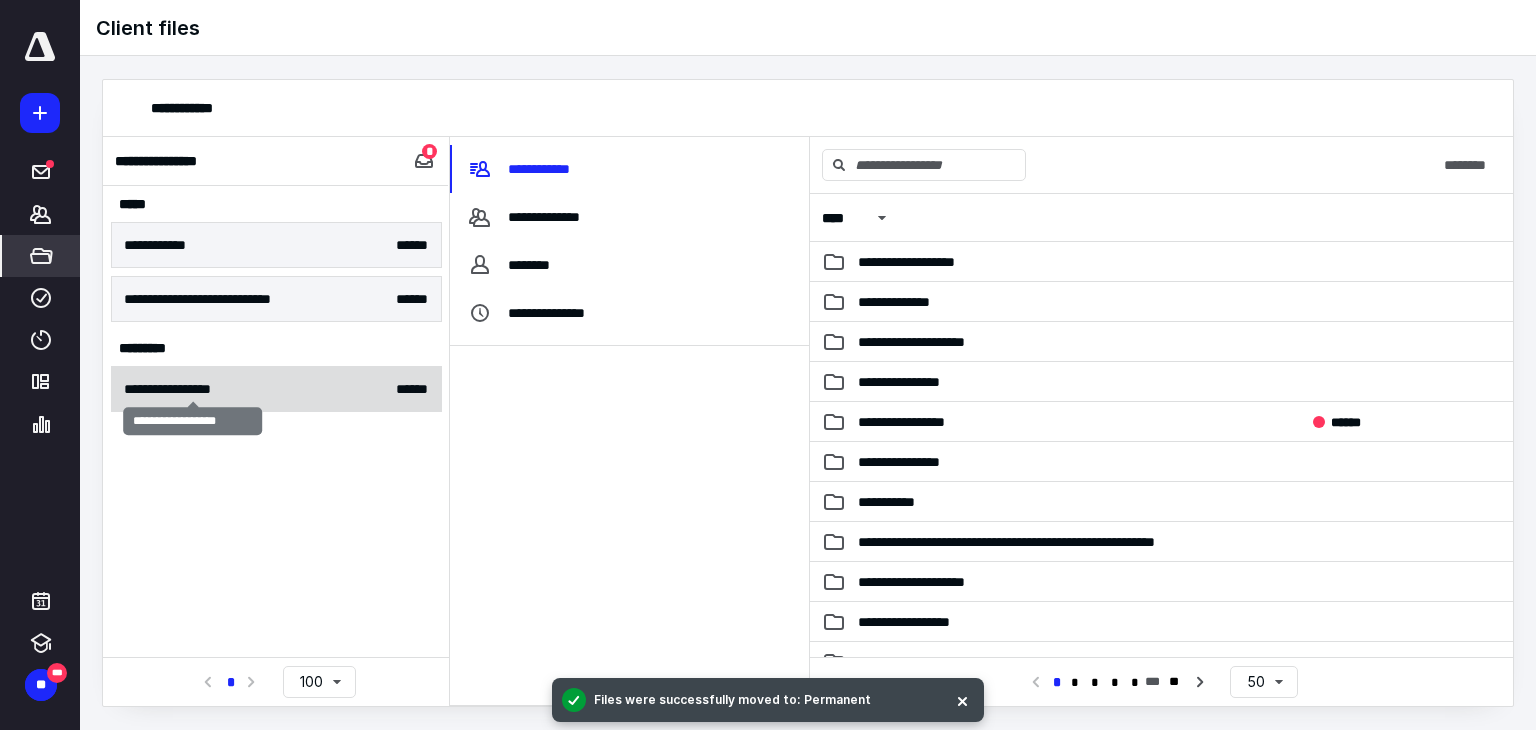 click on "**********" at bounding box center [193, 389] 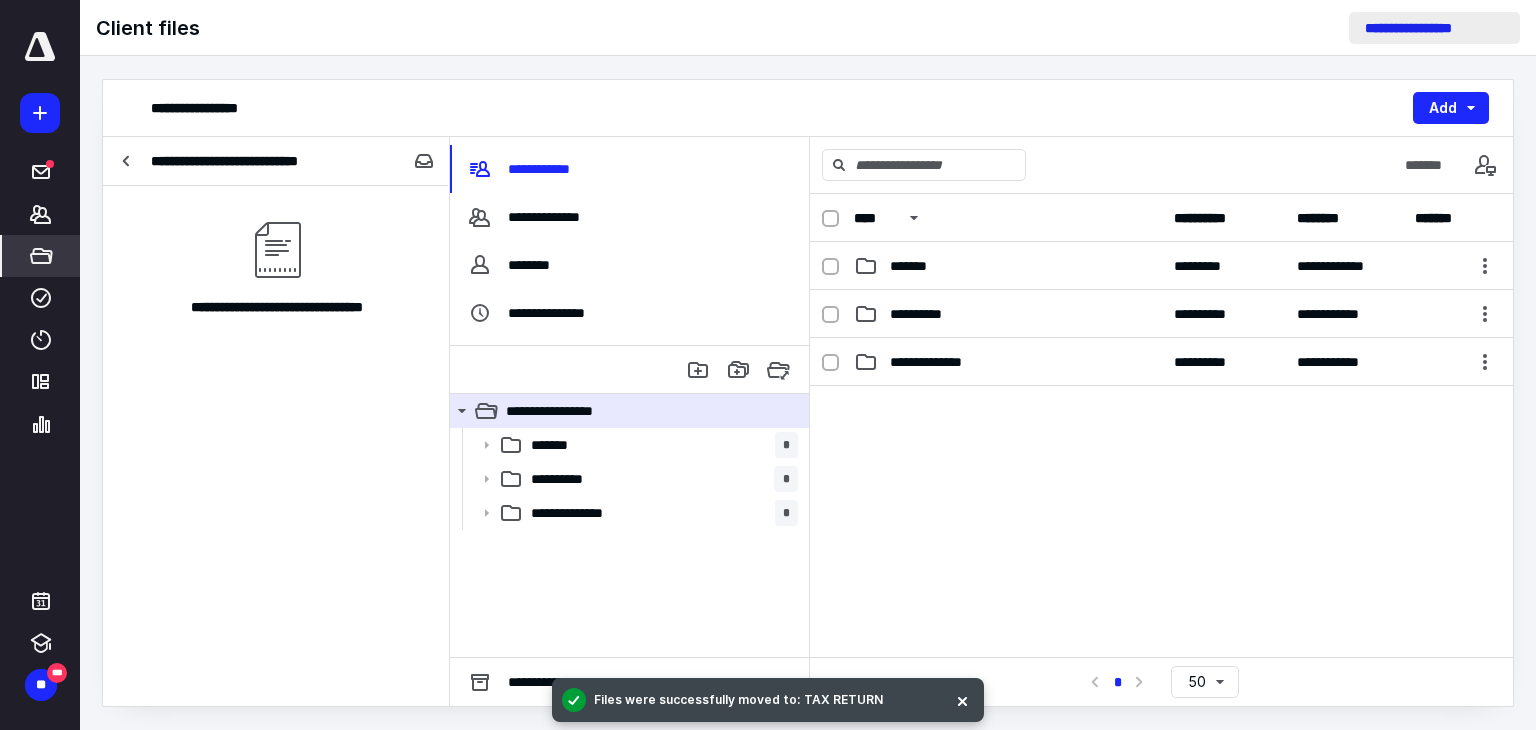 click on "**********" at bounding box center [1434, 28] 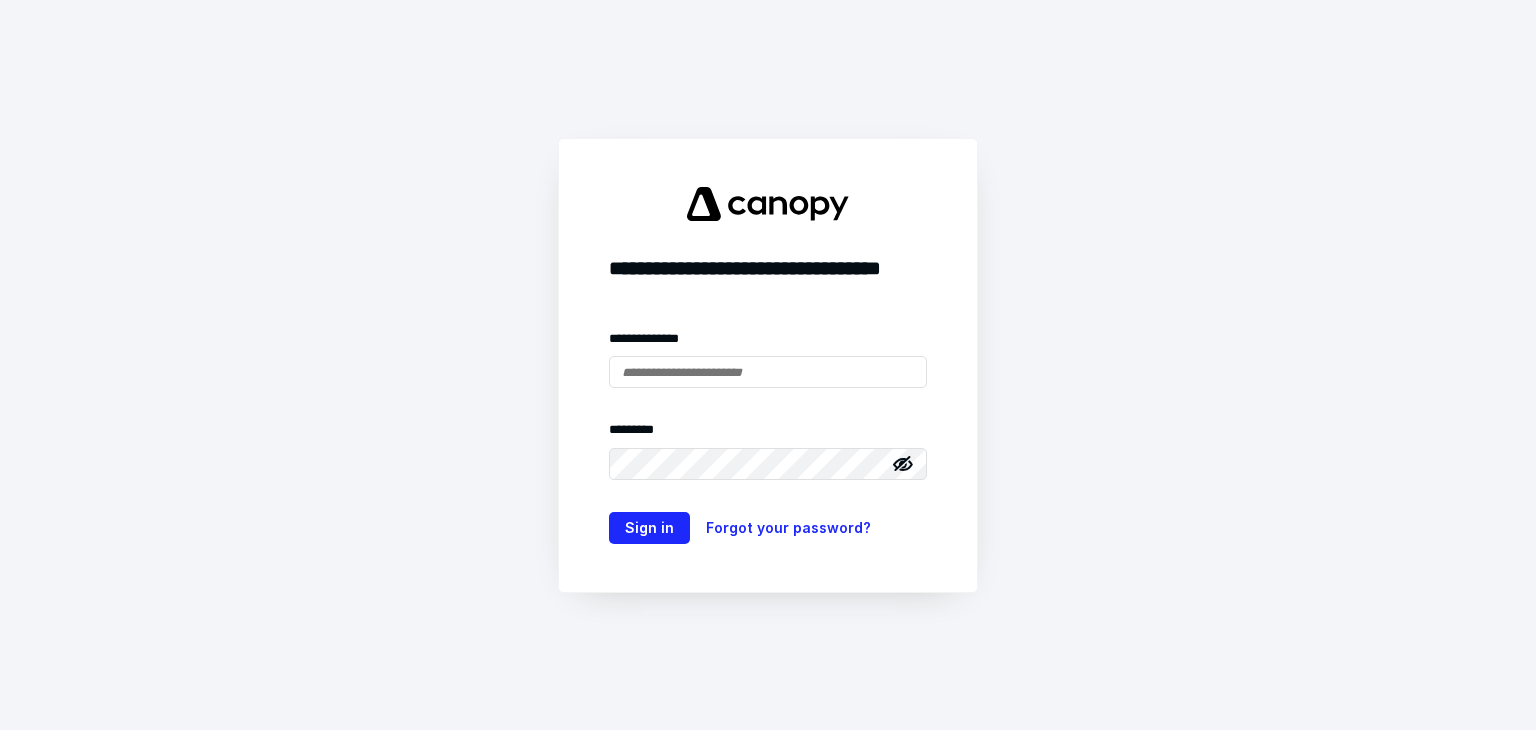 scroll, scrollTop: 0, scrollLeft: 0, axis: both 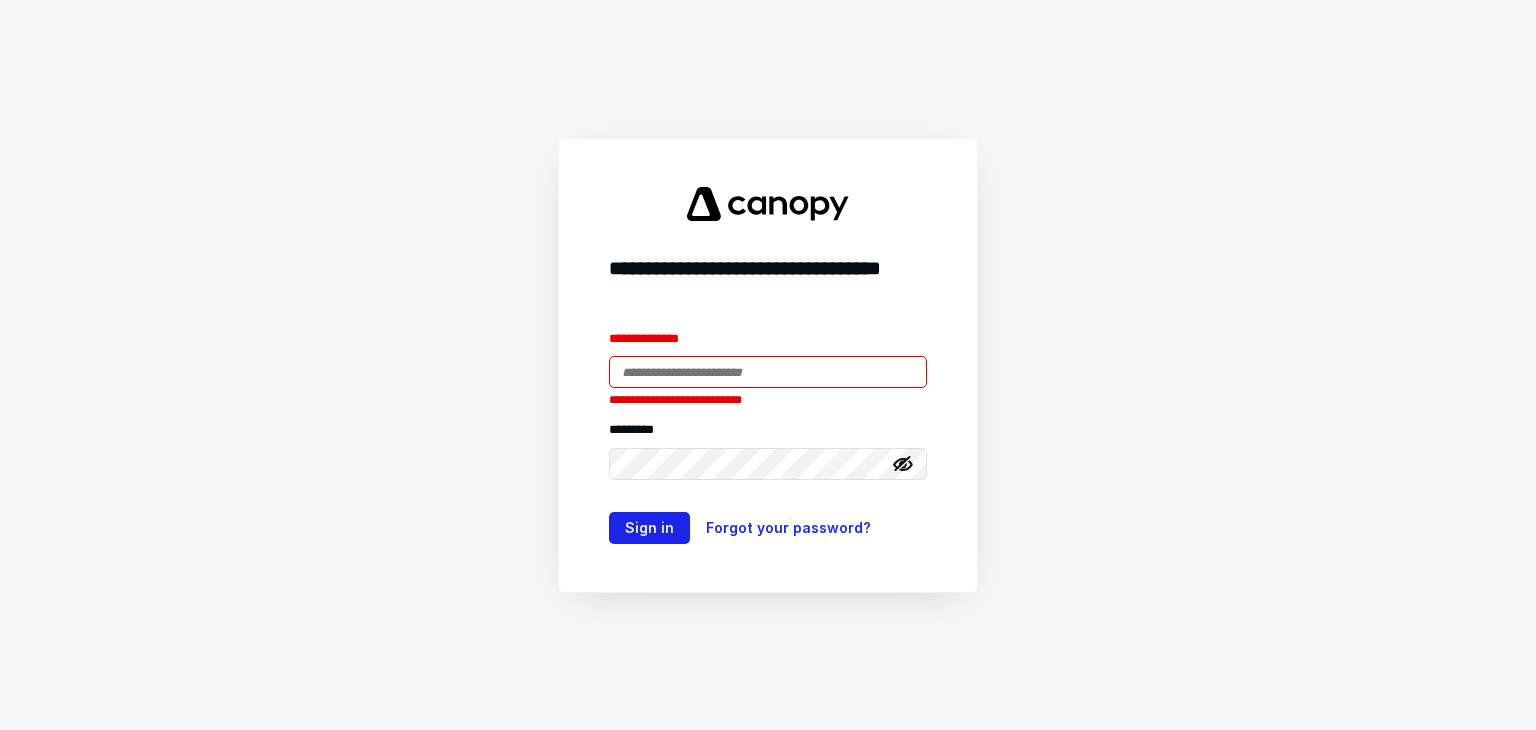 type on "**********" 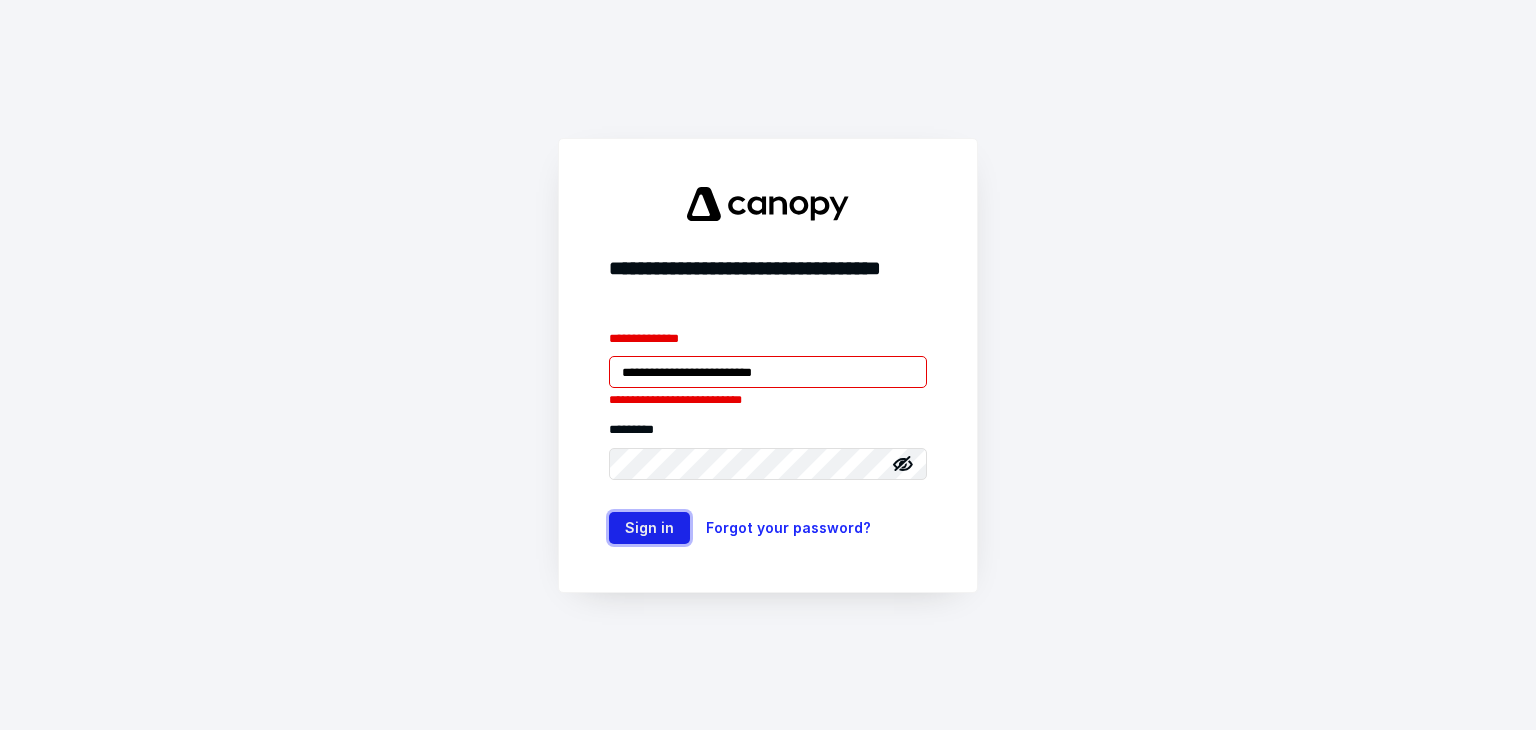 click on "Sign in" at bounding box center [649, 528] 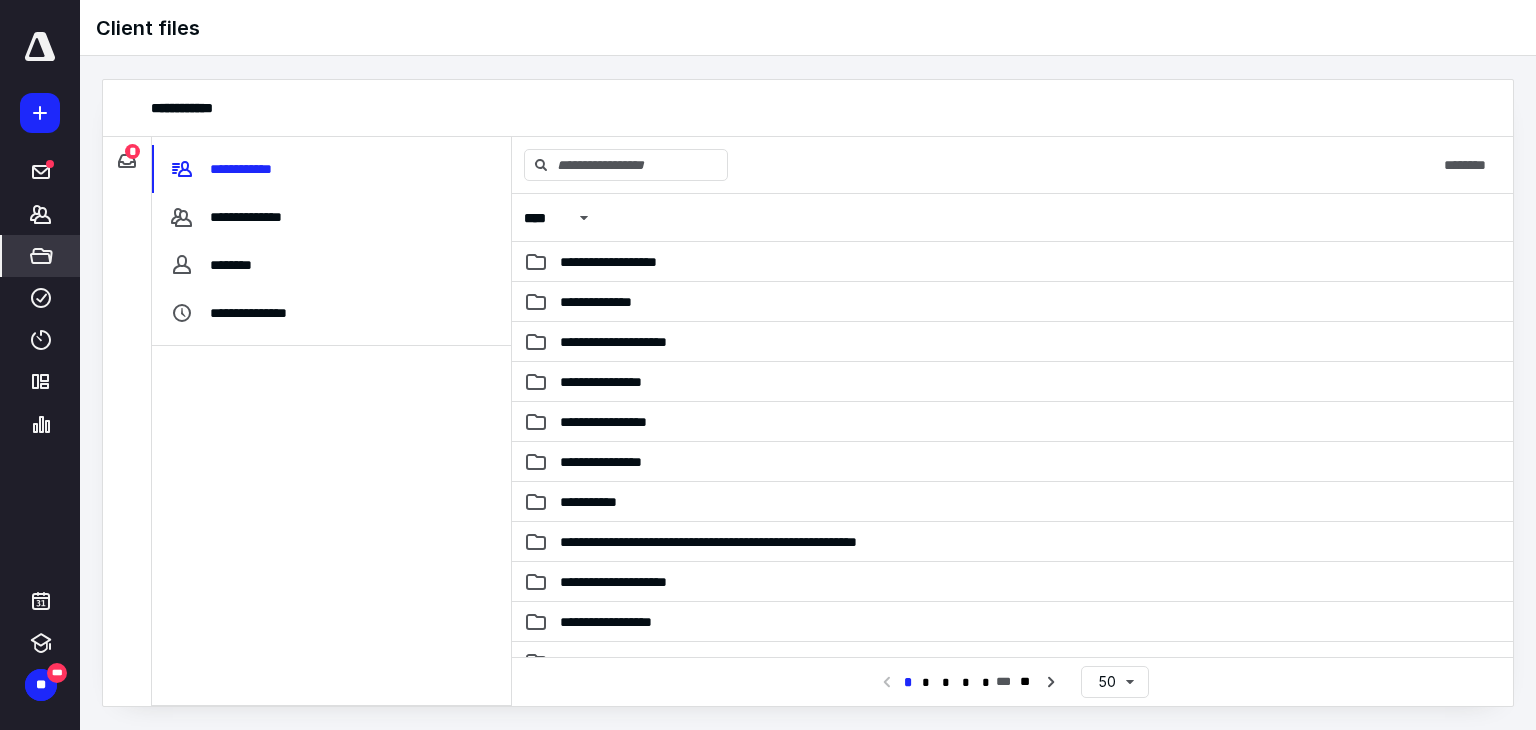 scroll, scrollTop: 0, scrollLeft: 0, axis: both 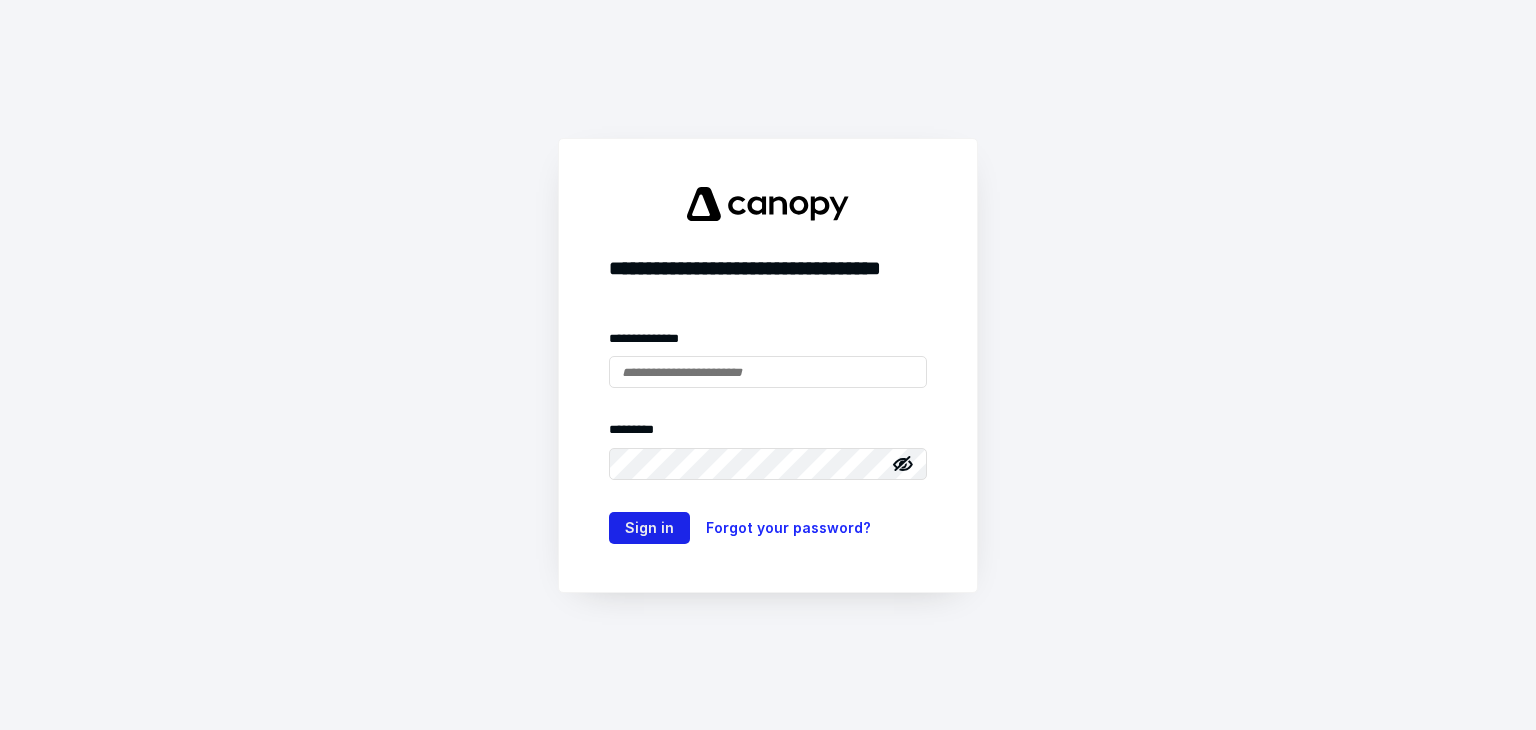 type on "**********" 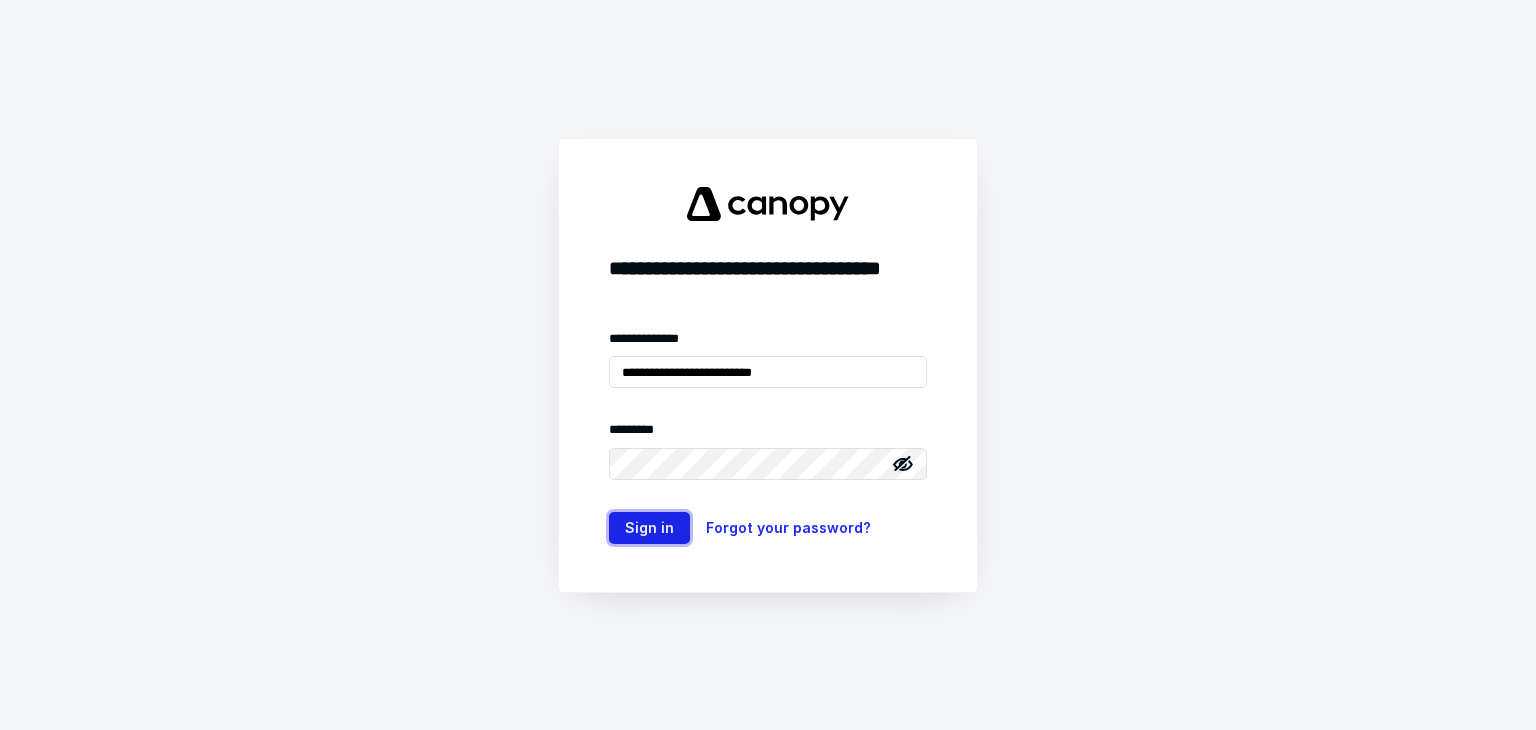 click on "Sign in" at bounding box center [649, 528] 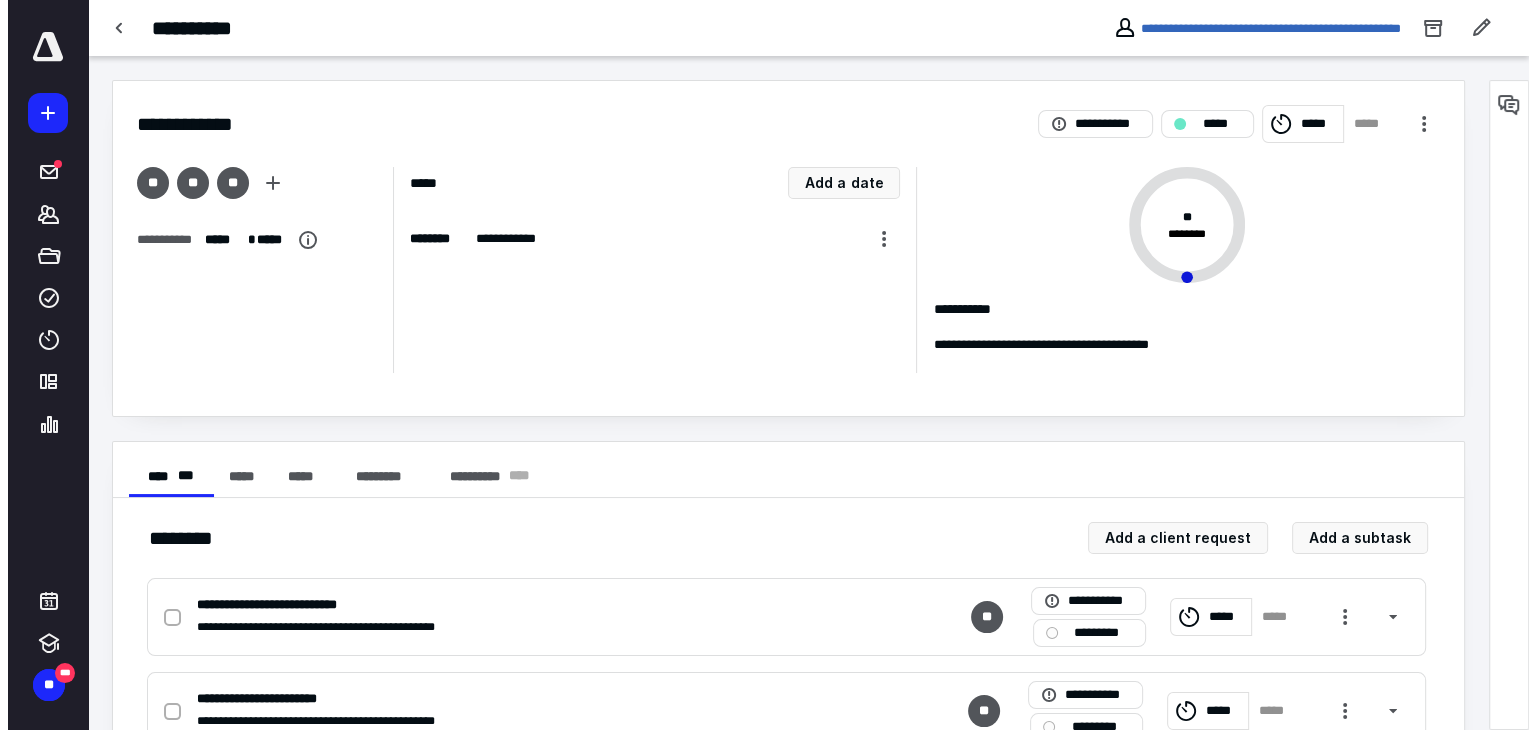scroll, scrollTop: 0, scrollLeft: 0, axis: both 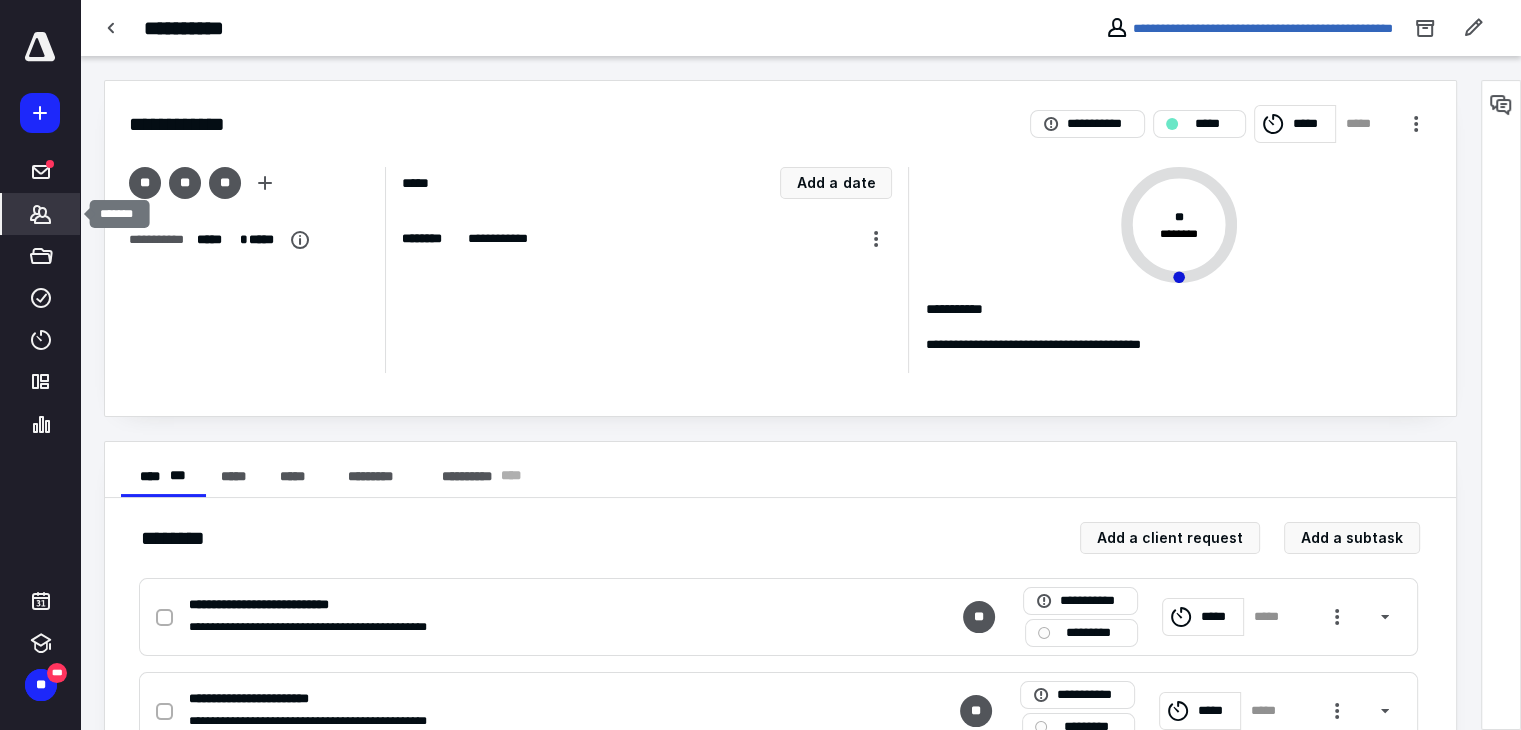 click 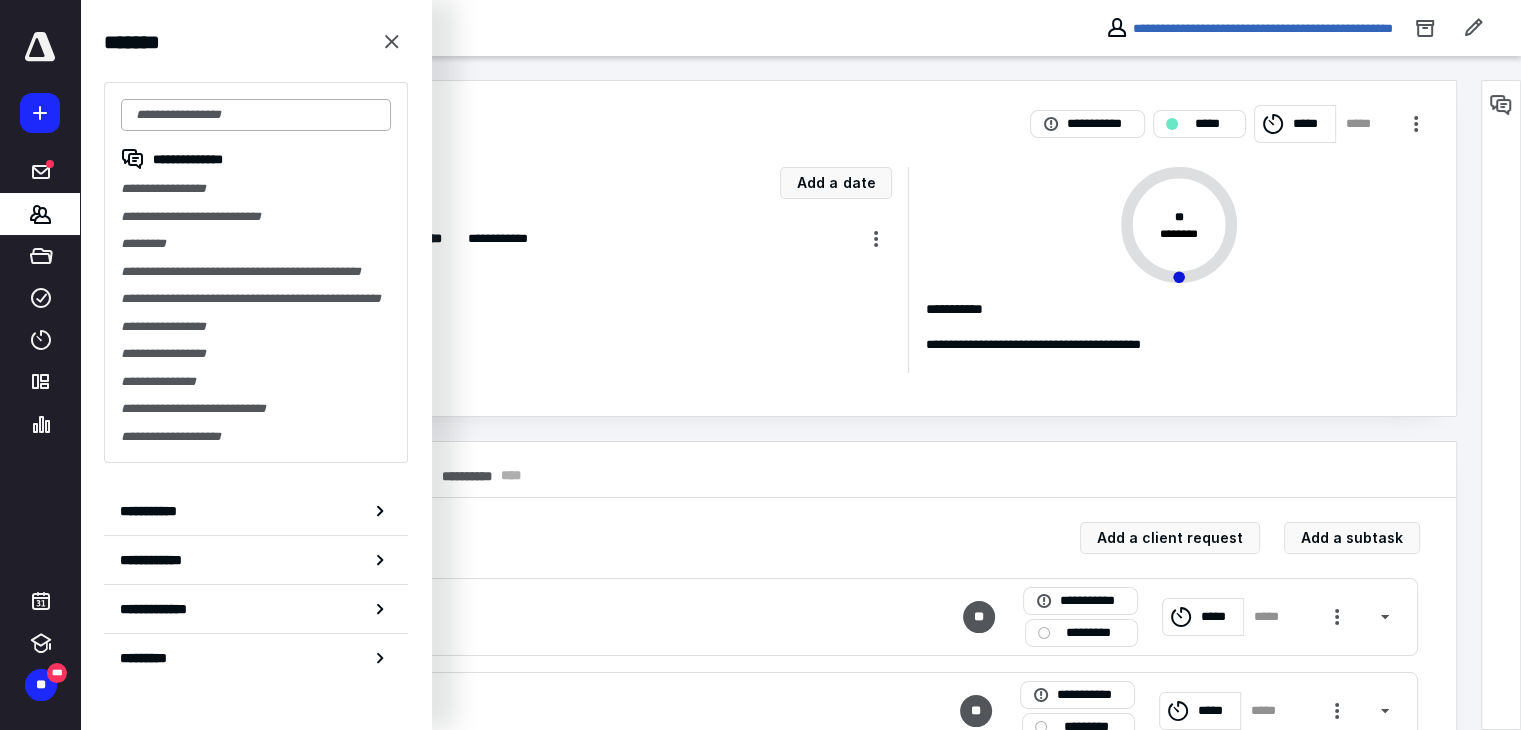 click at bounding box center (256, 115) 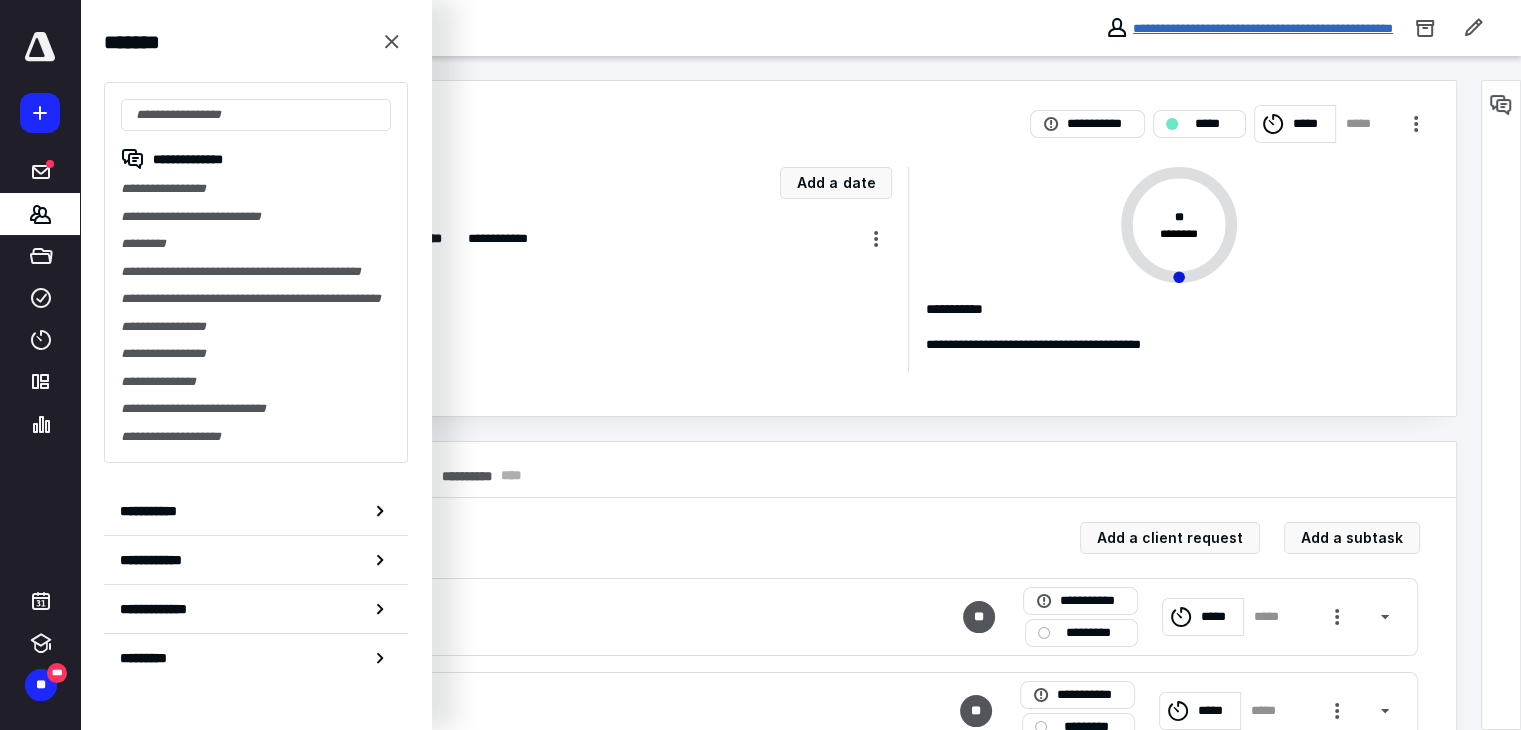 click on "**********" at bounding box center [1263, 28] 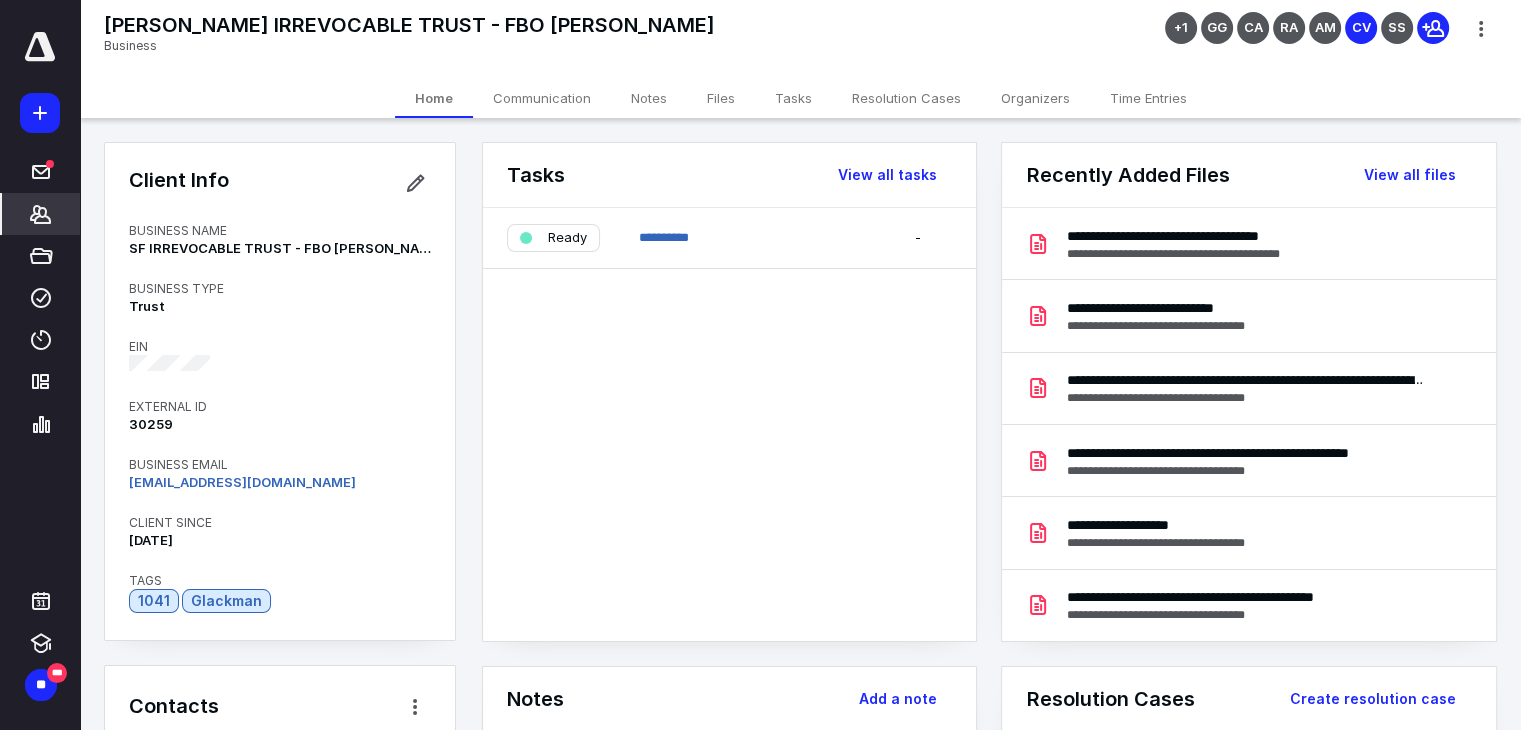 click on "Files" at bounding box center (721, 98) 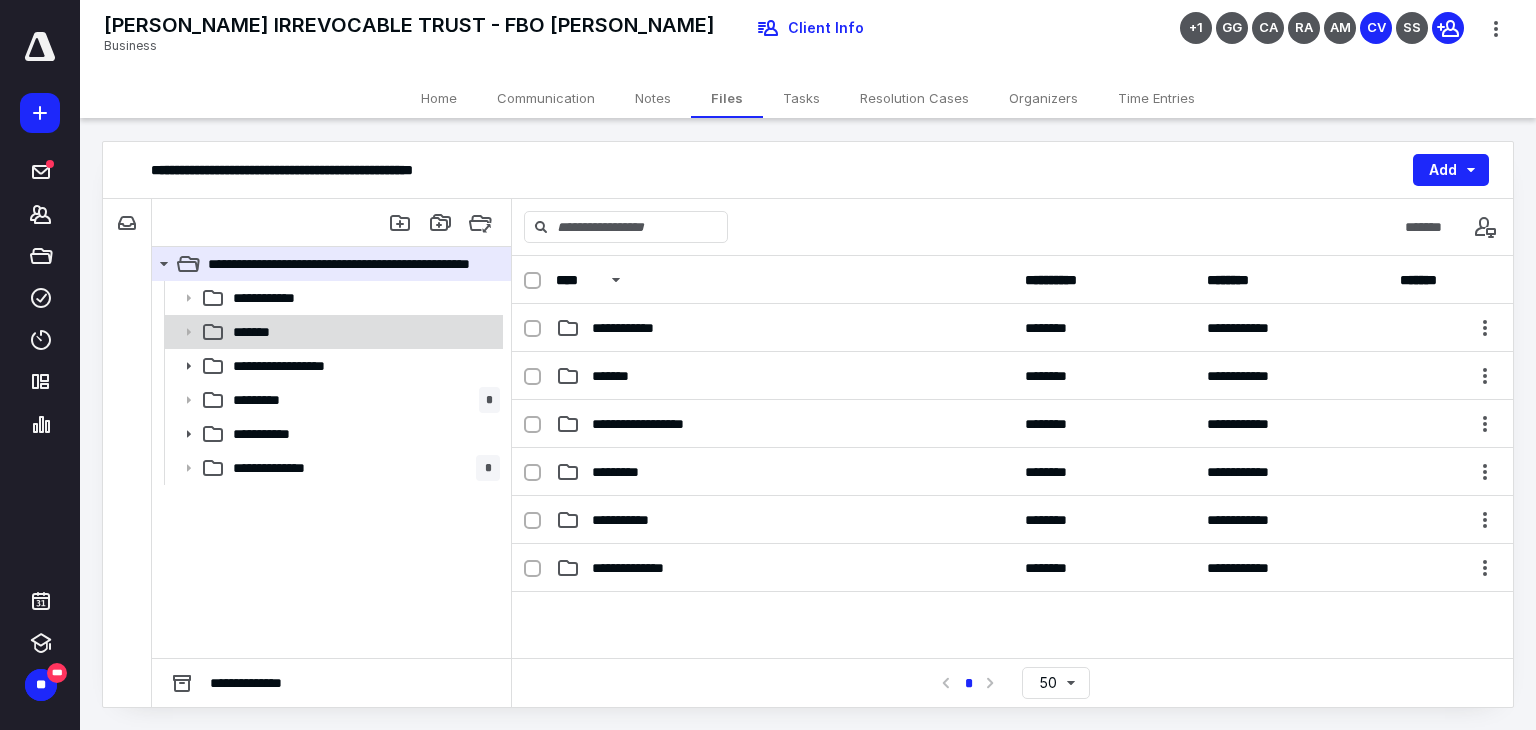 click on "*******" at bounding box center [362, 332] 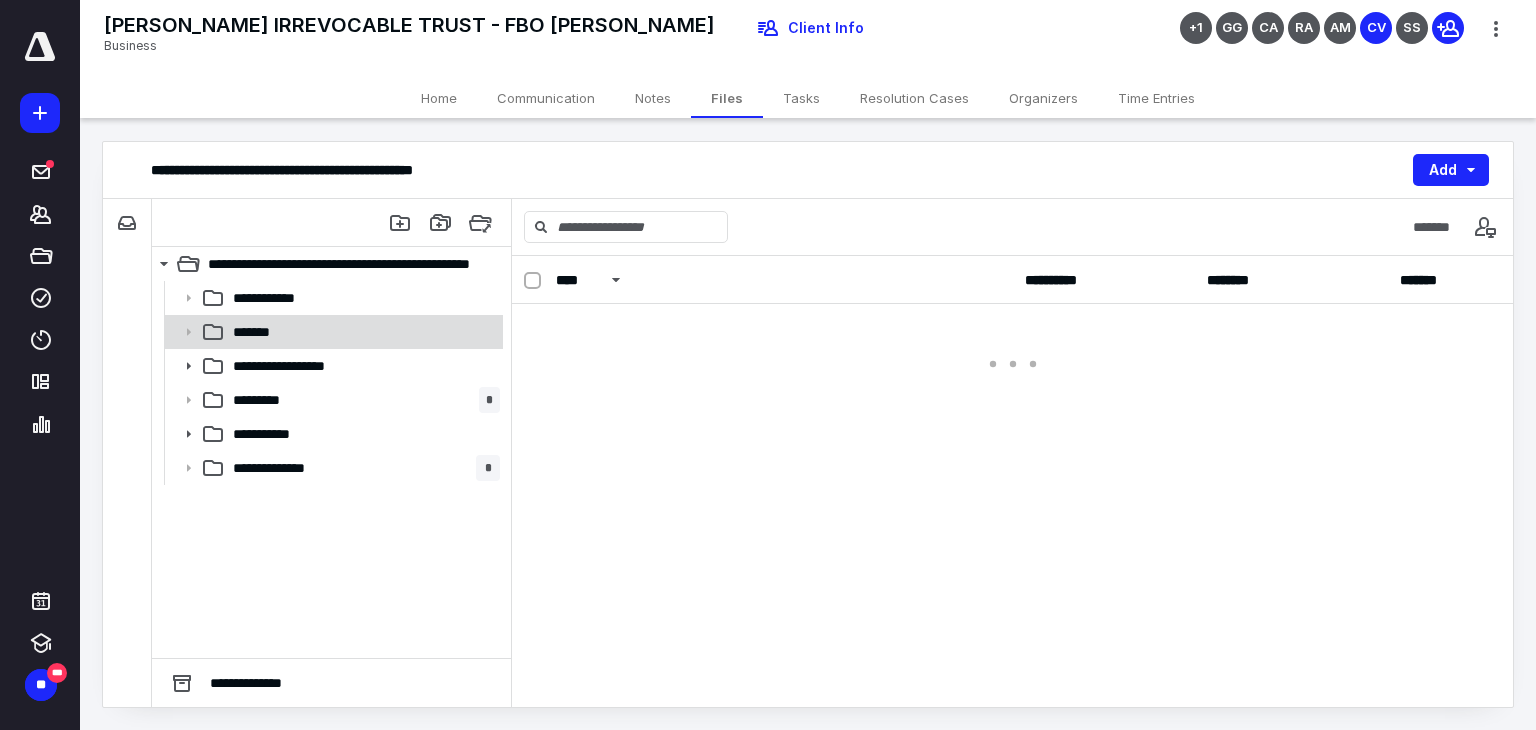 click on "*******" at bounding box center (362, 332) 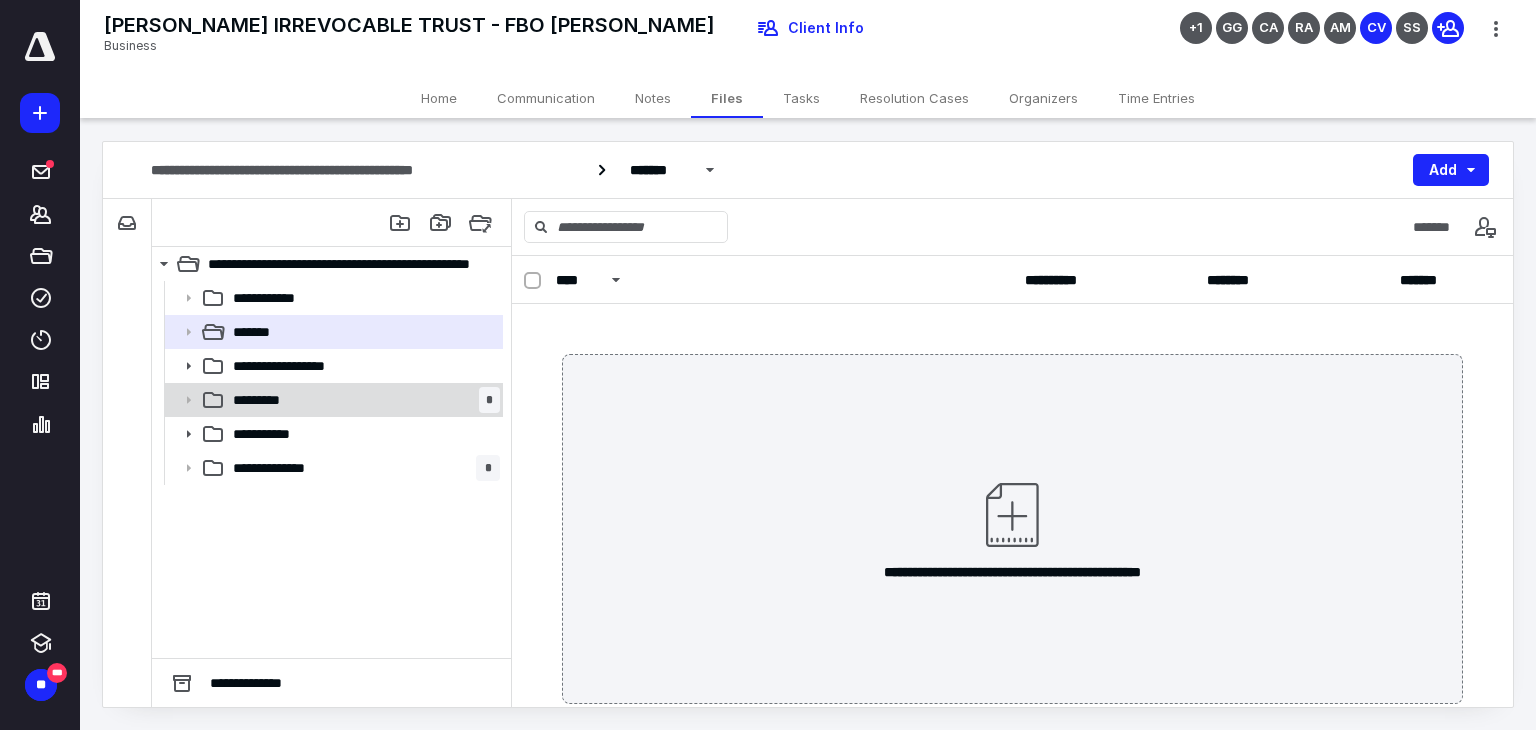 click on "********* *" at bounding box center [362, 400] 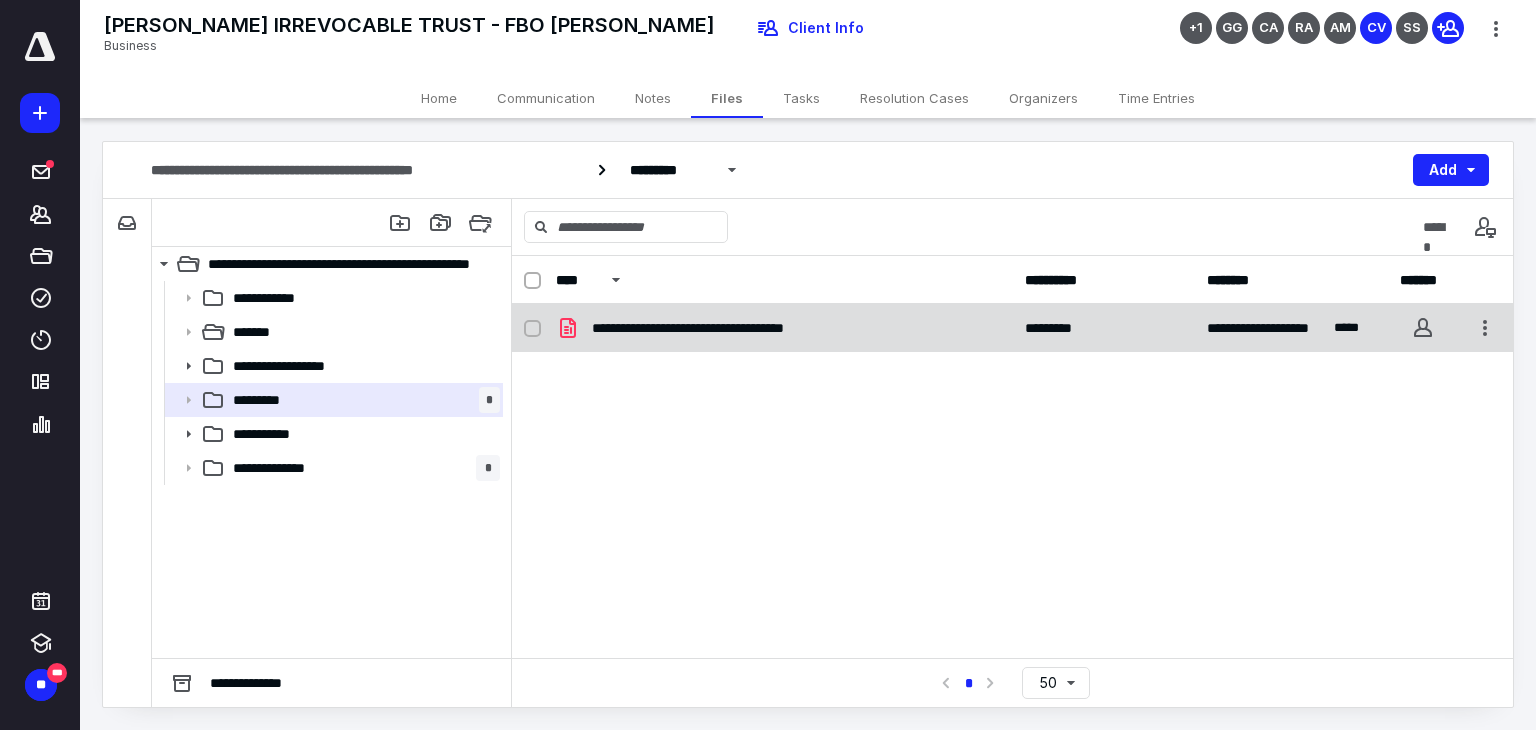 click 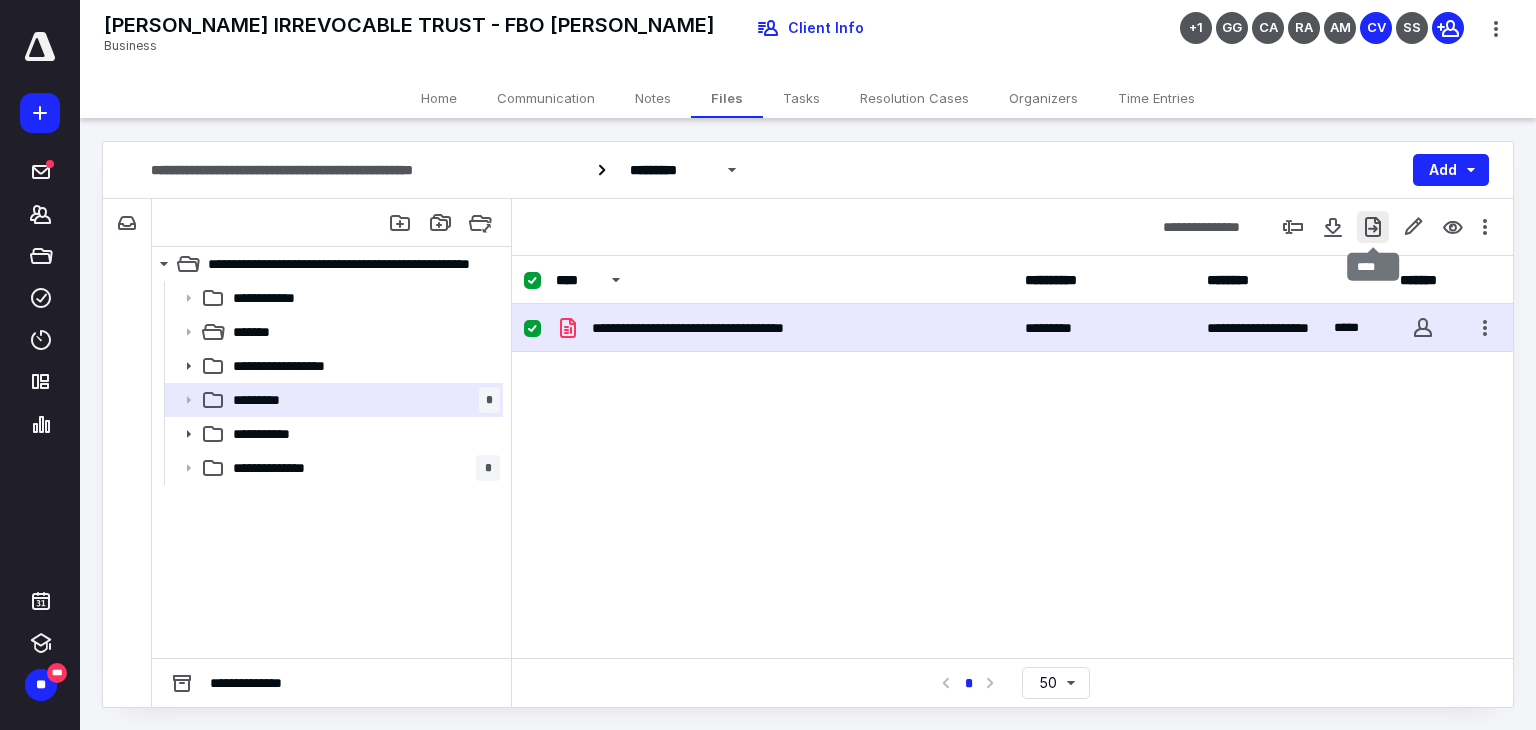 click at bounding box center (1373, 227) 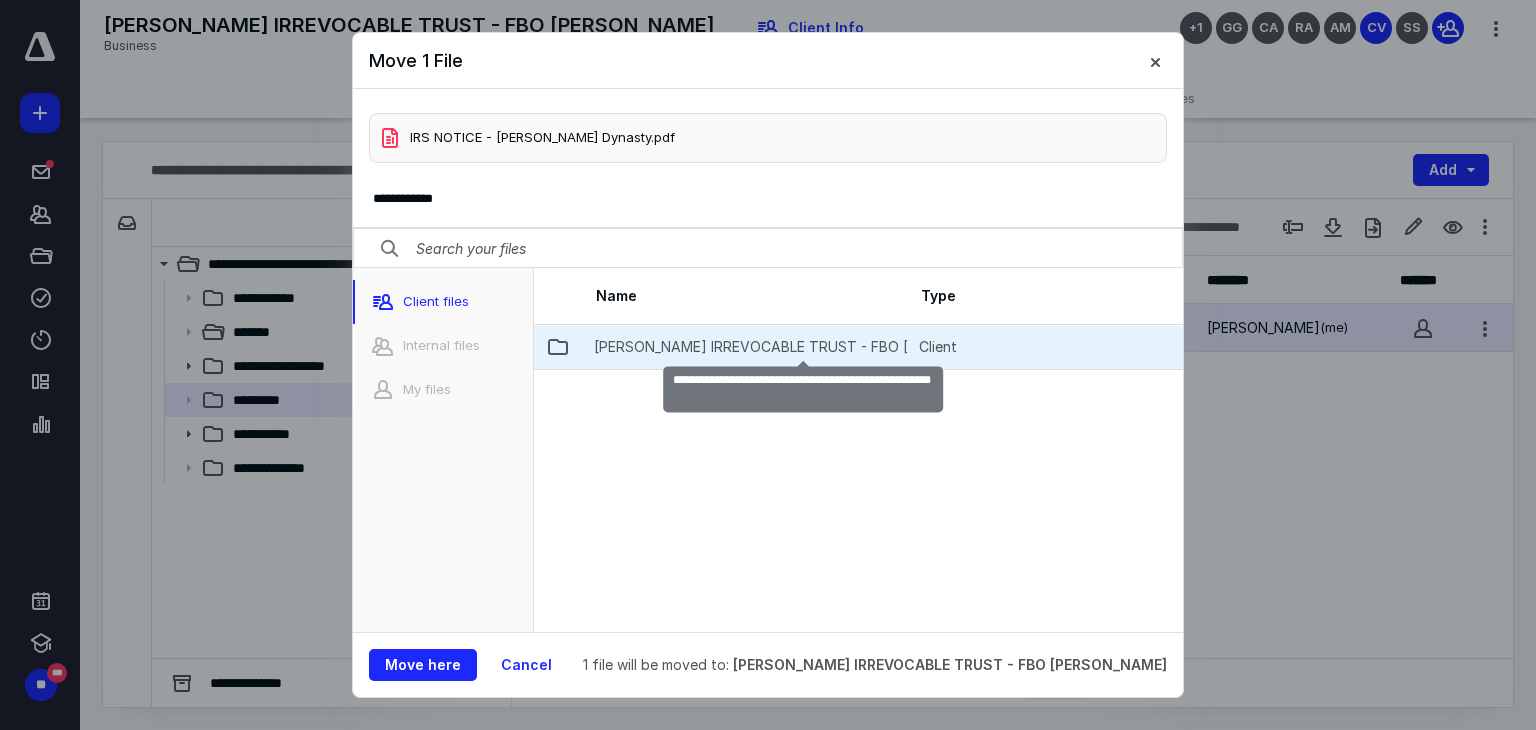 click on "SHEILA FEELEY  IRREVOCABLE TRUST - FBO MARIA MENDOZA" at bounding box center (805, 347) 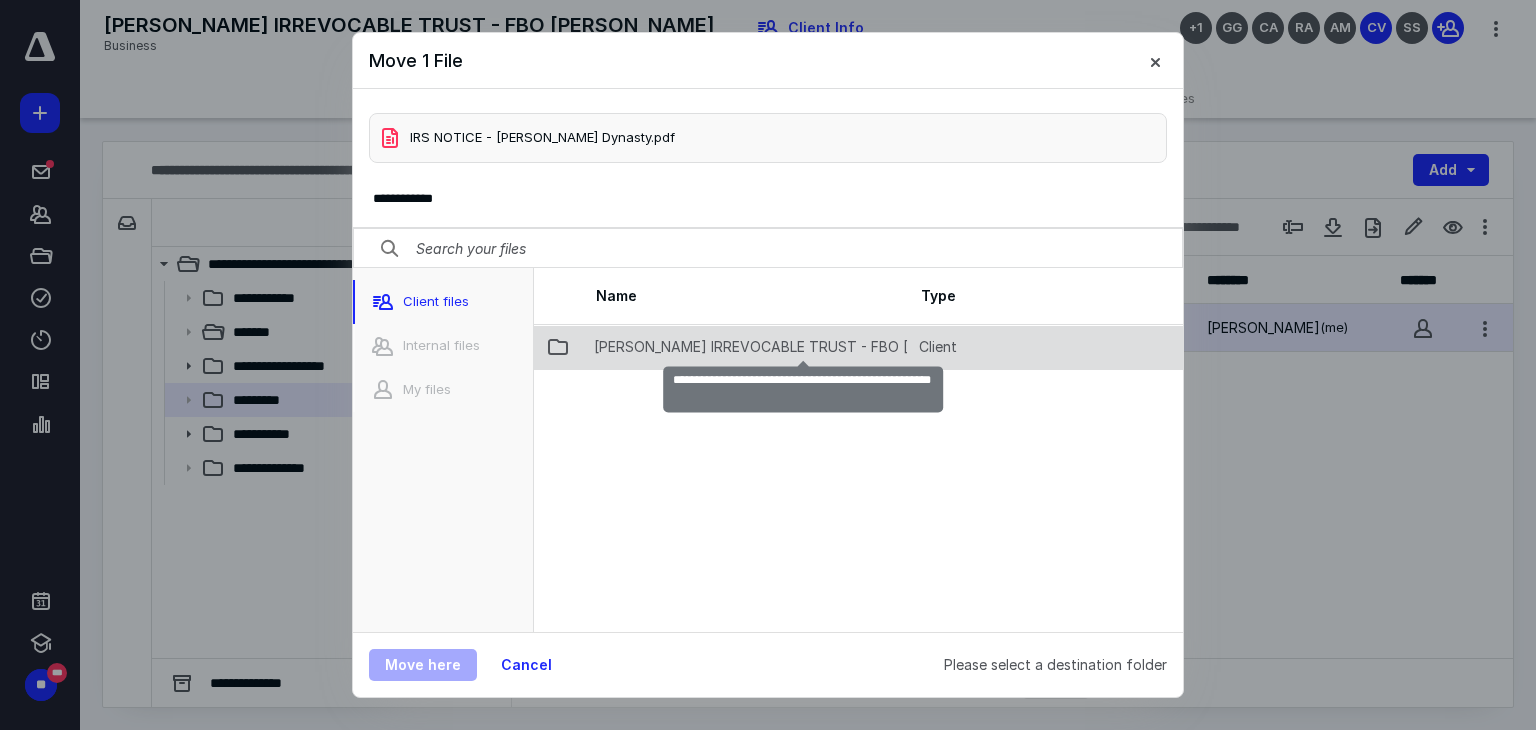 click on "SHEILA FEELEY  IRREVOCABLE TRUST - FBO MARIA MENDOZA" at bounding box center [805, 347] 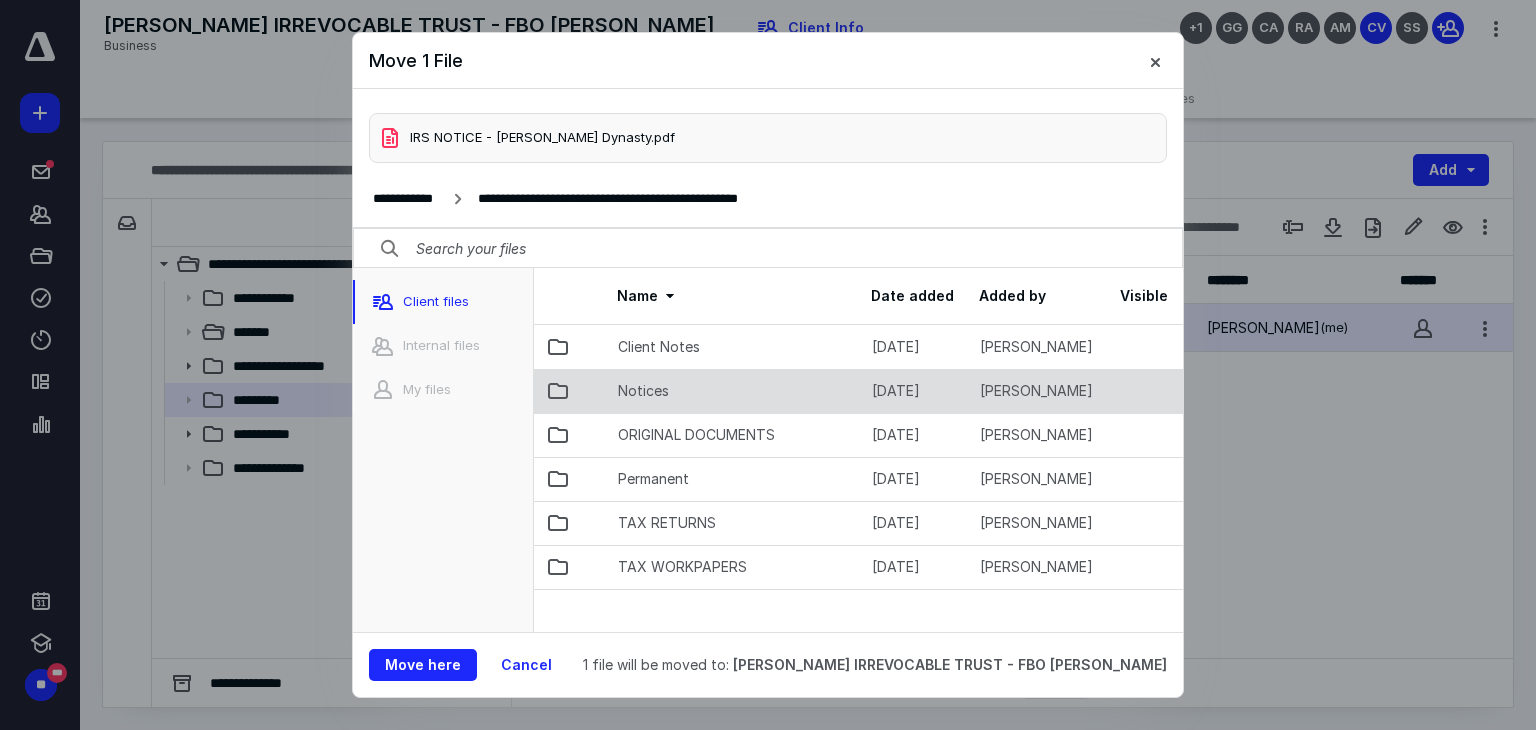 click on "Notices" at bounding box center (733, 391) 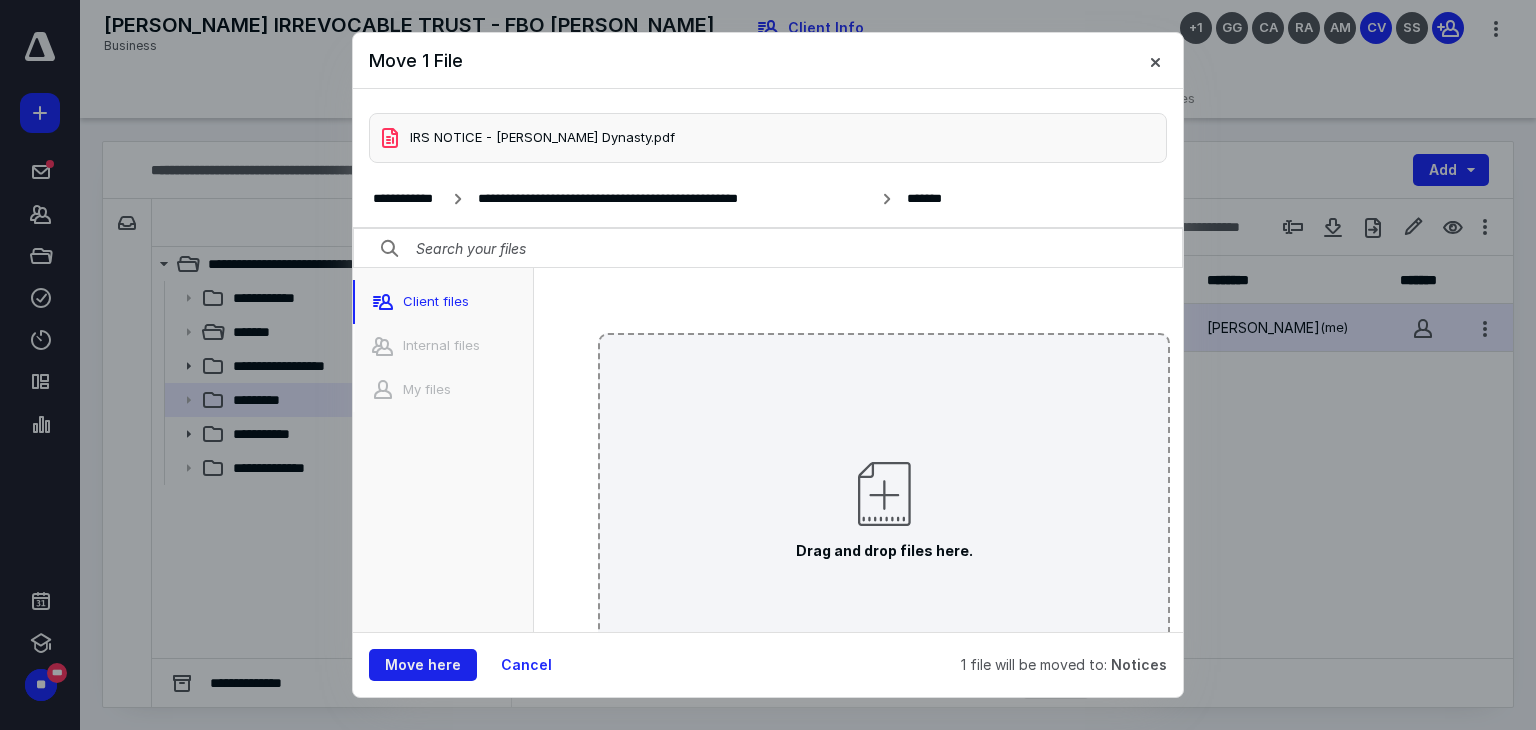 click on "Move here" at bounding box center [423, 665] 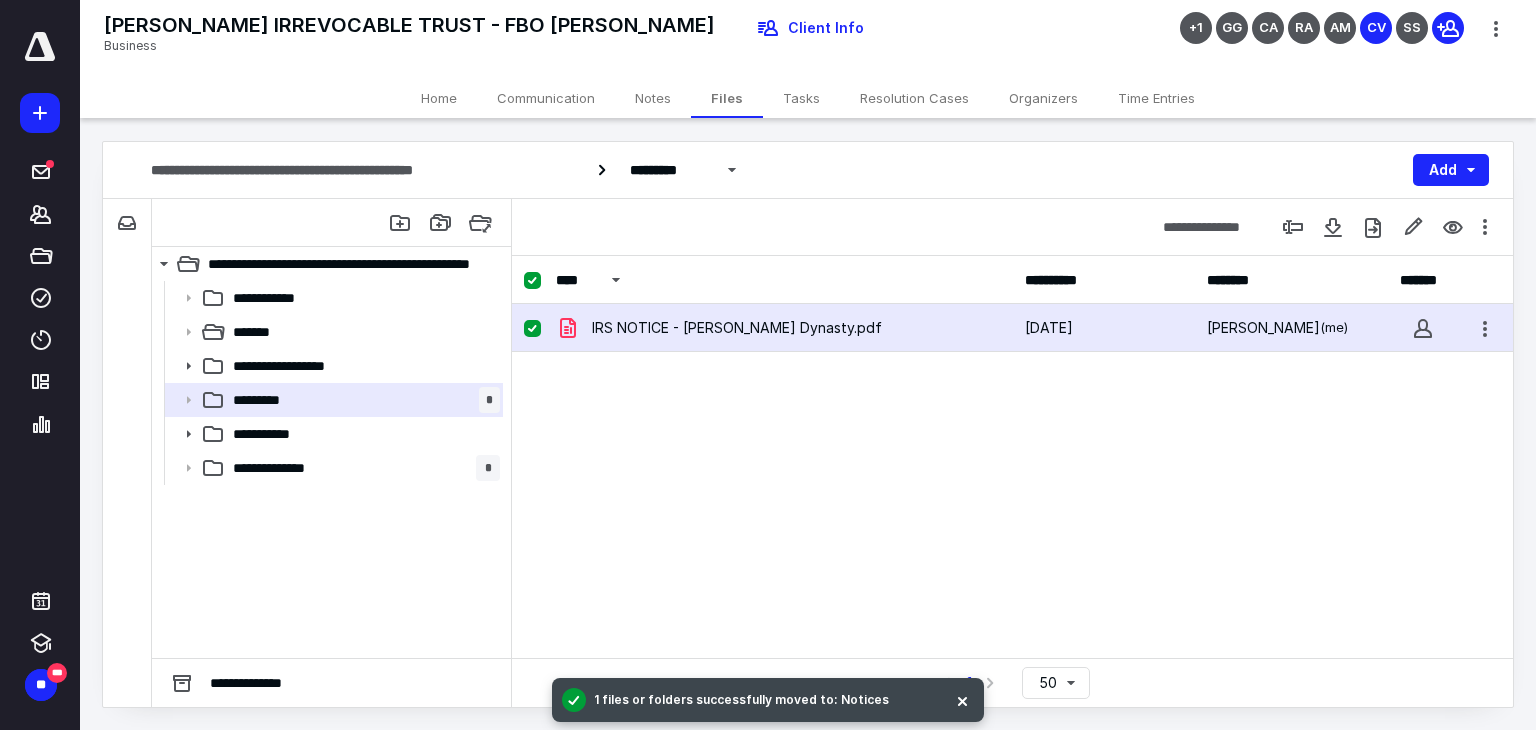 checkbox on "false" 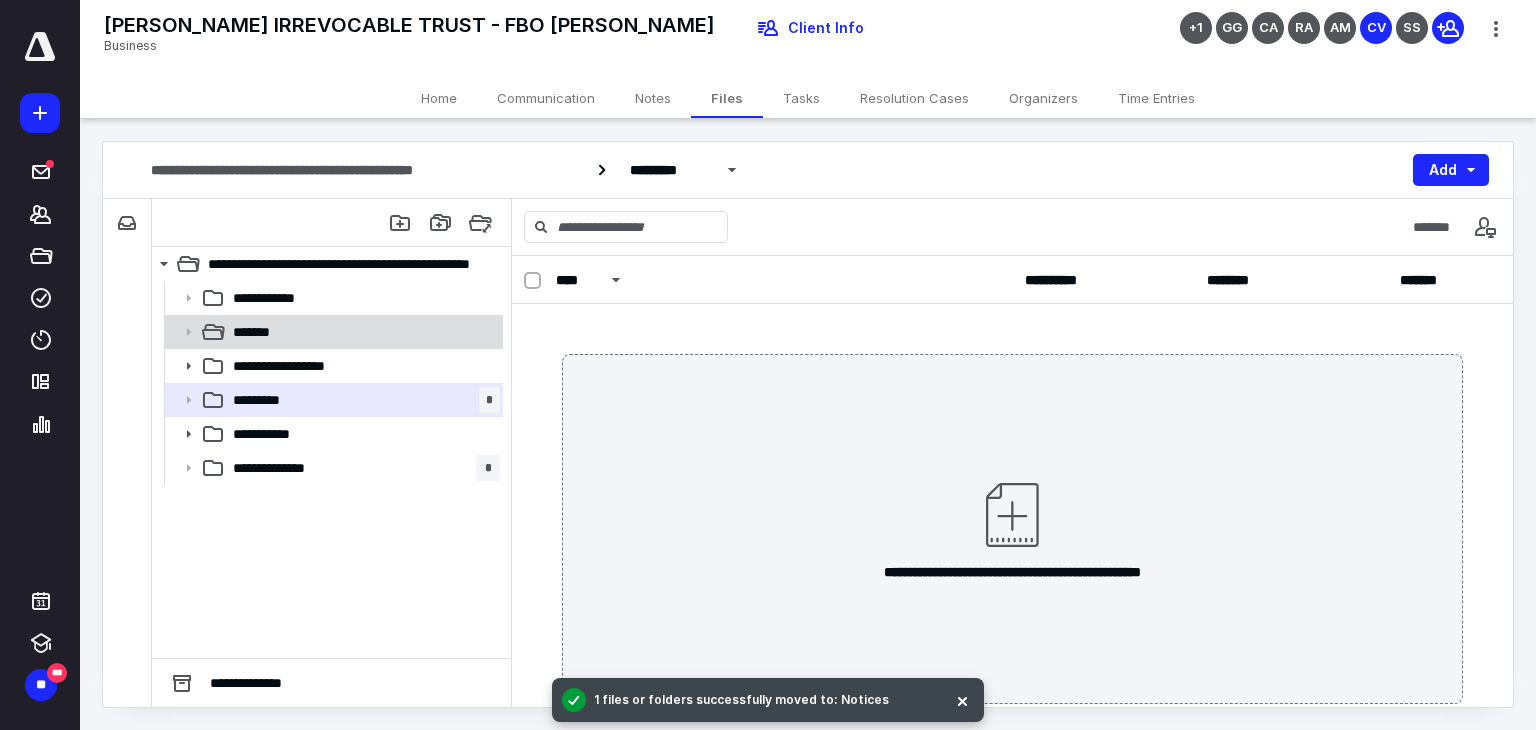 click on "*******" at bounding box center [362, 332] 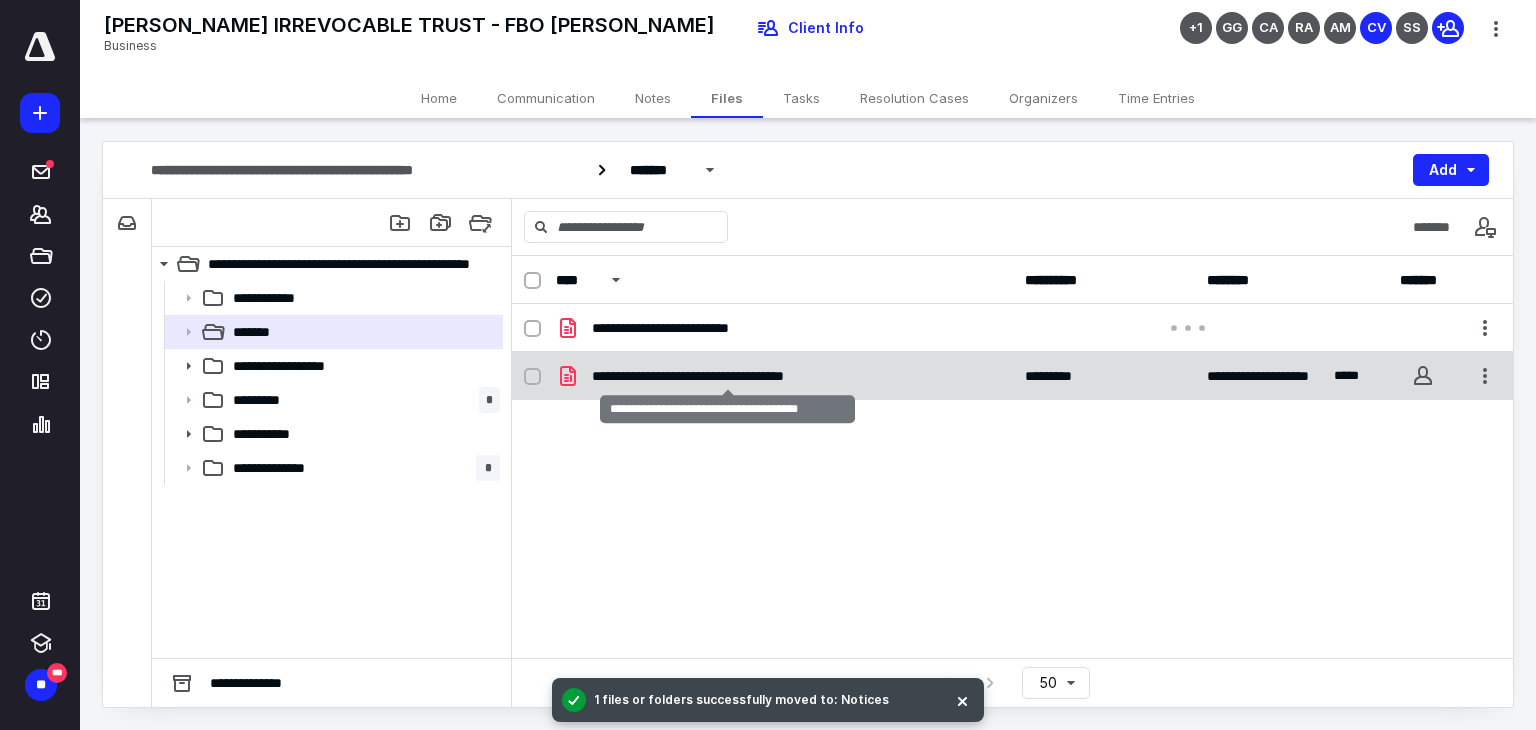 click on "**********" at bounding box center [728, 376] 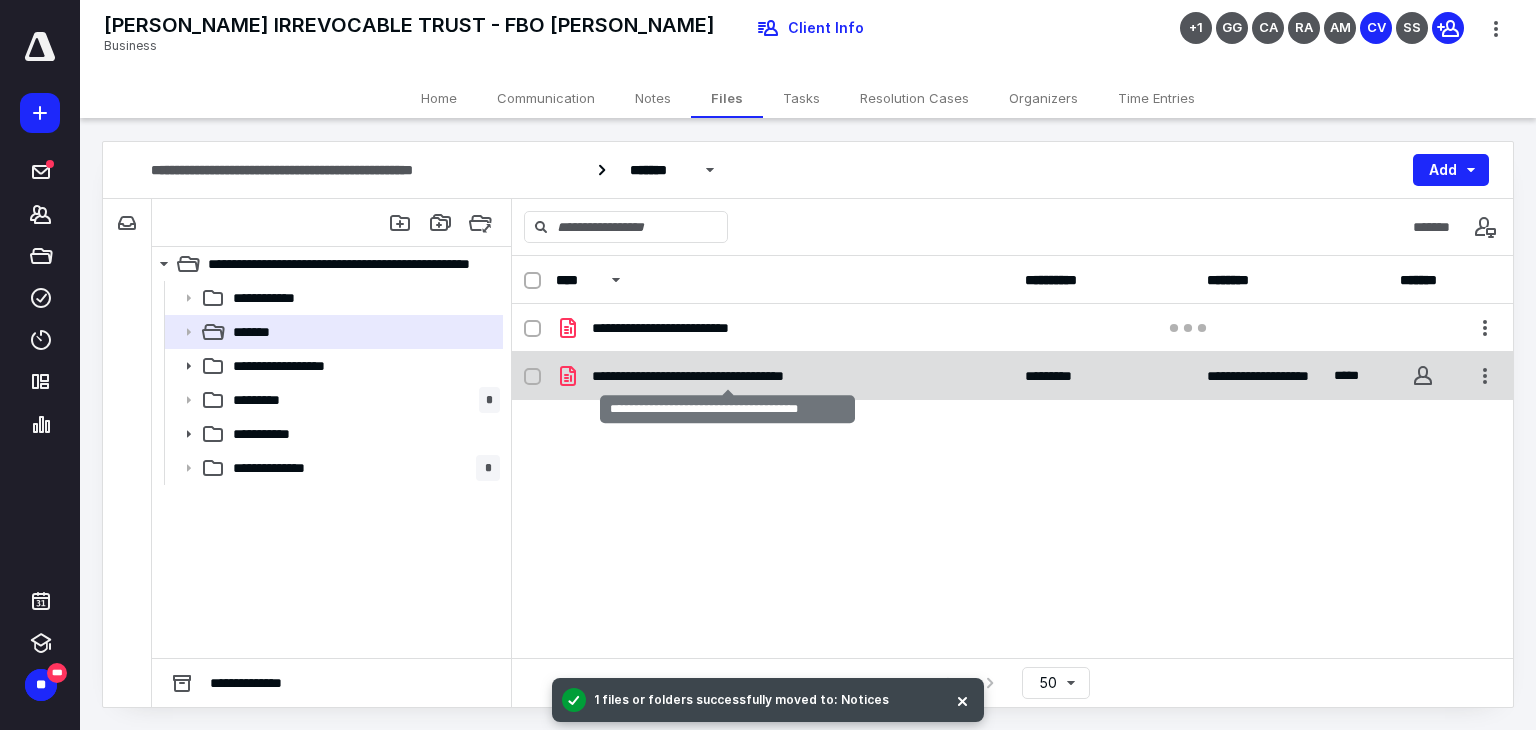 checkbox on "true" 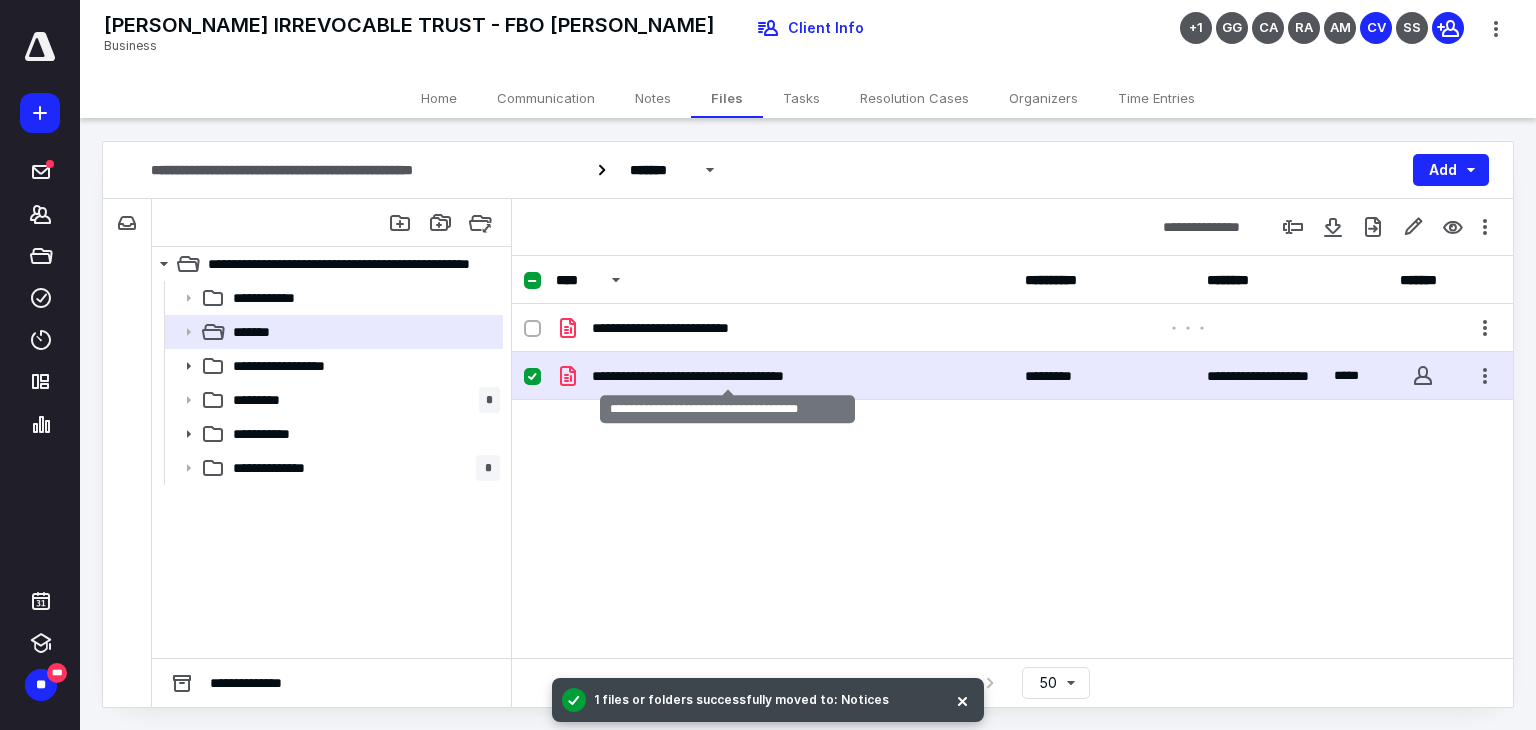 click on "**********" at bounding box center [728, 376] 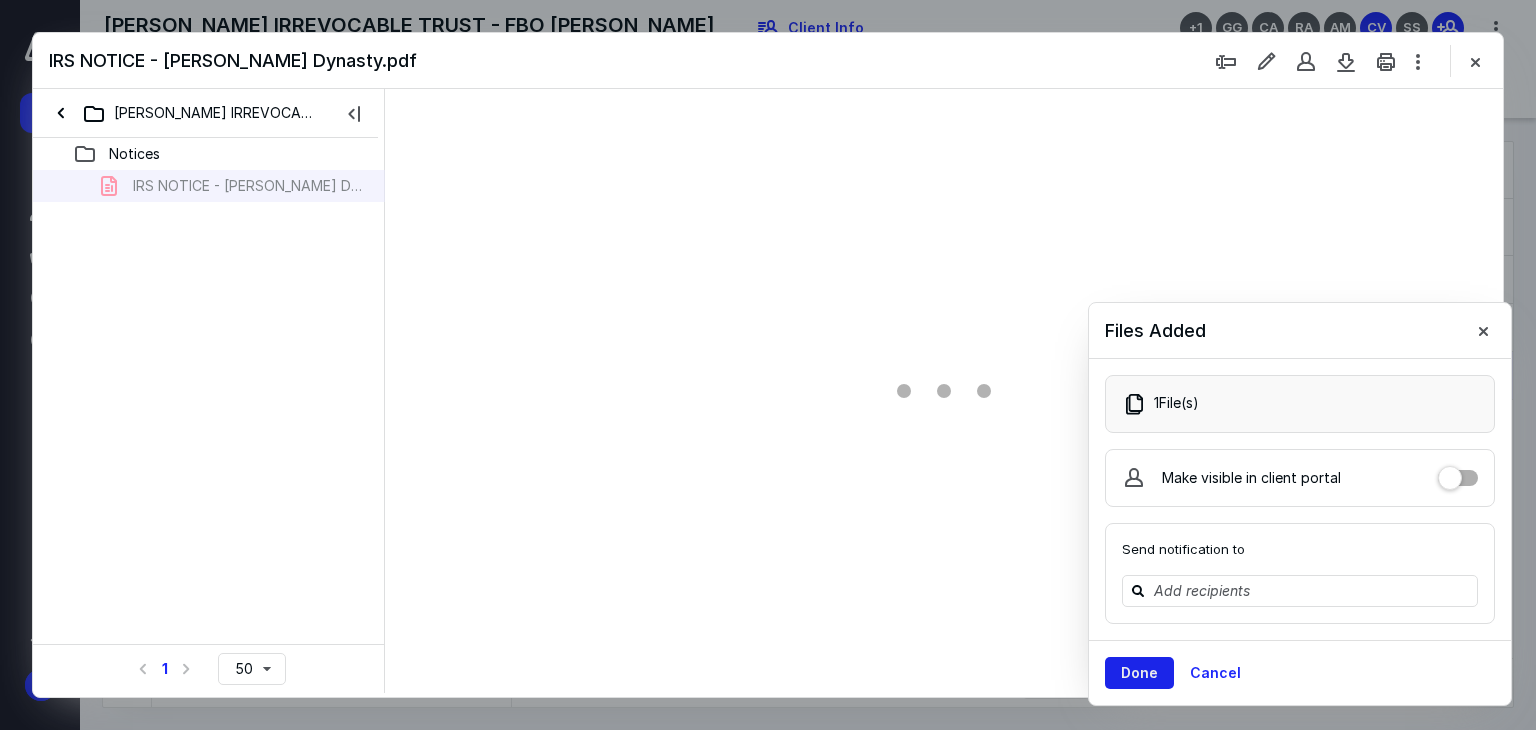 scroll, scrollTop: 0, scrollLeft: 0, axis: both 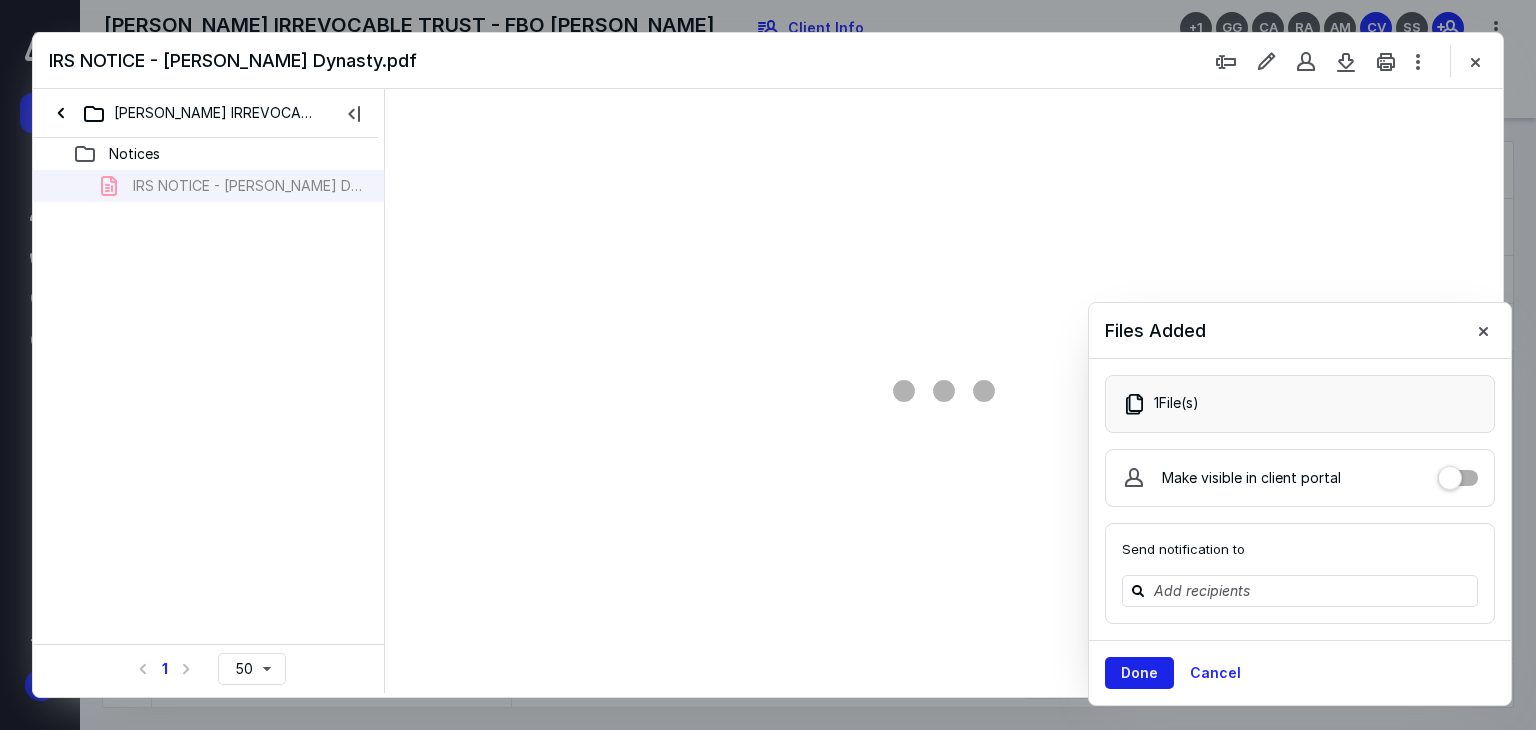 click on "Done" at bounding box center (1139, 673) 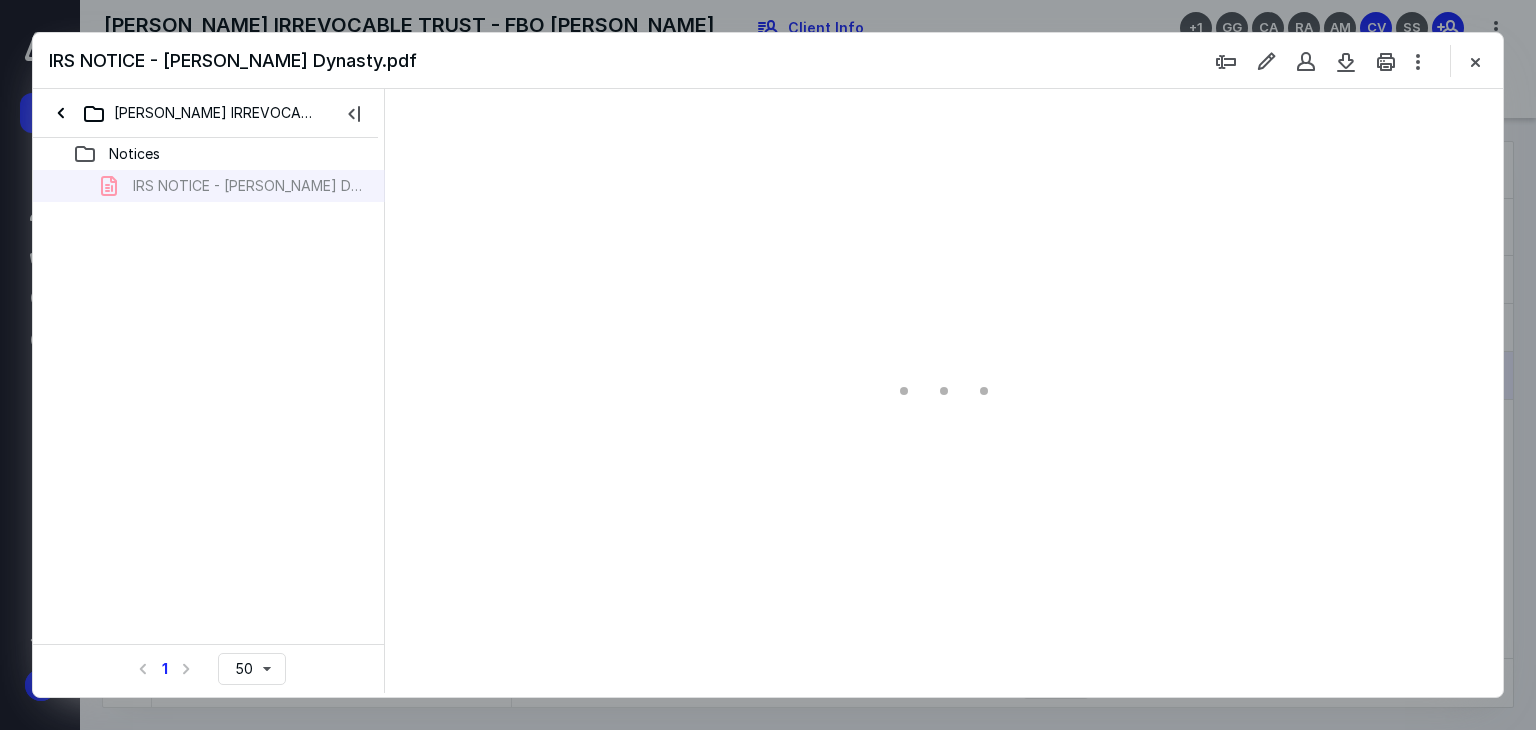 type on "66" 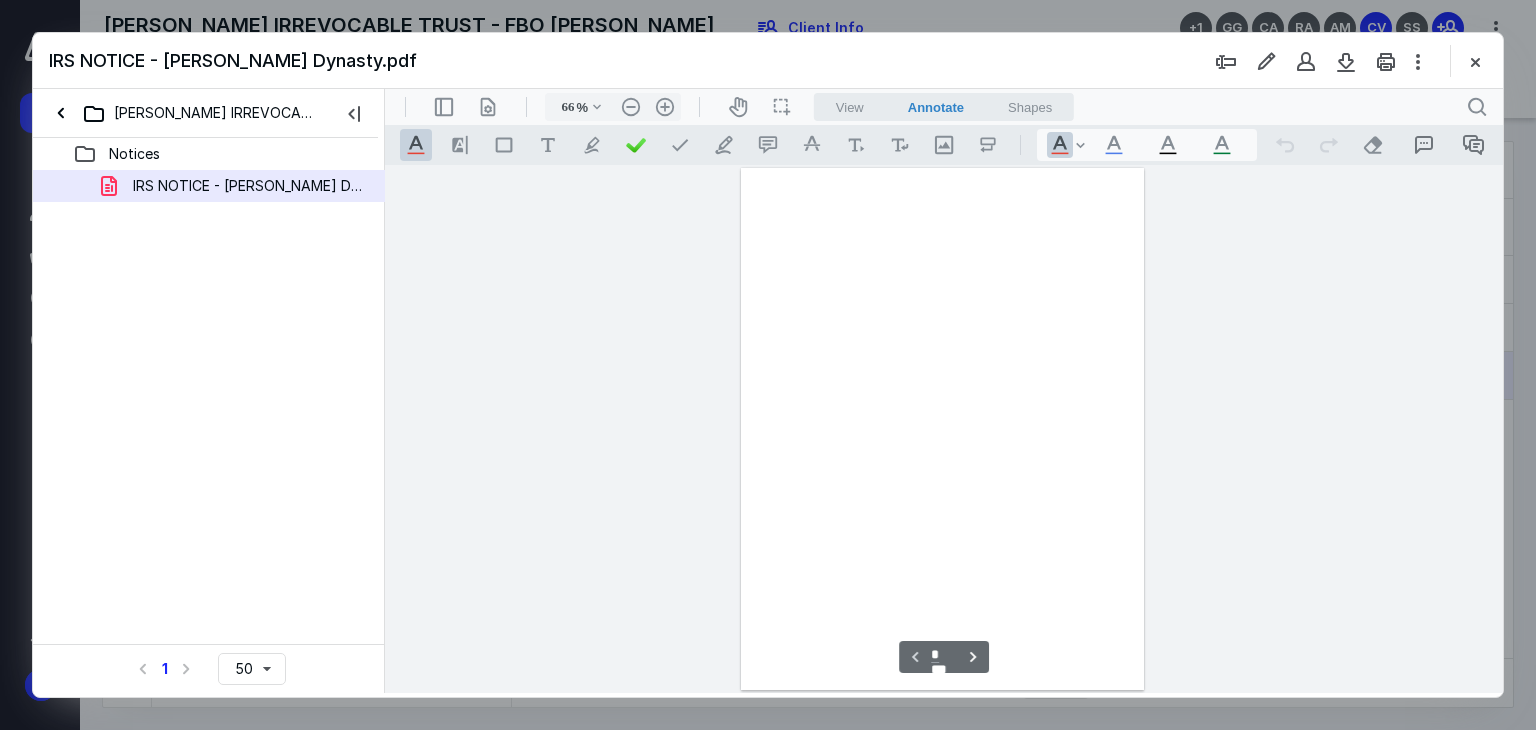 scroll, scrollTop: 79, scrollLeft: 0, axis: vertical 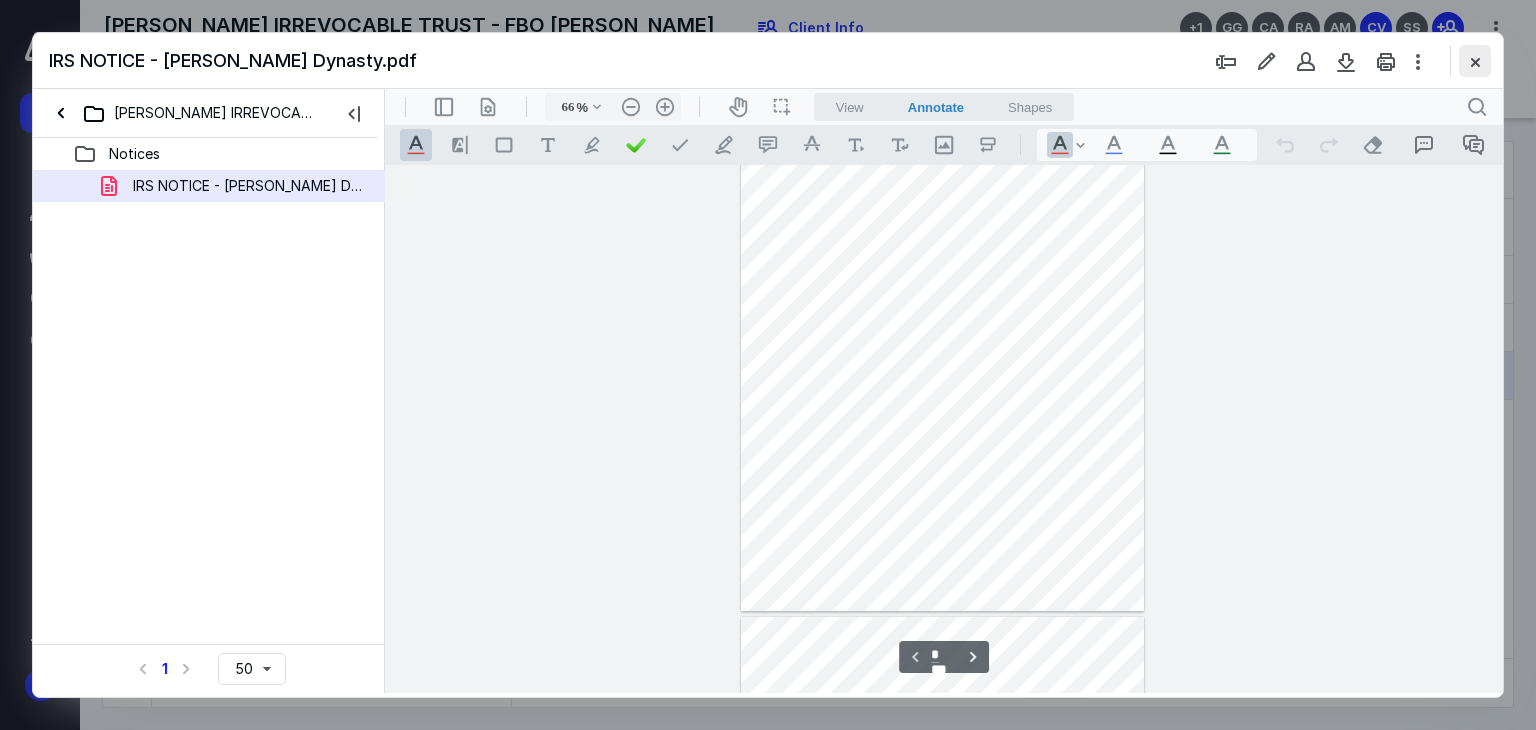click at bounding box center [1475, 61] 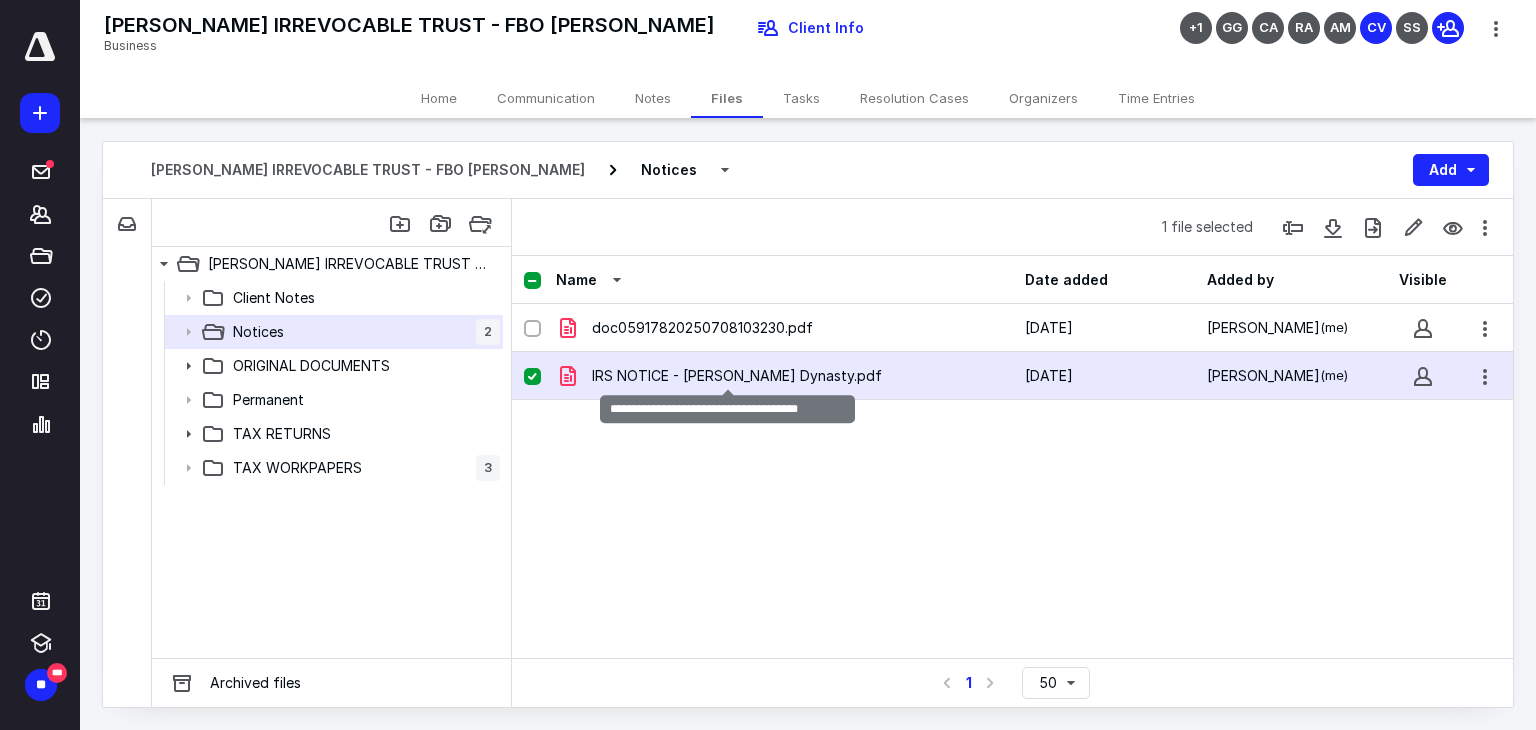 click on "IRS NOTICE - LLoyd Mandell Dynasty.pdf" at bounding box center [737, 376] 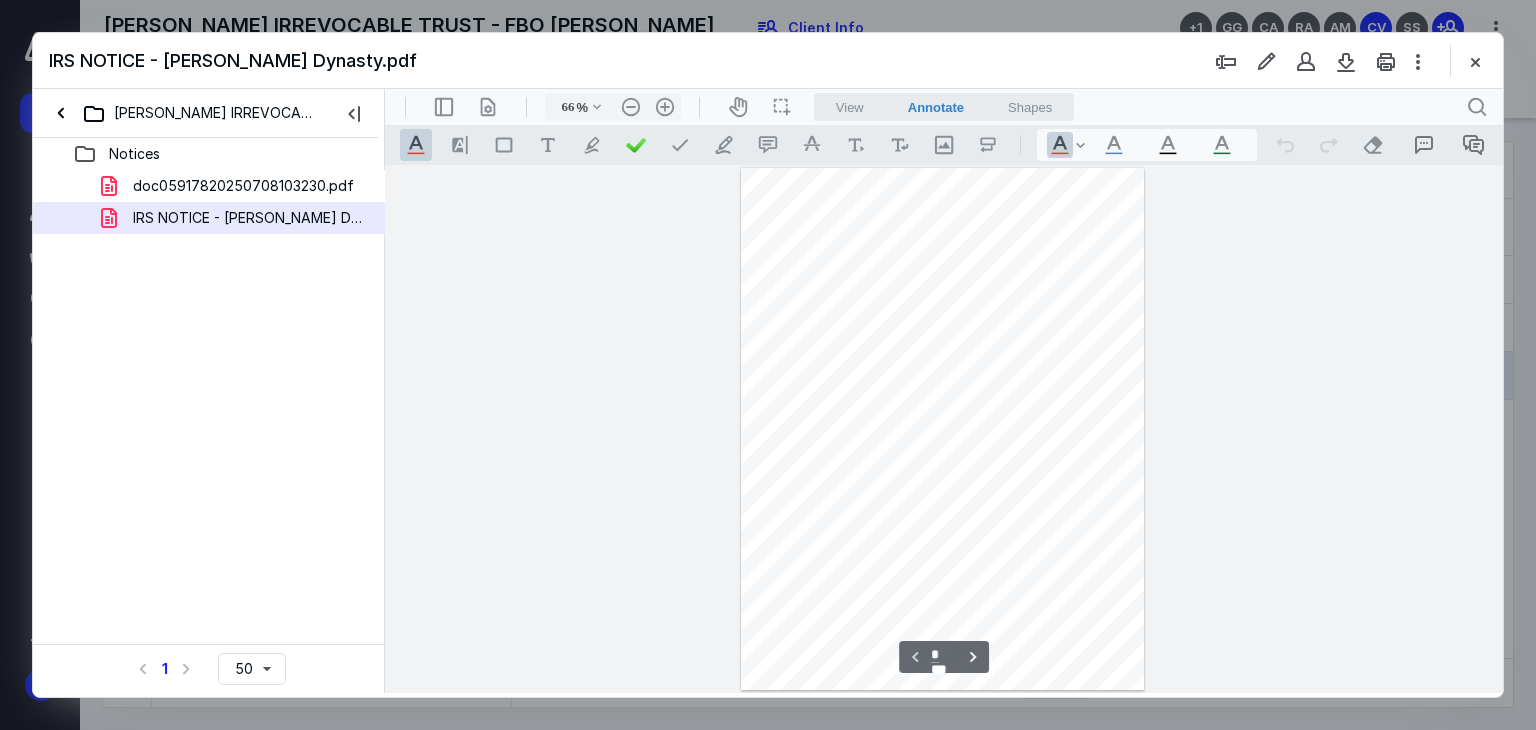 scroll, scrollTop: 0, scrollLeft: 0, axis: both 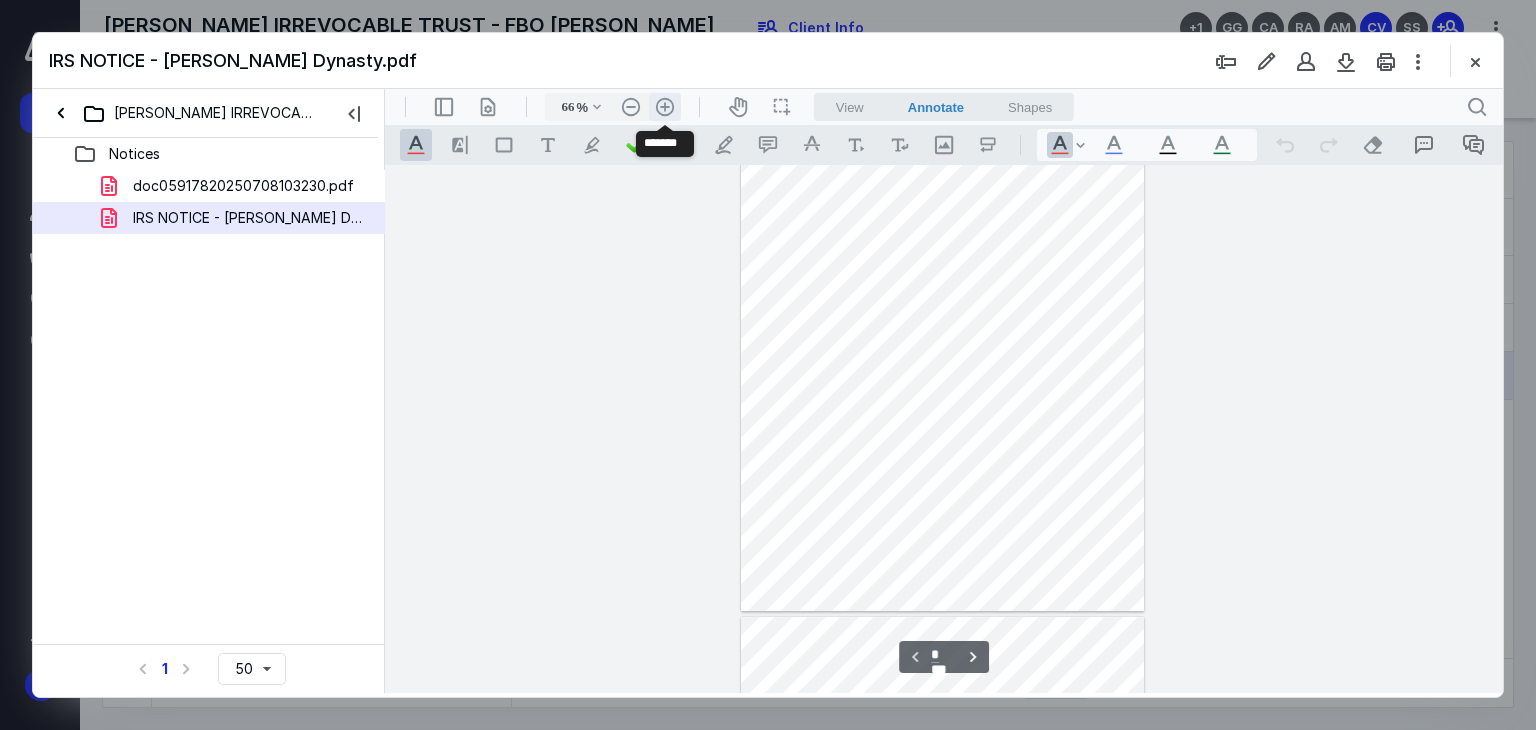click on ".cls-1{fill:#abb0c4;} icon - header - zoom - in - line" at bounding box center [665, 107] 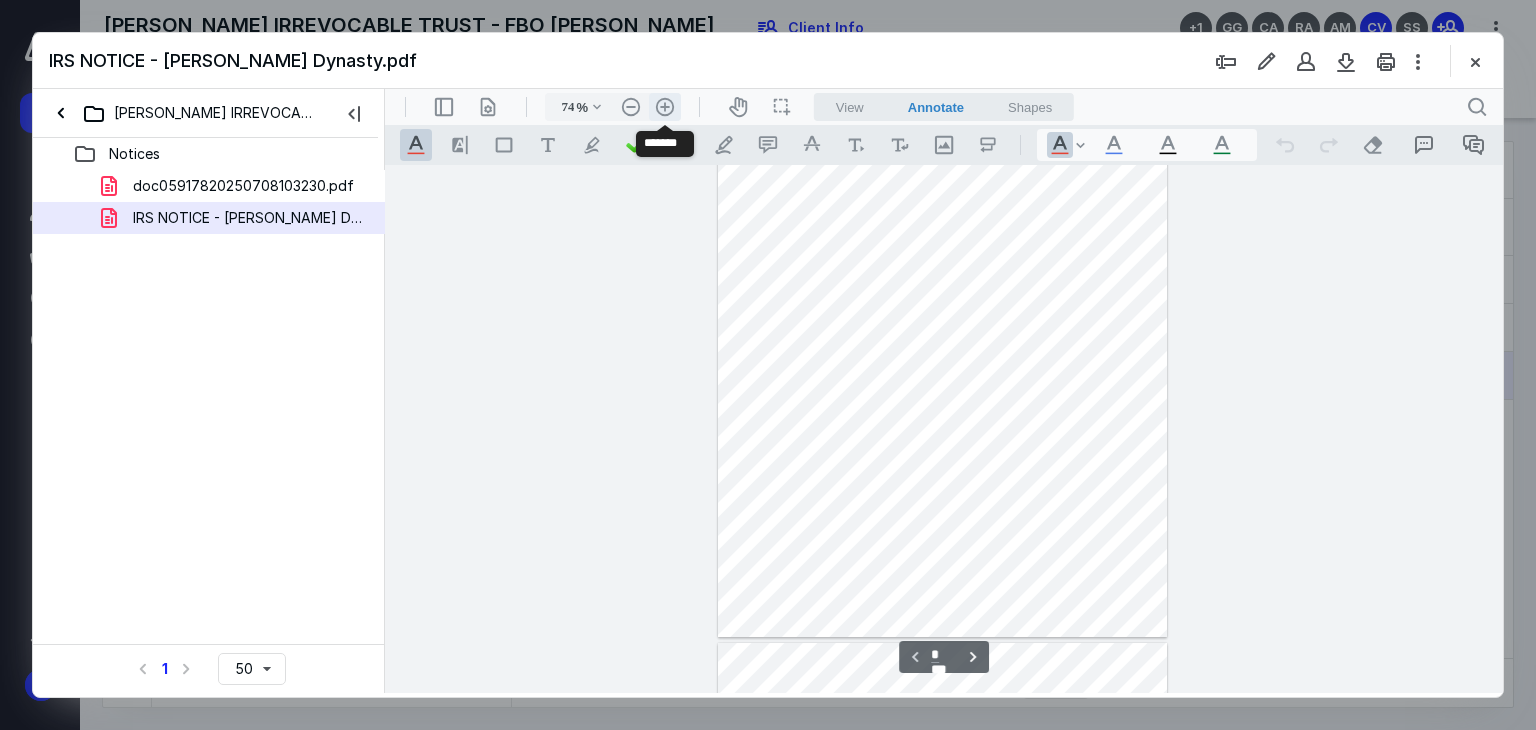click on ".cls-1{fill:#abb0c4;} icon - header - zoom - in - line" at bounding box center (665, 107) 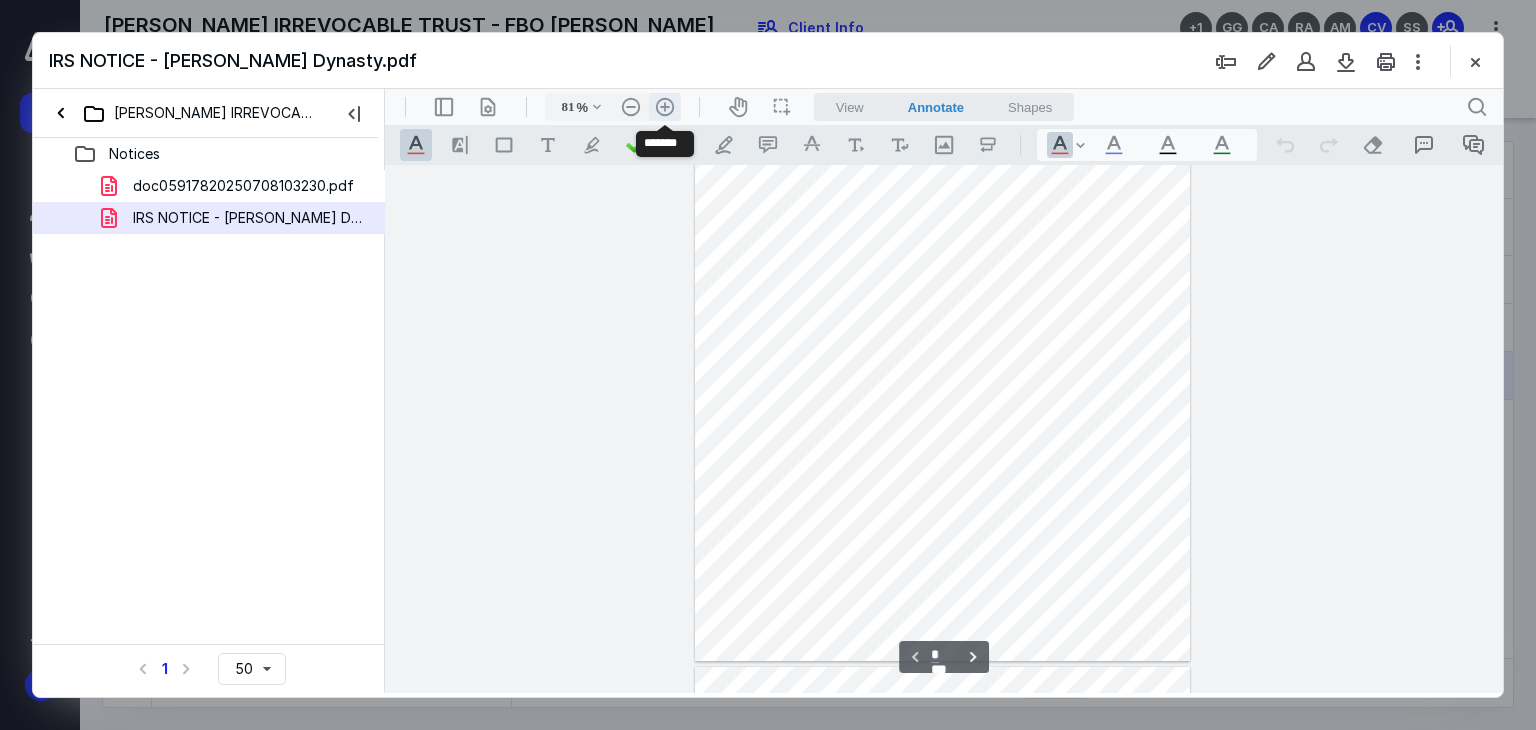 click on ".cls-1{fill:#abb0c4;} icon - header - zoom - in - line" at bounding box center [665, 107] 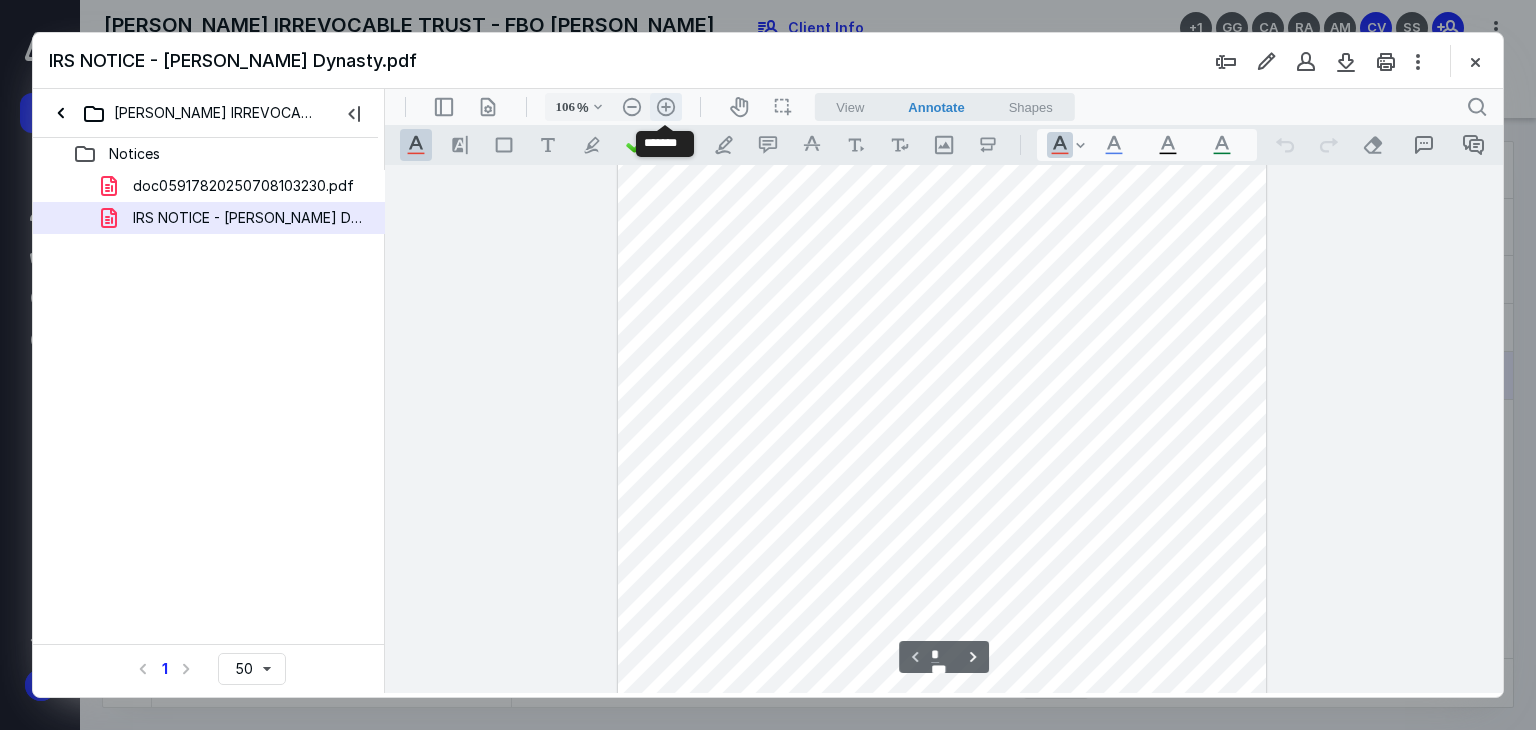 click on ".cls-1{fill:#abb0c4;} icon - header - zoom - in - line" at bounding box center (666, 107) 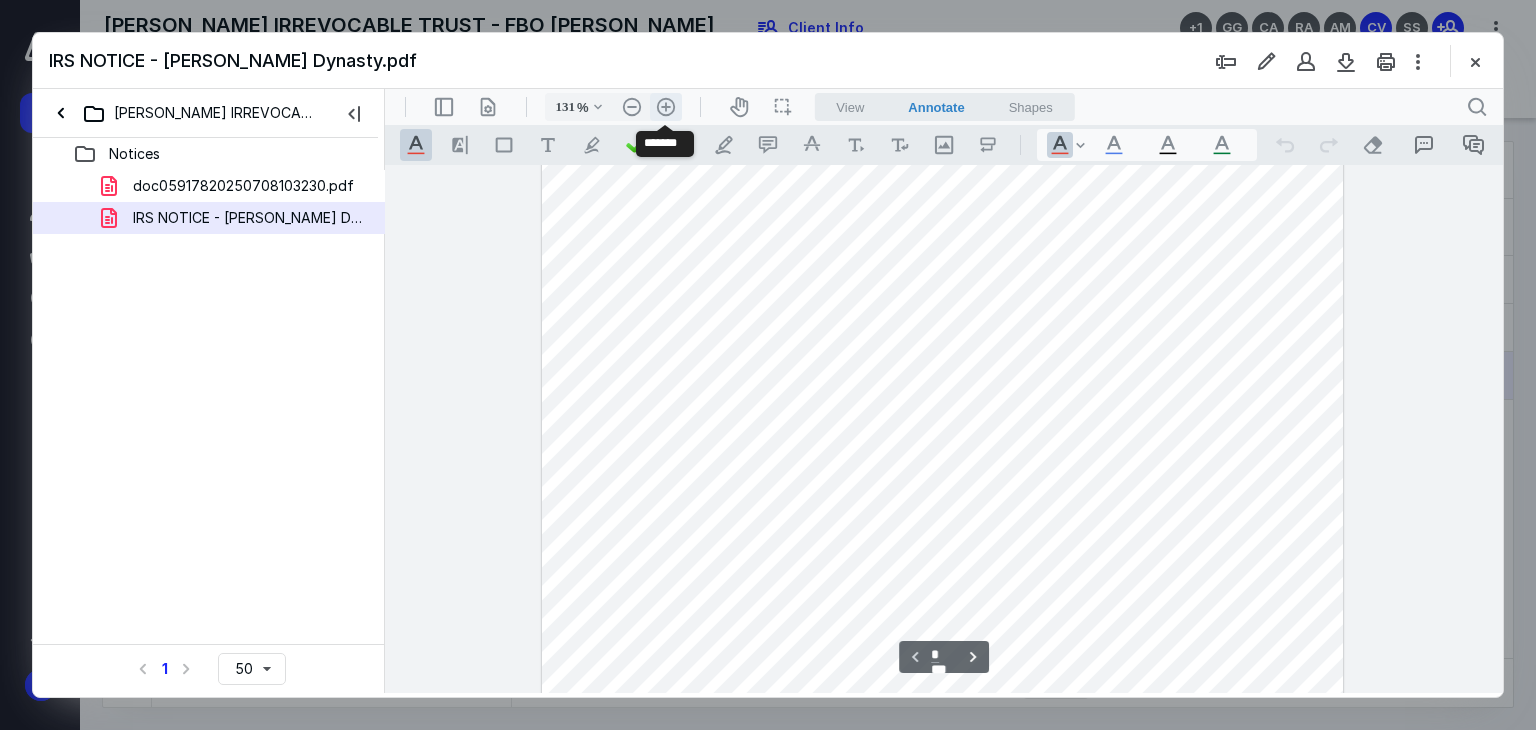 scroll, scrollTop: 378, scrollLeft: 0, axis: vertical 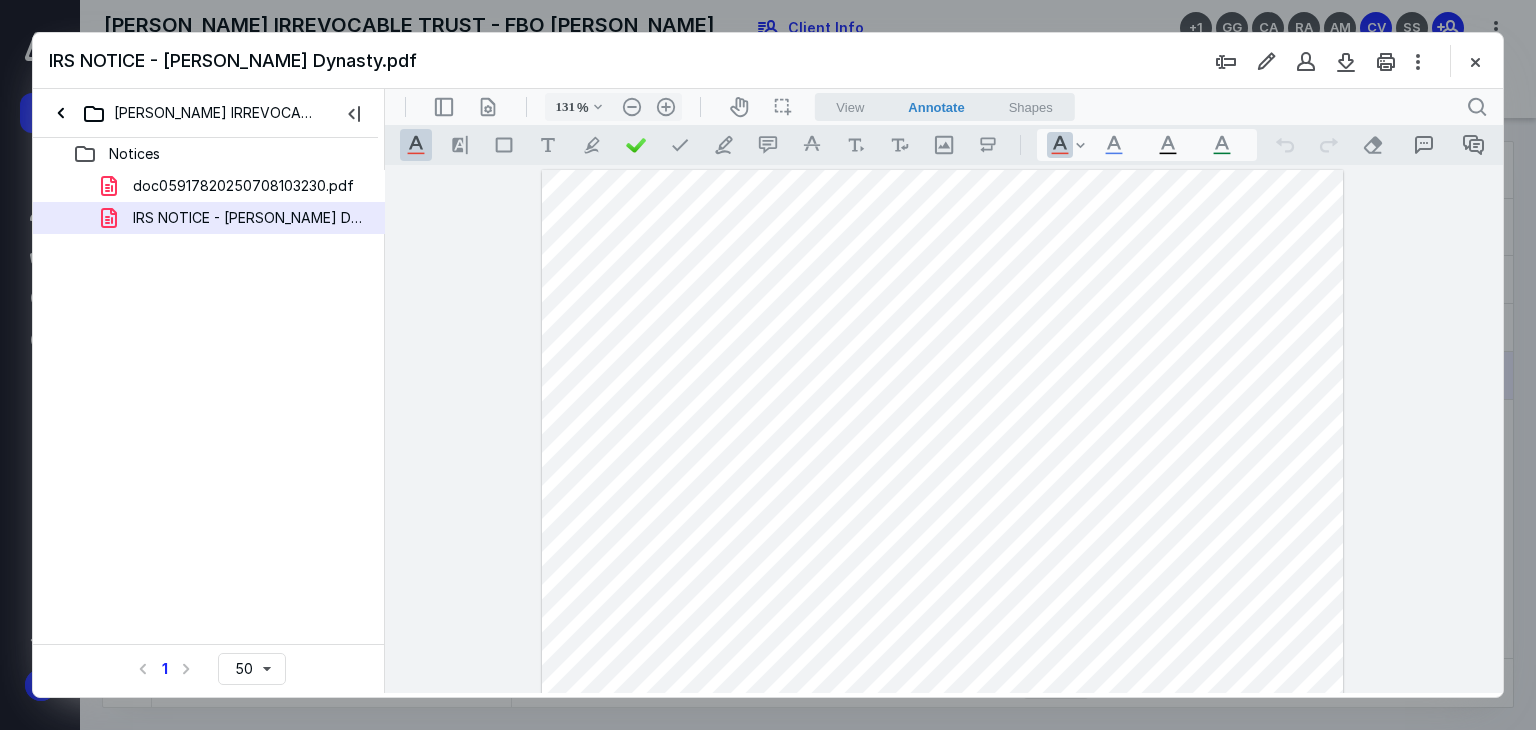 click on "**********" at bounding box center [944, 429] 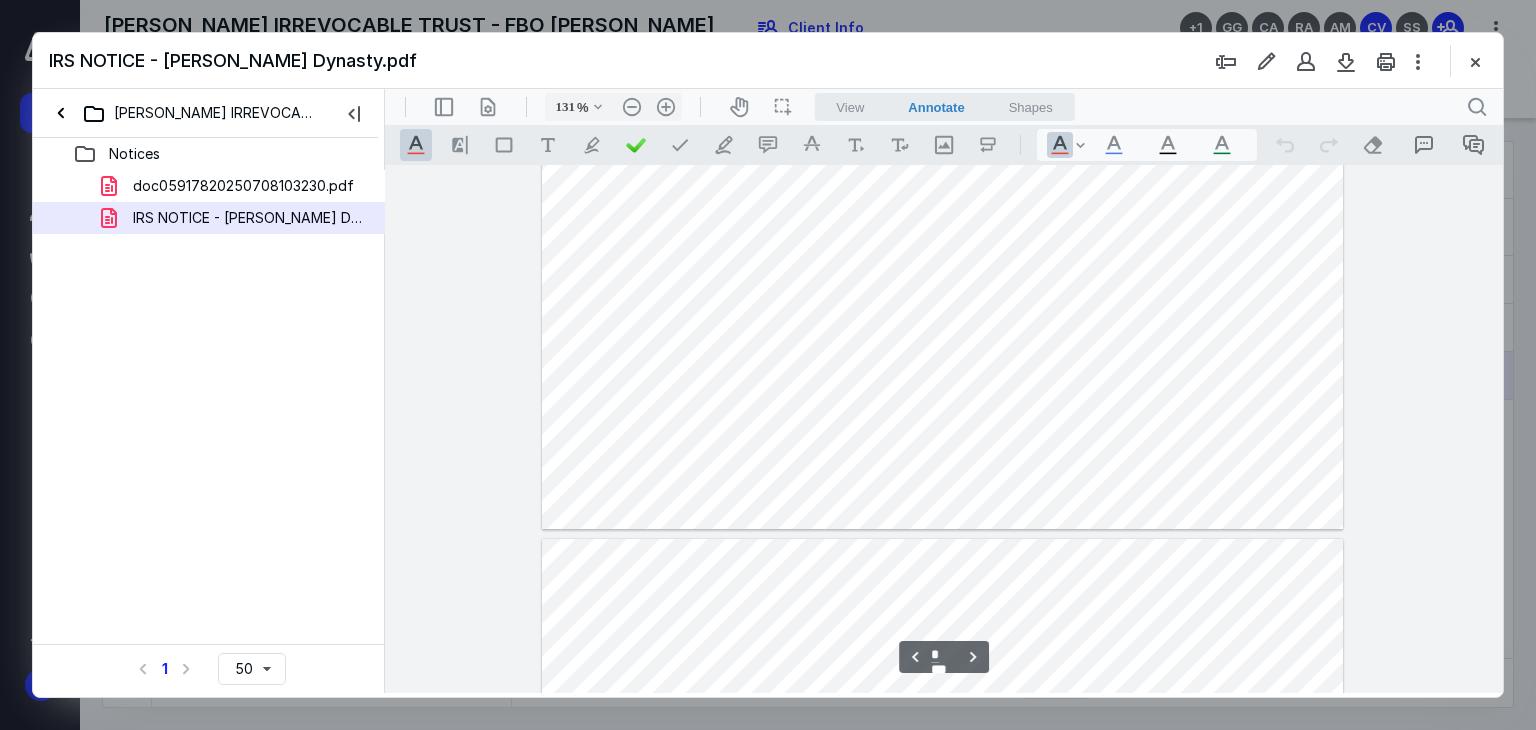 type on "*" 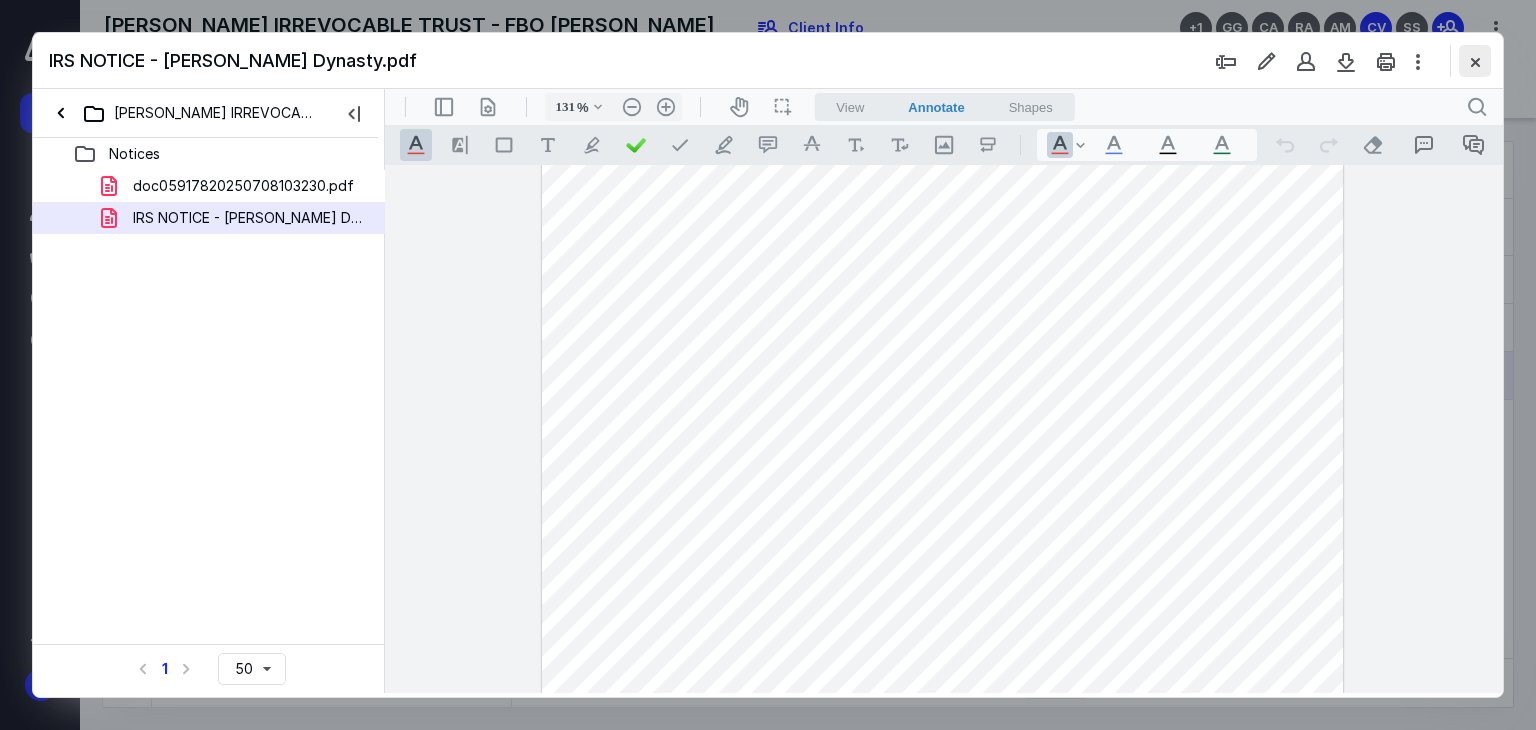 click at bounding box center (1475, 61) 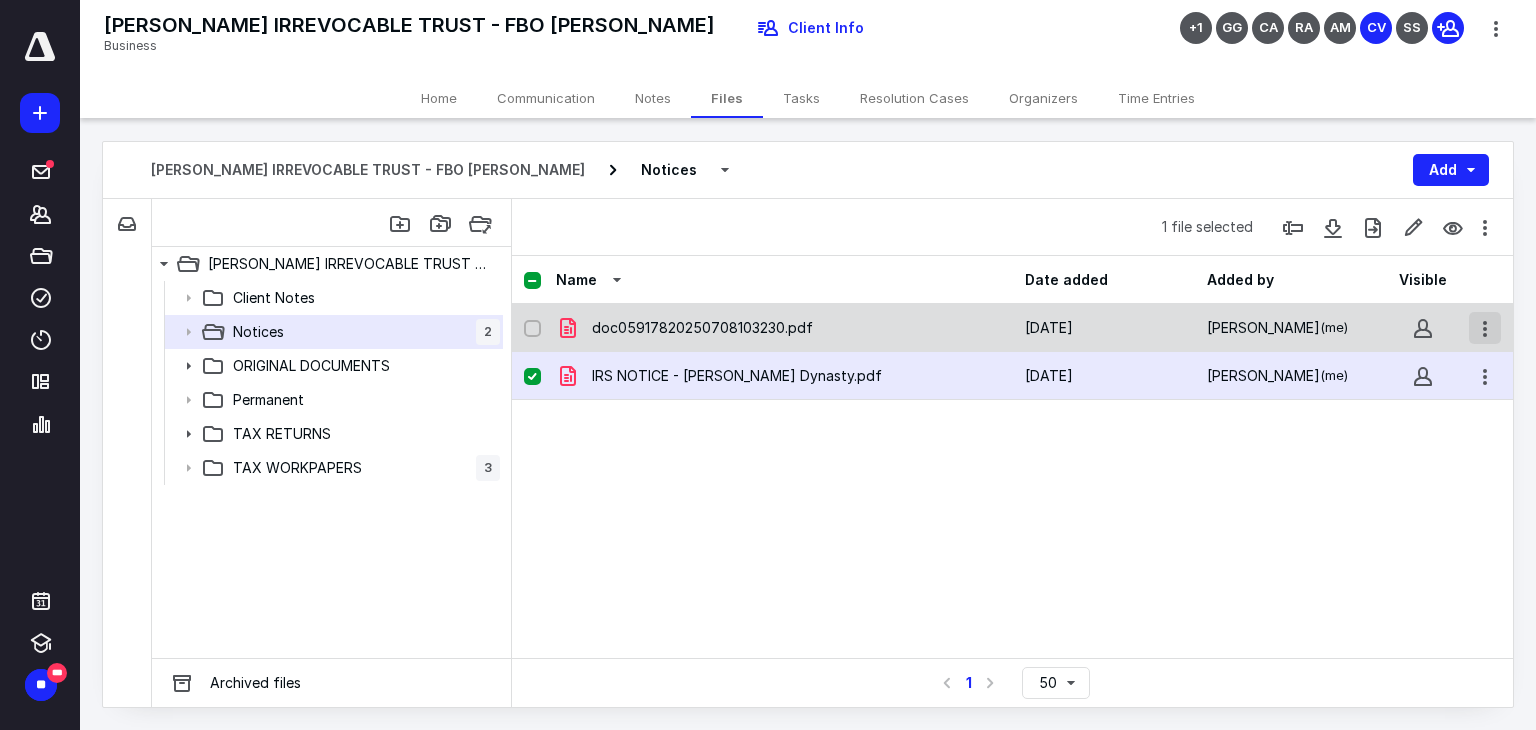 click at bounding box center (1485, 328) 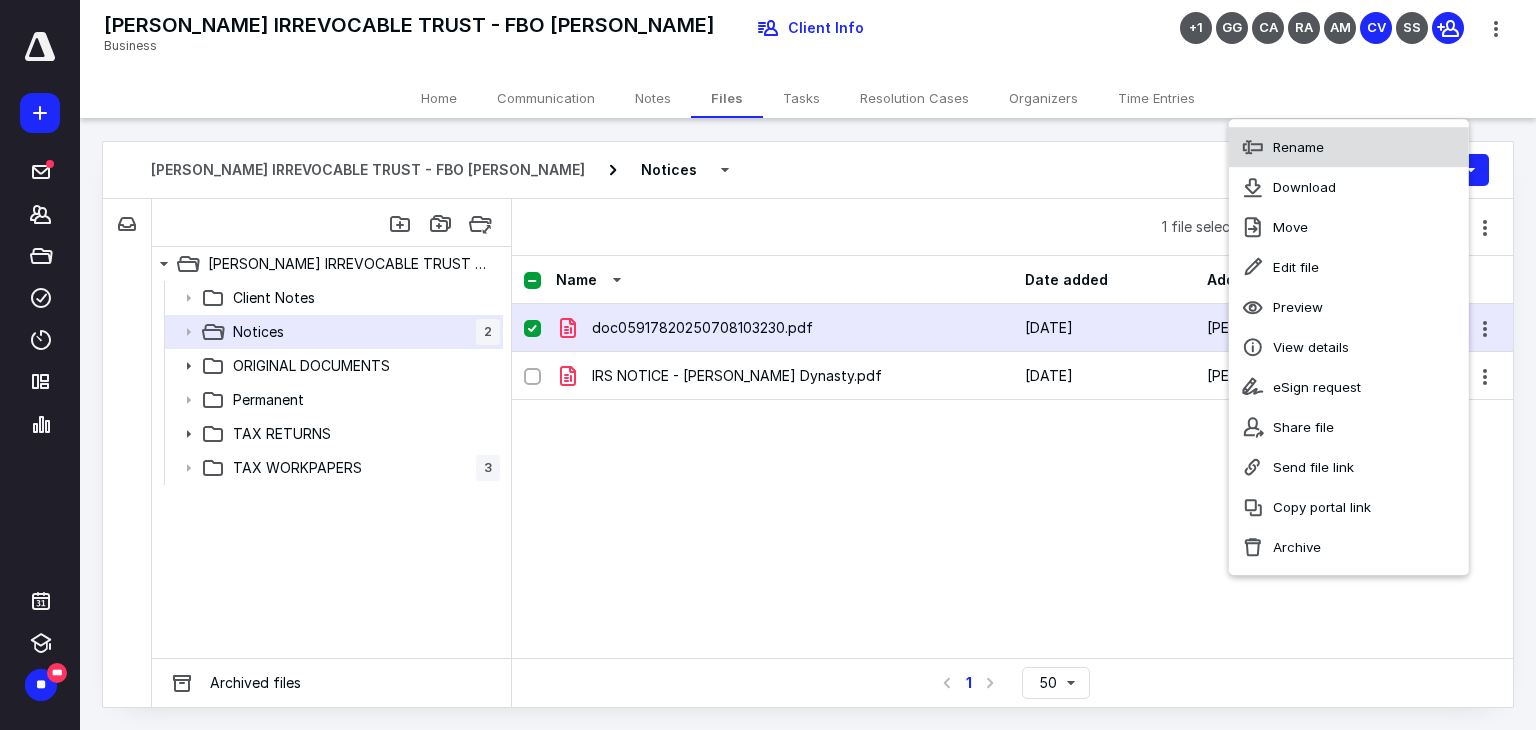 click on "Rename" at bounding box center [1349, 147] 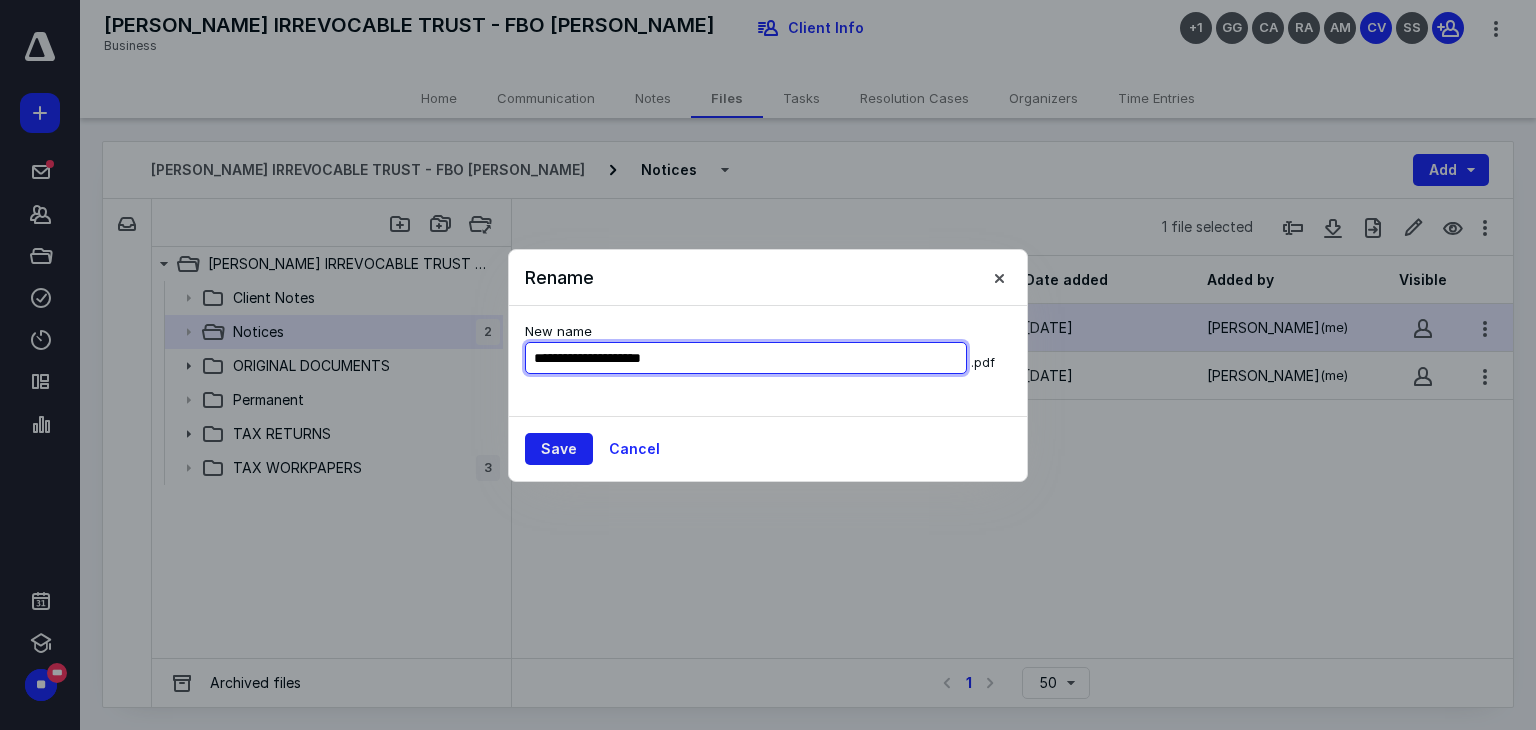 type on "**********" 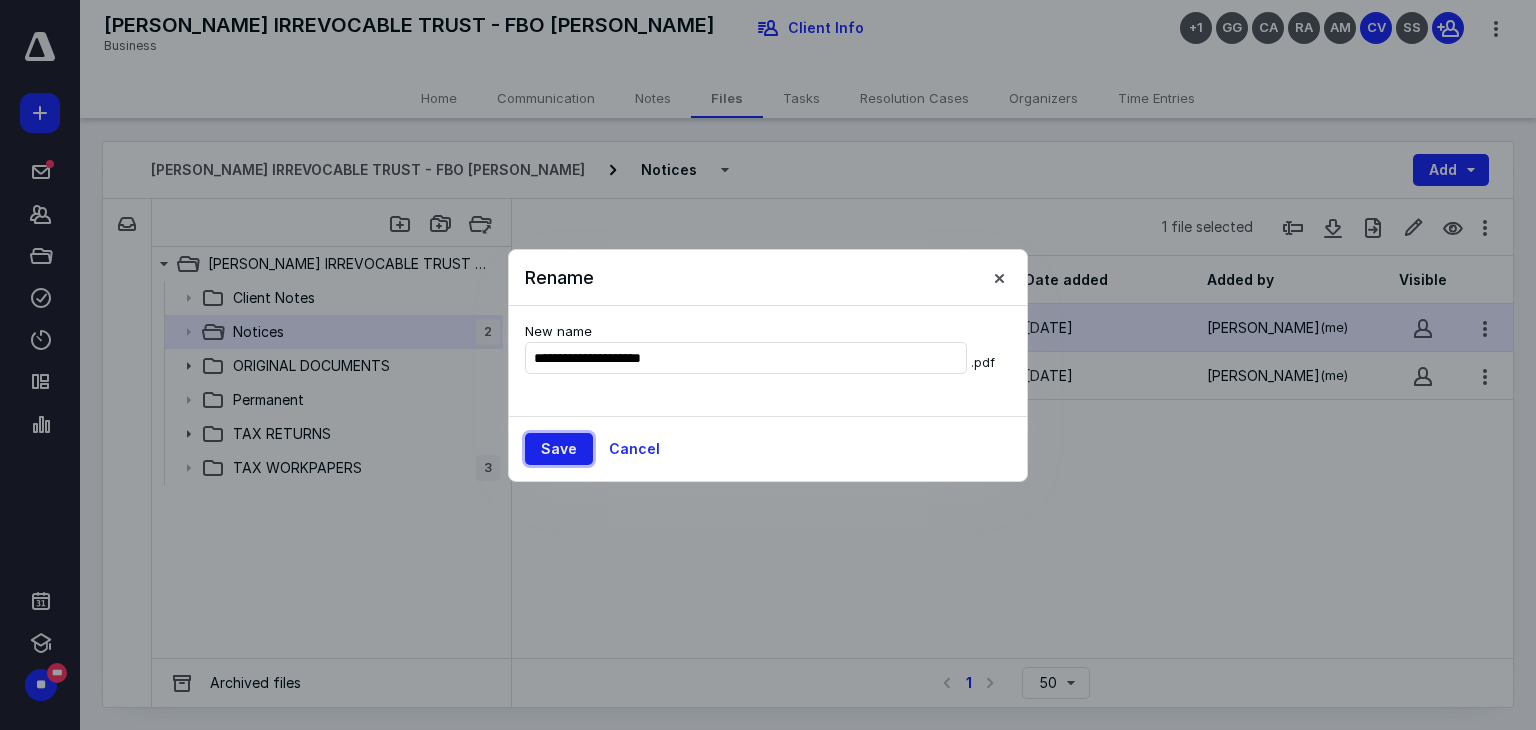 click on "Save" at bounding box center (559, 449) 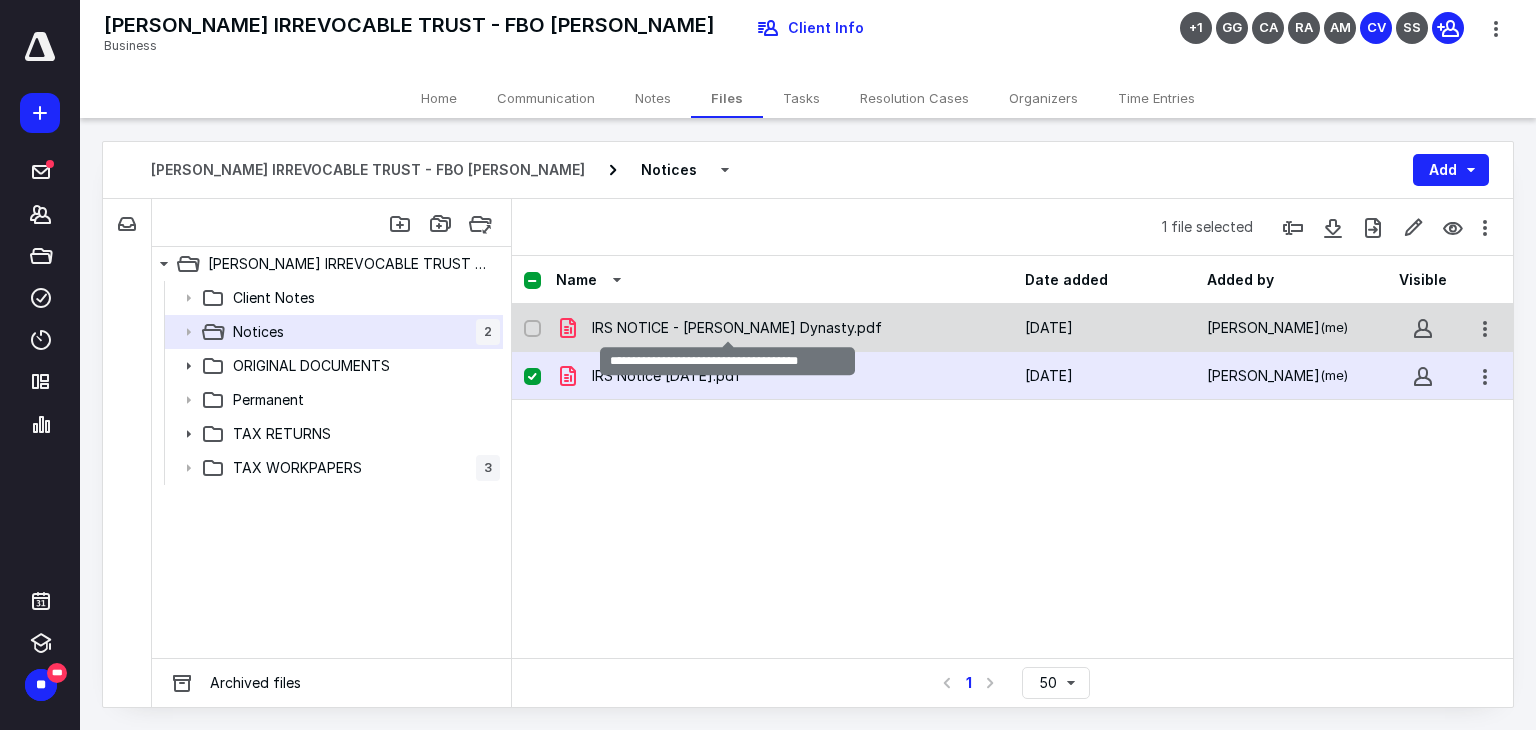click on "IRS NOTICE - LLoyd Mandell Dynasty.pdf" at bounding box center (737, 328) 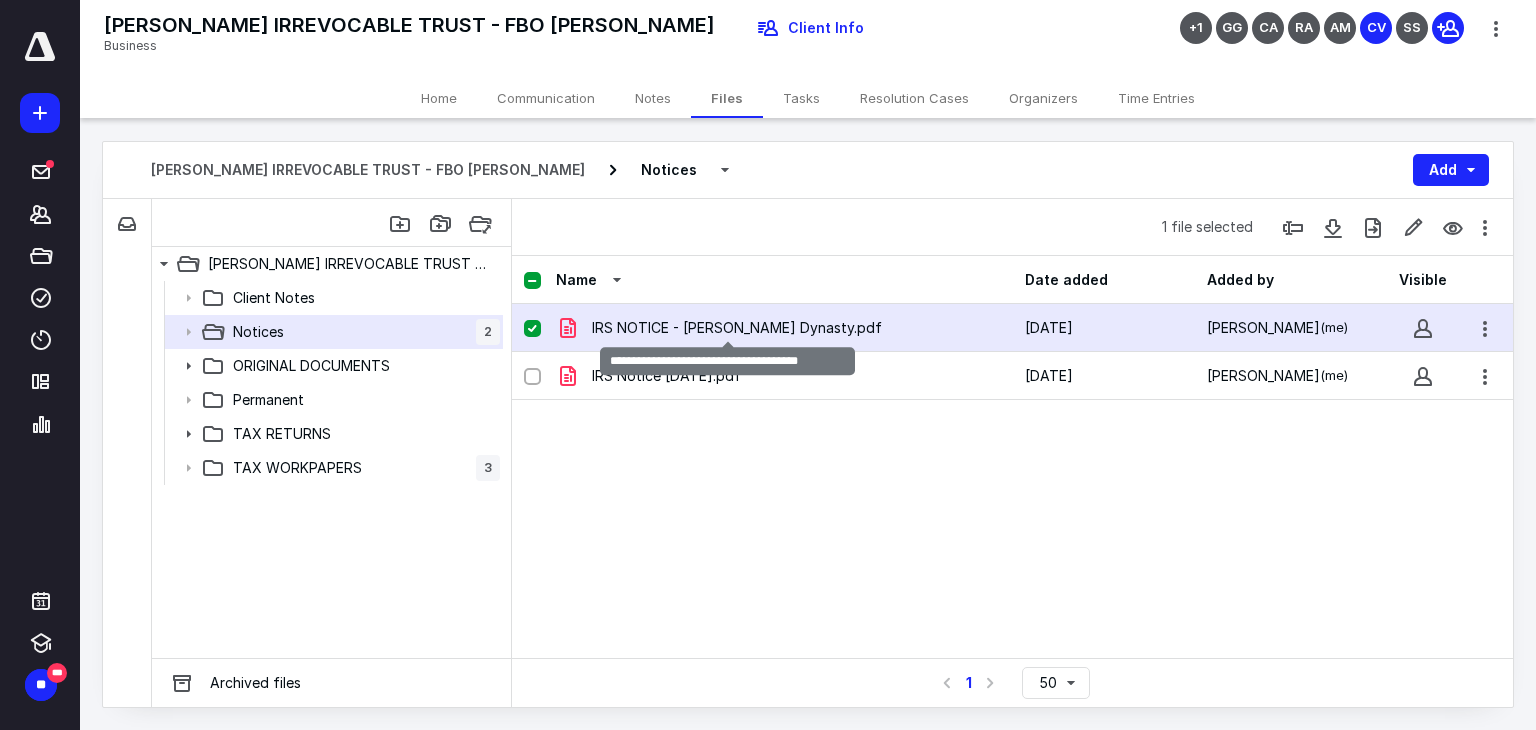 click on "IRS NOTICE - LLoyd Mandell Dynasty.pdf" at bounding box center [737, 328] 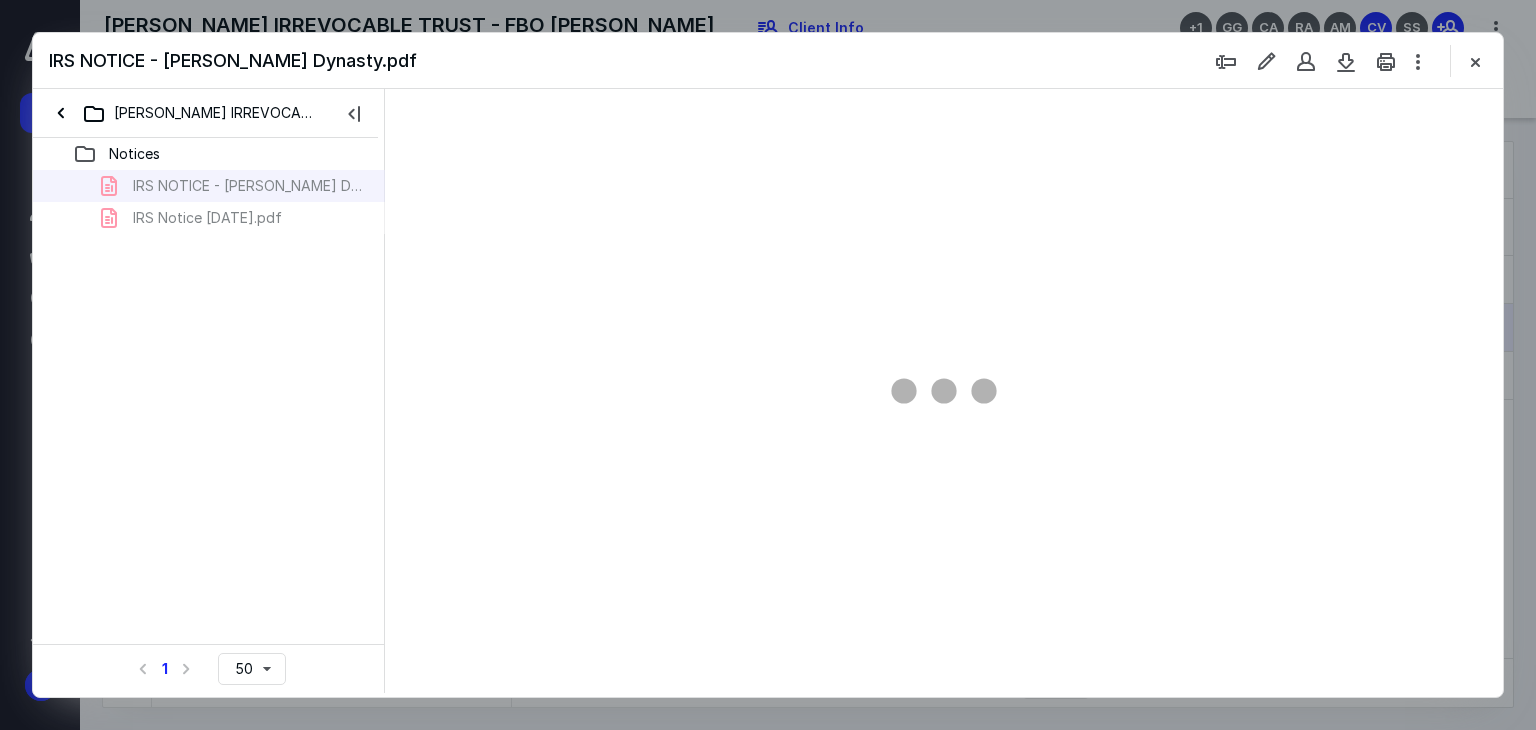 scroll, scrollTop: 0, scrollLeft: 0, axis: both 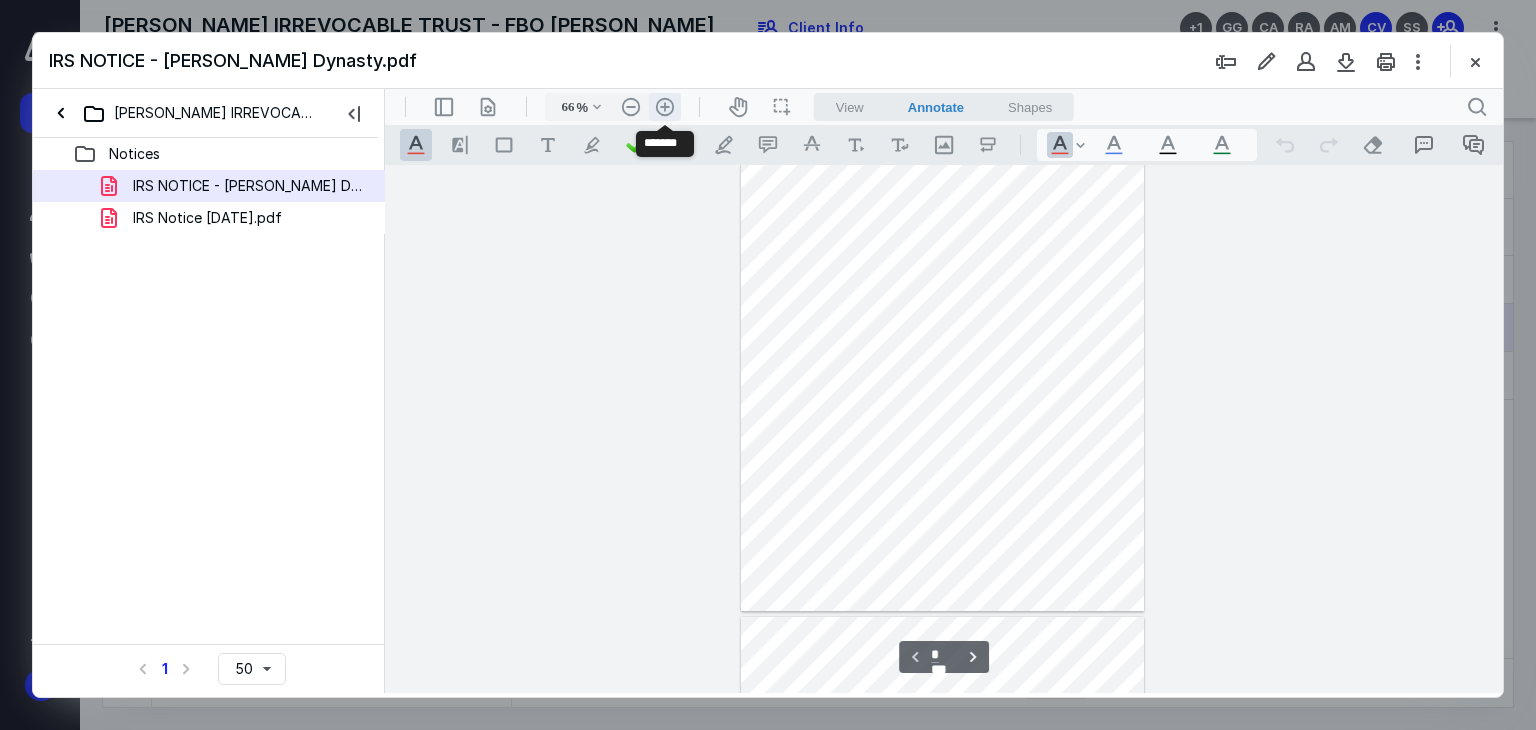 click on ".cls-1{fill:#abb0c4;} icon - header - zoom - in - line" at bounding box center [665, 107] 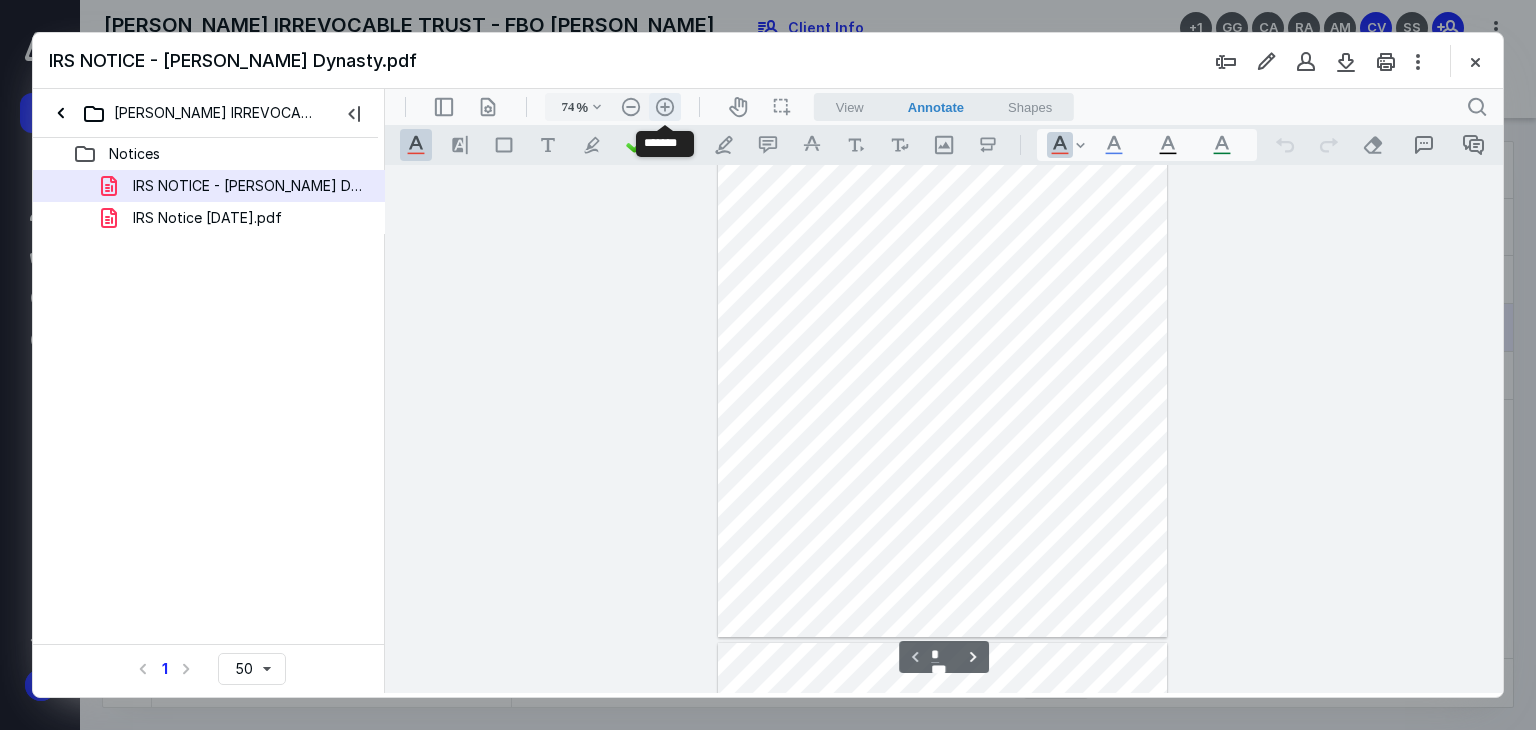 click on ".cls-1{fill:#abb0c4;} icon - header - zoom - in - line" at bounding box center (665, 107) 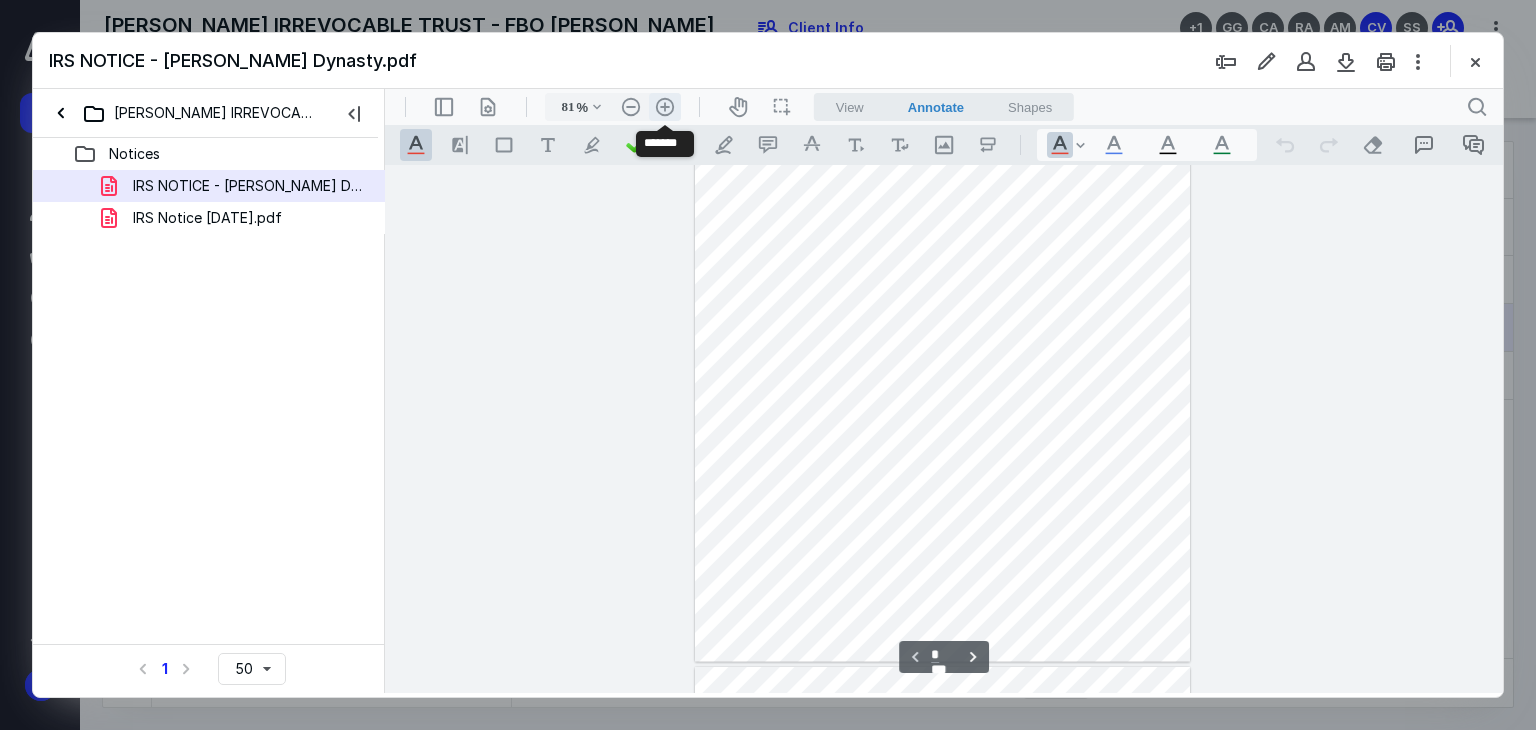 click on ".cls-1{fill:#abb0c4;} icon - header - zoom - in - line" at bounding box center [665, 107] 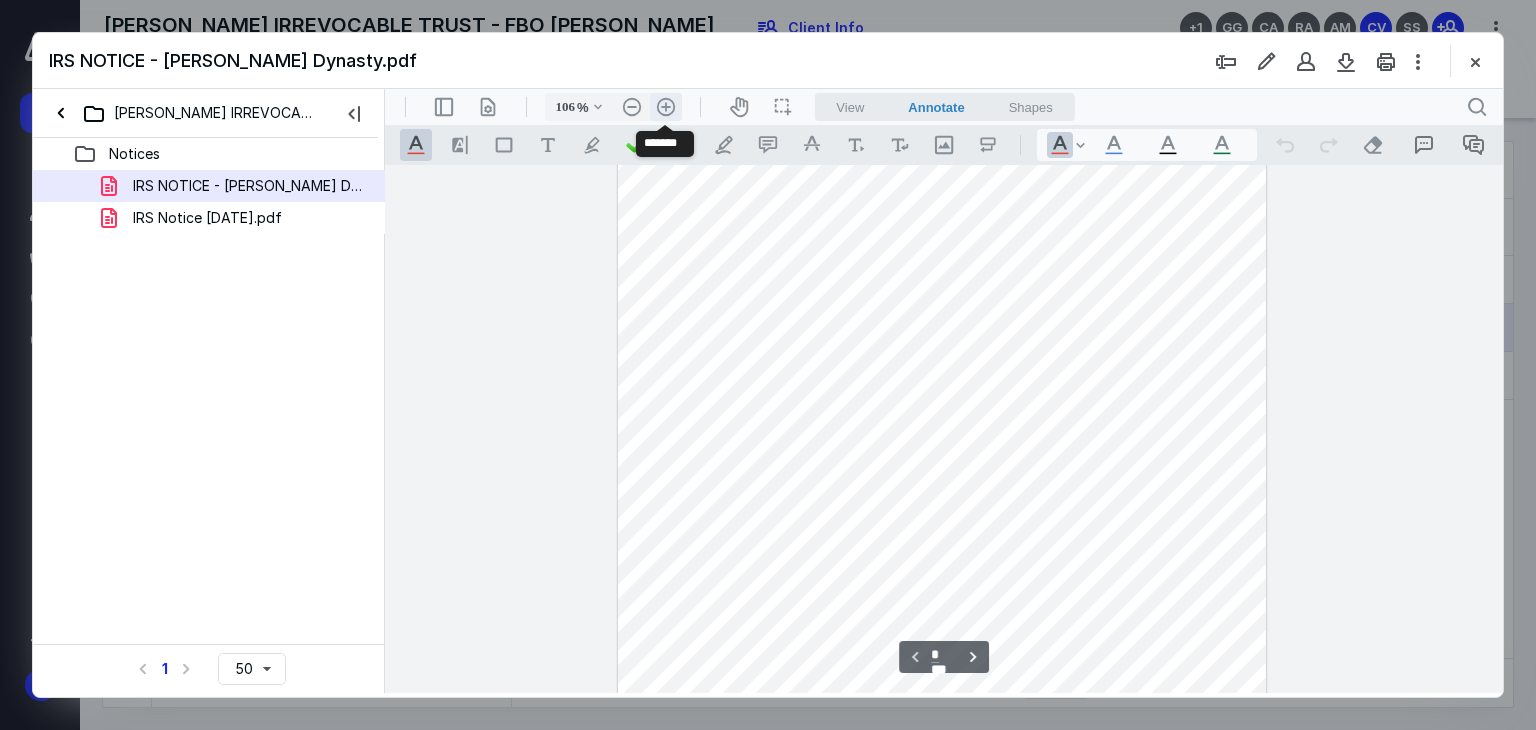 click on ".cls-1{fill:#abb0c4;} icon - header - zoom - in - line" at bounding box center [666, 107] 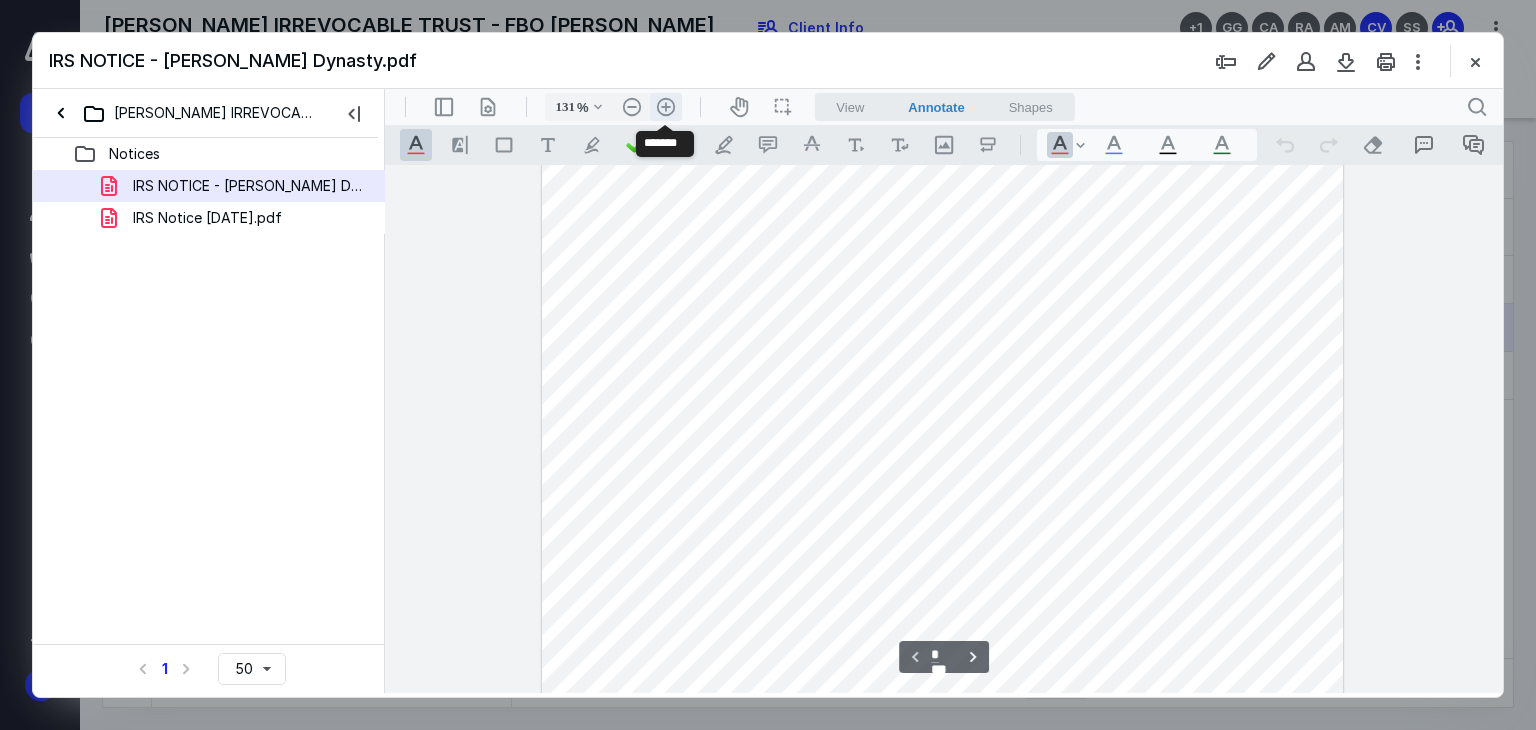 click on ".cls-1{fill:#abb0c4;} icon - header - zoom - in - line" at bounding box center (666, 107) 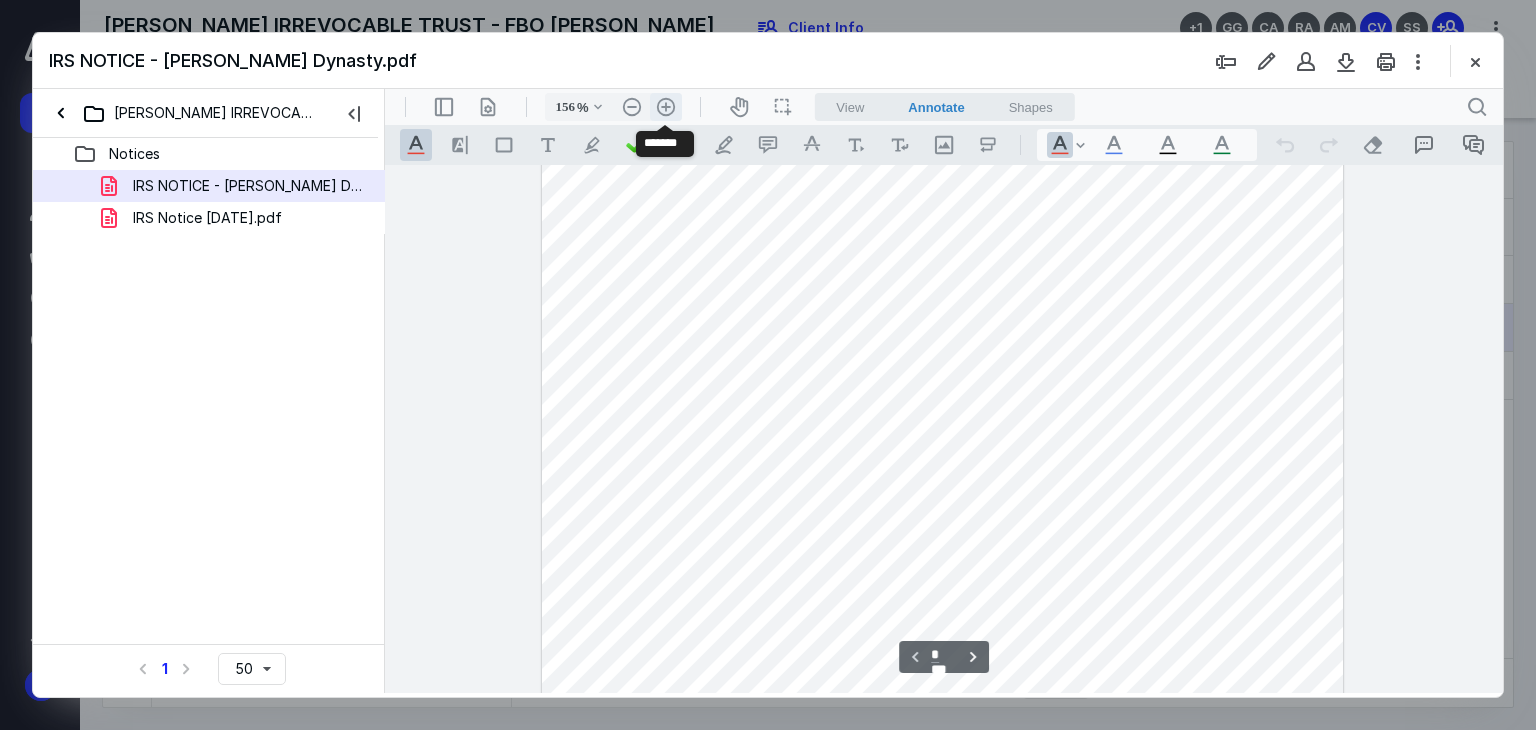 scroll, scrollTop: 493, scrollLeft: 0, axis: vertical 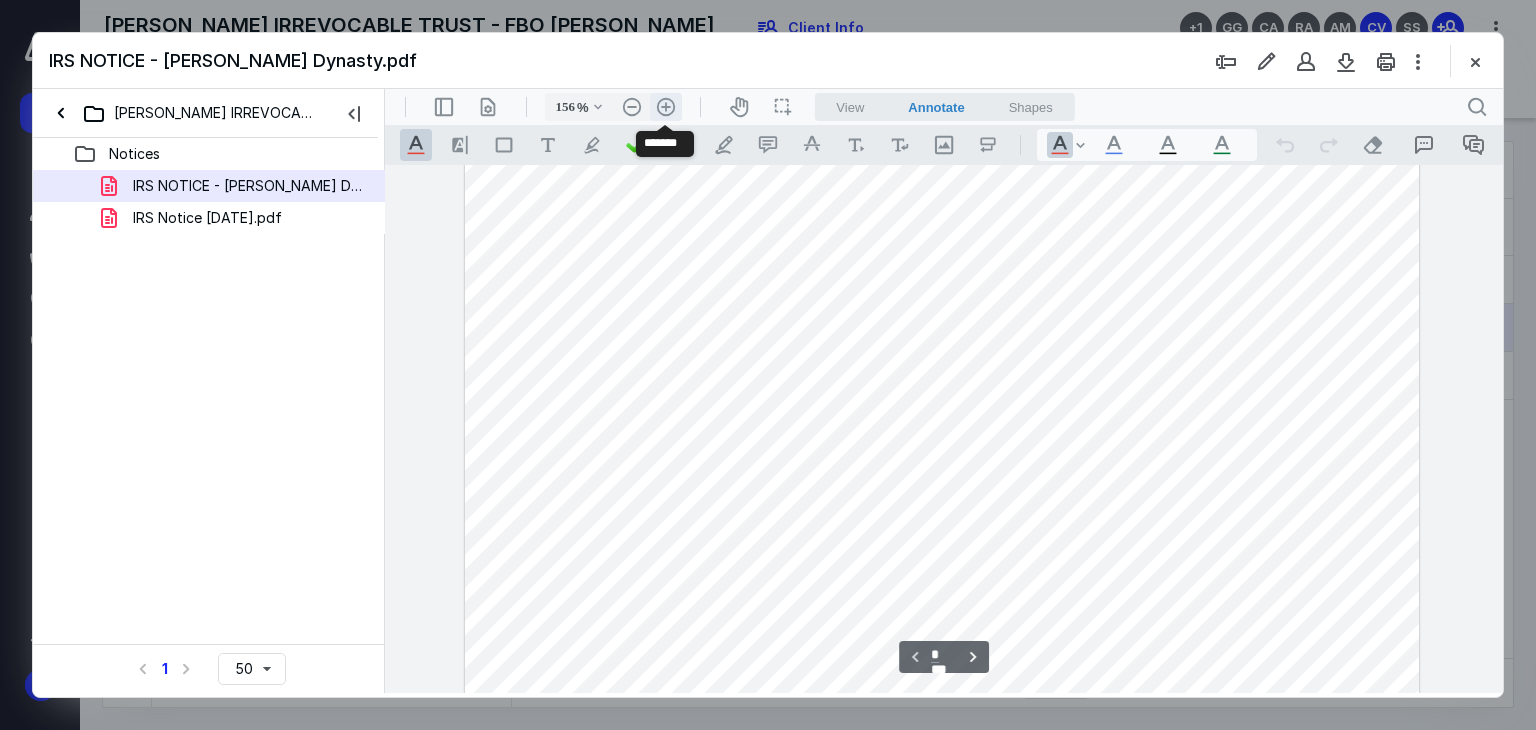 click on ".cls-1{fill:#abb0c4;} icon - header - zoom - in - line" at bounding box center (666, 107) 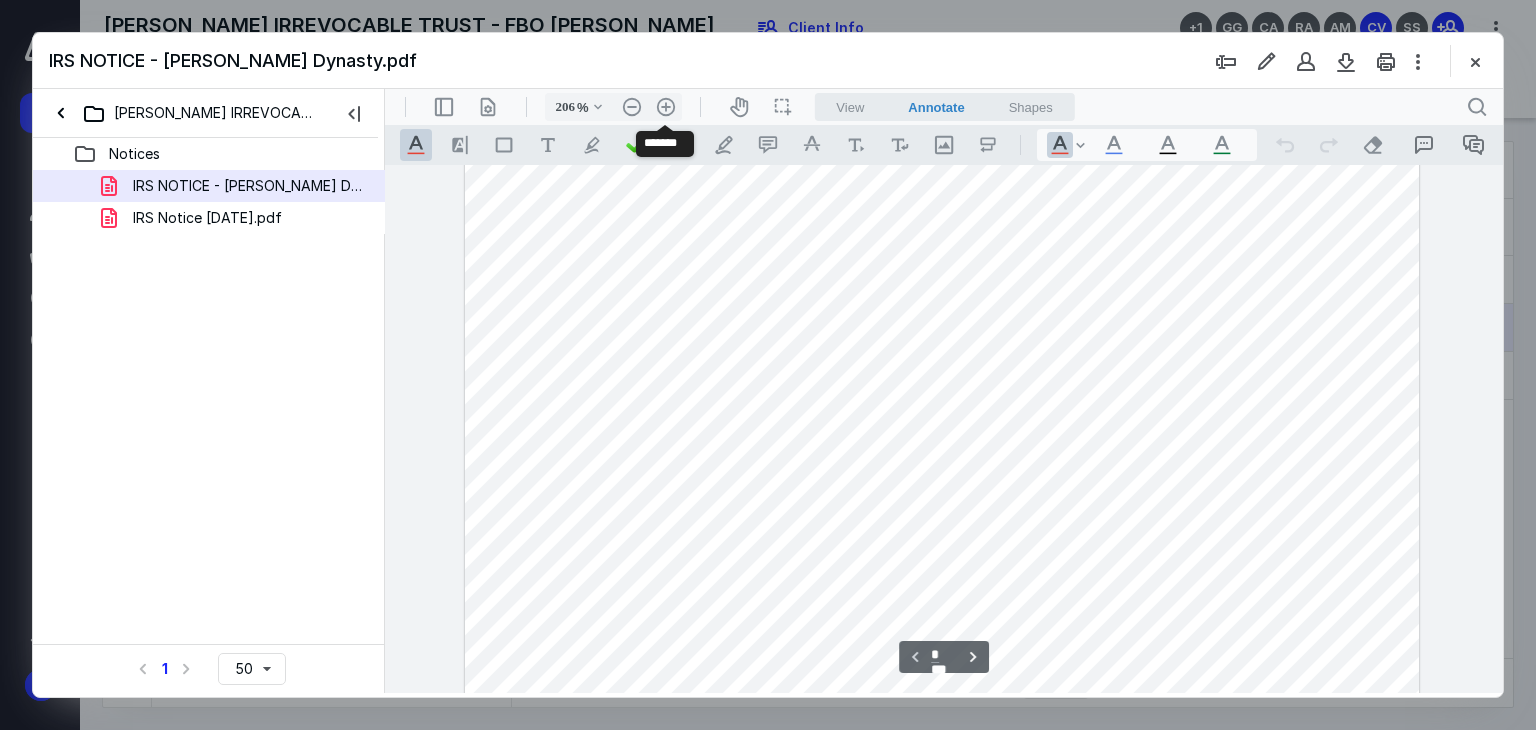 scroll, scrollTop: 724, scrollLeft: 85, axis: both 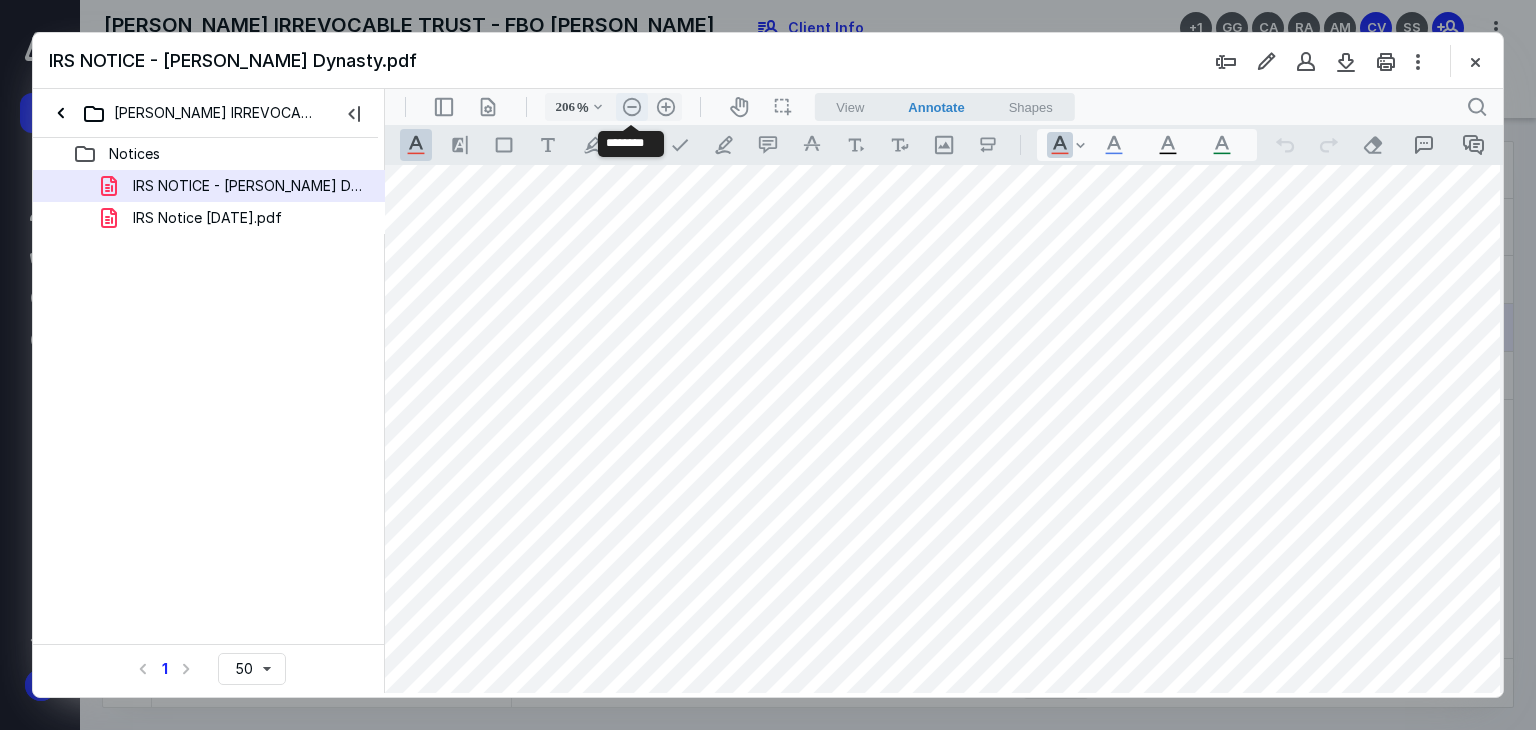 click on ".cls-1{fill:#abb0c4;} icon - header - zoom - out - line" at bounding box center (632, 107) 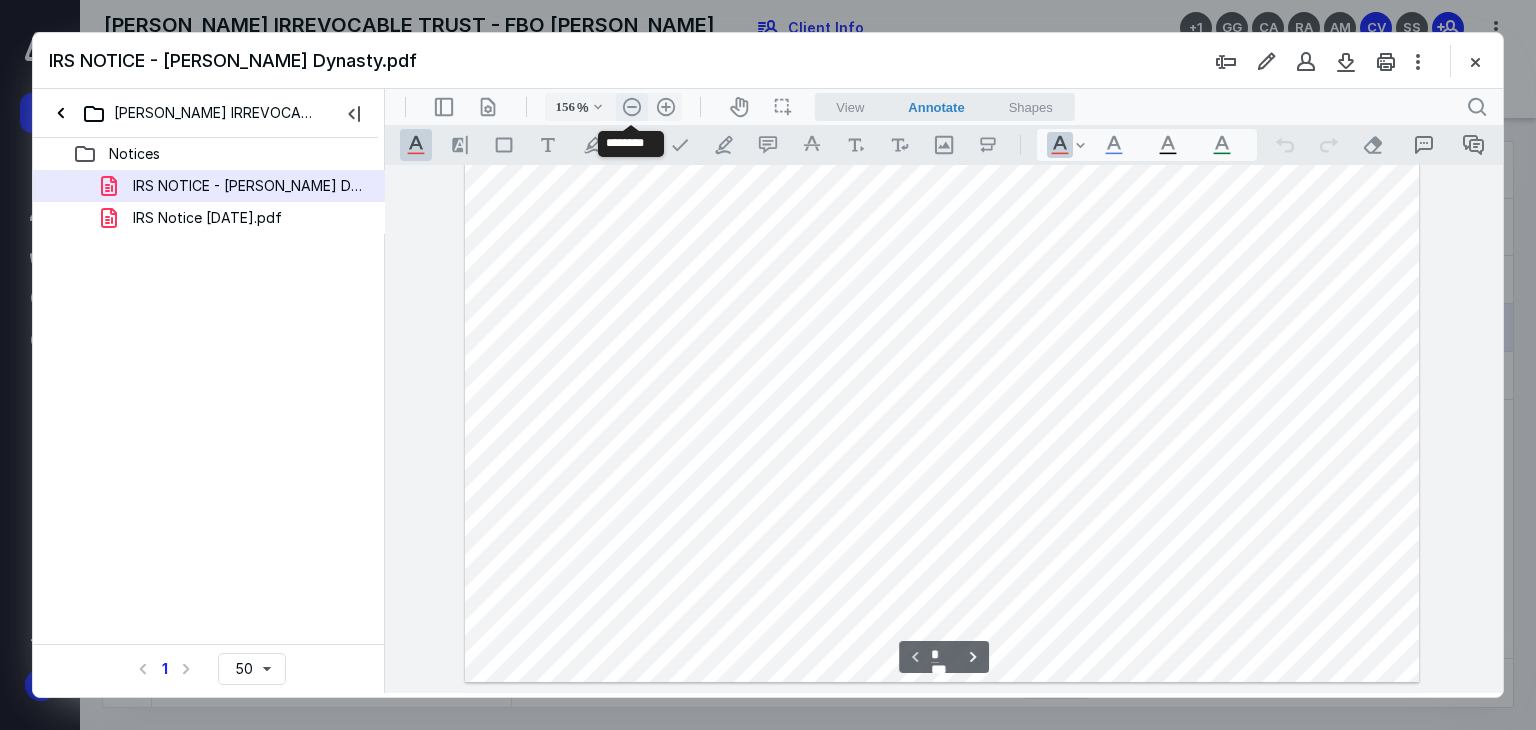 scroll, scrollTop: 493, scrollLeft: 0, axis: vertical 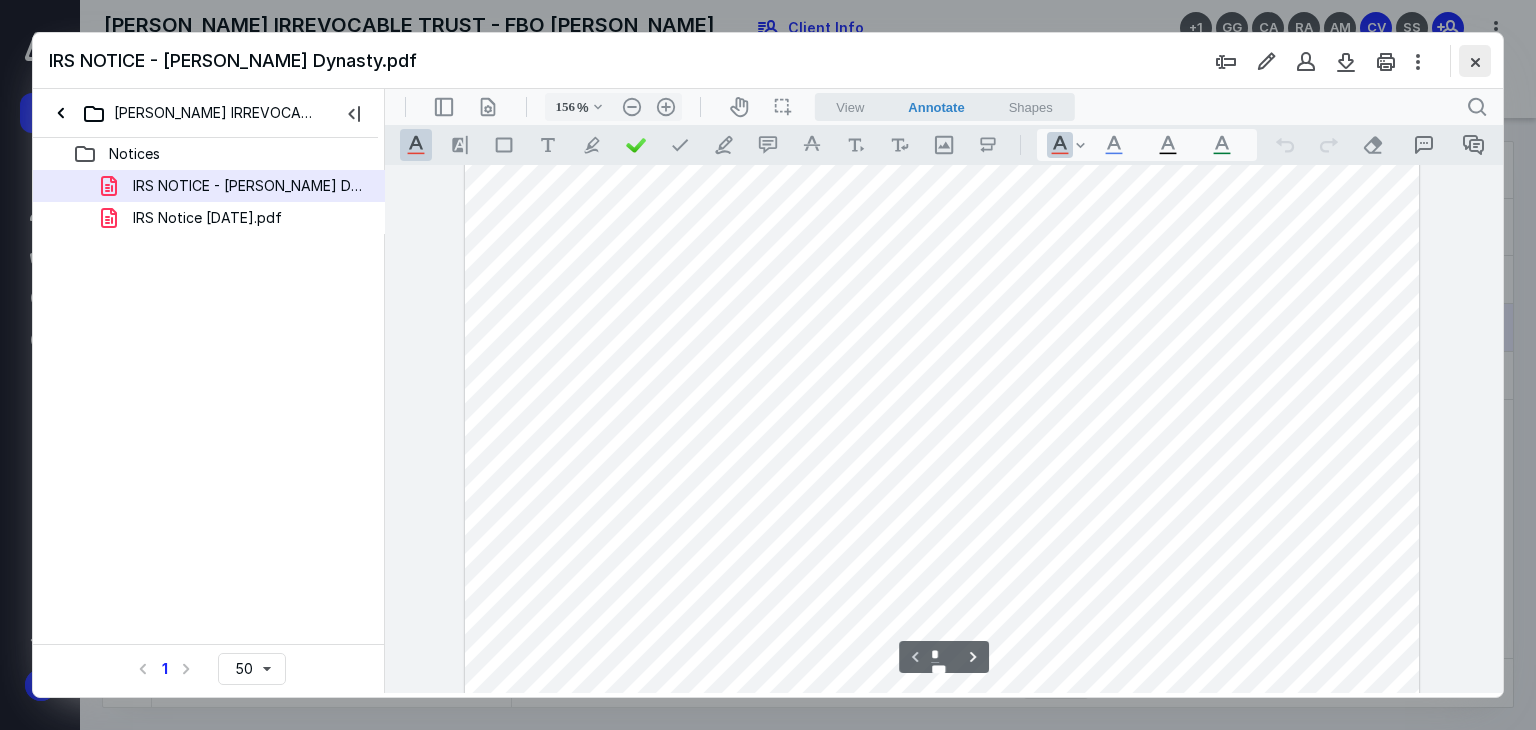 click at bounding box center (1475, 61) 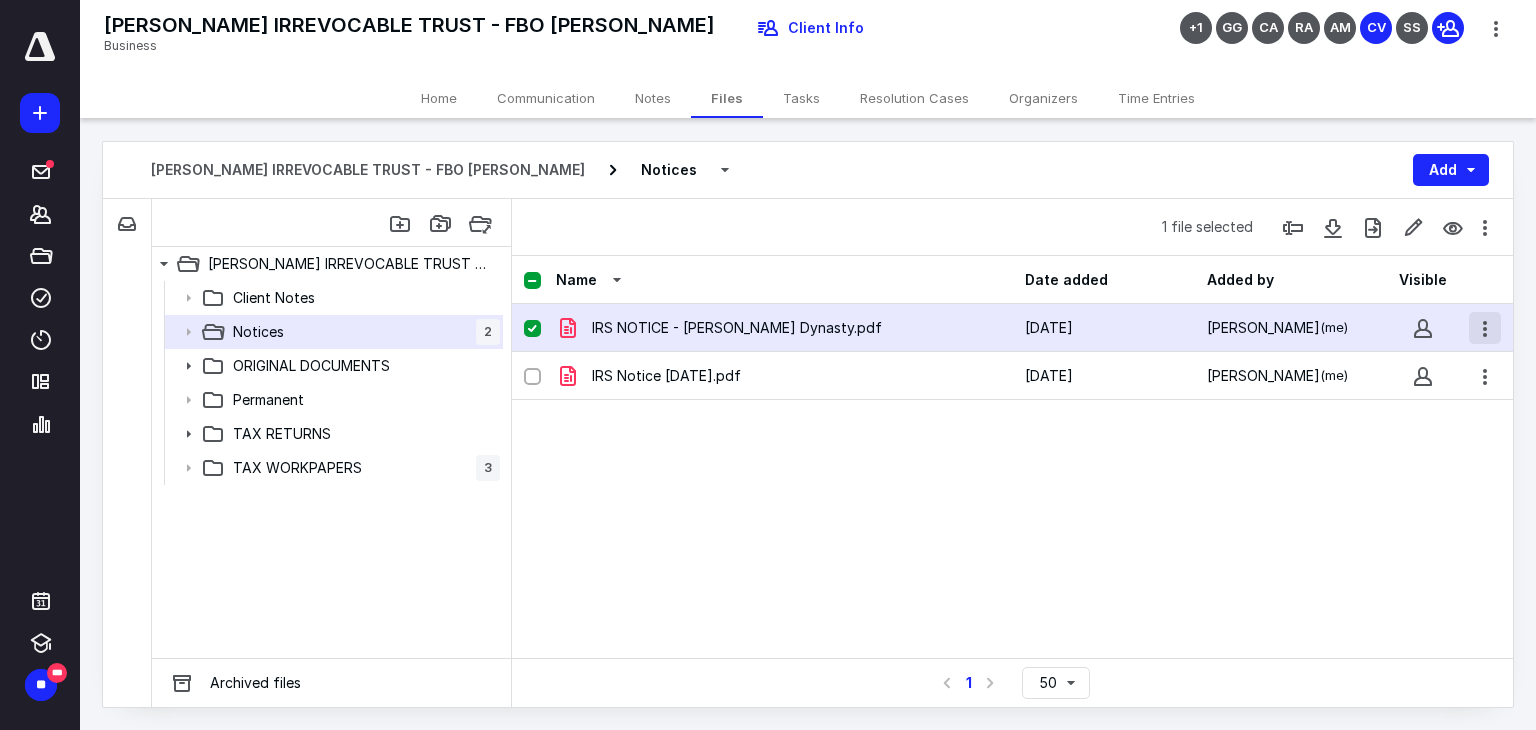 click at bounding box center [1485, 328] 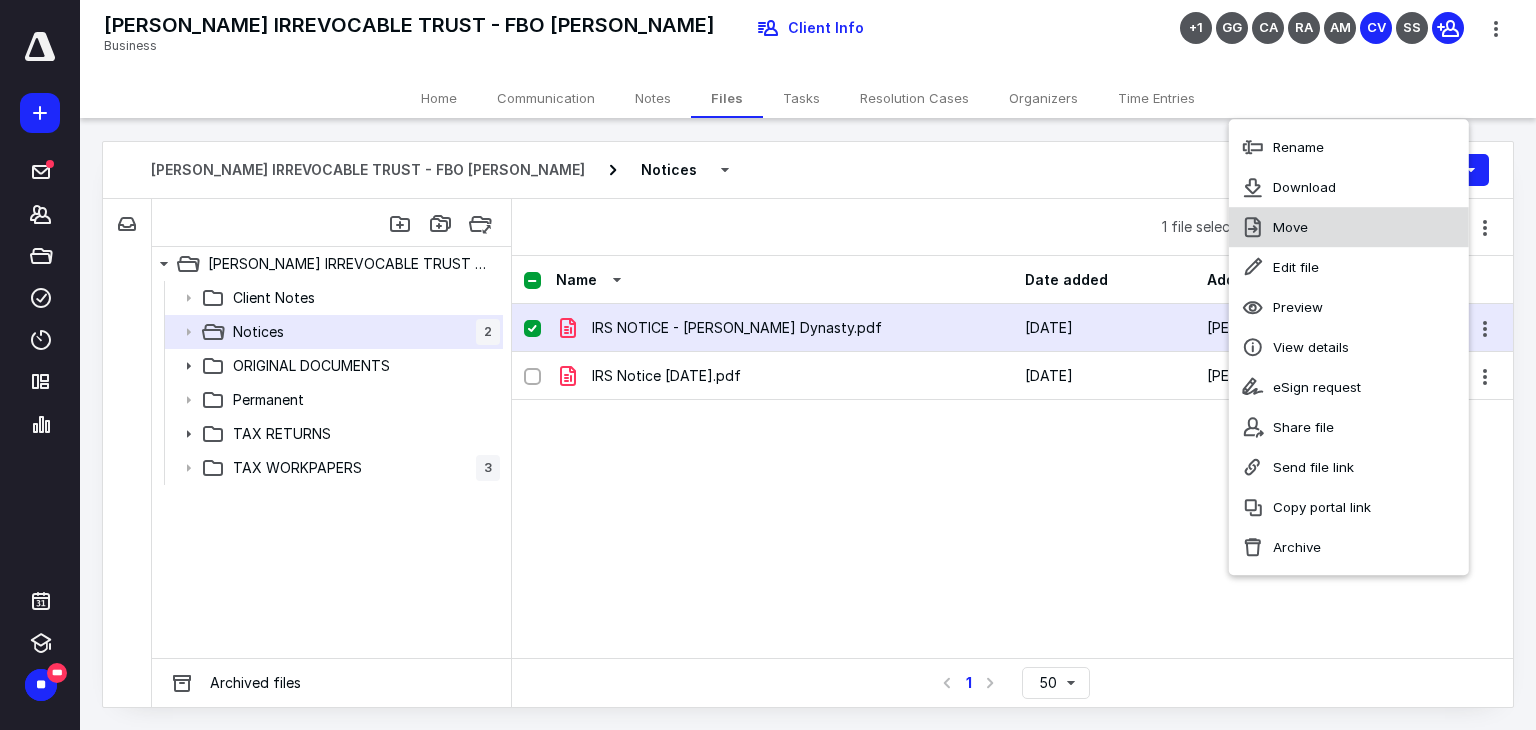 click on "Move" at bounding box center [1349, 227] 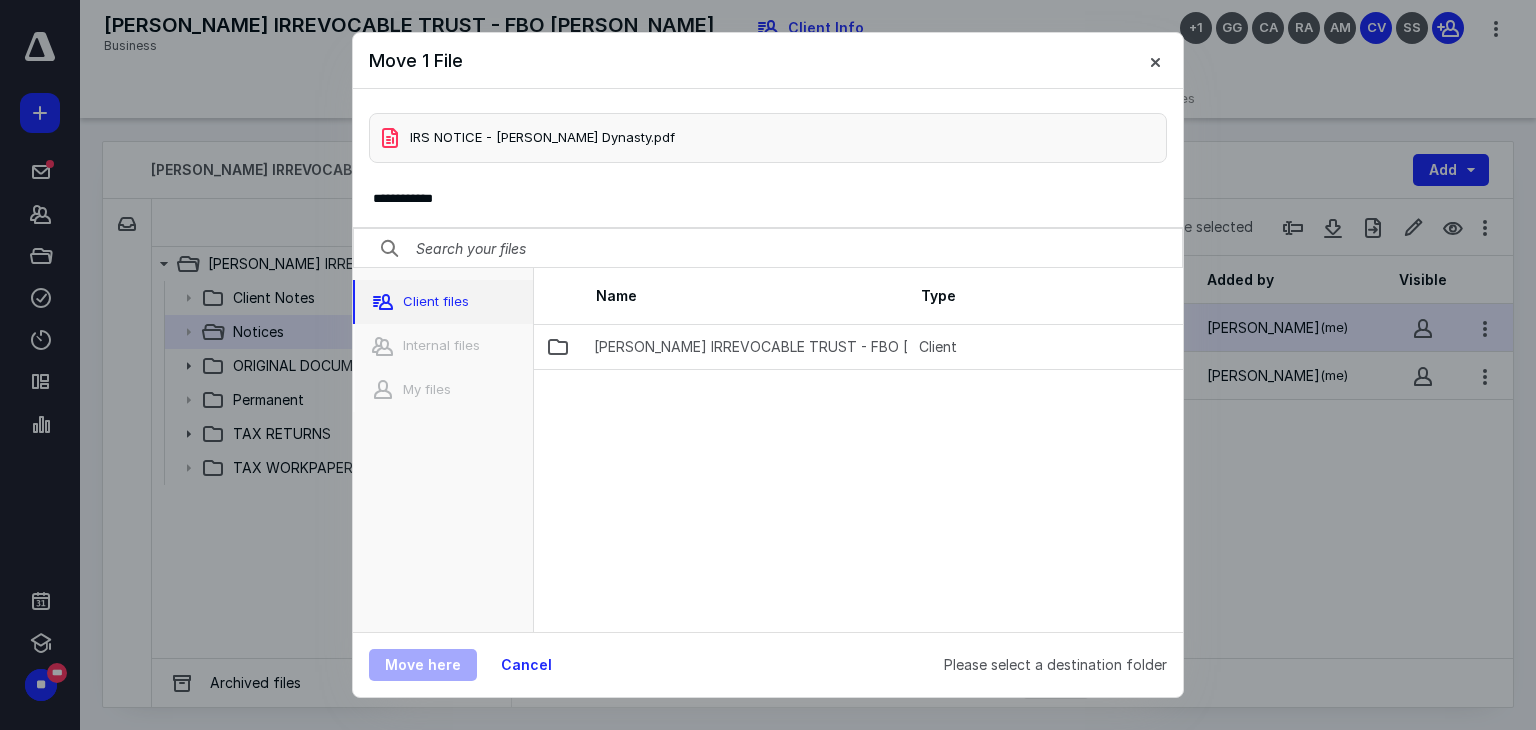 click on "Client files" at bounding box center (443, 302) 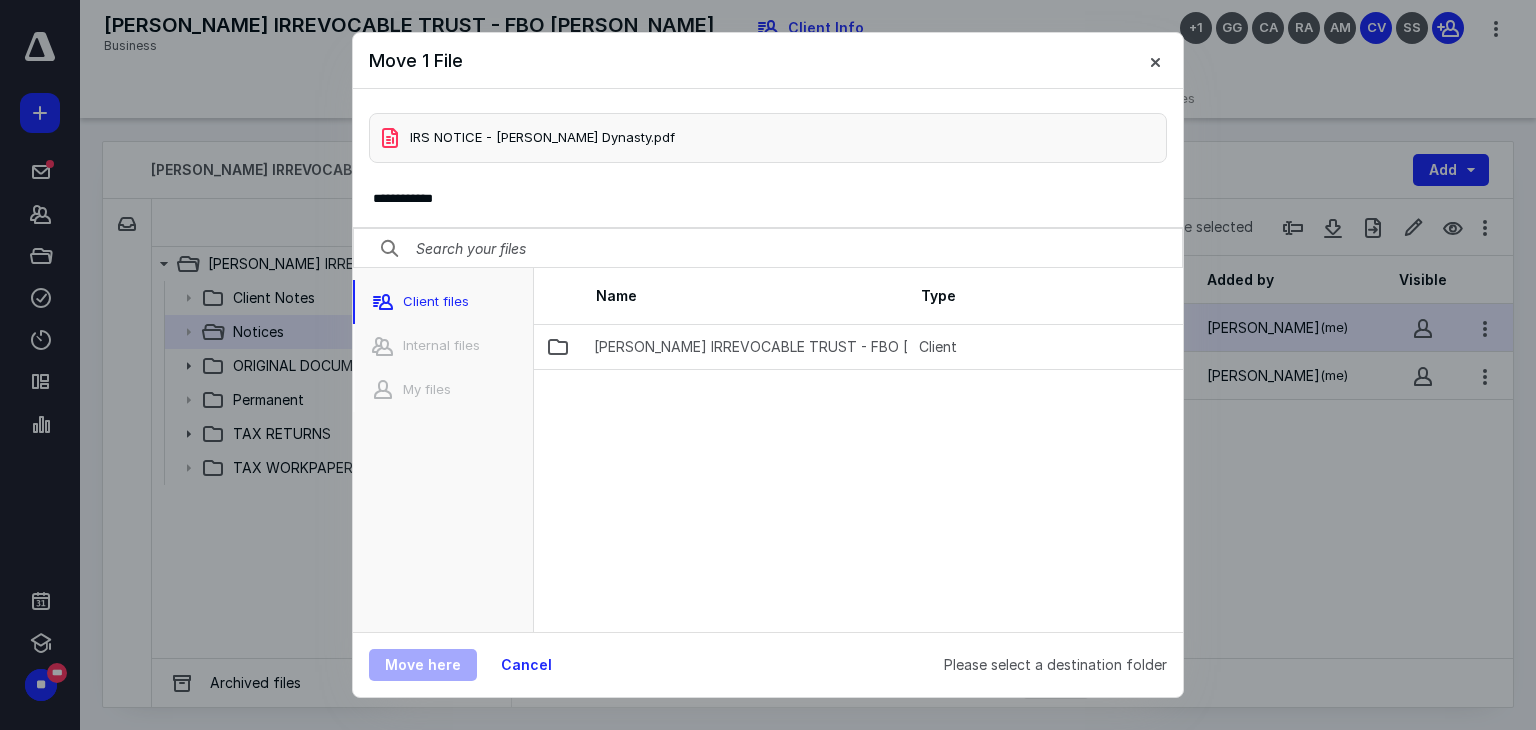 click at bounding box center (768, 249) 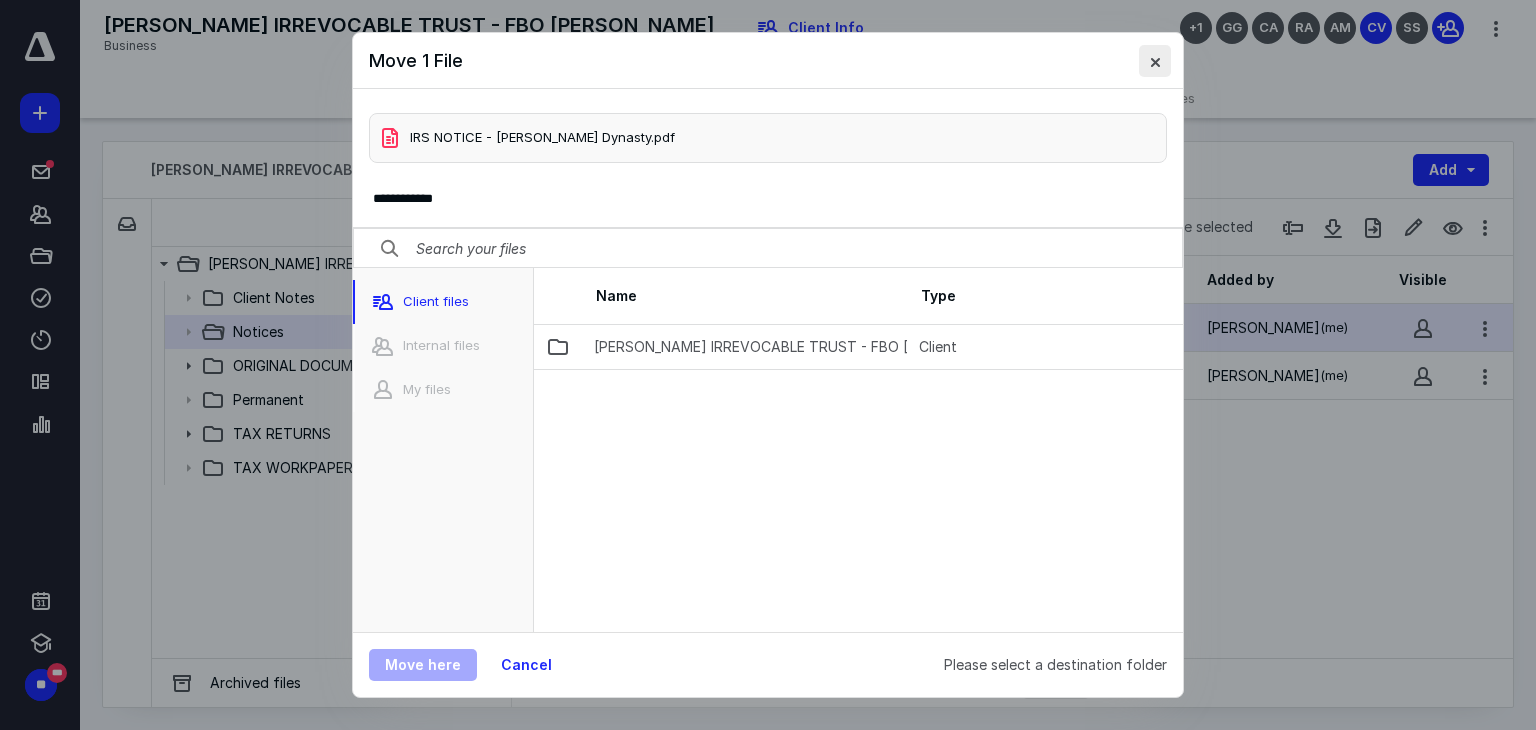 click at bounding box center (1155, 61) 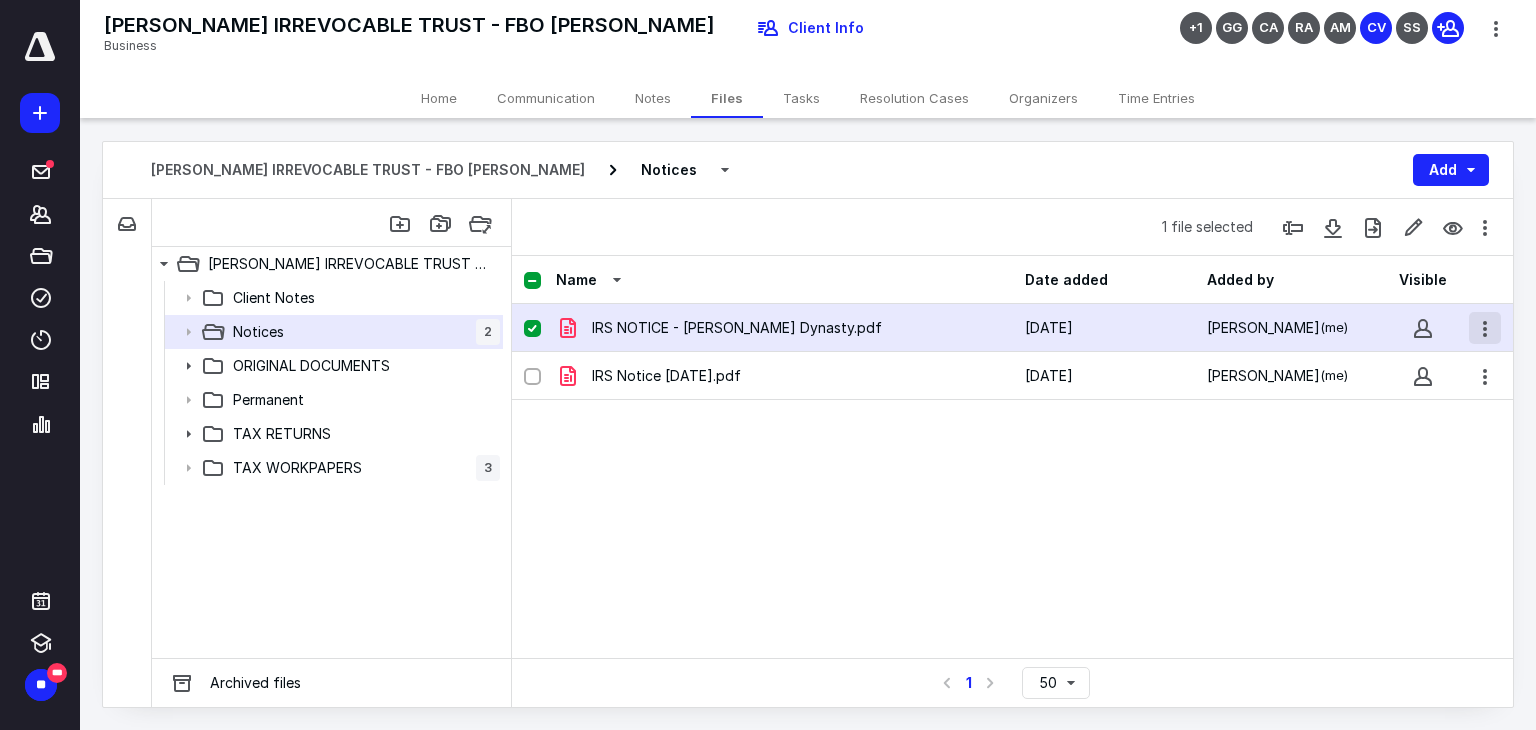 click at bounding box center [1485, 328] 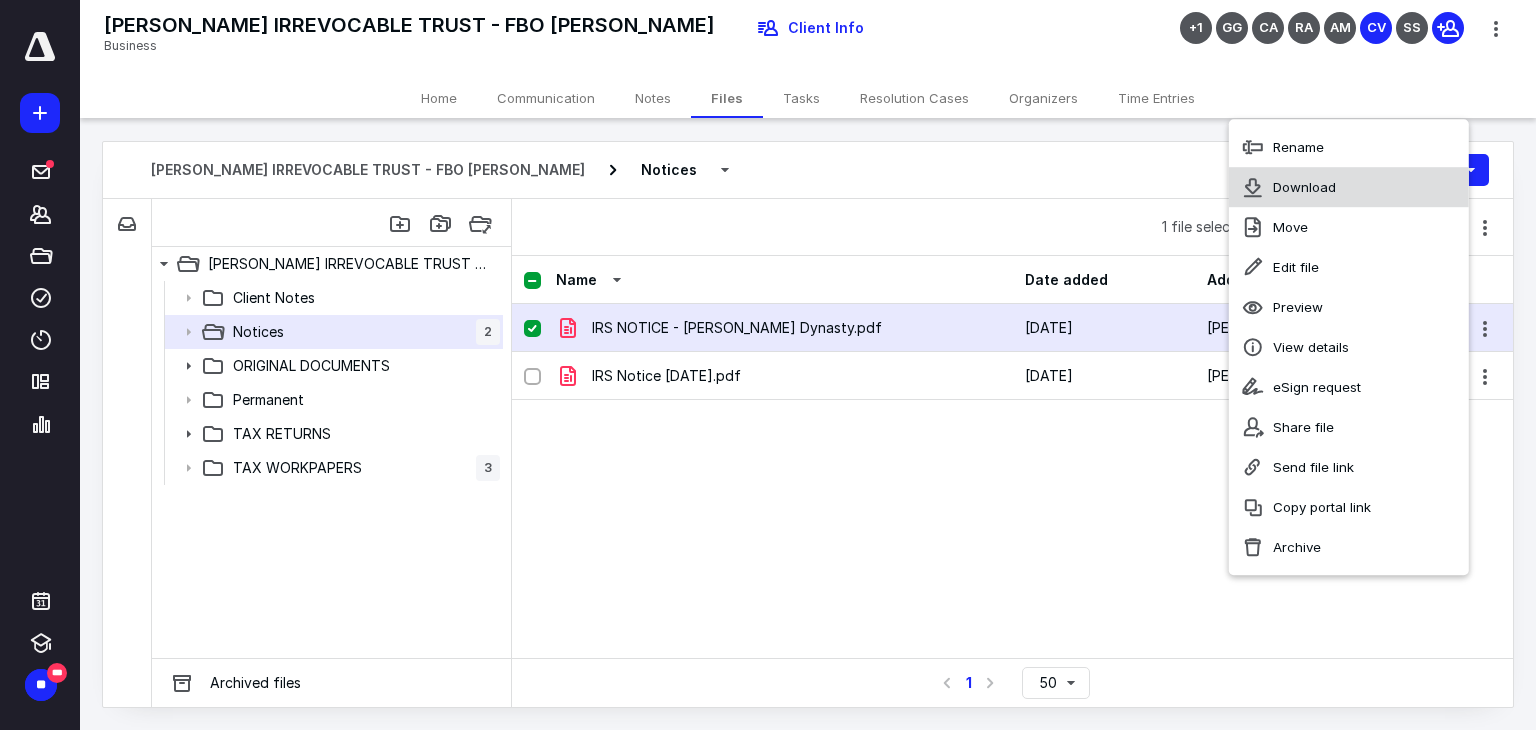 click on "Download" at bounding box center (1304, 187) 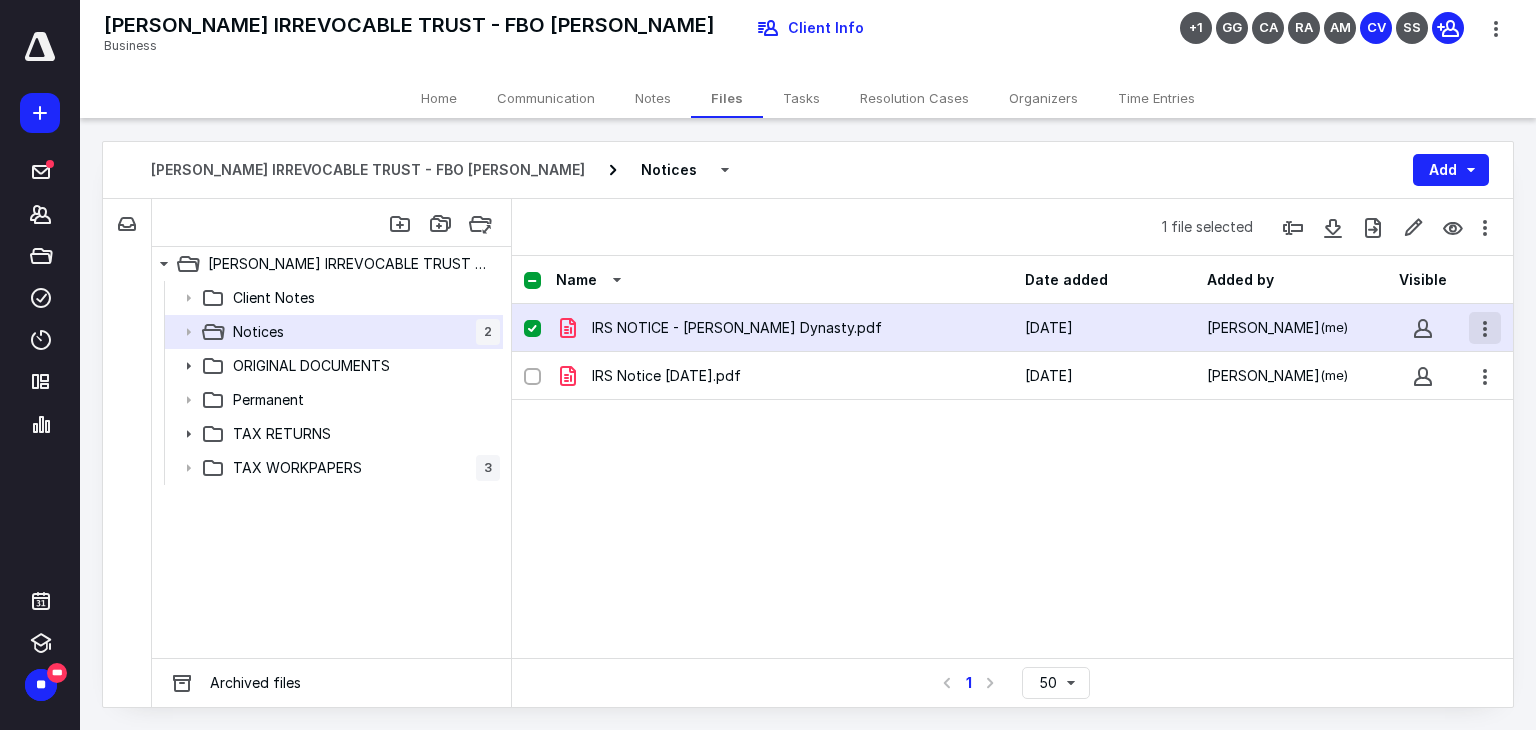 click at bounding box center (1485, 328) 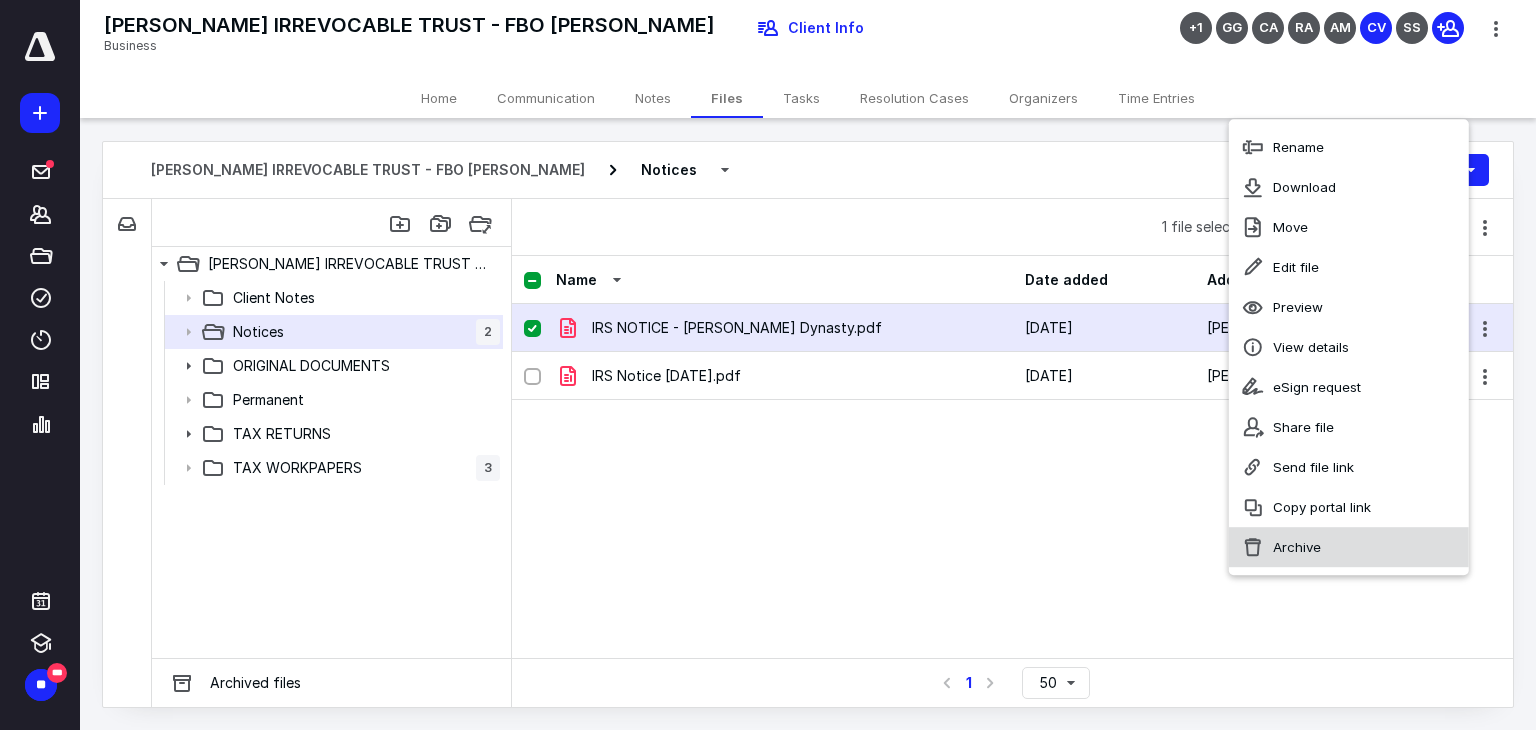 click on "Archive" at bounding box center [1349, 547] 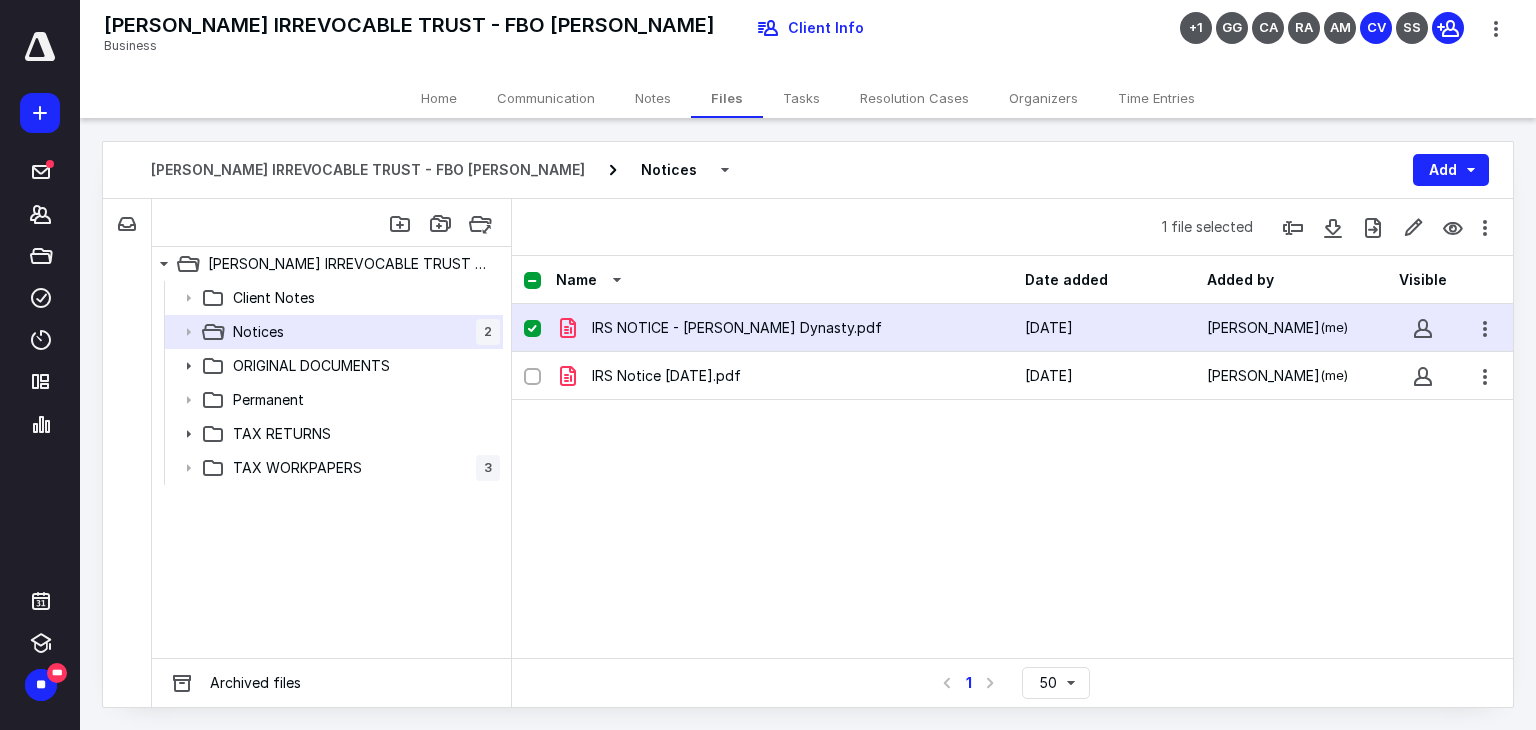 checkbox on "false" 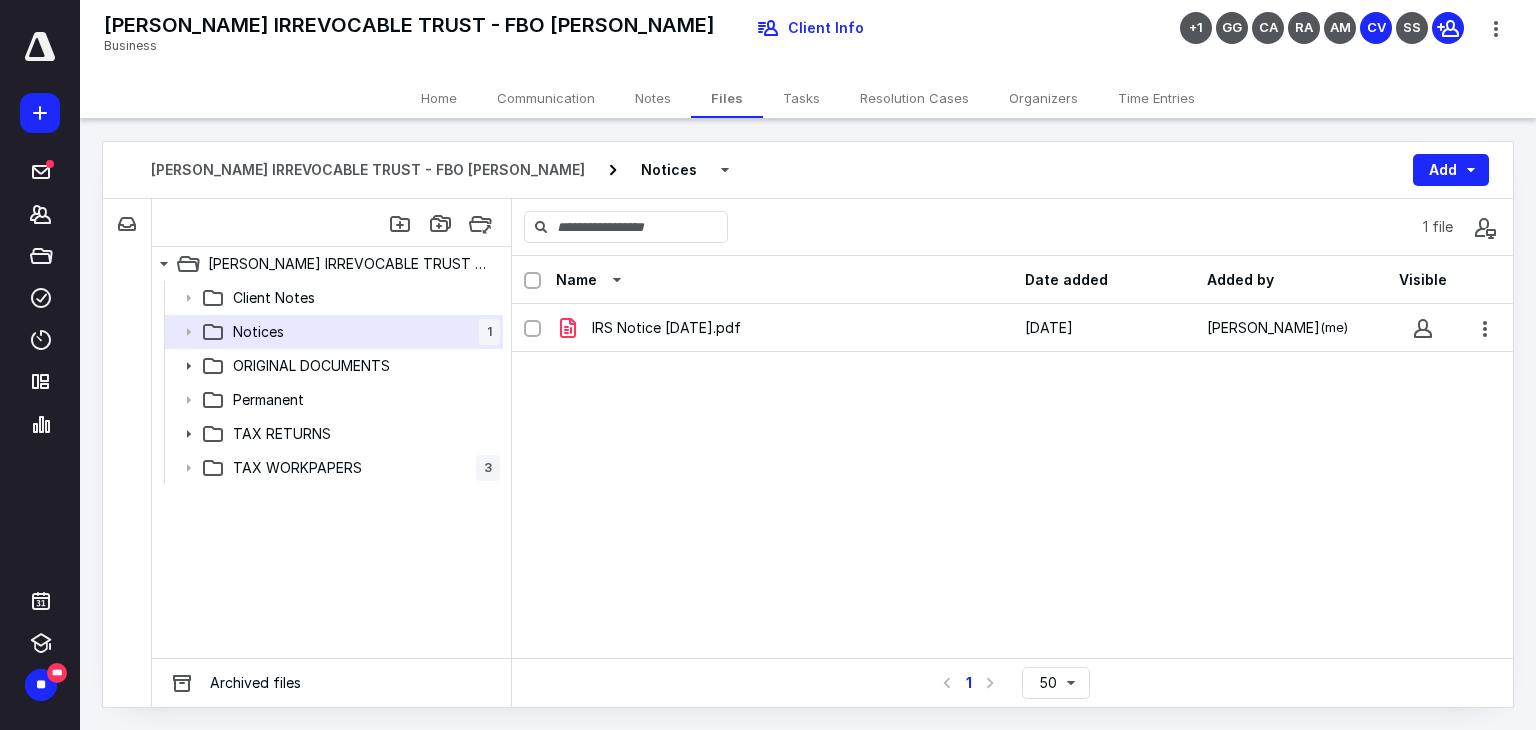 click on "Tasks" at bounding box center [801, 98] 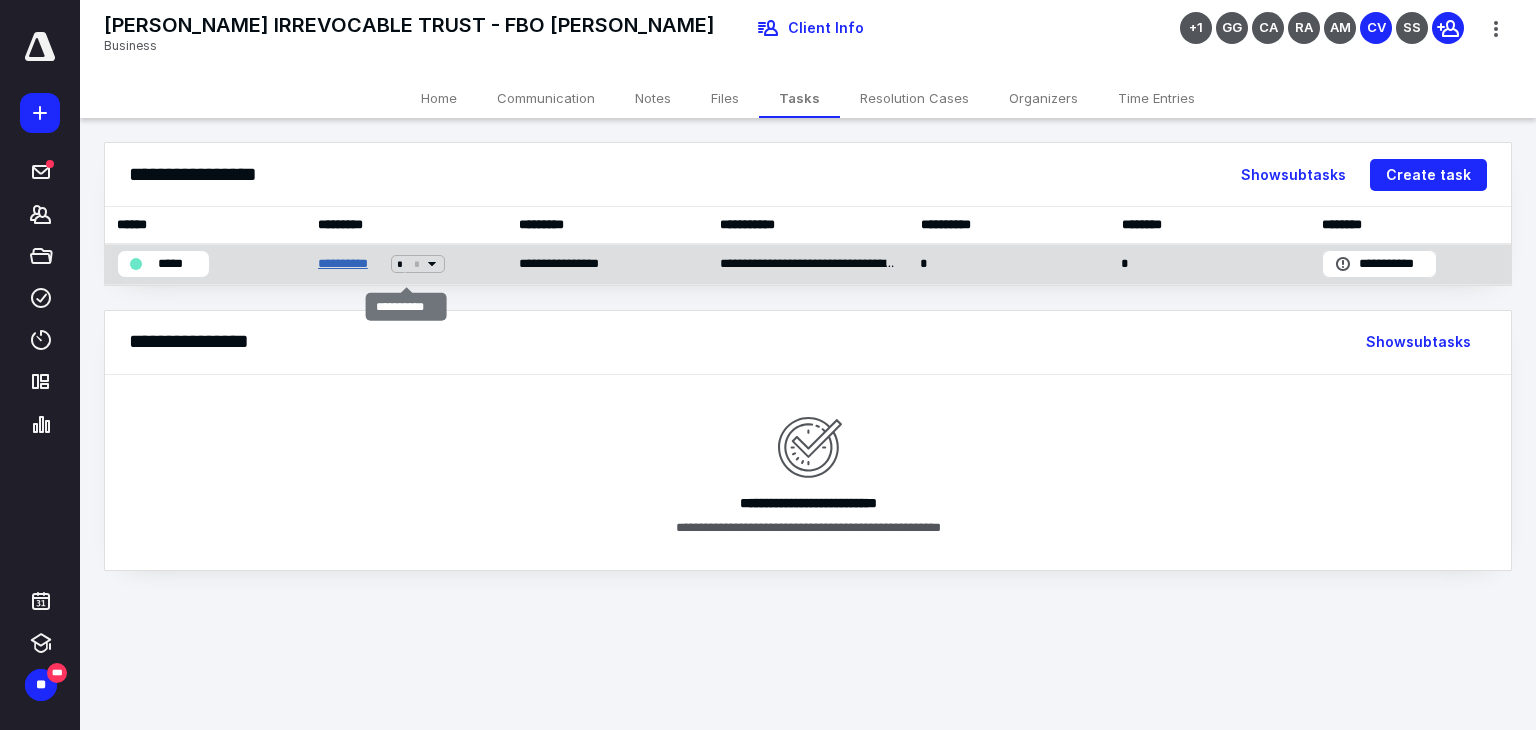 click on "**********" at bounding box center [351, 264] 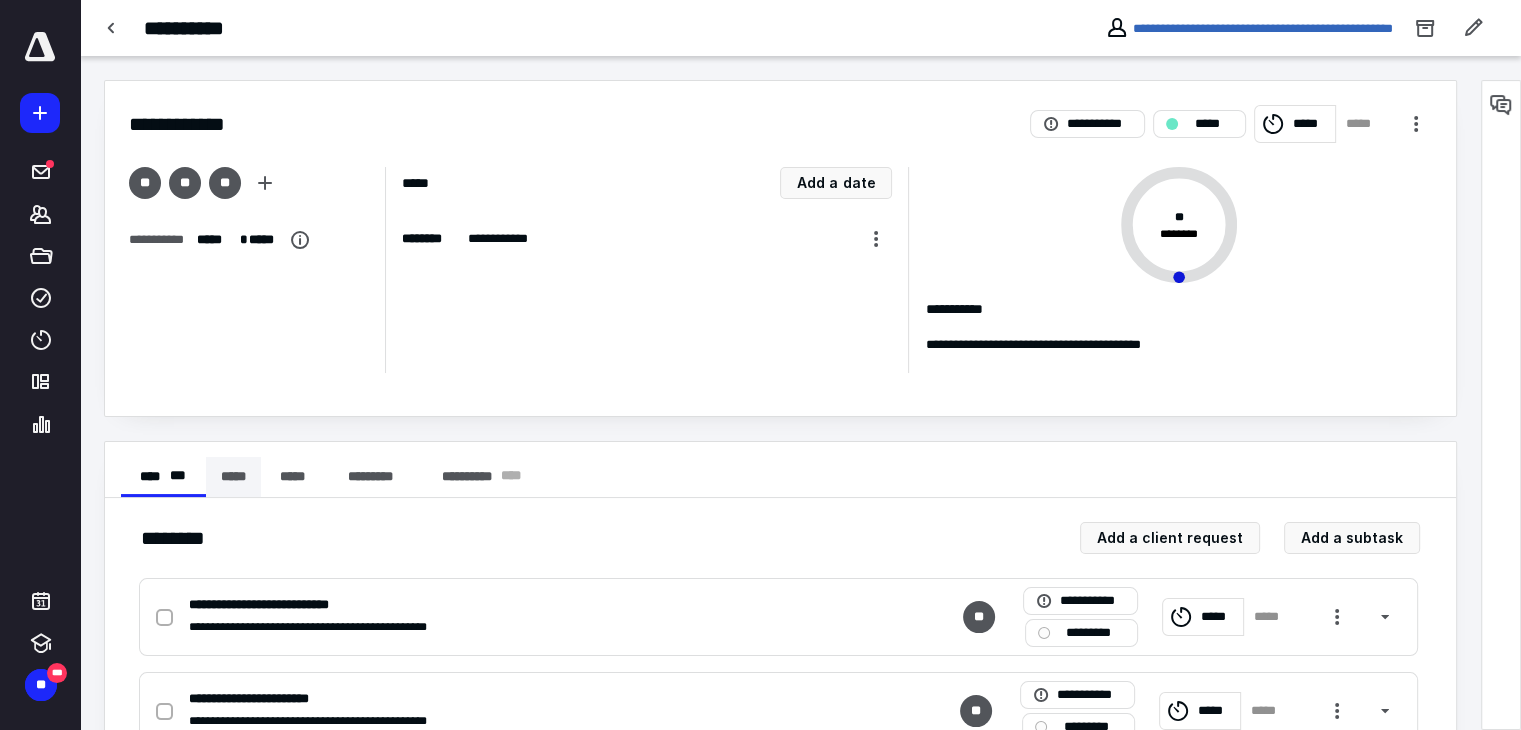 click on "*****" at bounding box center (233, 477) 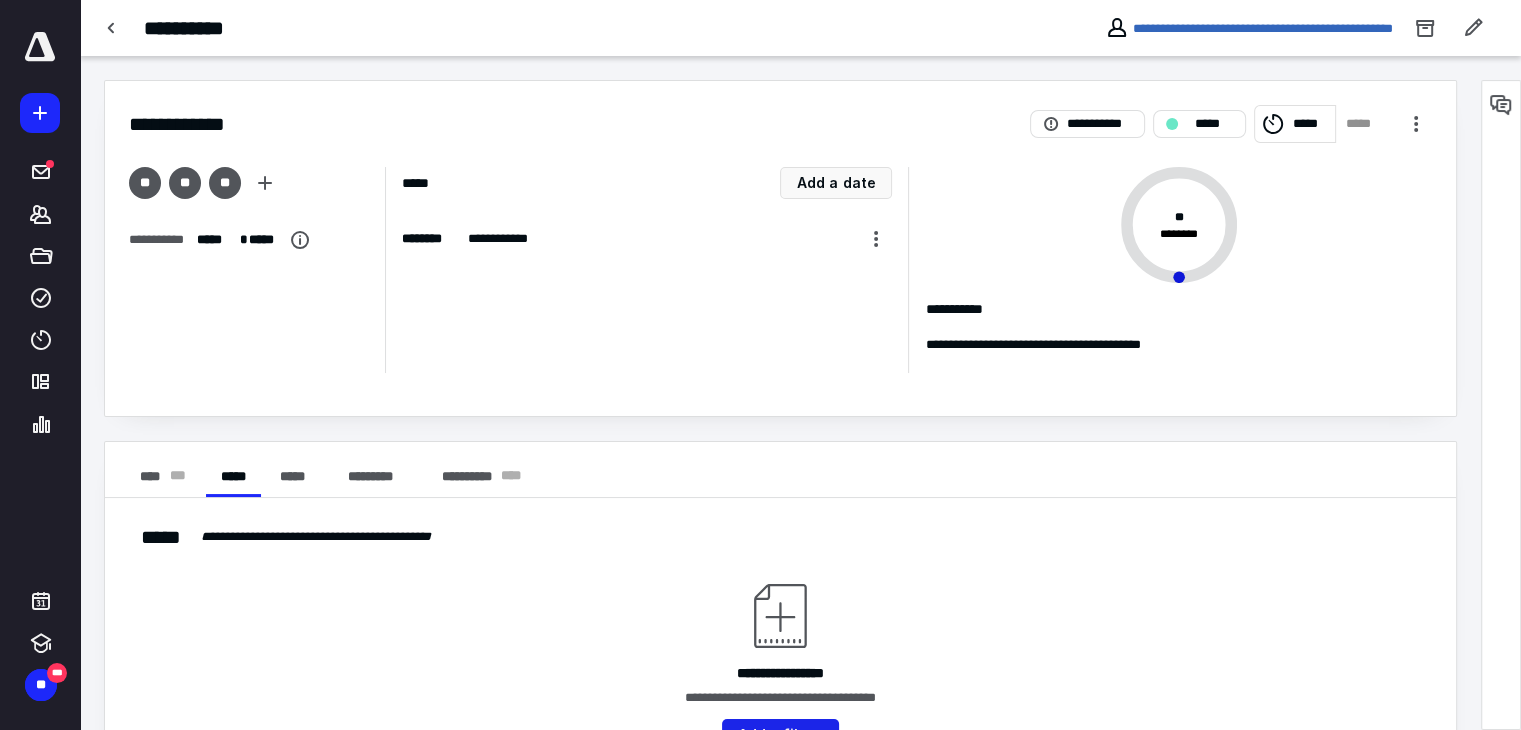 click on "Add a file" at bounding box center [780, 735] 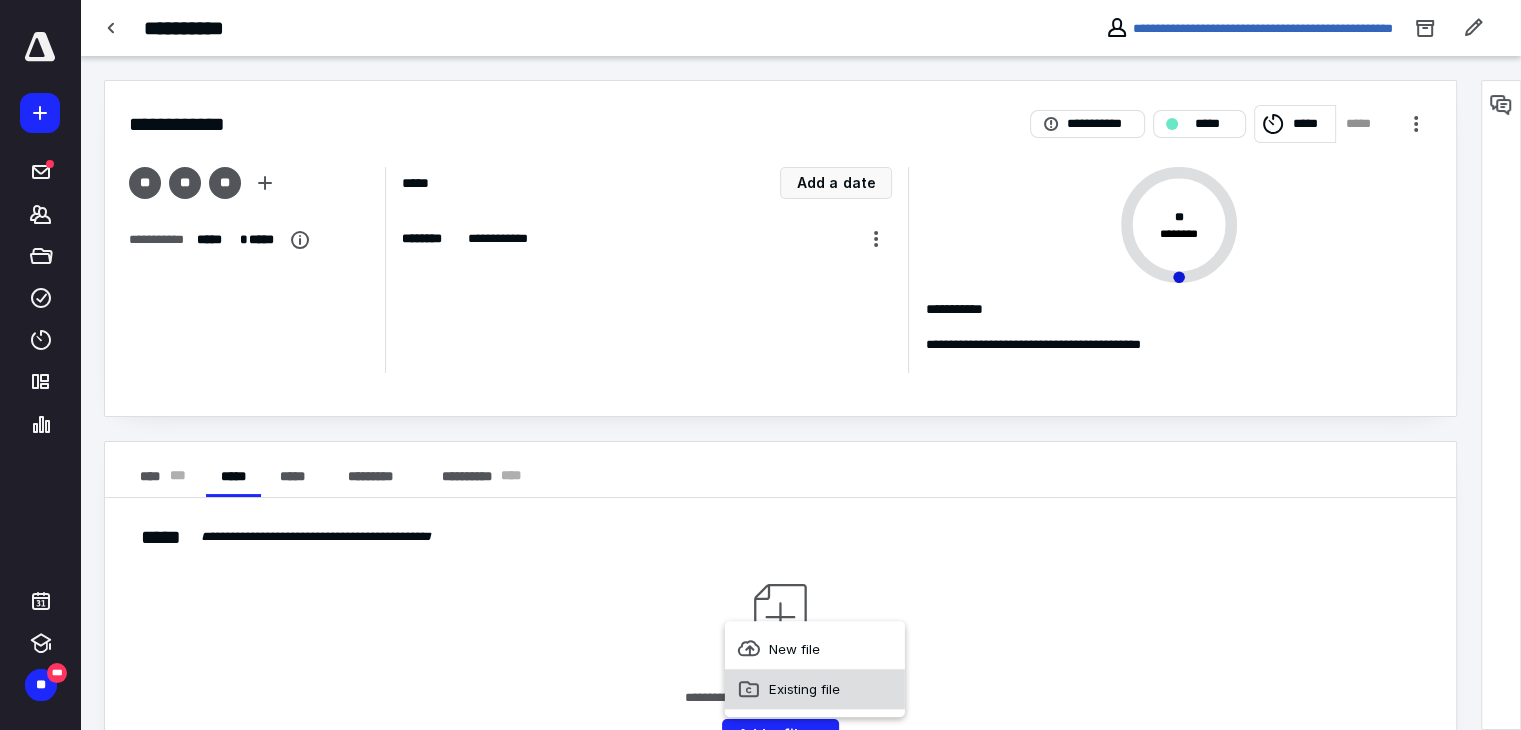click on "Existing file" at bounding box center (815, 689) 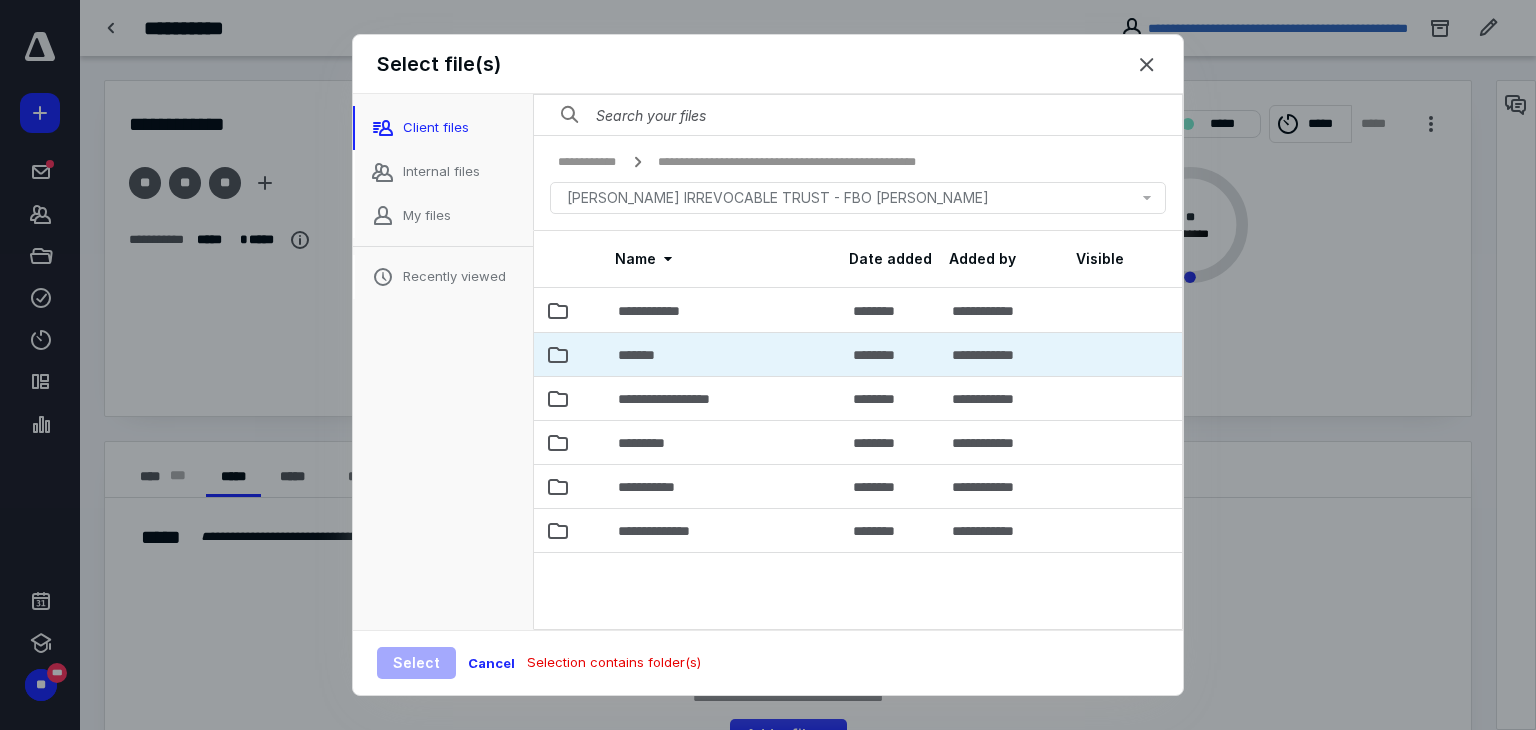 click on "*******" at bounding box center (723, 354) 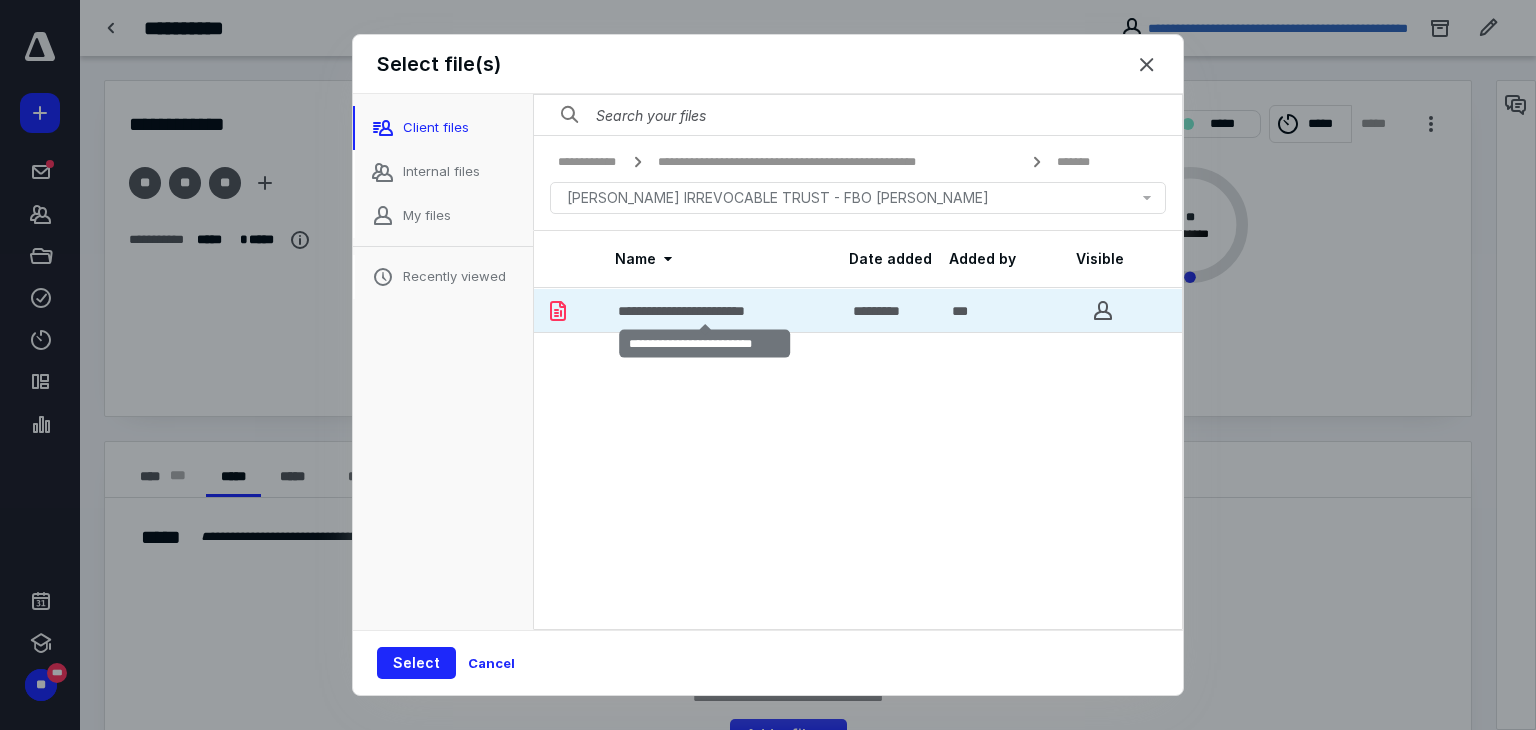 click on "**********" at bounding box center [705, 311] 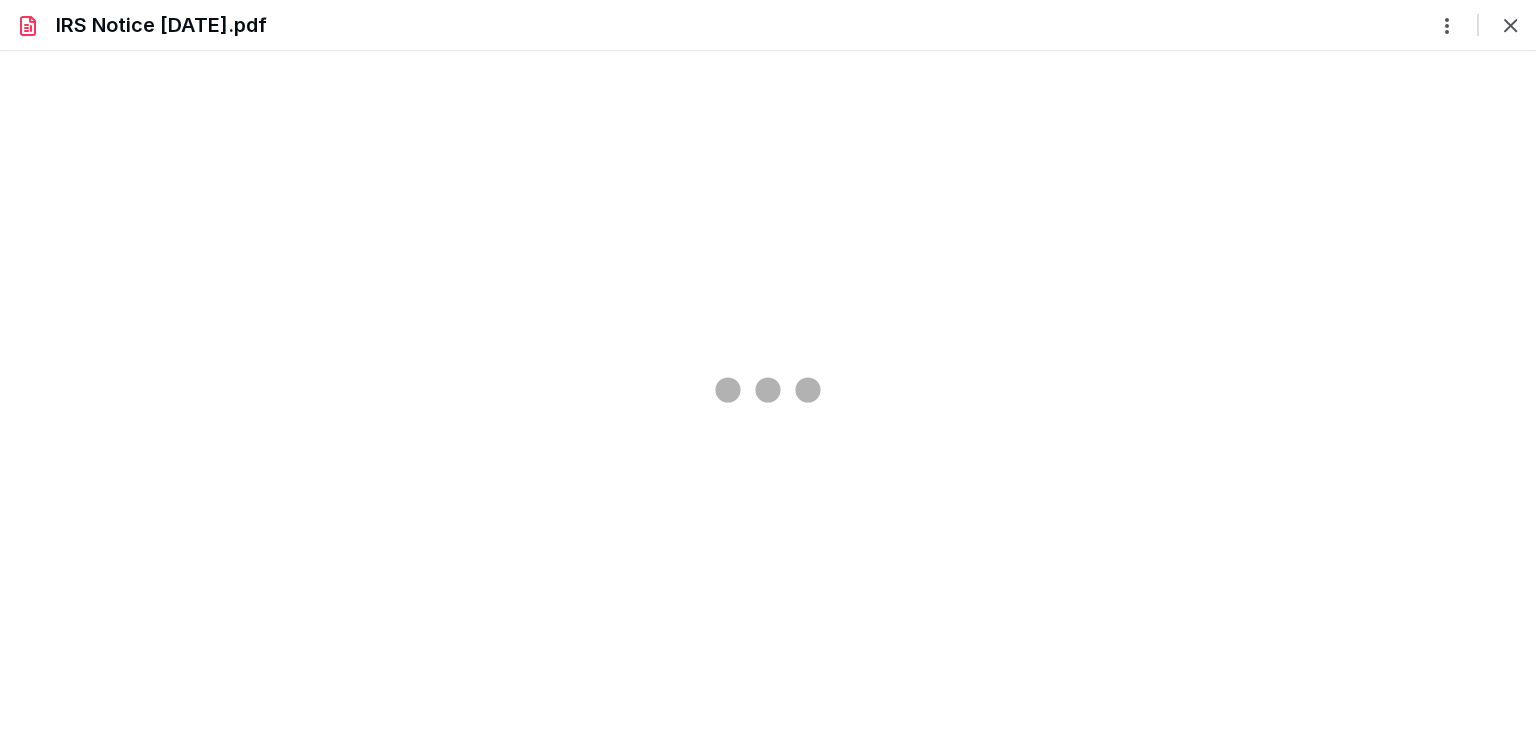 scroll, scrollTop: 0, scrollLeft: 0, axis: both 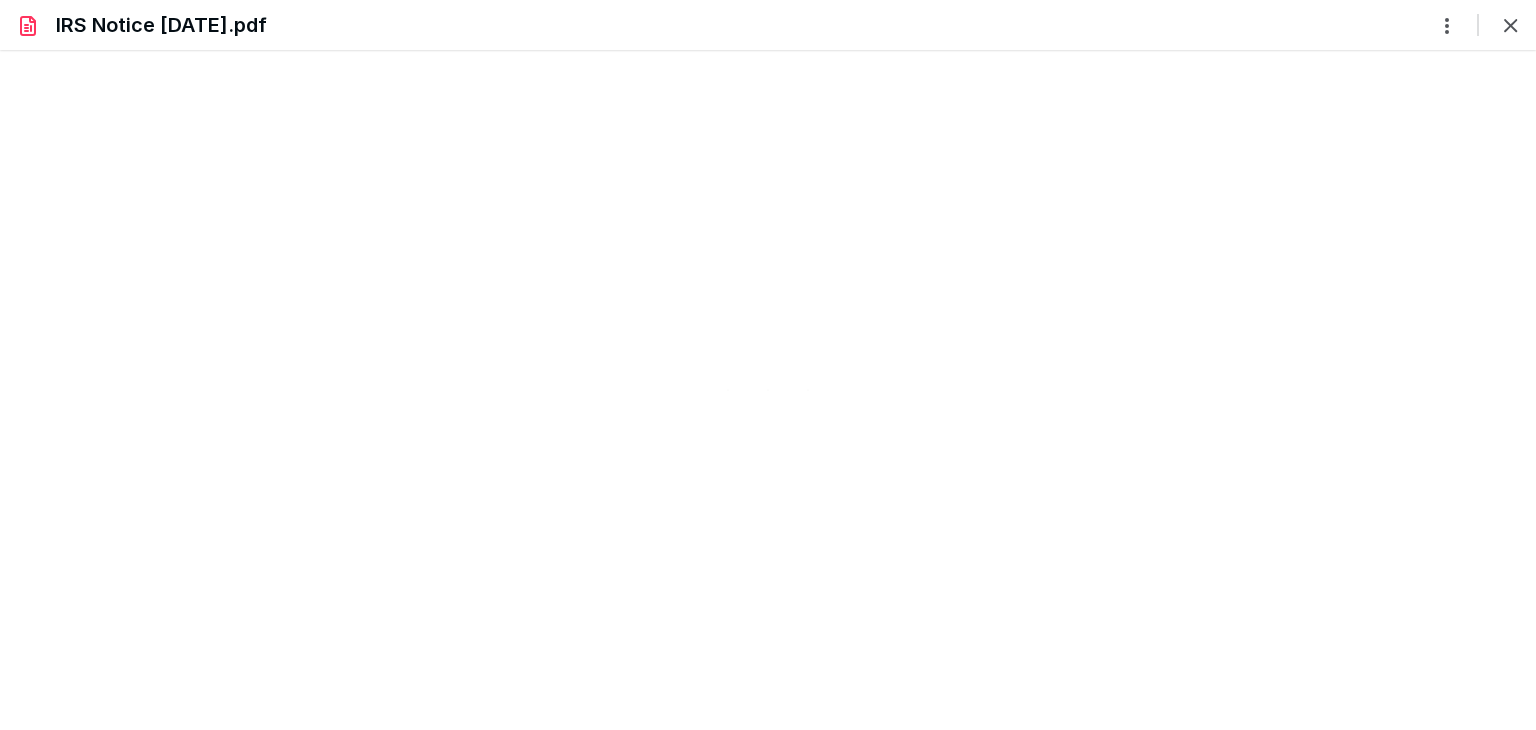type on "81" 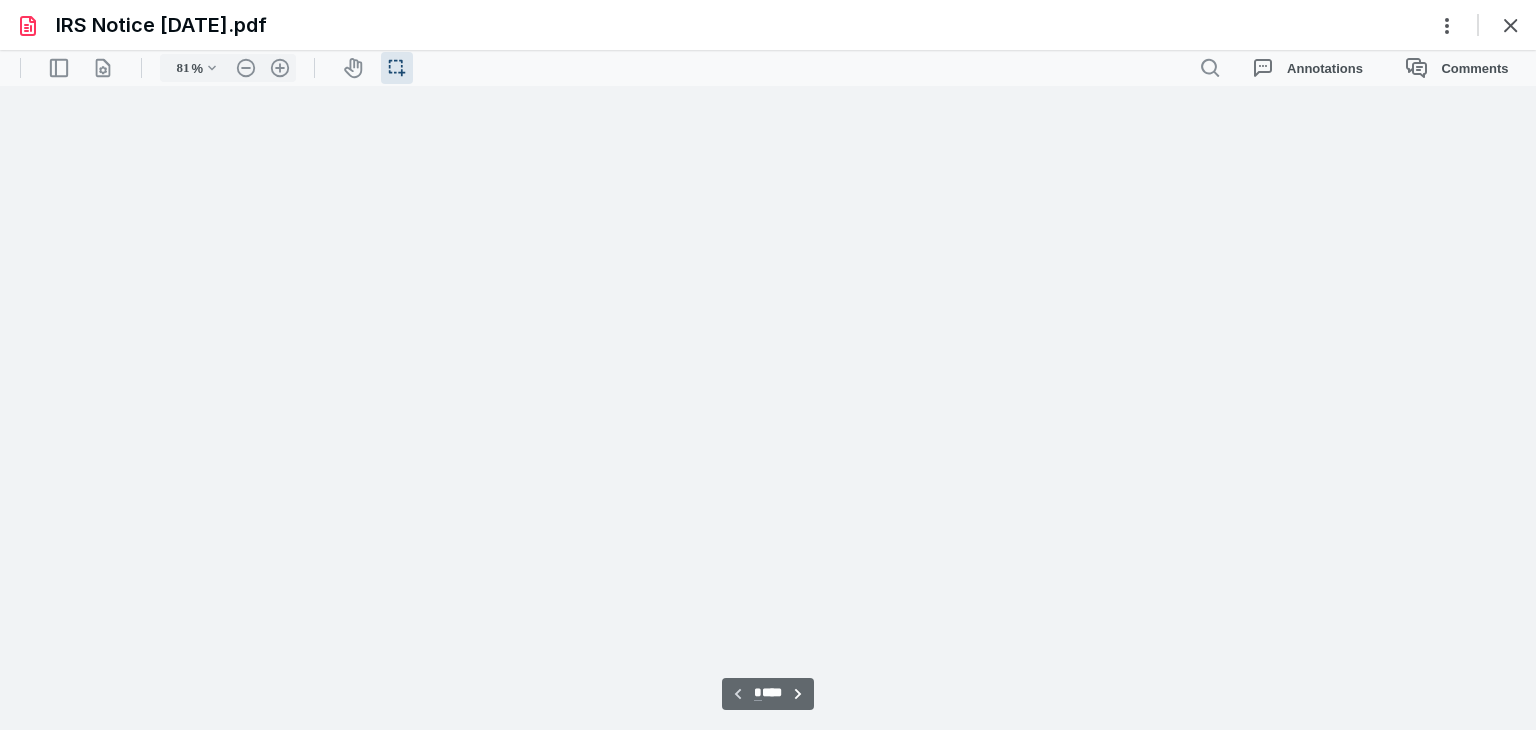scroll, scrollTop: 39, scrollLeft: 0, axis: vertical 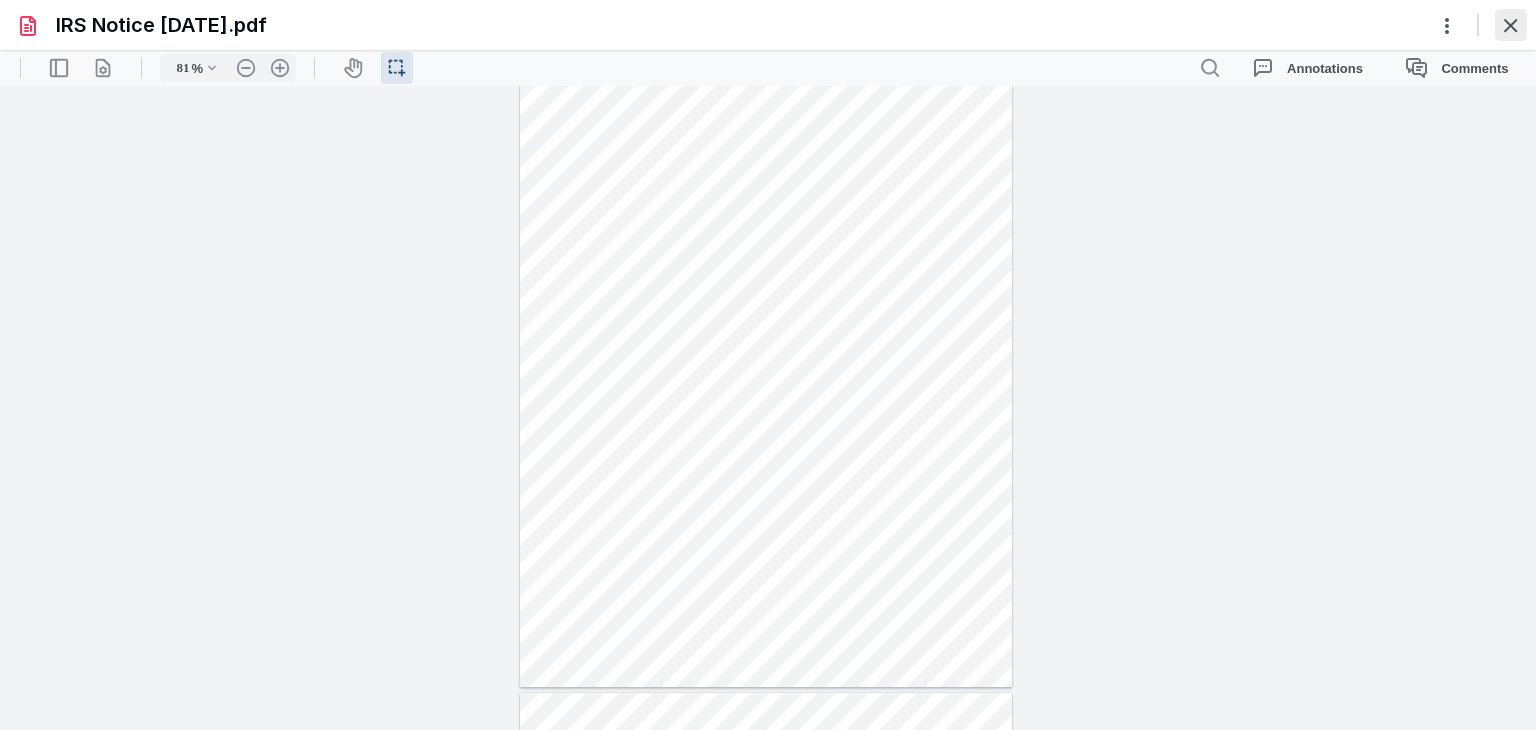 click at bounding box center (1511, 25) 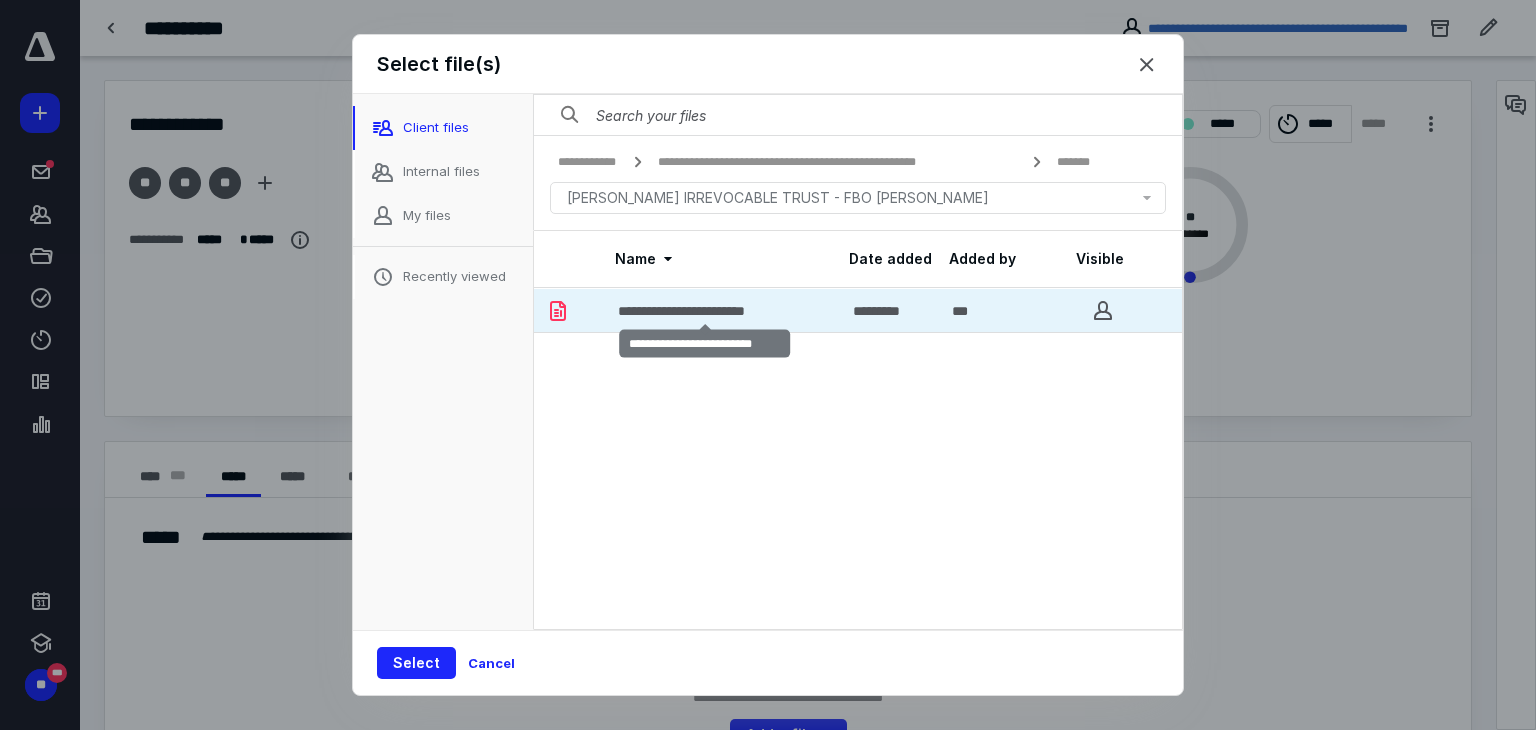 click on "**********" at bounding box center (705, 311) 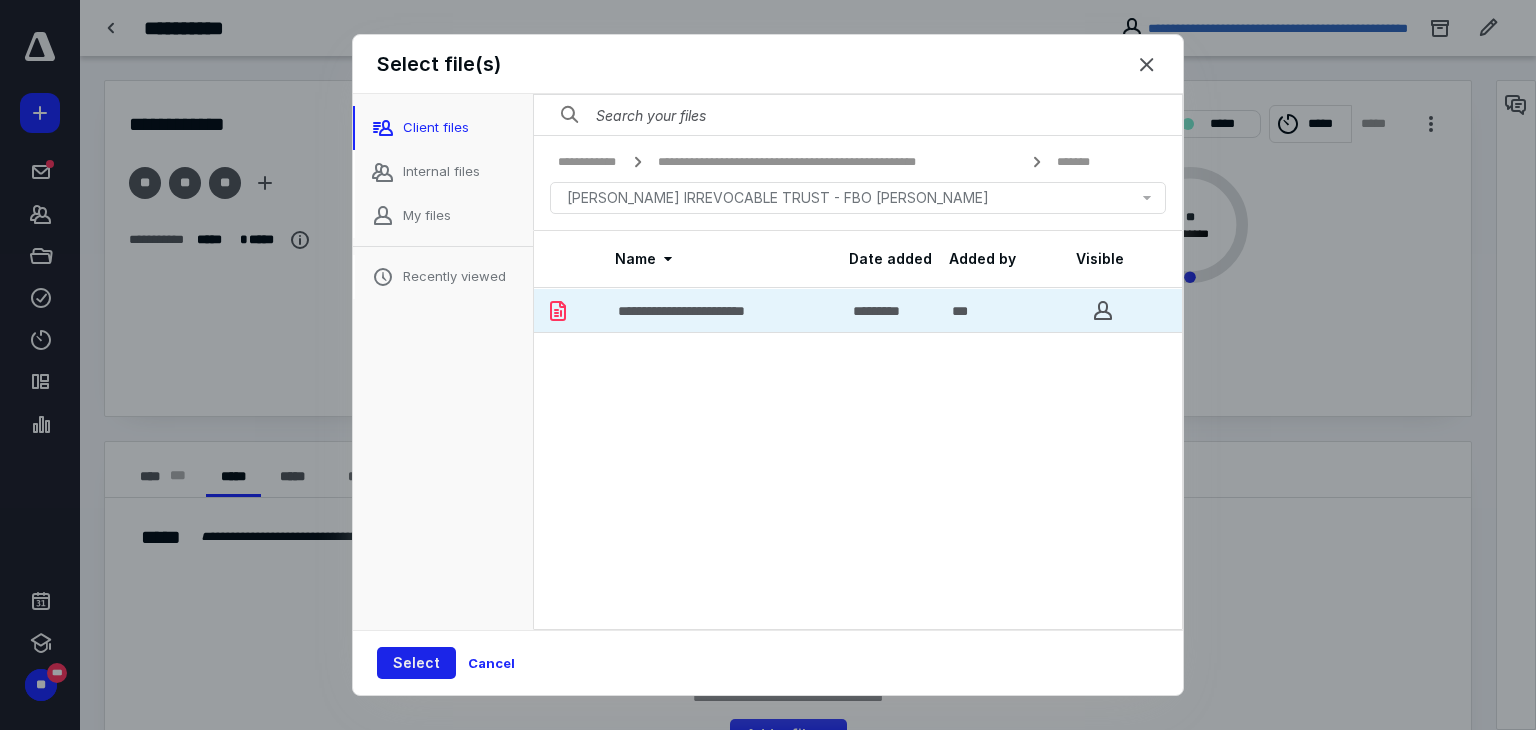 click on "Select" at bounding box center [416, 663] 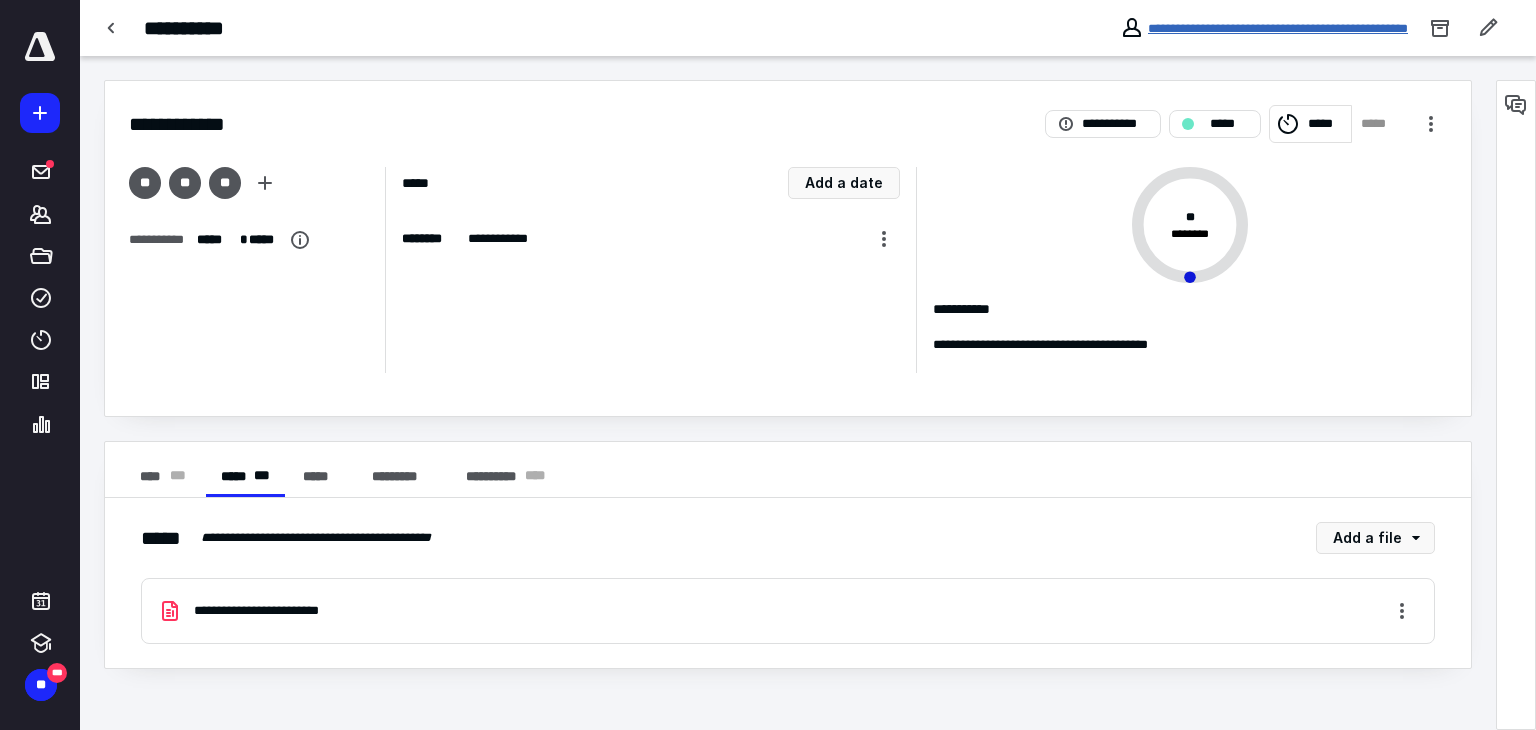 click on "**********" at bounding box center (1278, 28) 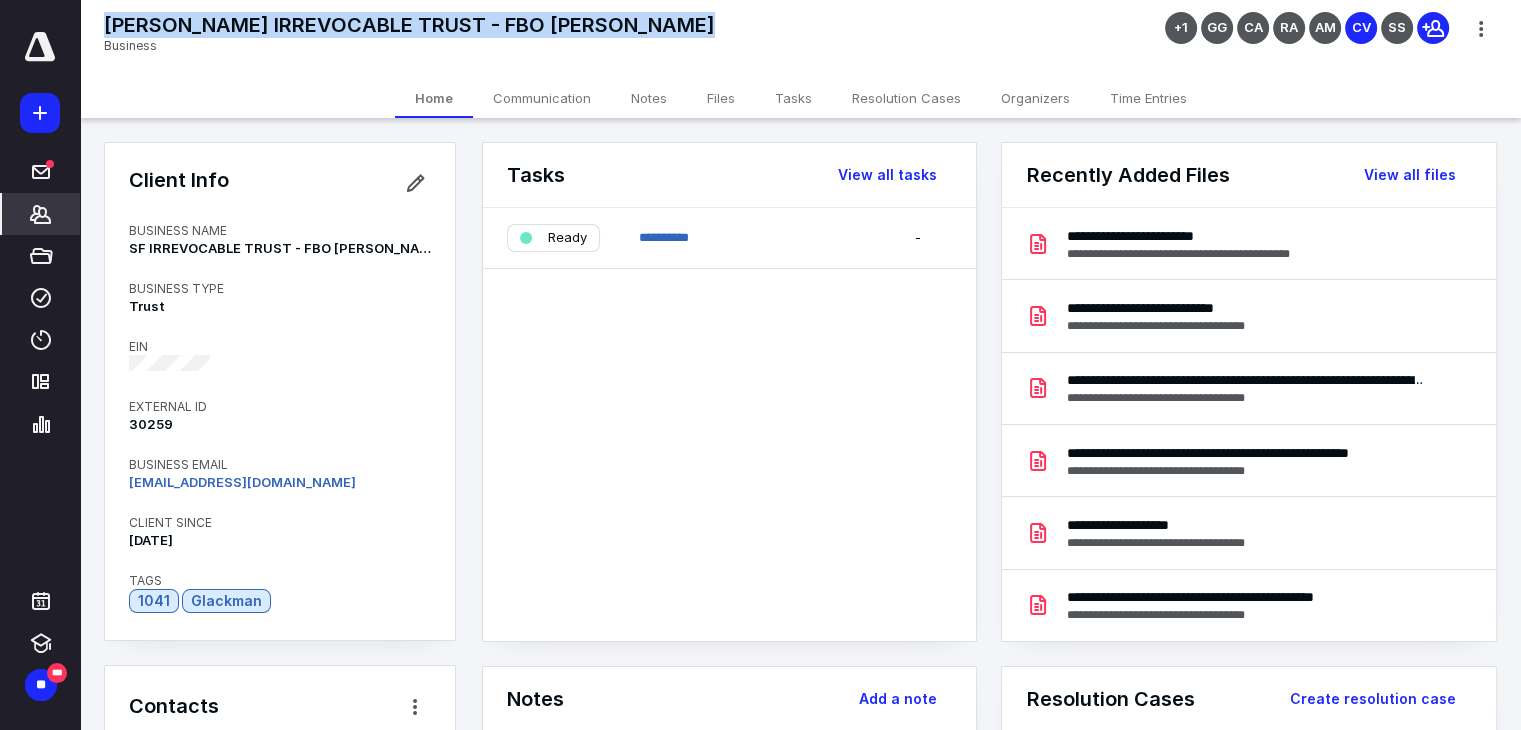 drag, startPoint x: 714, startPoint y: 25, endPoint x: 105, endPoint y: 25, distance: 609 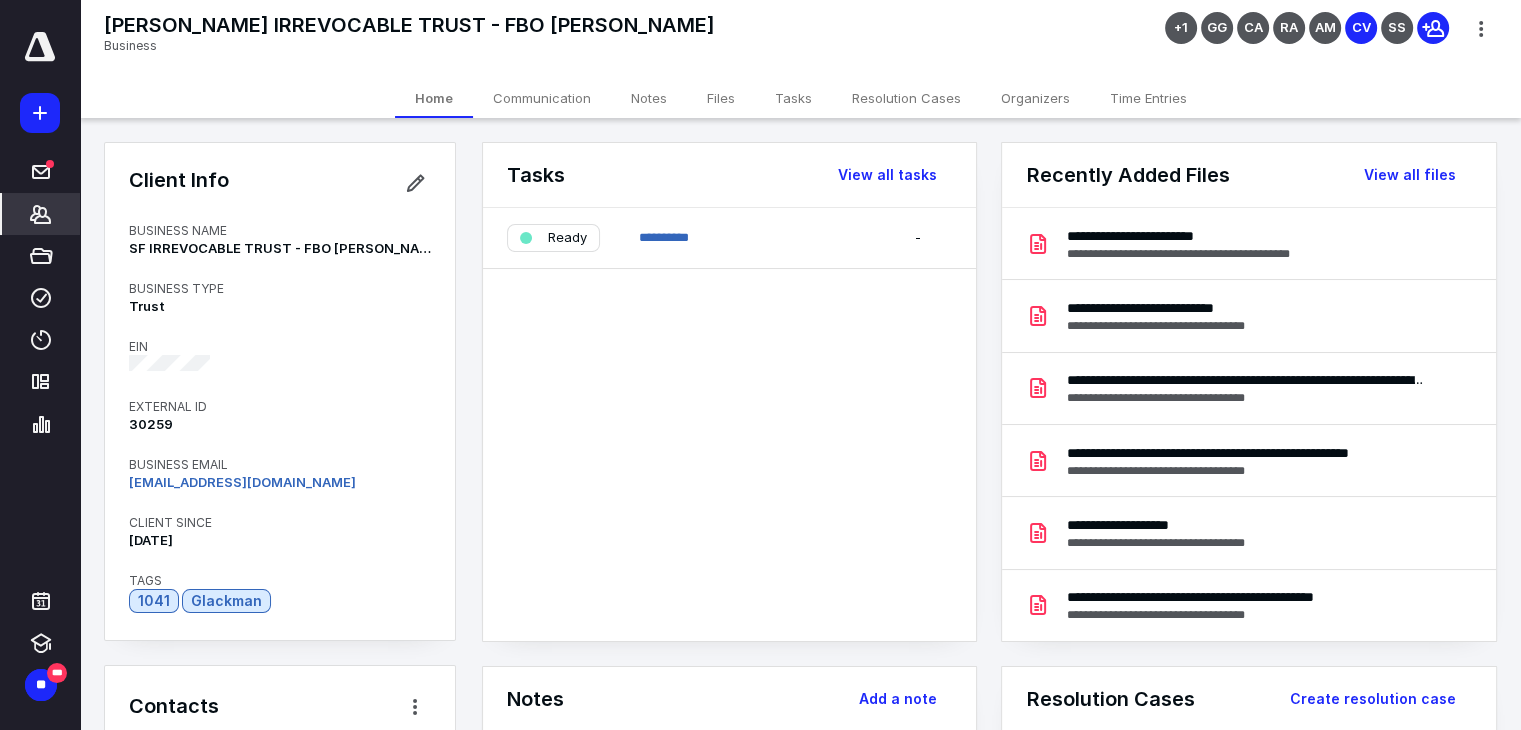 click on "SHEILA FEELEY  IRREVOCABLE TRUST - FBO MARIA MENDOZA Business +1 GG CA RA AM CV SS" at bounding box center [800, 39] 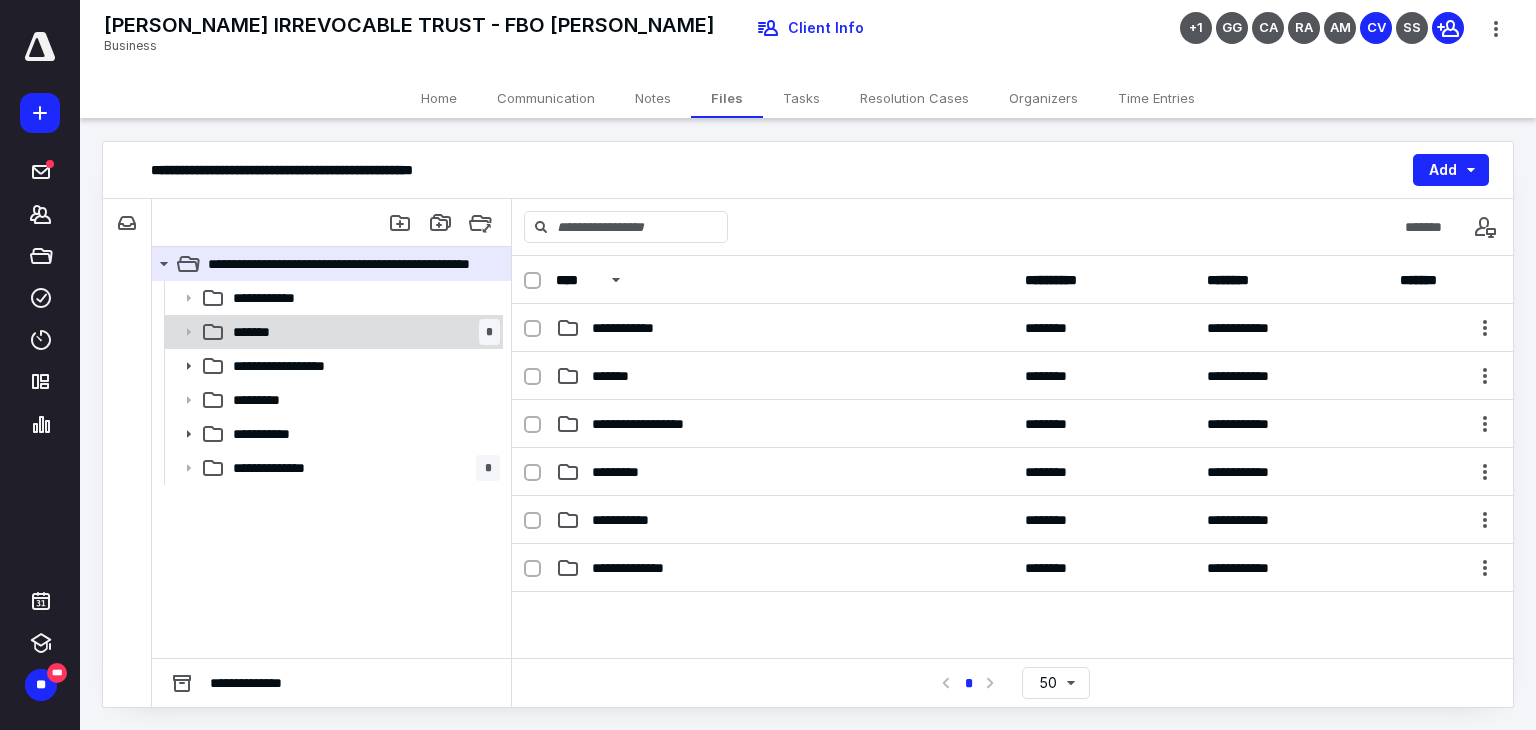 click on "******* *" at bounding box center (362, 332) 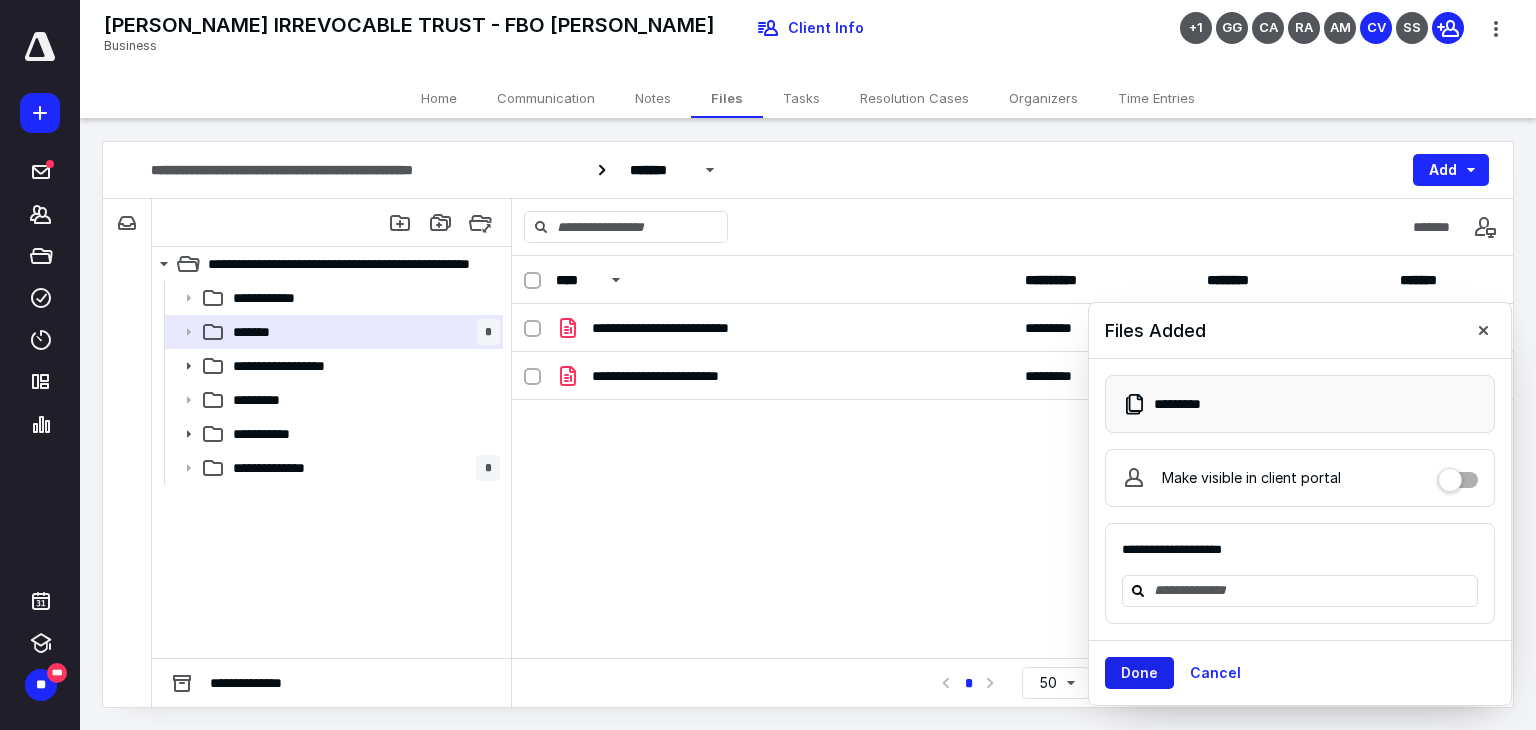 click on "Done" at bounding box center [1139, 673] 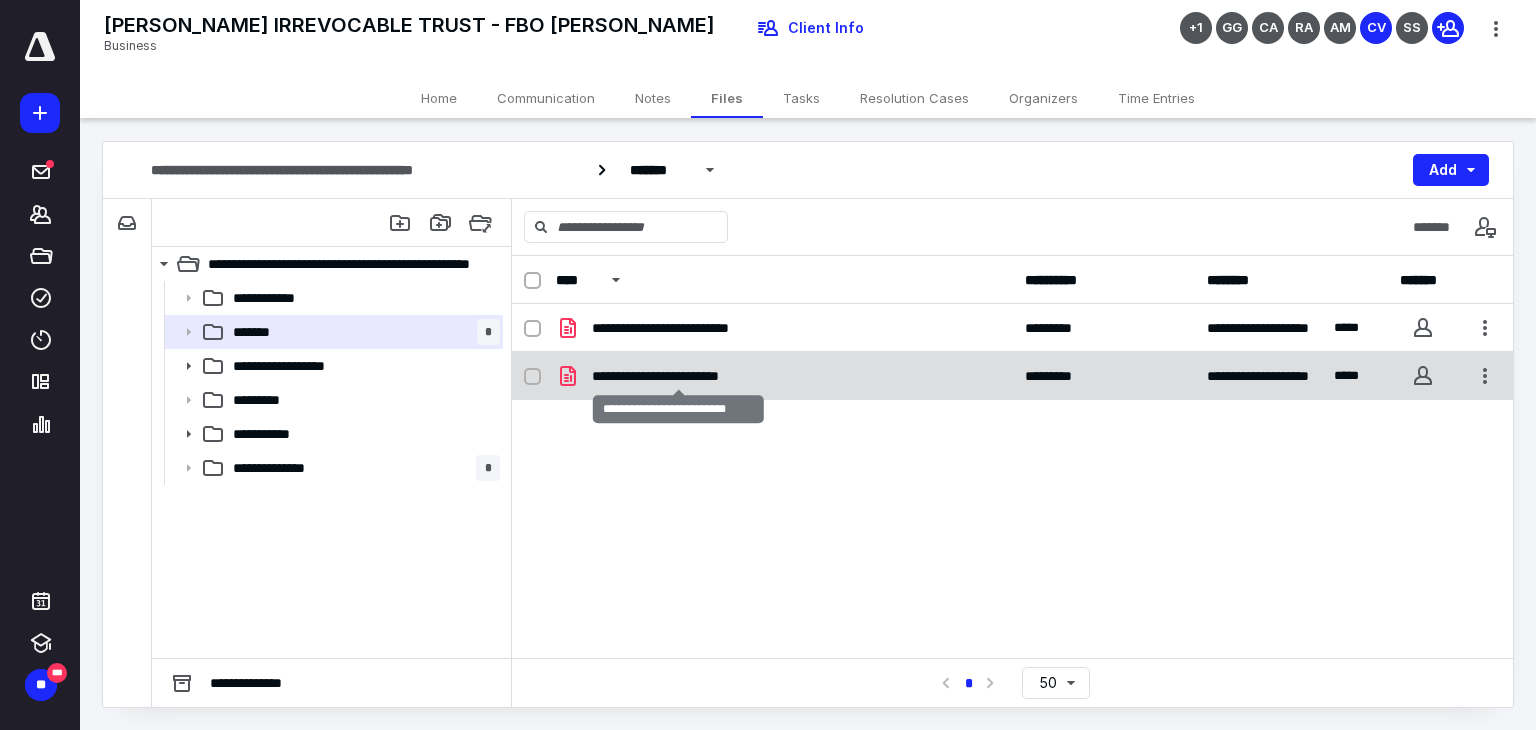 click on "**********" at bounding box center [679, 376] 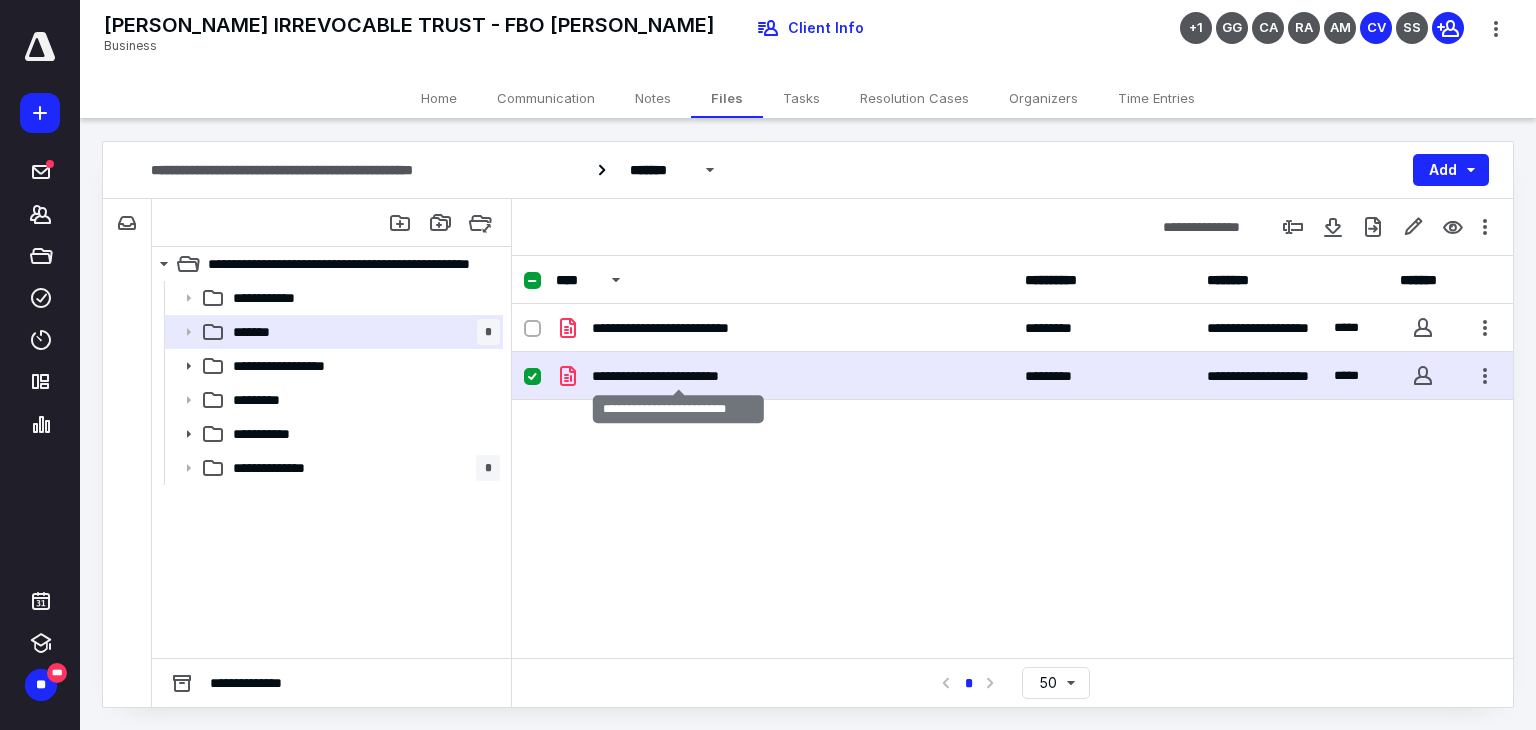 click on "**********" at bounding box center (679, 376) 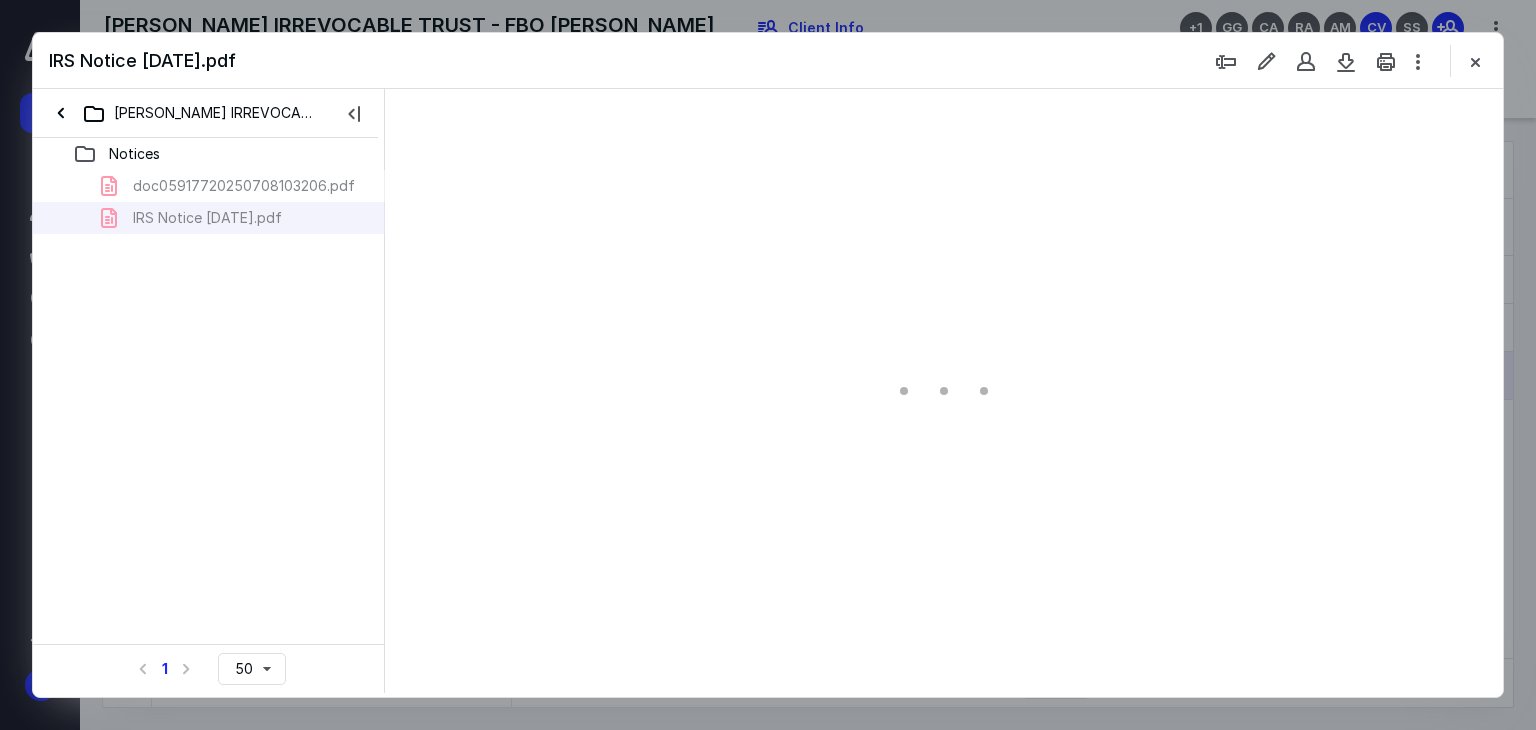 scroll, scrollTop: 0, scrollLeft: 0, axis: both 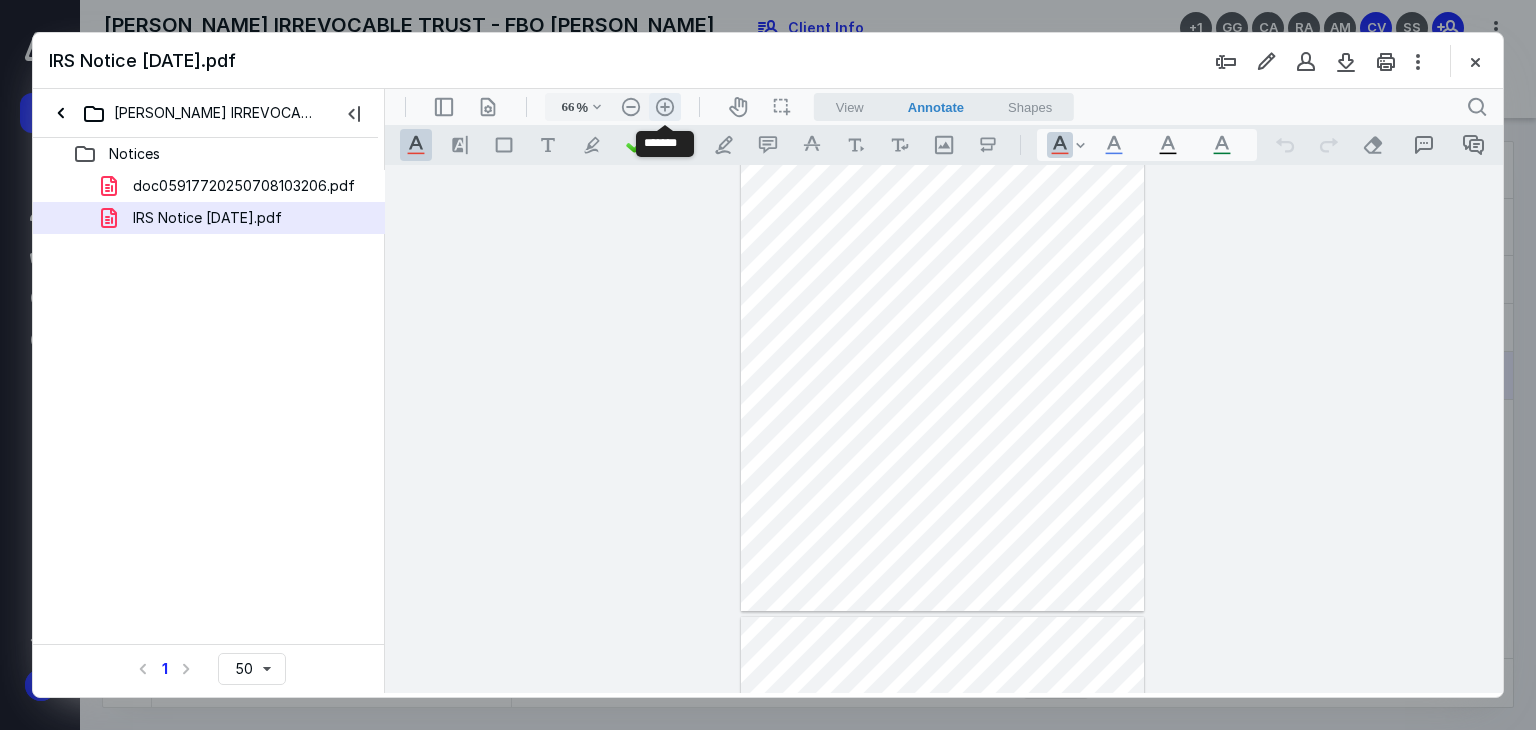 click on ".cls-1{fill:#abb0c4;} icon - header - zoom - in - line" at bounding box center (665, 107) 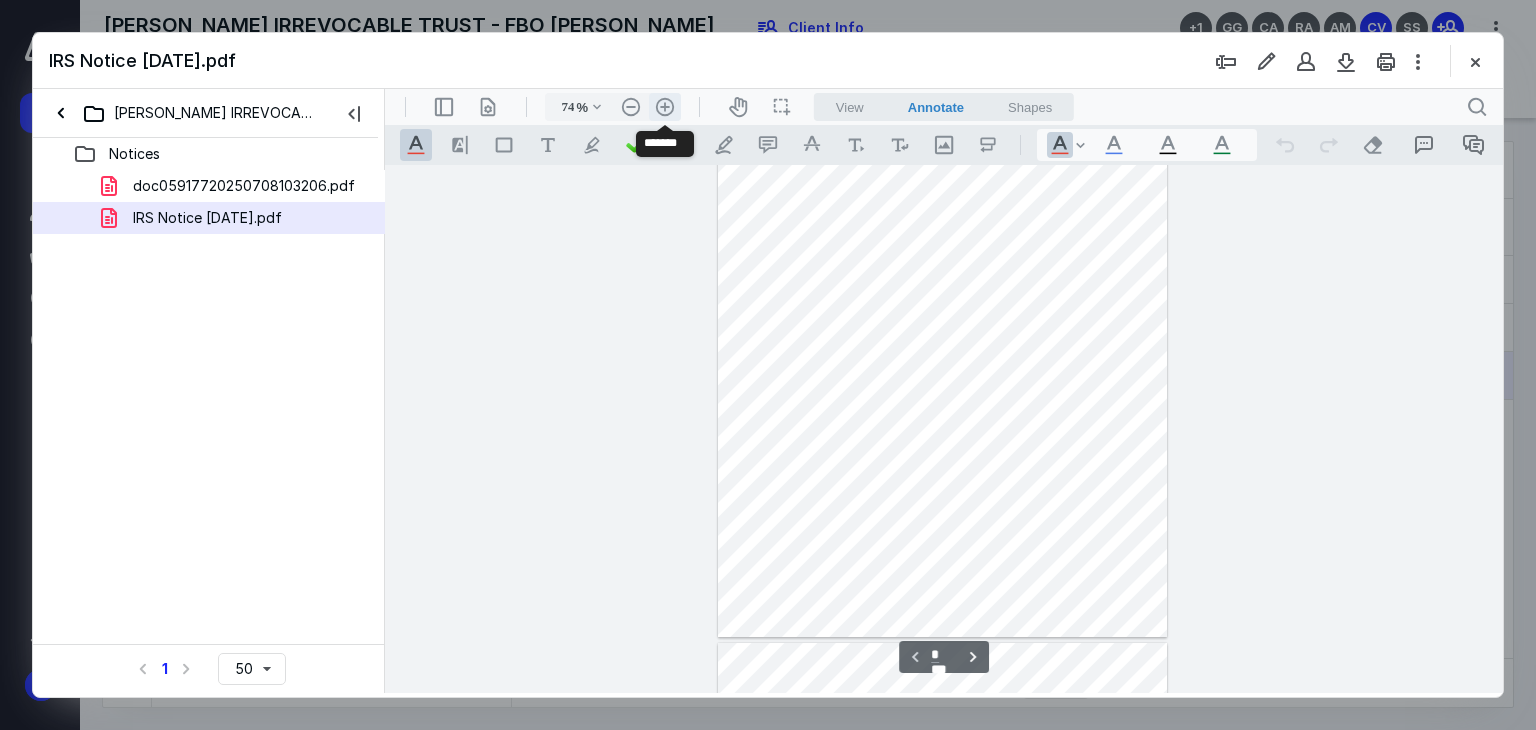 click on ".cls-1{fill:#abb0c4;} icon - header - zoom - in - line" at bounding box center (665, 107) 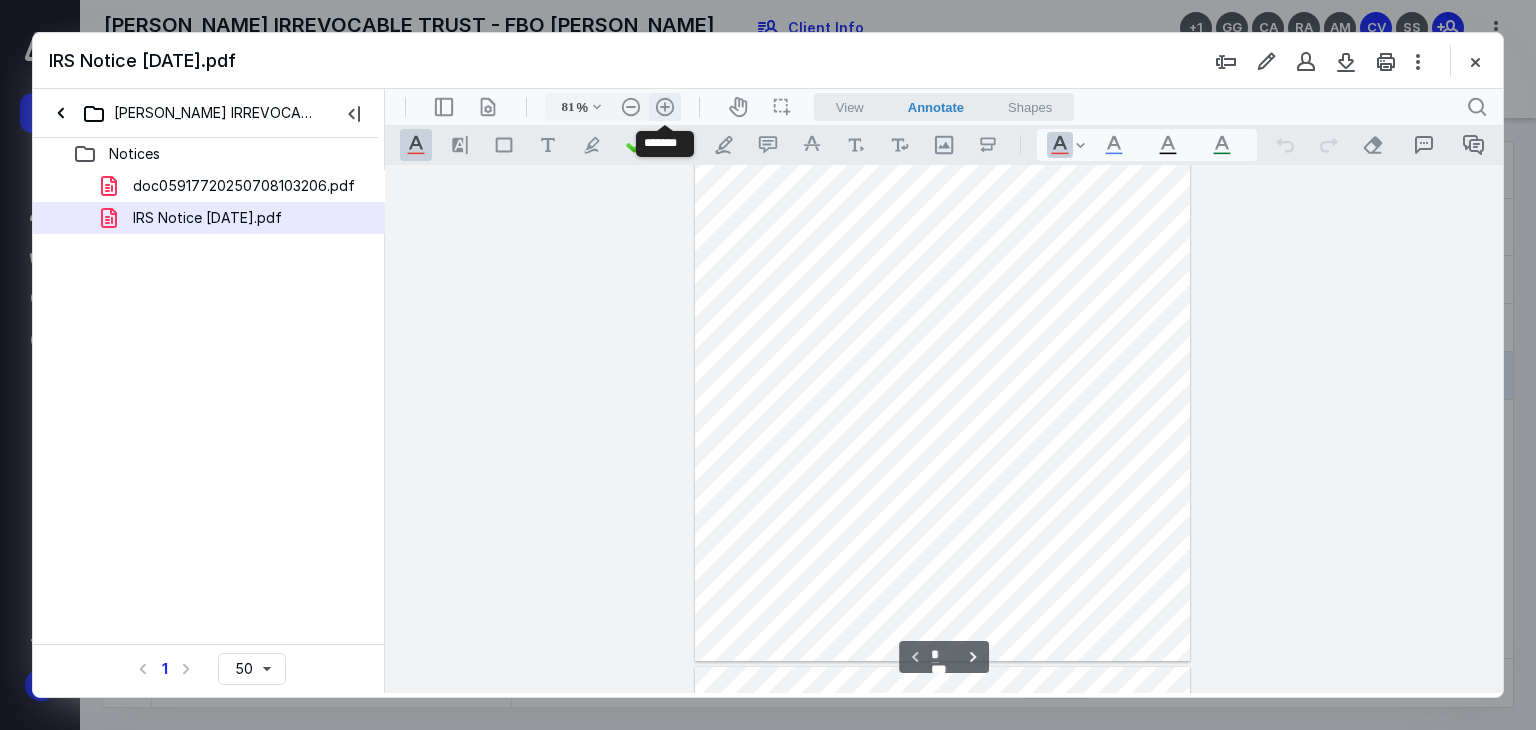 click on ".cls-1{fill:#abb0c4;} icon - header - zoom - in - line" at bounding box center (665, 107) 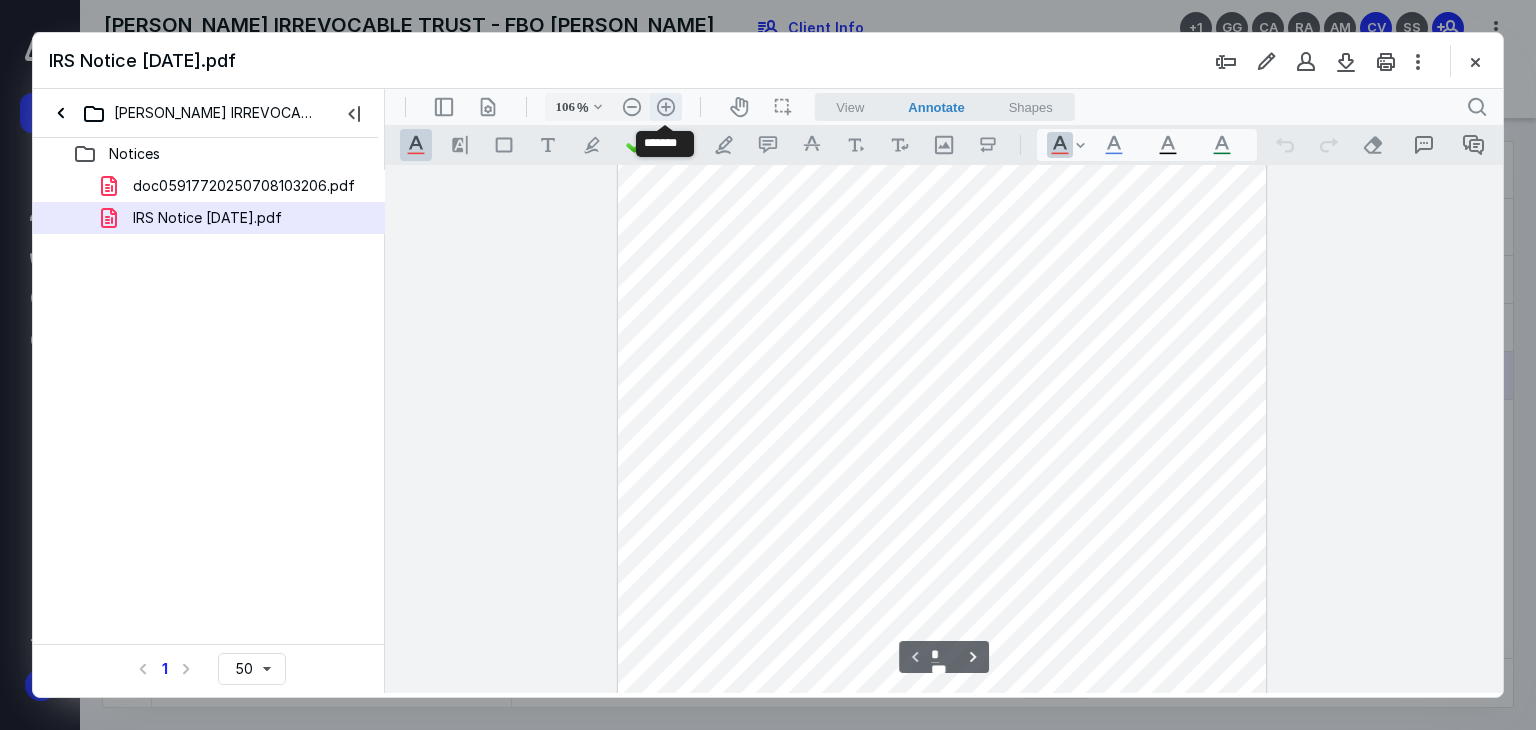 click on ".cls-1{fill:#abb0c4;} icon - header - zoom - in - line" at bounding box center [666, 107] 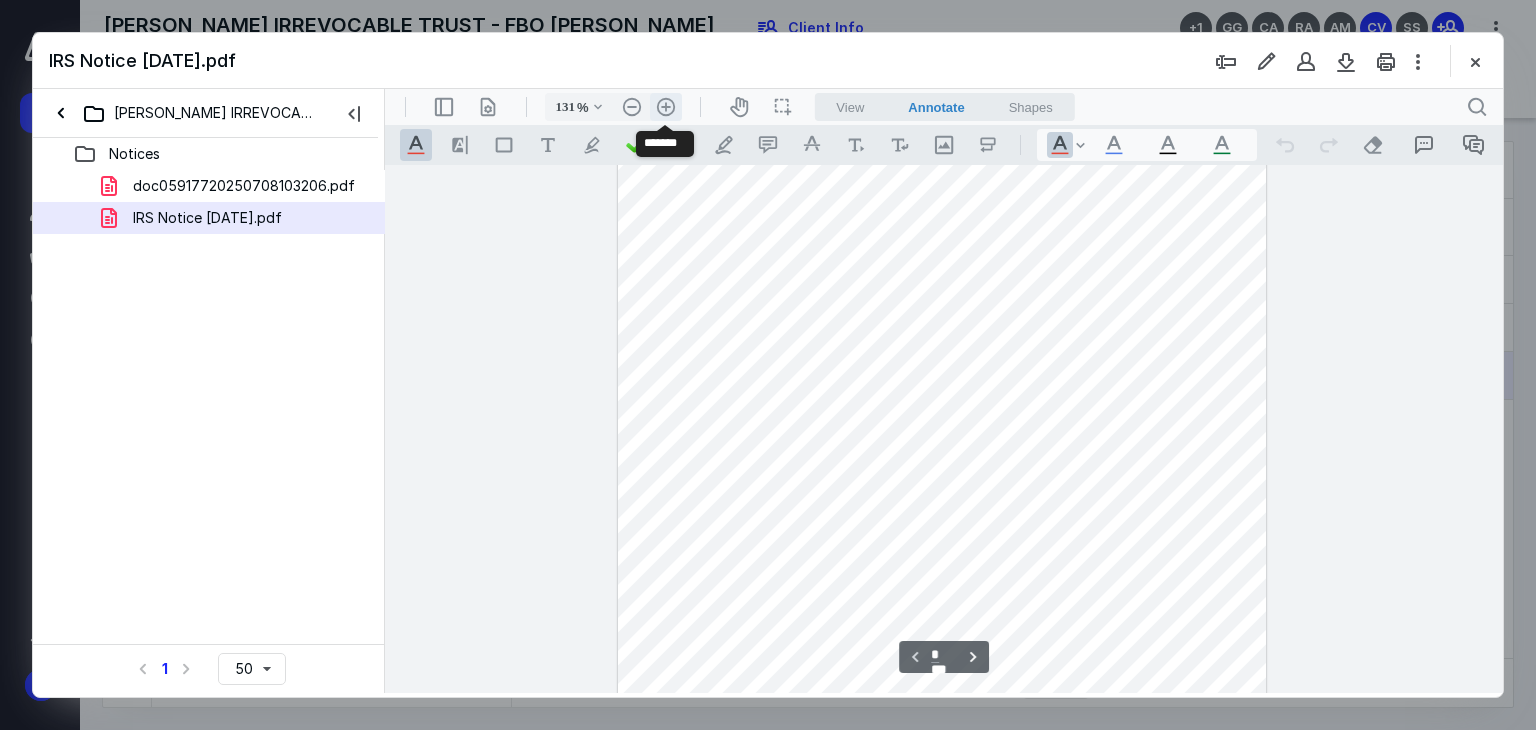 scroll, scrollTop: 378, scrollLeft: 0, axis: vertical 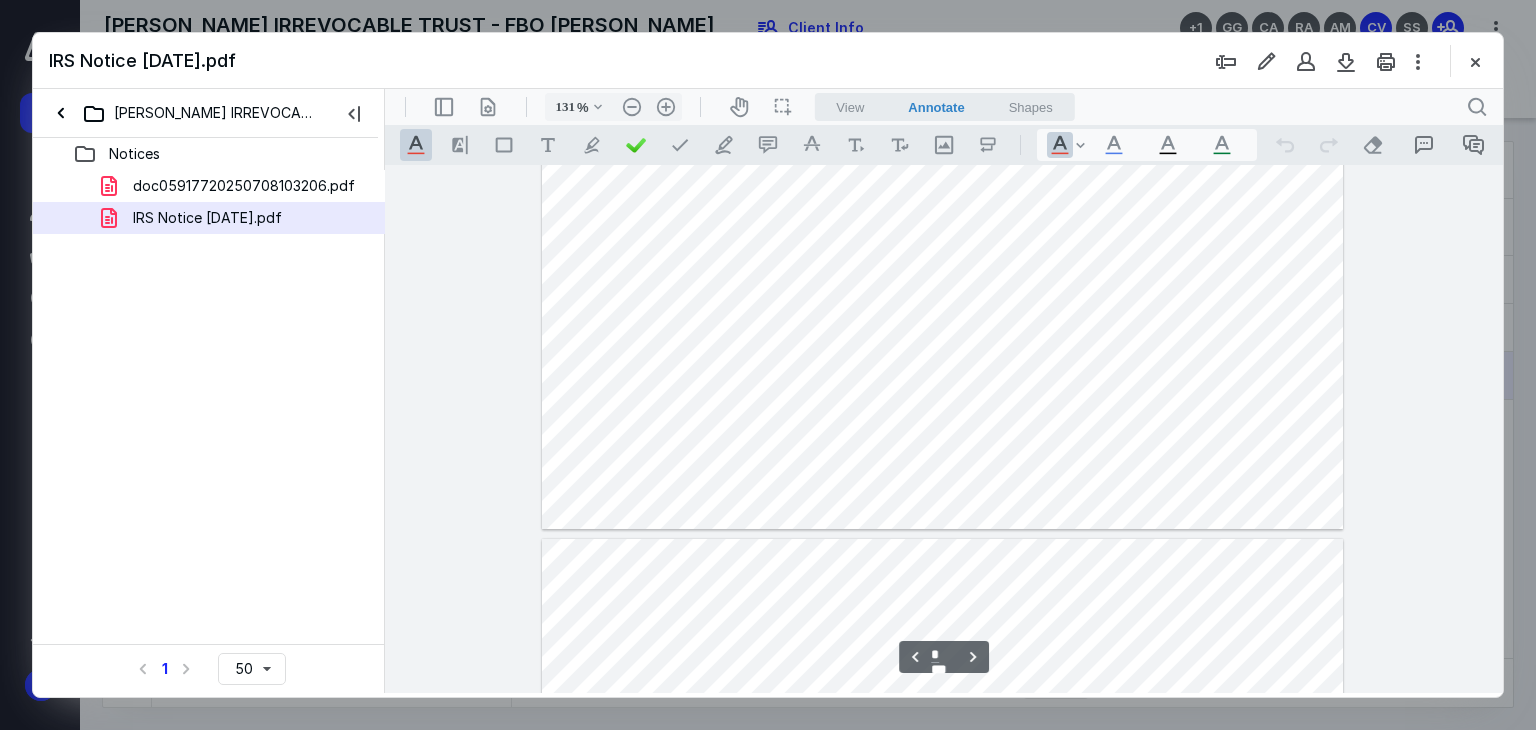 type on "*" 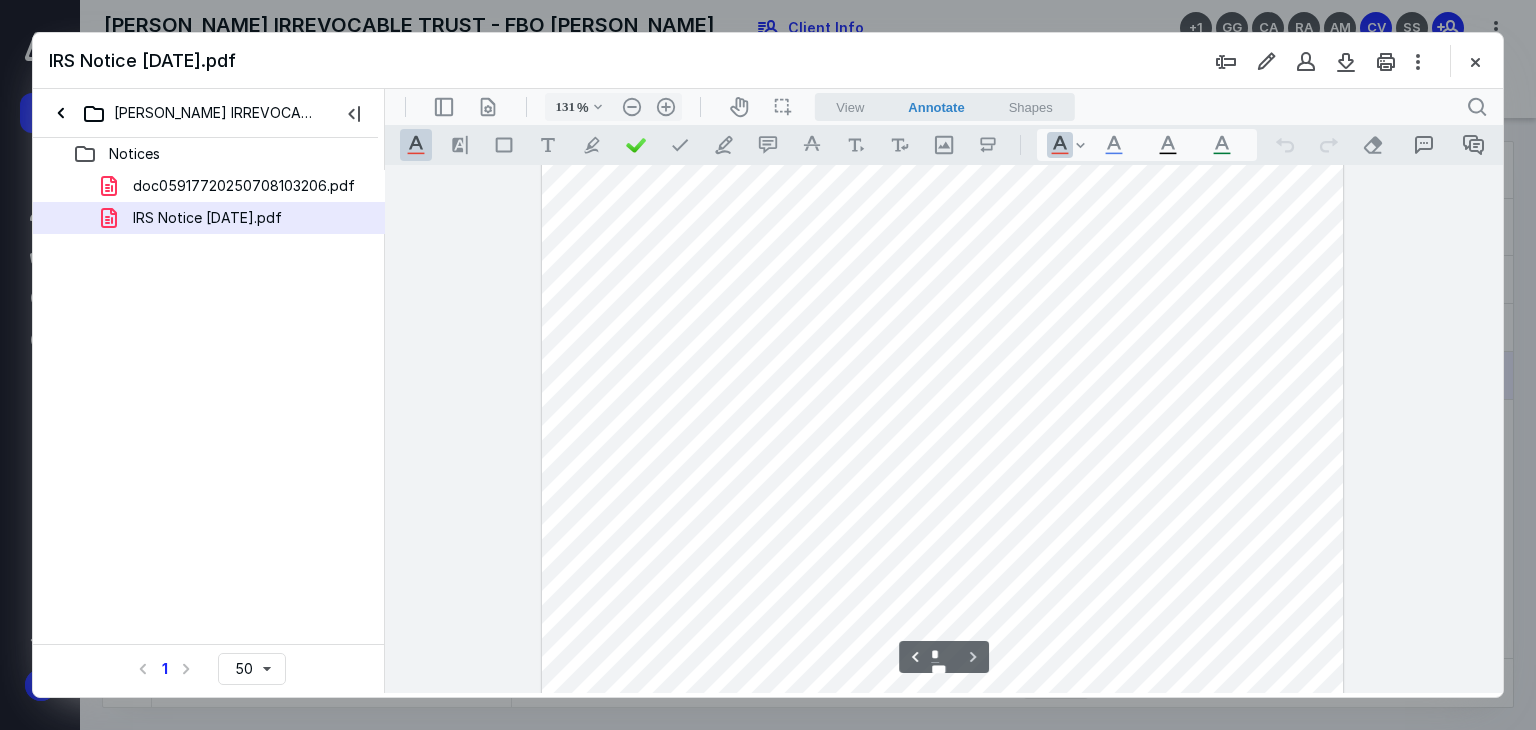 scroll, scrollTop: 3660, scrollLeft: 0, axis: vertical 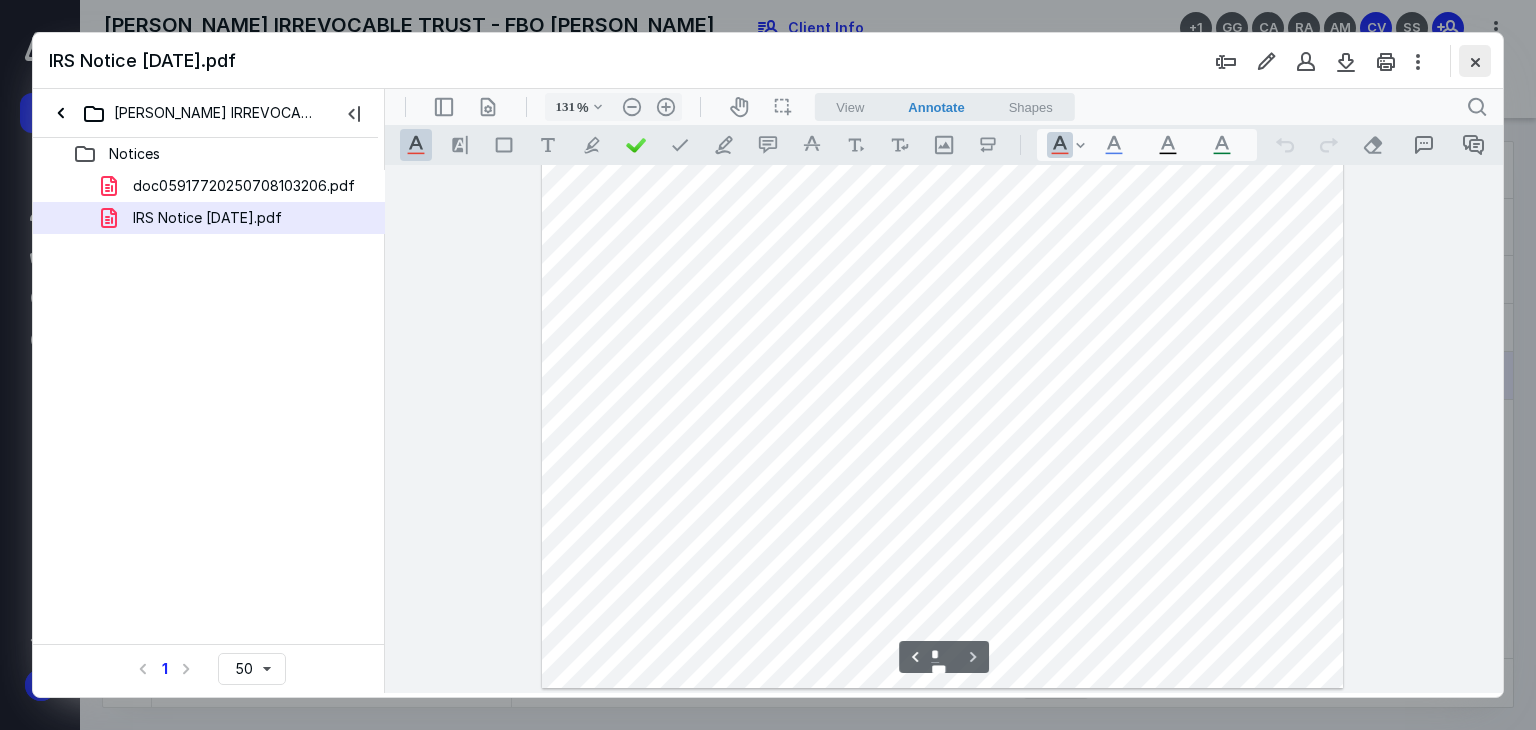 click at bounding box center [1475, 61] 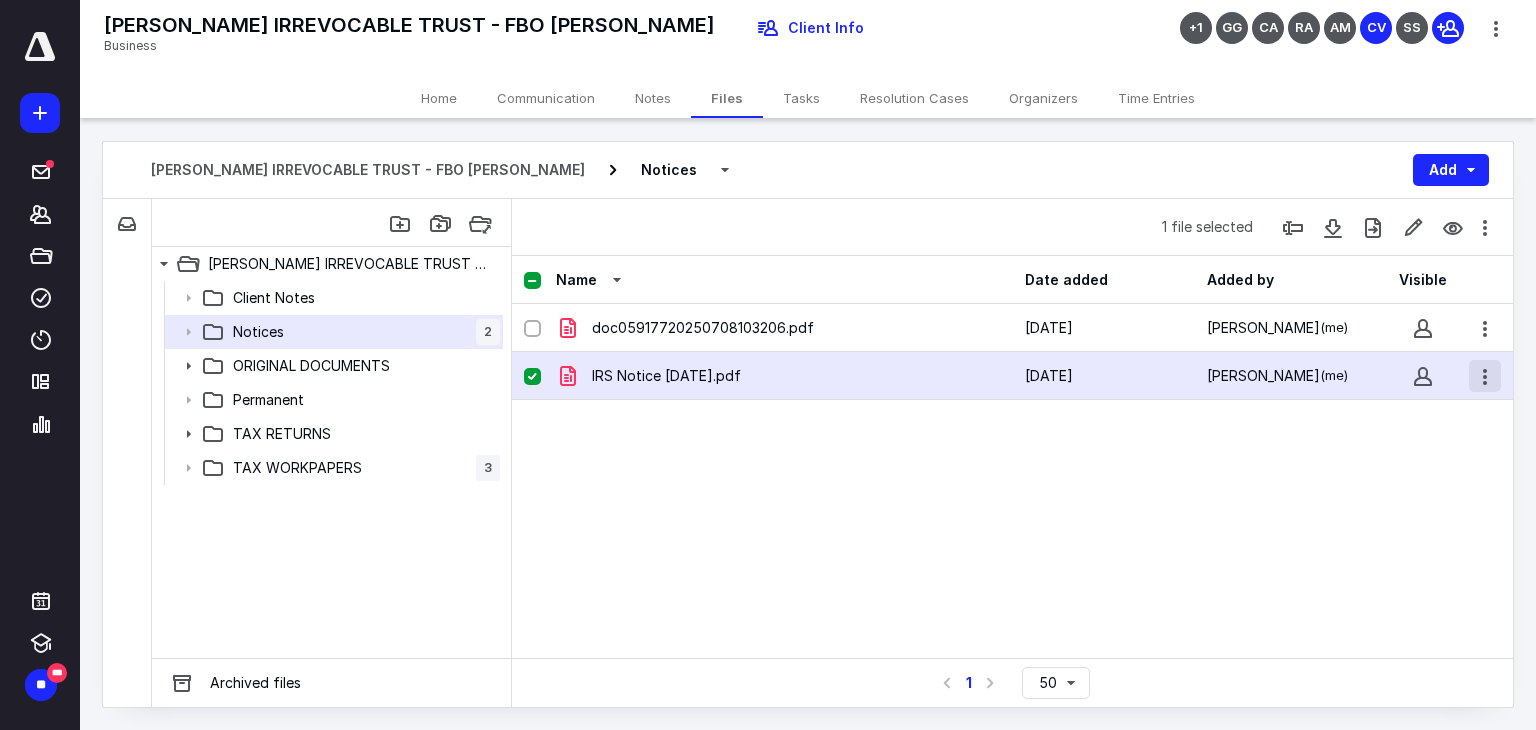 click at bounding box center [1485, 376] 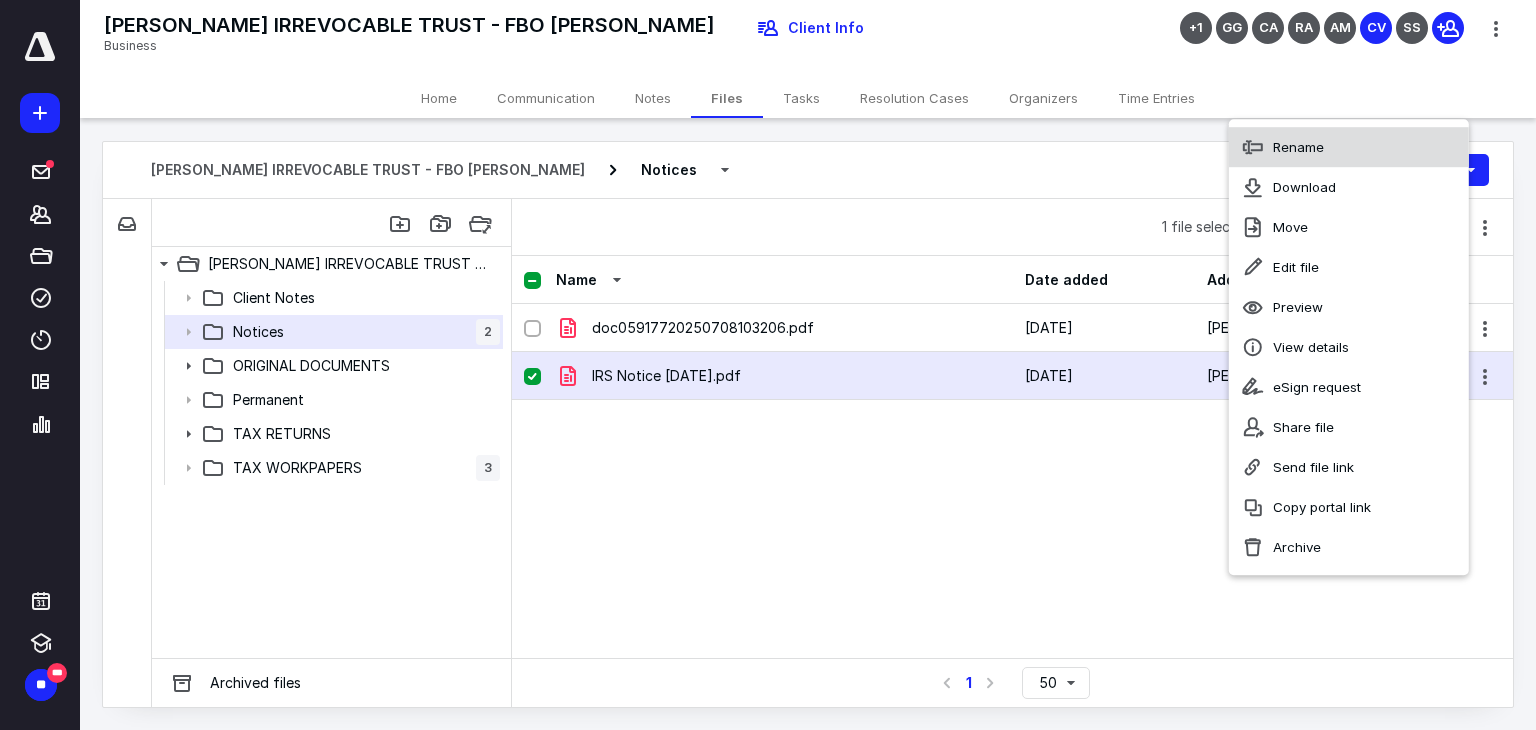 click on "Rename" at bounding box center [1349, 147] 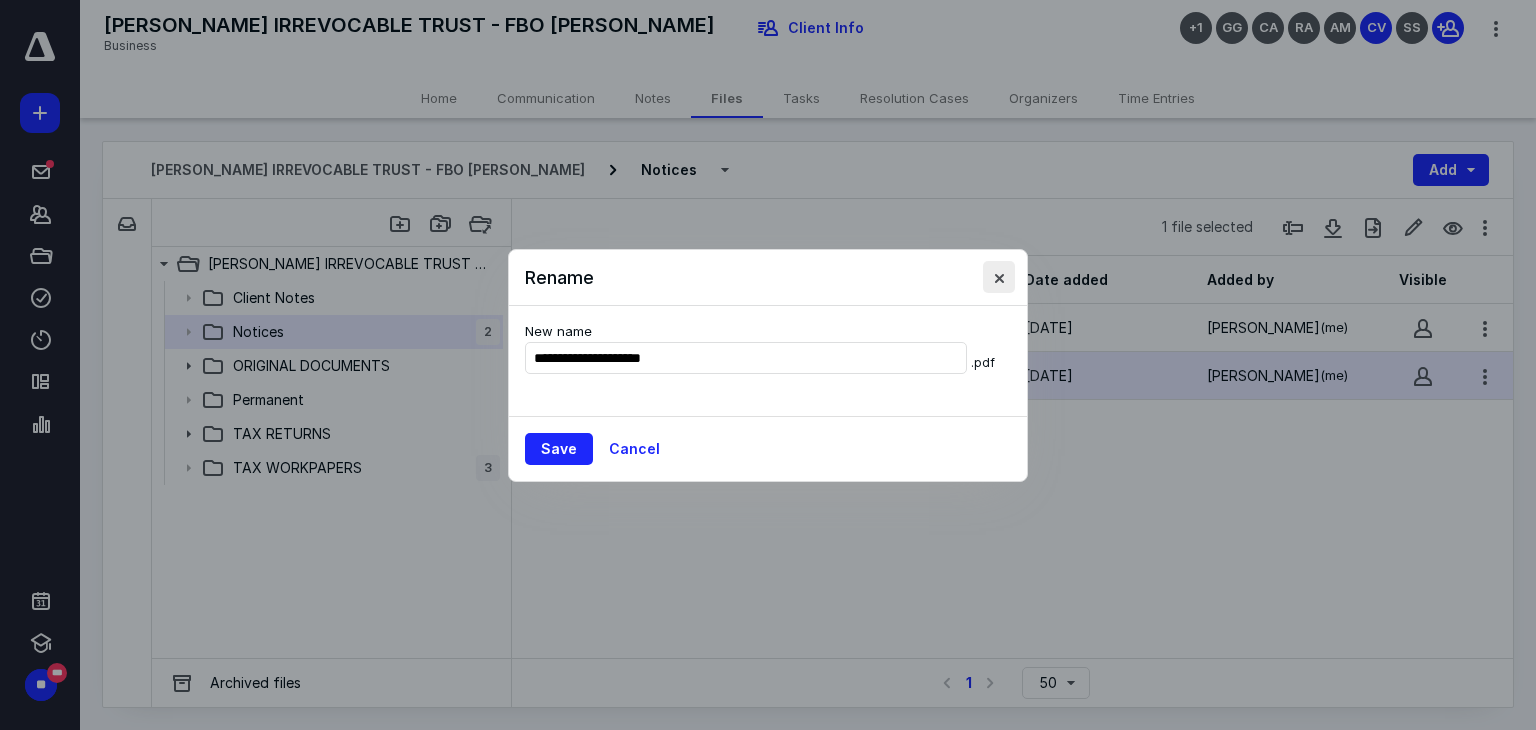 click at bounding box center (999, 277) 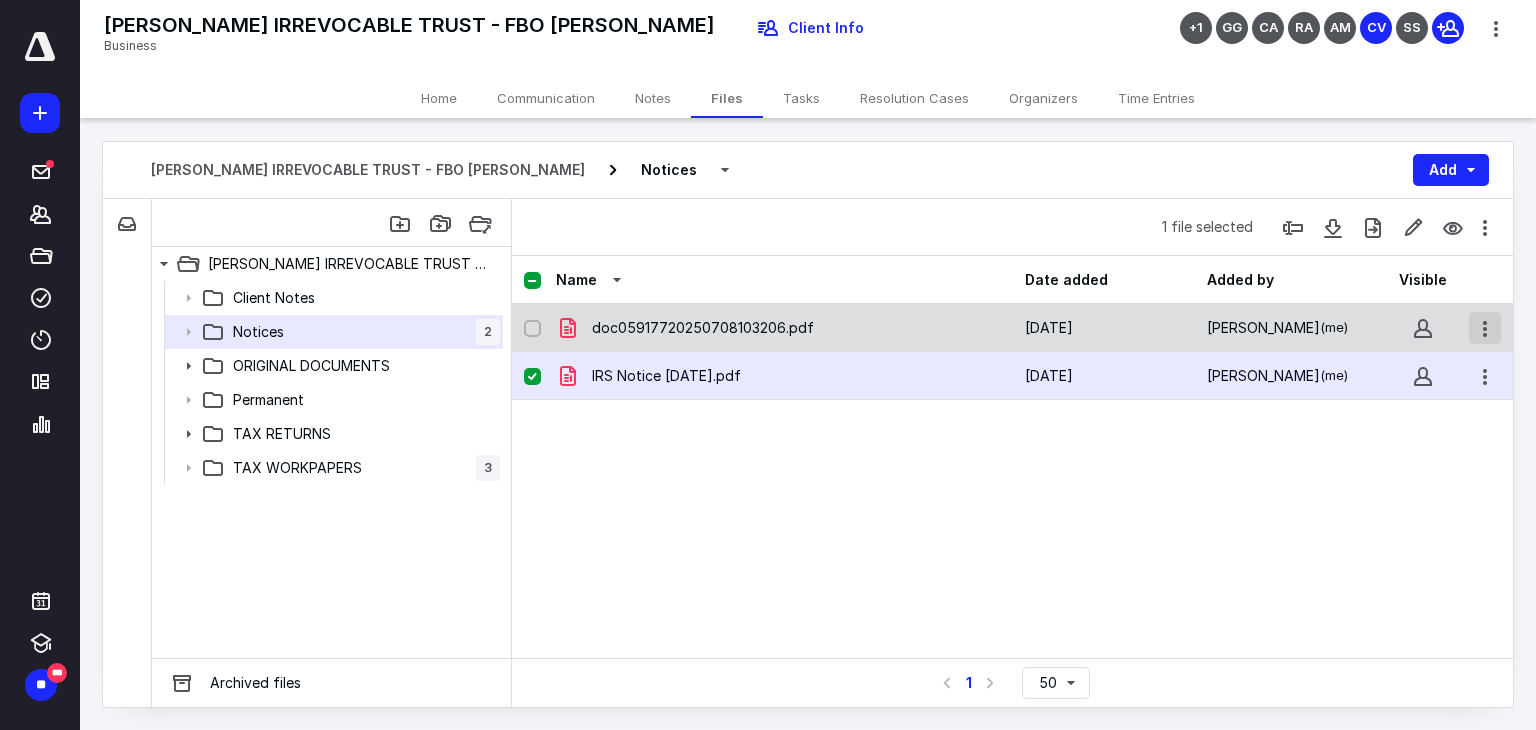 click at bounding box center (1485, 328) 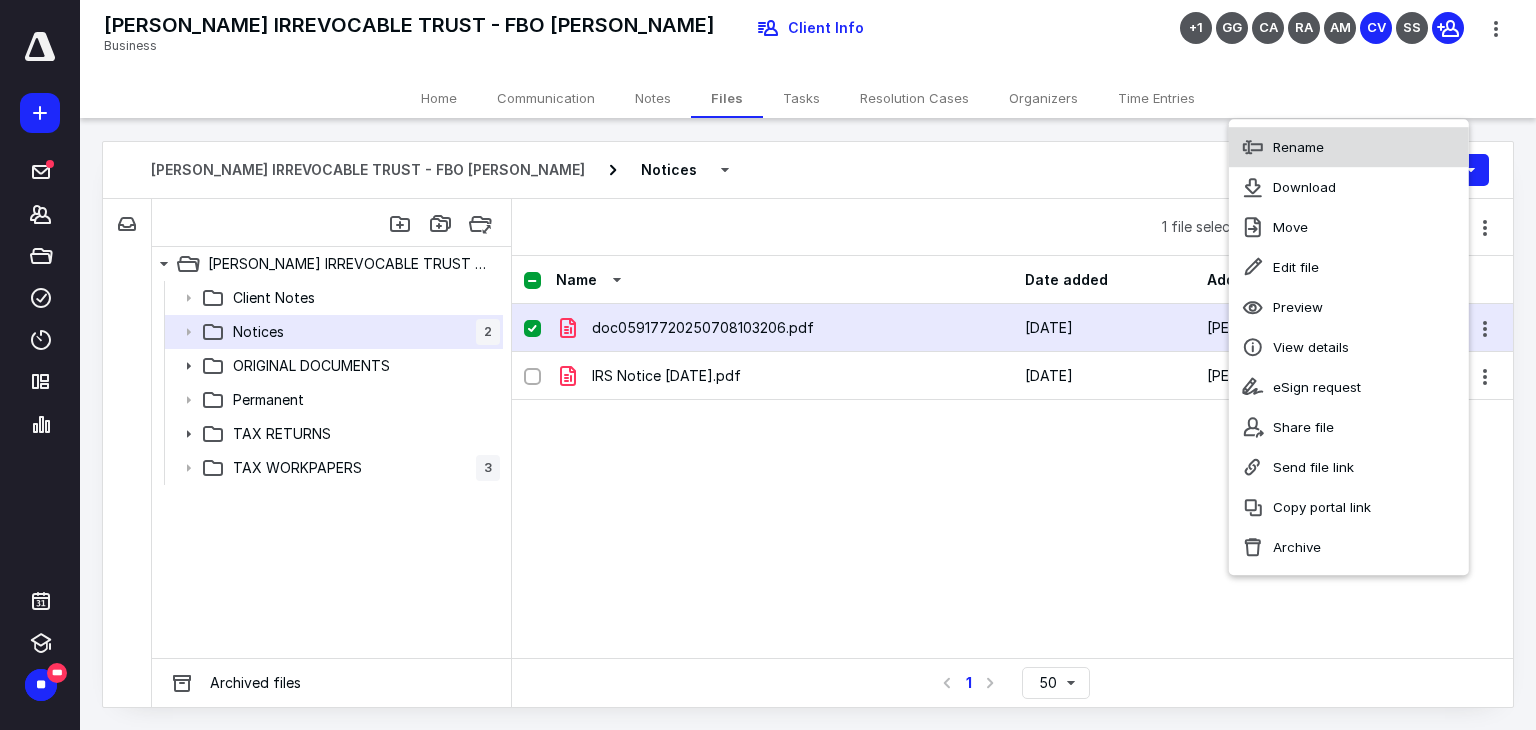 click on "Rename" at bounding box center (1349, 147) 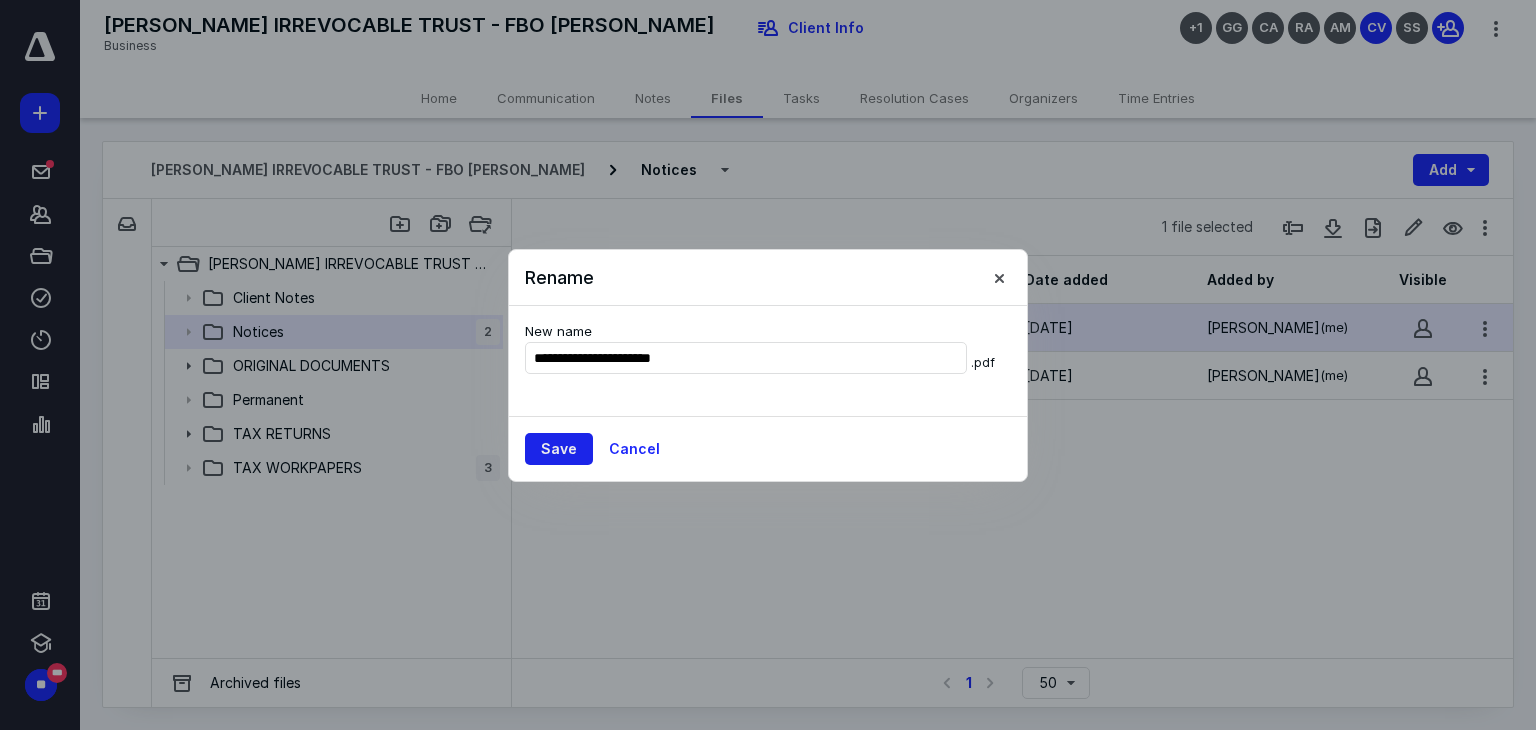 type on "**********" 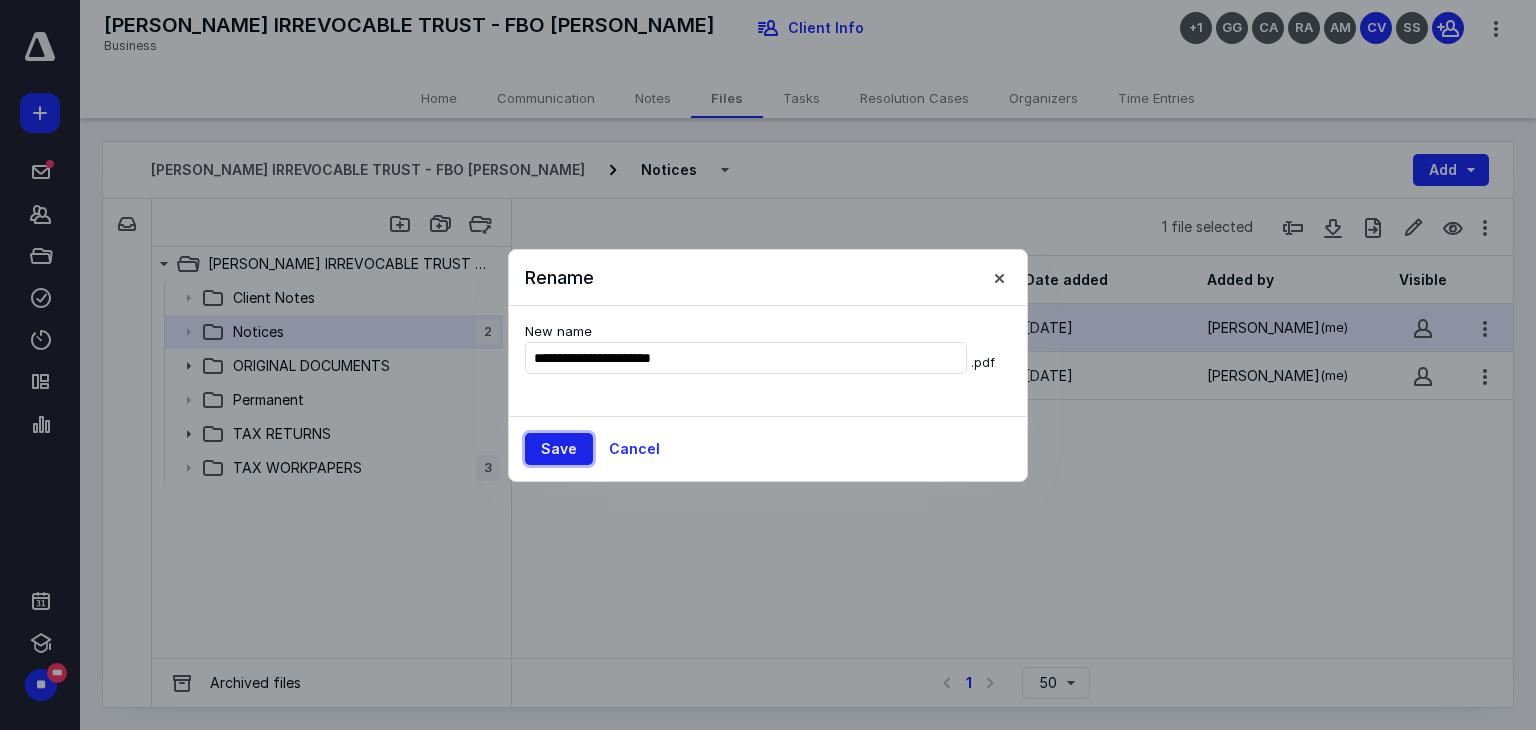 click on "Save" at bounding box center (559, 449) 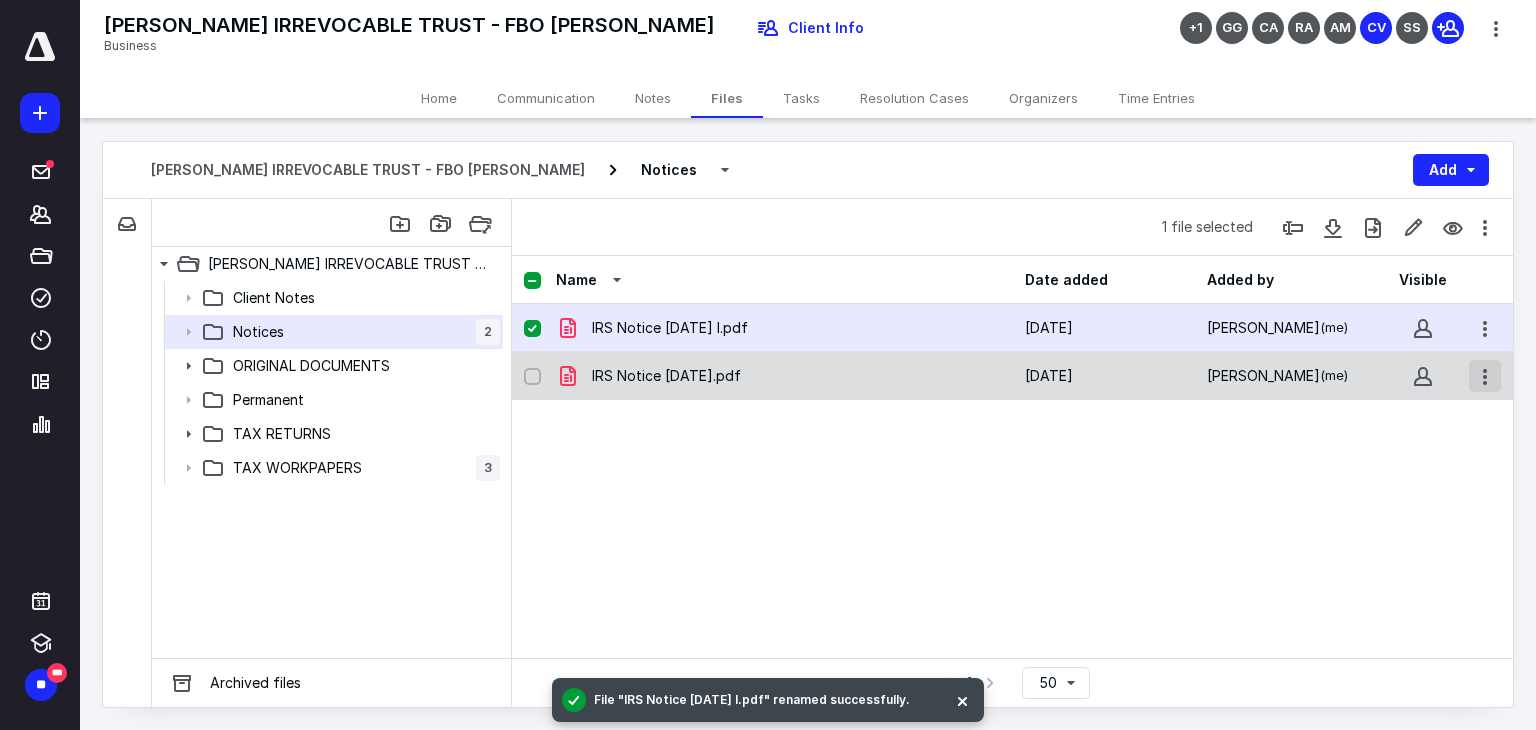 click at bounding box center (1485, 376) 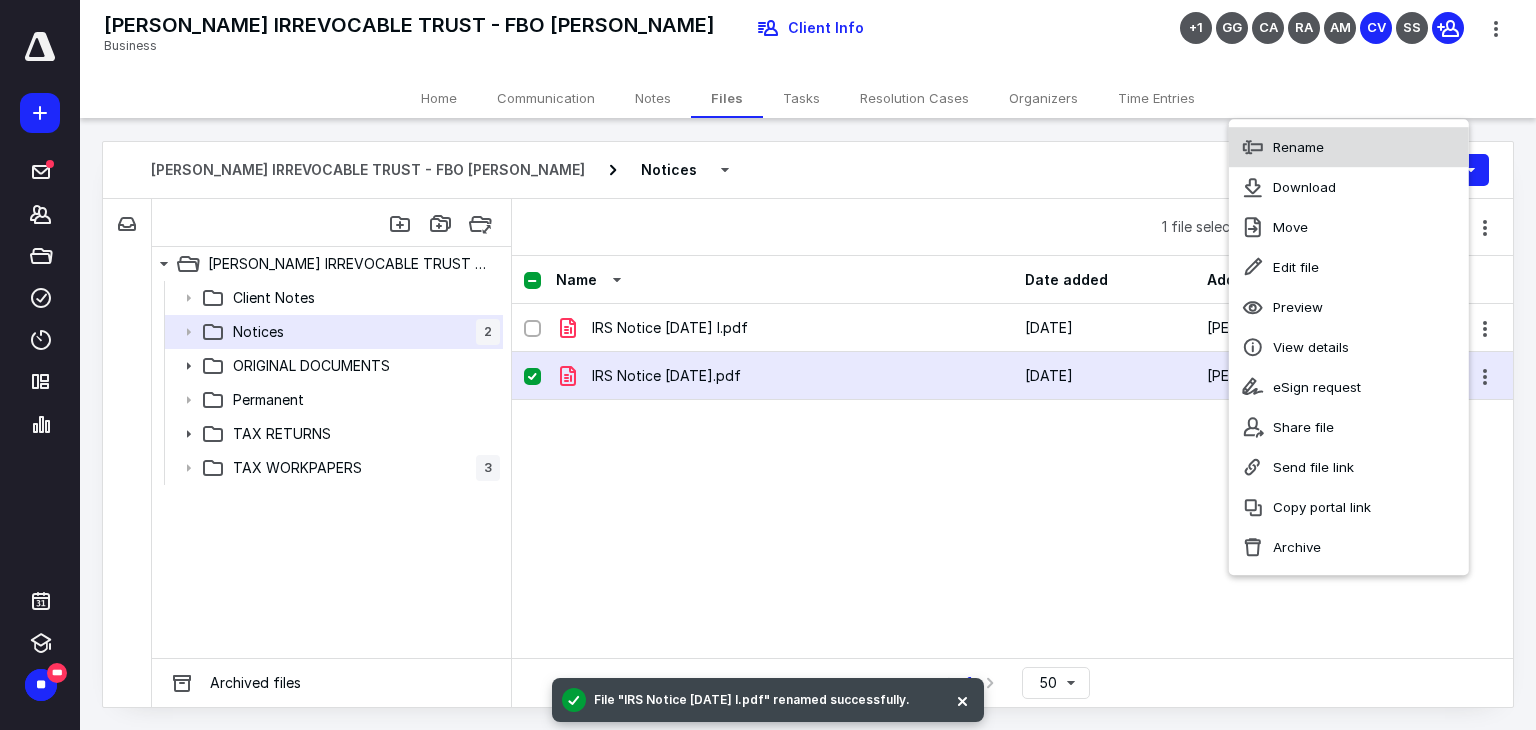 click on "Rename" at bounding box center (1349, 147) 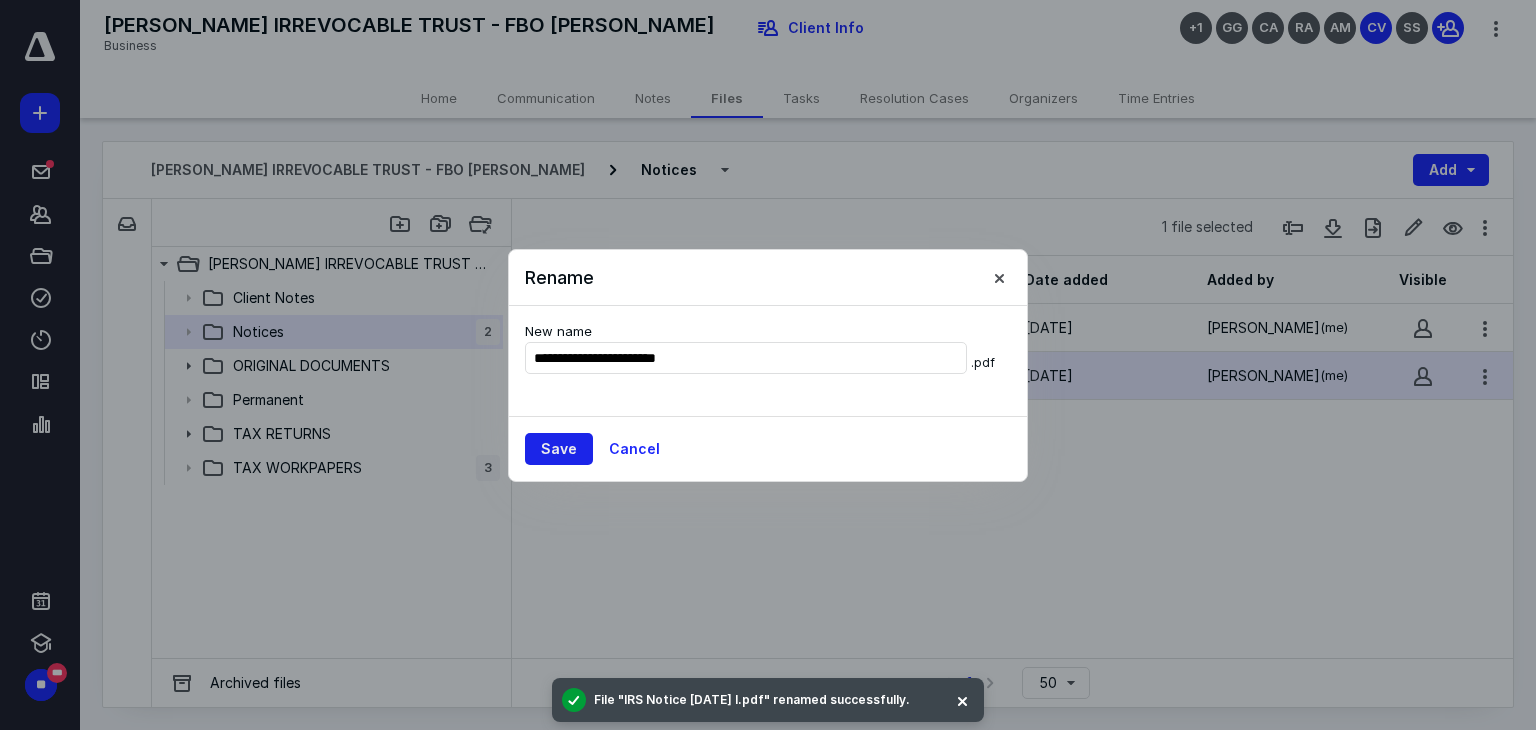 type on "**********" 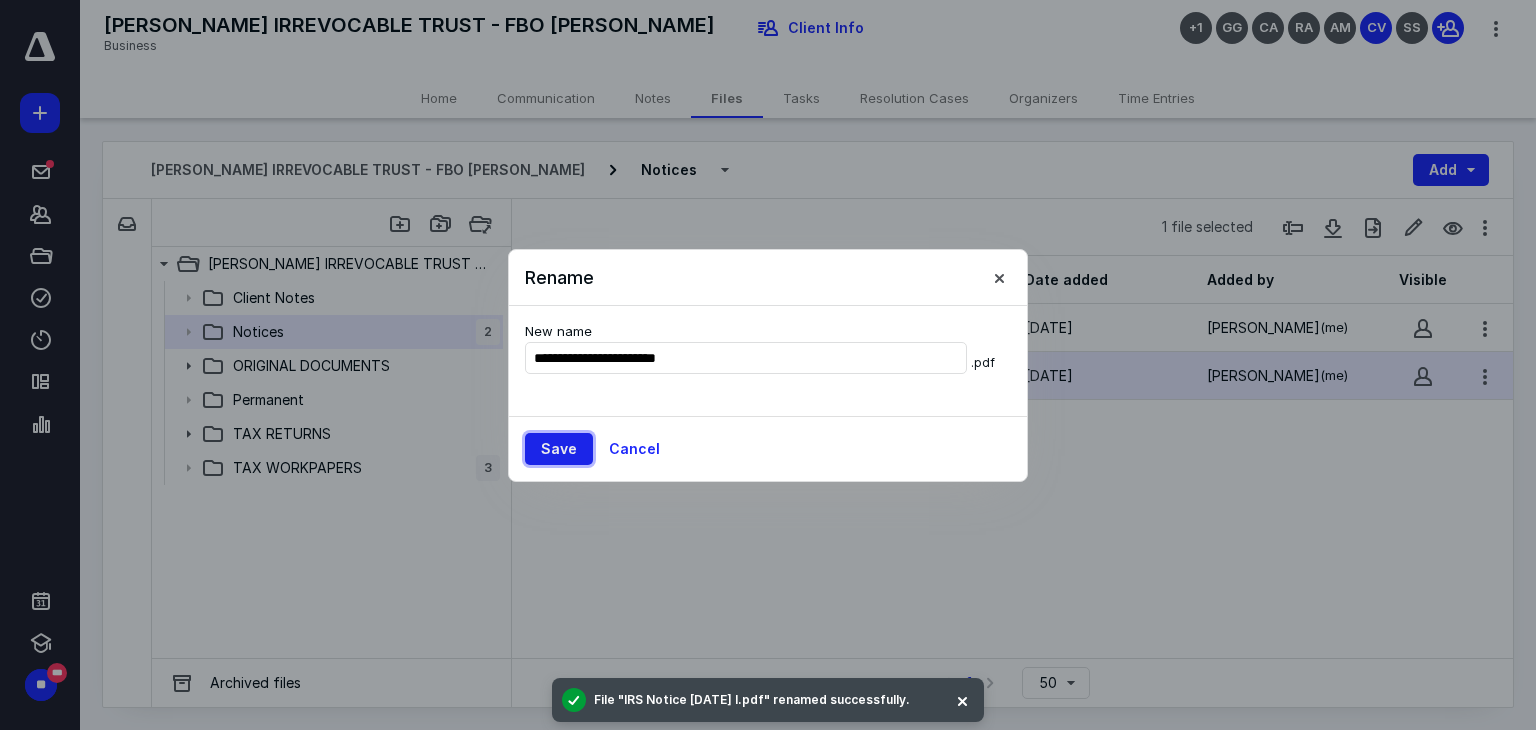 click on "Save" at bounding box center (559, 449) 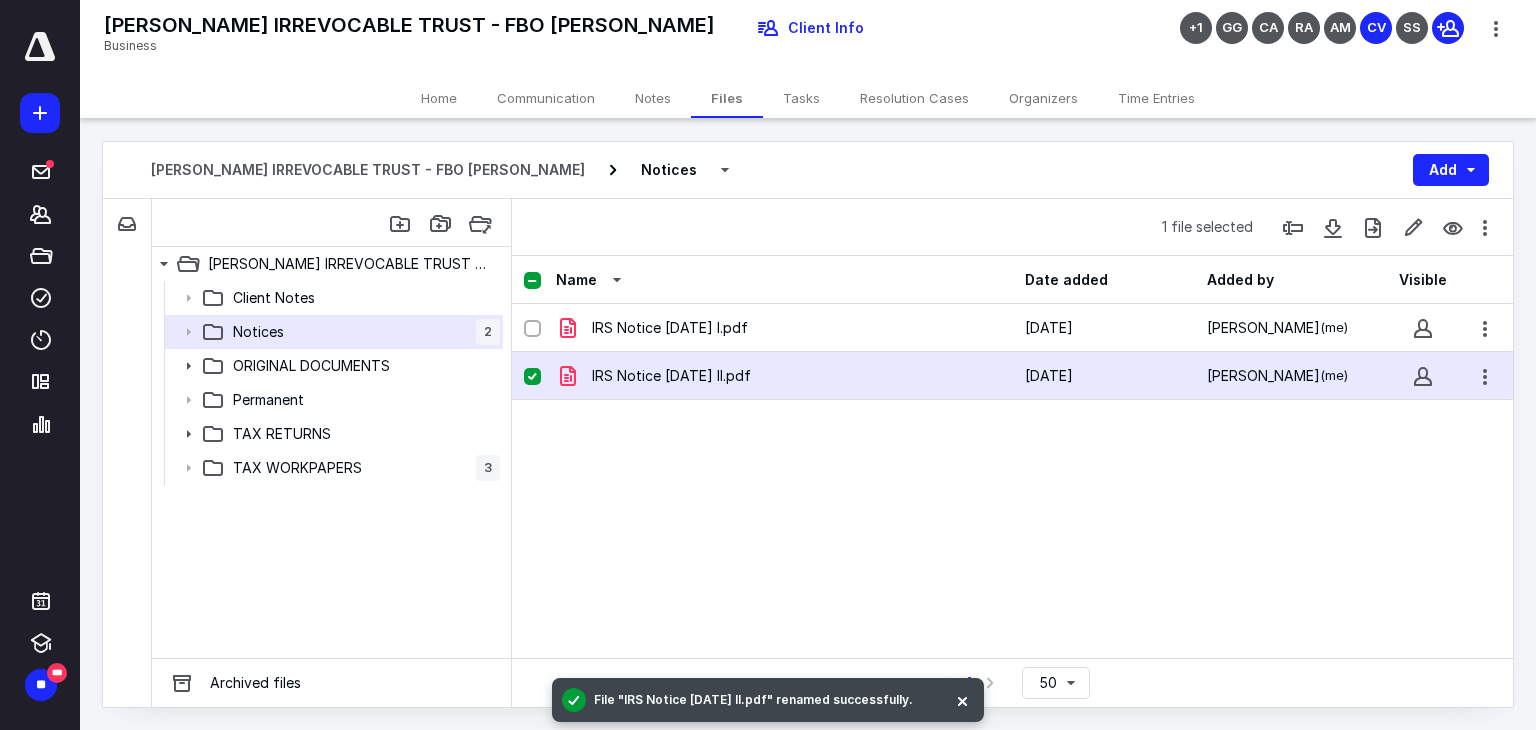 click on "Tasks" at bounding box center [801, 98] 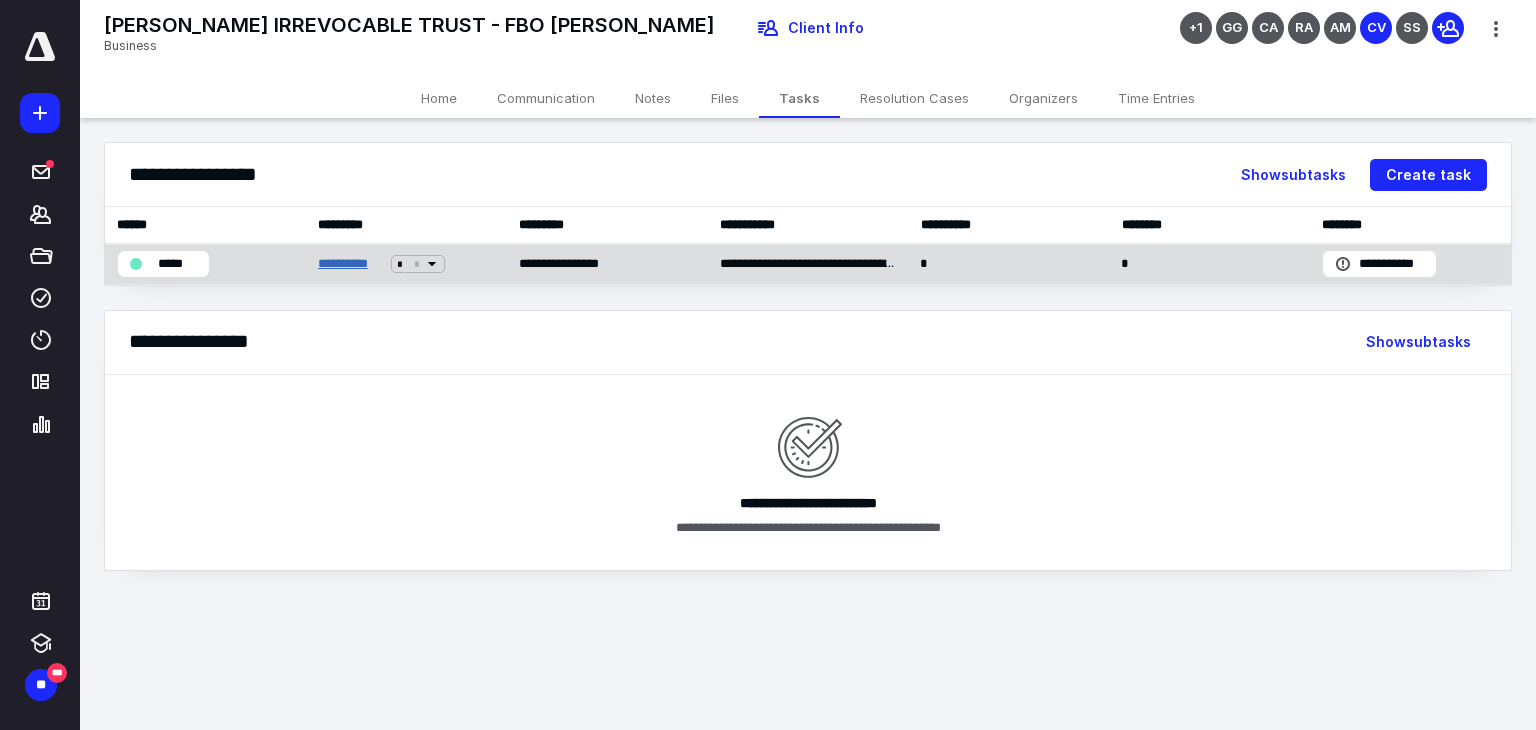 click on "**********" at bounding box center (351, 264) 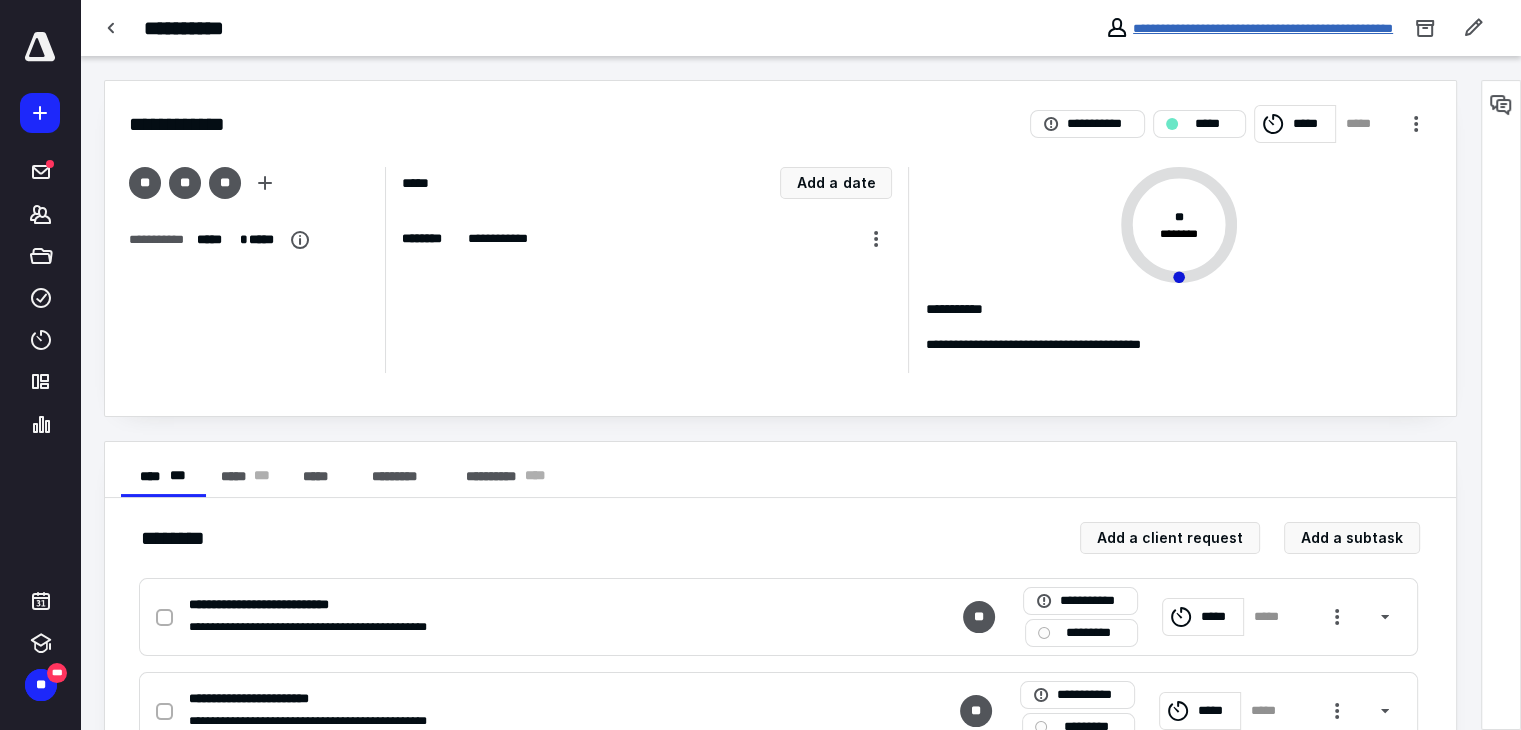 click on "**********" at bounding box center [1263, 28] 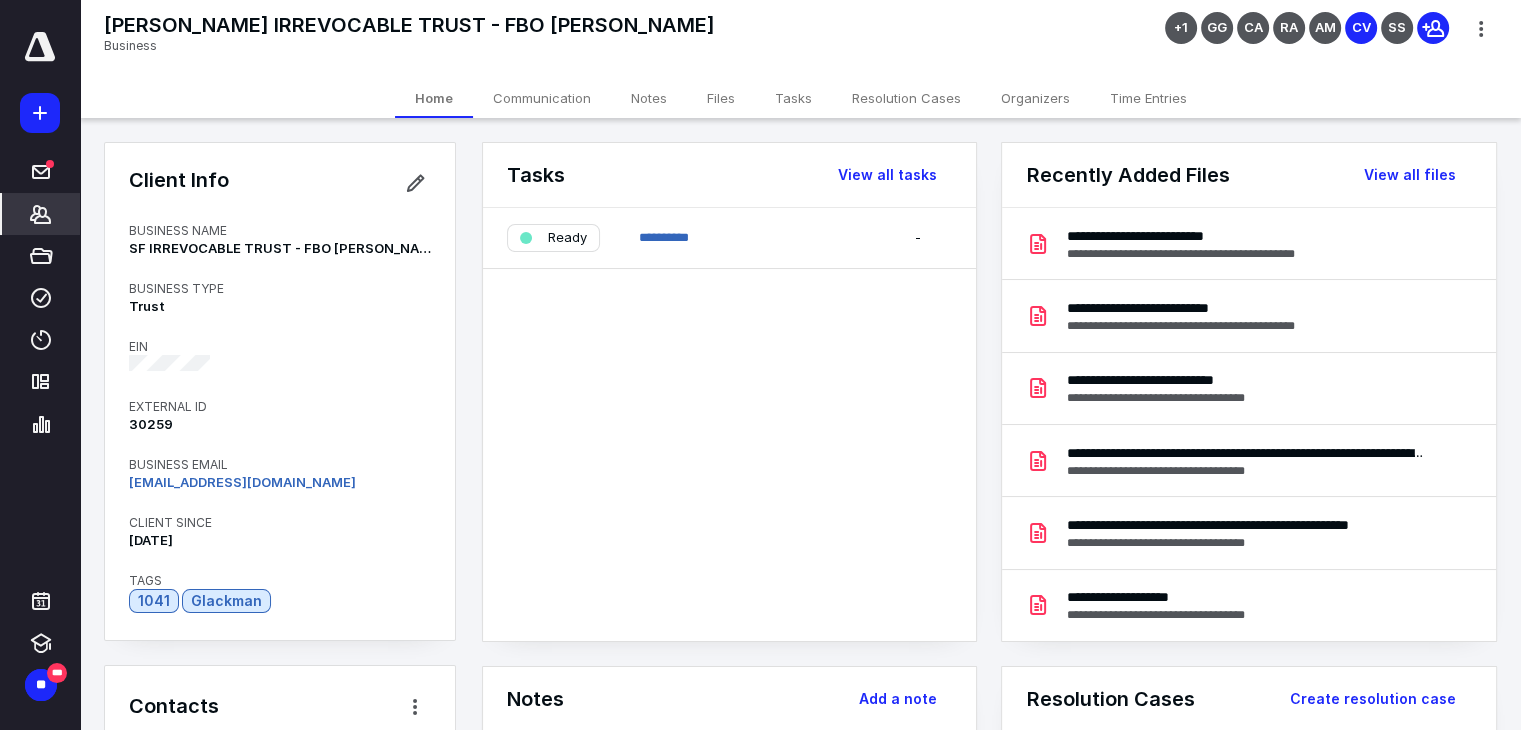 click on "Files" at bounding box center [721, 98] 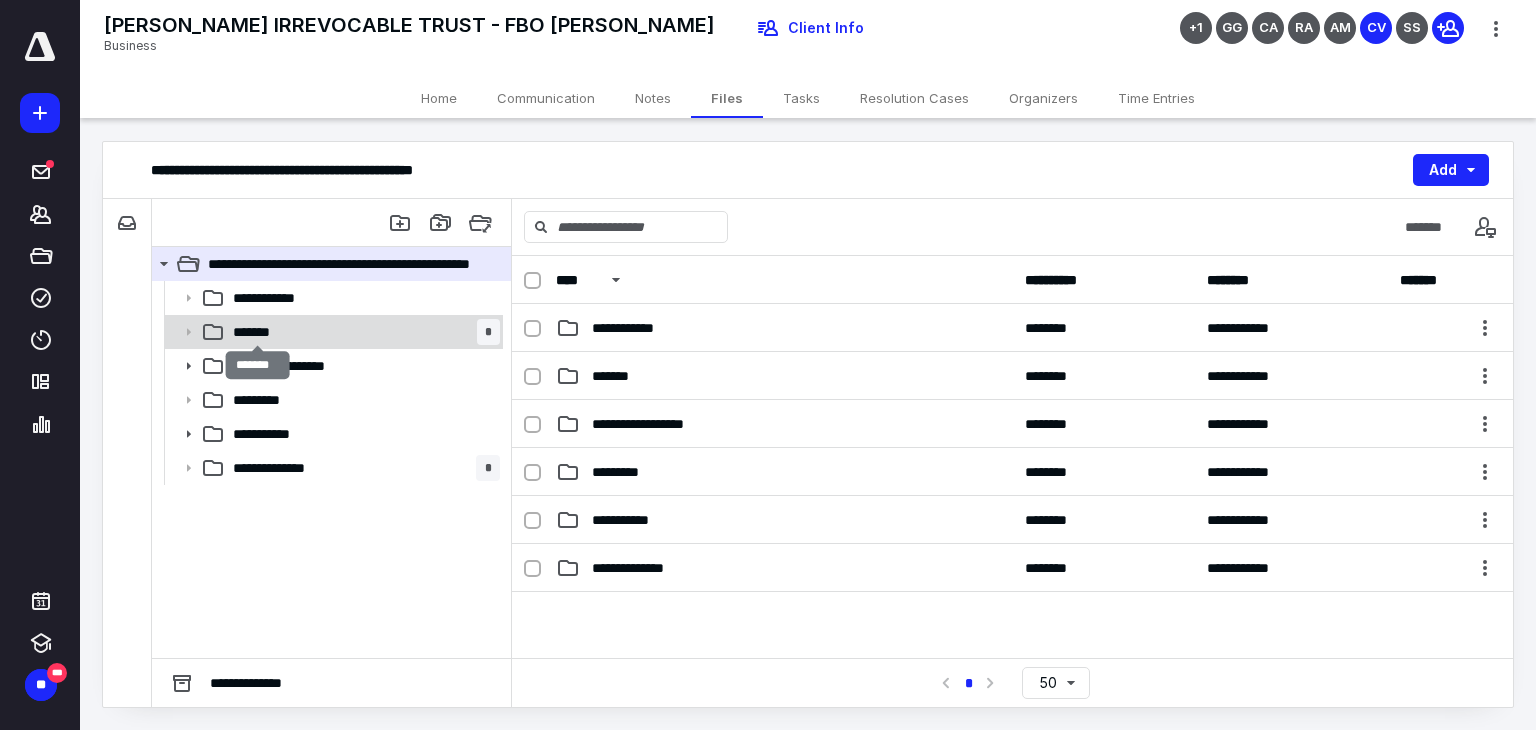 click on "*******" at bounding box center (258, 332) 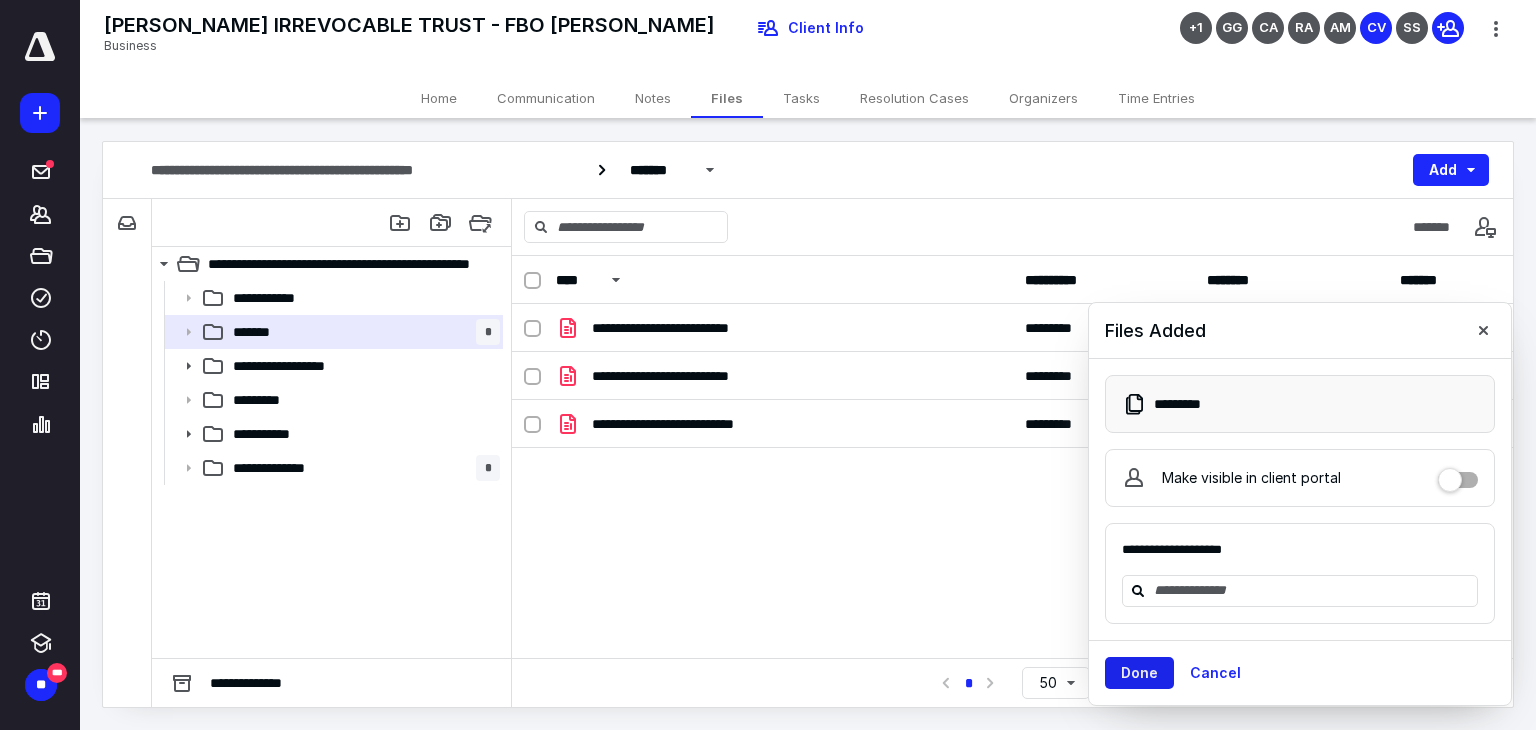 click on "Done" at bounding box center [1139, 673] 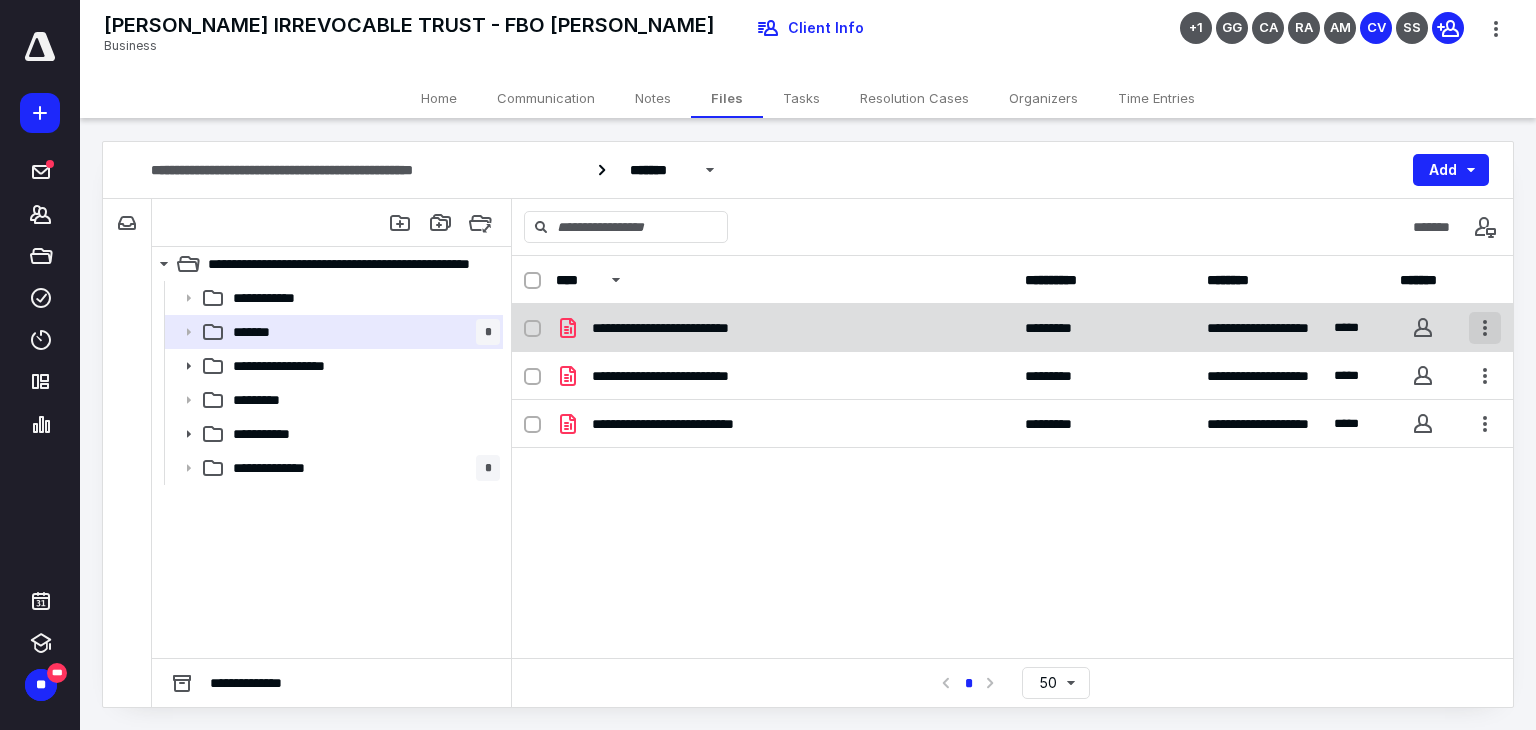 click at bounding box center (1485, 328) 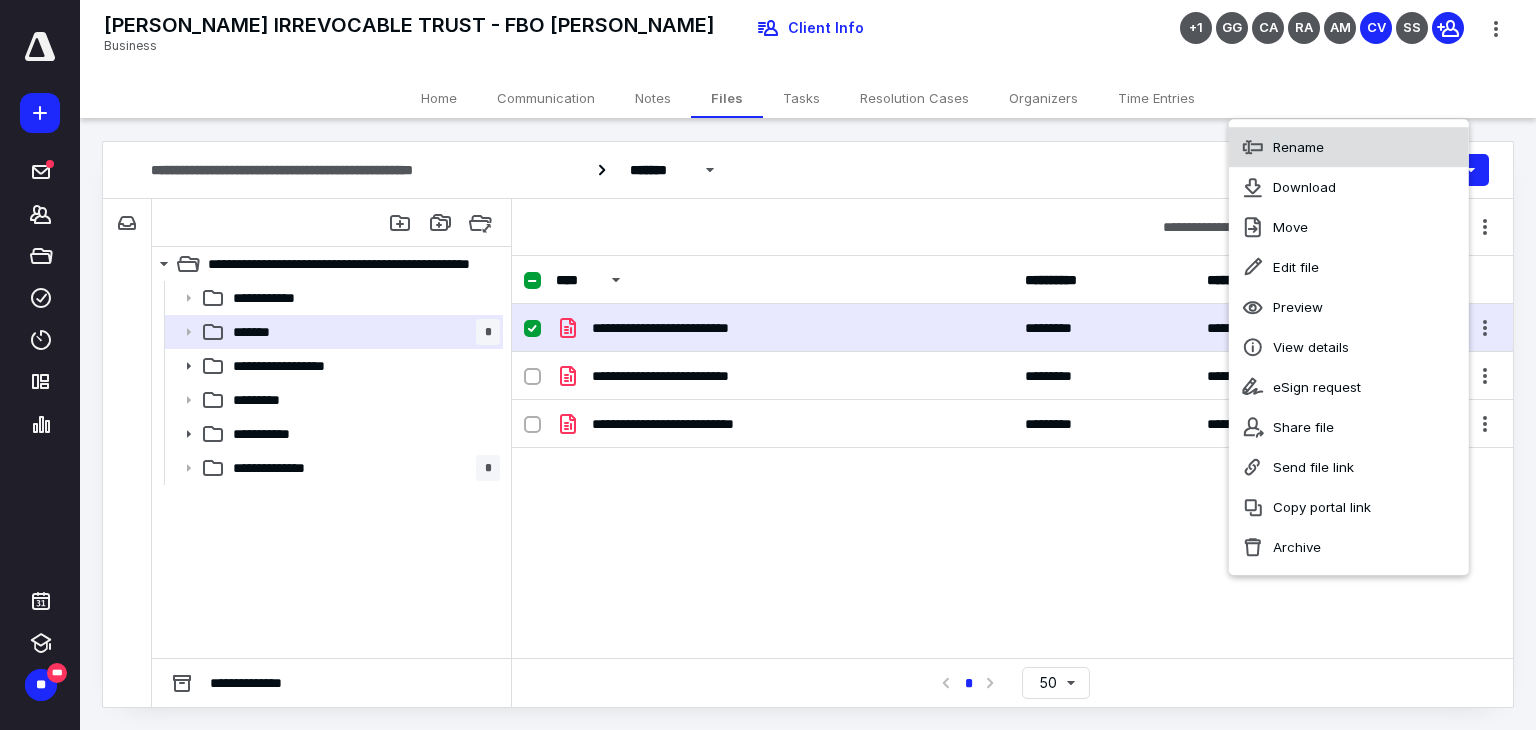 click on "Rename" at bounding box center (1298, 147) 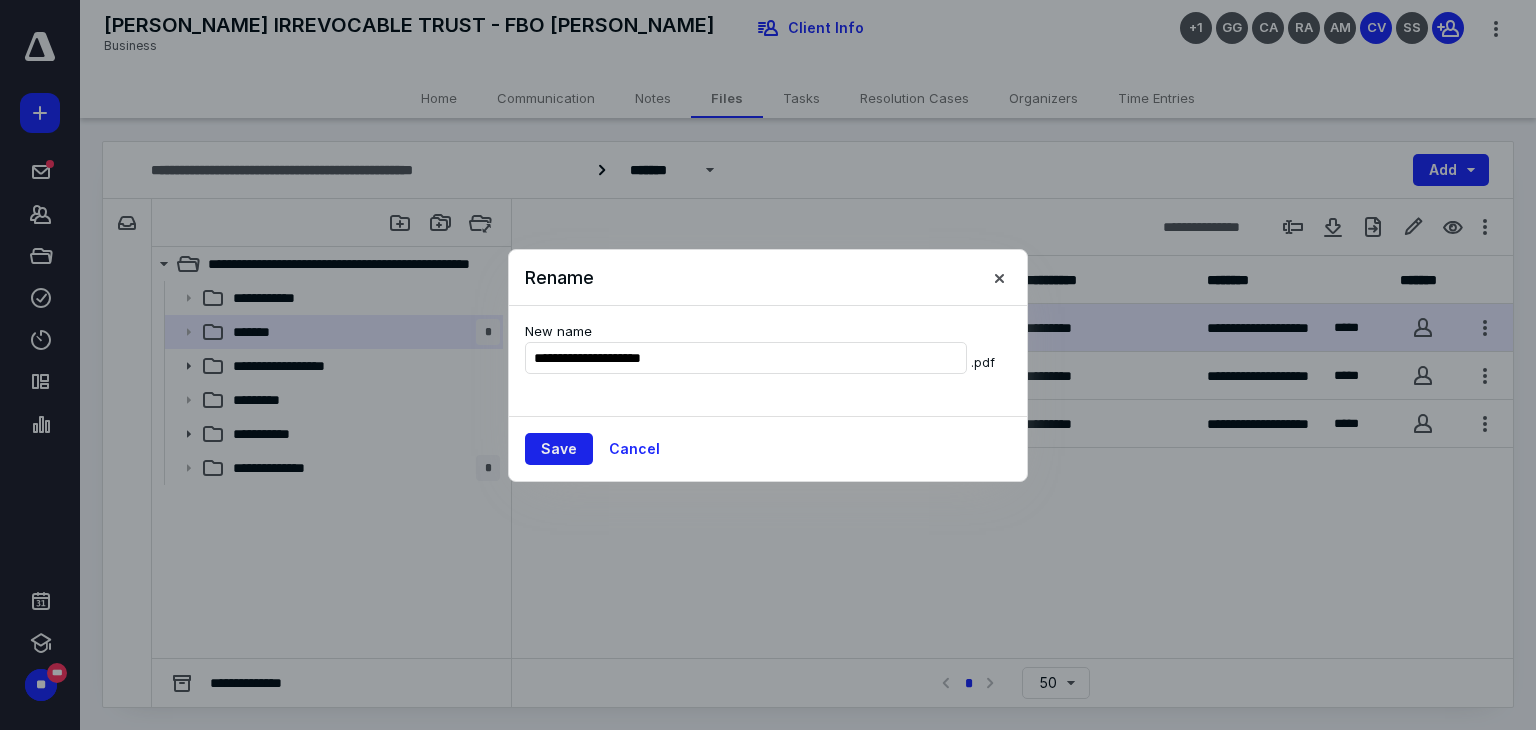 type on "**********" 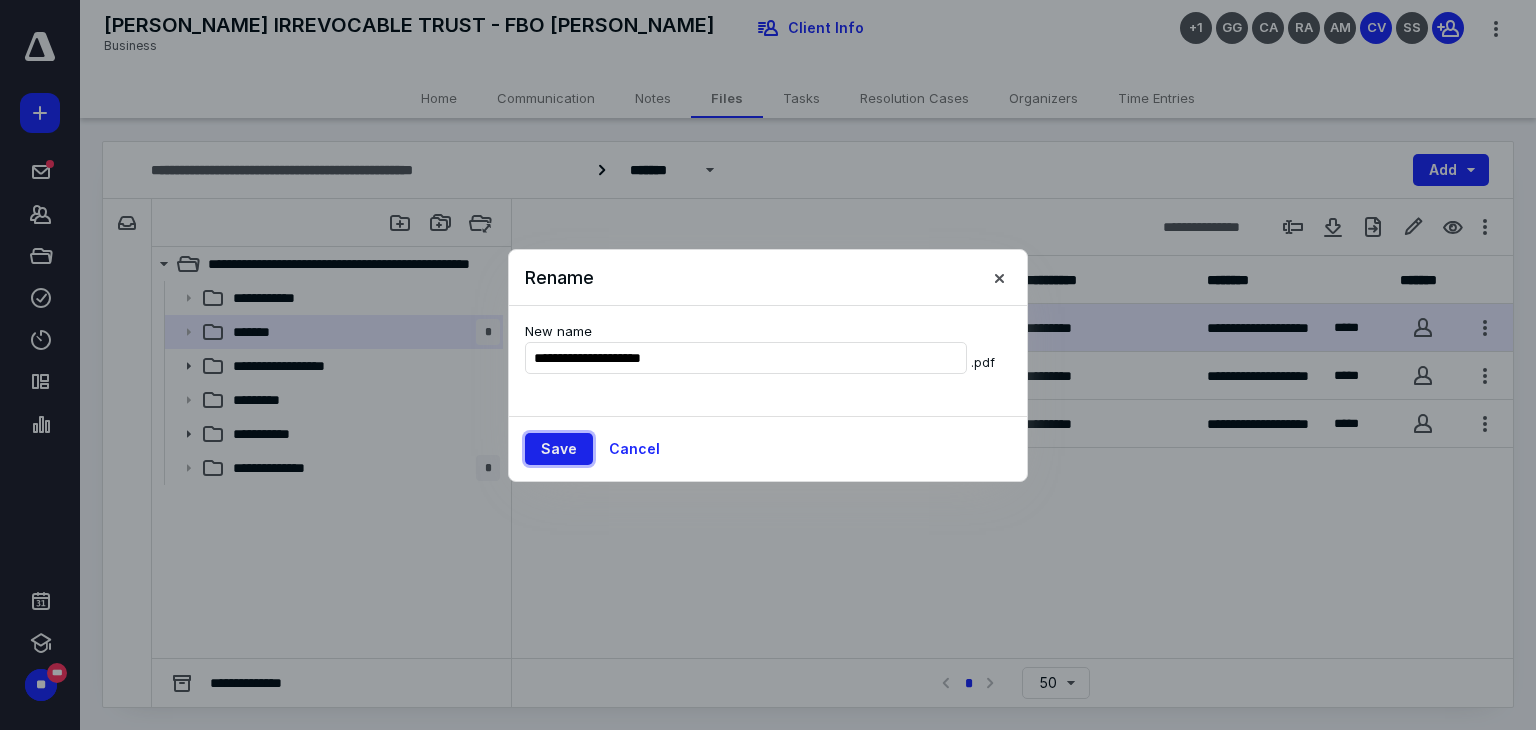 click on "Save" at bounding box center (559, 449) 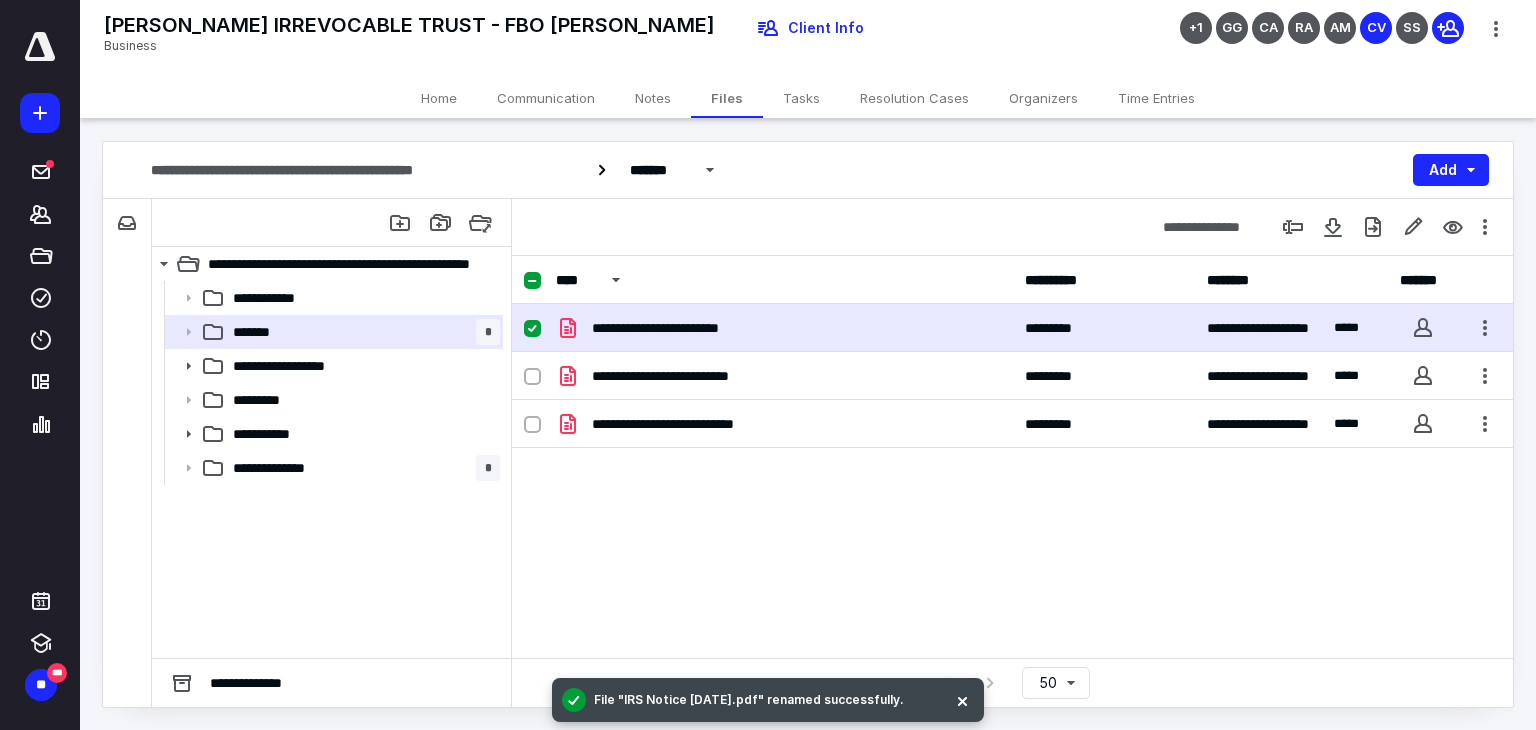 click 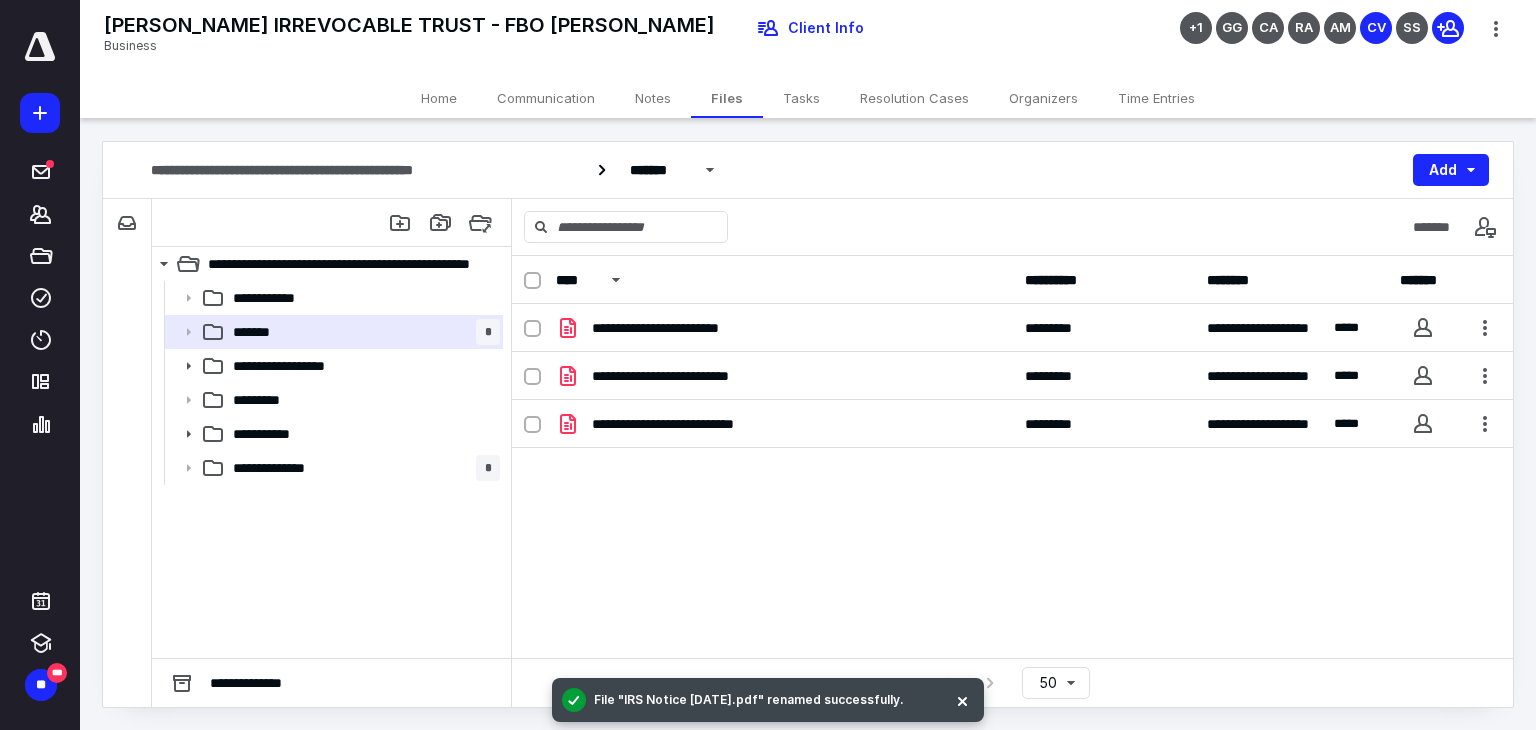 click on "****" at bounding box center [576, 280] 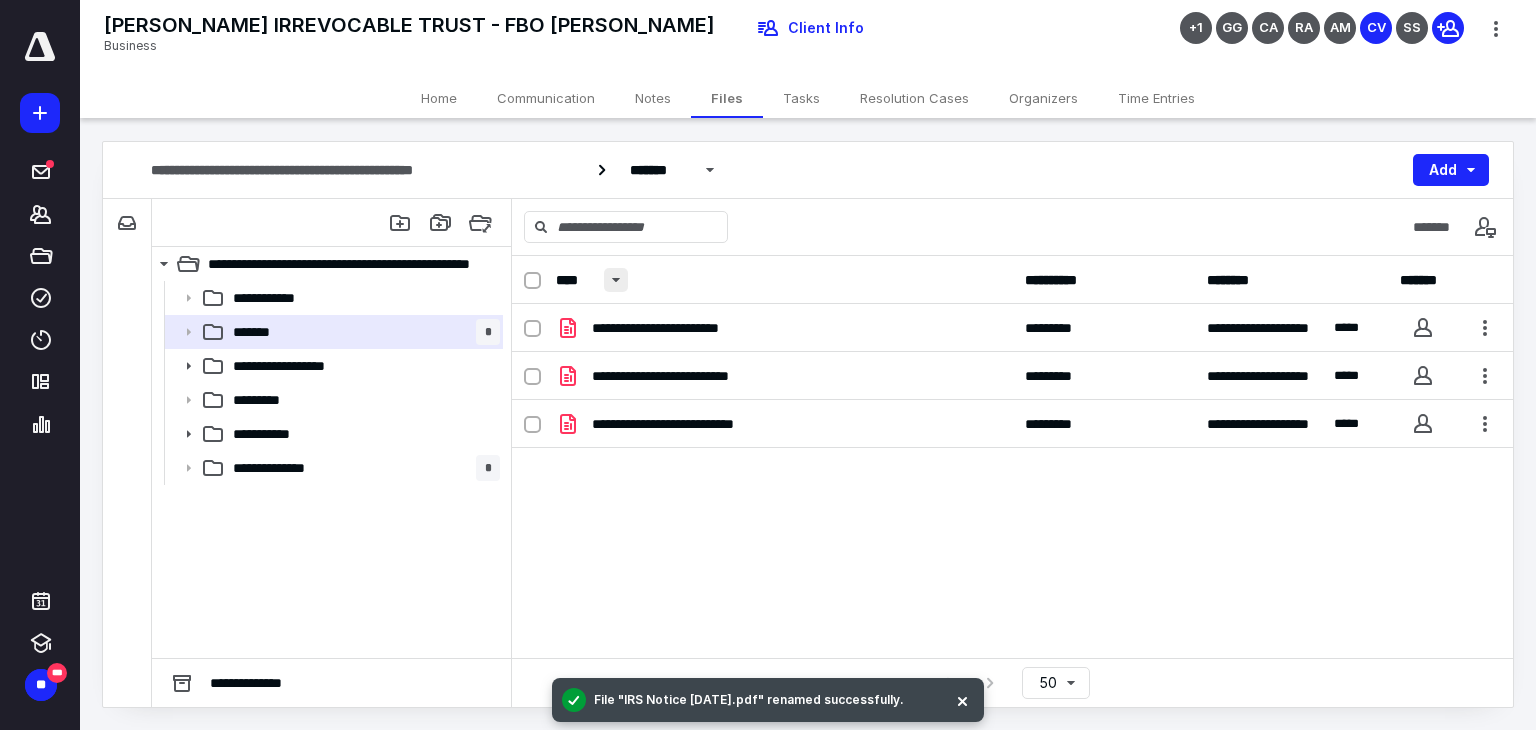 click at bounding box center (616, 280) 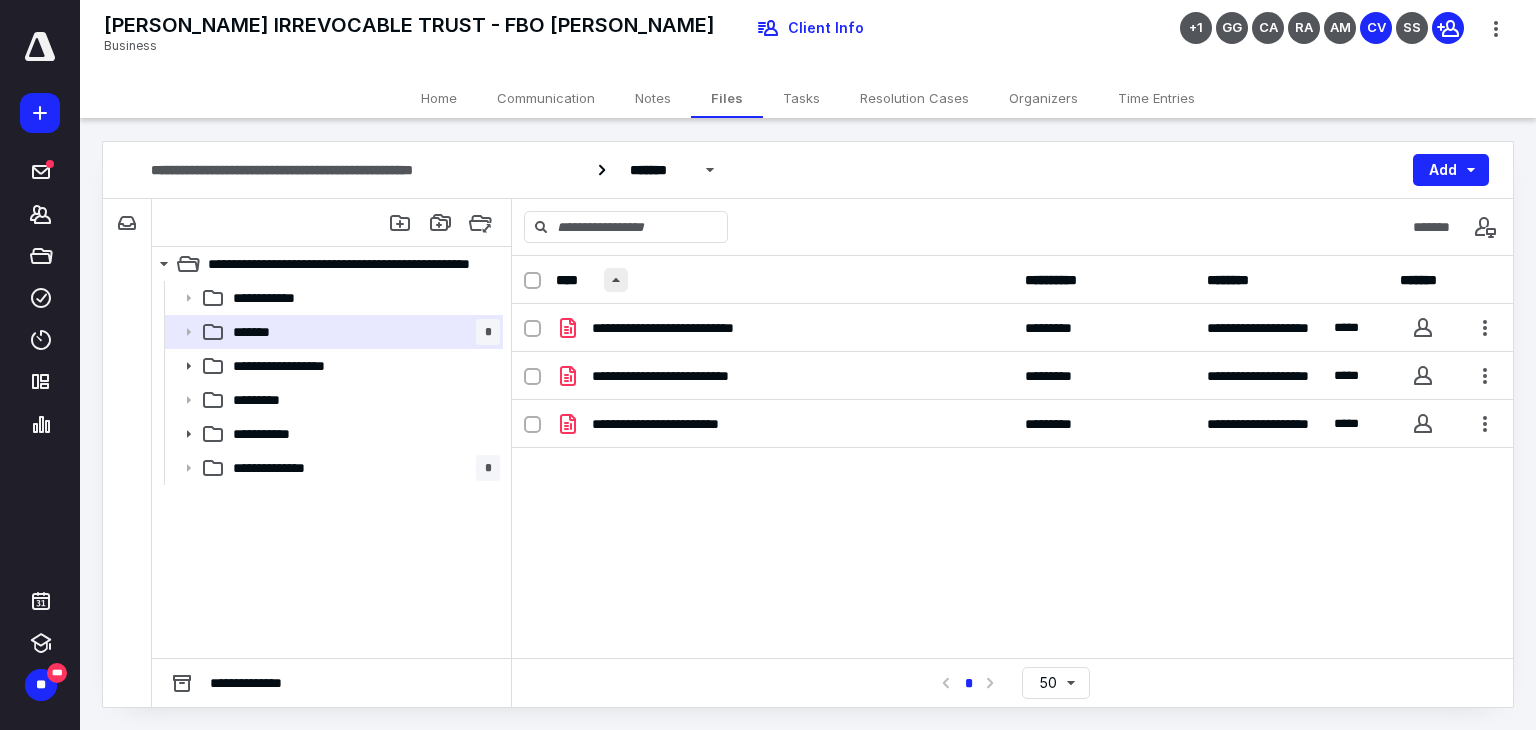 click at bounding box center (616, 280) 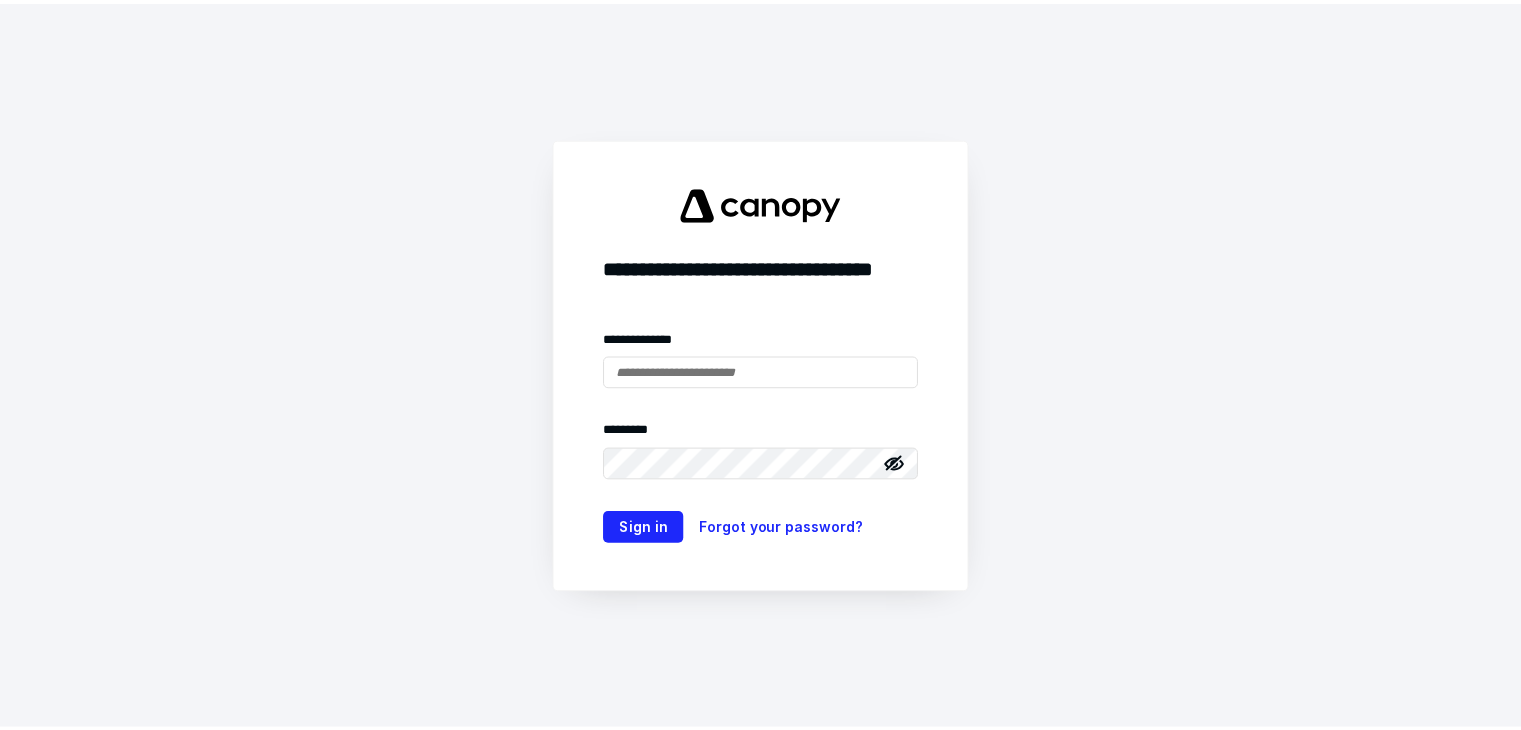 scroll, scrollTop: 0, scrollLeft: 0, axis: both 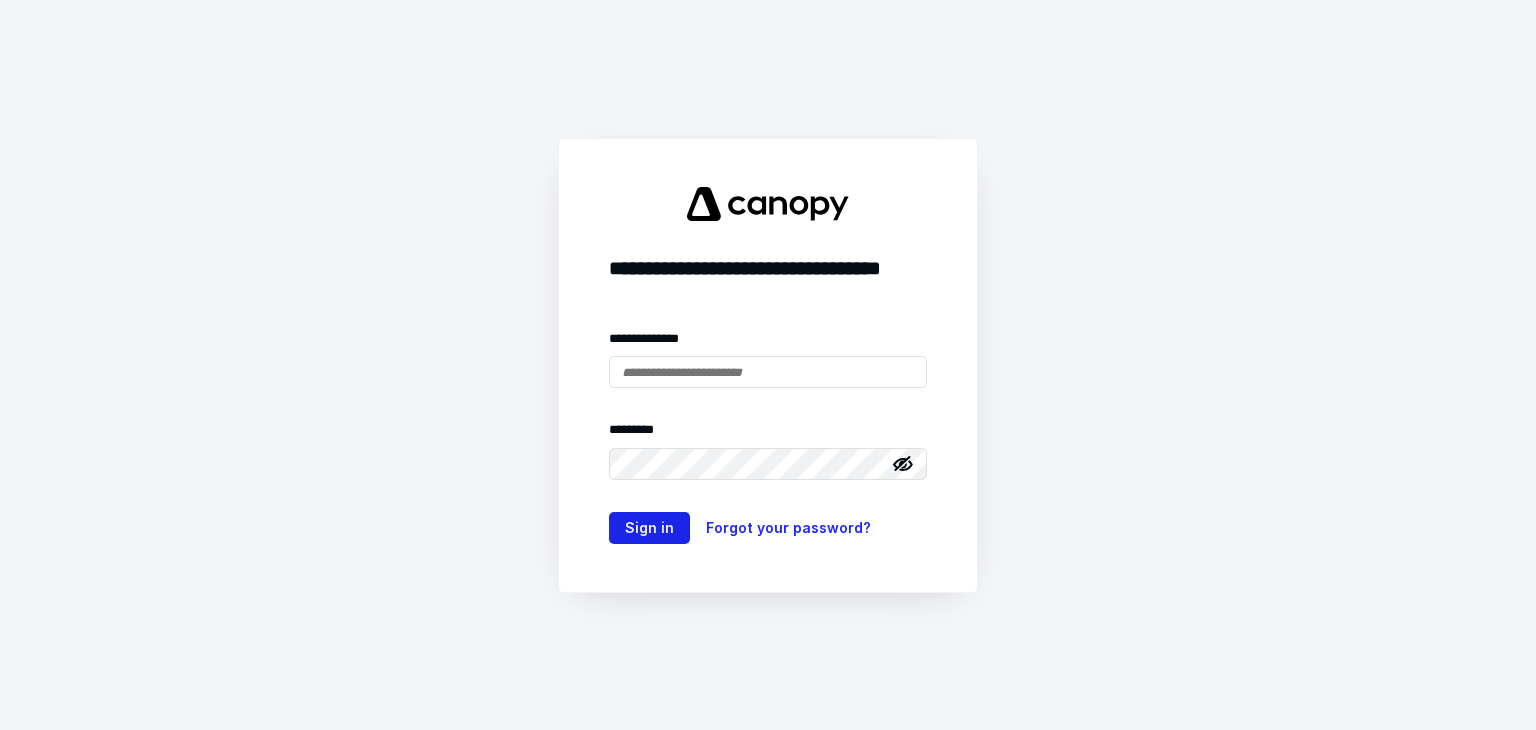type on "**********" 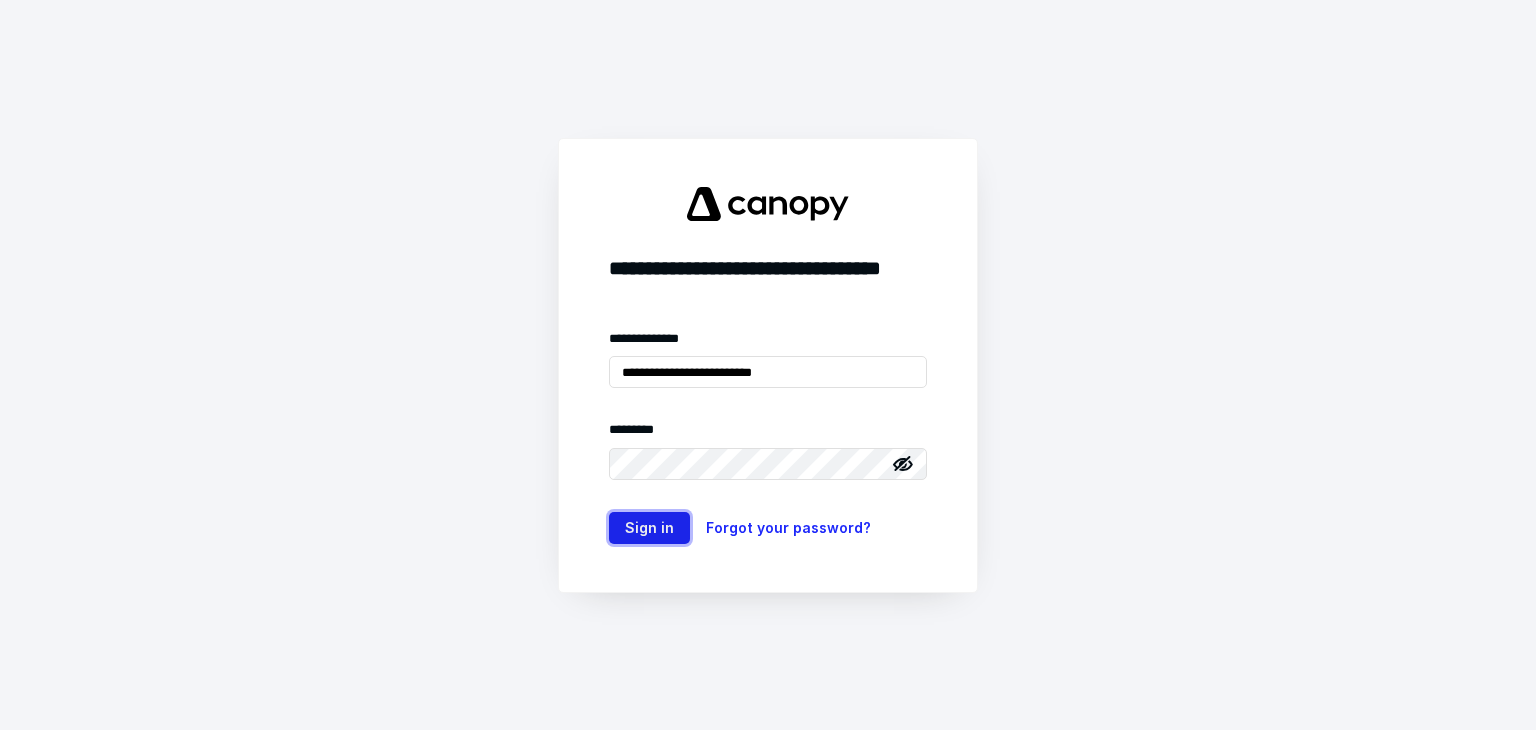 click on "Sign in" at bounding box center [649, 528] 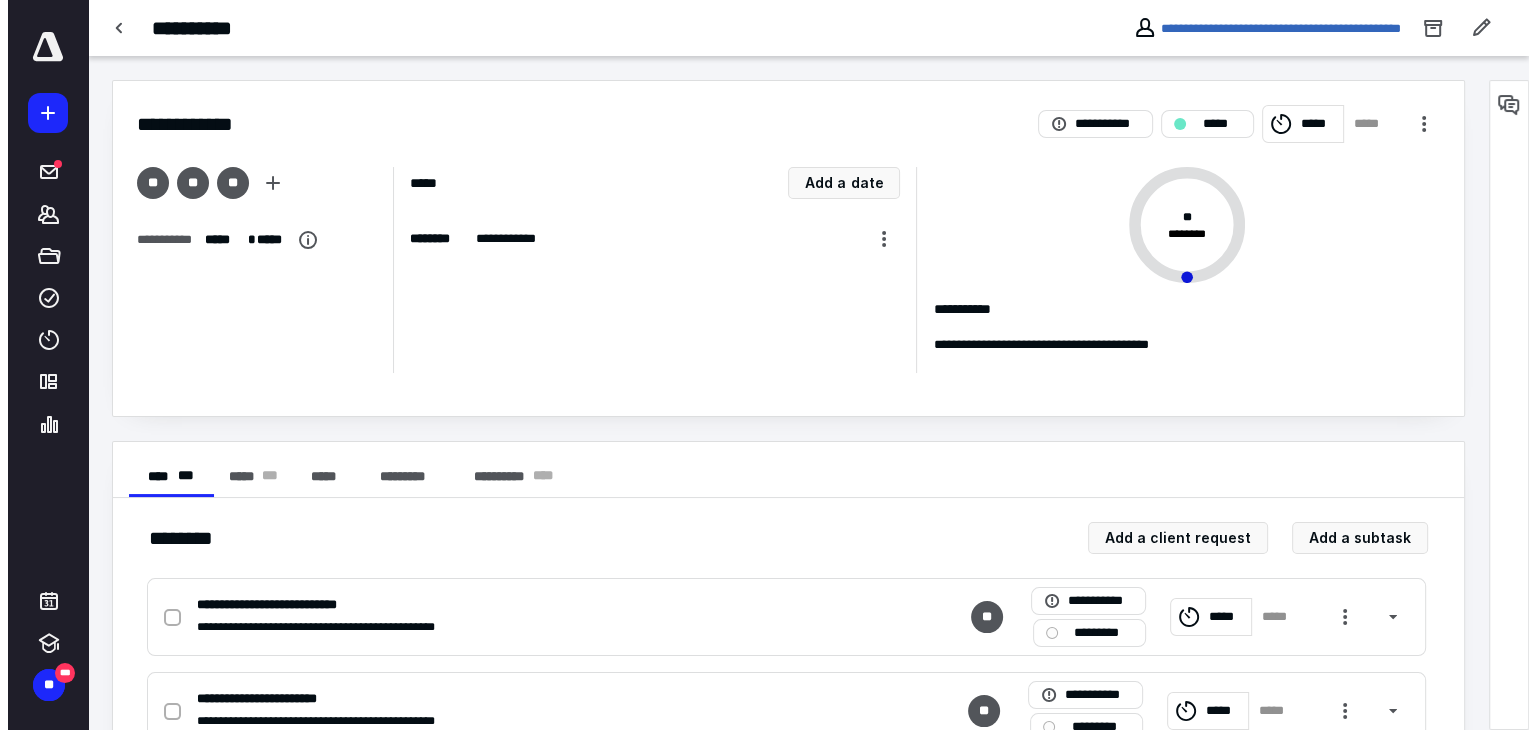 scroll, scrollTop: 0, scrollLeft: 0, axis: both 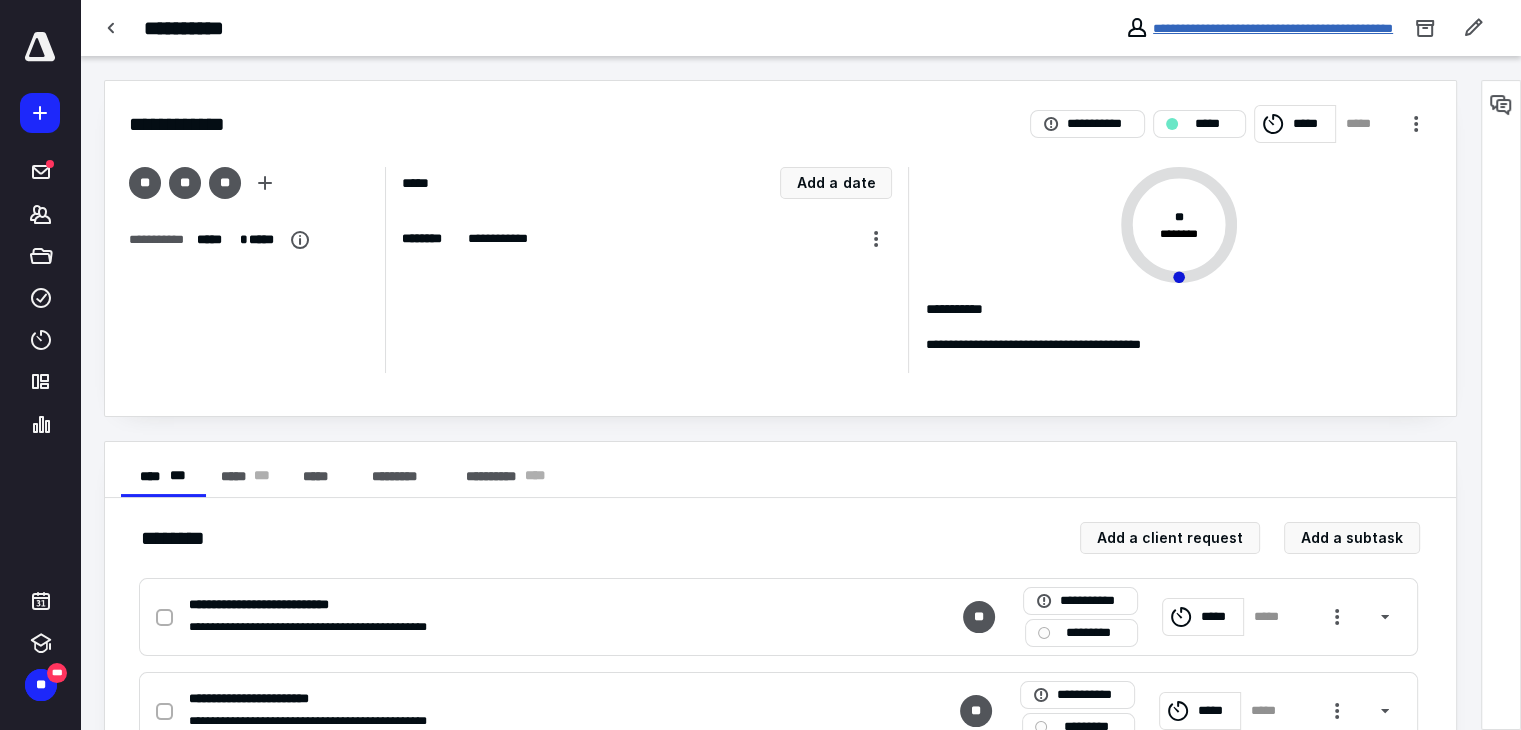 click on "**********" at bounding box center [1273, 28] 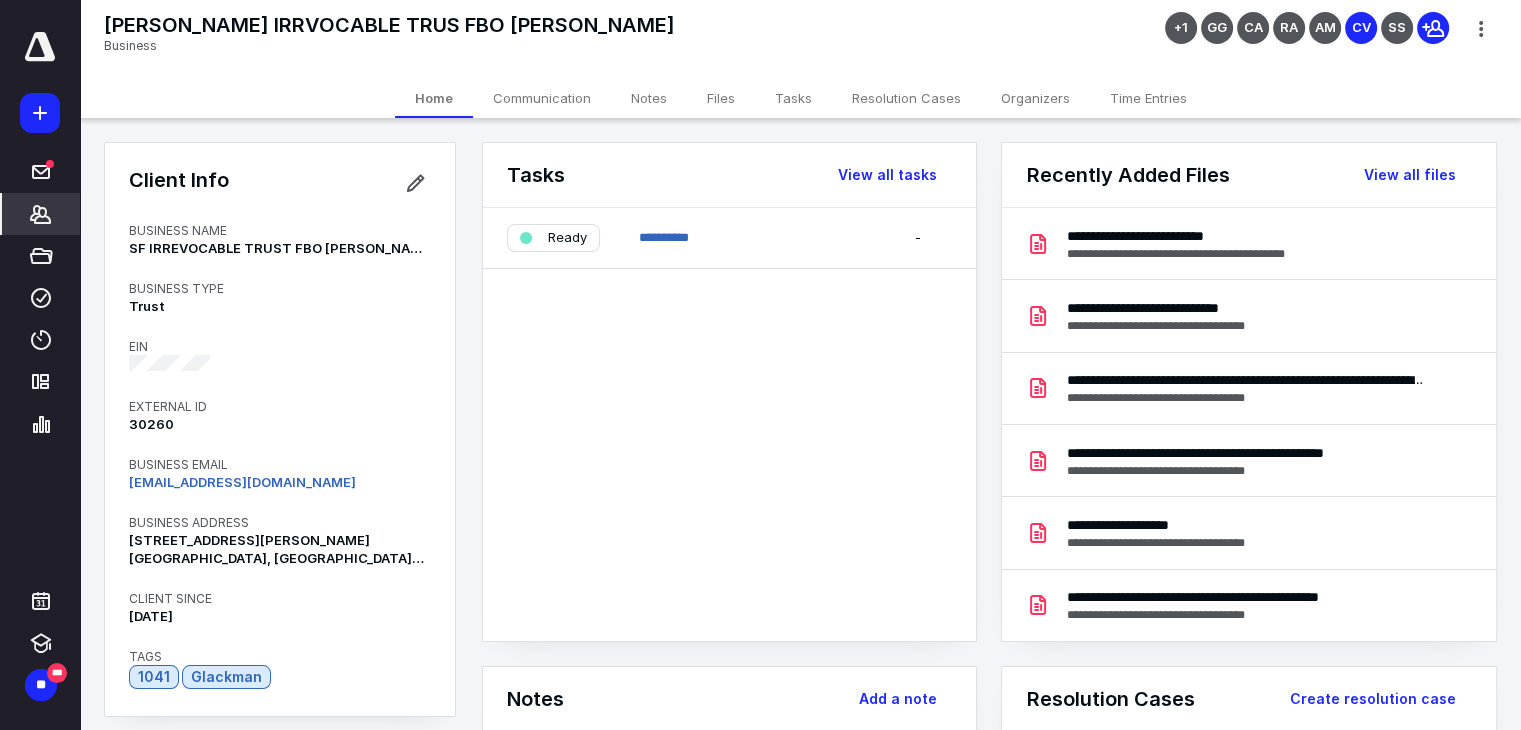 click on "Files" at bounding box center [721, 98] 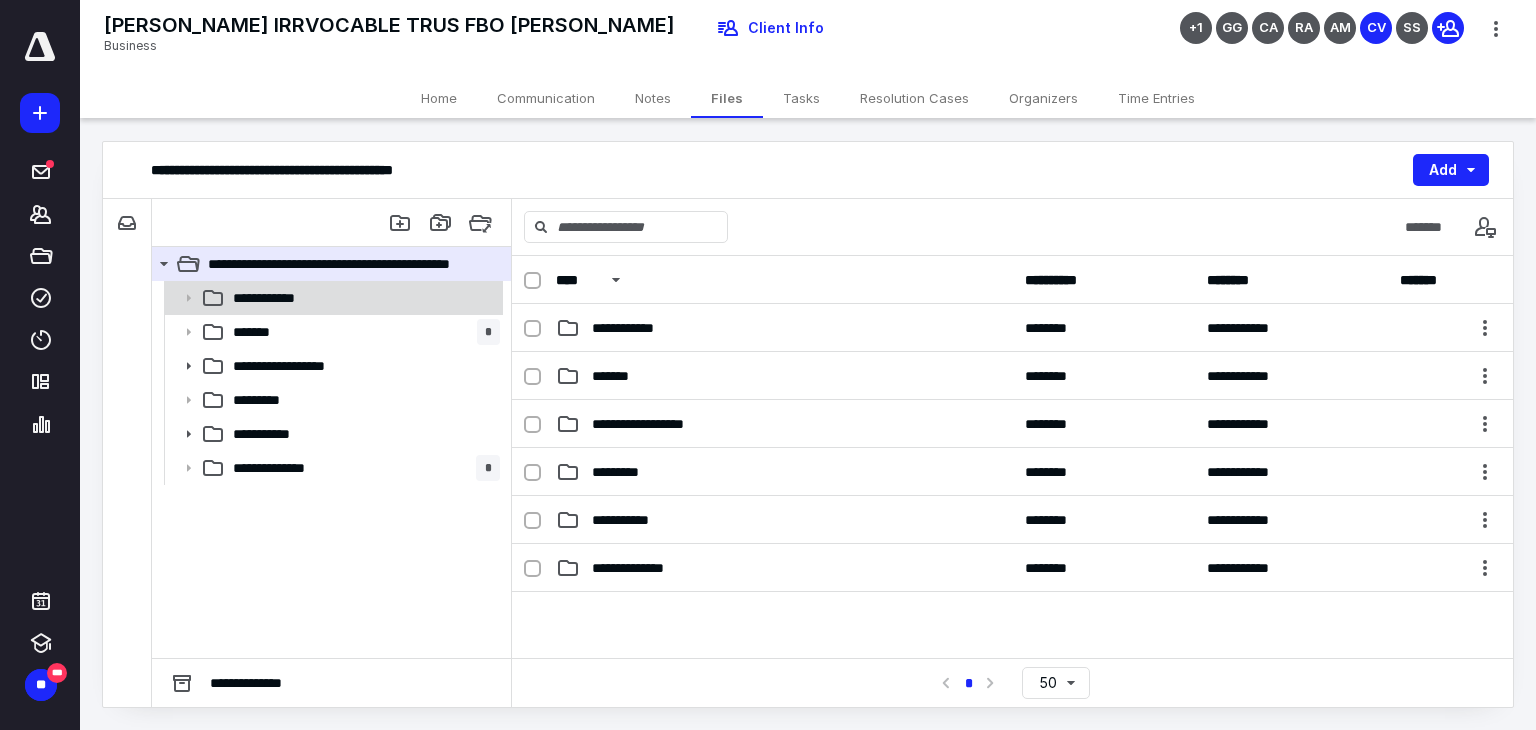 click on "**********" at bounding box center [362, 298] 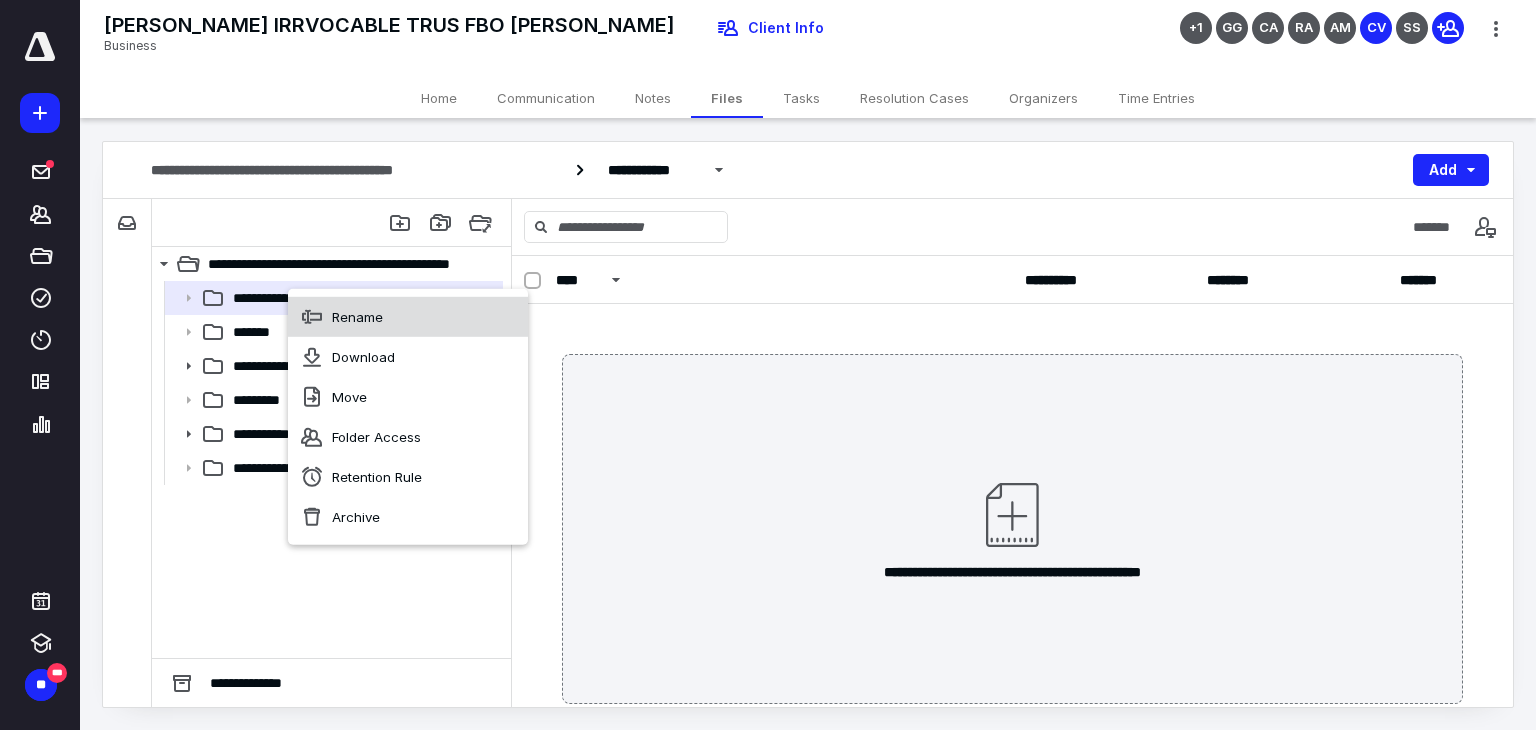drag, startPoint x: 288, startPoint y: 294, endPoint x: 327, endPoint y: 304, distance: 40.261642 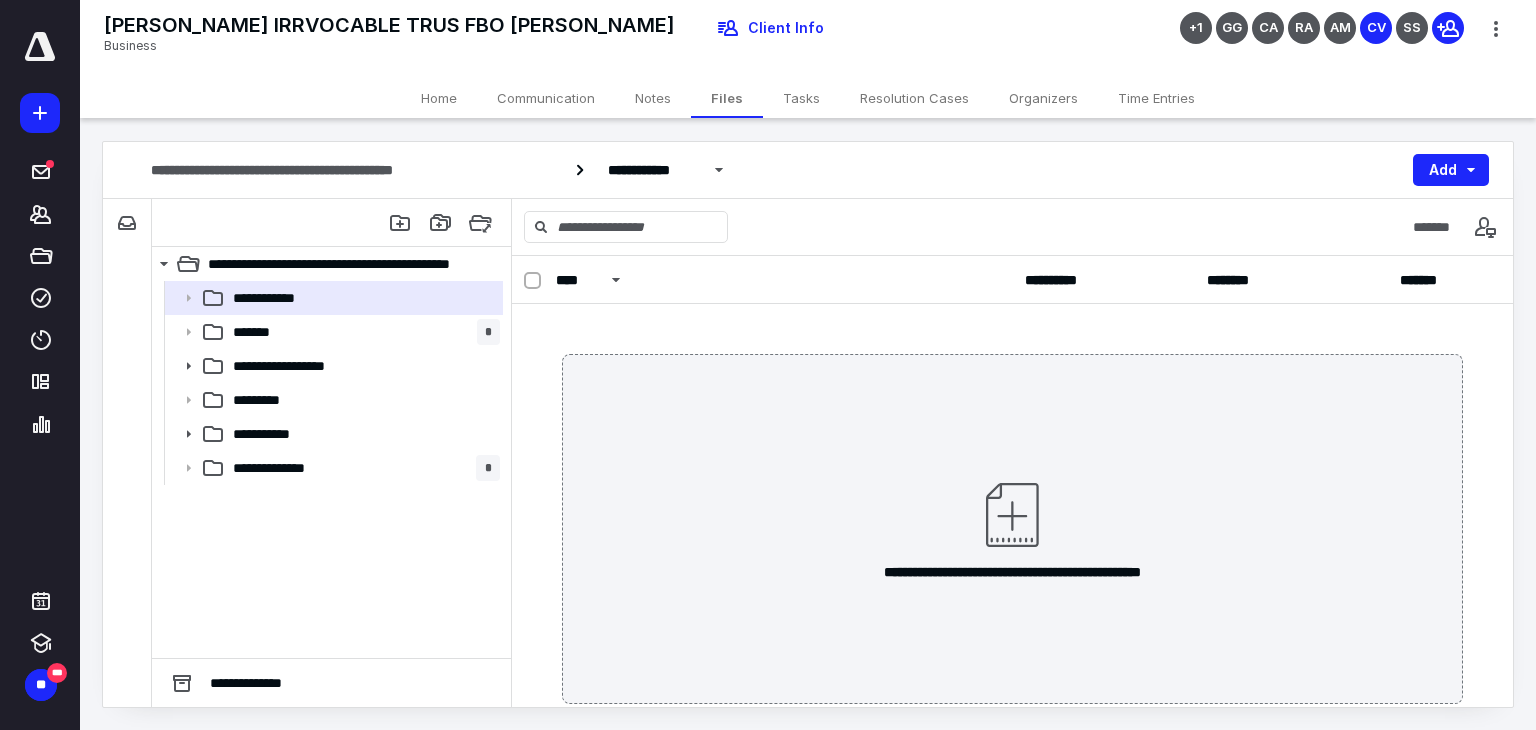 click on "**********" at bounding box center [362, 298] 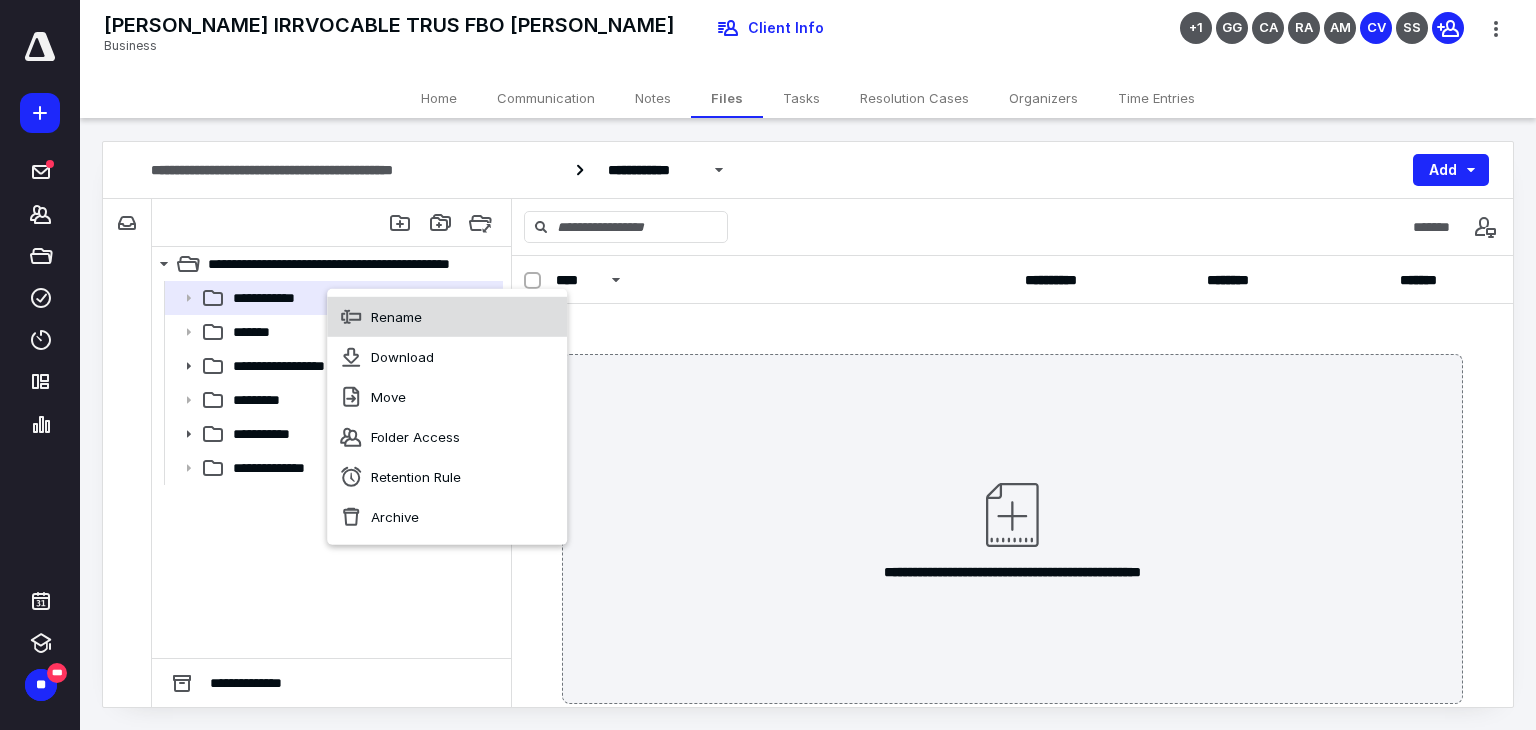 click 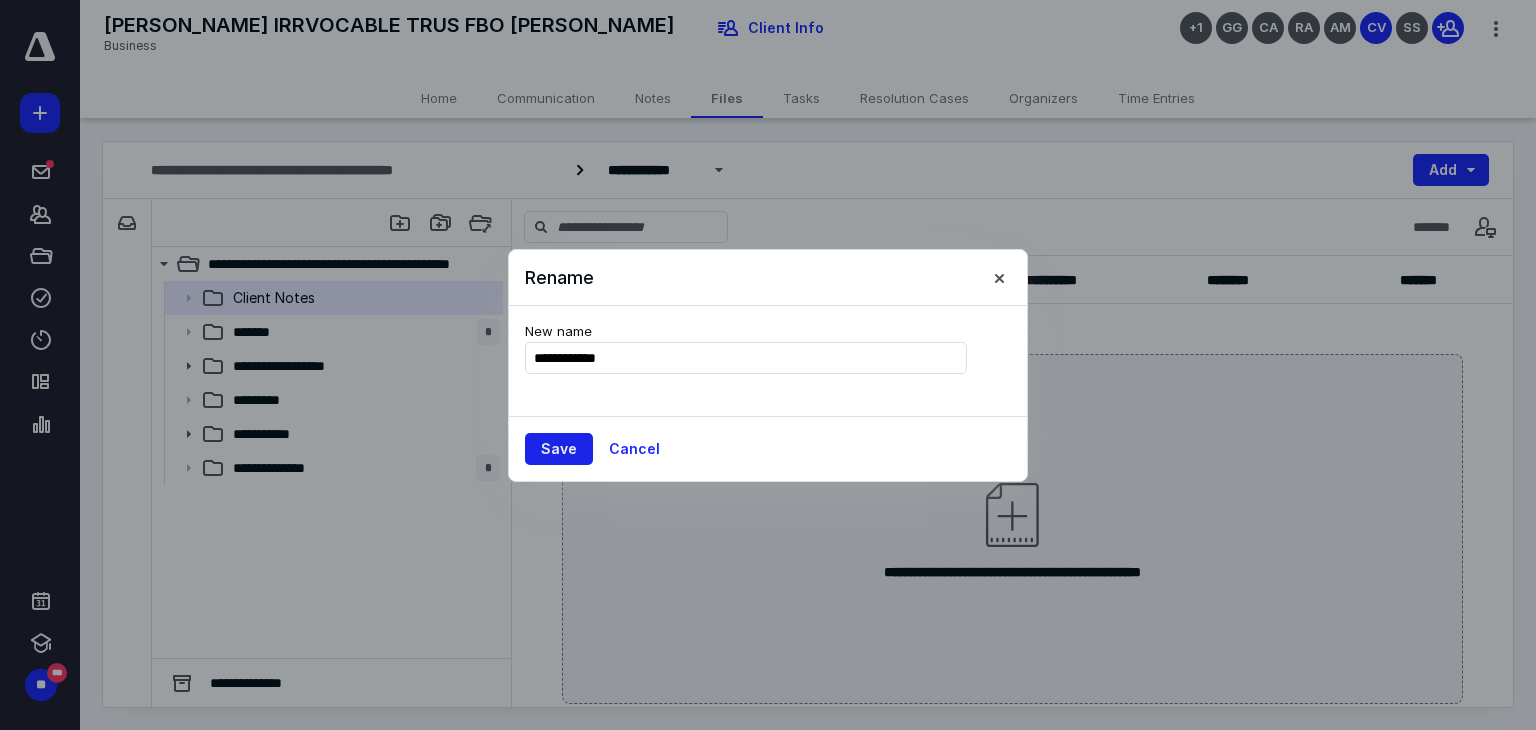 type on "**********" 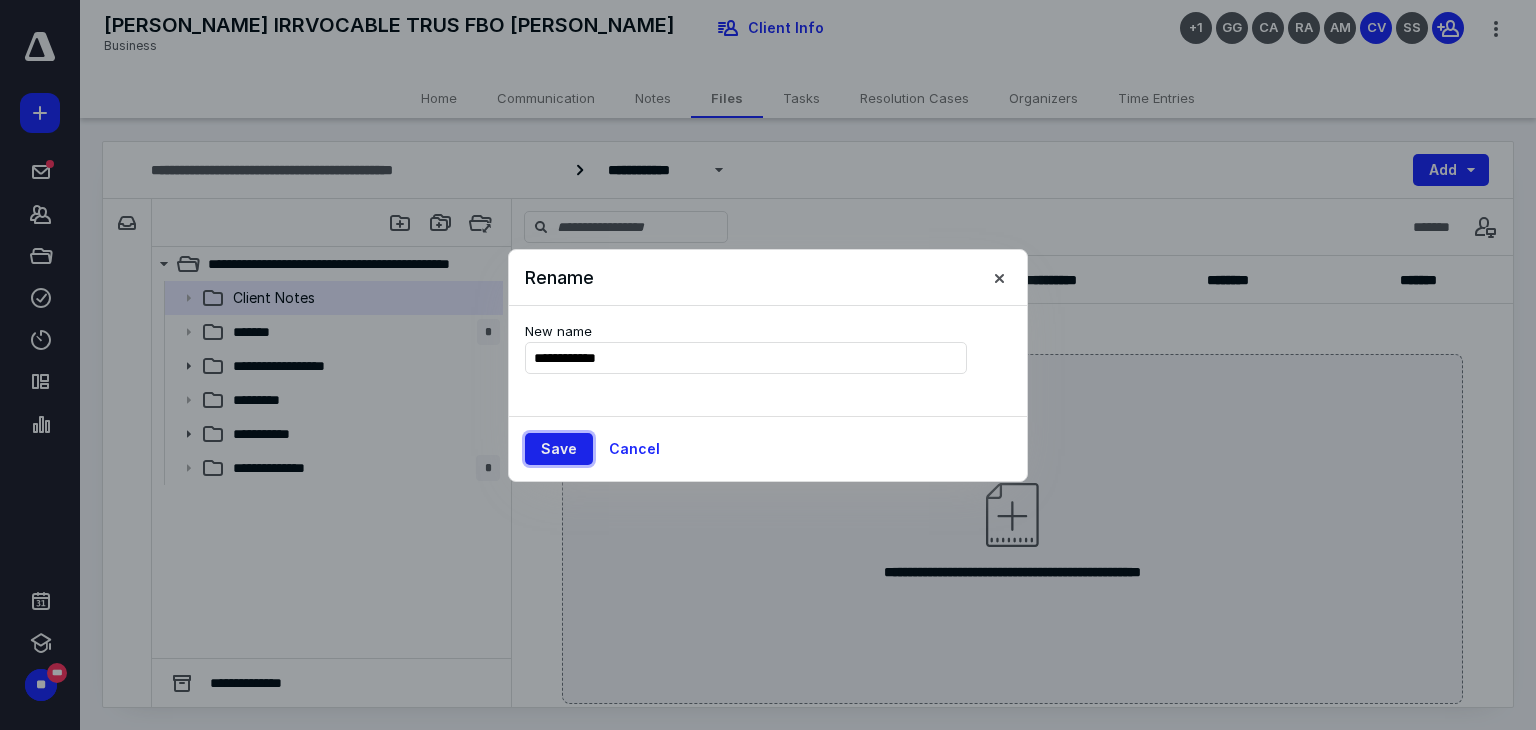 click on "Save" at bounding box center (559, 449) 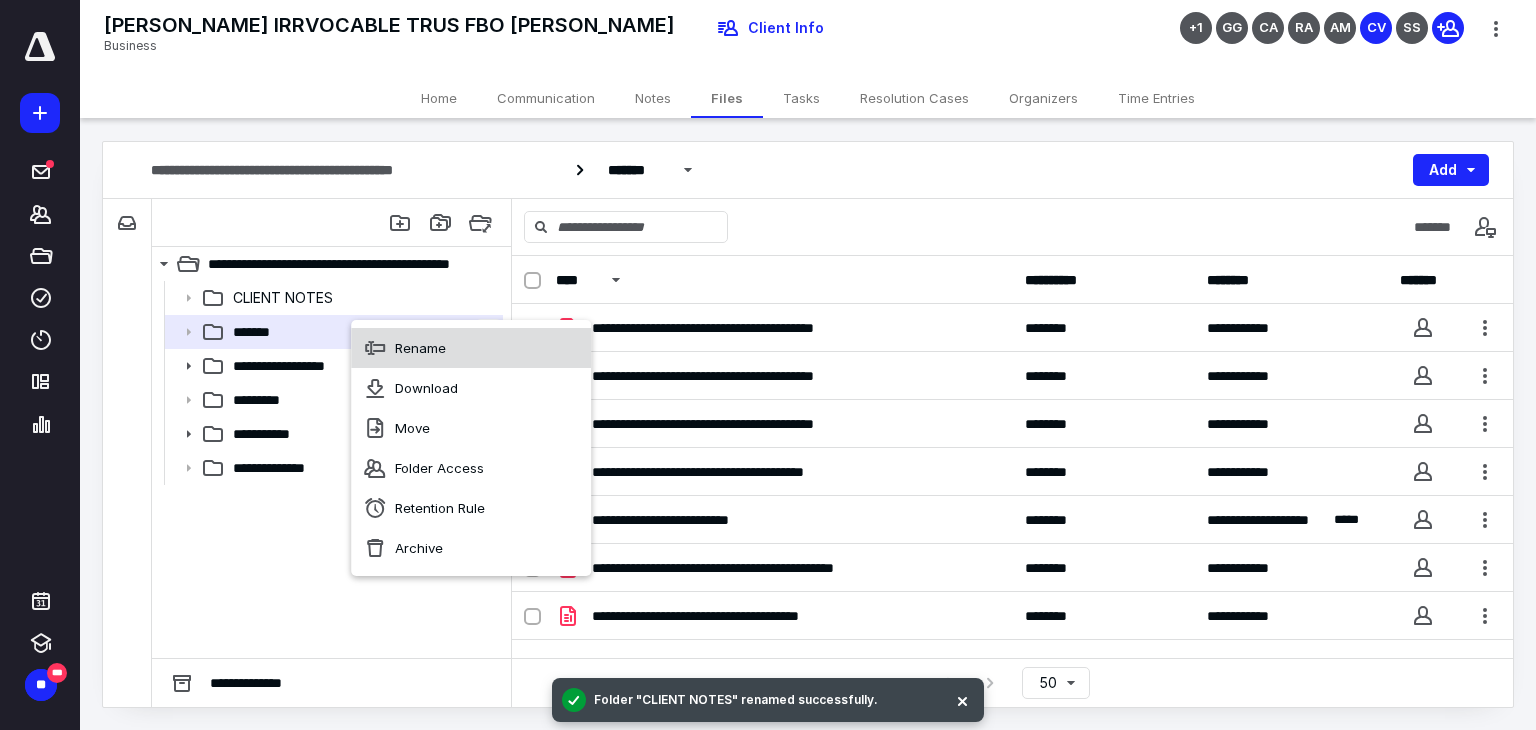 click on "Rename" at bounding box center [471, 348] 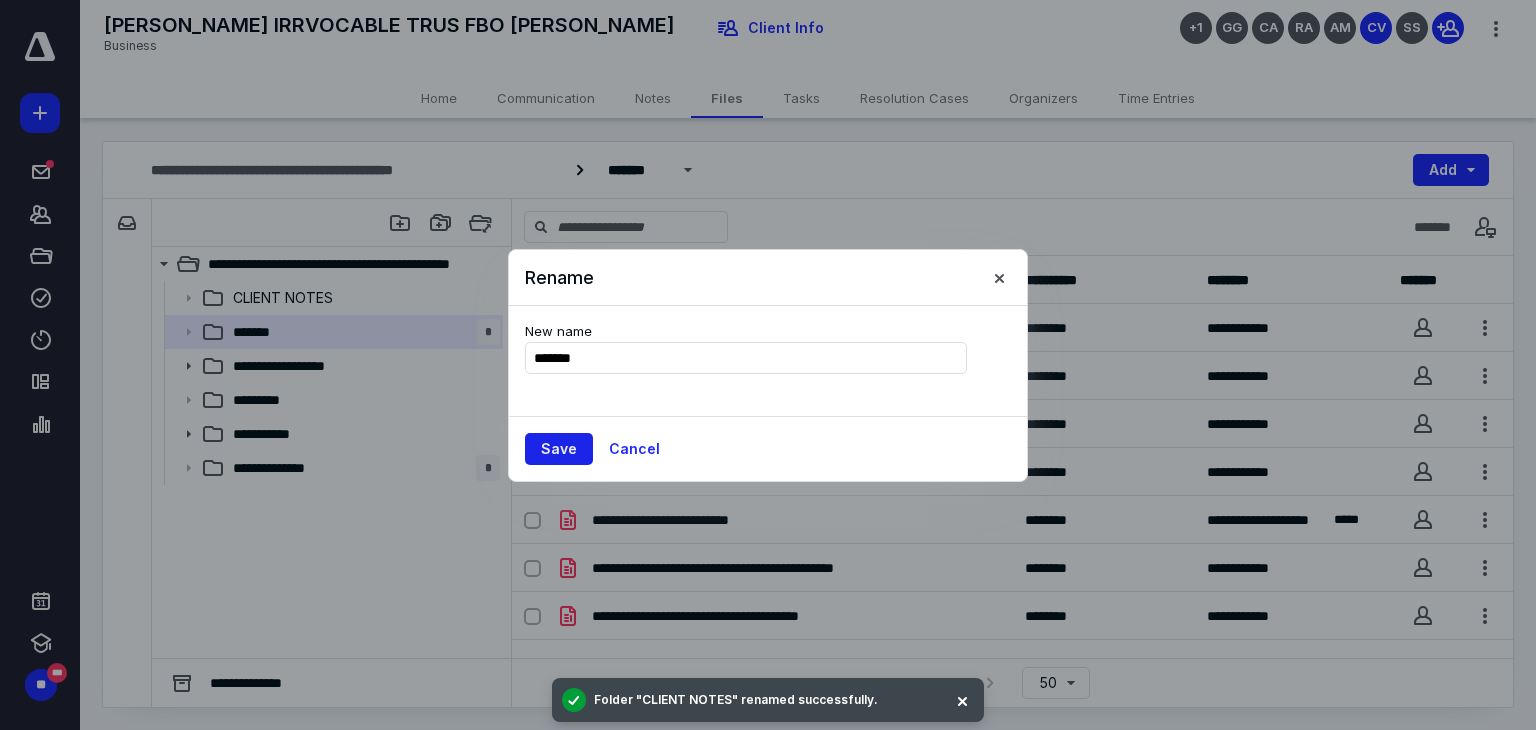 type on "*******" 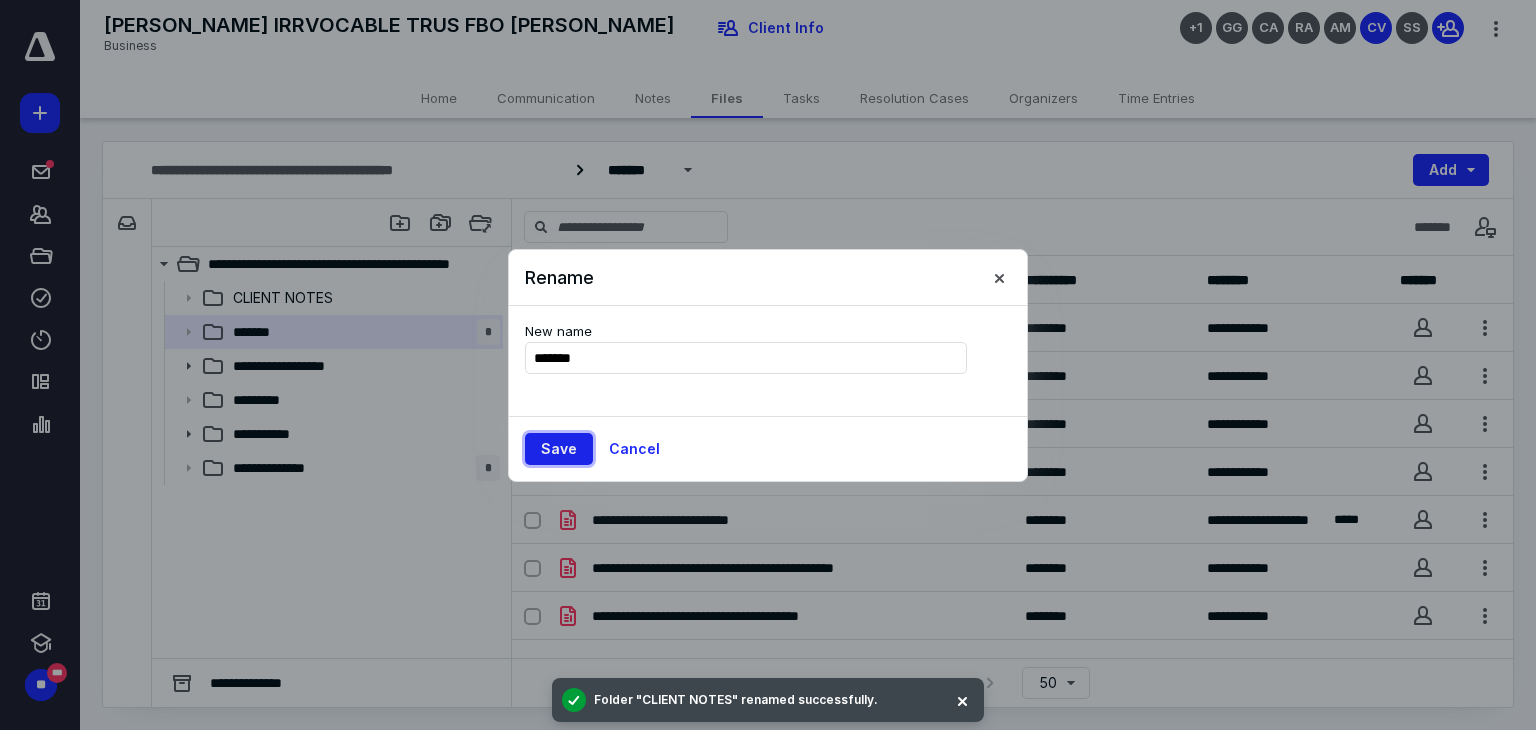 click on "Save" at bounding box center (559, 449) 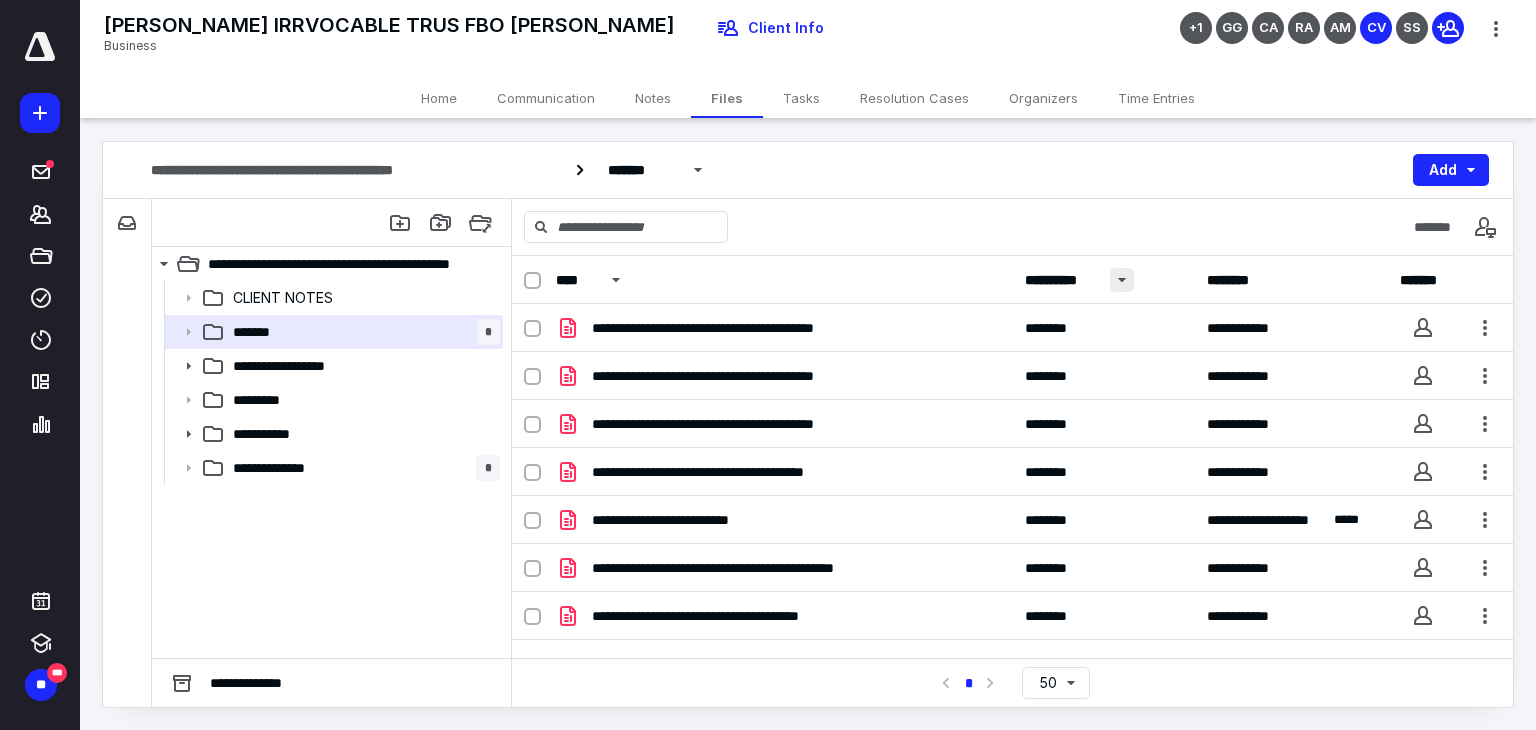 click at bounding box center (1122, 280) 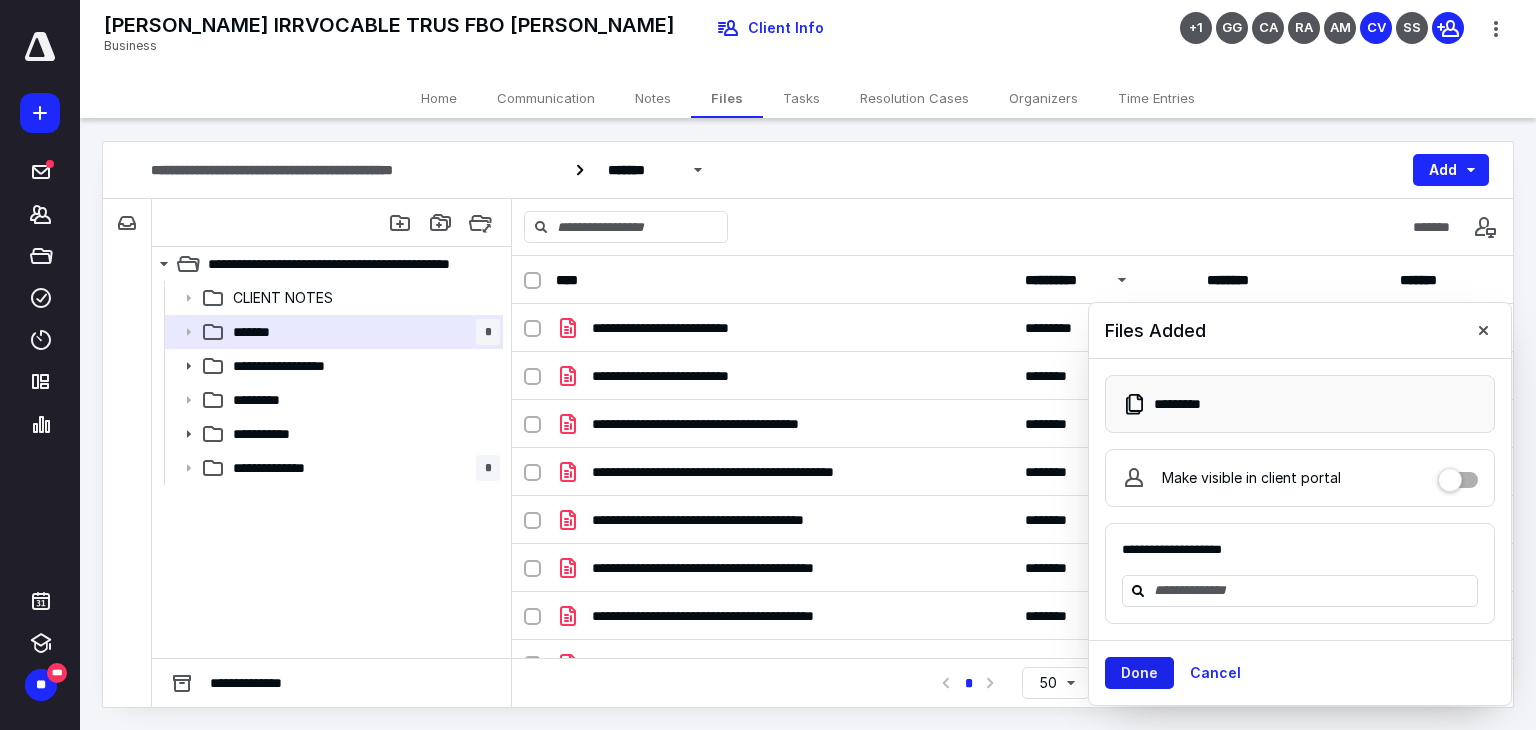 click on "Done" at bounding box center [1139, 673] 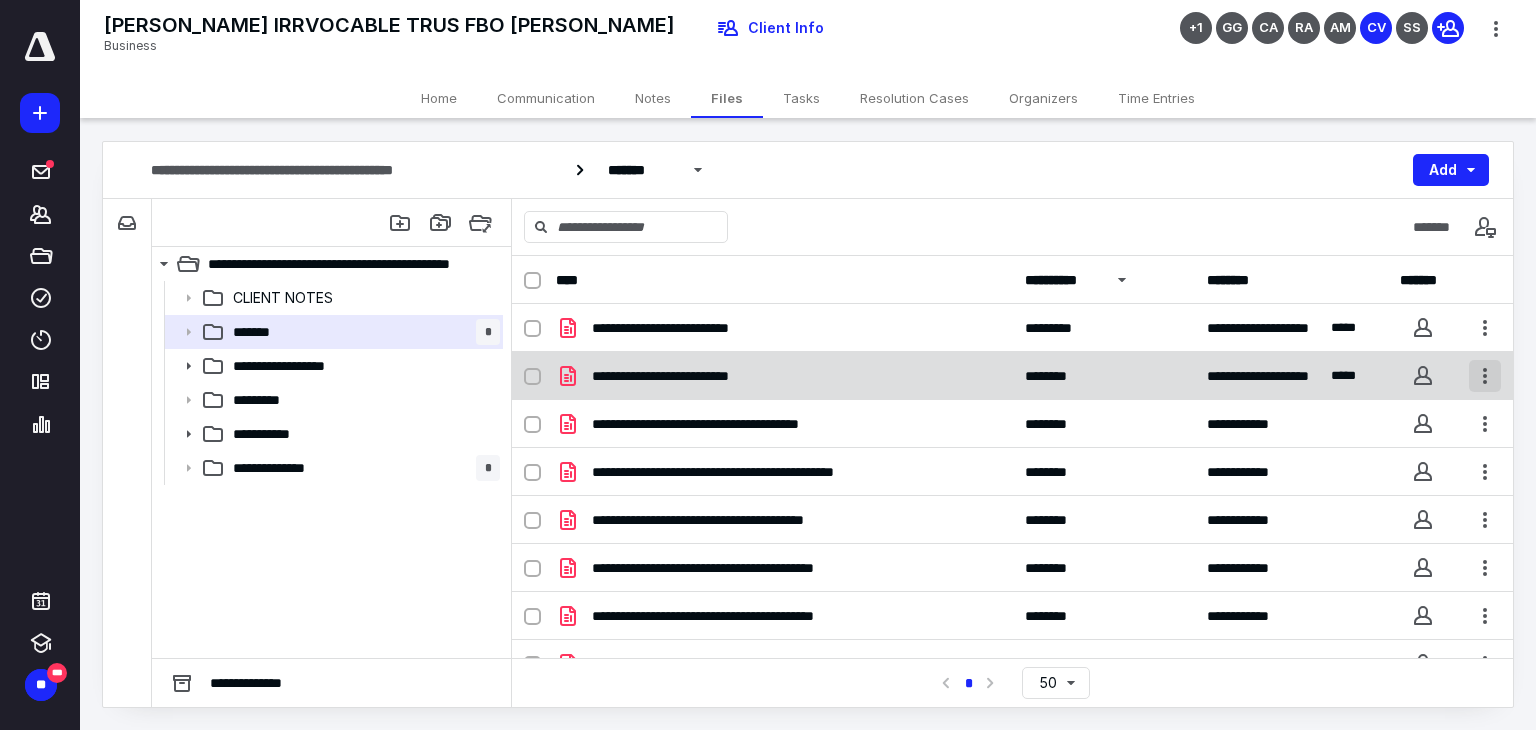 click at bounding box center (1485, 376) 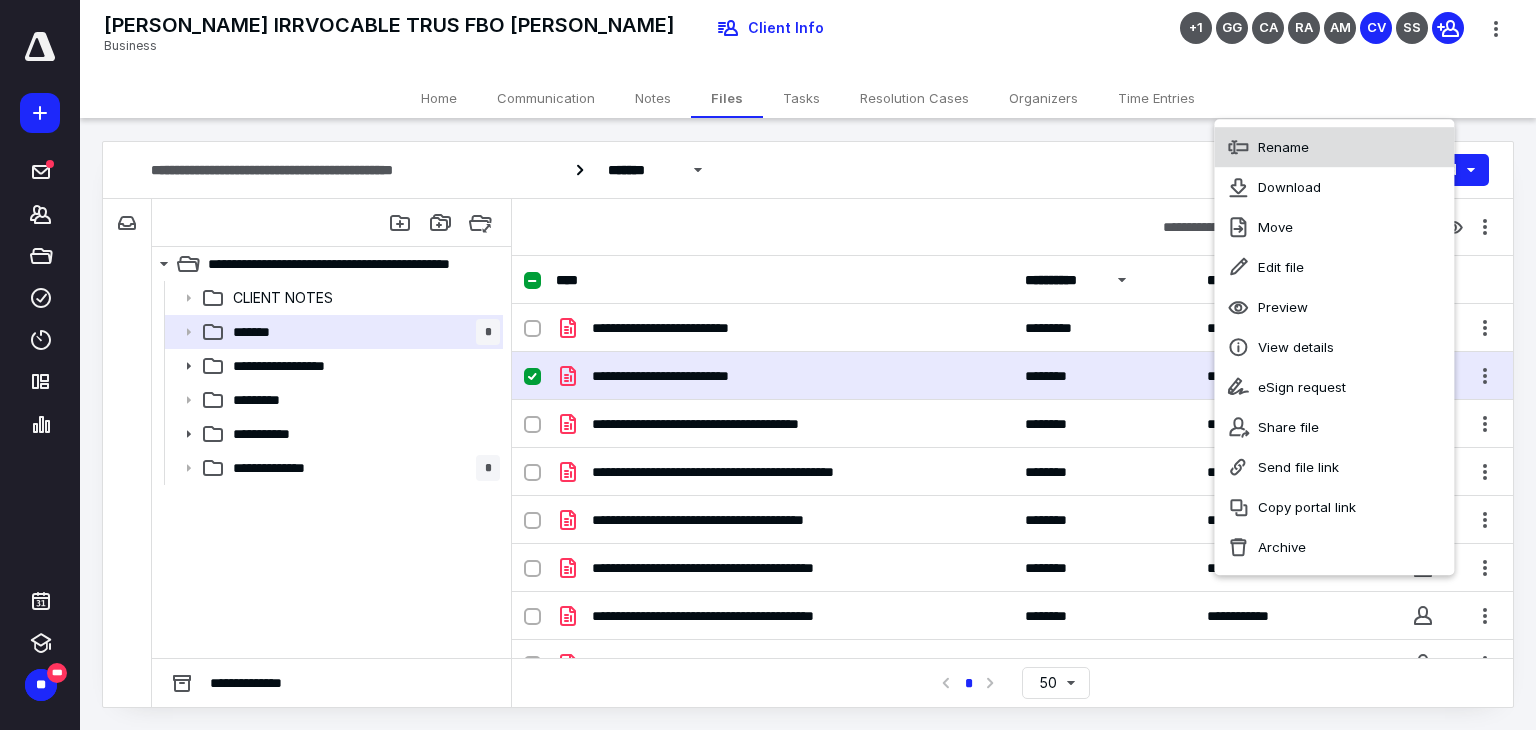 click on "Rename" at bounding box center (1334, 147) 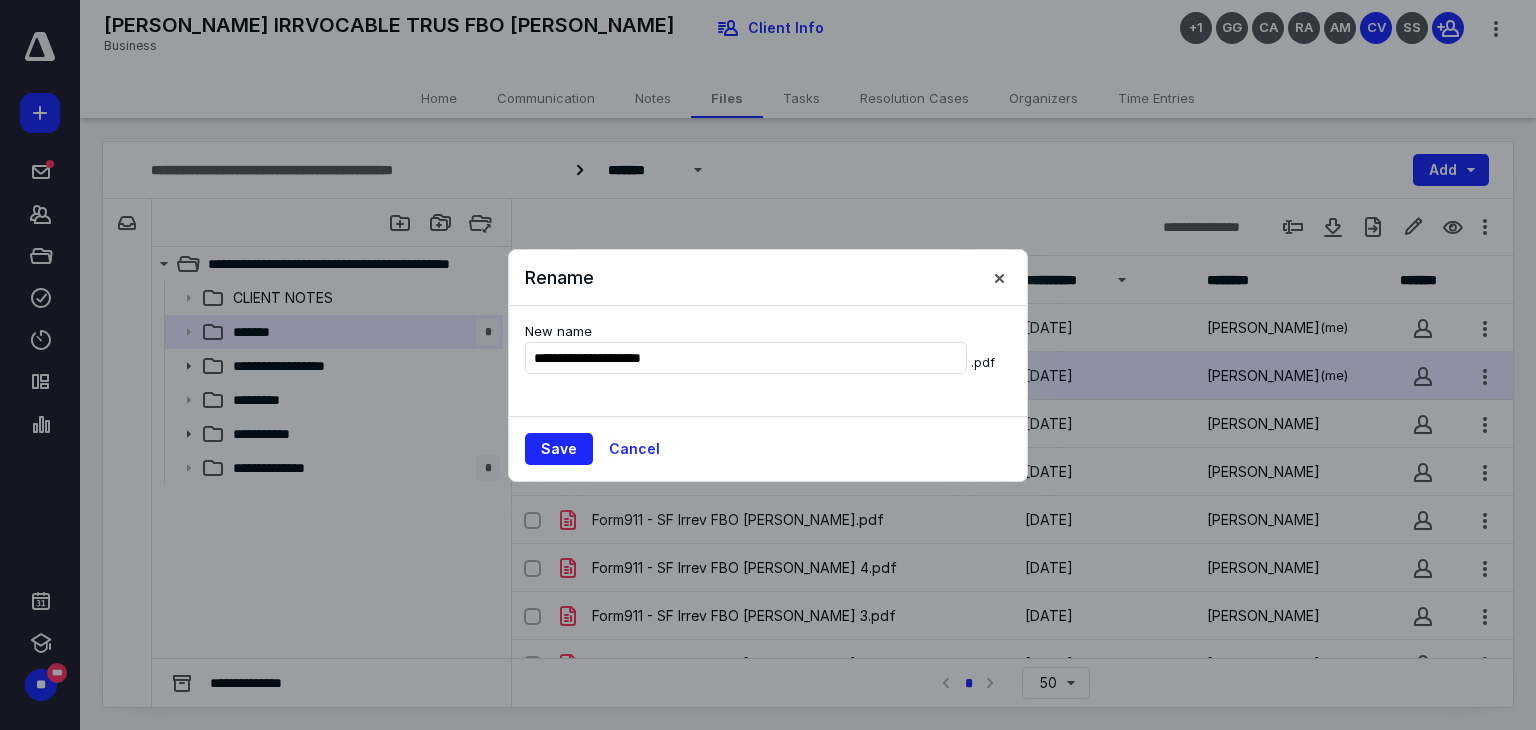 drag, startPoint x: 600, startPoint y: 356, endPoint x: 520, endPoint y: 356, distance: 80 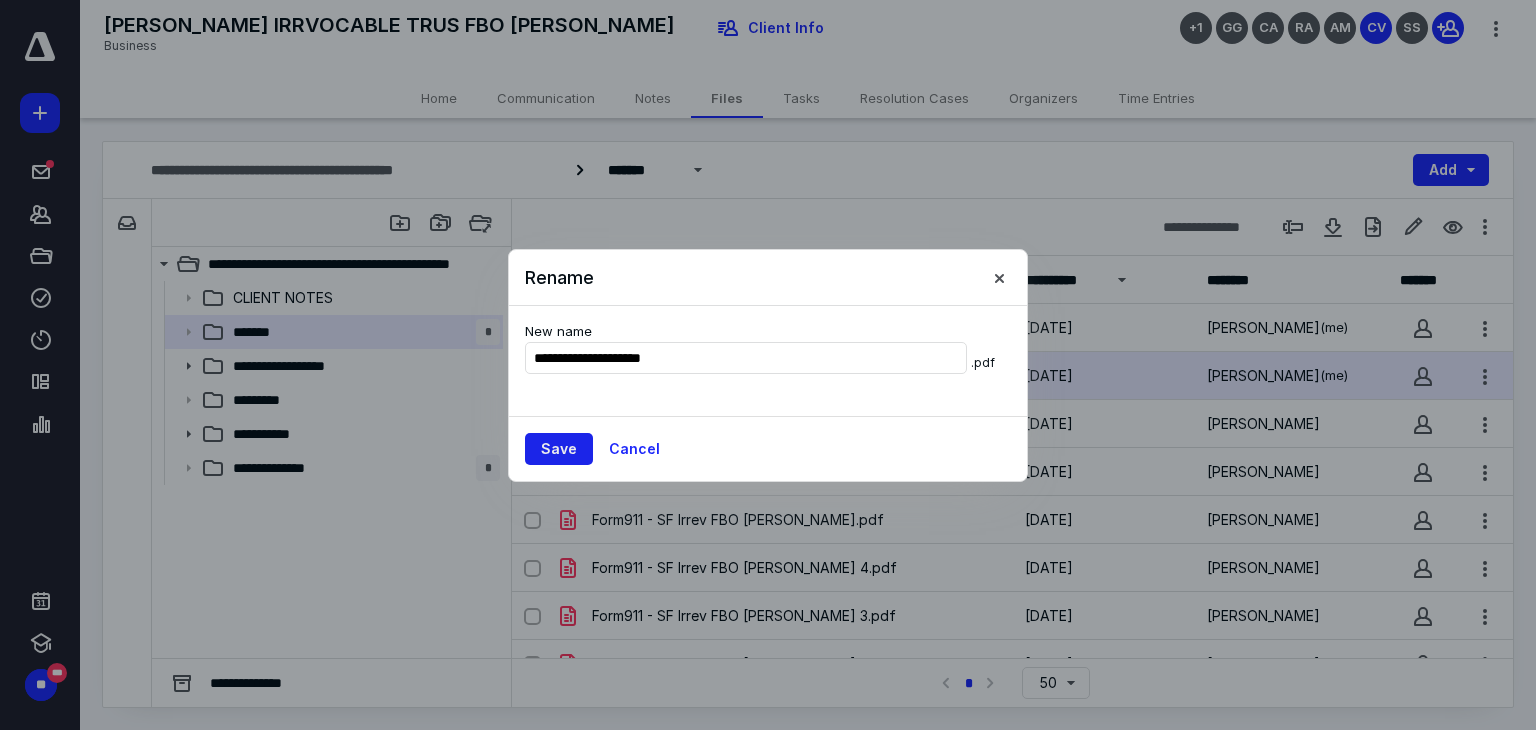type on "**********" 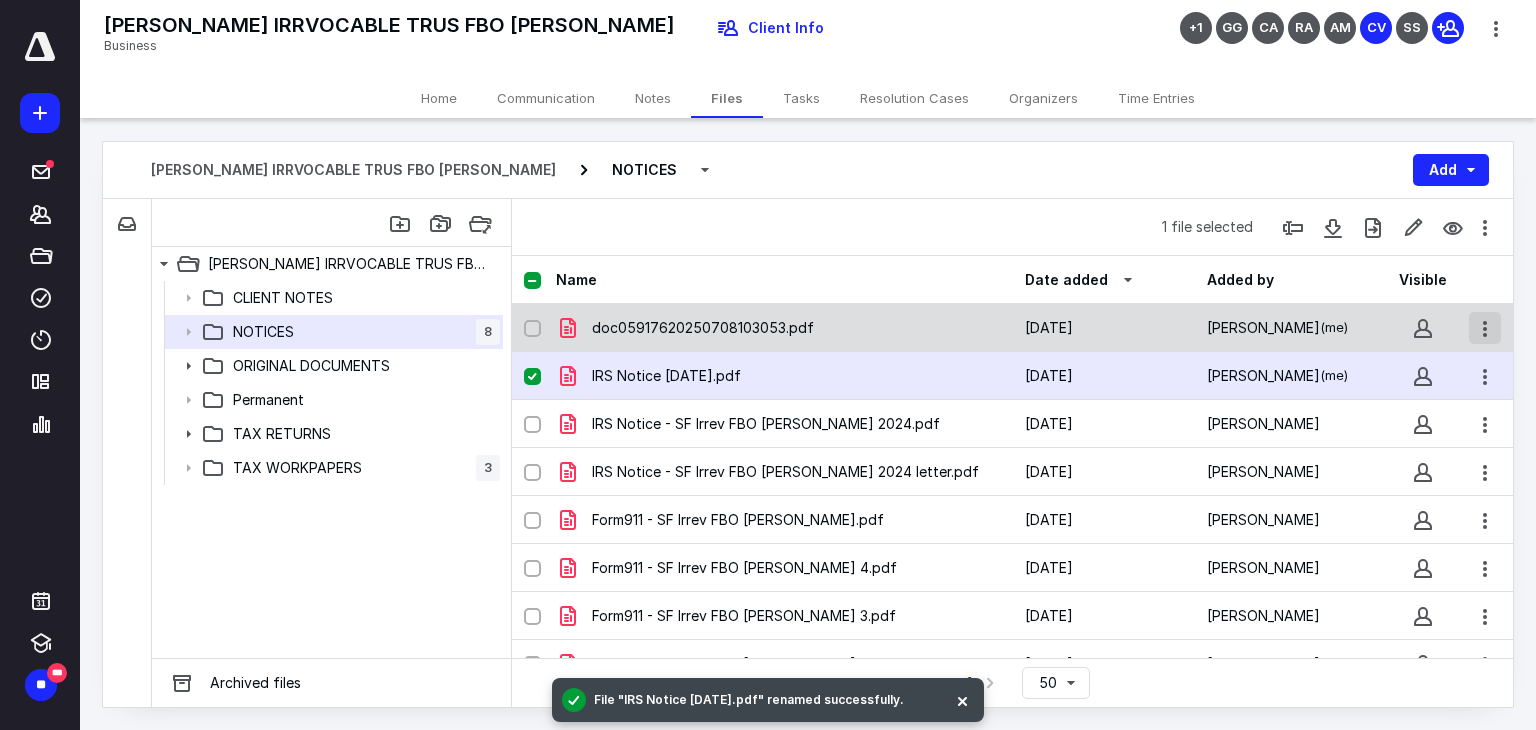 click at bounding box center [1485, 328] 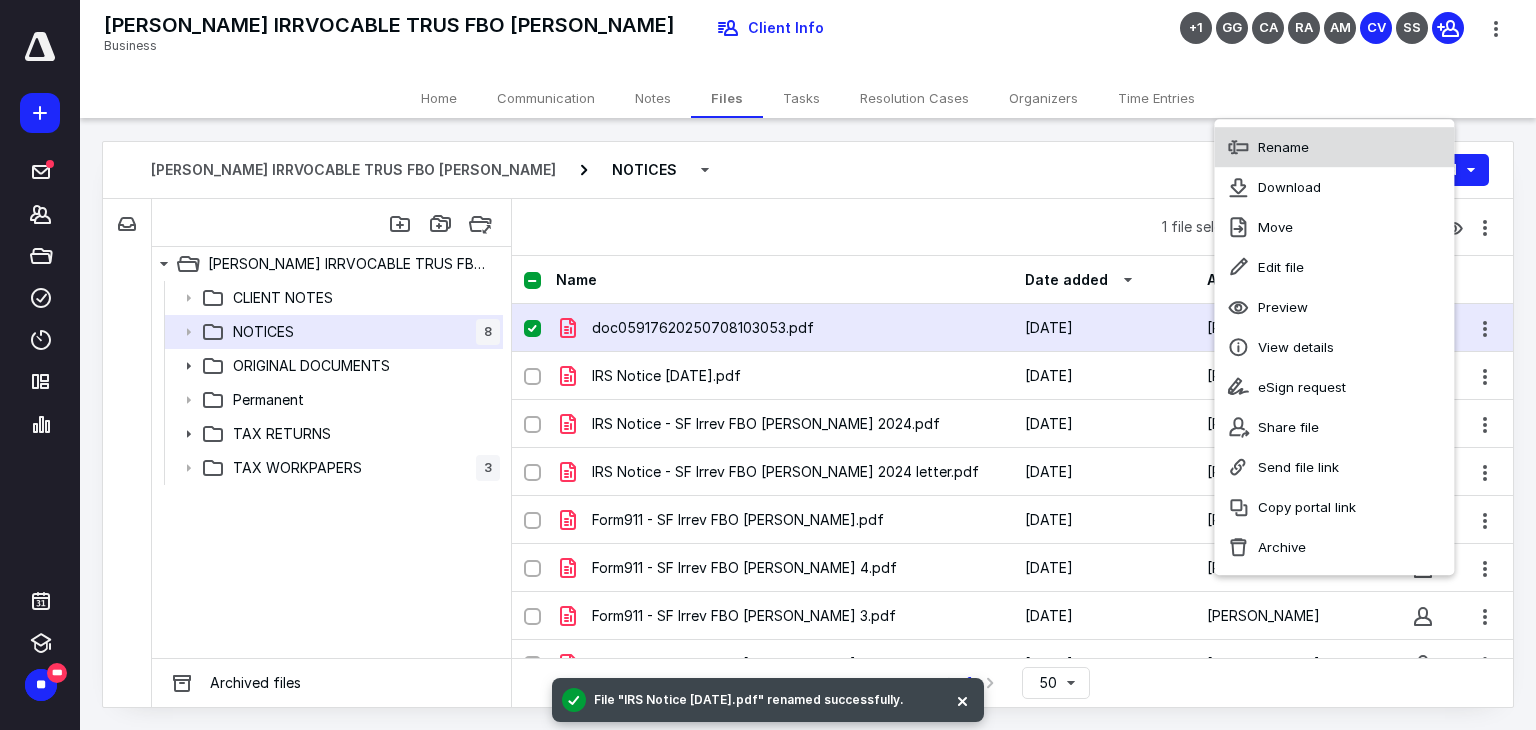 click on "Rename" at bounding box center [1334, 147] 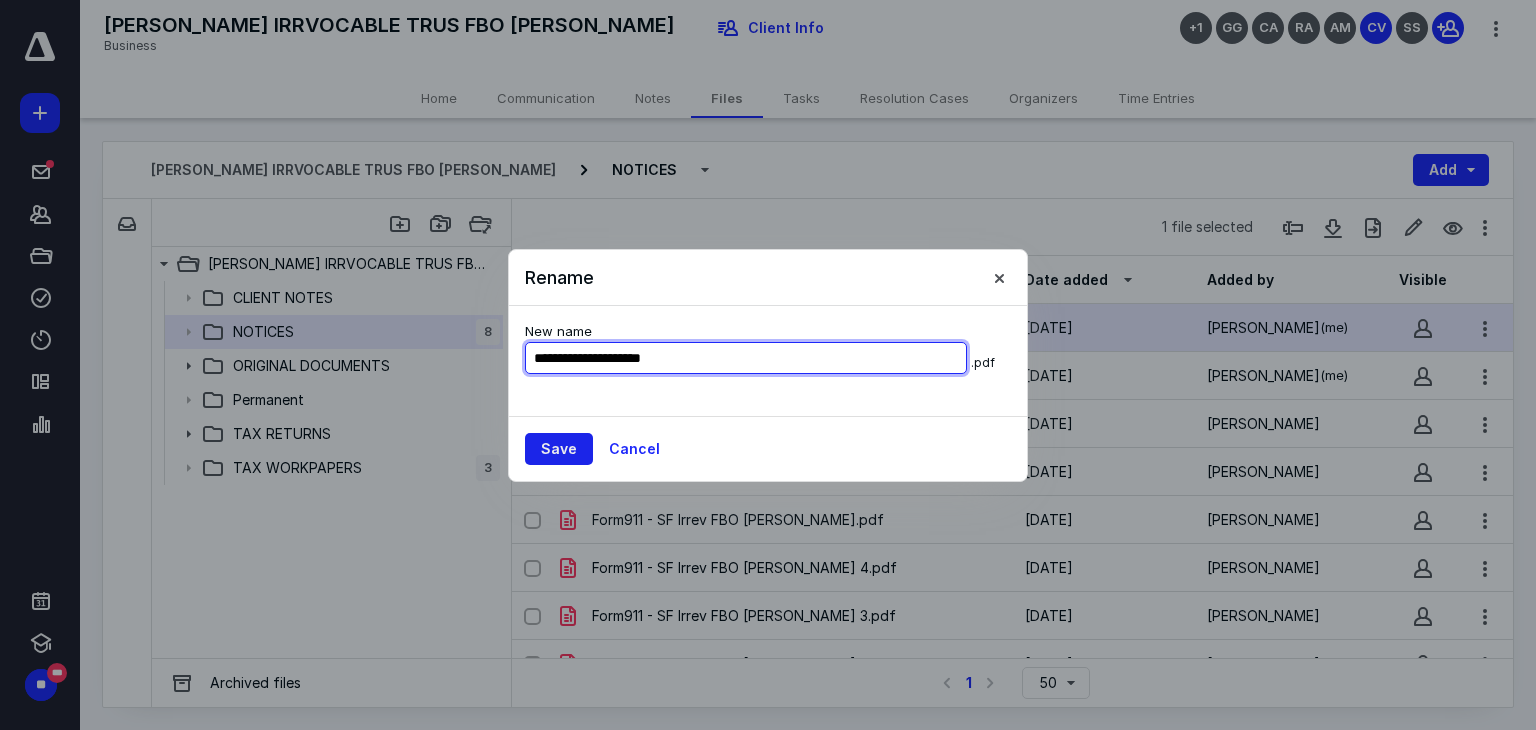 type on "**********" 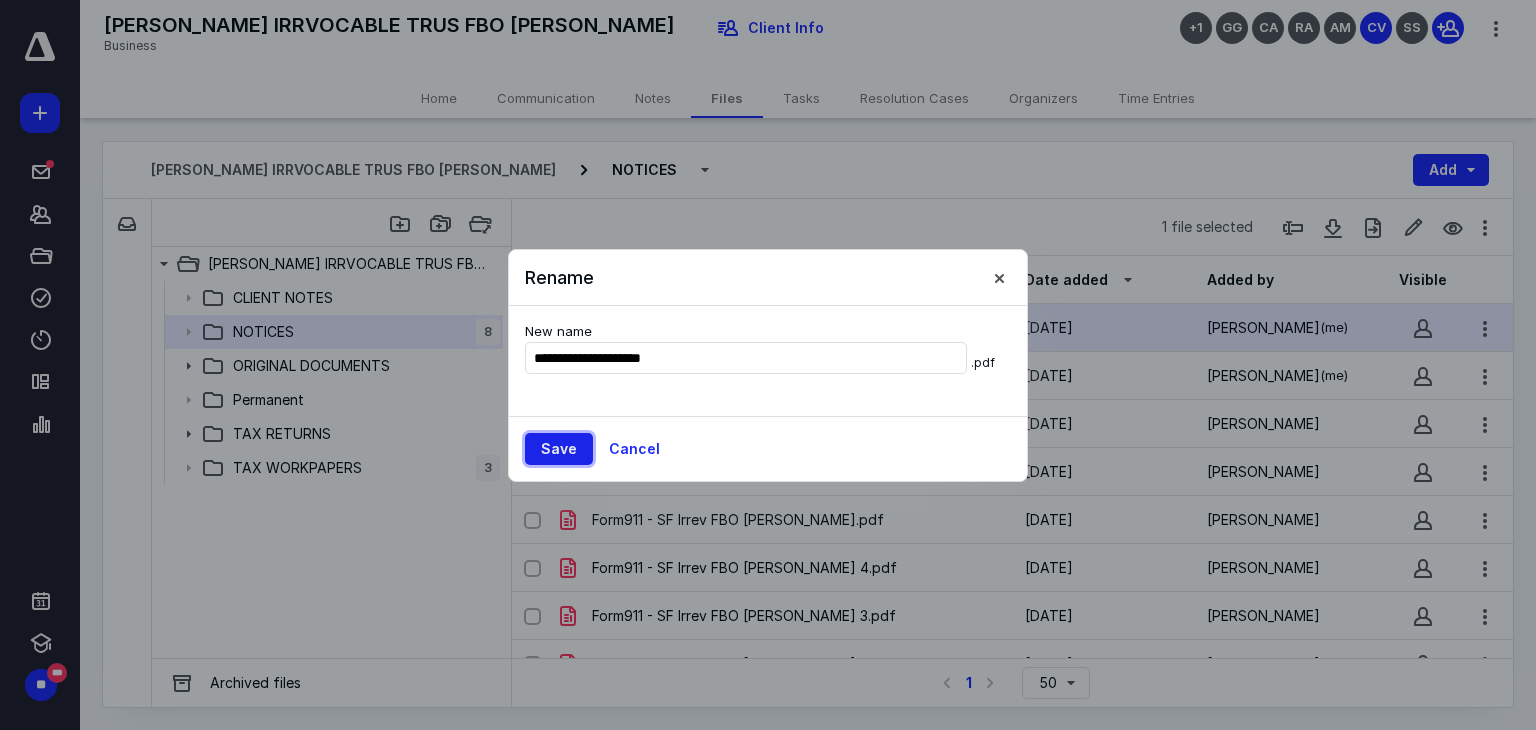 click on "Save" at bounding box center (559, 449) 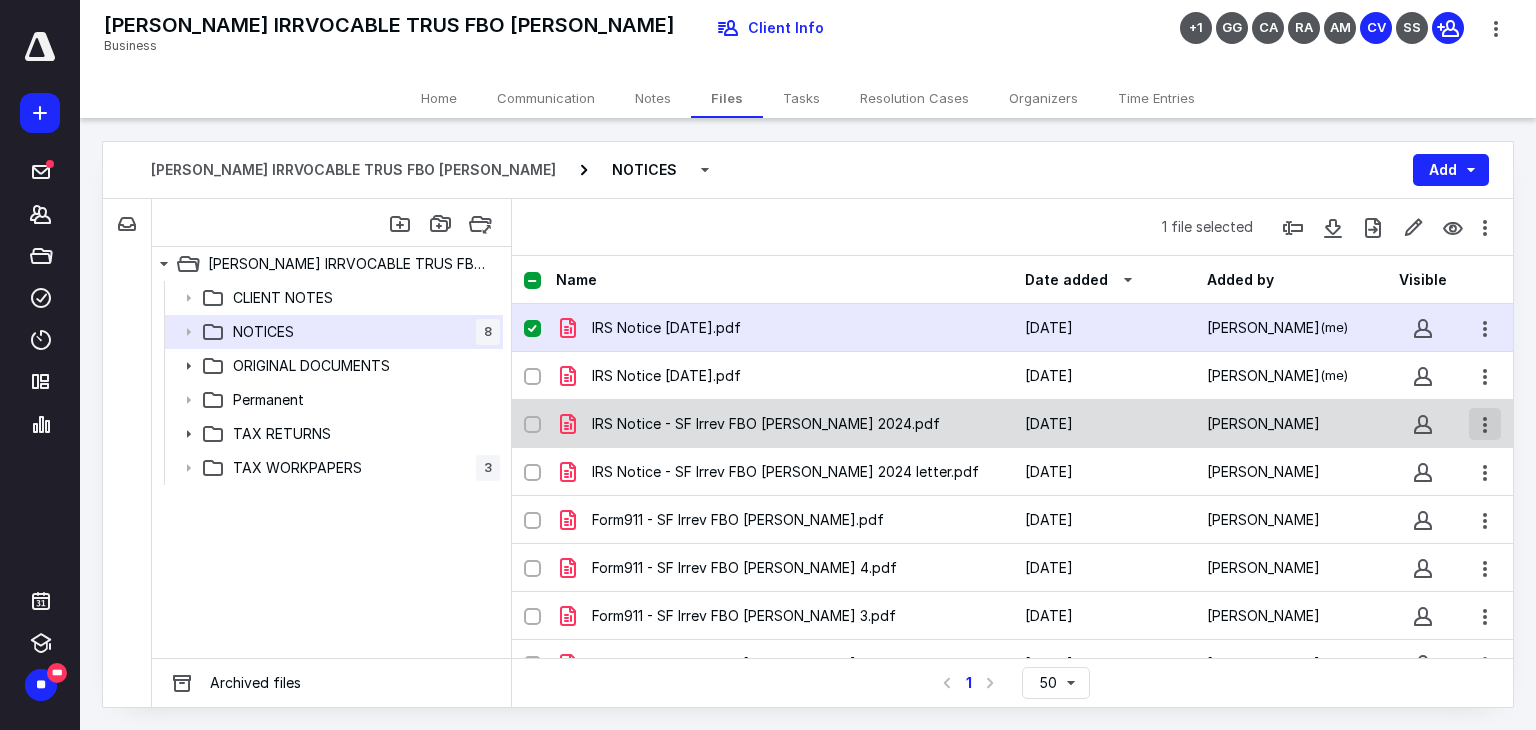 click at bounding box center [1485, 424] 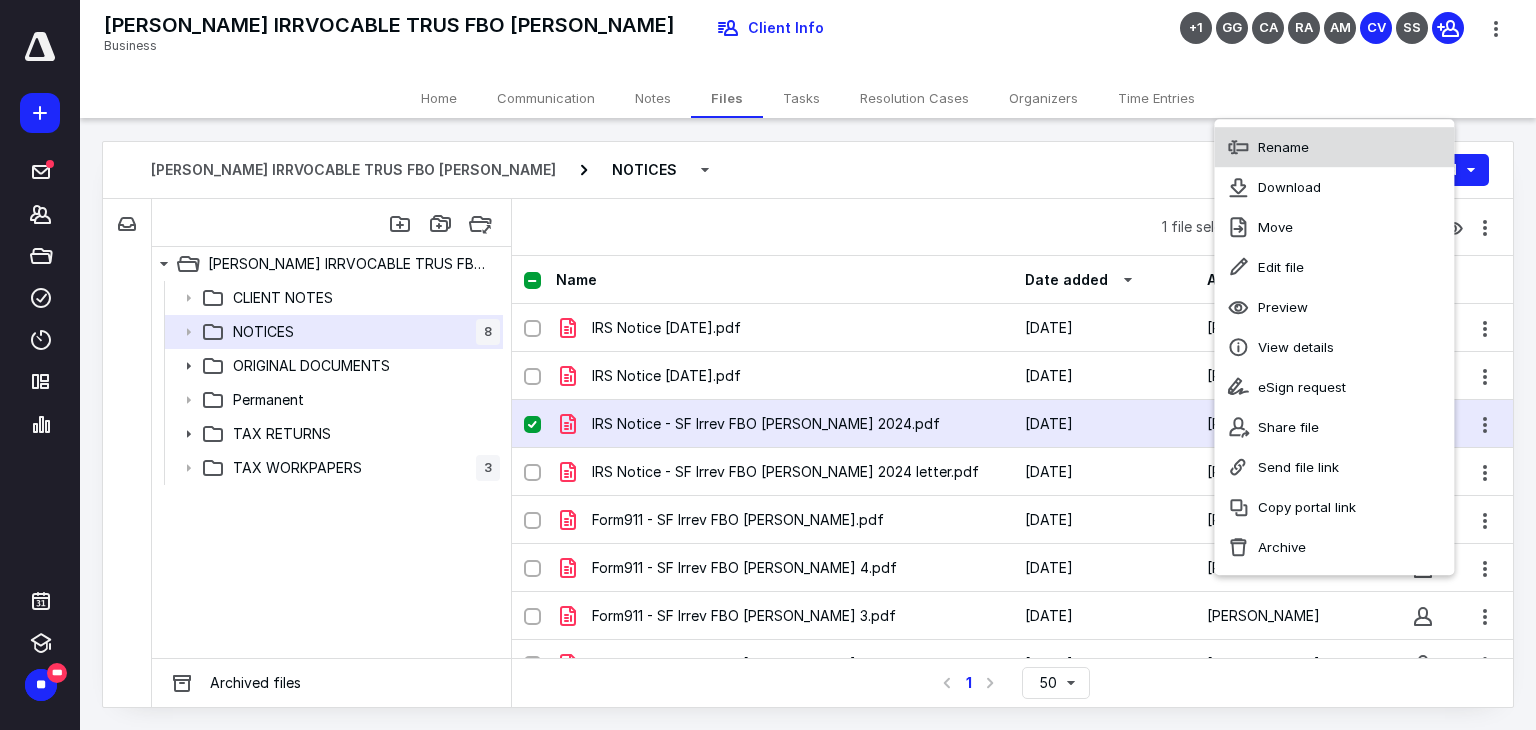 click on "Rename" at bounding box center [1334, 147] 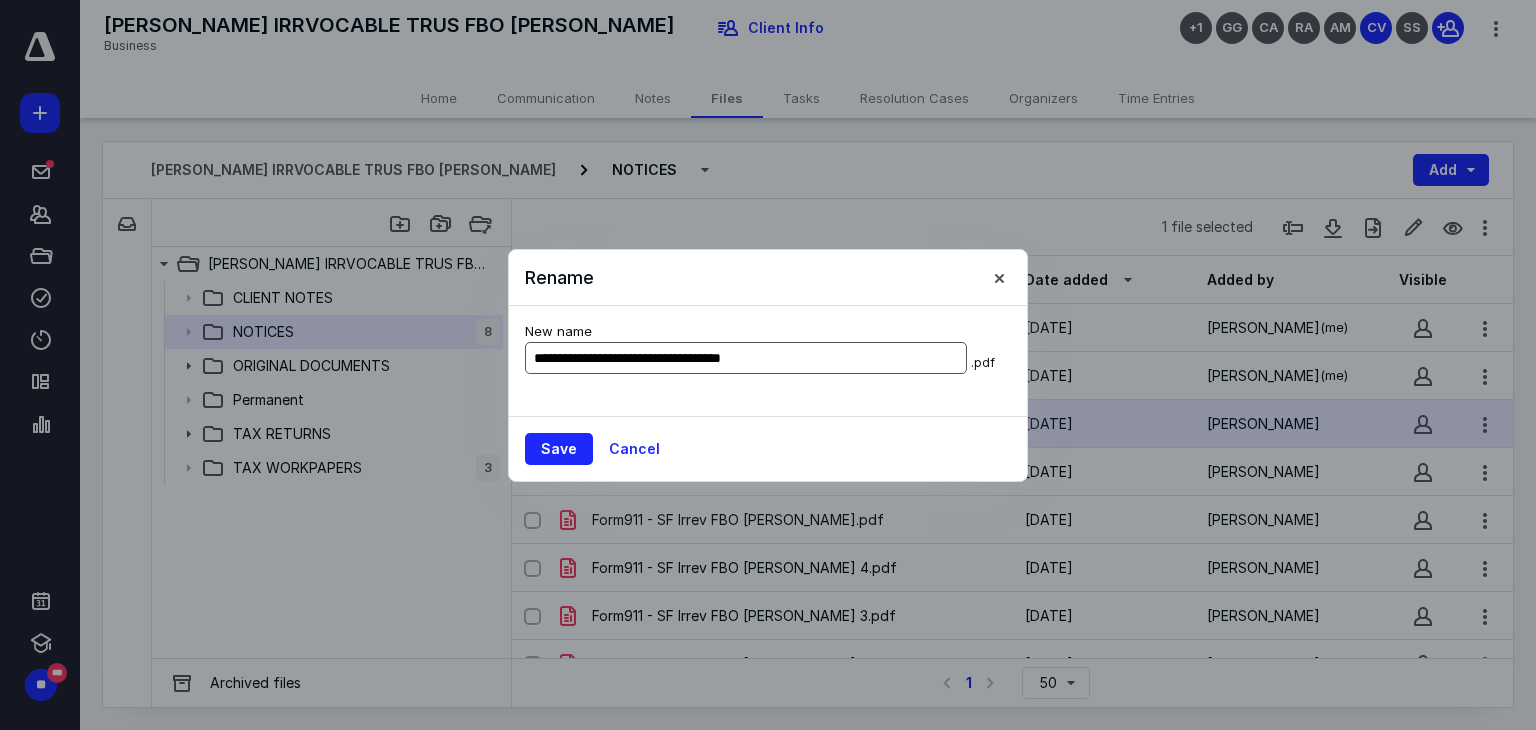 click on "**********" at bounding box center (746, 358) 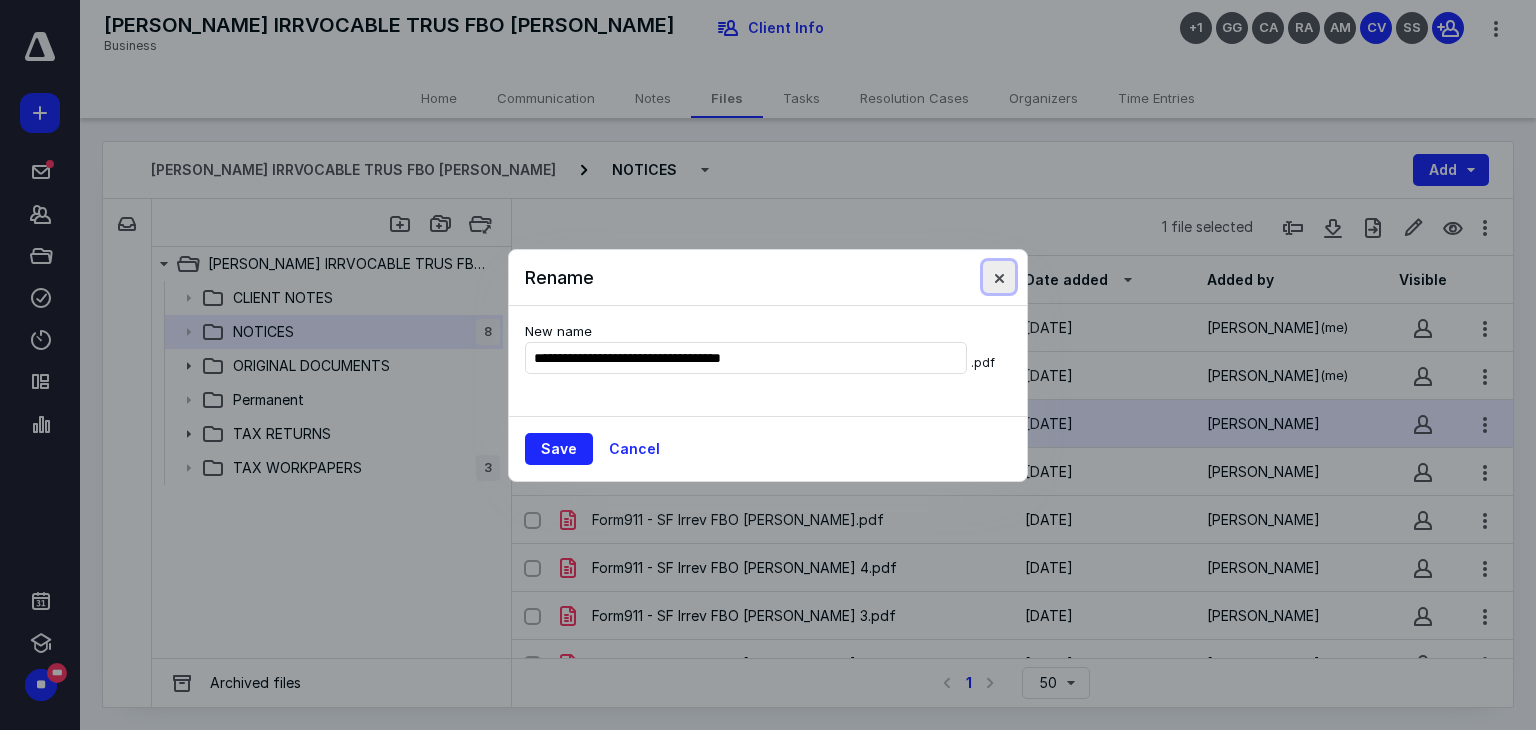 click at bounding box center (999, 277) 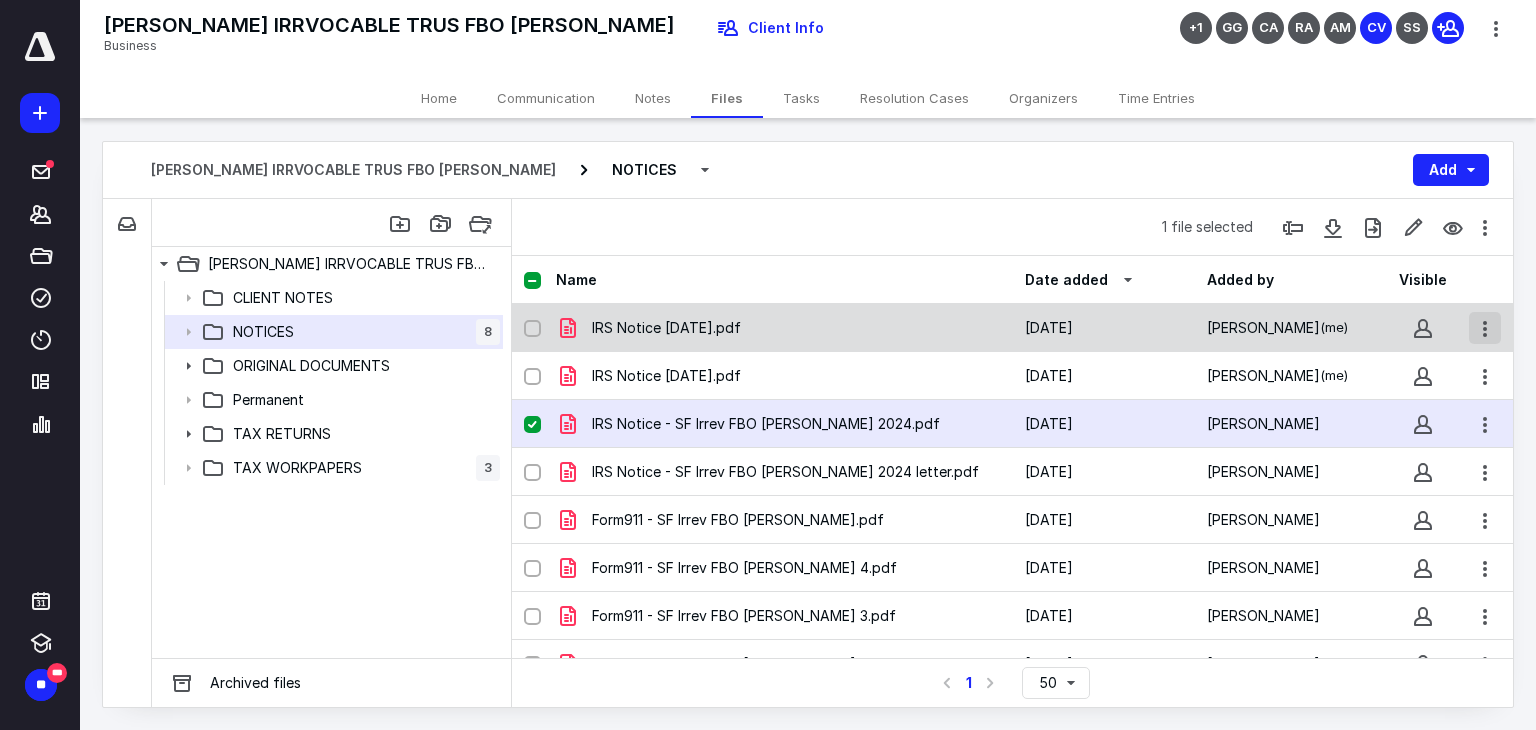 click at bounding box center (1485, 328) 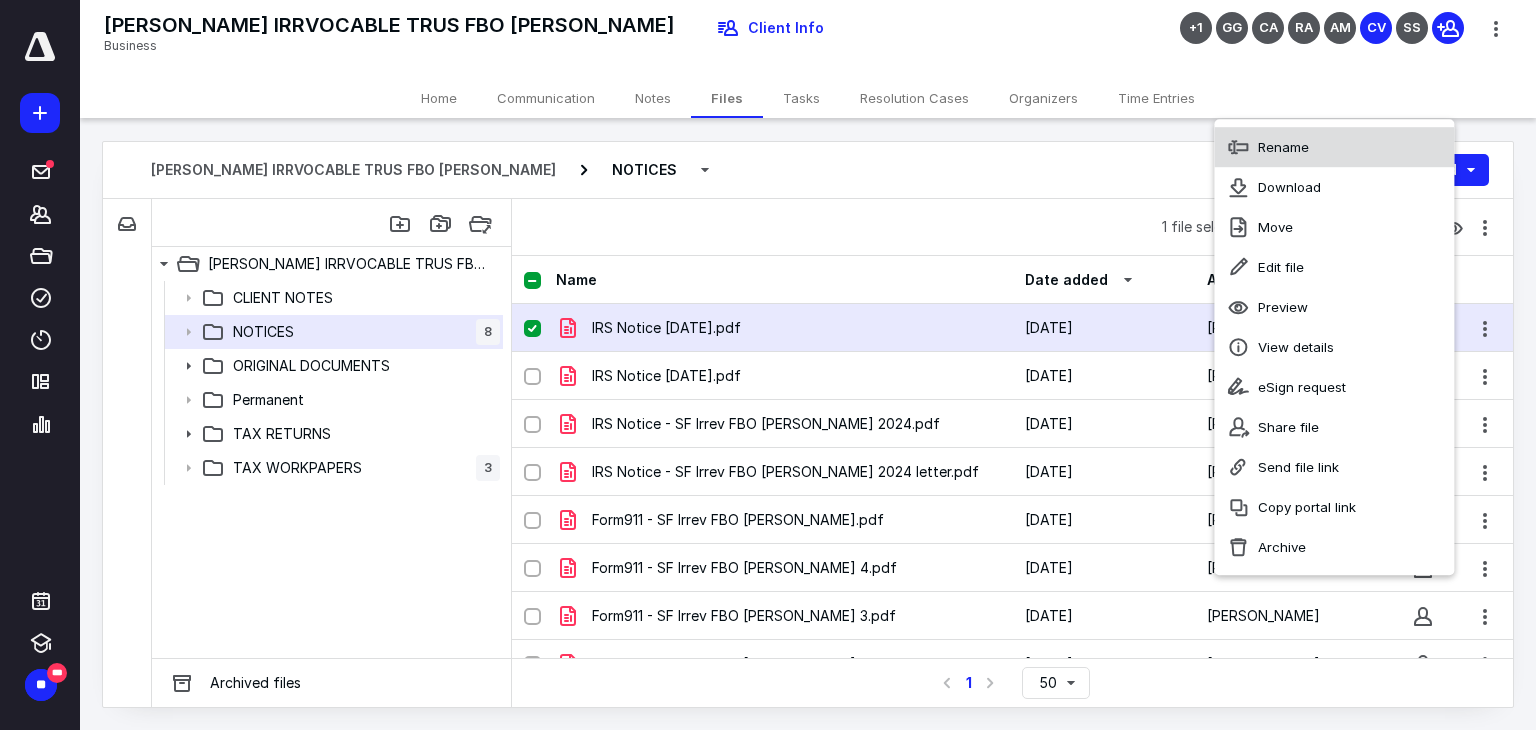 click on "Rename" at bounding box center [1334, 147] 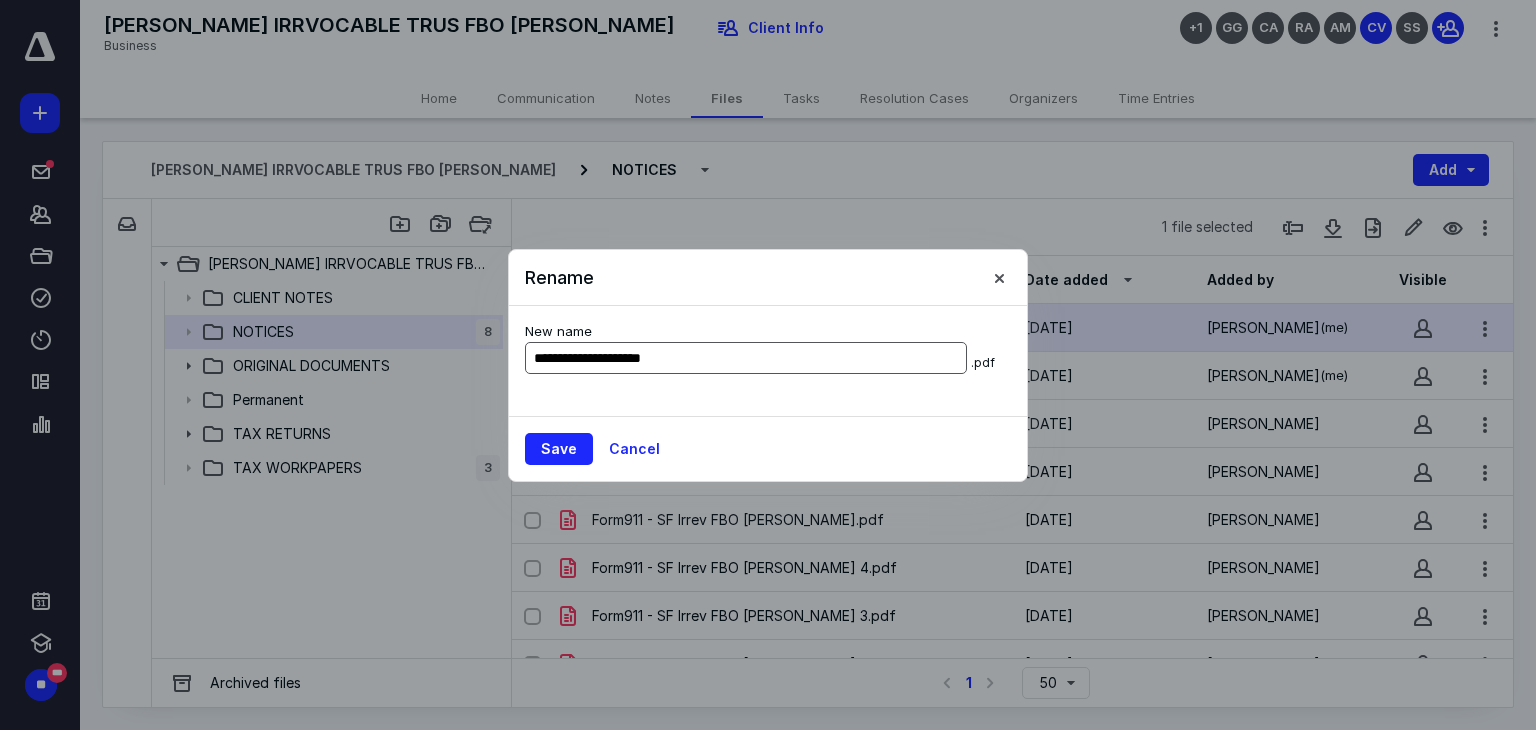 click on "**********" at bounding box center (746, 358) 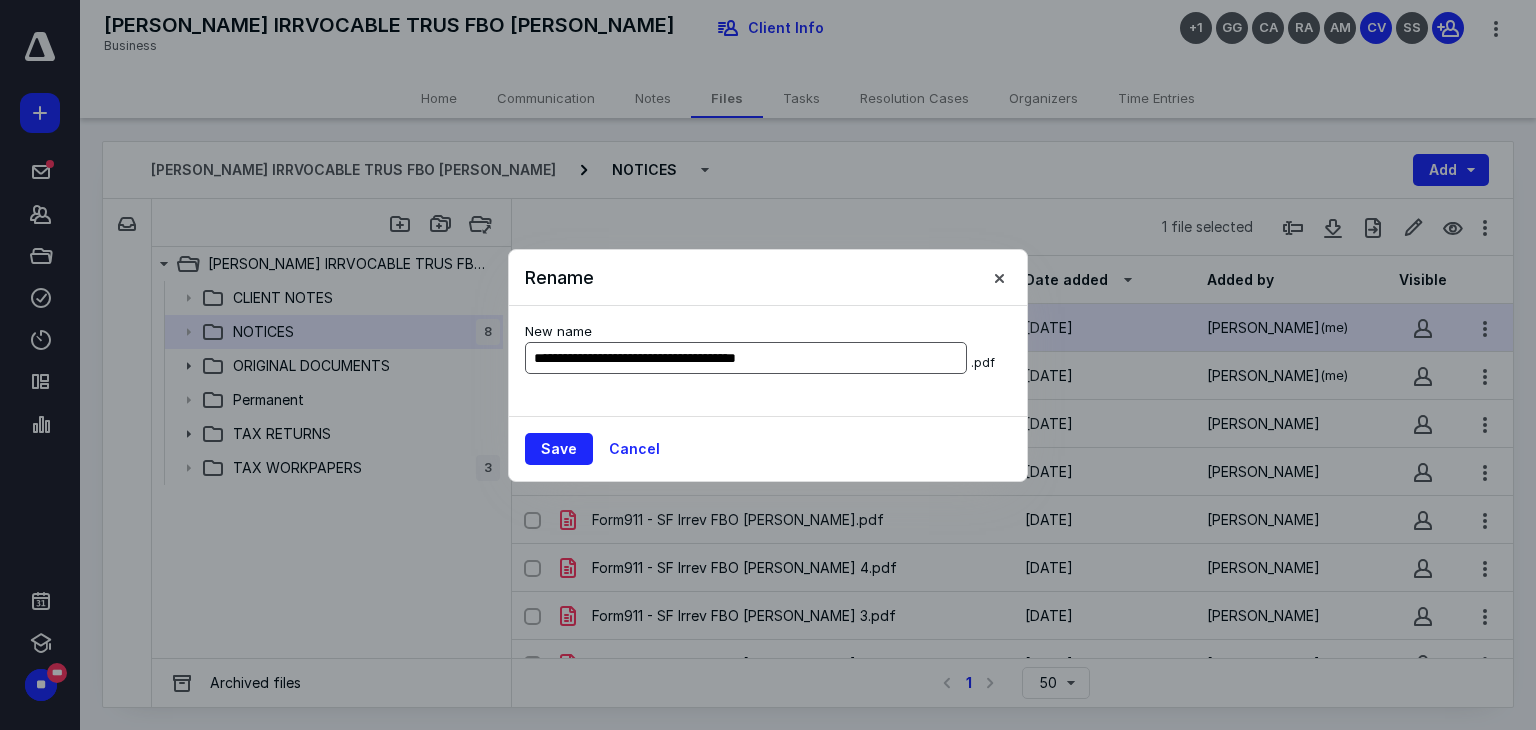 click on "**********" at bounding box center [746, 358] 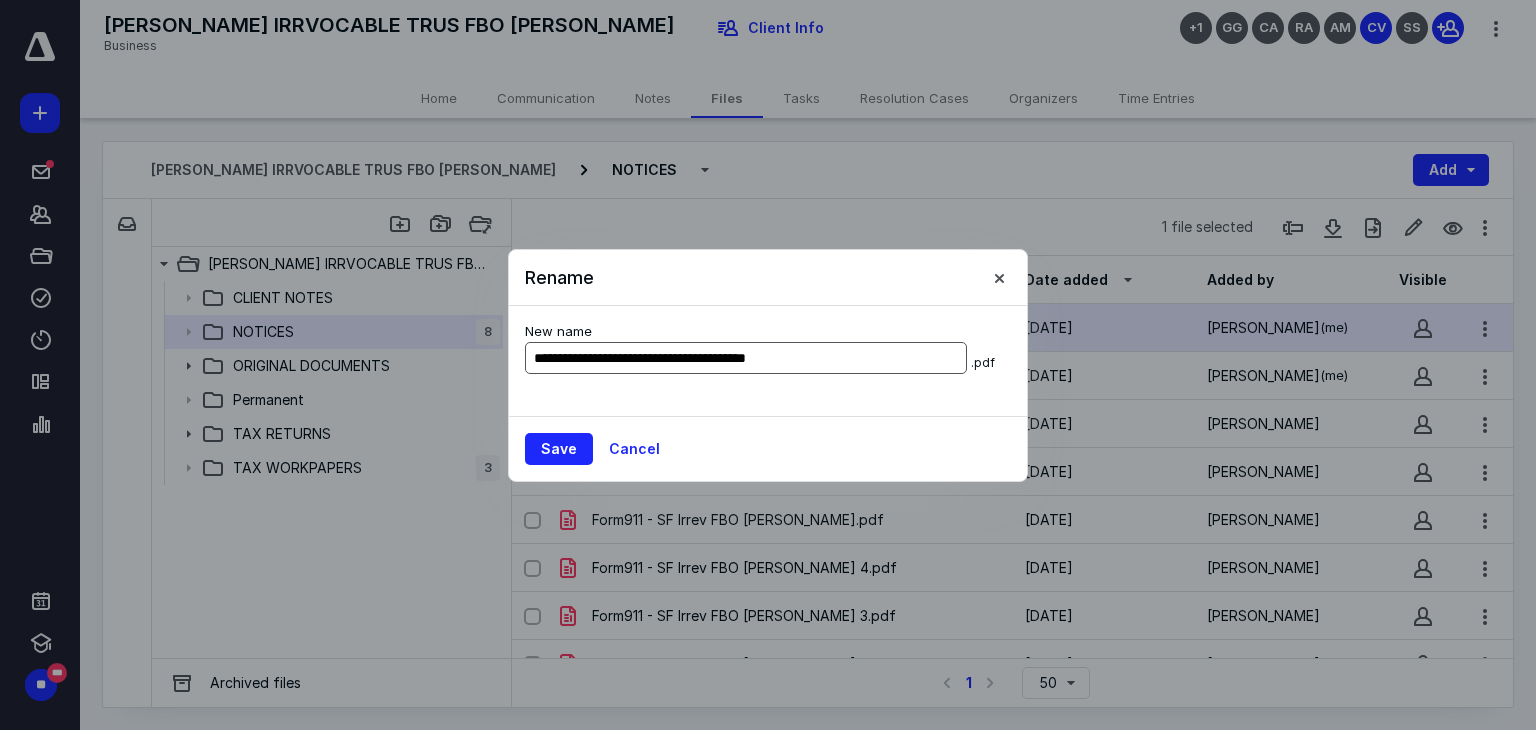 click on "**********" at bounding box center (746, 358) 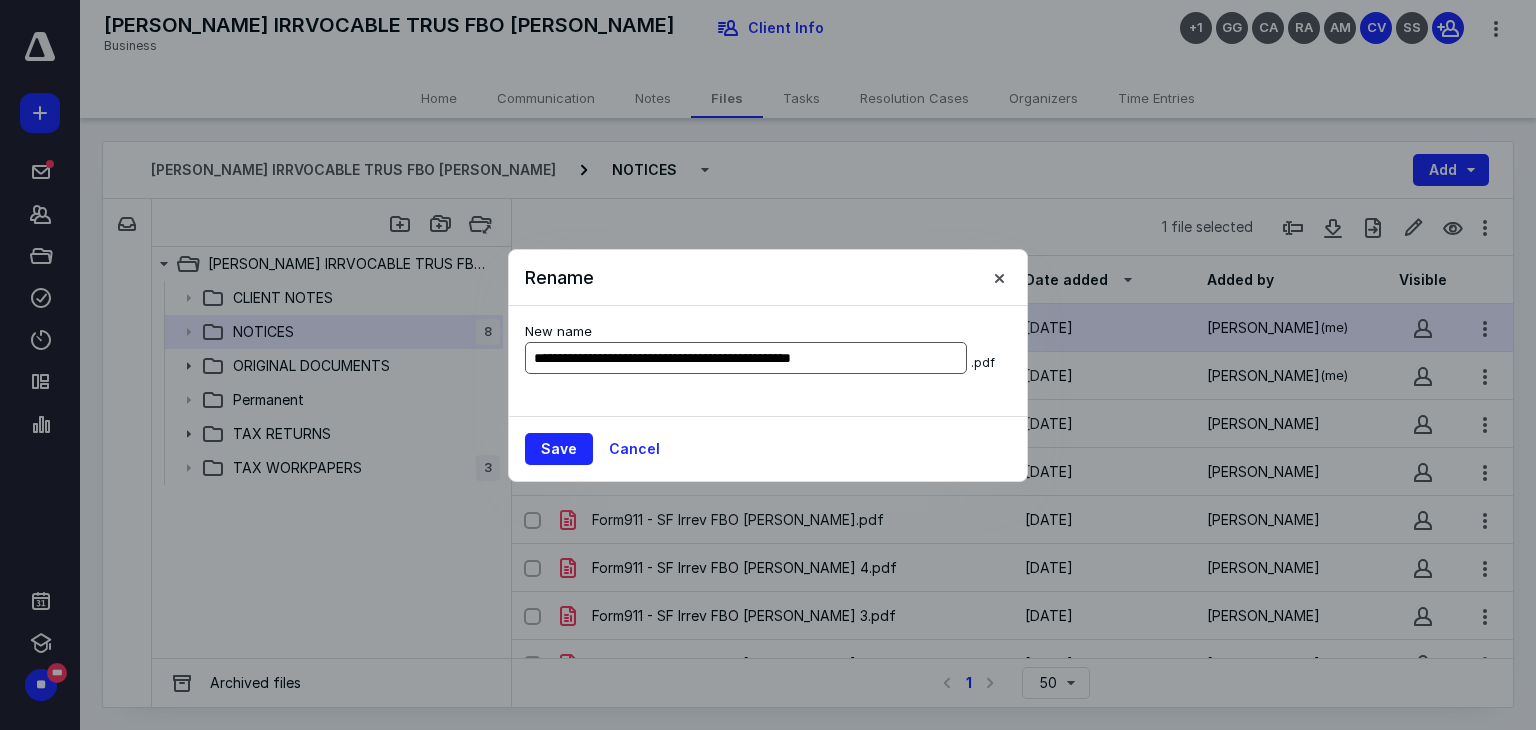 click on "**********" at bounding box center [746, 358] 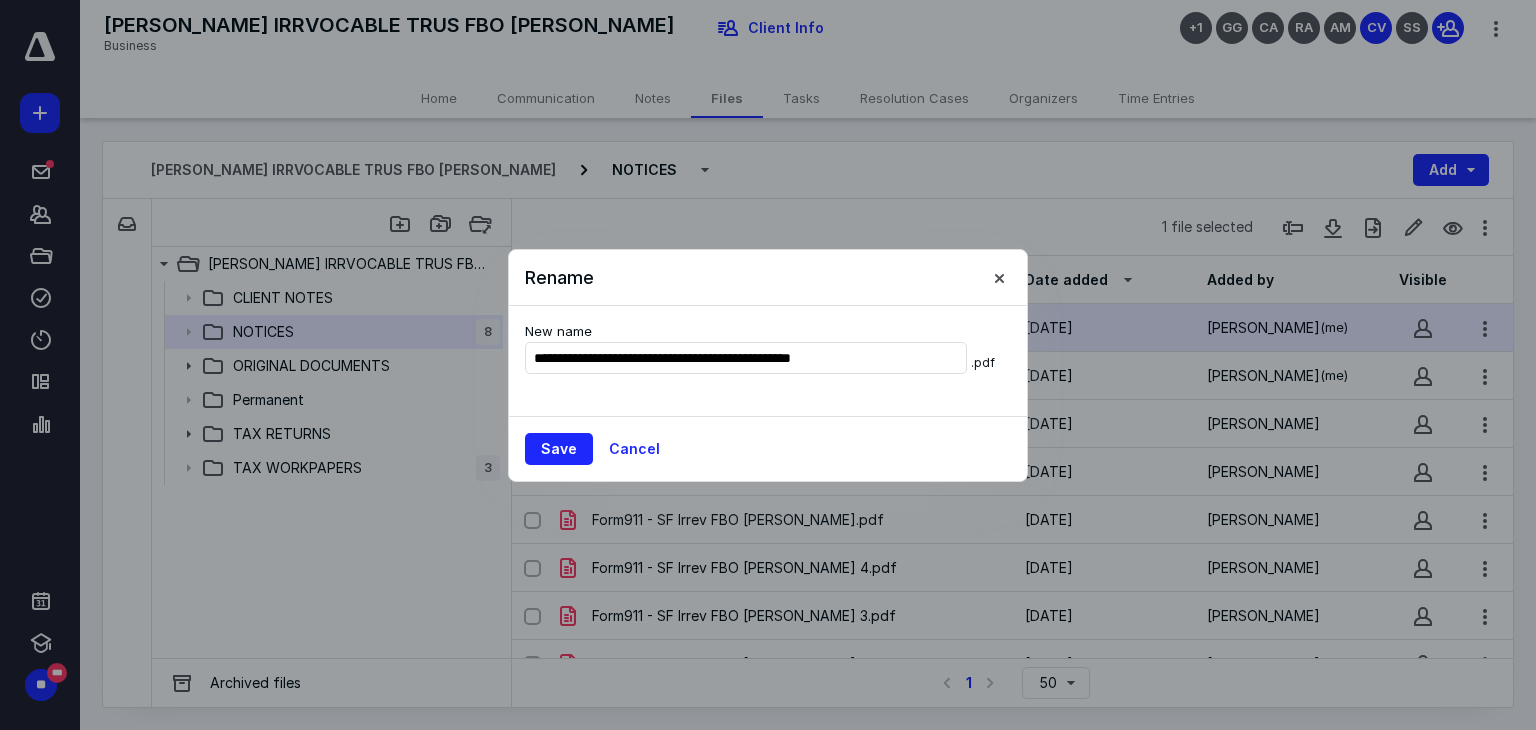drag, startPoint x: 806, startPoint y: 355, endPoint x: 523, endPoint y: 381, distance: 284.19183 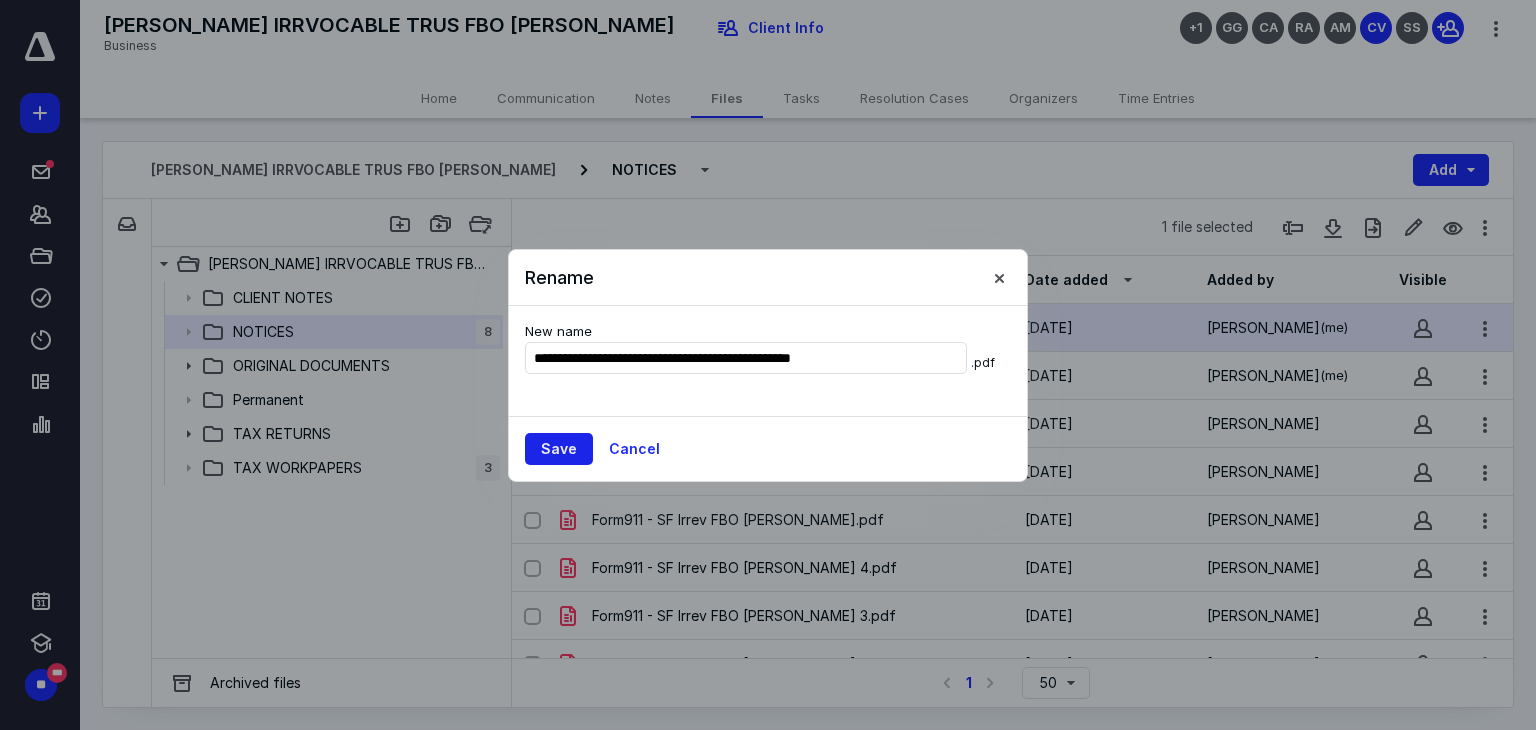 type on "**********" 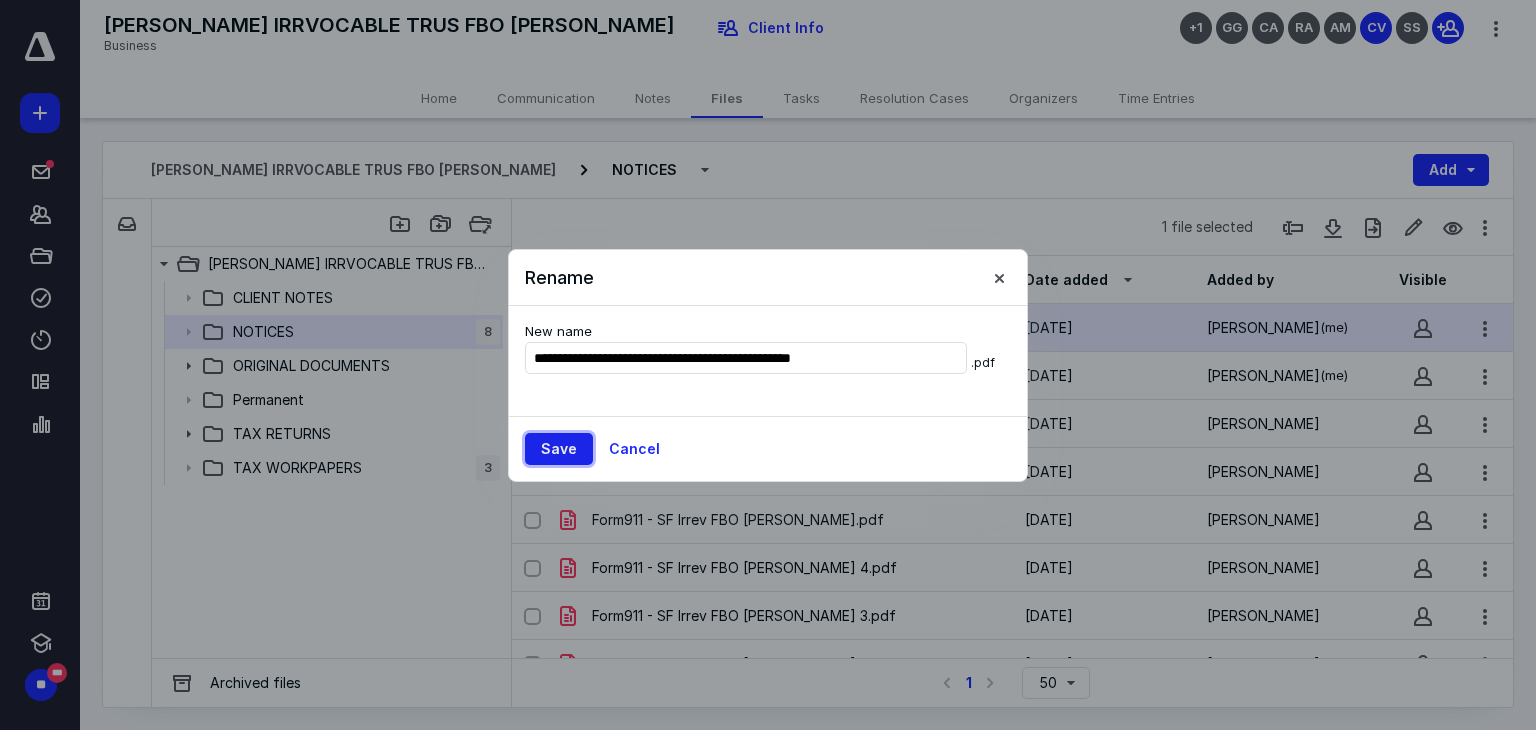 click on "Save" at bounding box center (559, 449) 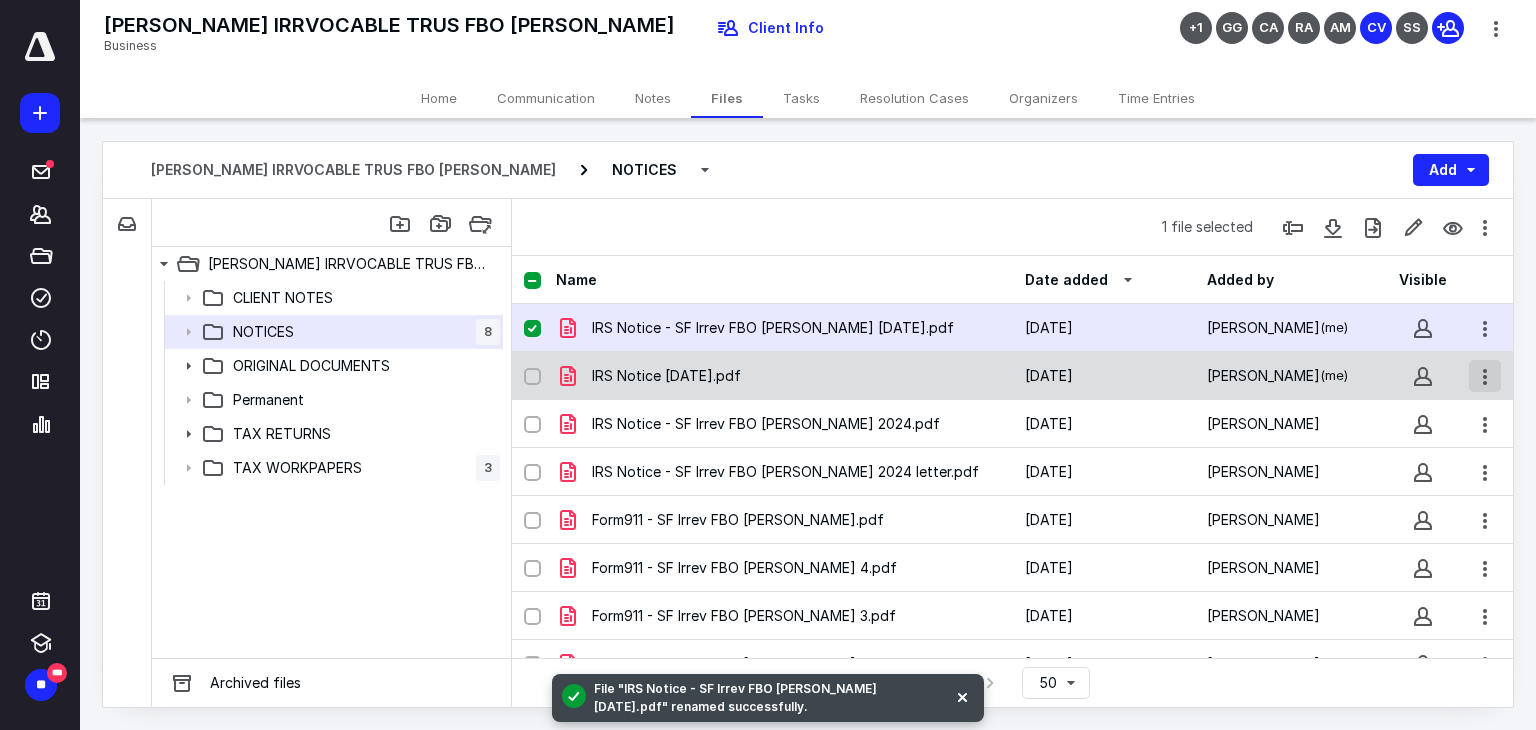 click at bounding box center (1485, 376) 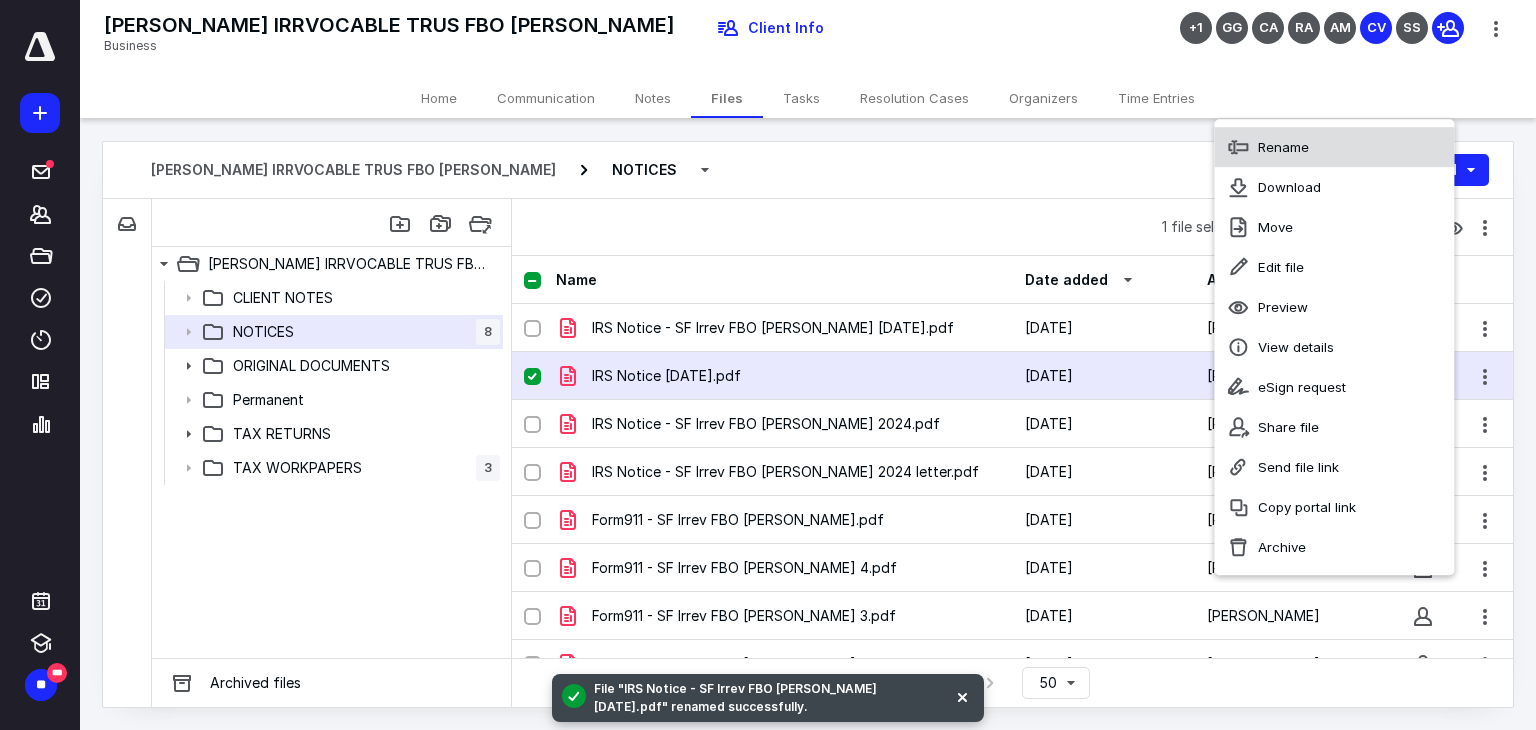 click on "Rename" at bounding box center (1334, 147) 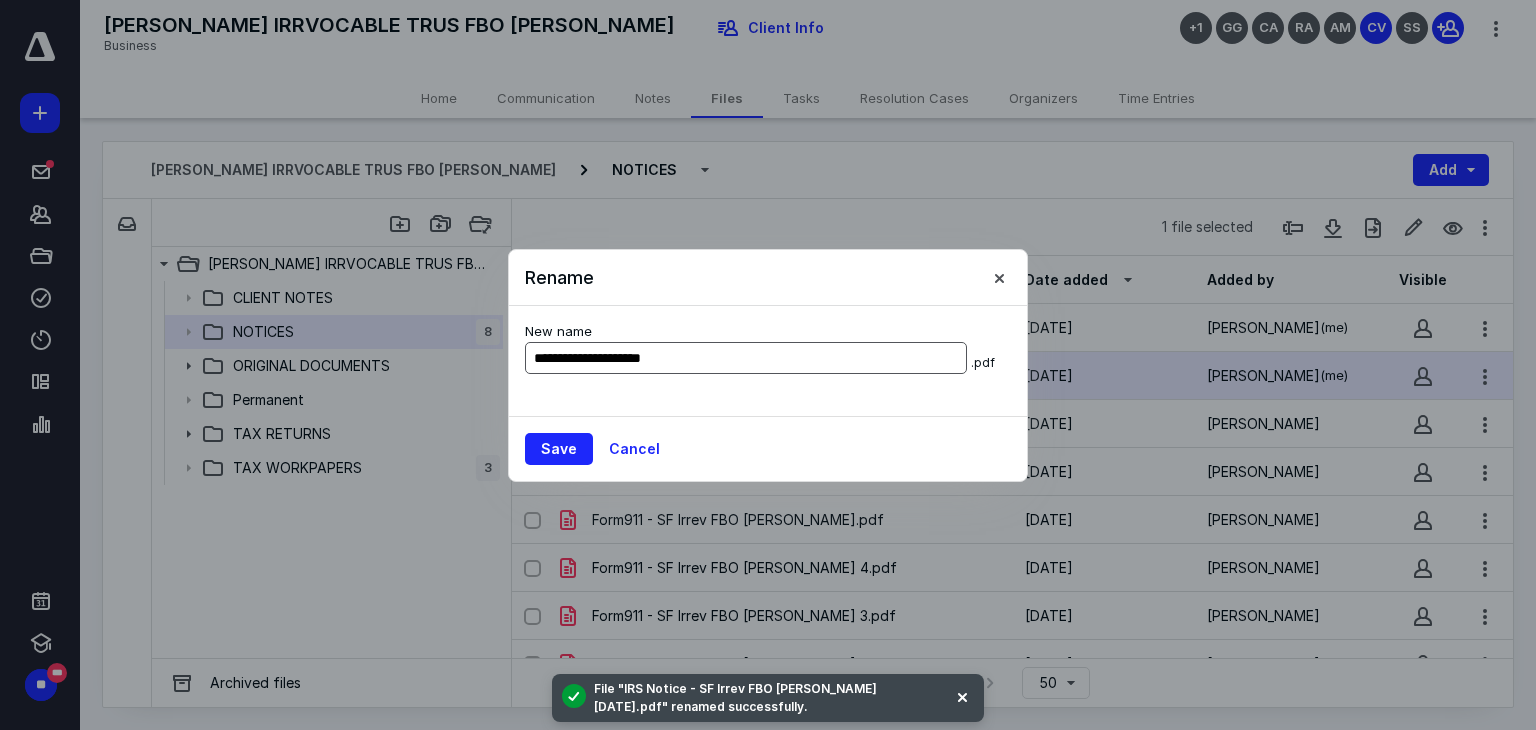 click on "**********" at bounding box center (746, 358) 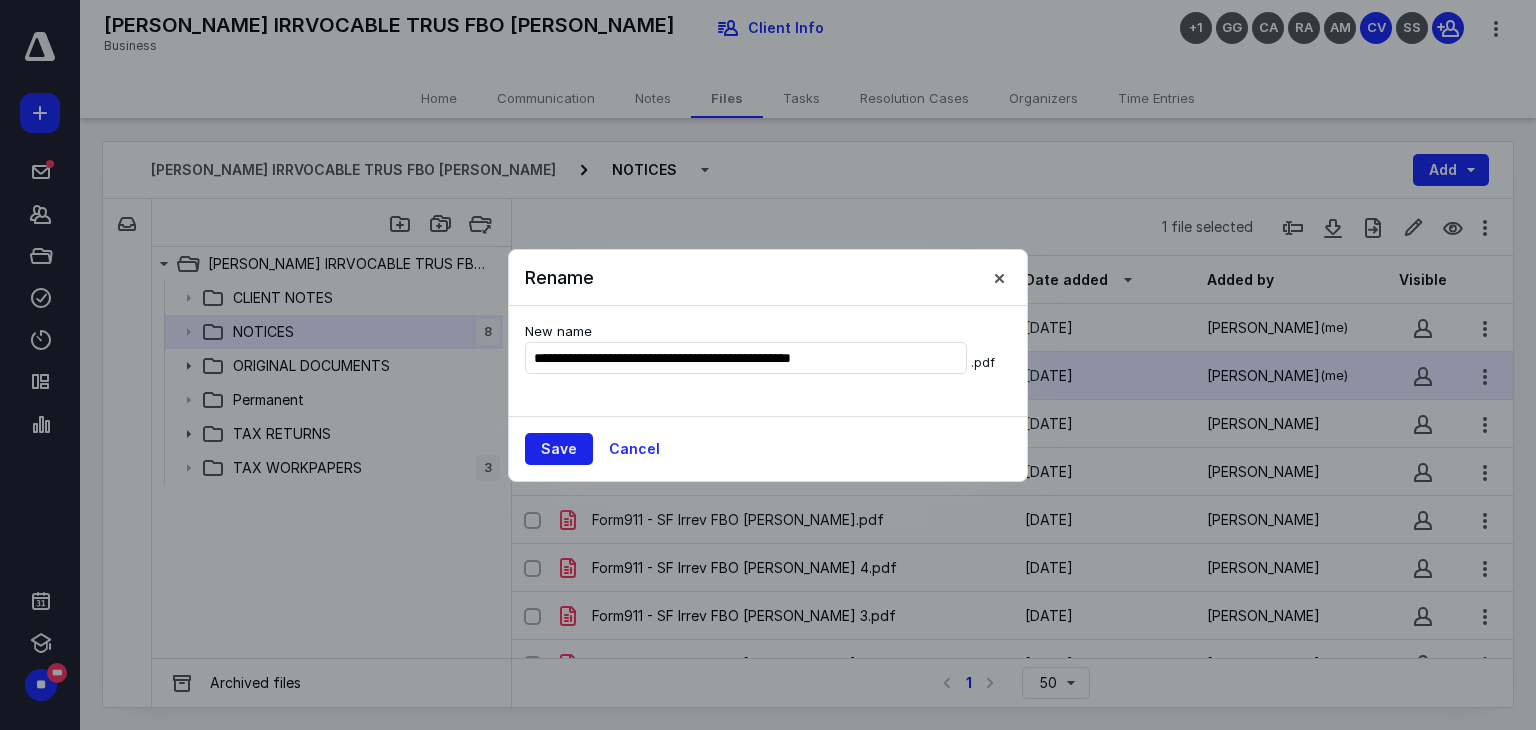 type on "**********" 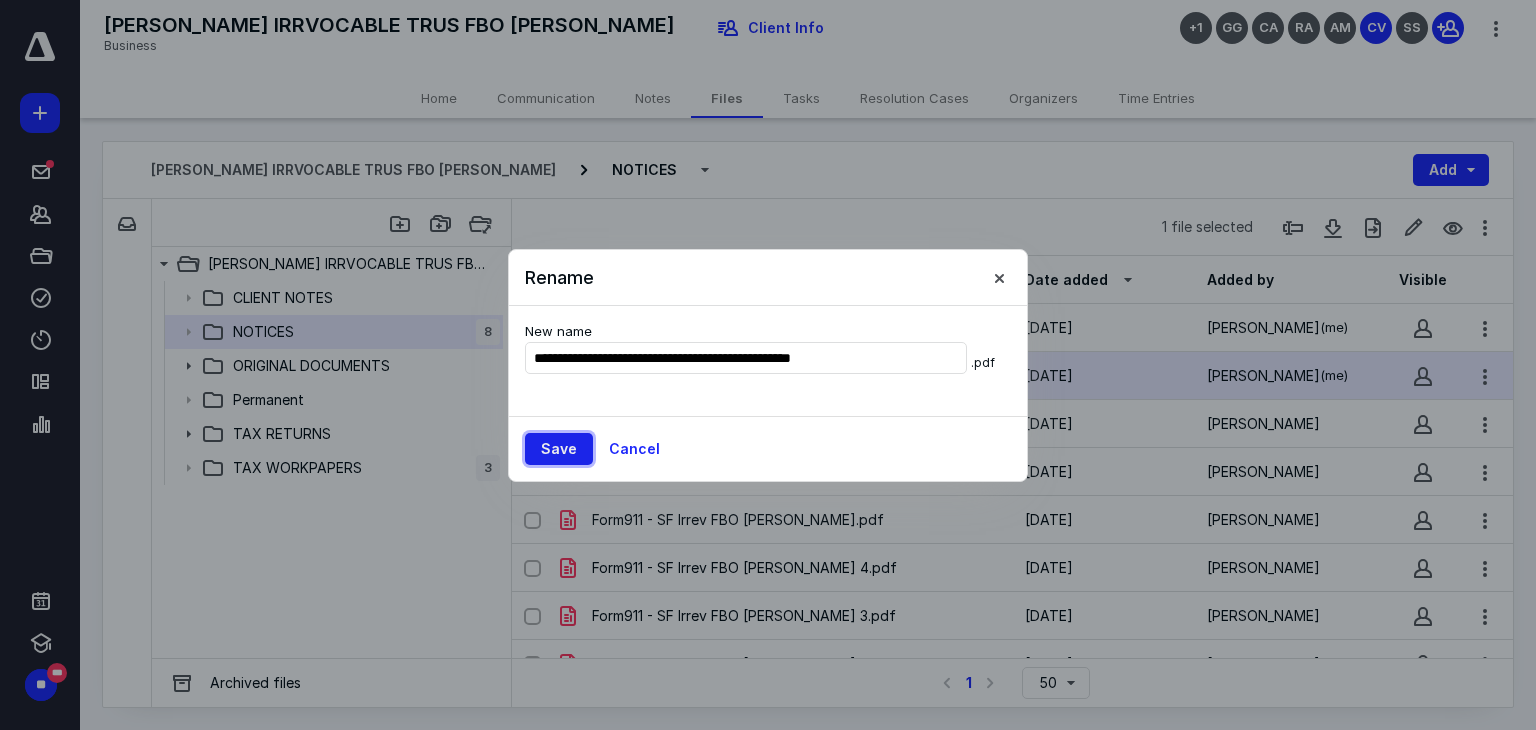 click on "Save" at bounding box center [559, 449] 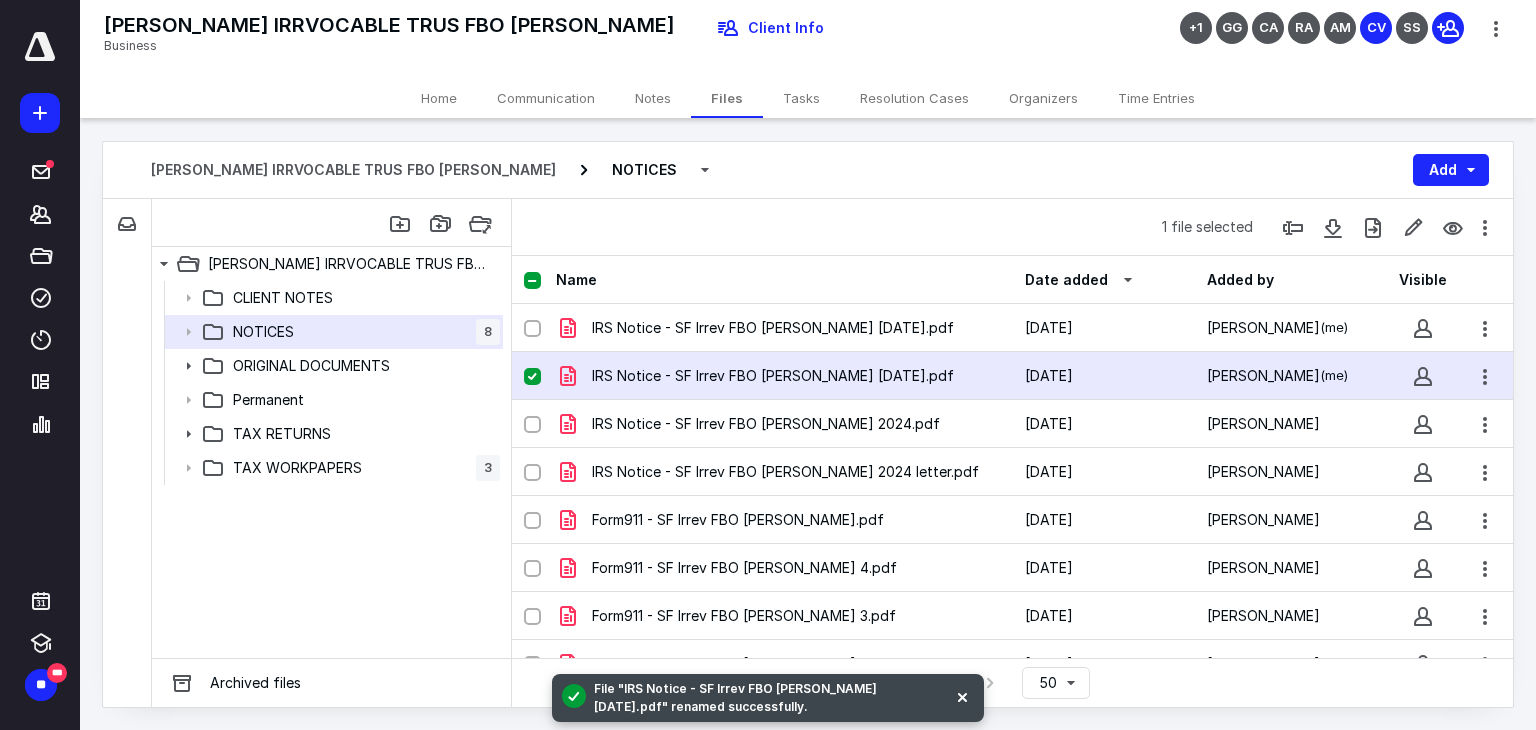 click 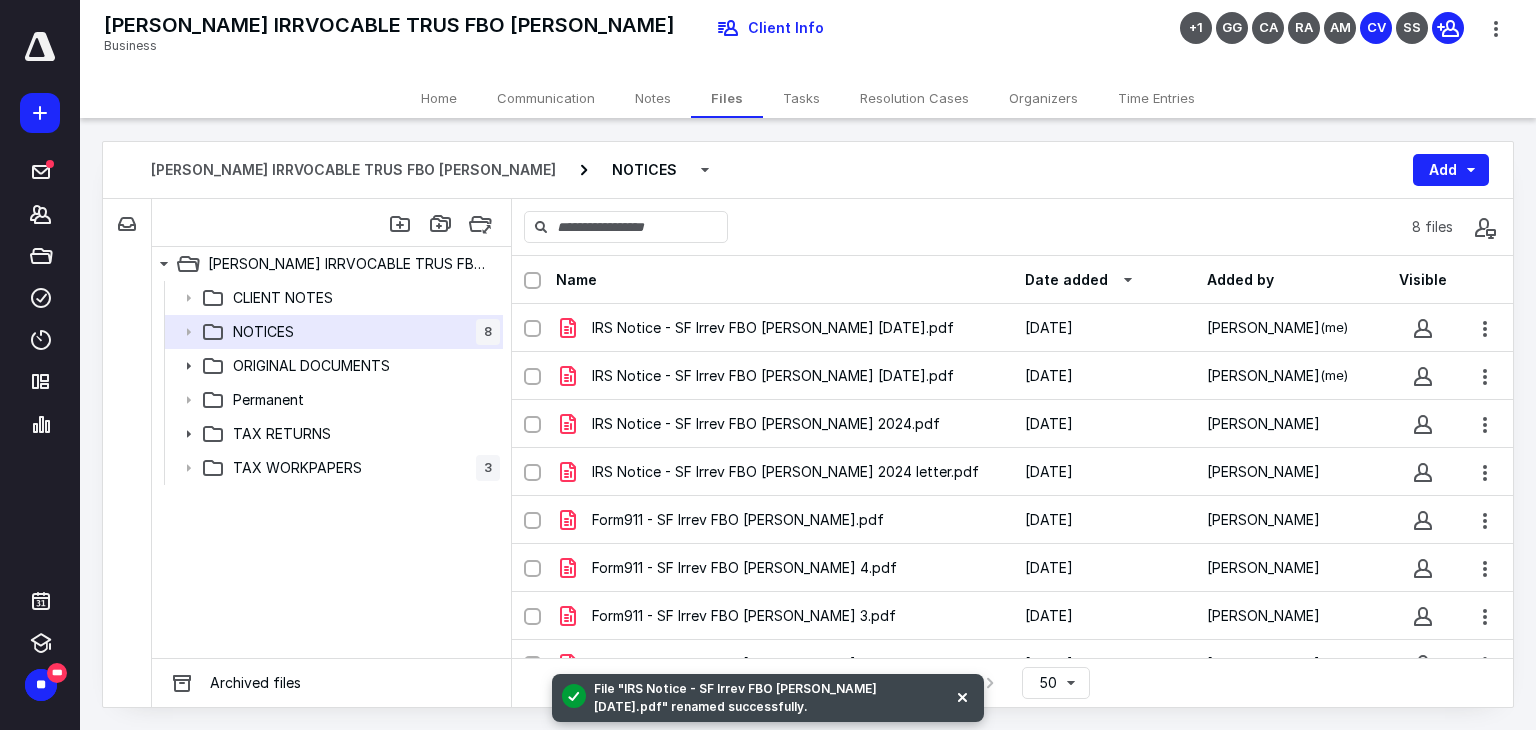 click on "Tasks" at bounding box center [801, 98] 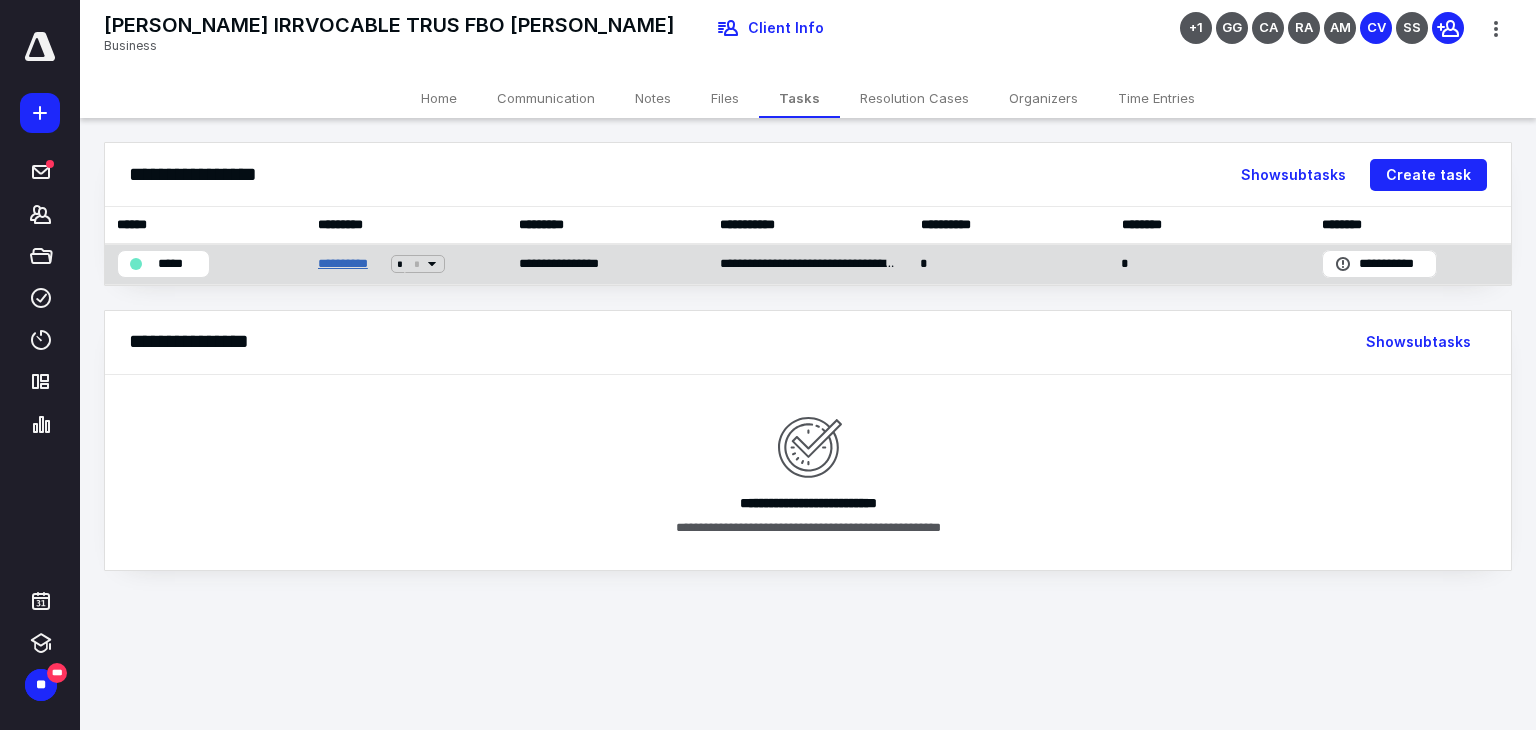 click on "**********" at bounding box center [351, 264] 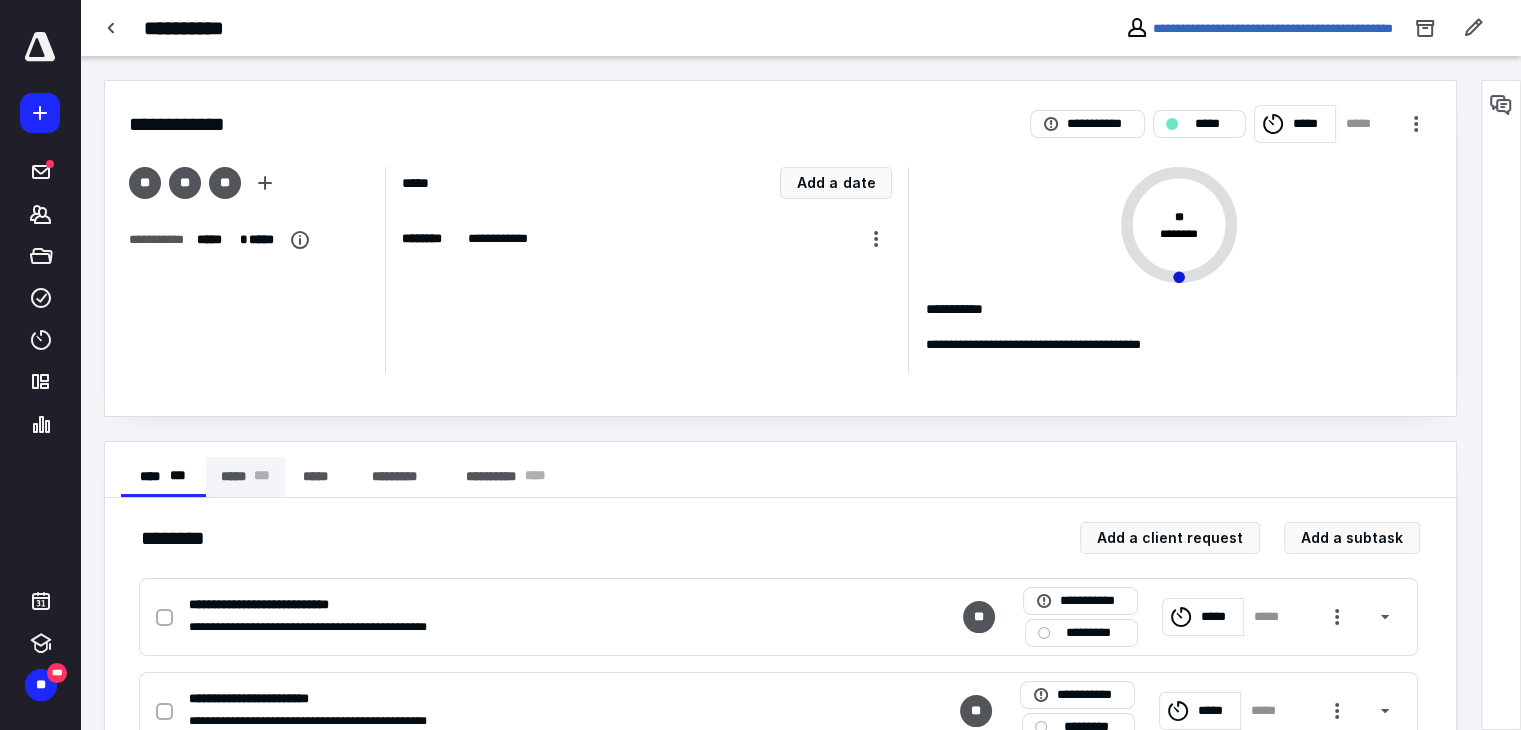 click on "***** * * *" at bounding box center [245, 477] 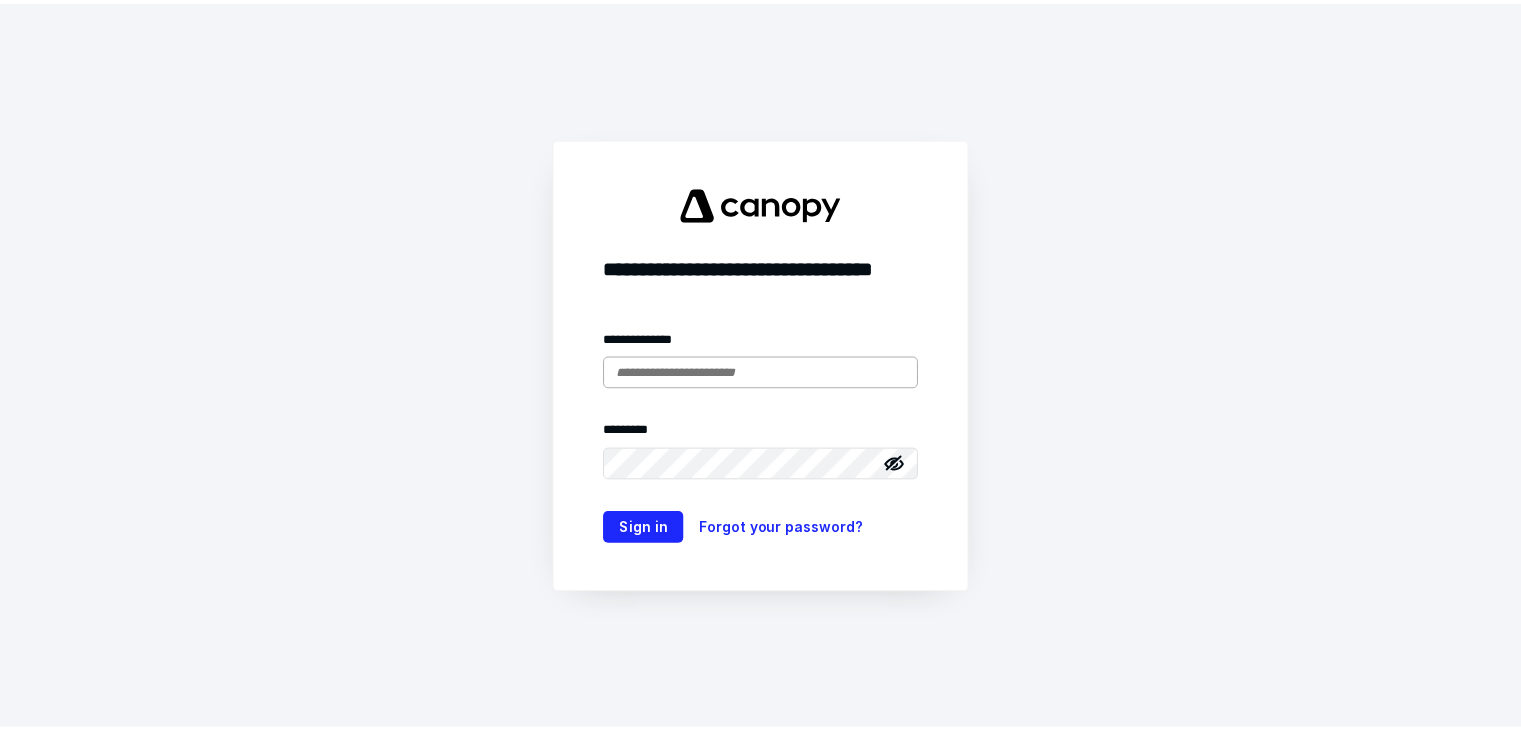 scroll, scrollTop: 0, scrollLeft: 0, axis: both 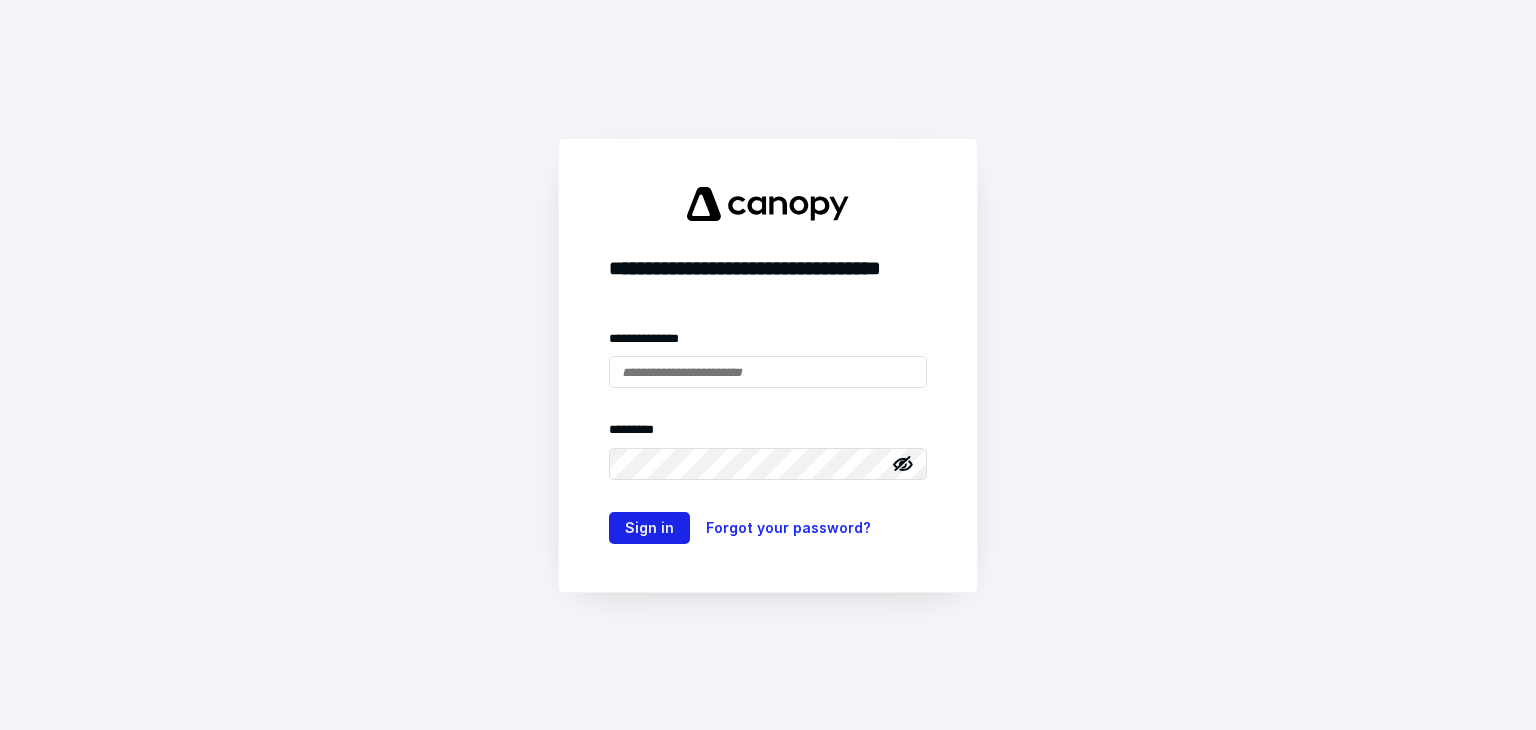 type on "**********" 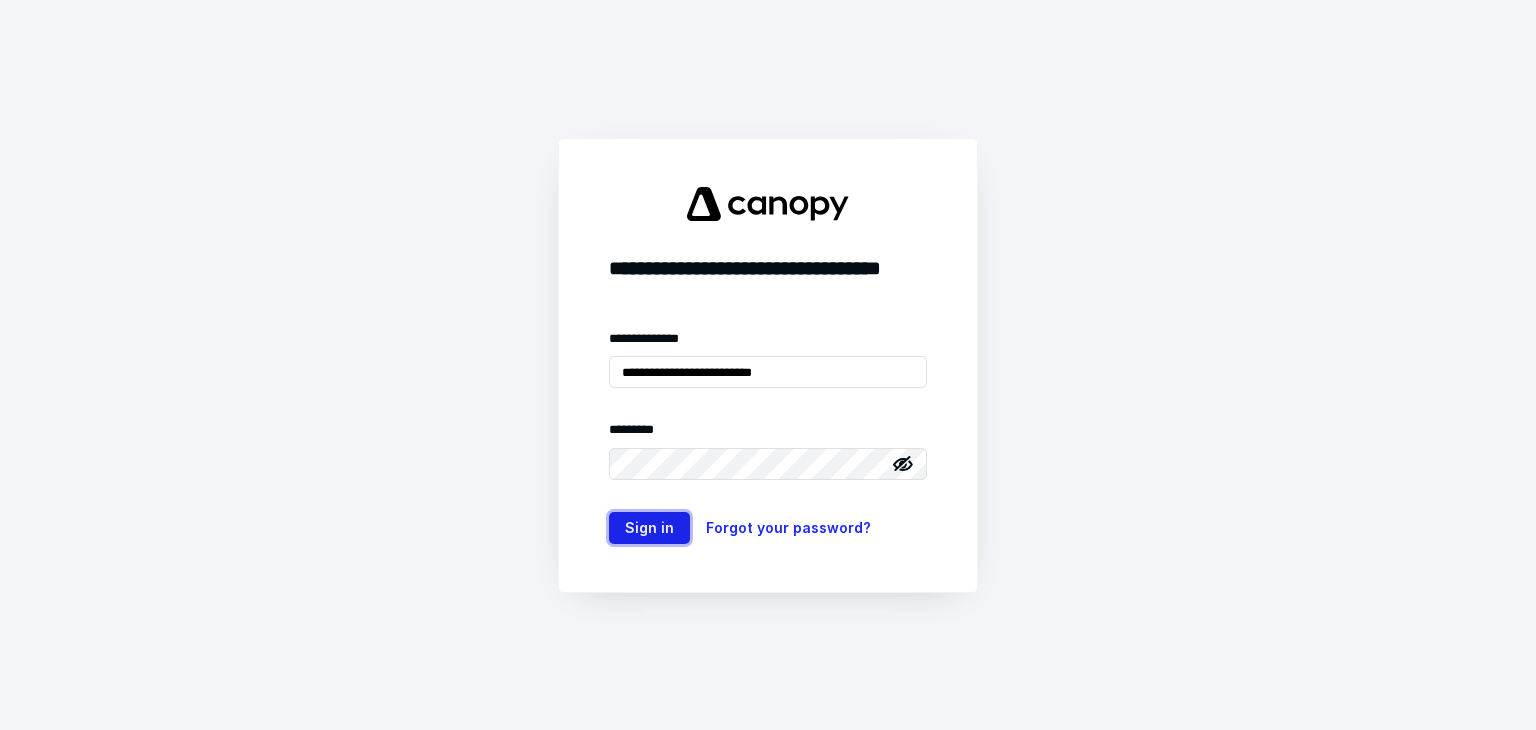 click on "Sign in" at bounding box center (649, 528) 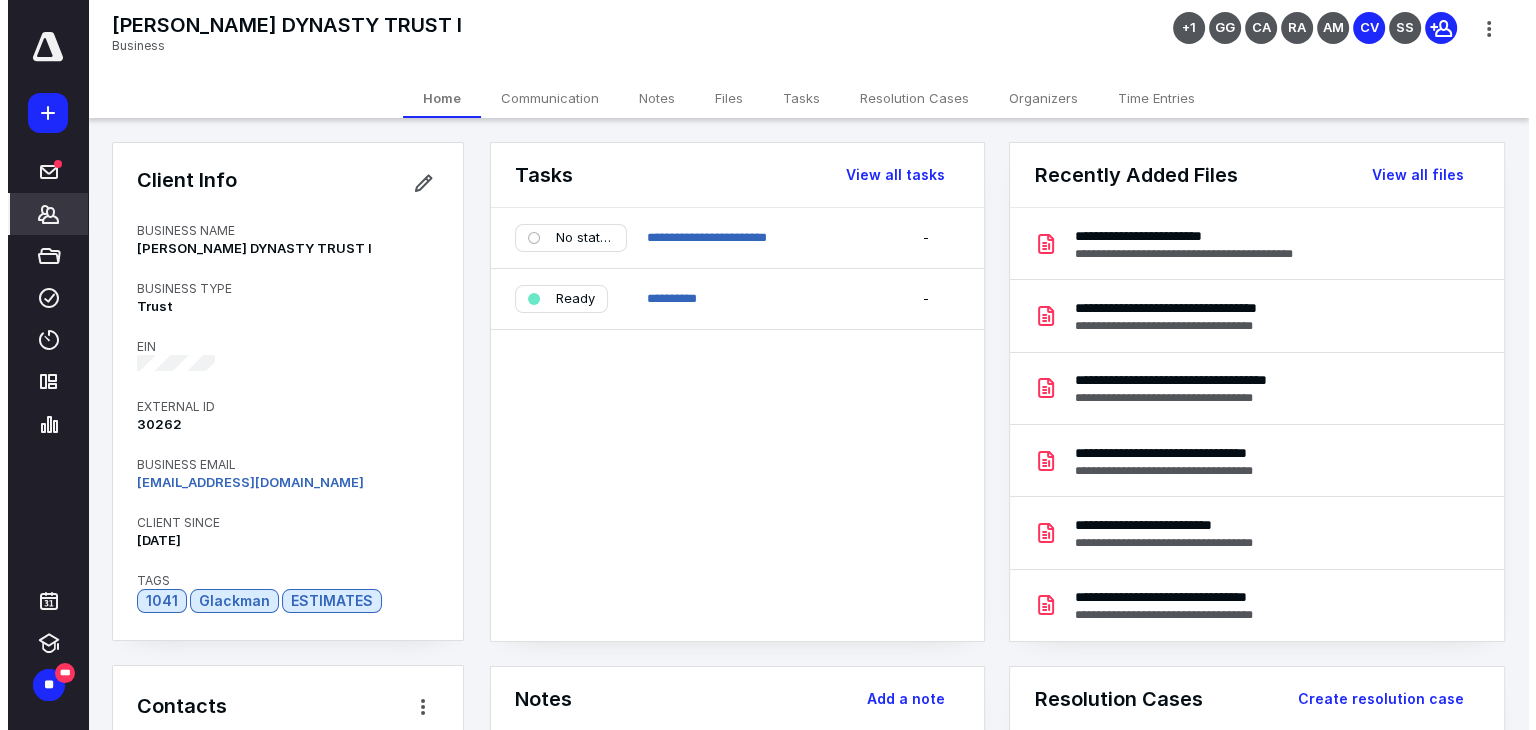 scroll, scrollTop: 0, scrollLeft: 0, axis: both 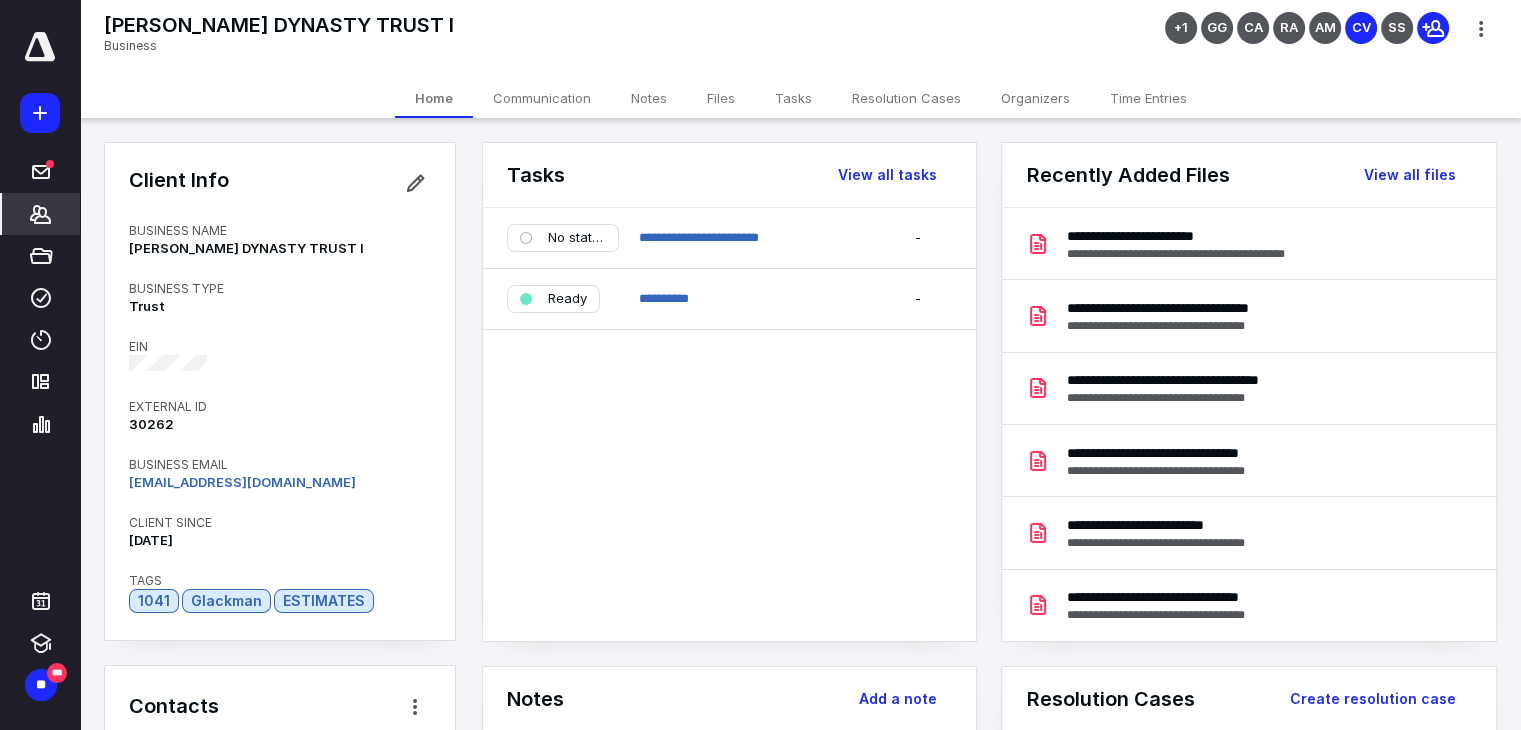 click on "Files" at bounding box center (721, 98) 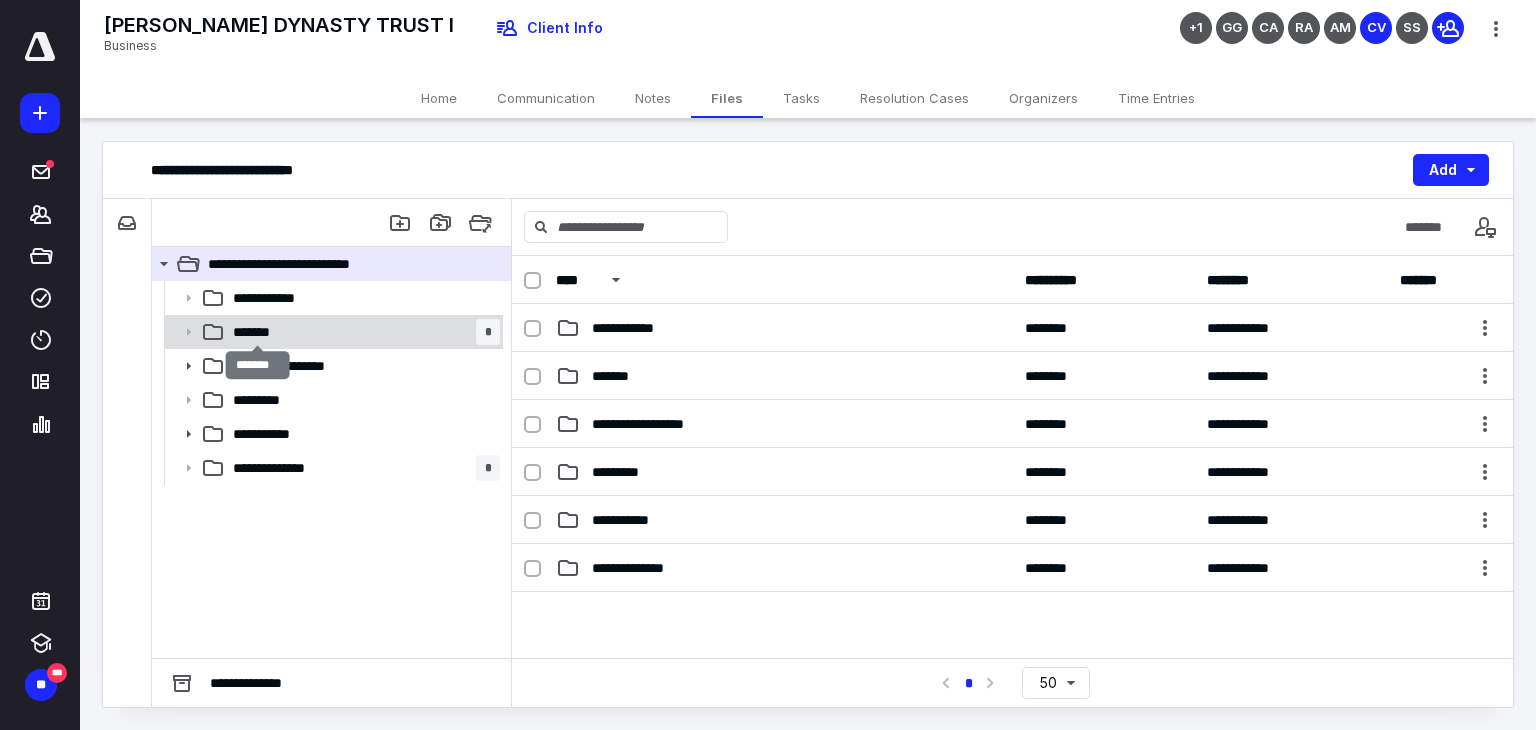 click on "*******" at bounding box center [258, 332] 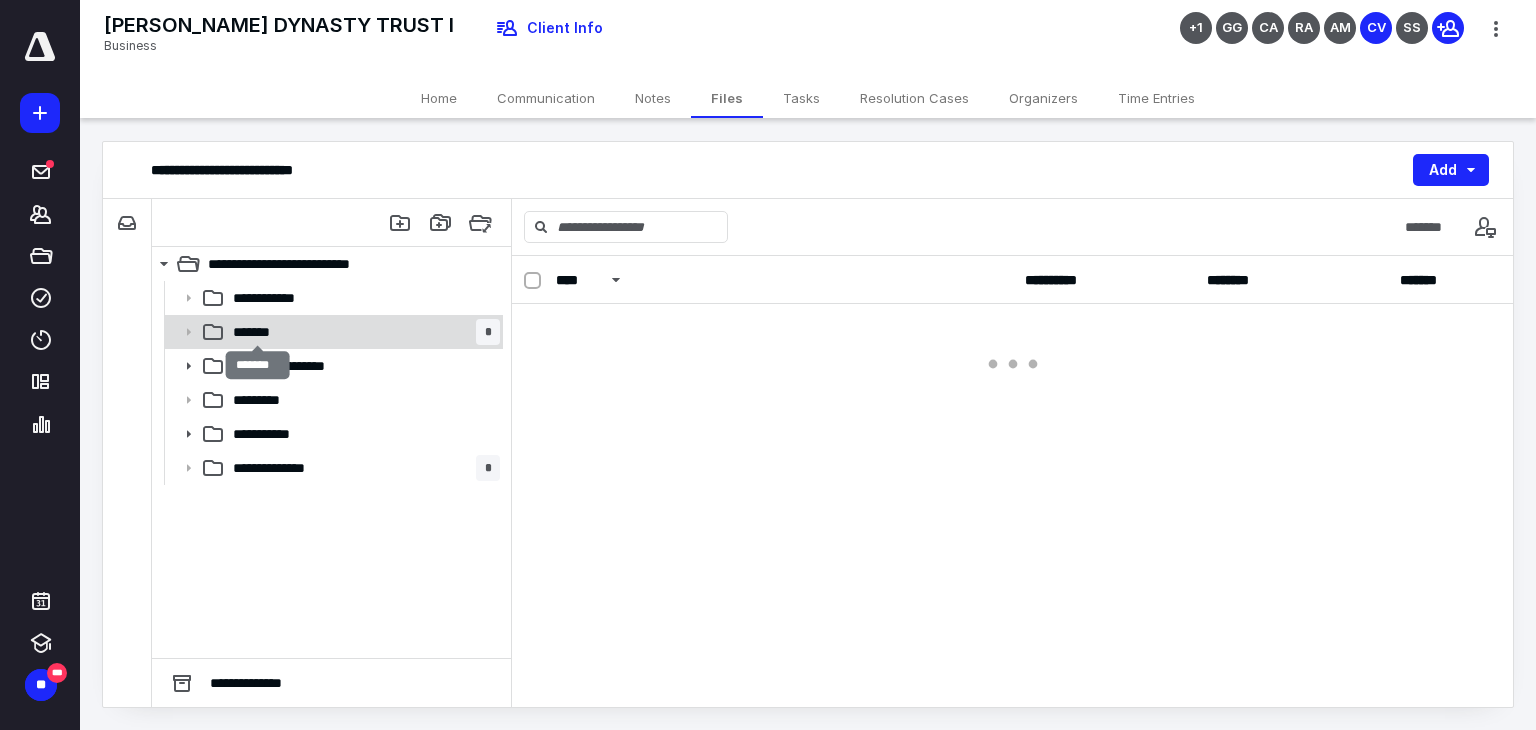 click on "*******" at bounding box center (258, 332) 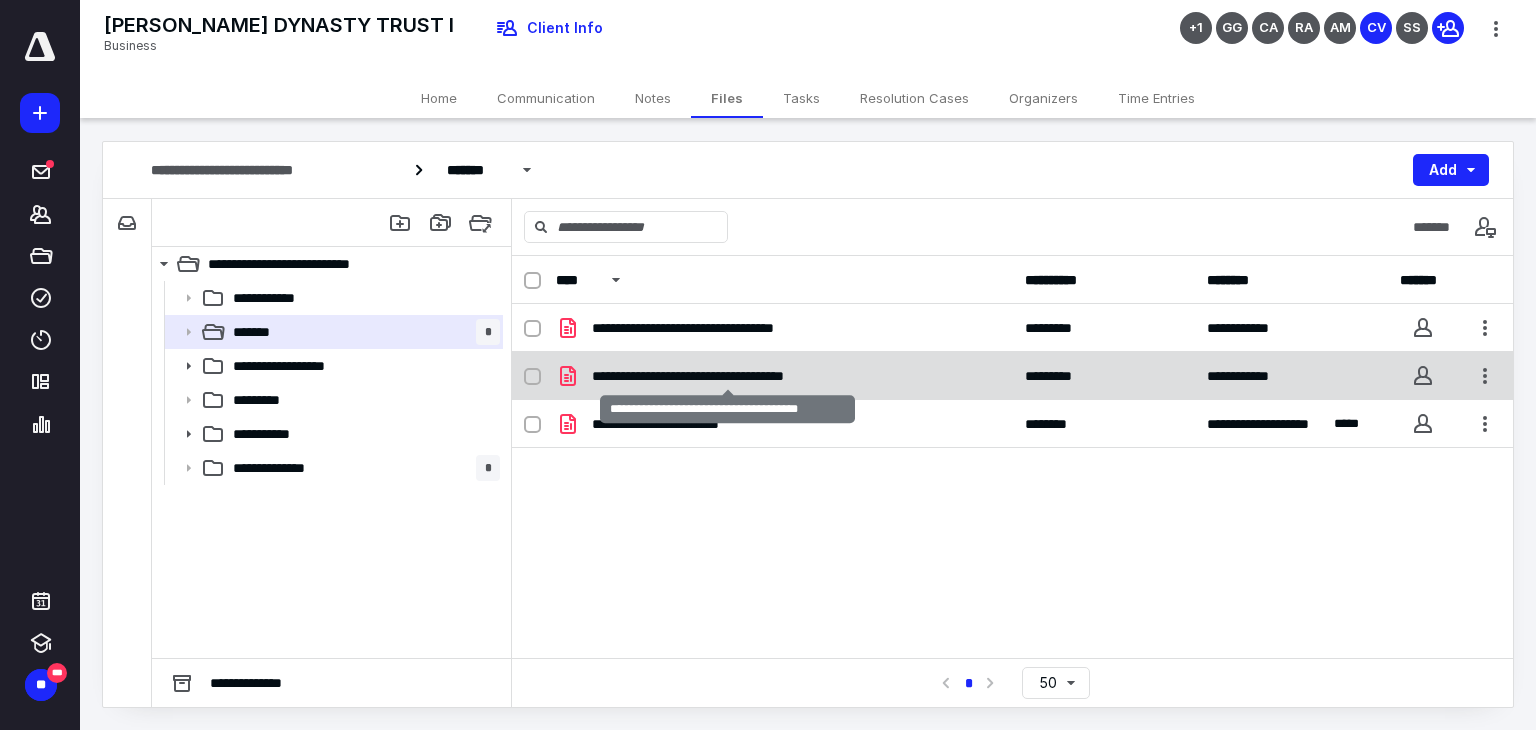 click on "**********" at bounding box center [728, 376] 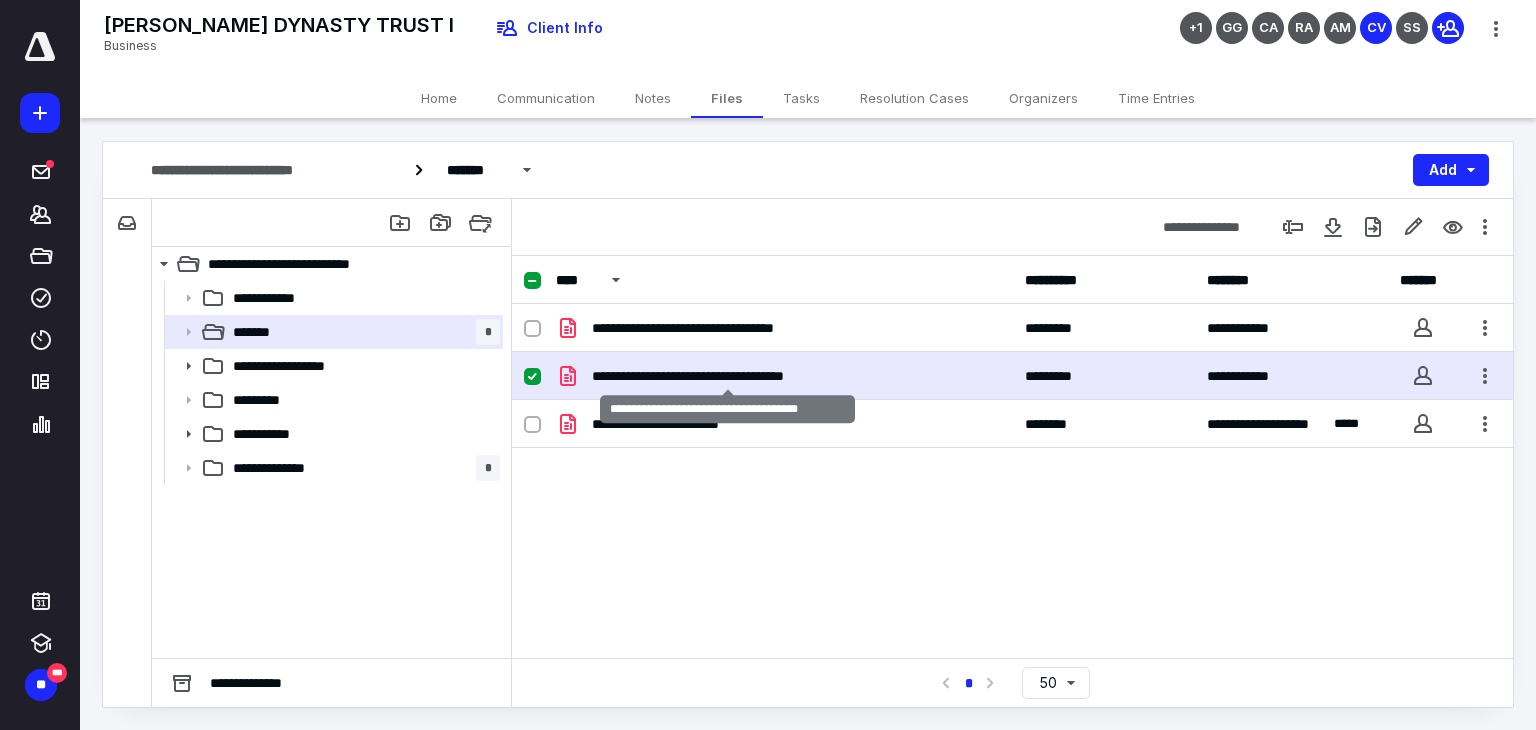 click on "**********" at bounding box center [728, 376] 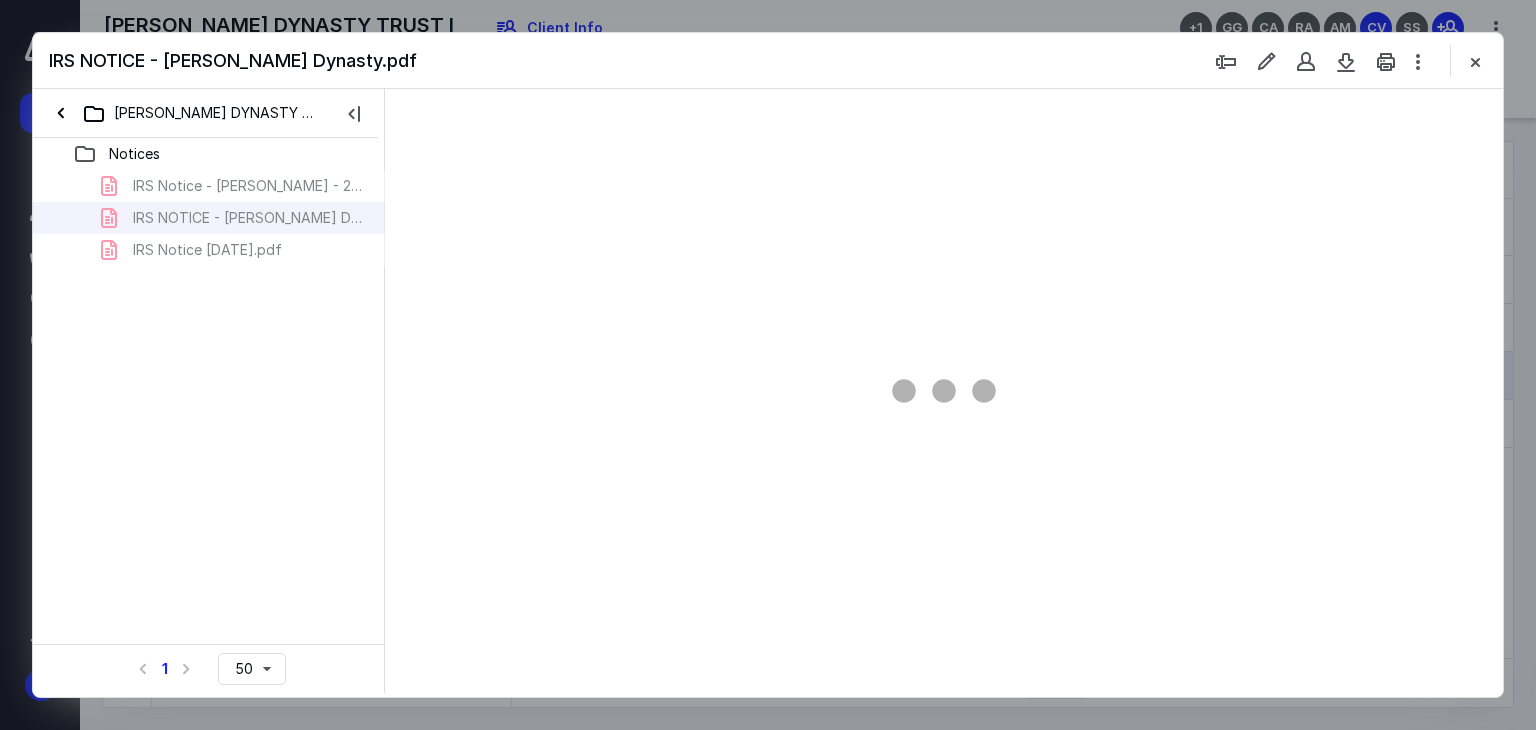 scroll, scrollTop: 0, scrollLeft: 0, axis: both 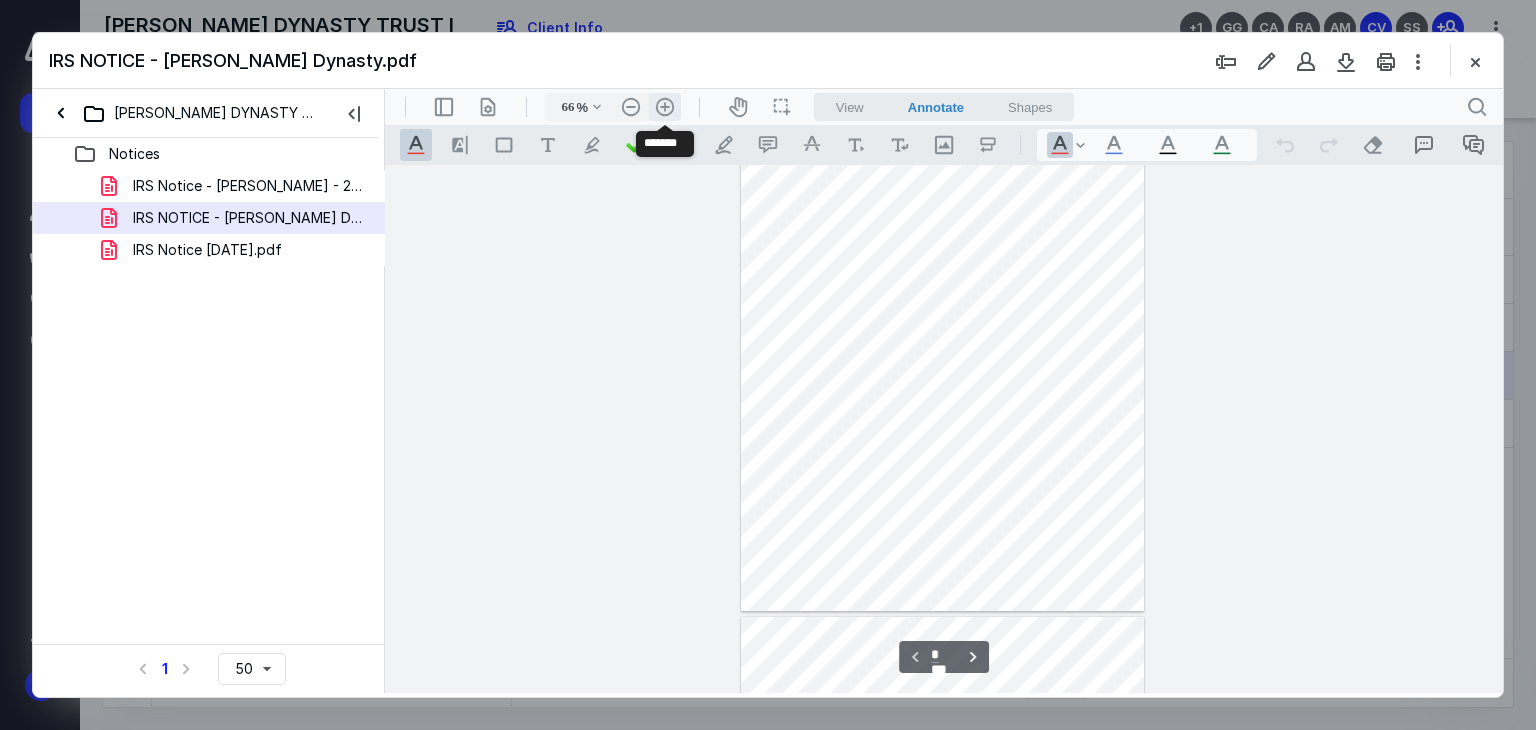 click on ".cls-1{fill:#abb0c4;} icon - header - zoom - in - line" at bounding box center (665, 107) 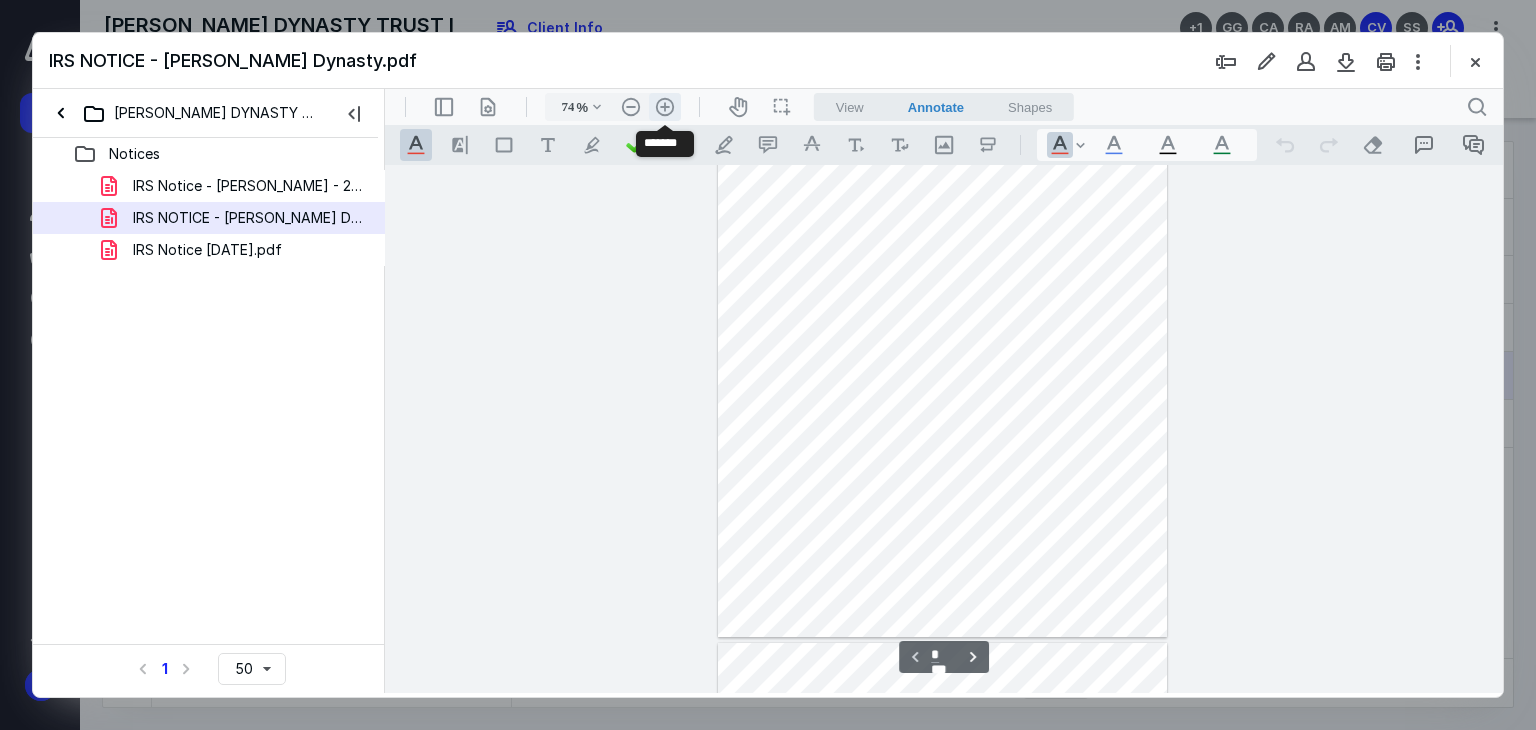 click on ".cls-1{fill:#abb0c4;} icon - header - zoom - in - line" at bounding box center (665, 107) 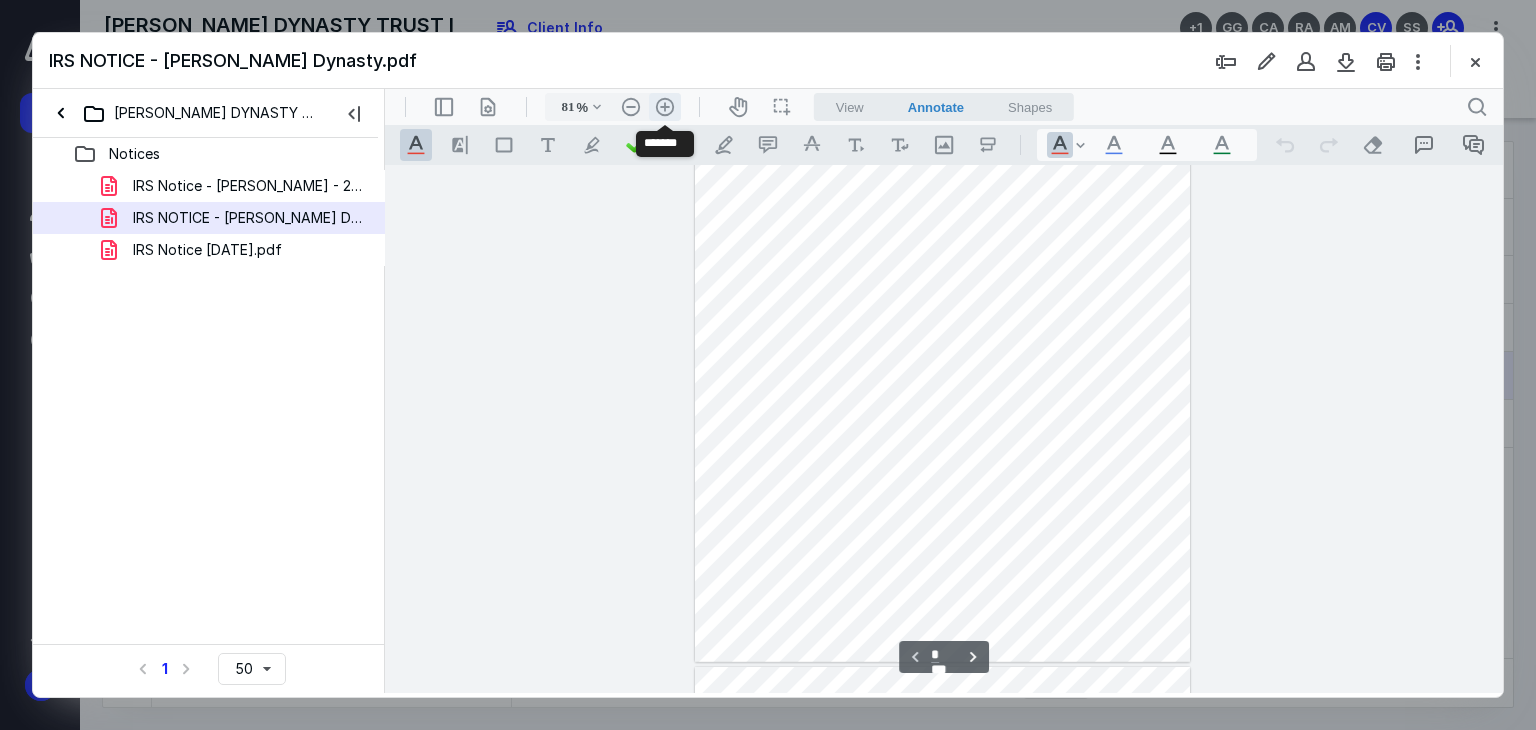click on ".cls-1{fill:#abb0c4;} icon - header - zoom - in - line" at bounding box center (665, 107) 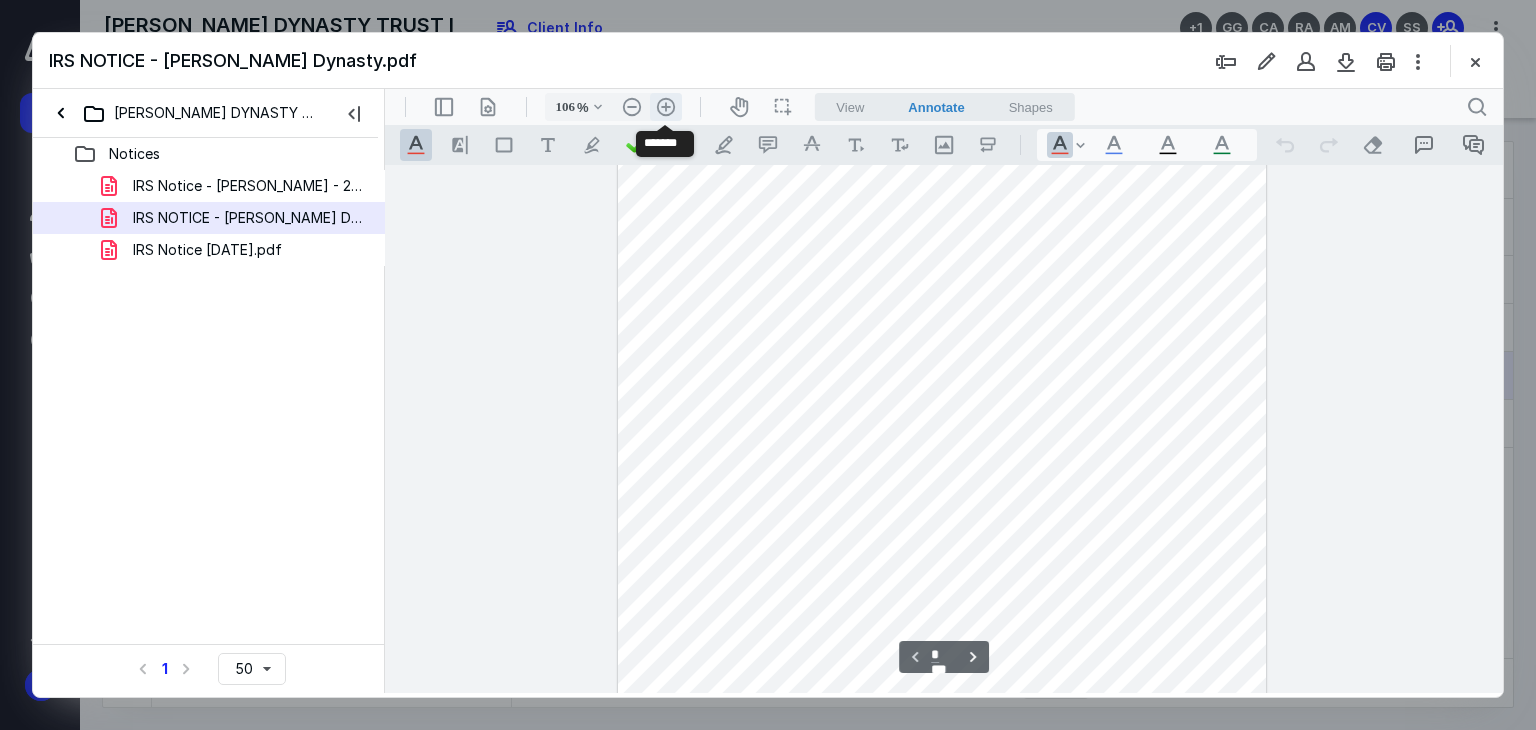 click on ".cls-1{fill:#abb0c4;} icon - header - zoom - in - line" at bounding box center [666, 107] 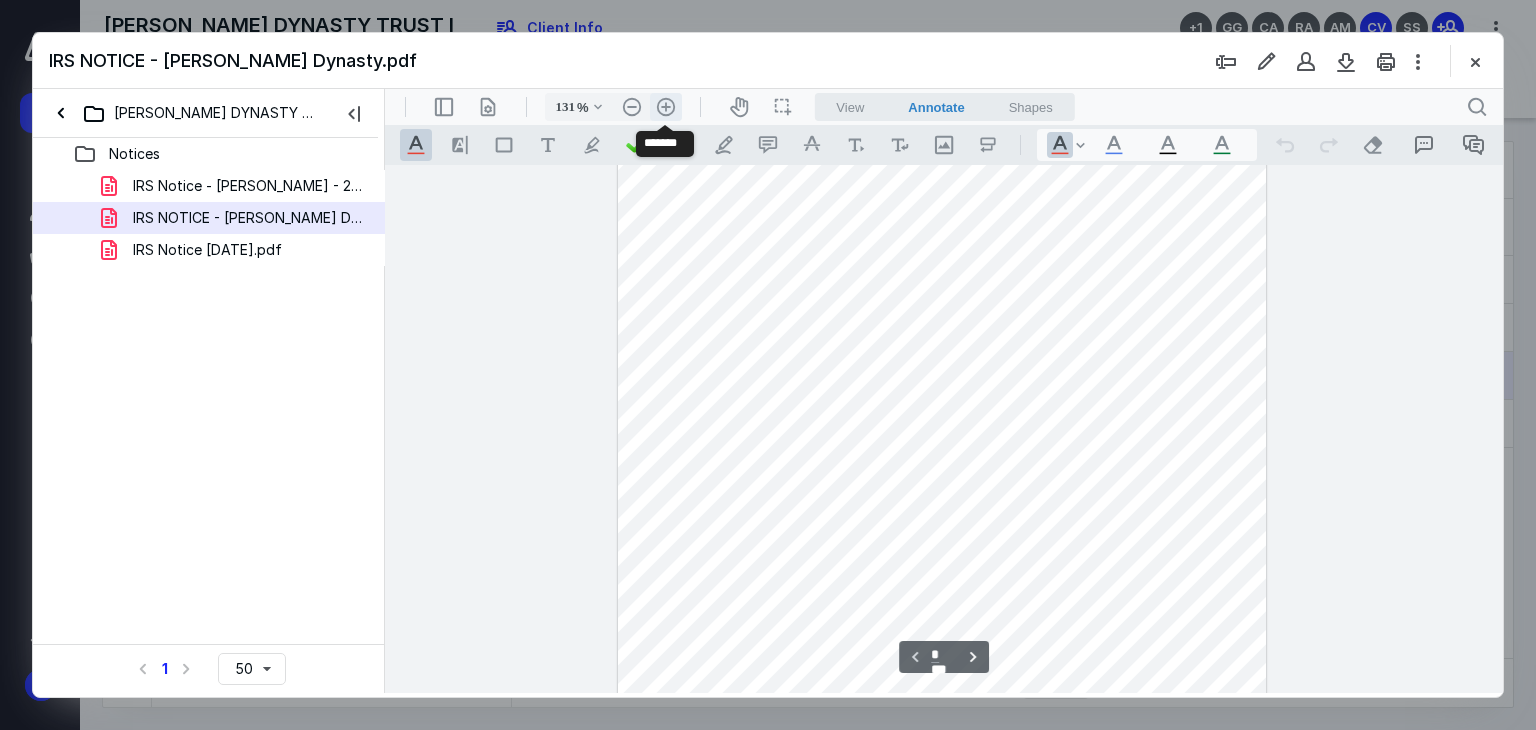 scroll, scrollTop: 378, scrollLeft: 0, axis: vertical 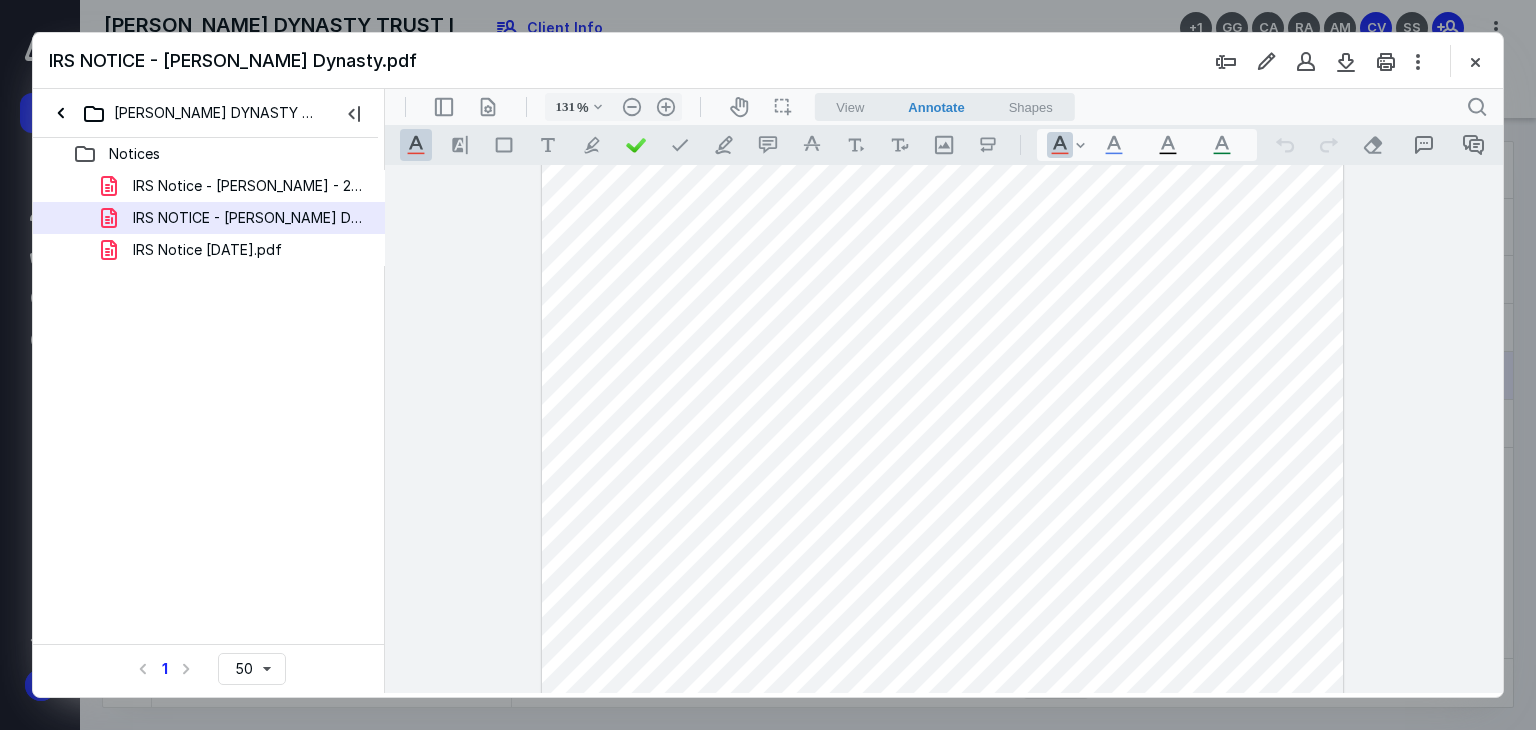 drag, startPoint x: 1501, startPoint y: 200, endPoint x: 1501, endPoint y: 134, distance: 66 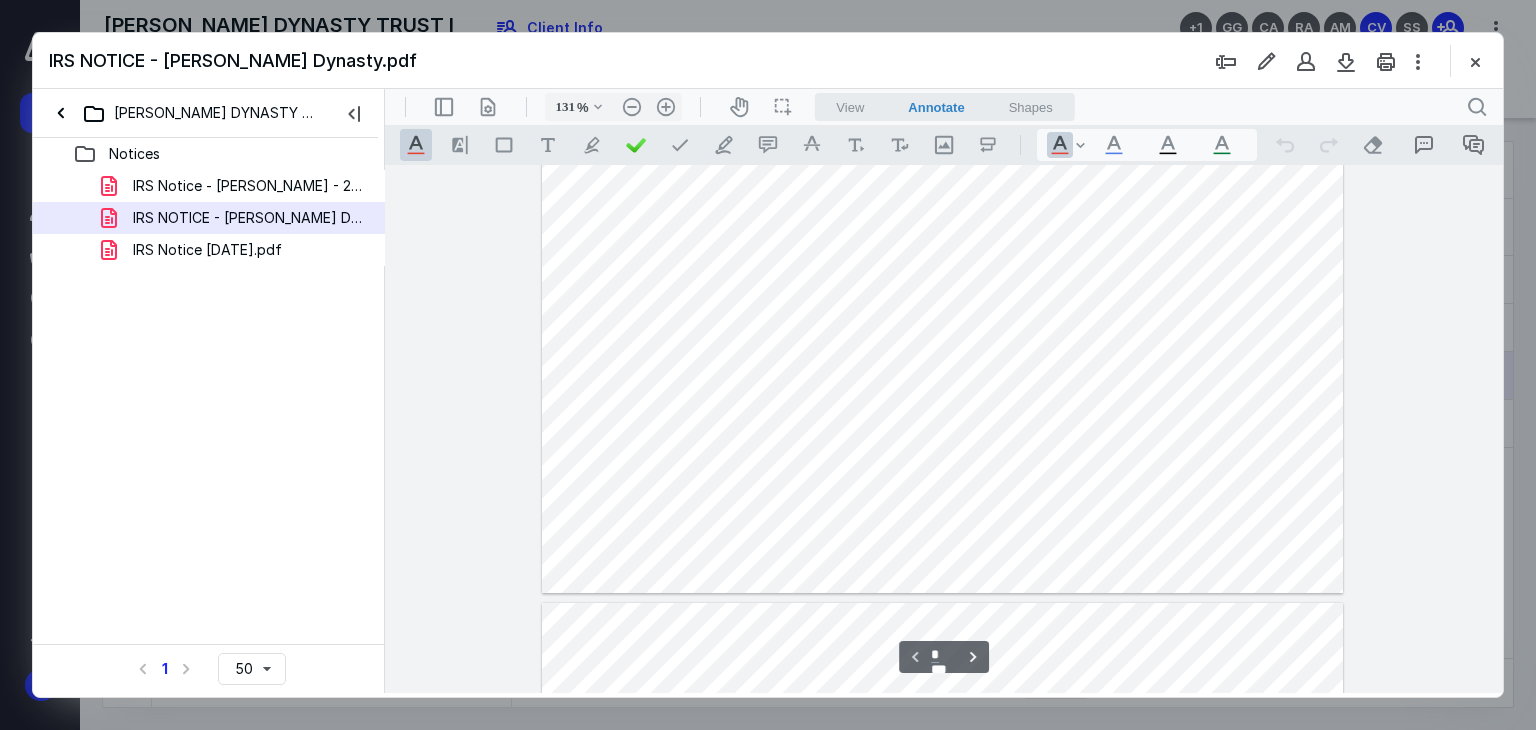 scroll, scrollTop: 628, scrollLeft: 0, axis: vertical 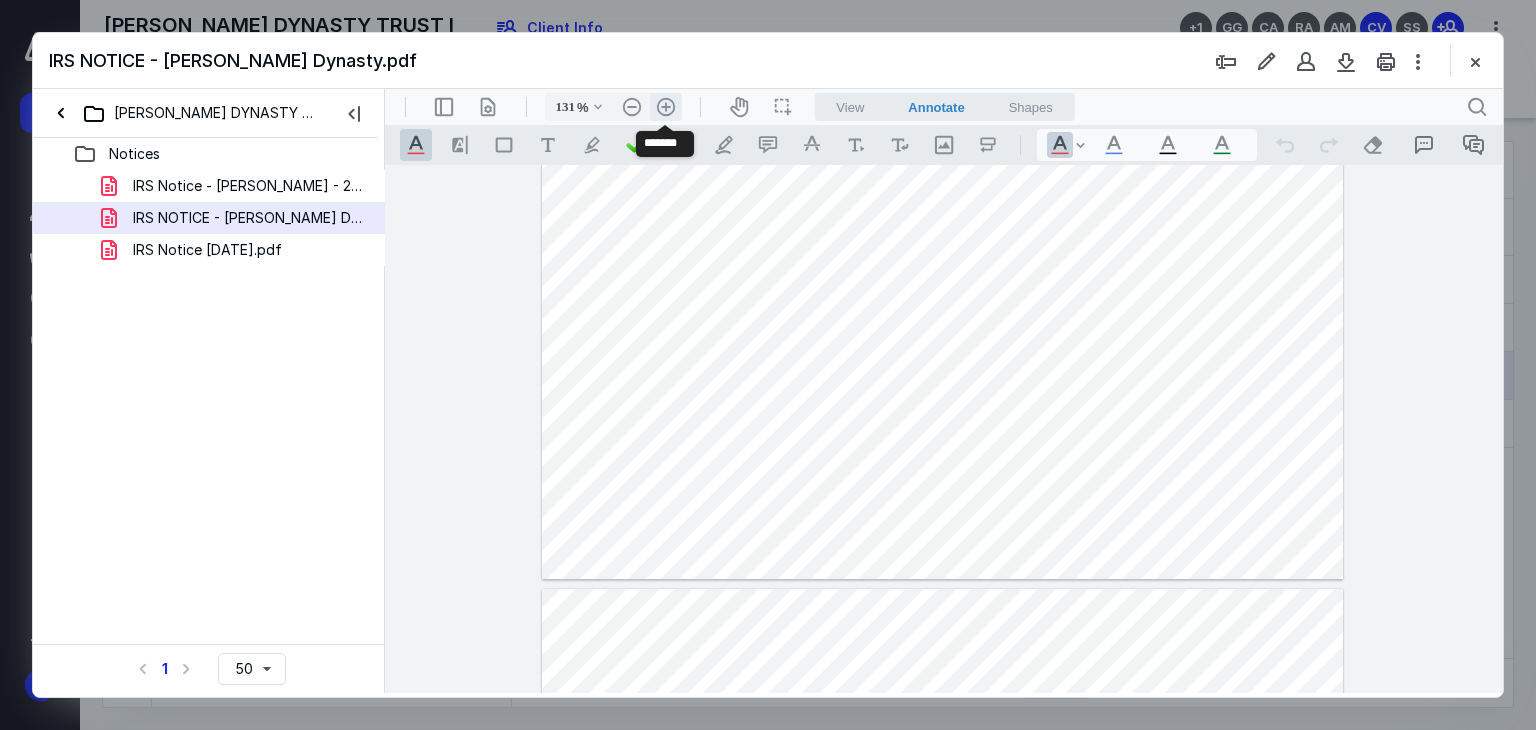 click on ".cls-1{fill:#abb0c4;} icon - header - zoom - in - line" at bounding box center [666, 107] 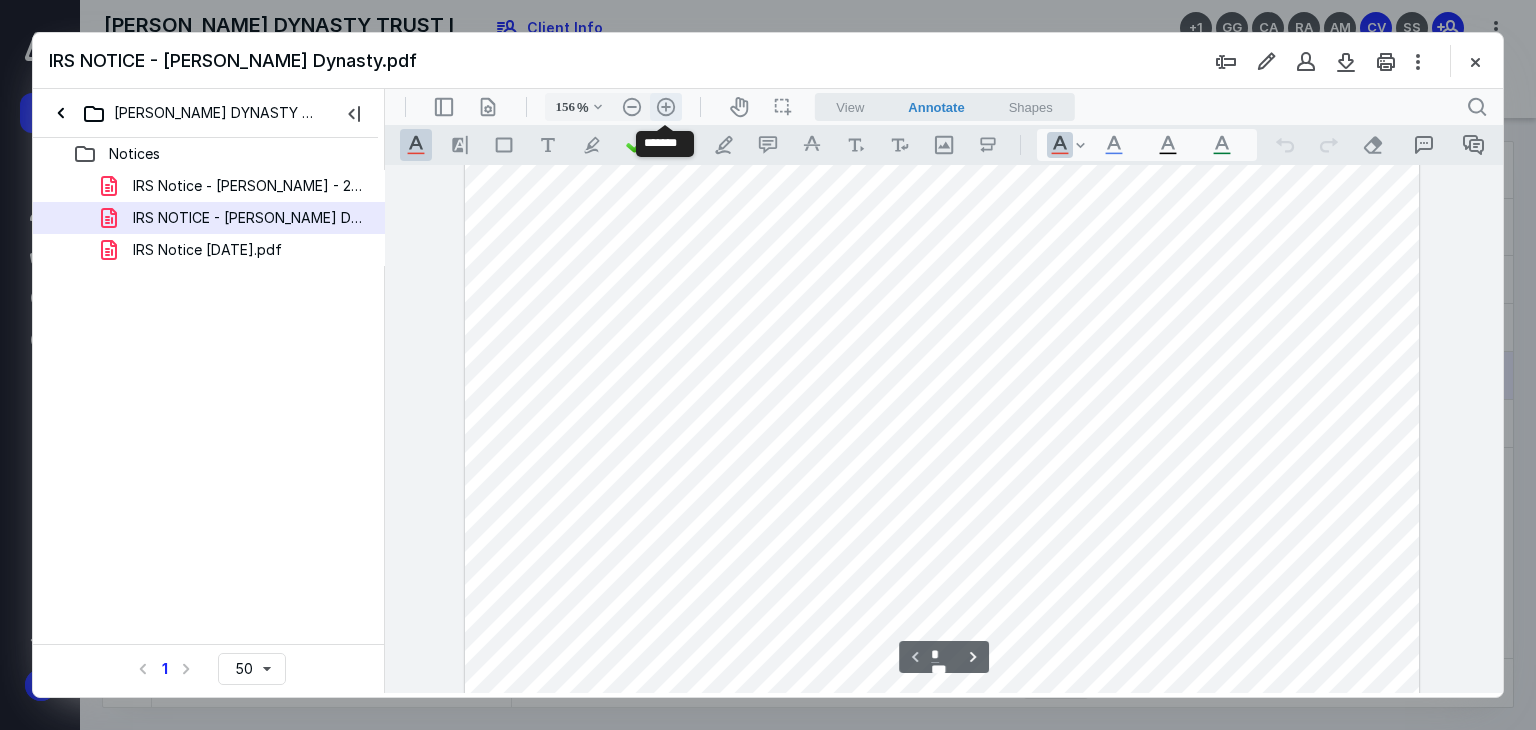 scroll, scrollTop: 791, scrollLeft: 0, axis: vertical 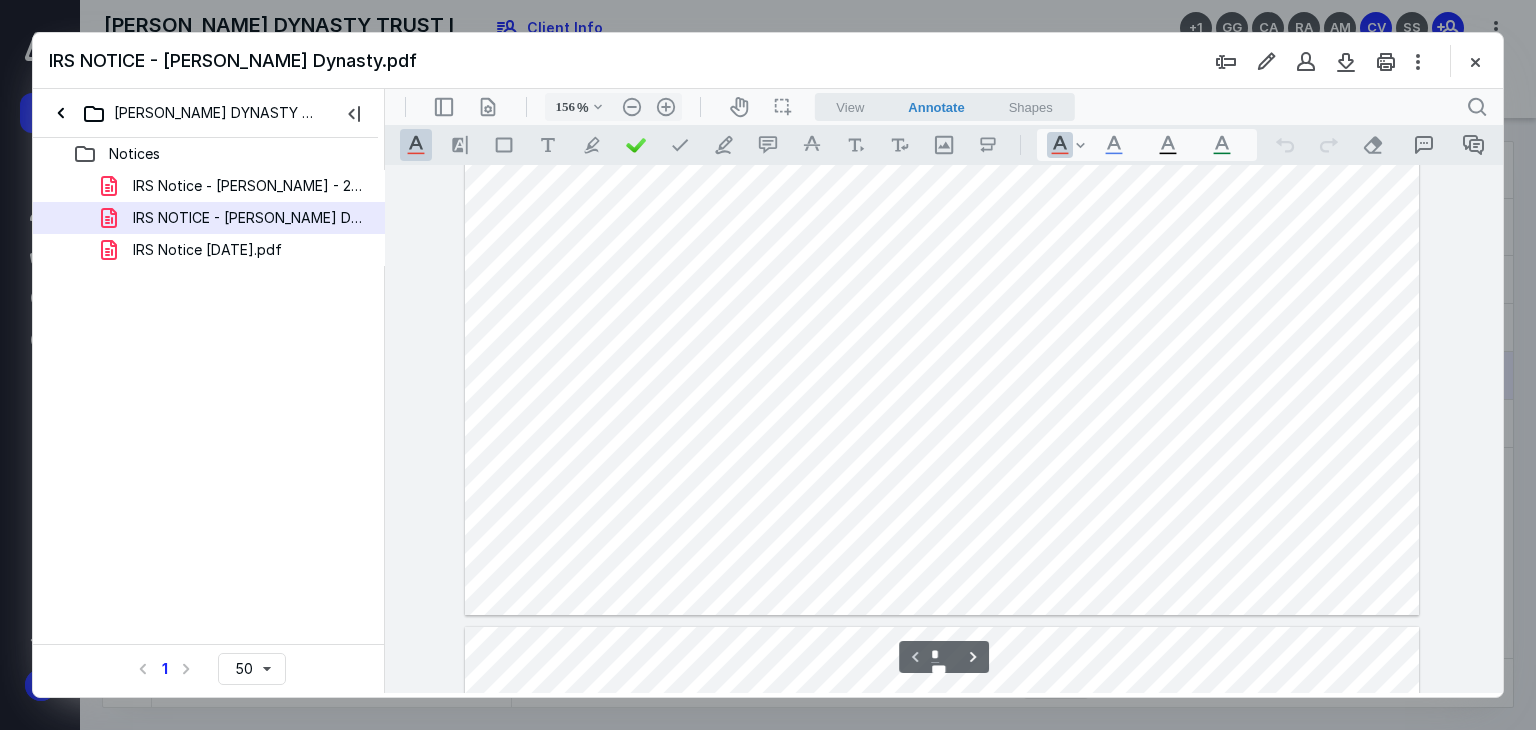 drag, startPoint x: 1888, startPoint y: 305, endPoint x: 1501, endPoint y: 173, distance: 408.8924 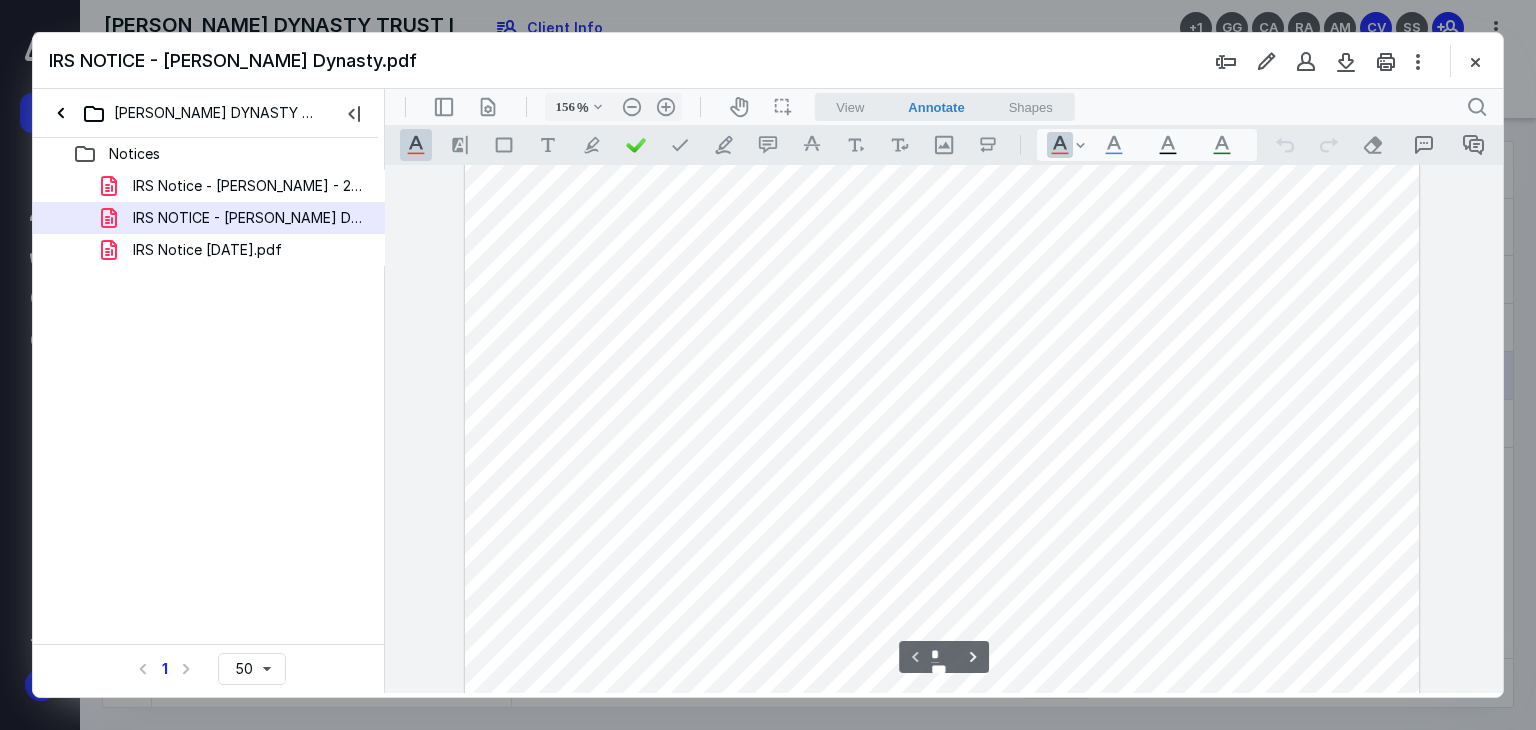 scroll, scrollTop: 0, scrollLeft: 0, axis: both 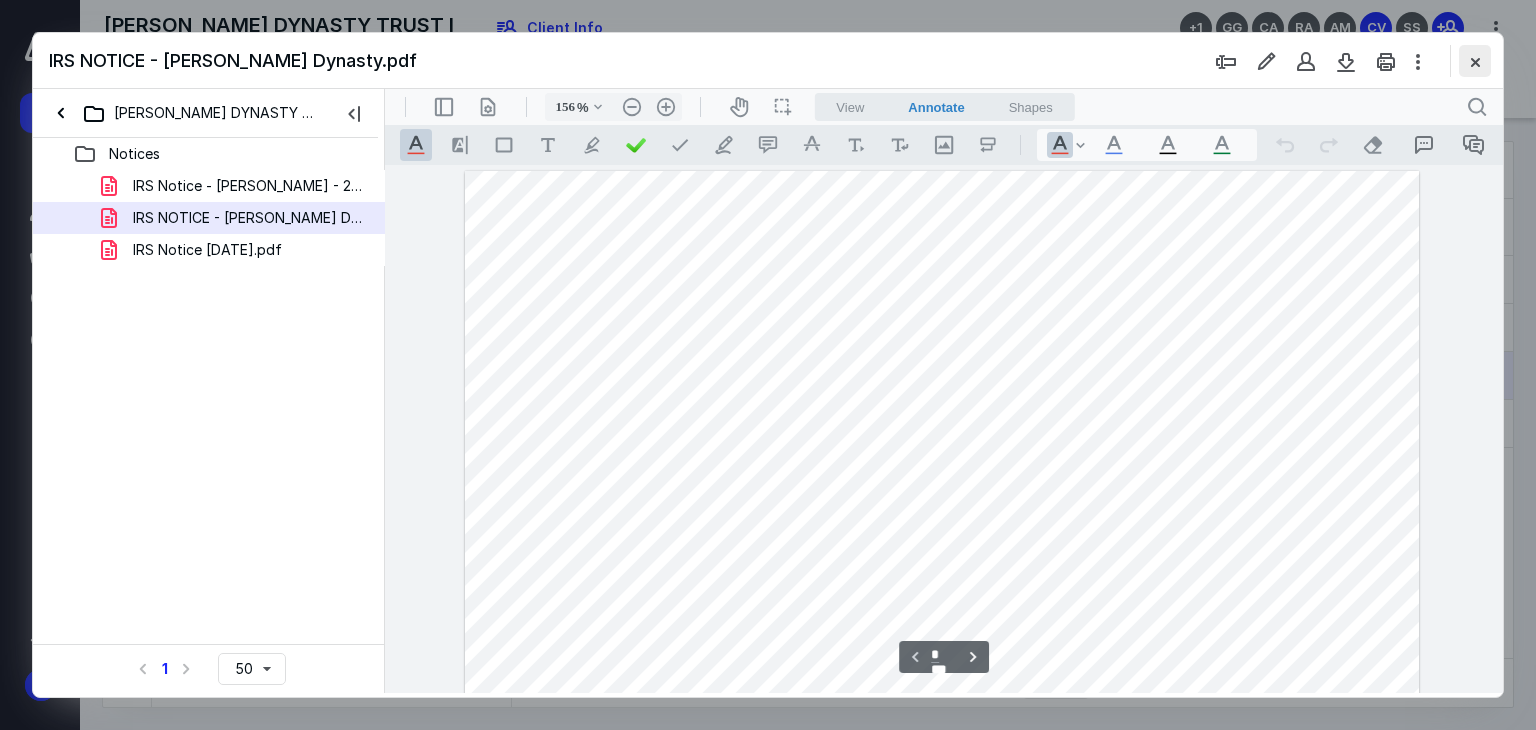 click at bounding box center (1475, 61) 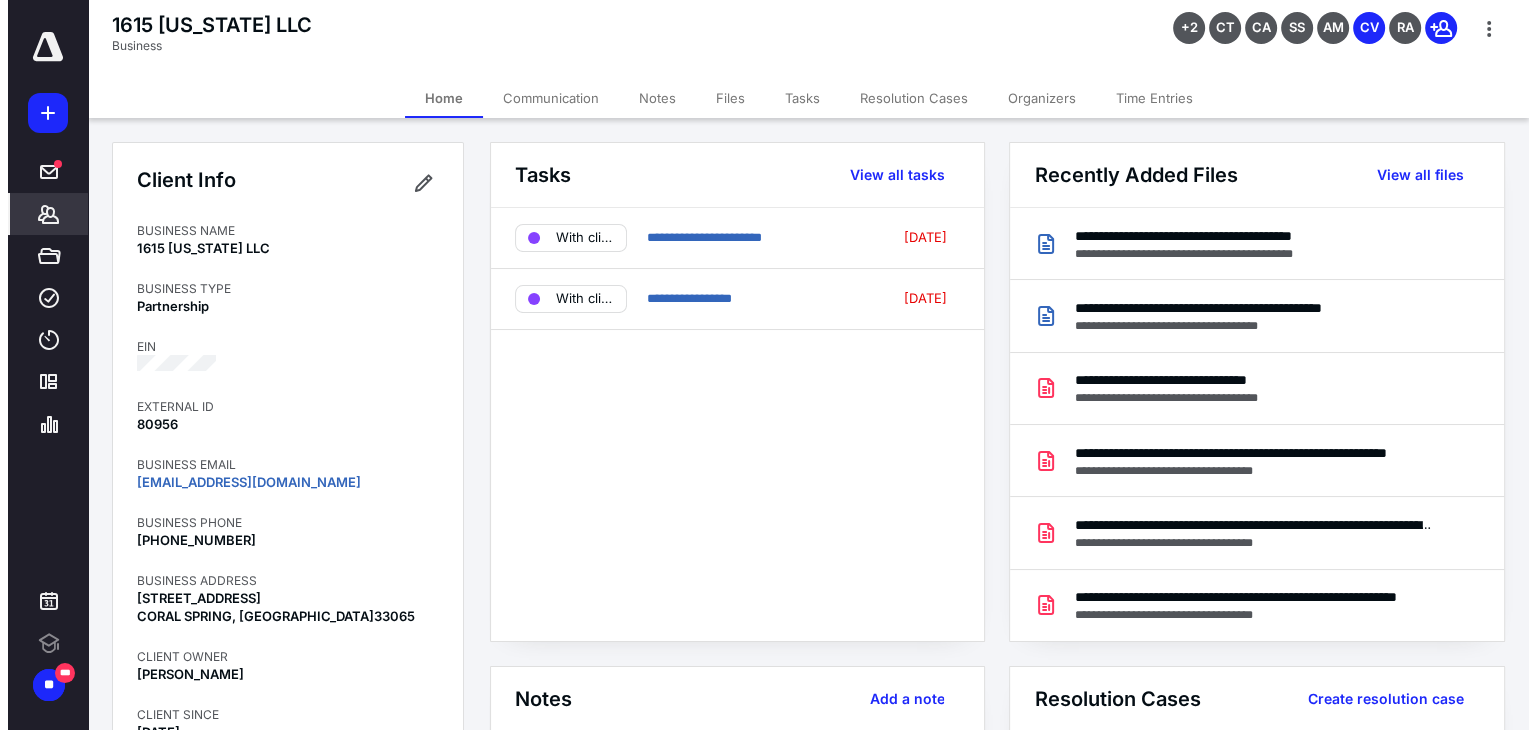 scroll, scrollTop: 0, scrollLeft: 0, axis: both 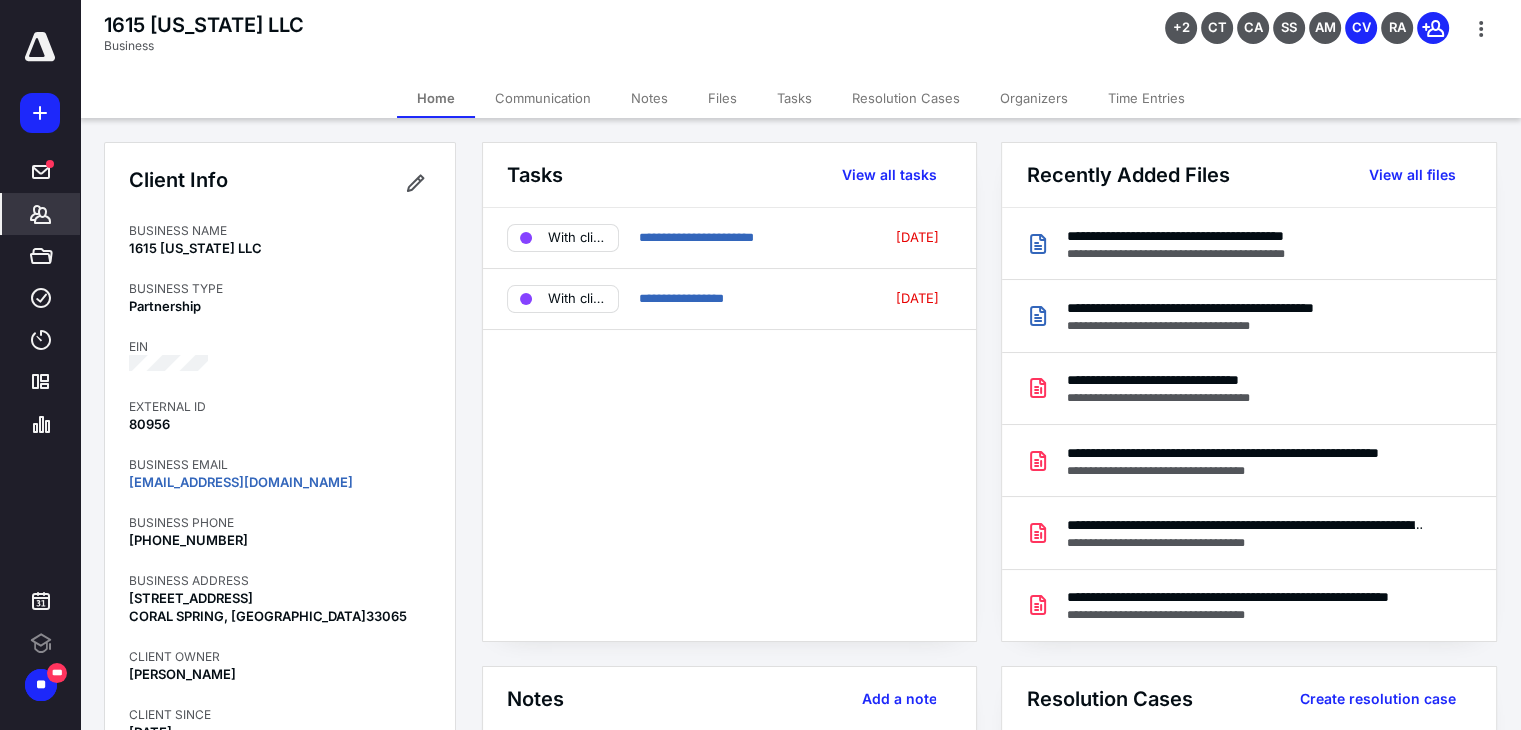 click on "Files" at bounding box center (722, 98) 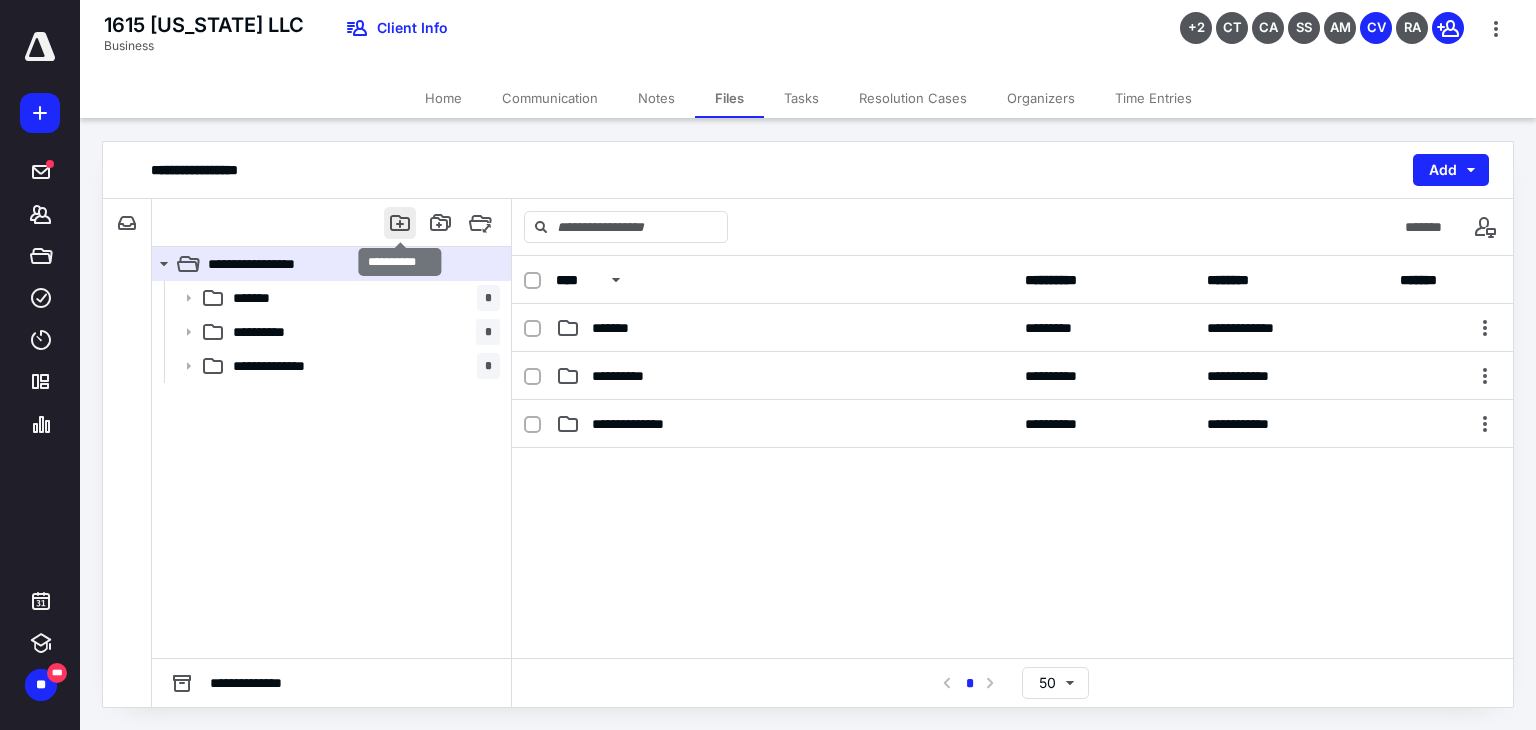 click at bounding box center (400, 223) 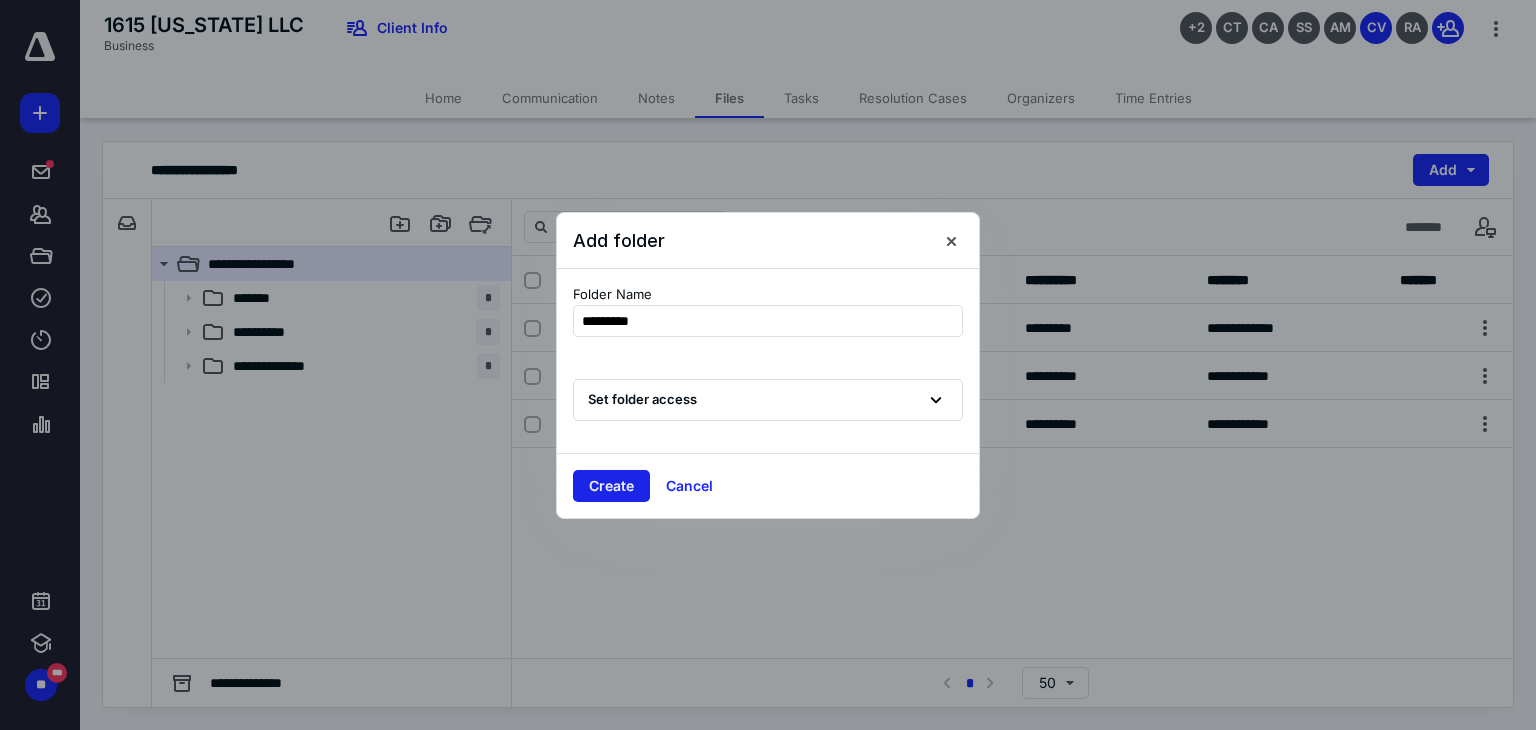 type on "*********" 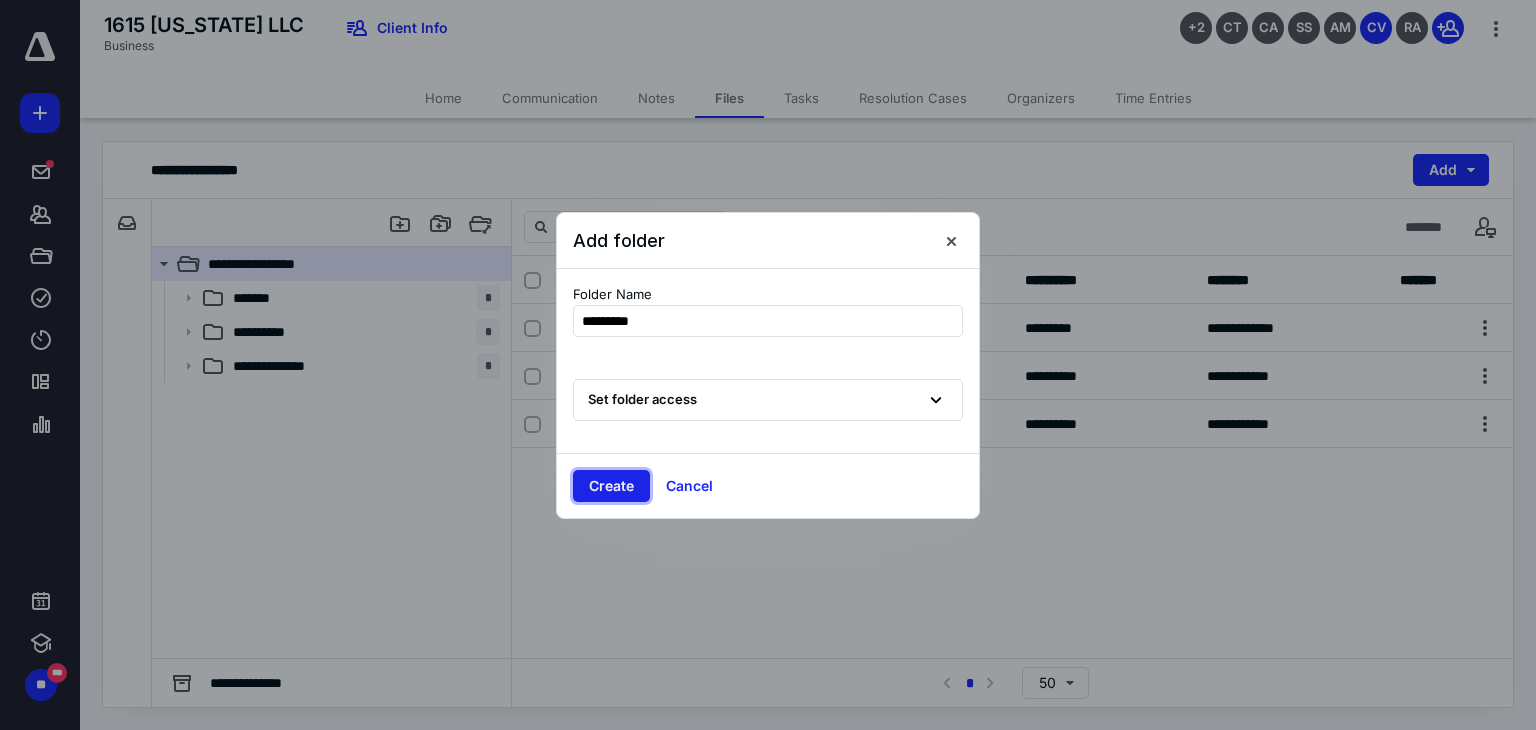 click on "Create" at bounding box center (611, 486) 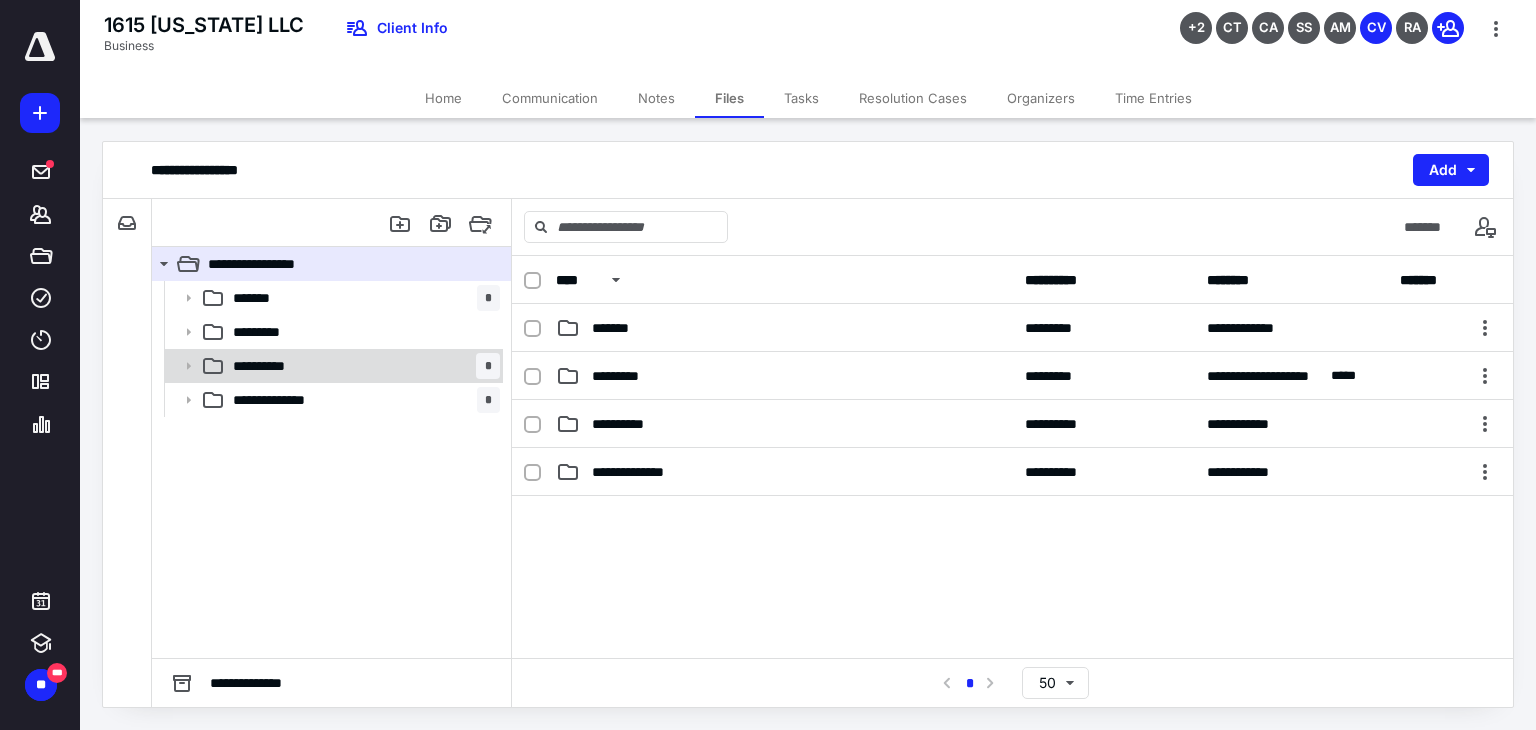 click on "**********" at bounding box center (362, 366) 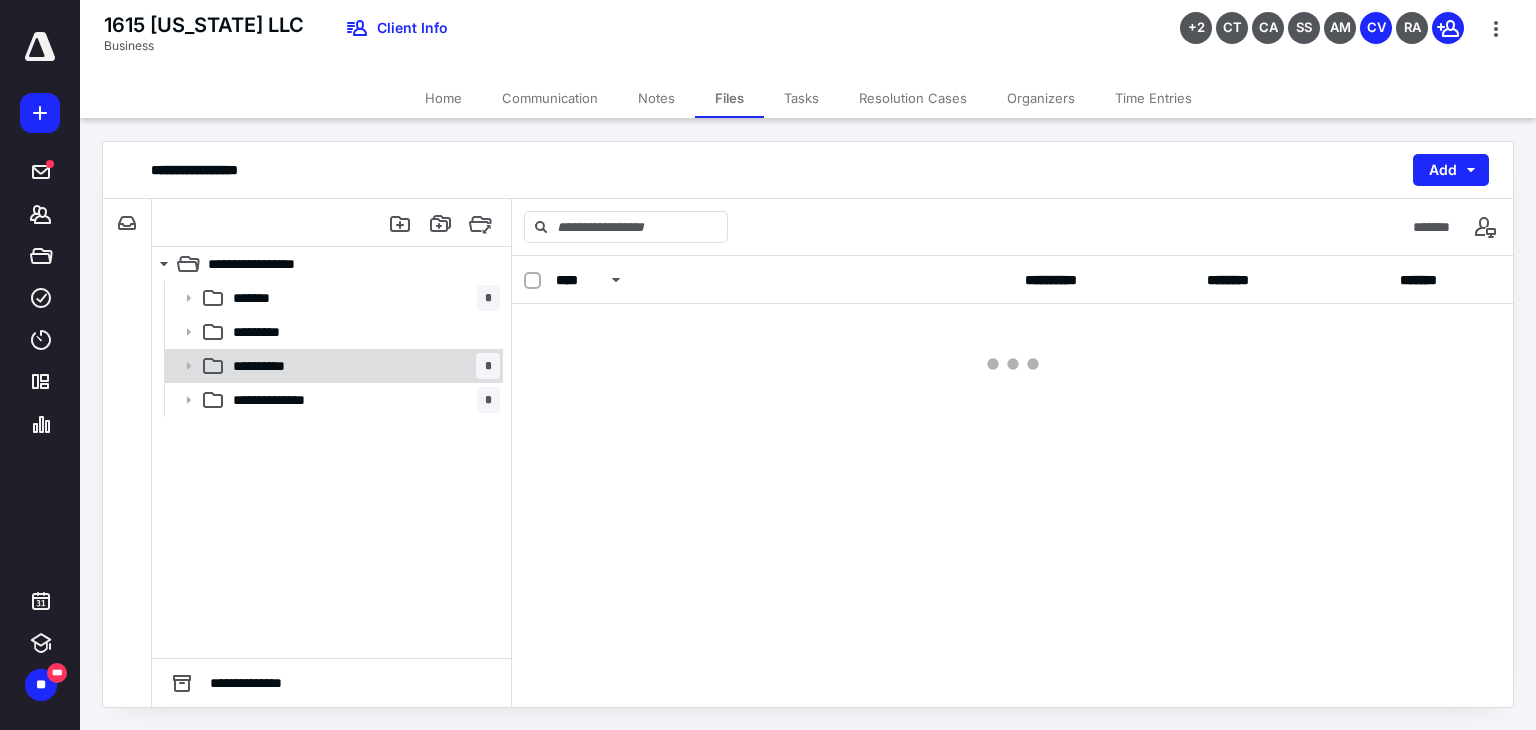 click on "**********" at bounding box center [362, 366] 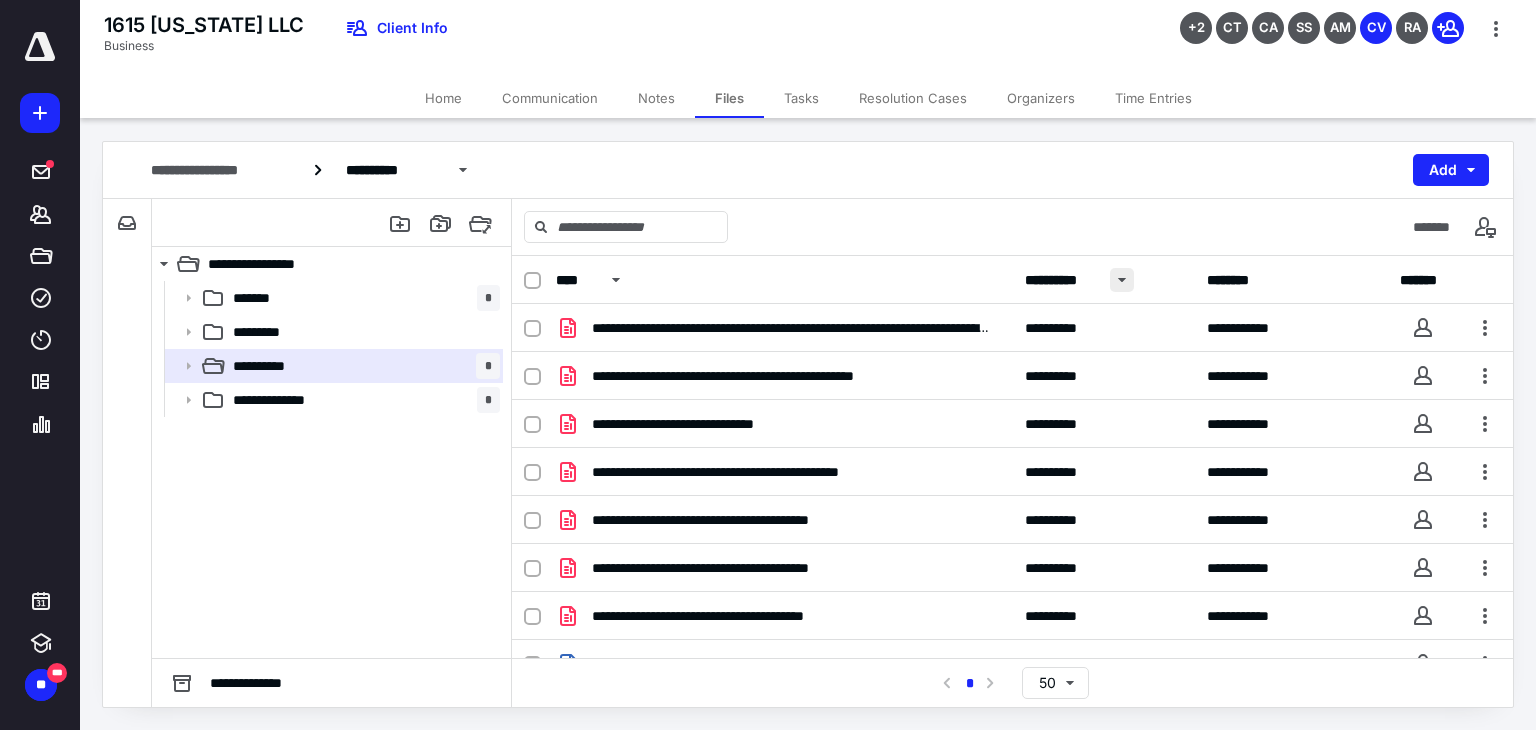 click at bounding box center (1122, 280) 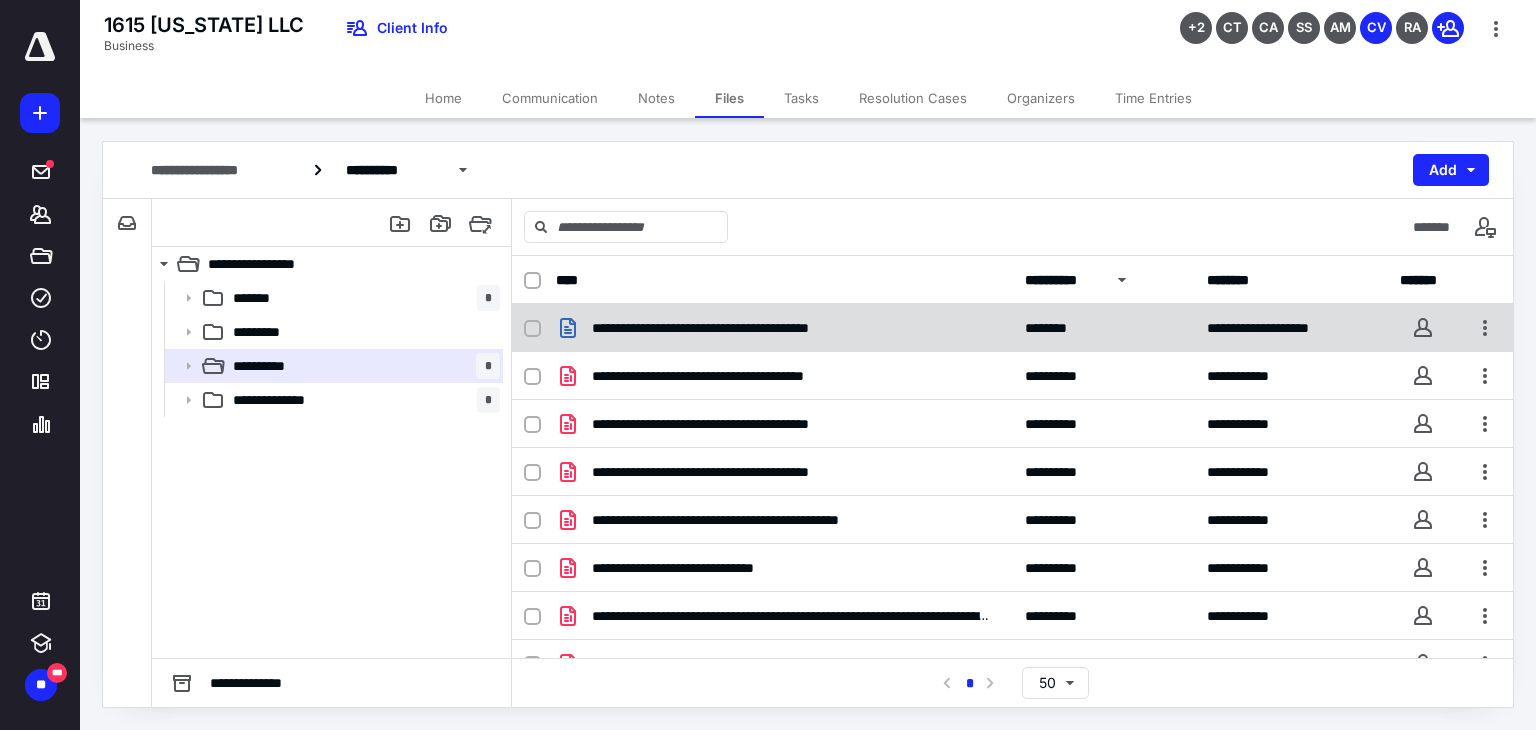 click 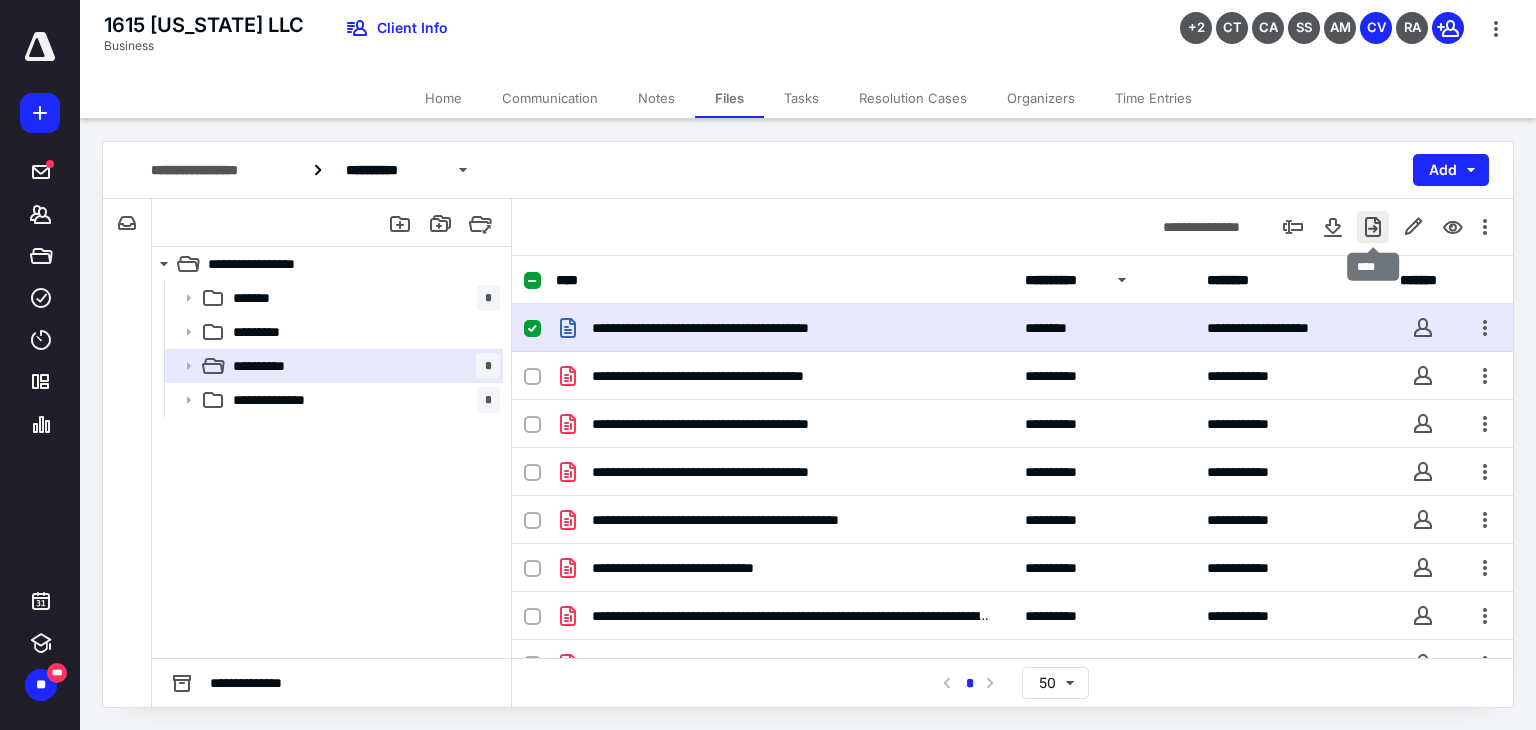 click at bounding box center (1373, 227) 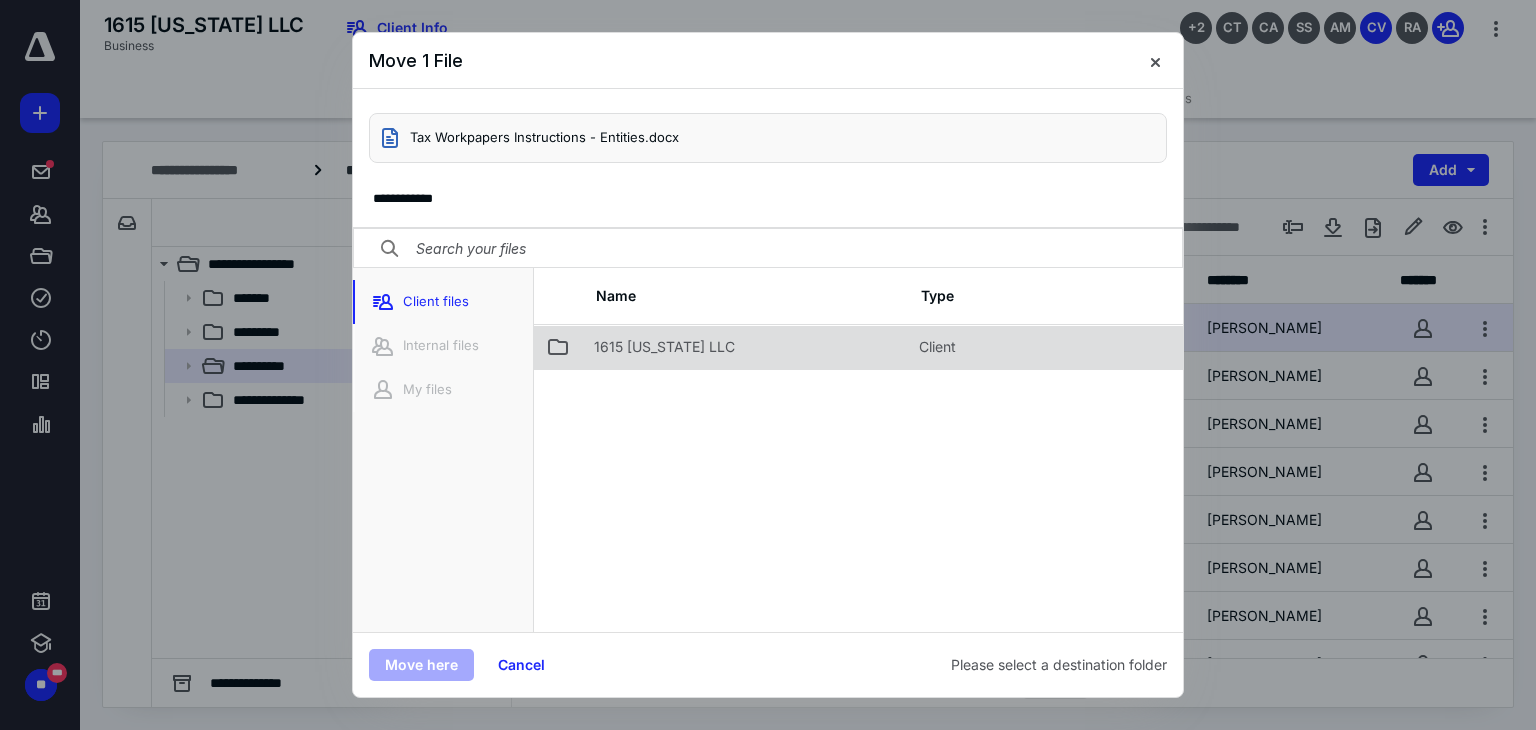 click on "1615 [US_STATE] LLC" at bounding box center [664, 347] 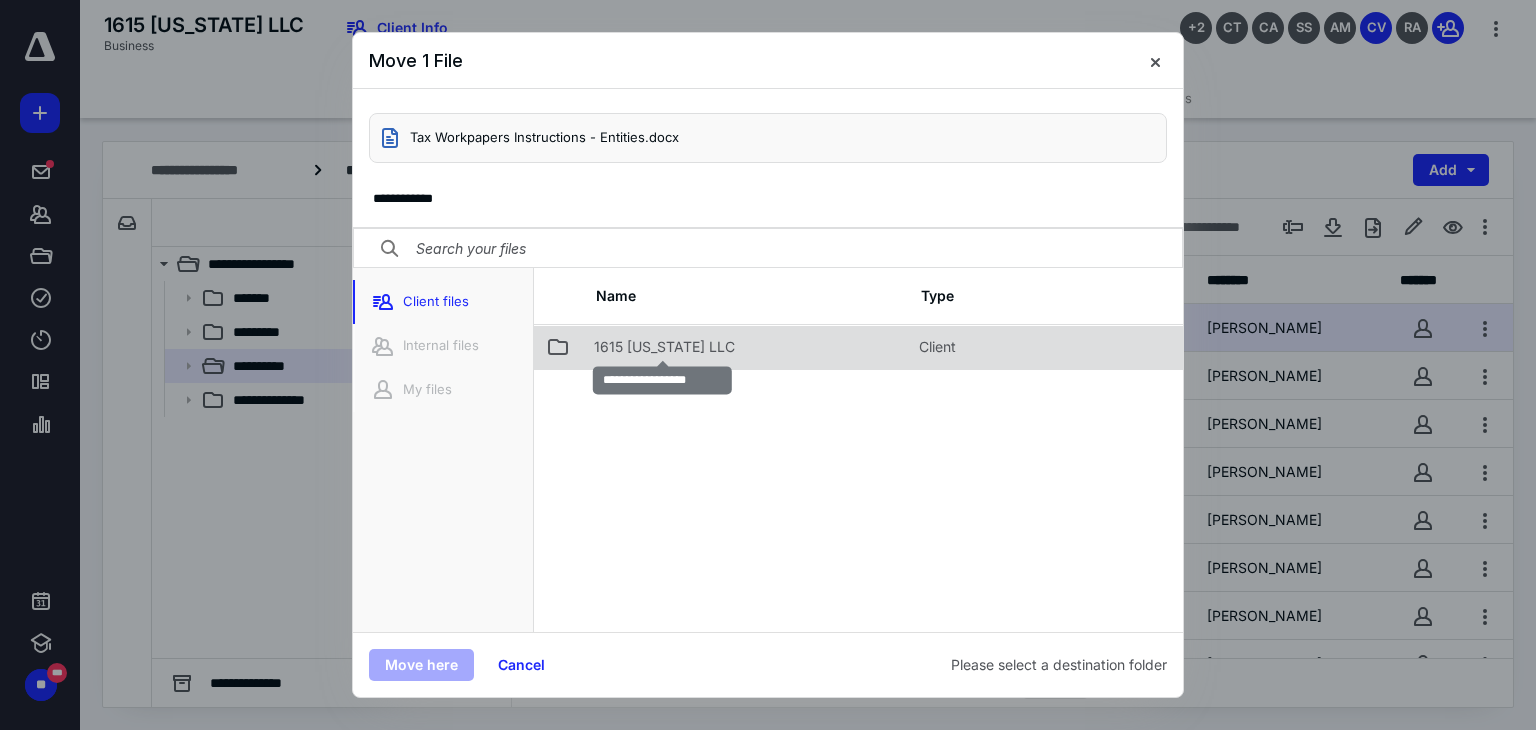 click on "1615 [US_STATE] LLC" at bounding box center [664, 347] 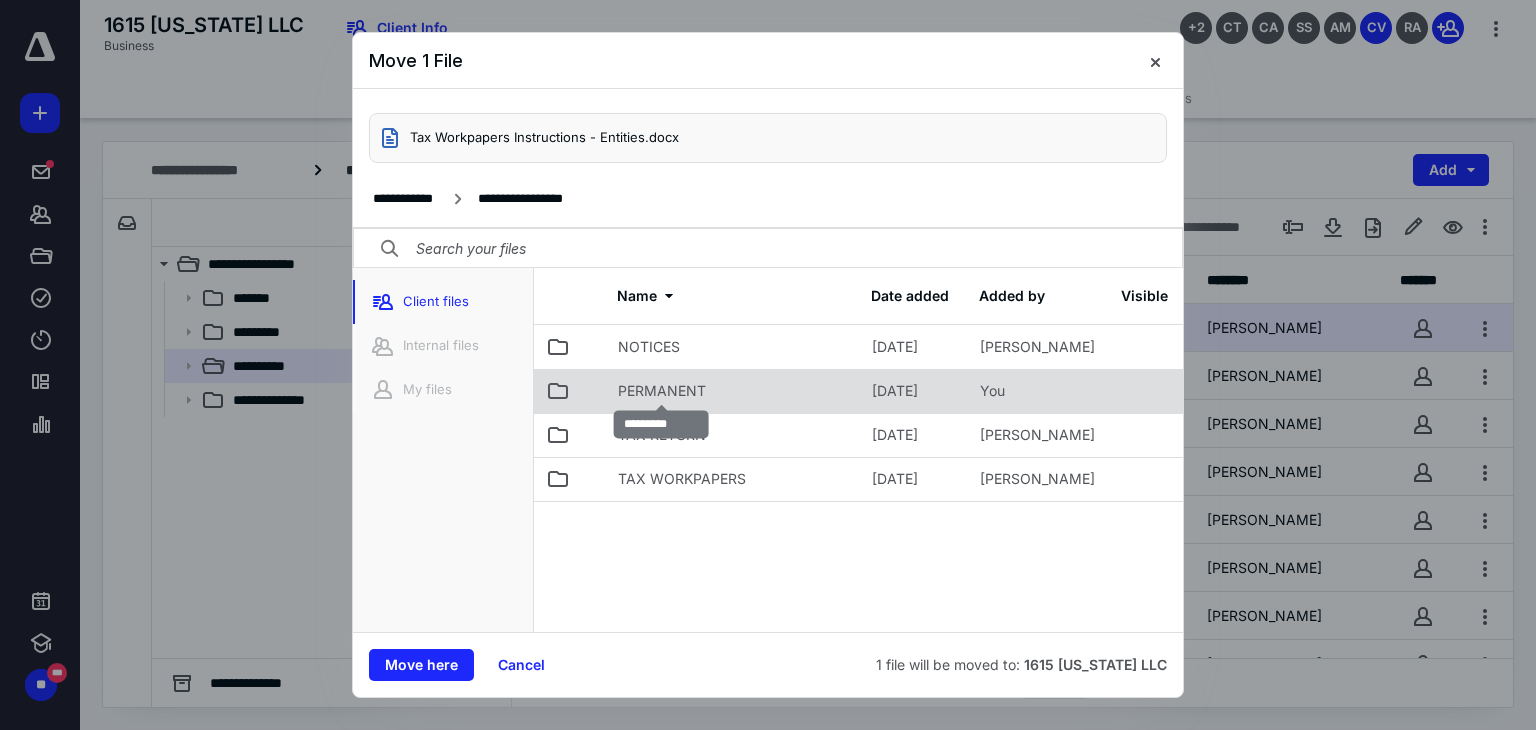 click on "PERMANENT" at bounding box center (662, 391) 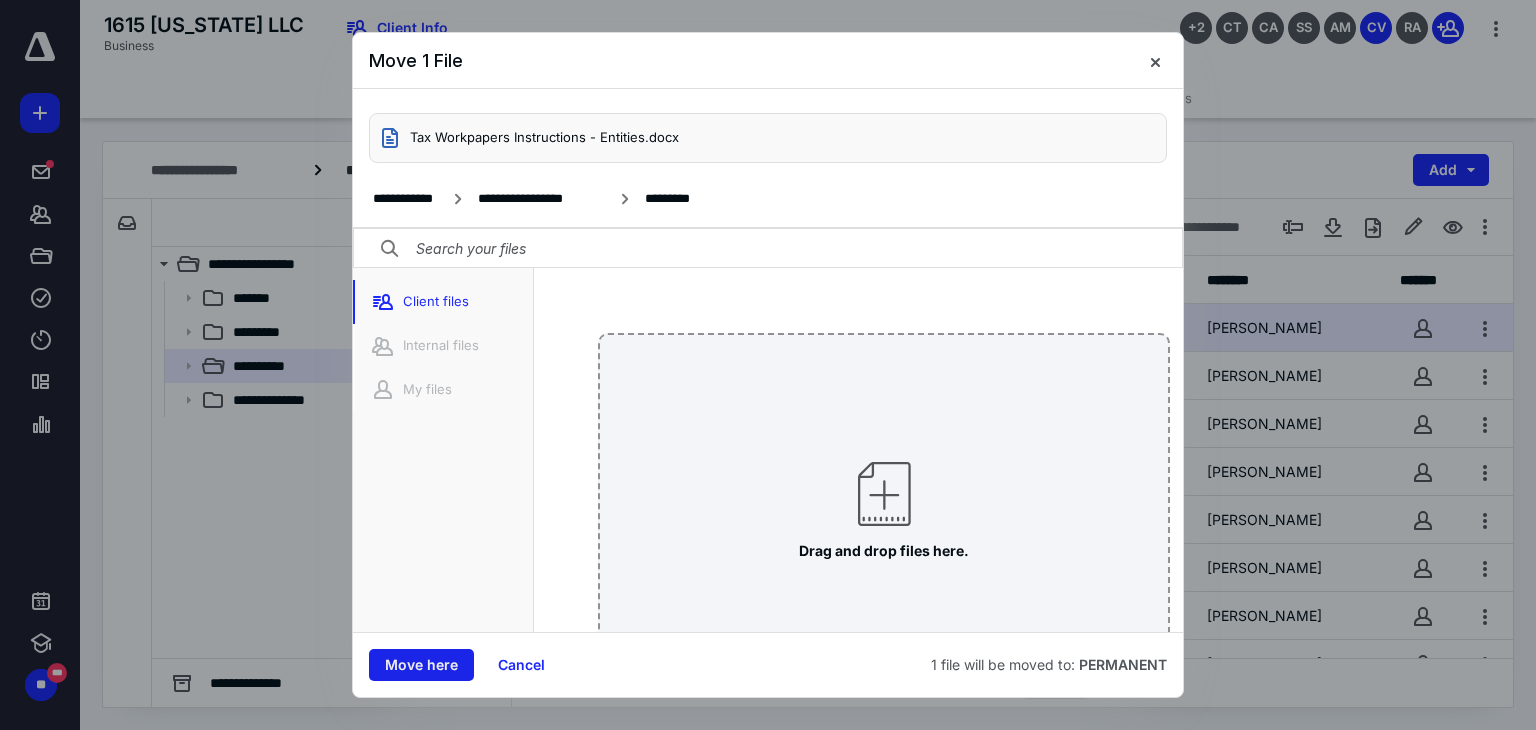 click on "Move here" at bounding box center (421, 665) 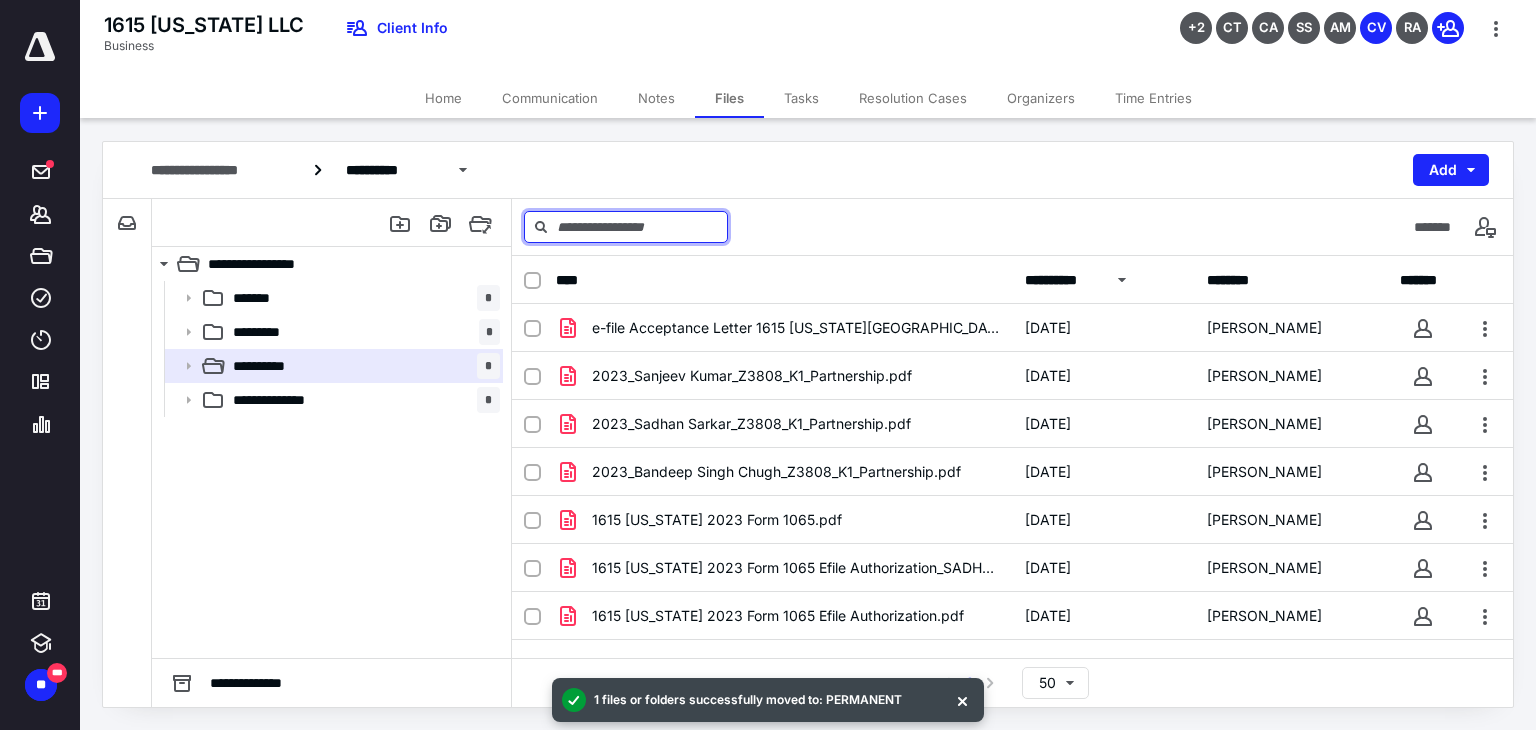 click at bounding box center [626, 227] 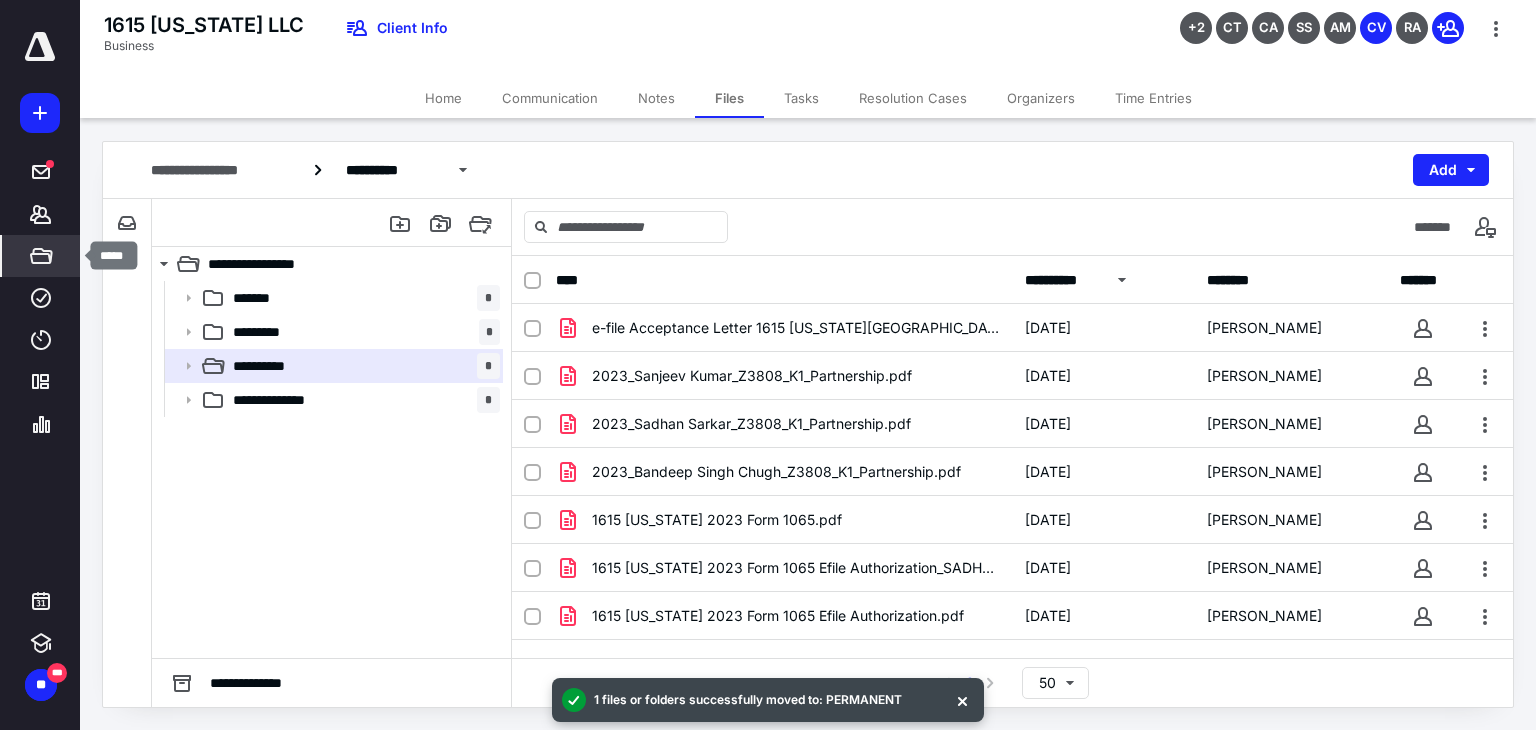 click on "*****" at bounding box center (41, 256) 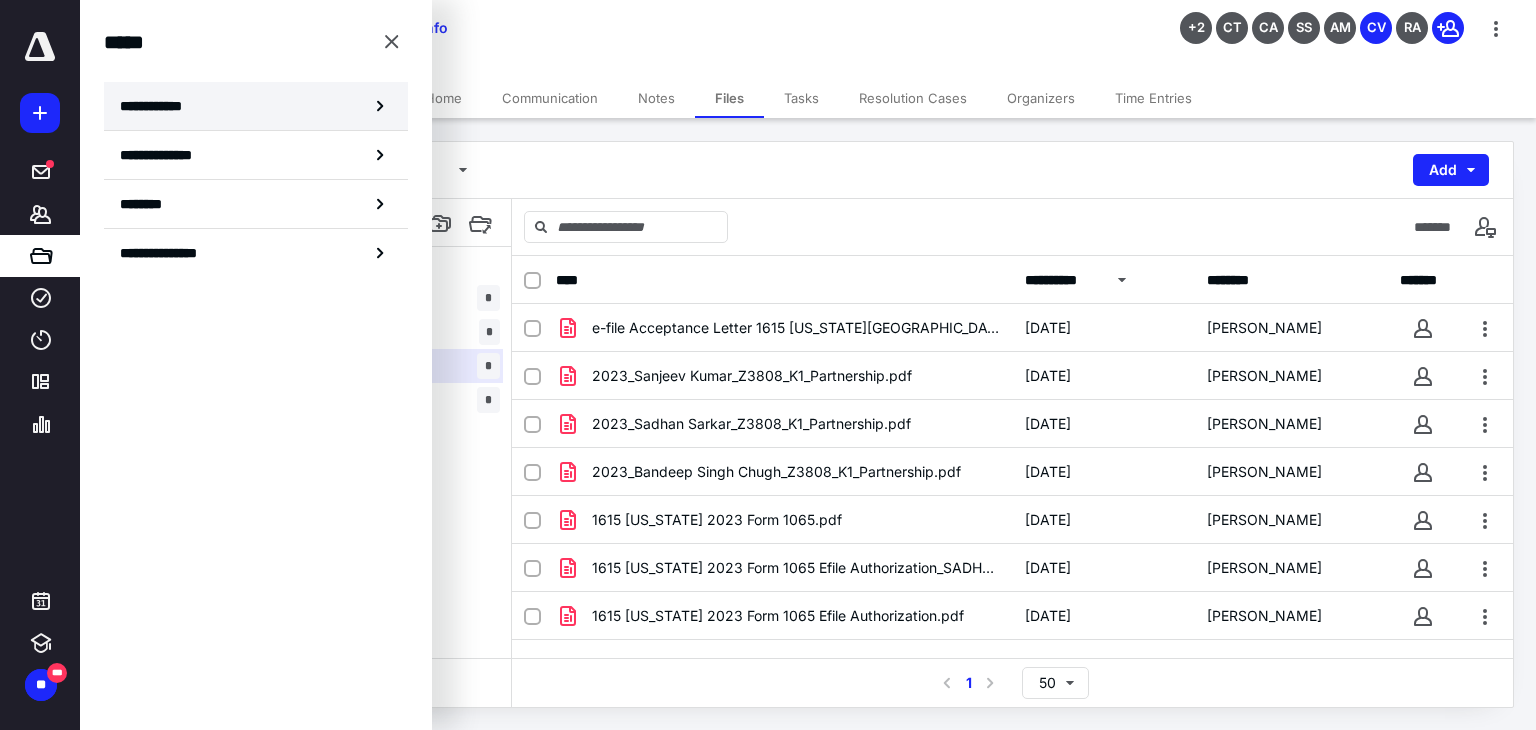 click on "**********" at bounding box center [256, 106] 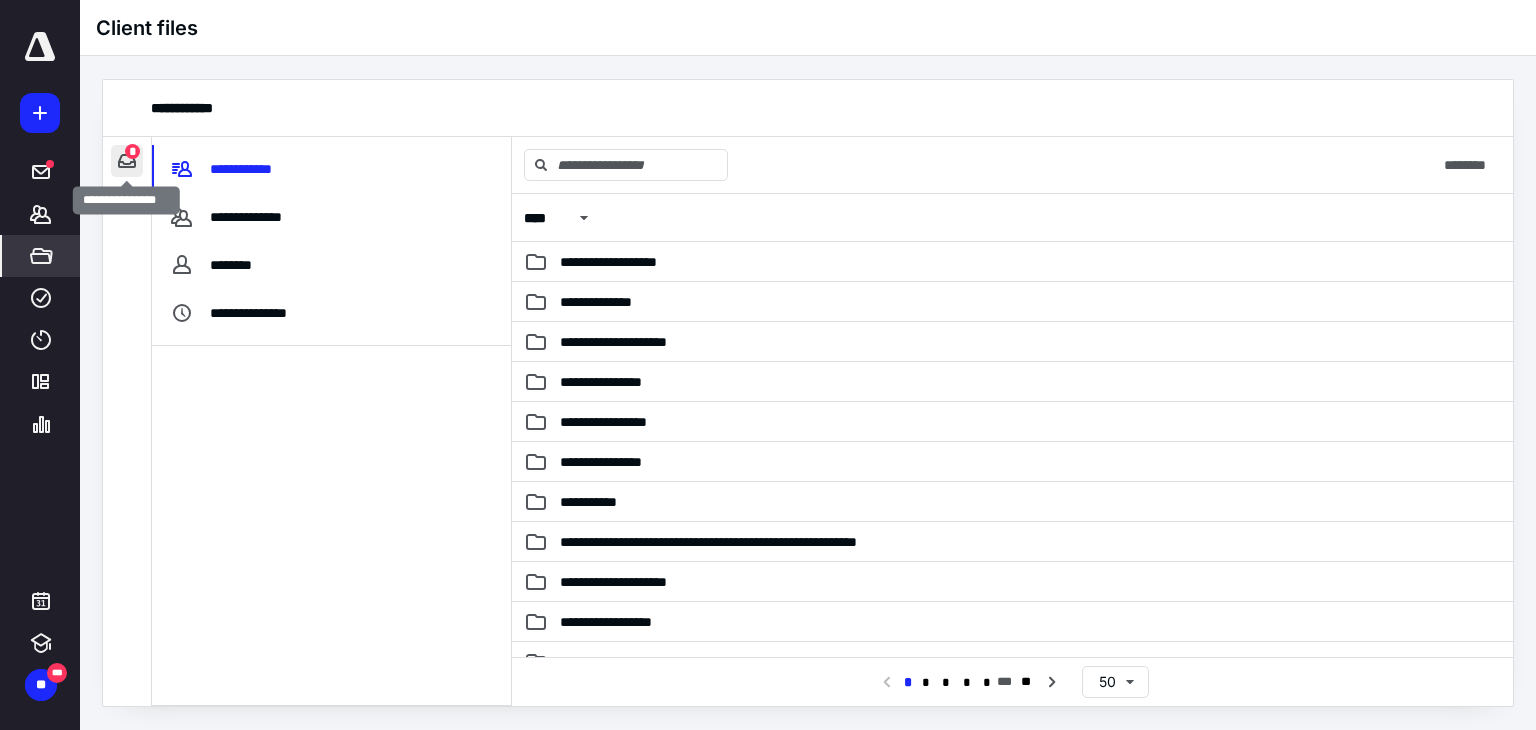 click at bounding box center [127, 161] 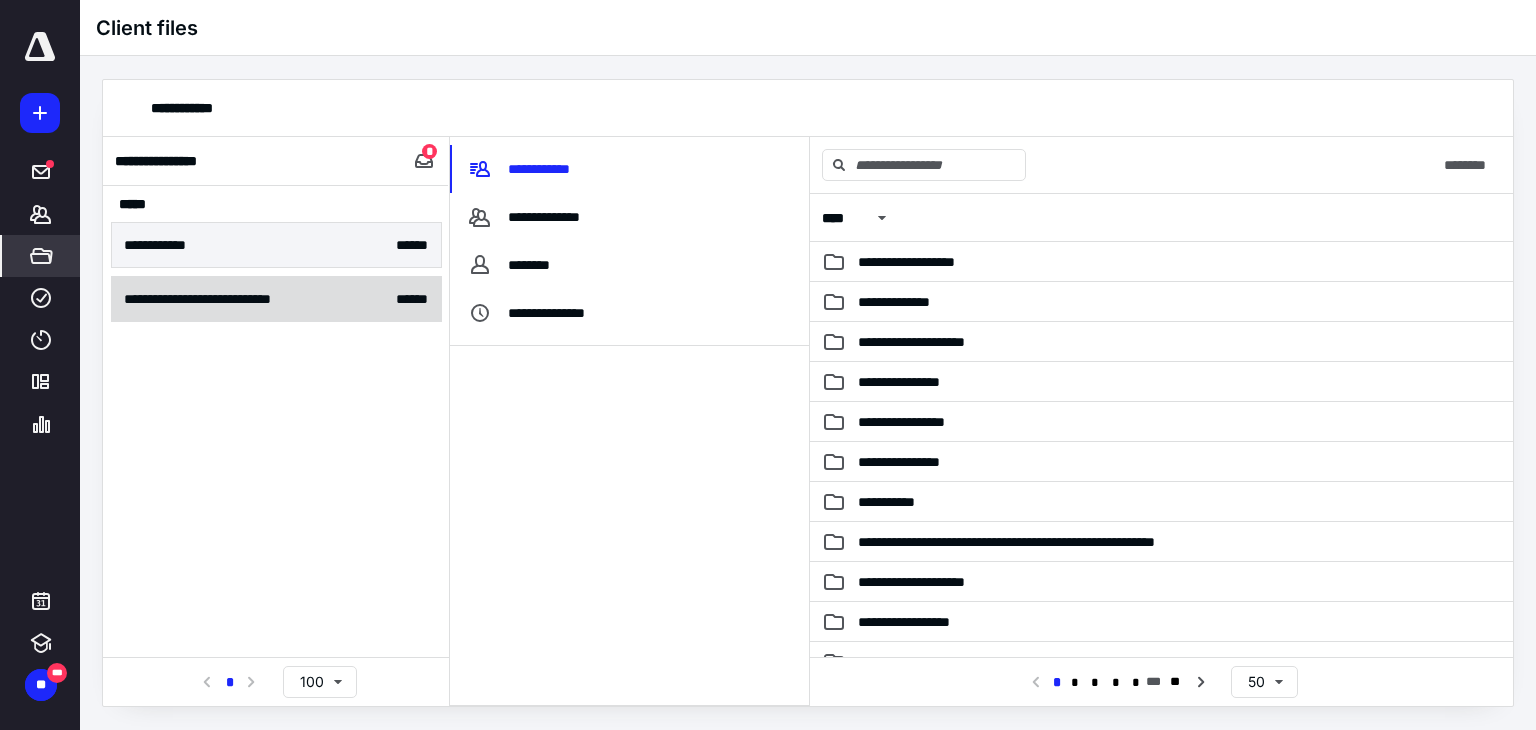 click on "**********" at bounding box center [276, 299] 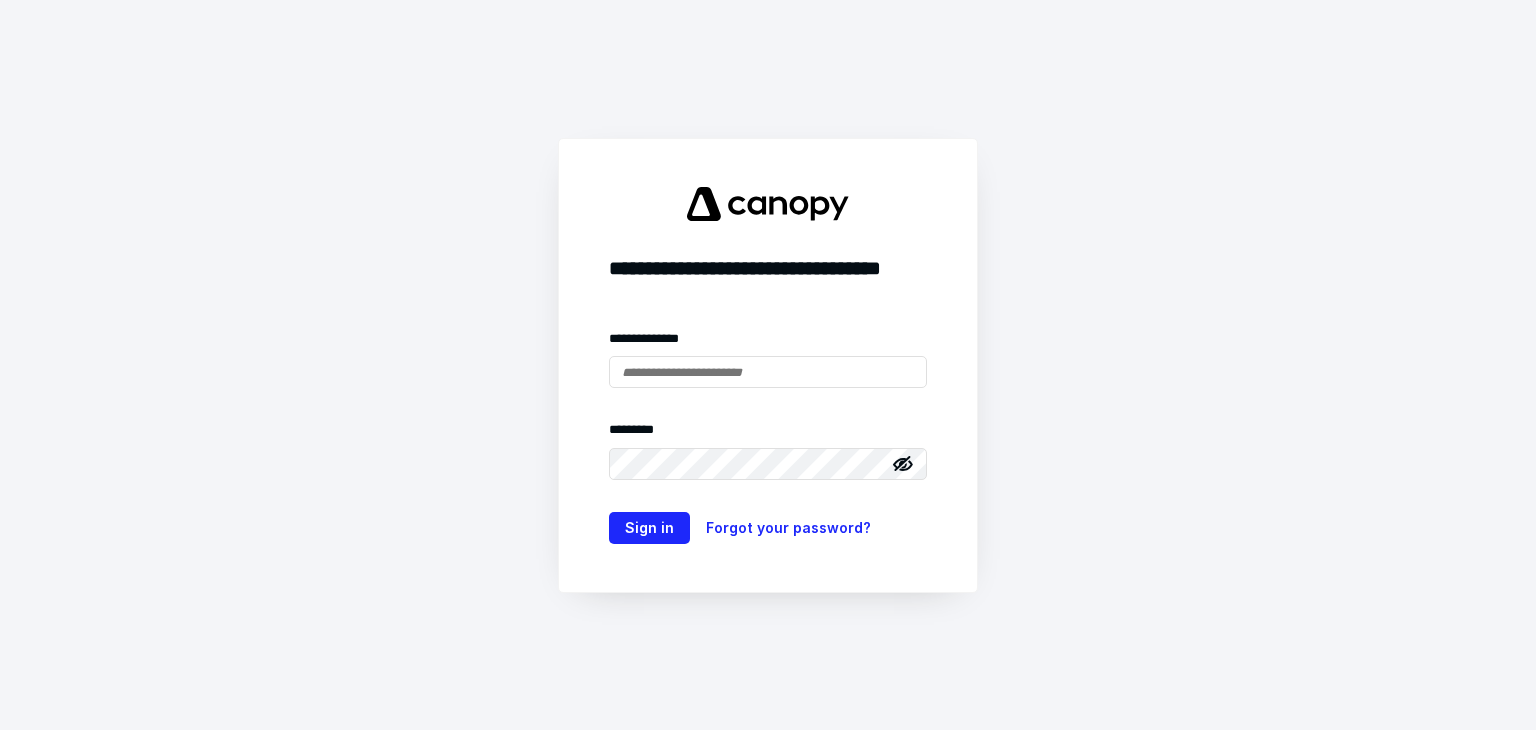 scroll, scrollTop: 0, scrollLeft: 0, axis: both 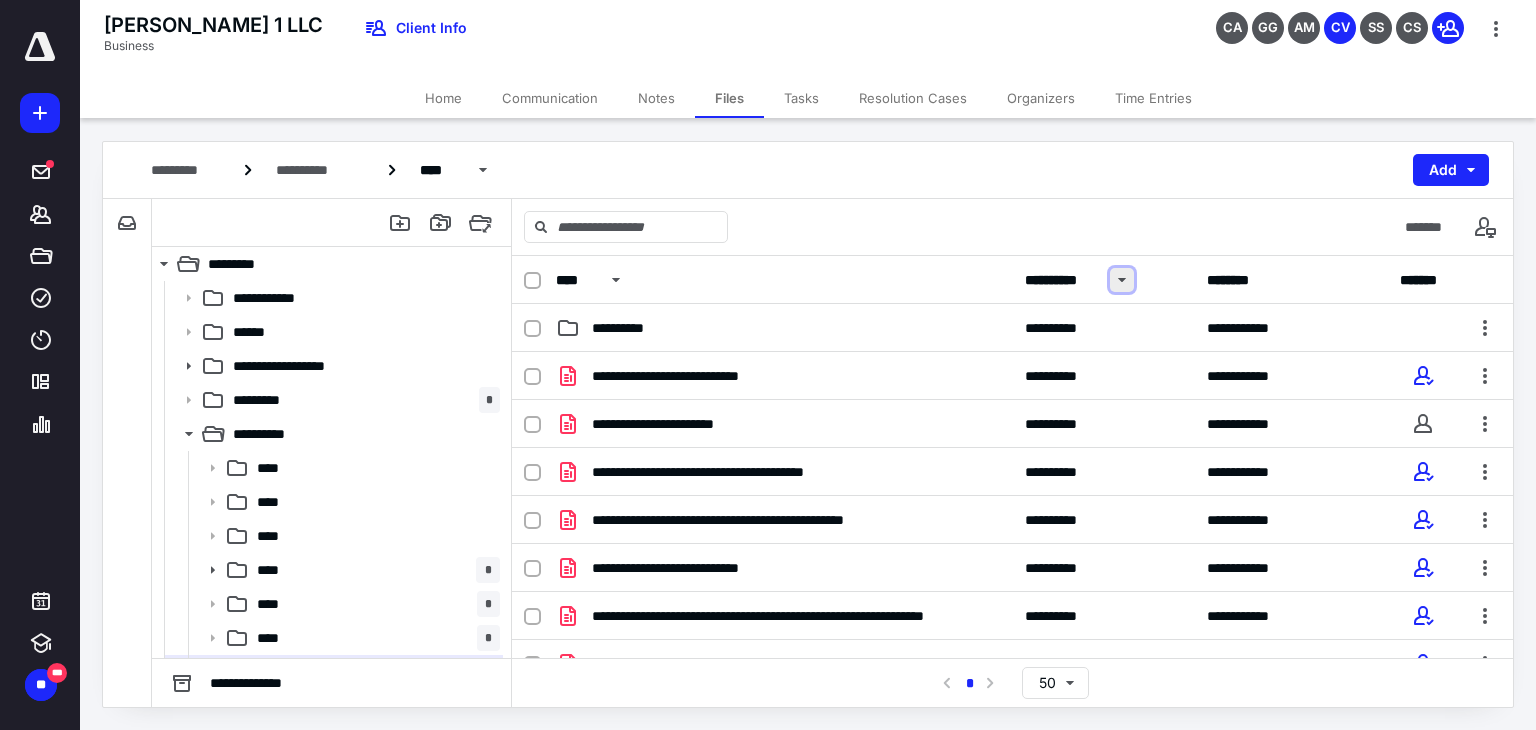 click at bounding box center [1122, 280] 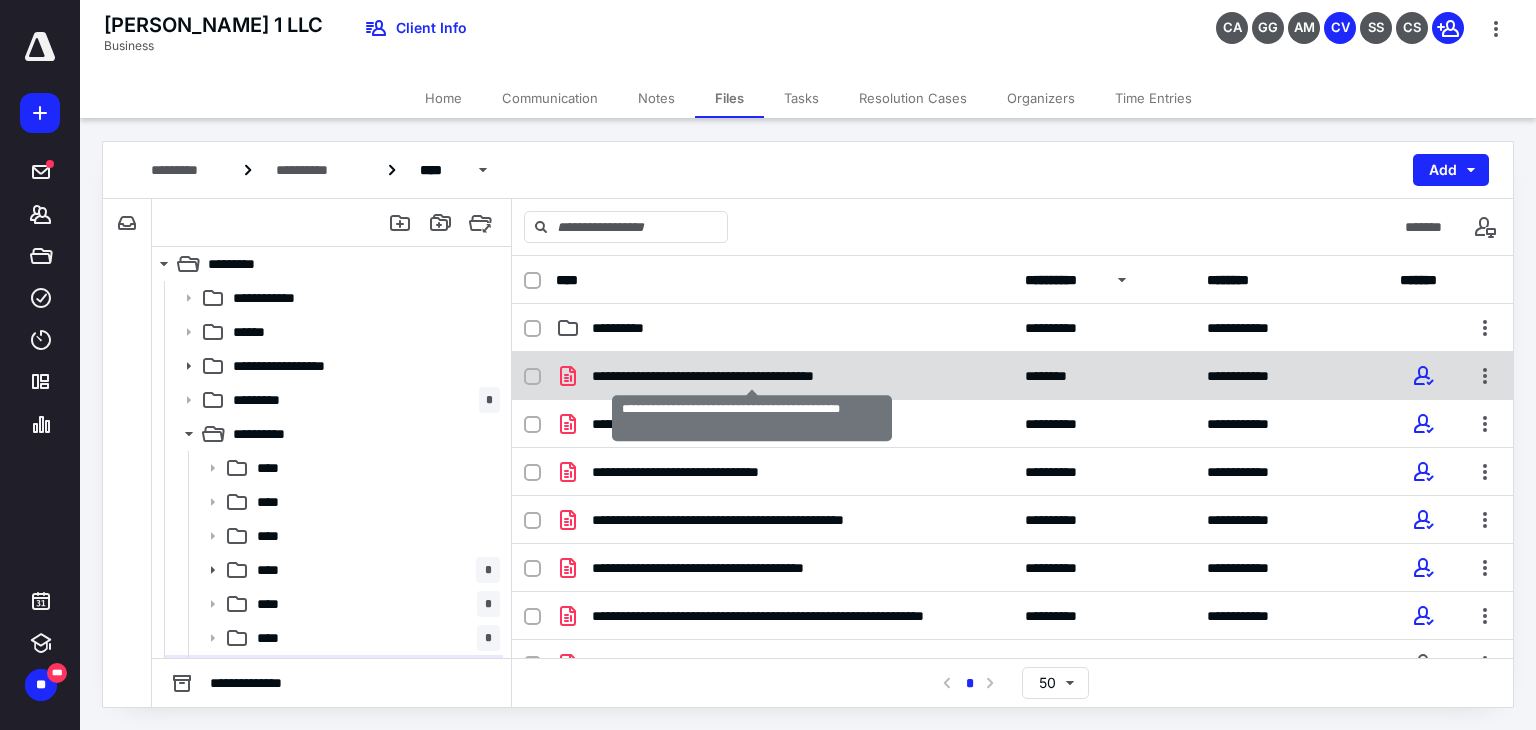 click on "**********" at bounding box center [752, 376] 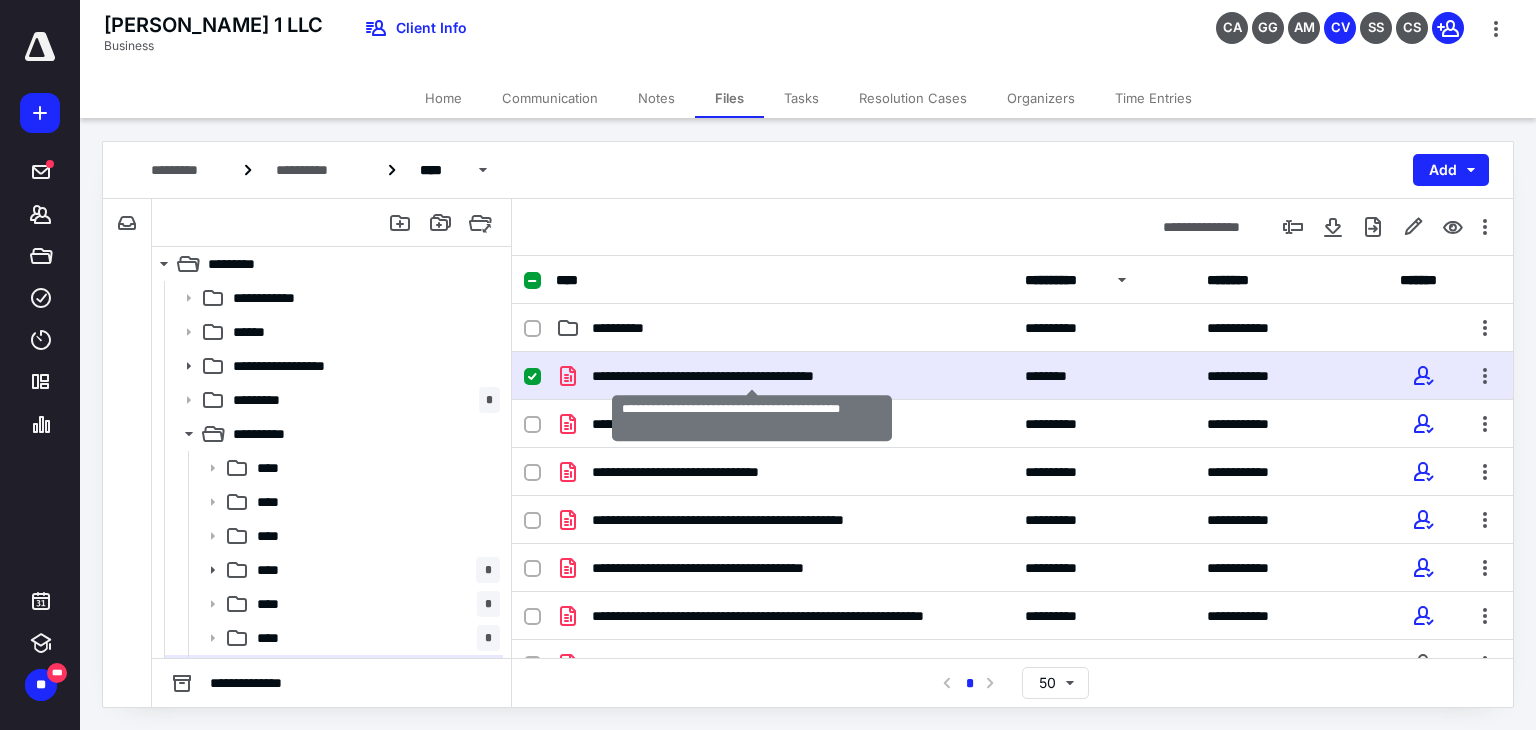 click on "**********" at bounding box center (752, 376) 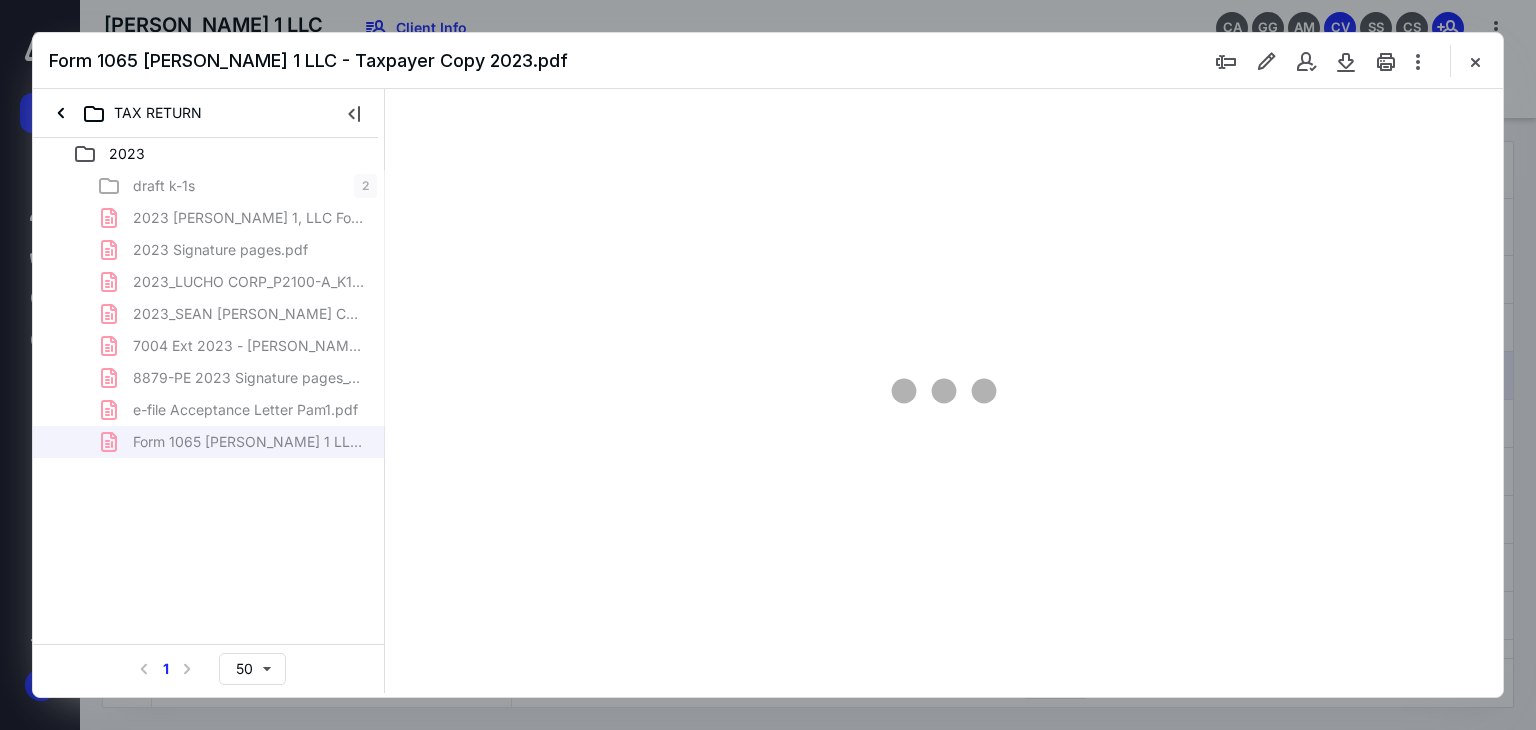 scroll, scrollTop: 0, scrollLeft: 0, axis: both 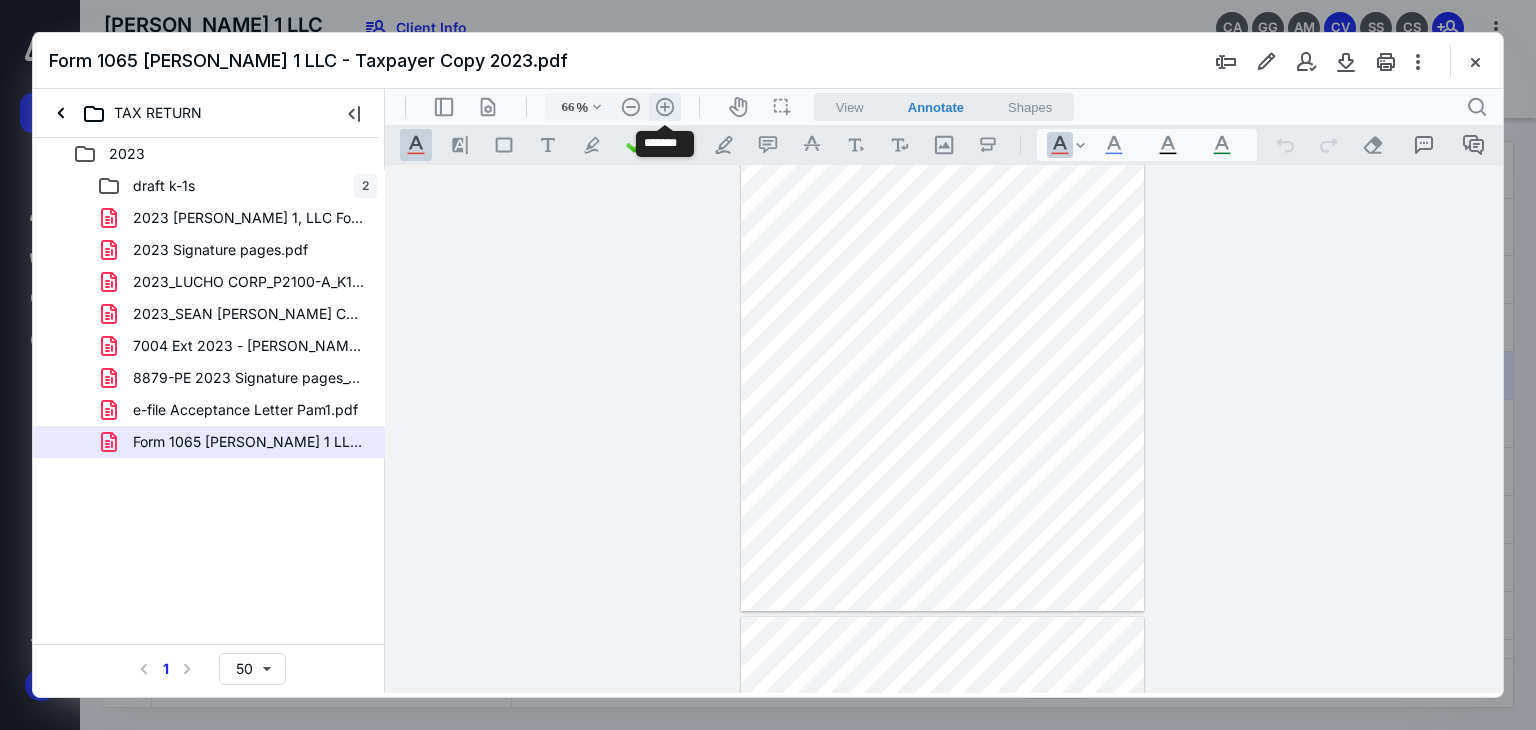 click on ".cls-1{fill:#abb0c4;} icon - header - zoom - in - line" at bounding box center (665, 107) 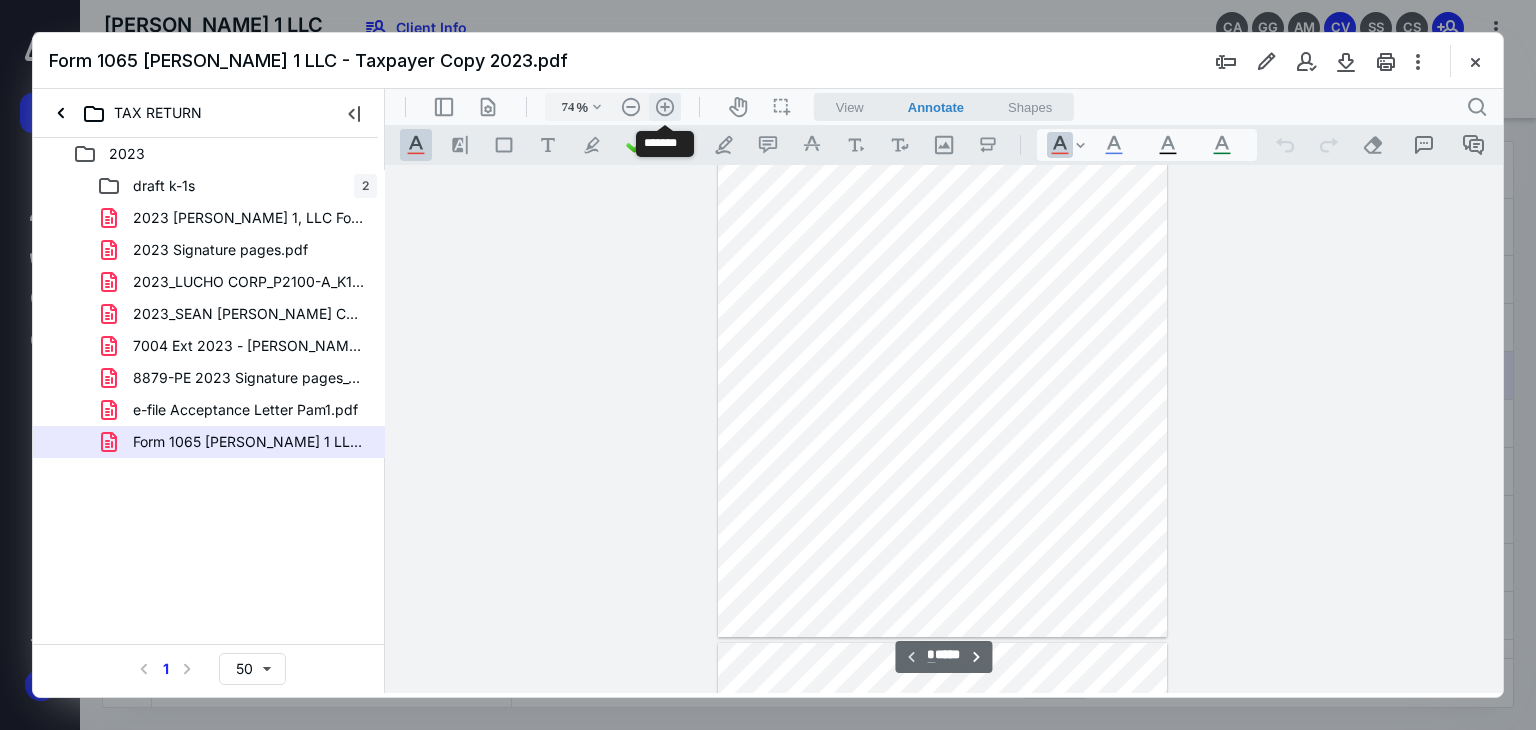 click on ".cls-1{fill:#abb0c4;} icon - header - zoom - in - line" at bounding box center [665, 107] 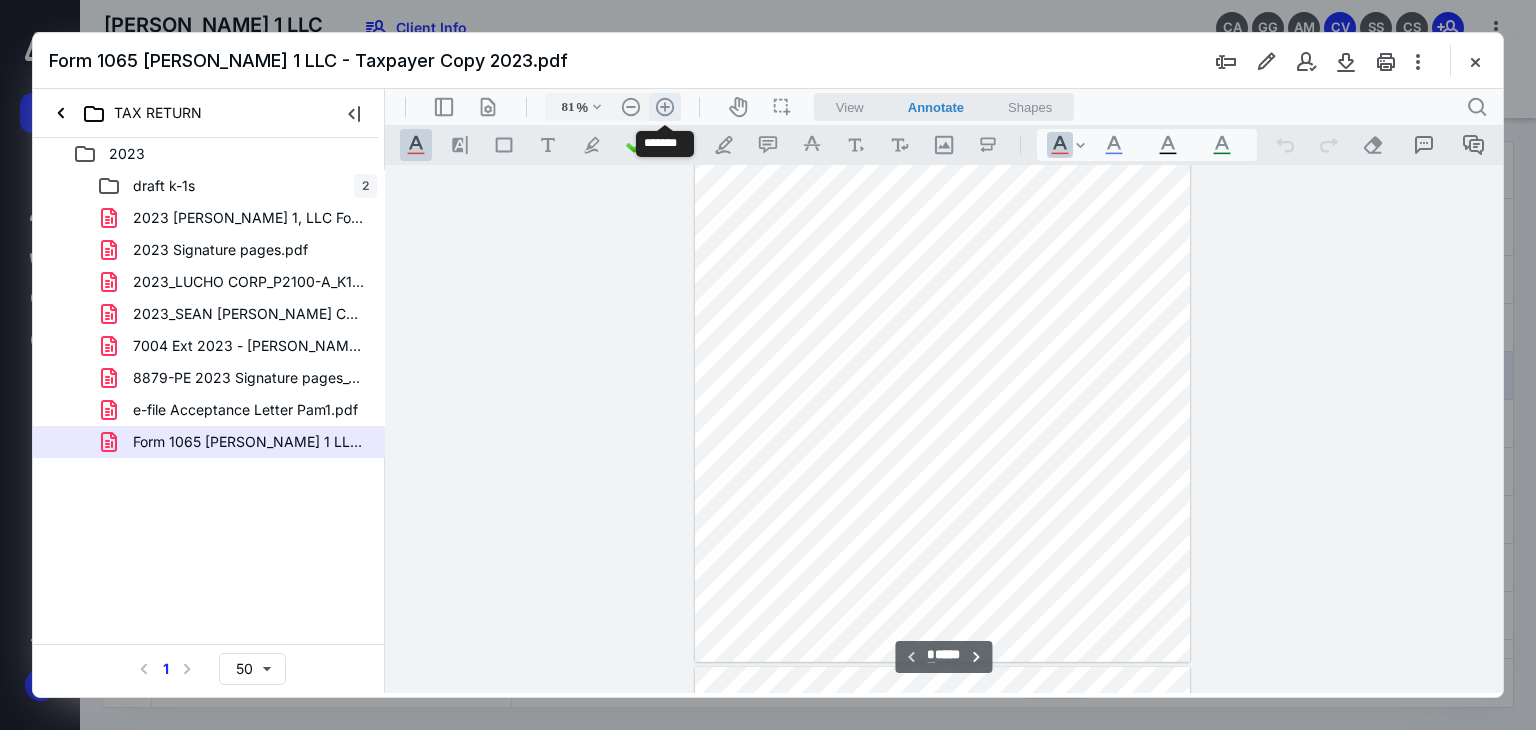 click on ".cls-1{fill:#abb0c4;} icon - header - zoom - in - line" at bounding box center [665, 107] 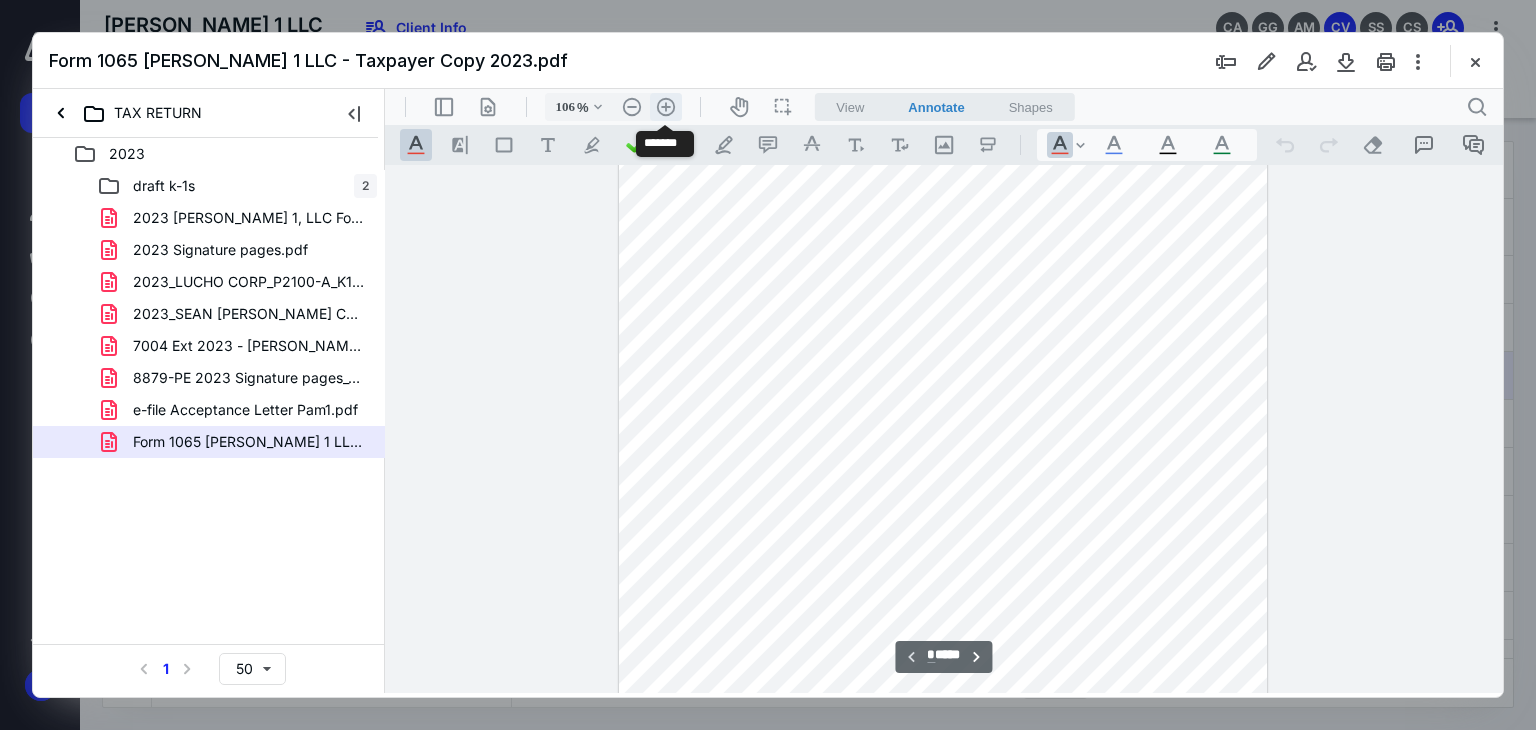 click on ".cls-1{fill:#abb0c4;} icon - header - zoom - in - line" at bounding box center [666, 107] 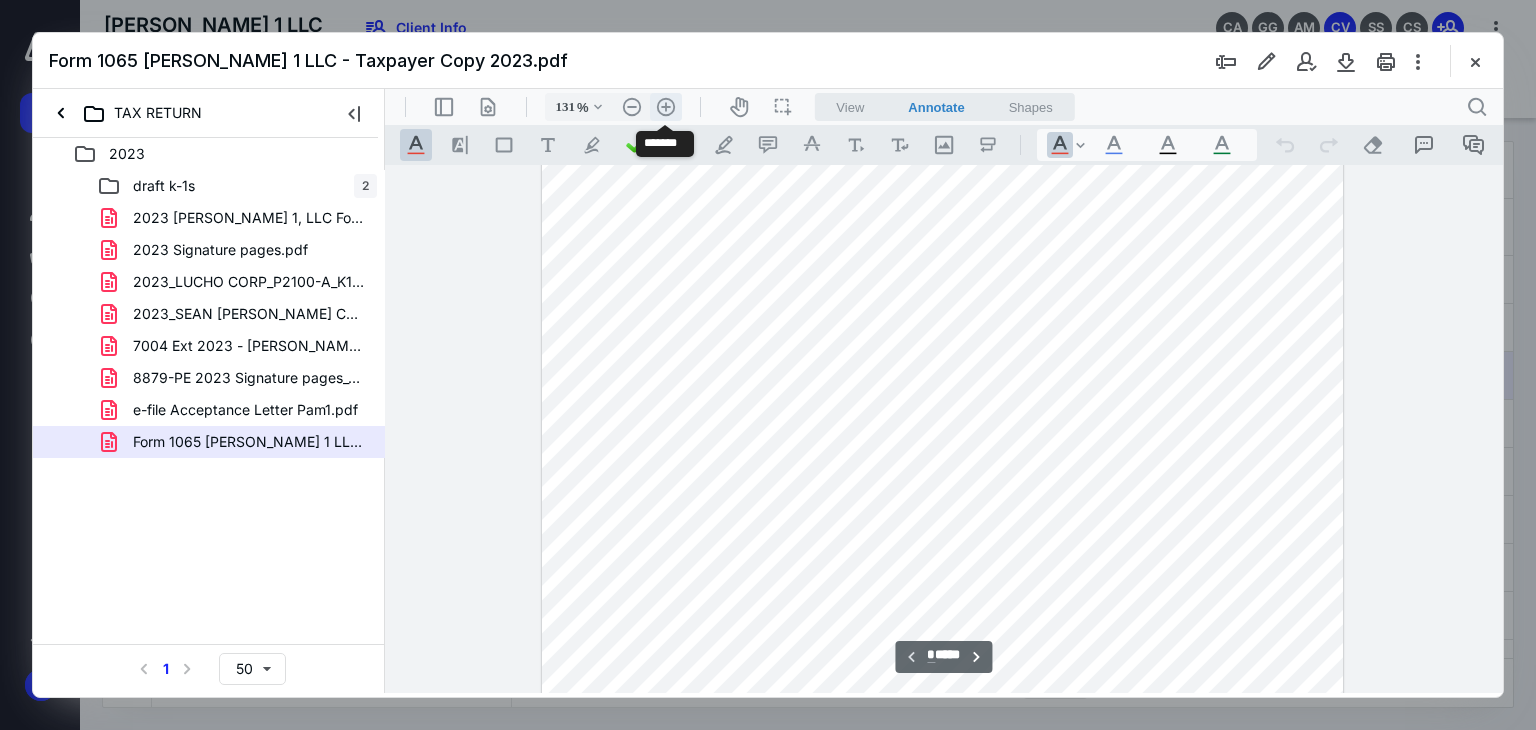 scroll, scrollTop: 378, scrollLeft: 0, axis: vertical 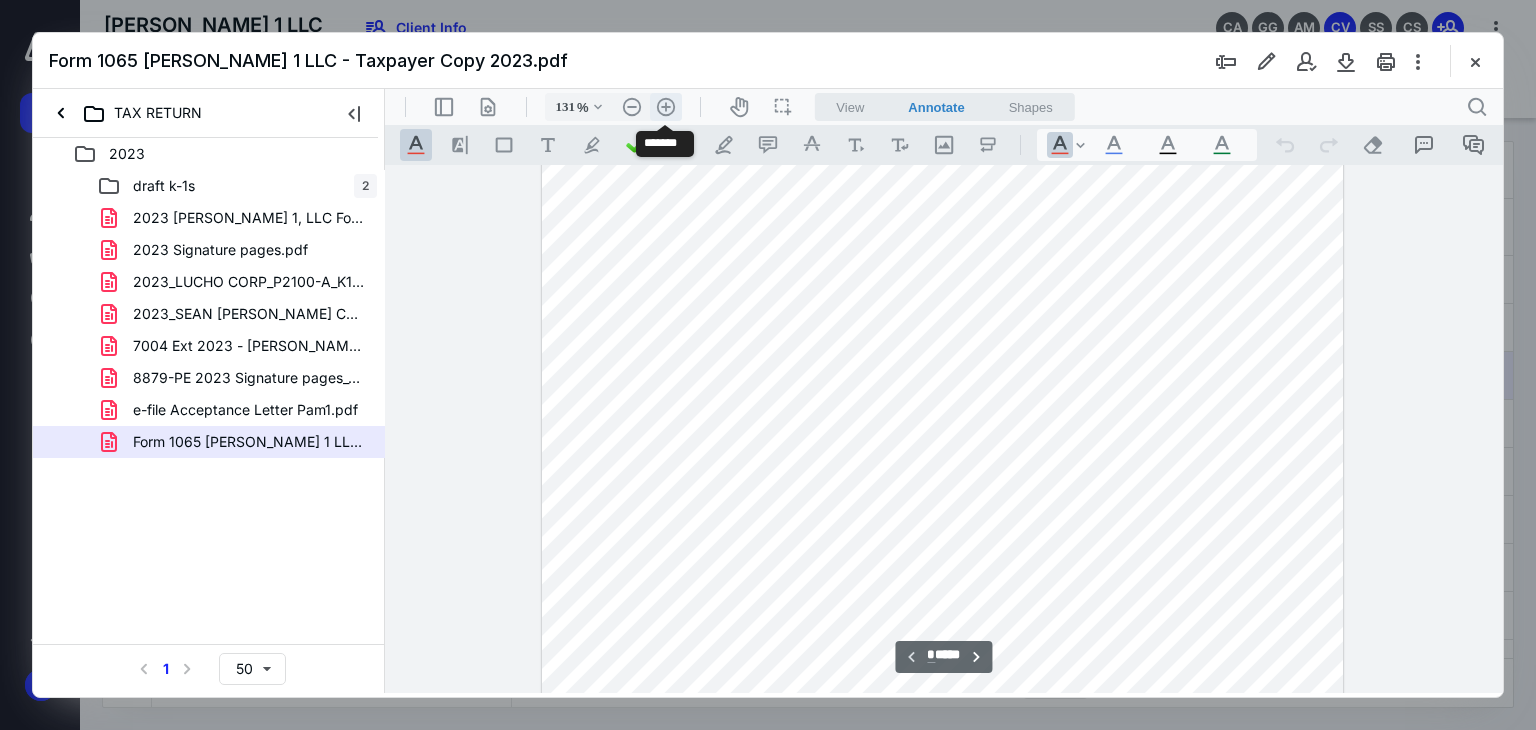 click on ".cls-1{fill:#abb0c4;} icon - header - zoom - in - line" at bounding box center (666, 107) 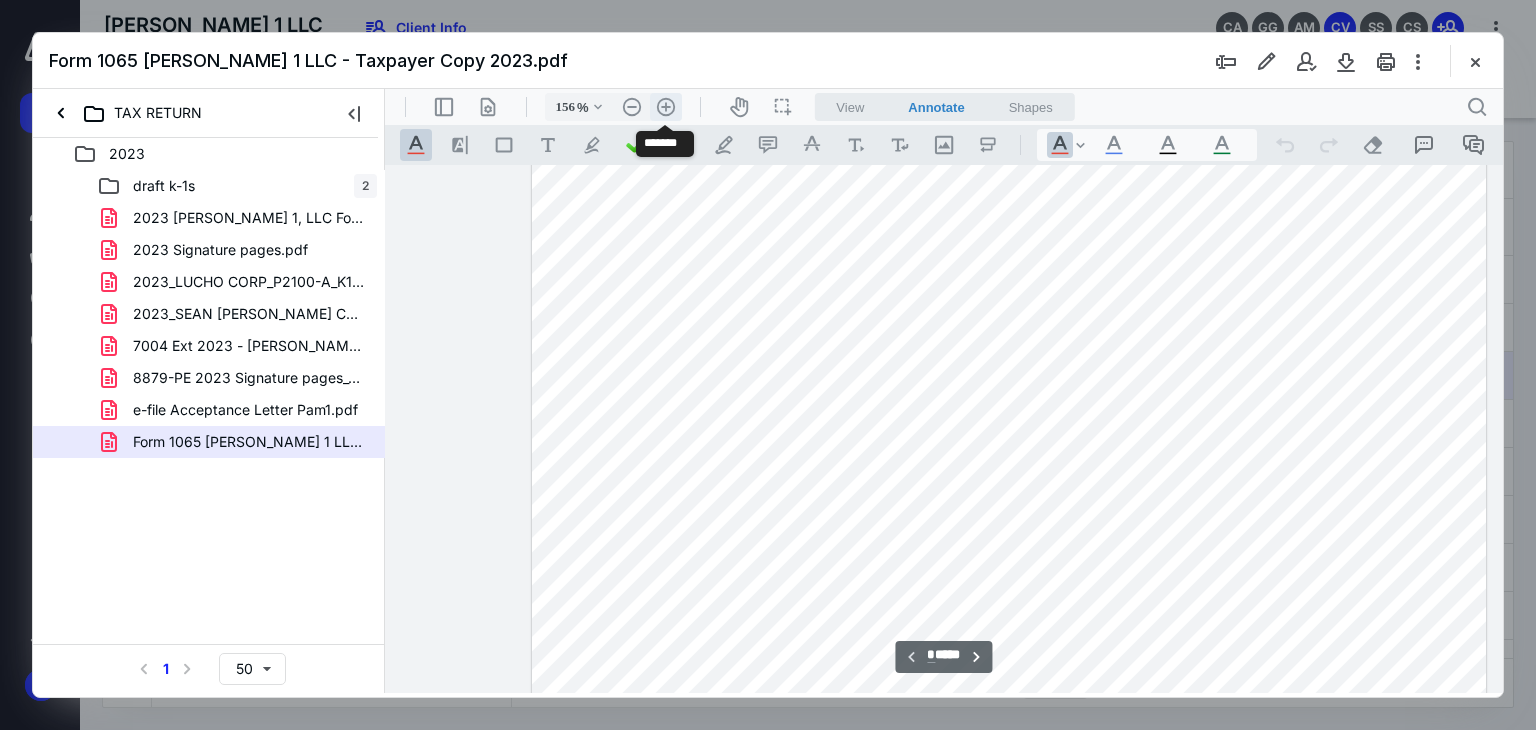 scroll, scrollTop: 493, scrollLeft: 69, axis: both 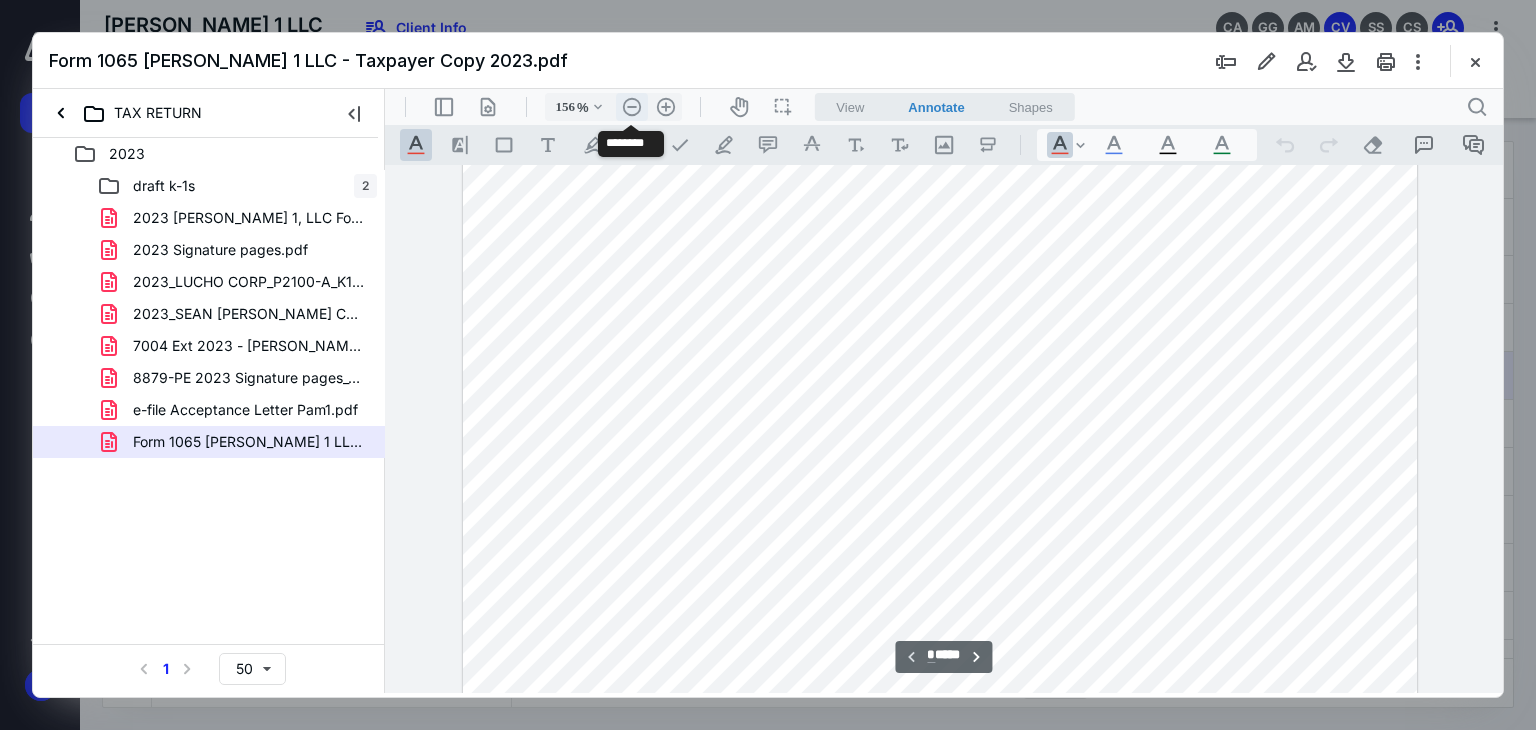 click on ".cls-1{fill:#abb0c4;} icon - header - zoom - out - line" at bounding box center (632, 107) 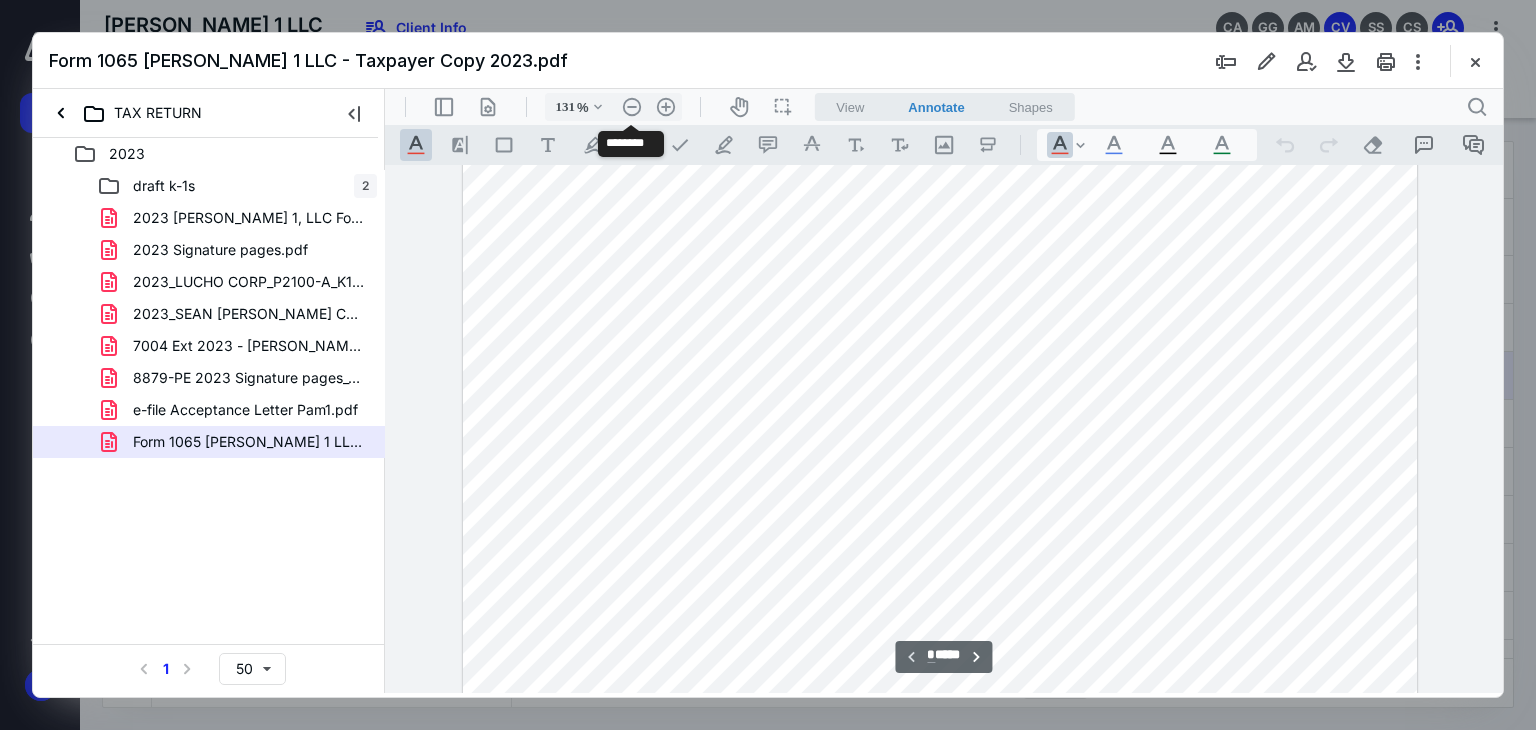 scroll, scrollTop: 378, scrollLeft: 0, axis: vertical 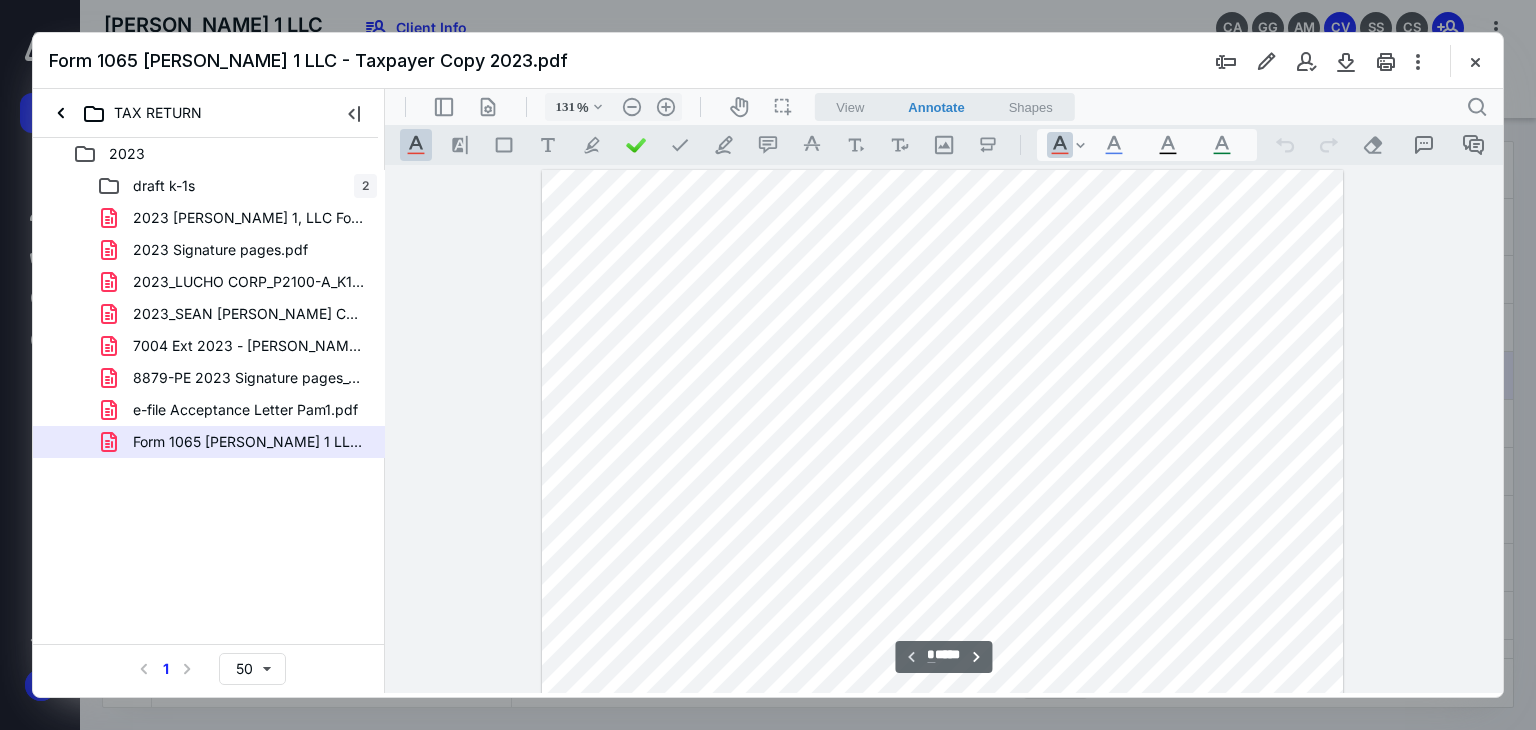click at bounding box center [944, 429] 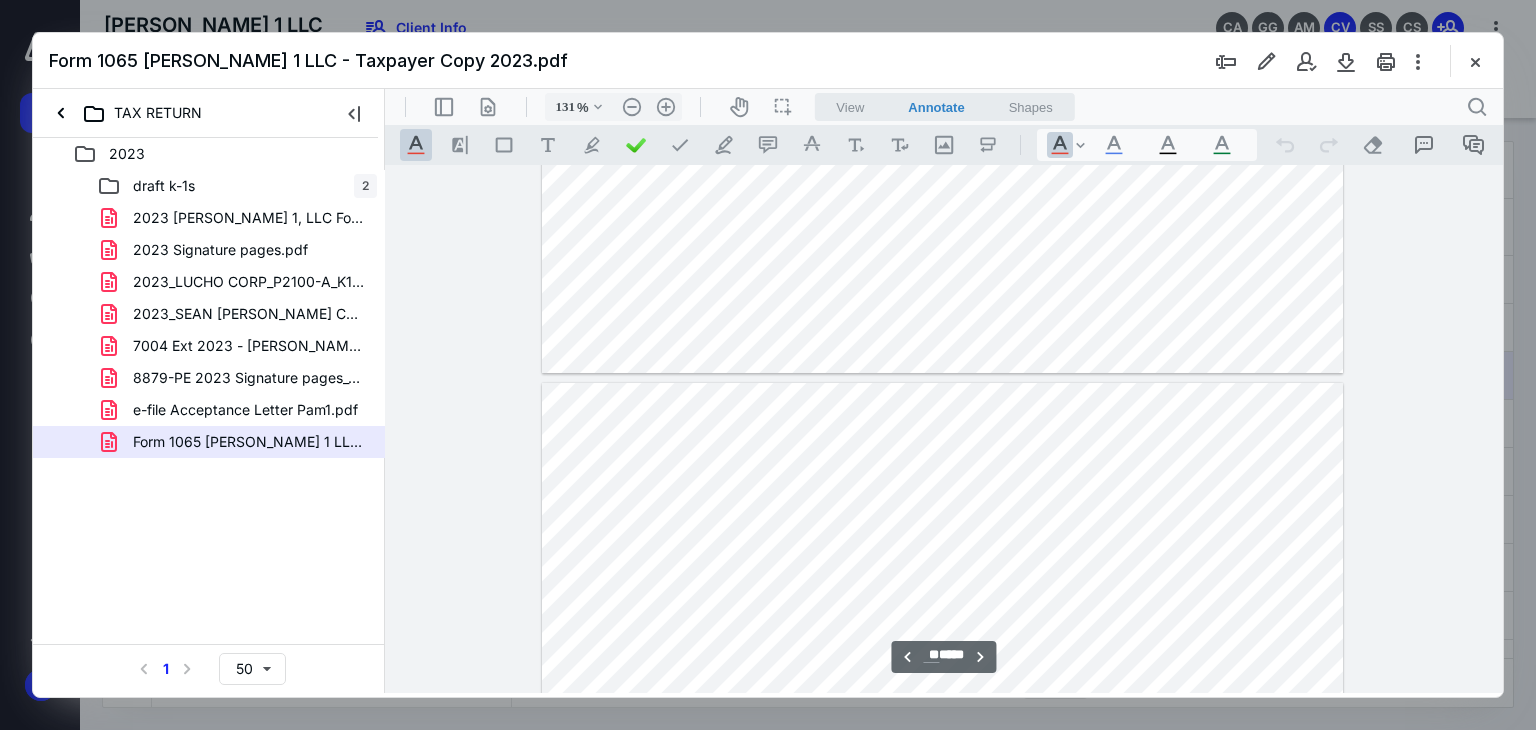 scroll, scrollTop: 13860, scrollLeft: 0, axis: vertical 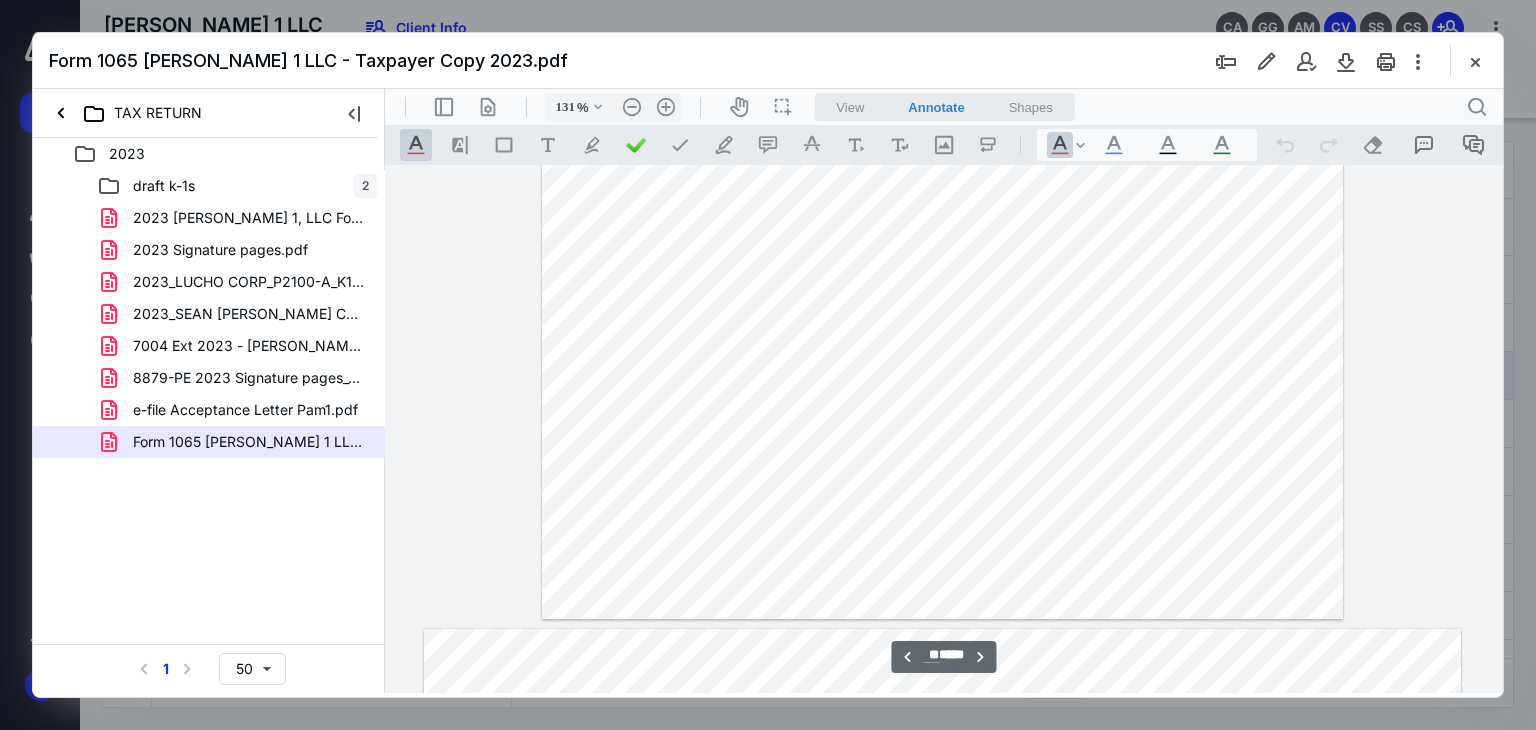 type on "**" 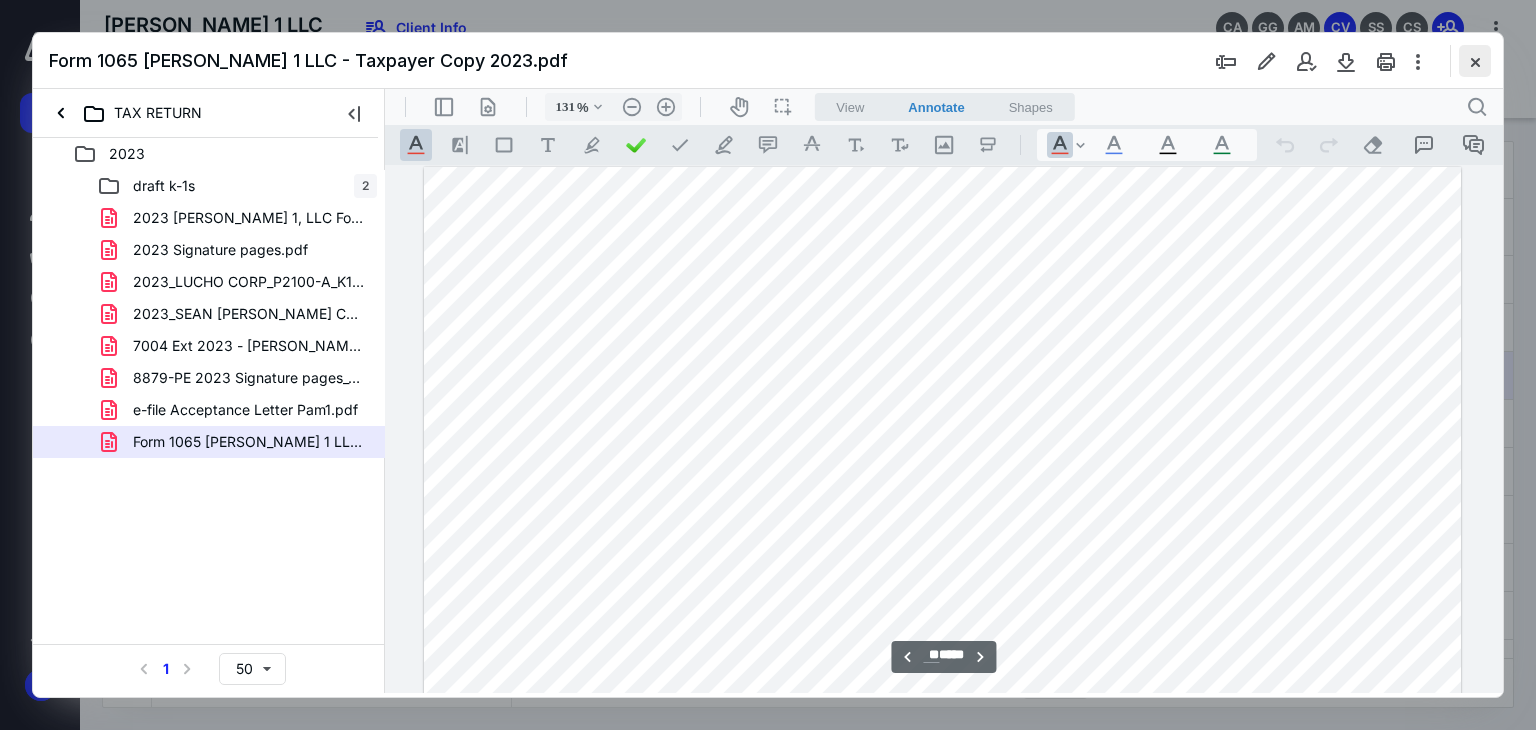 click at bounding box center (1475, 61) 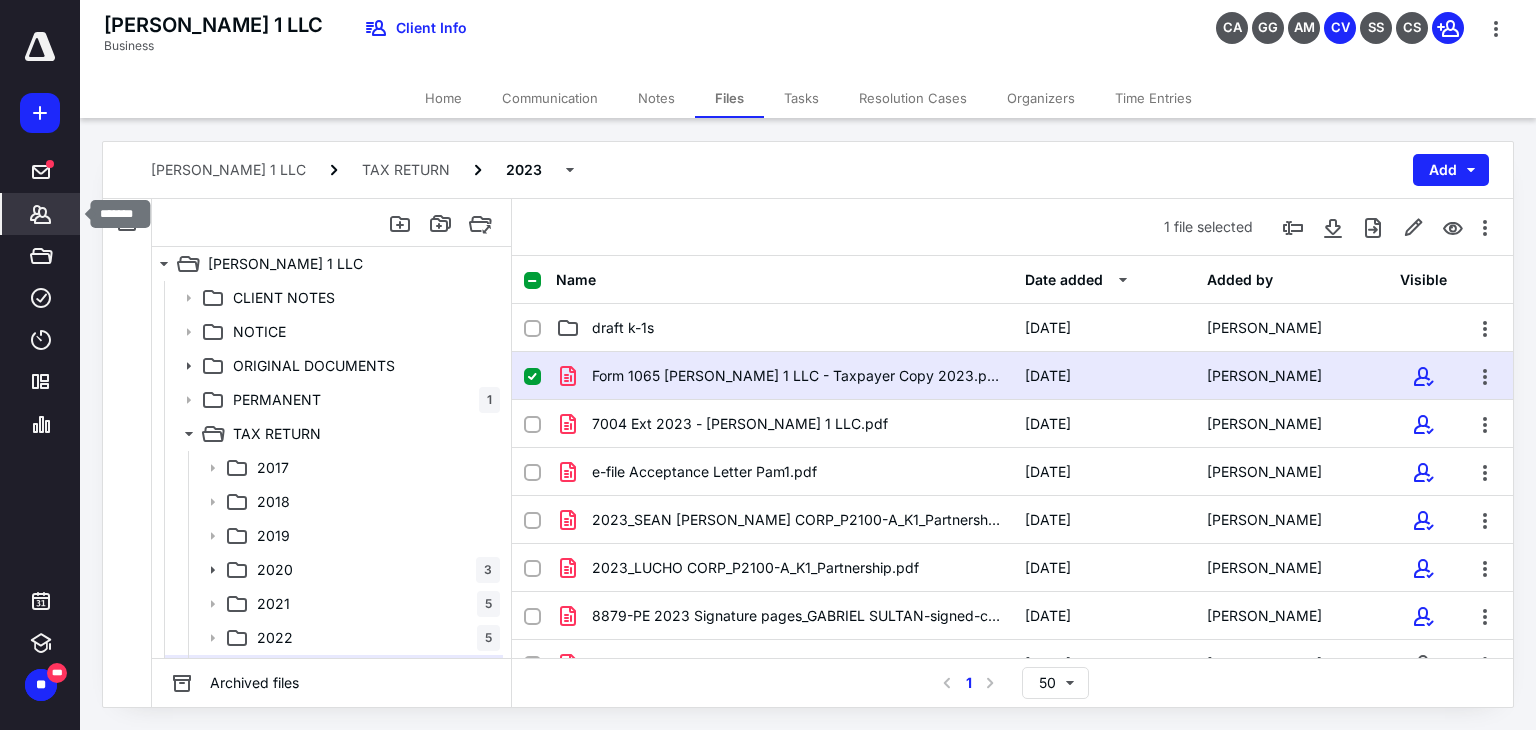 click 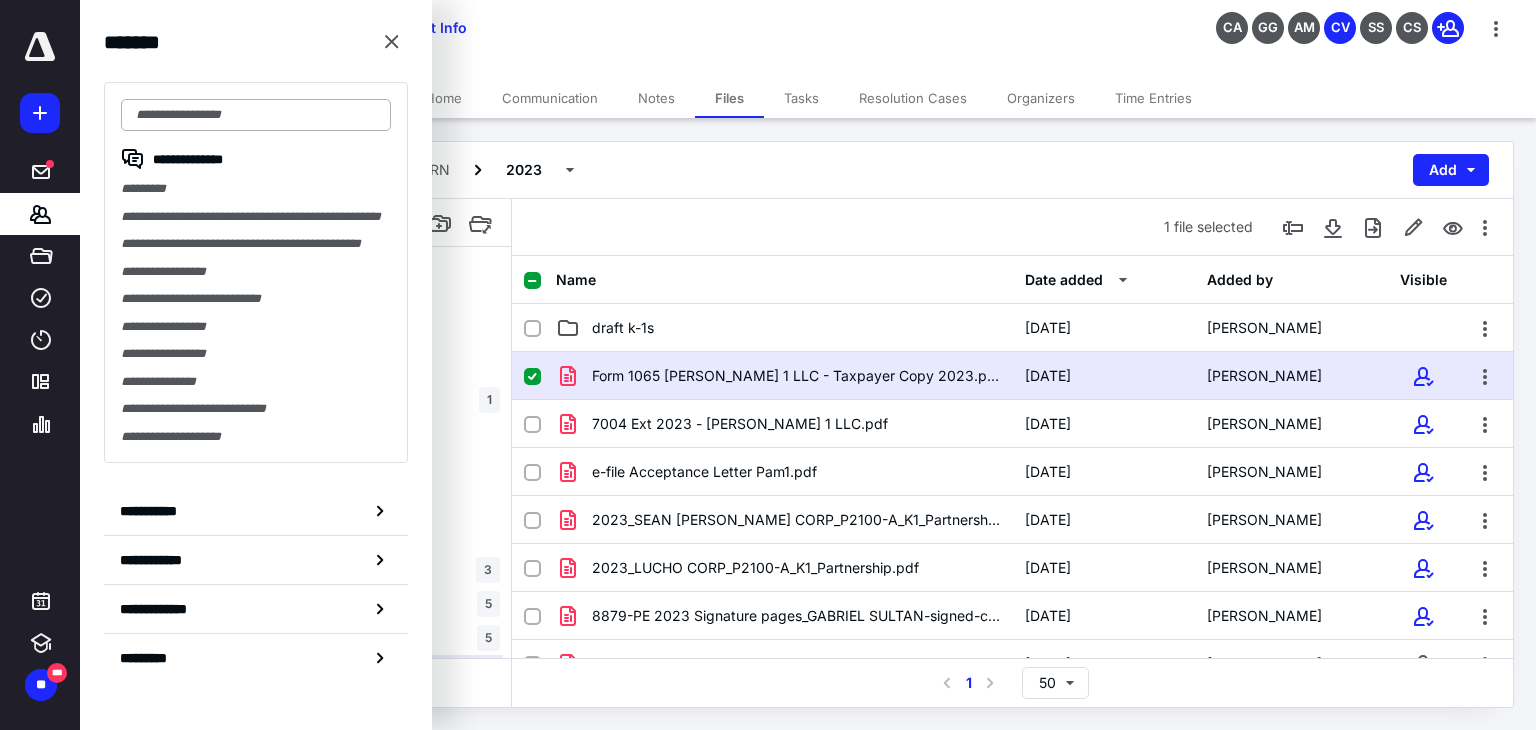 click at bounding box center (256, 115) 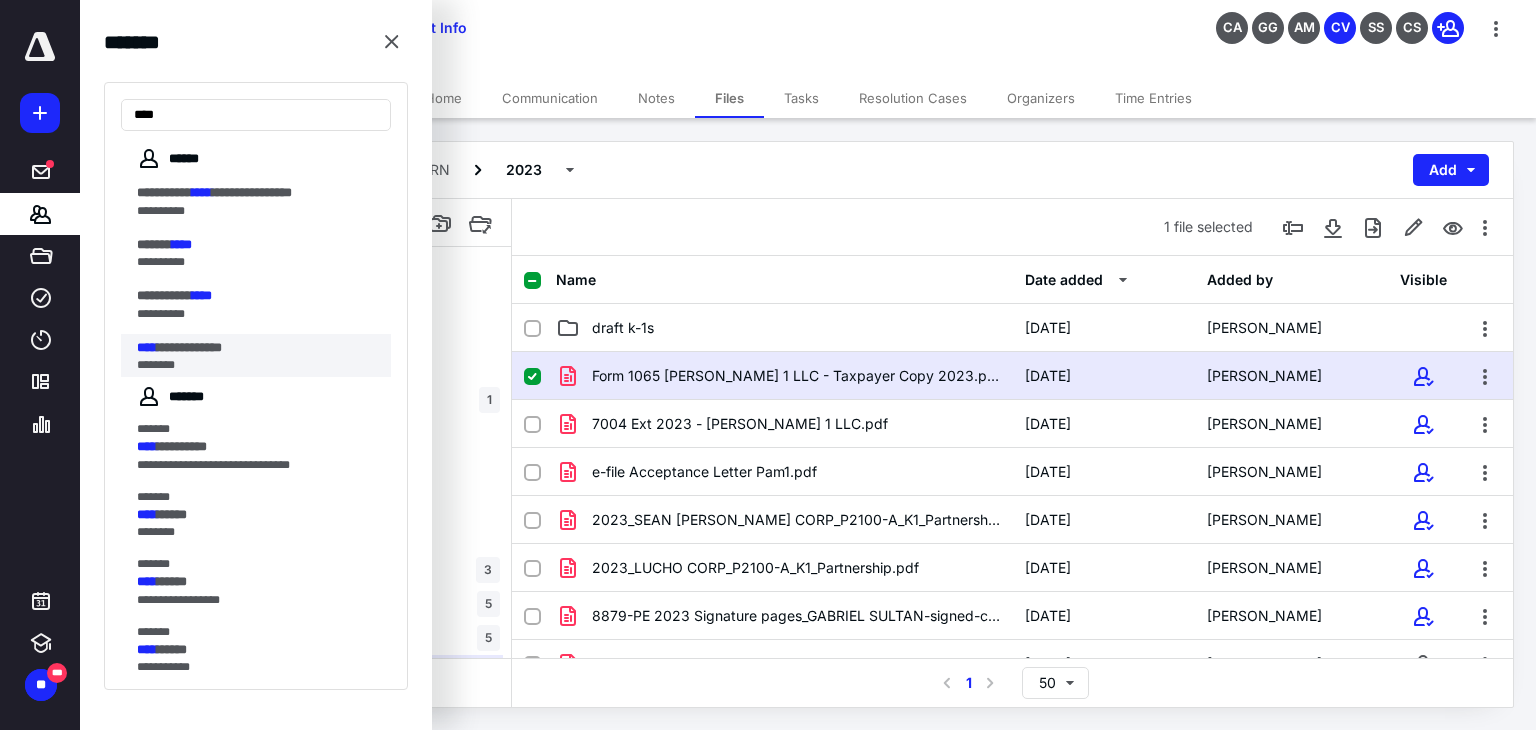 type on "****" 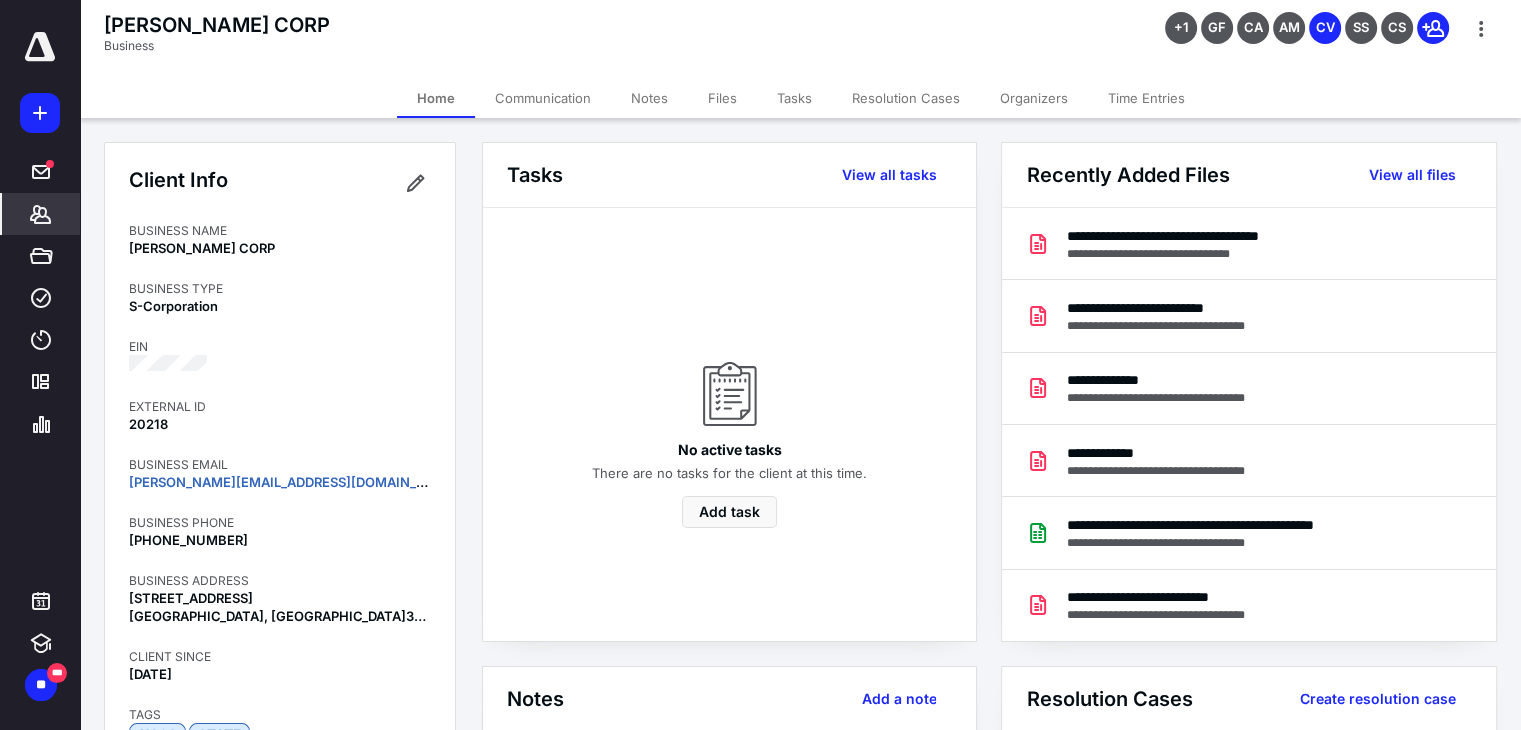 click on "Files" at bounding box center (722, 98) 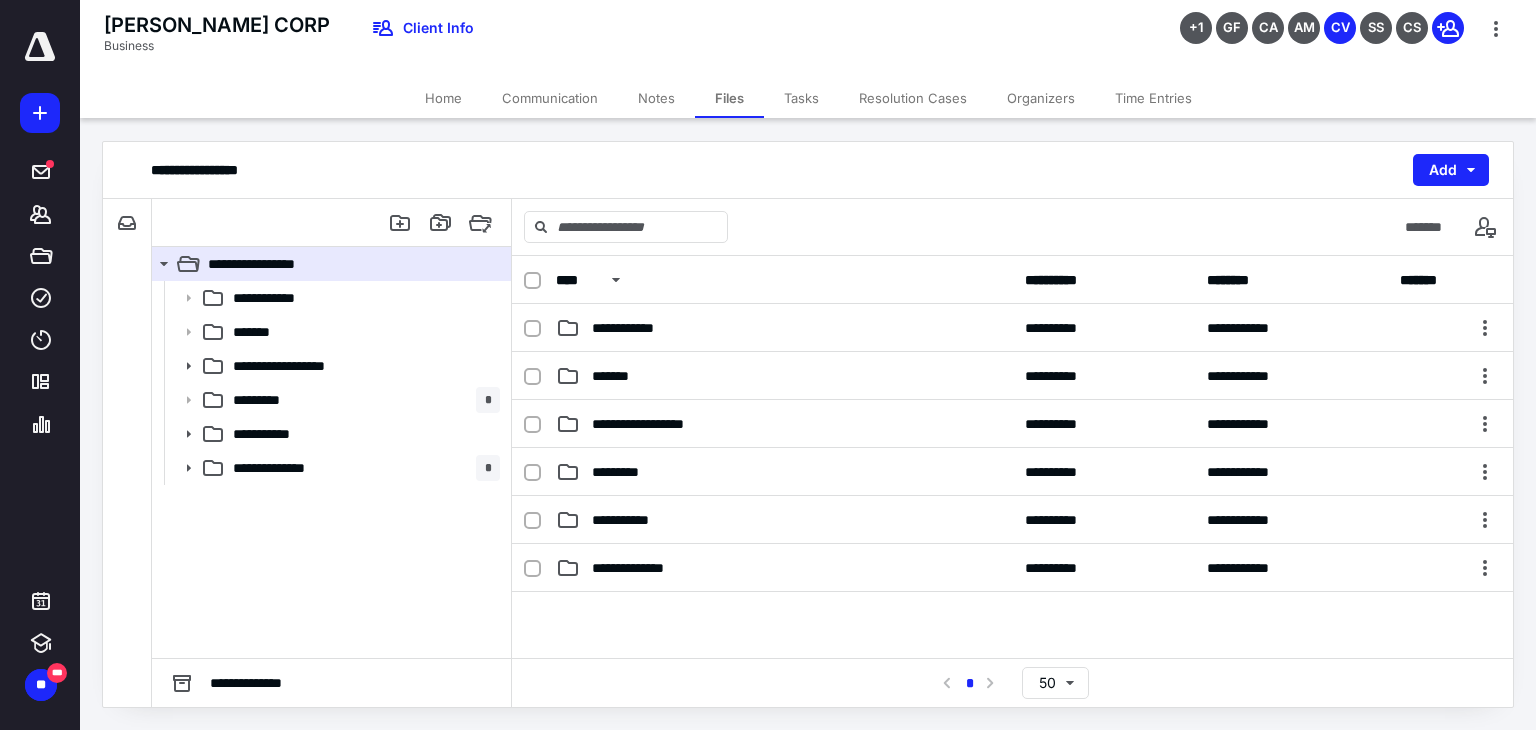 click on "Home" at bounding box center (443, 98) 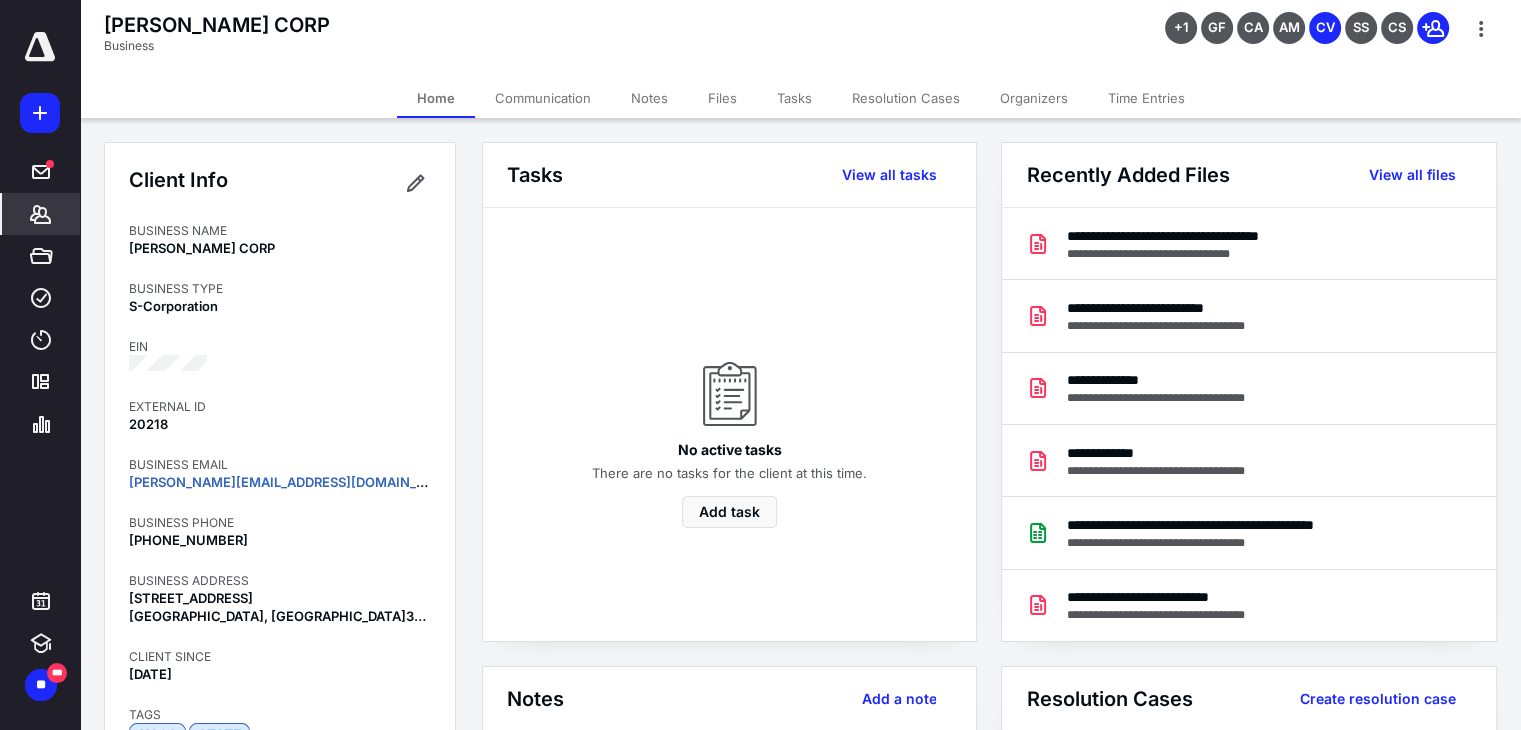 click on "Files" at bounding box center [722, 98] 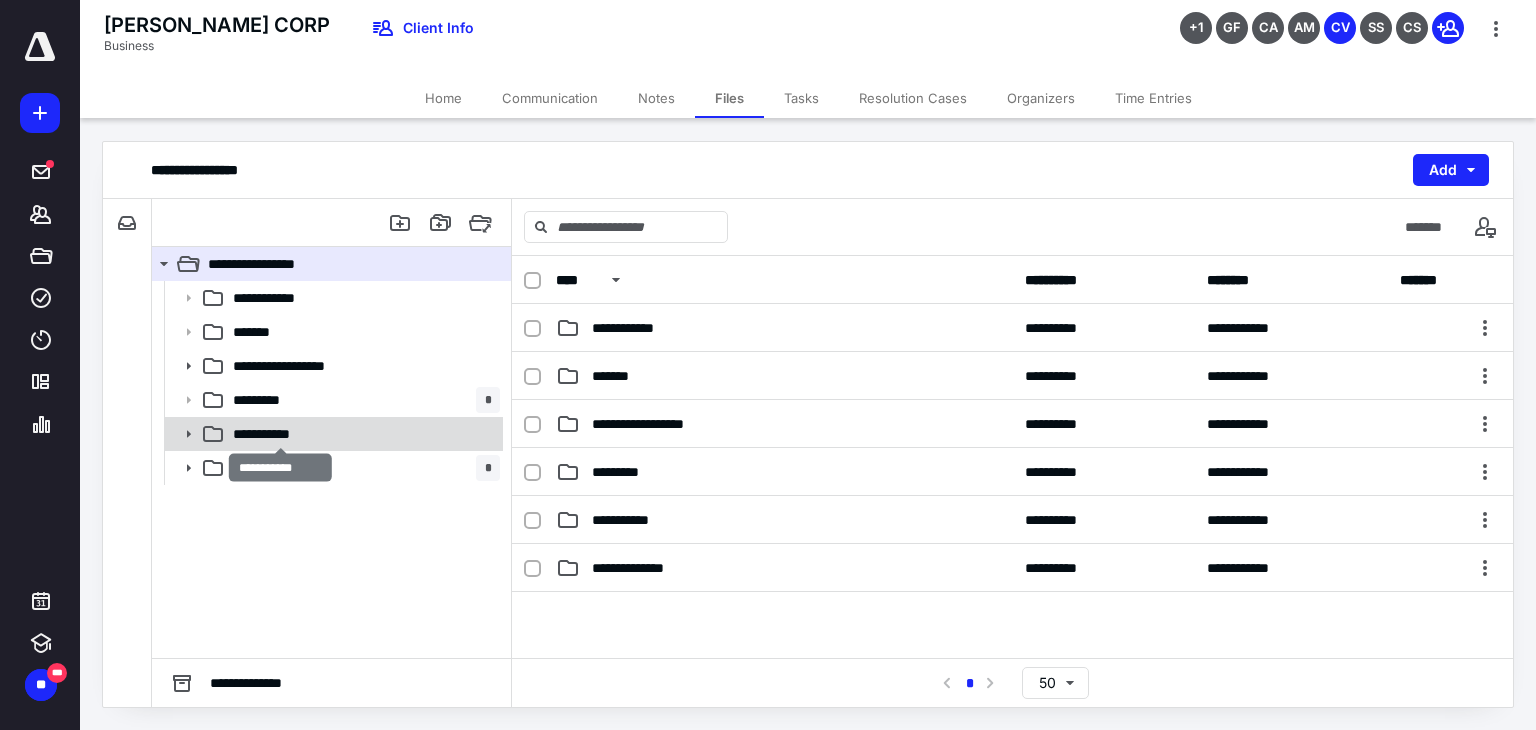 click on "**********" at bounding box center [281, 434] 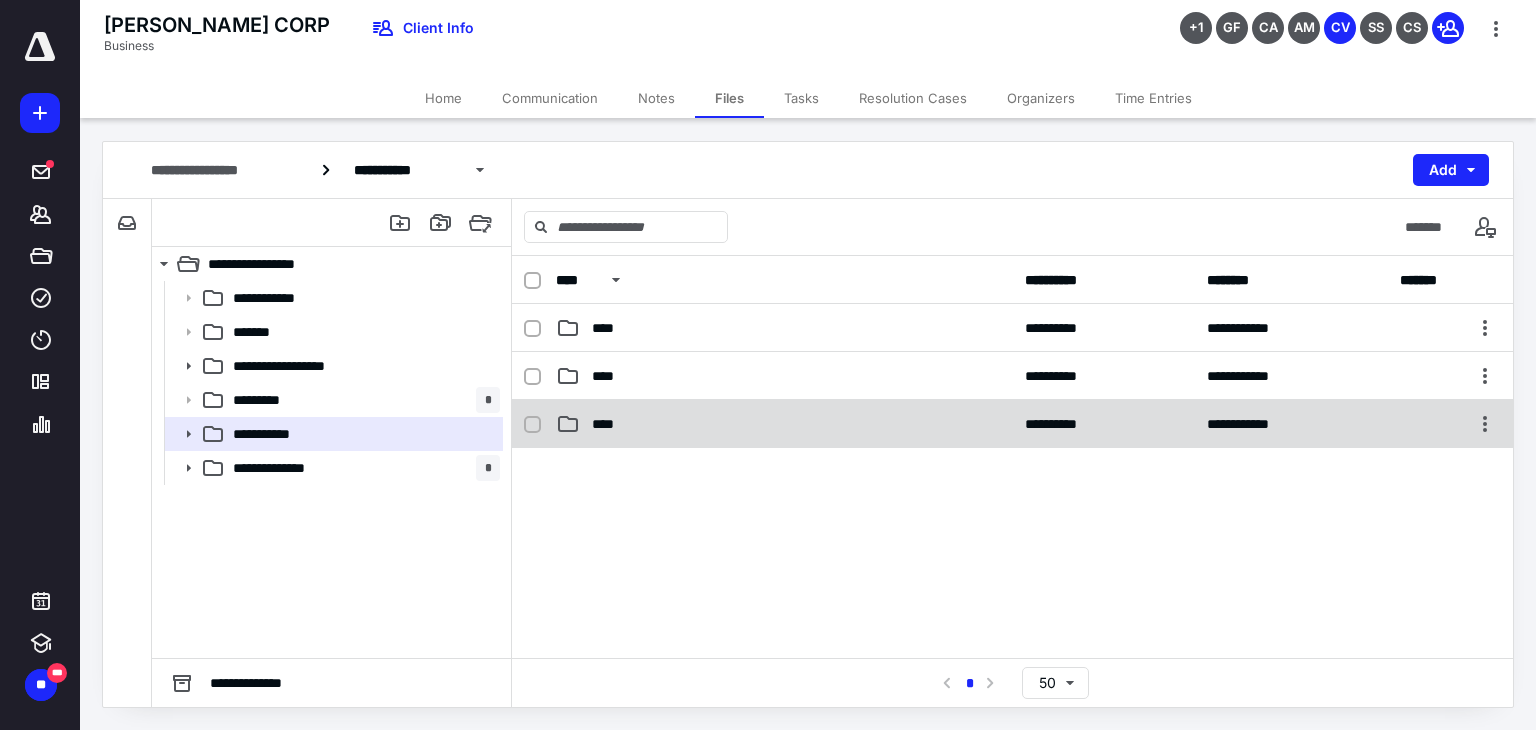click on "****" at bounding box center (784, 424) 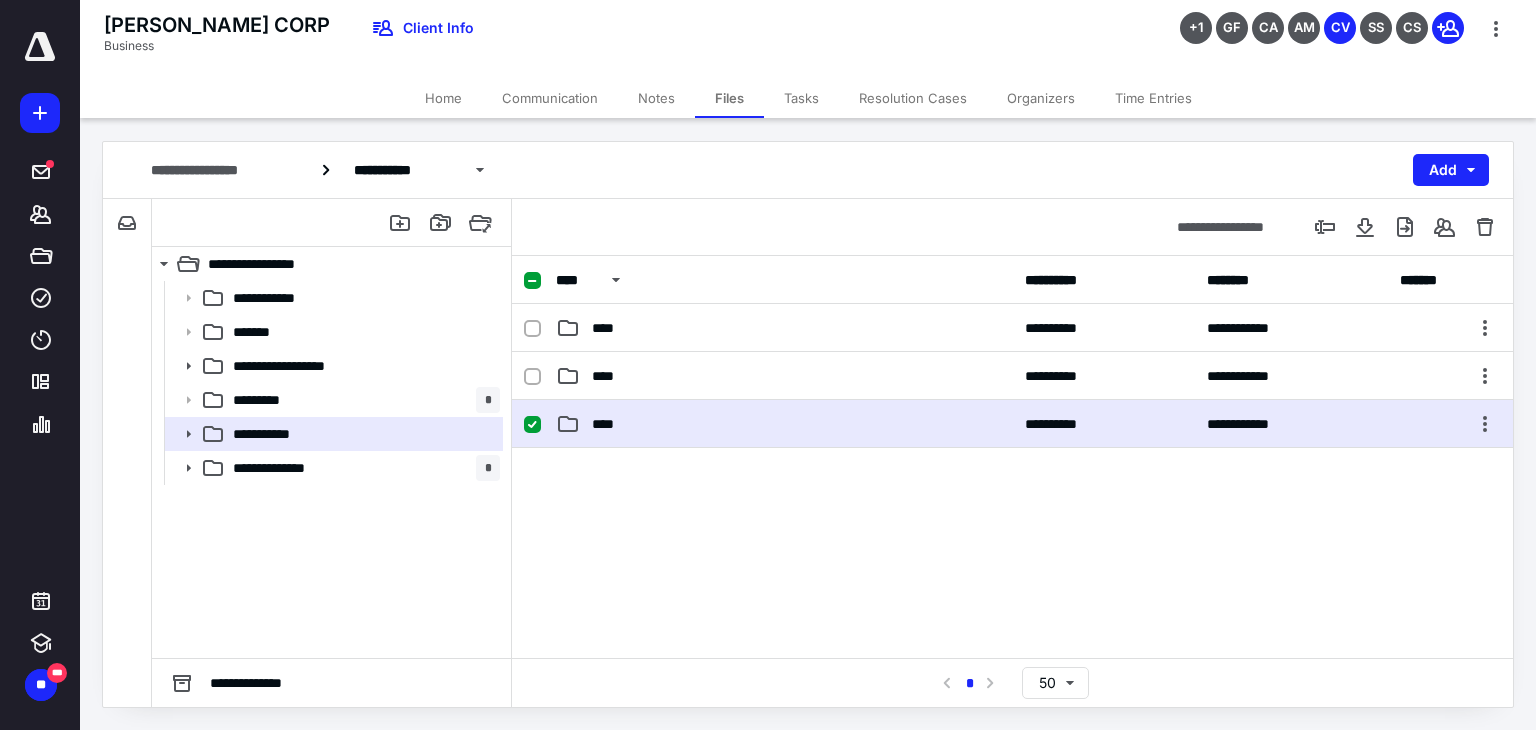 click on "****" at bounding box center (784, 424) 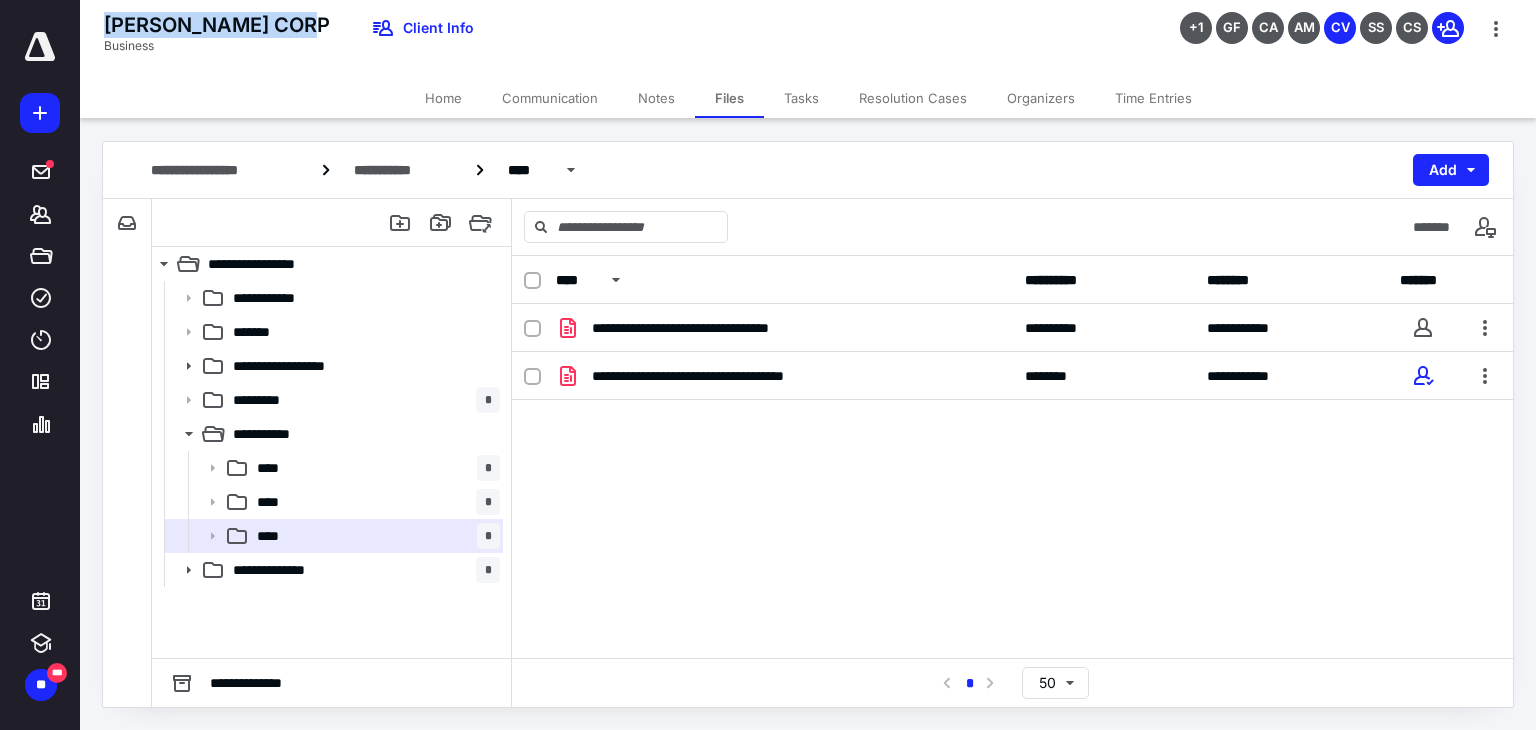 drag, startPoint x: 320, startPoint y: 21, endPoint x: 104, endPoint y: 16, distance: 216.05786 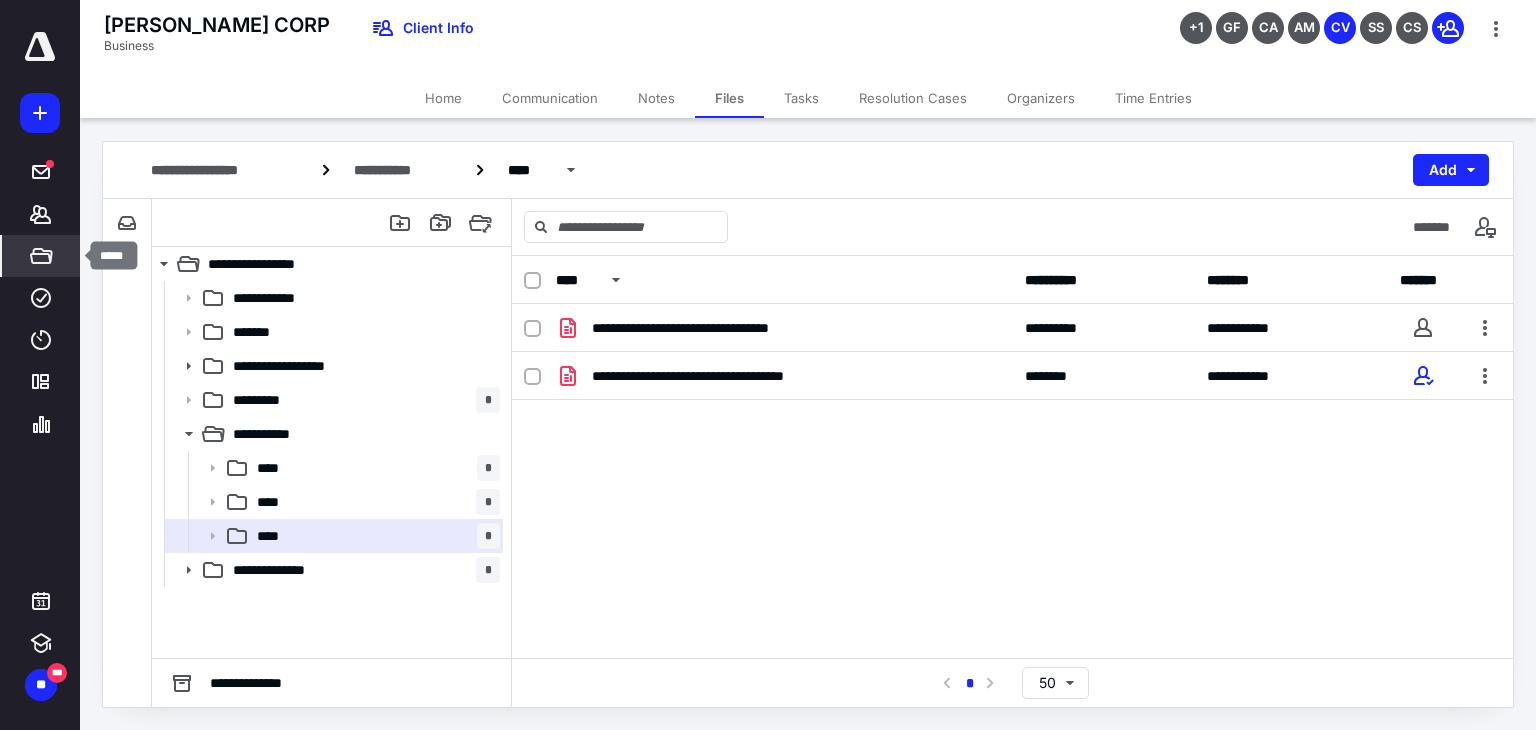 click 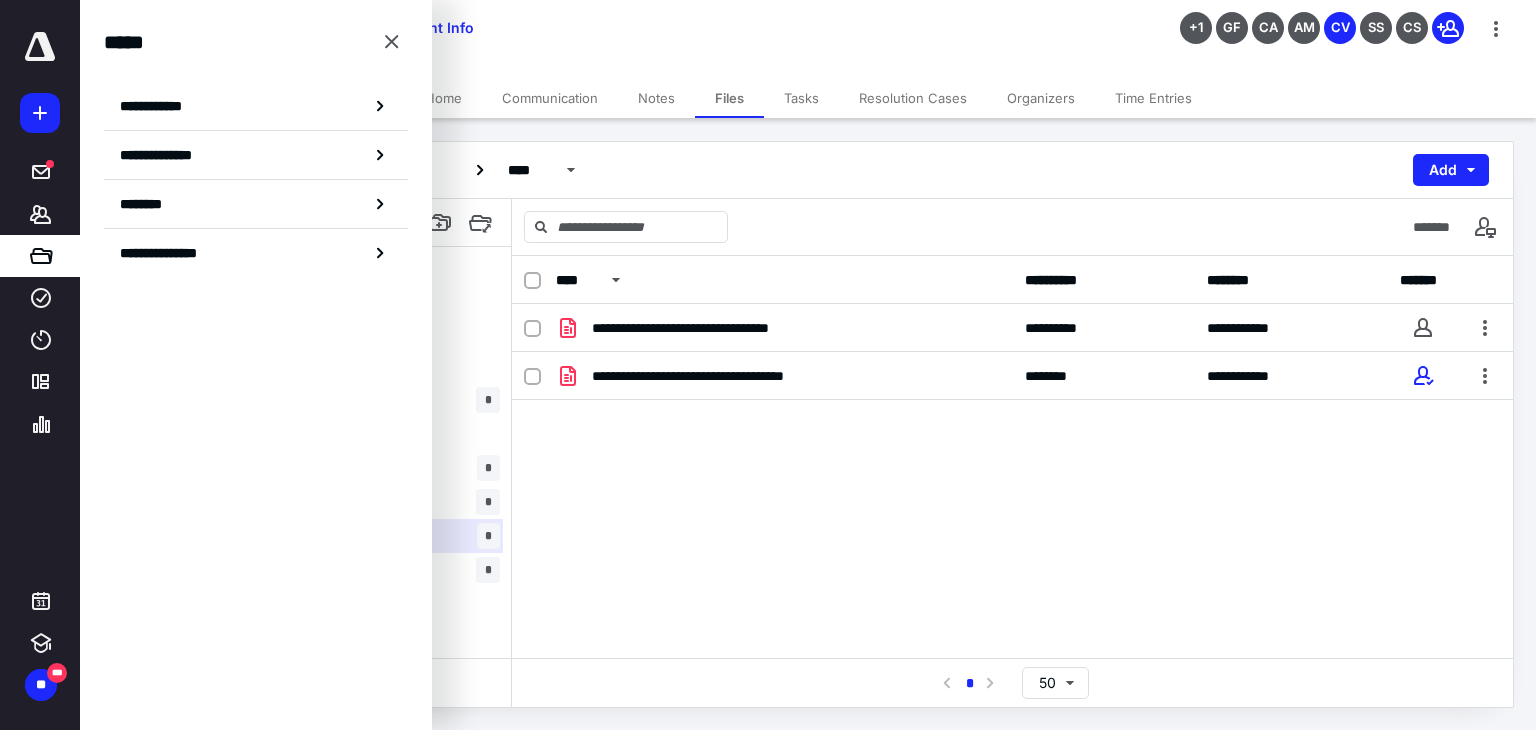 click on "**********" at bounding box center (256, 106) 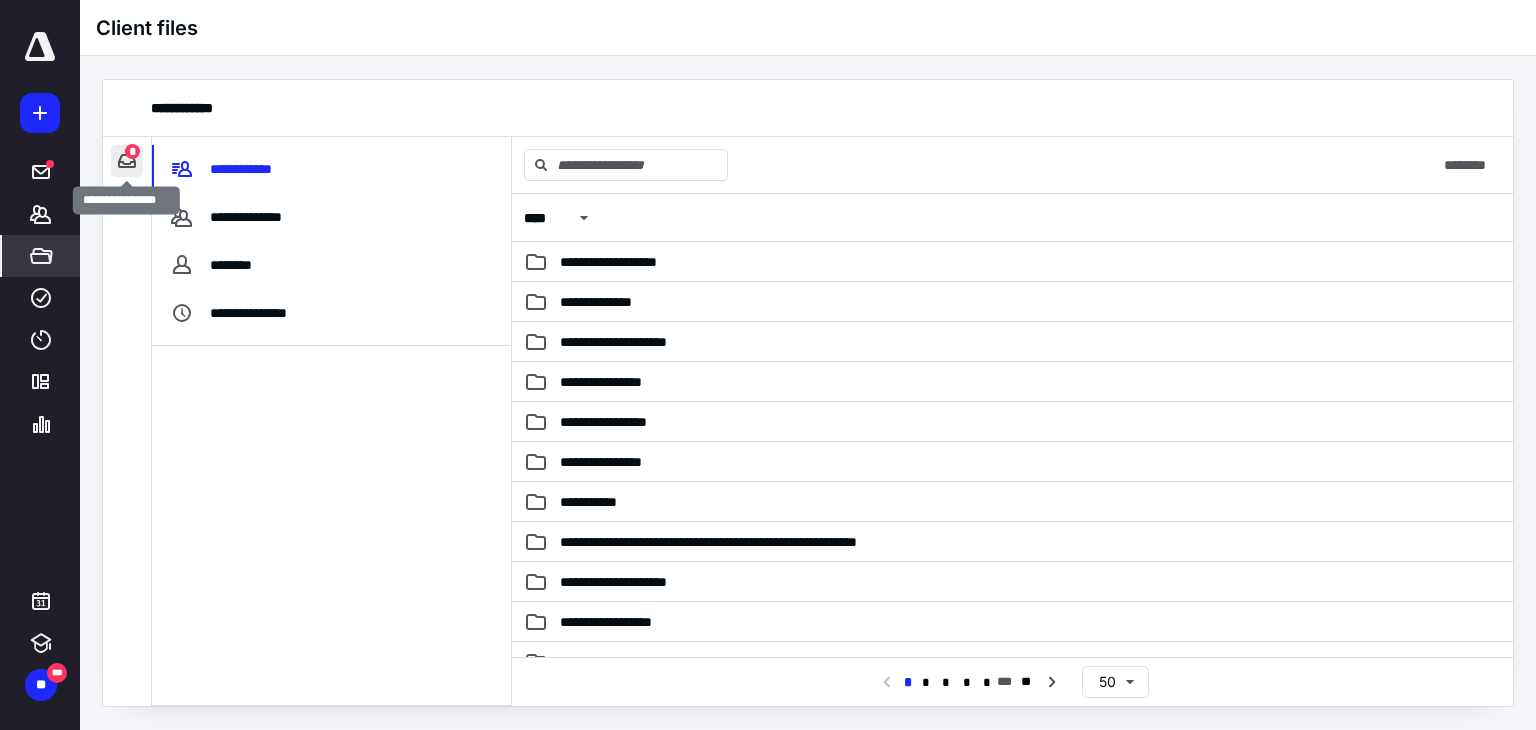 click at bounding box center [127, 161] 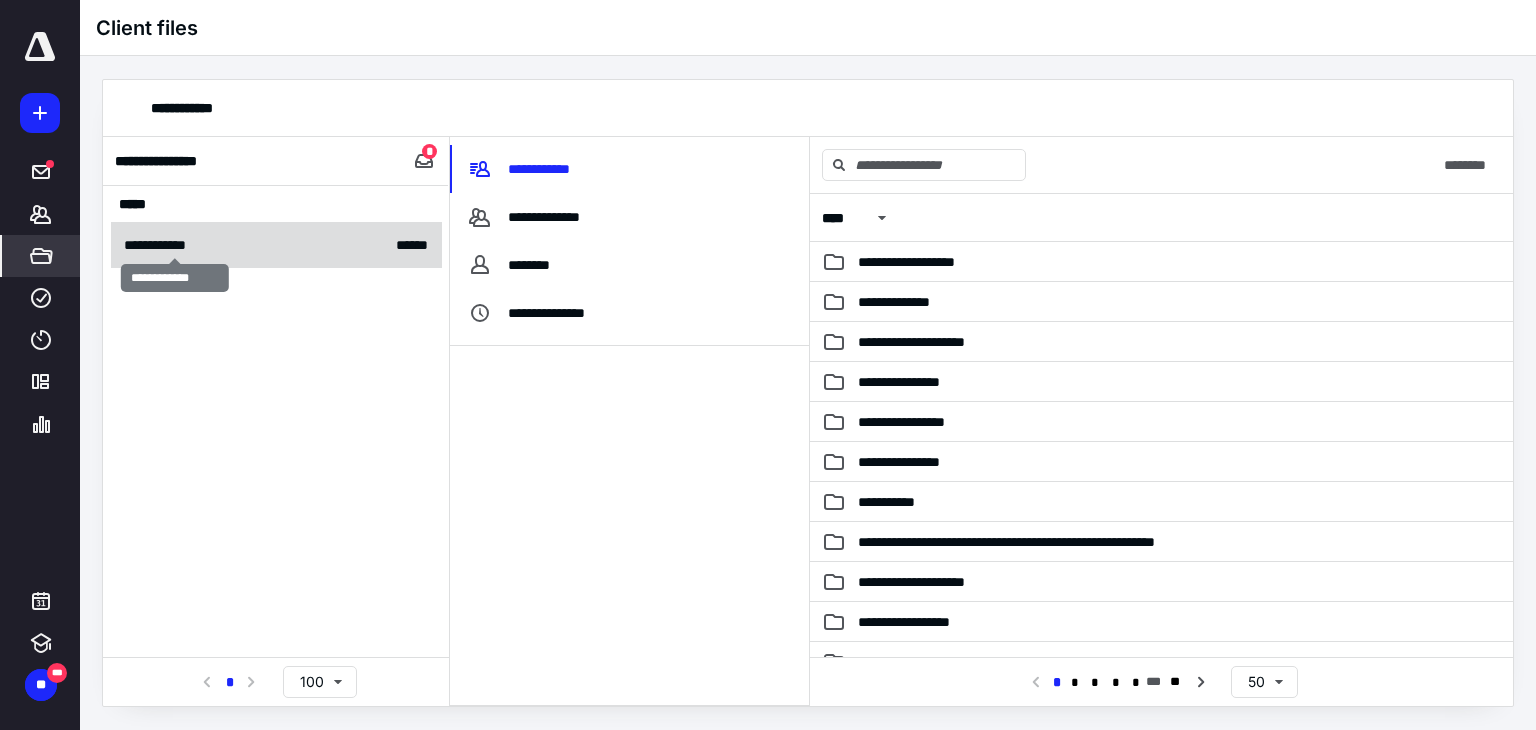 click on "**********" at bounding box center [175, 245] 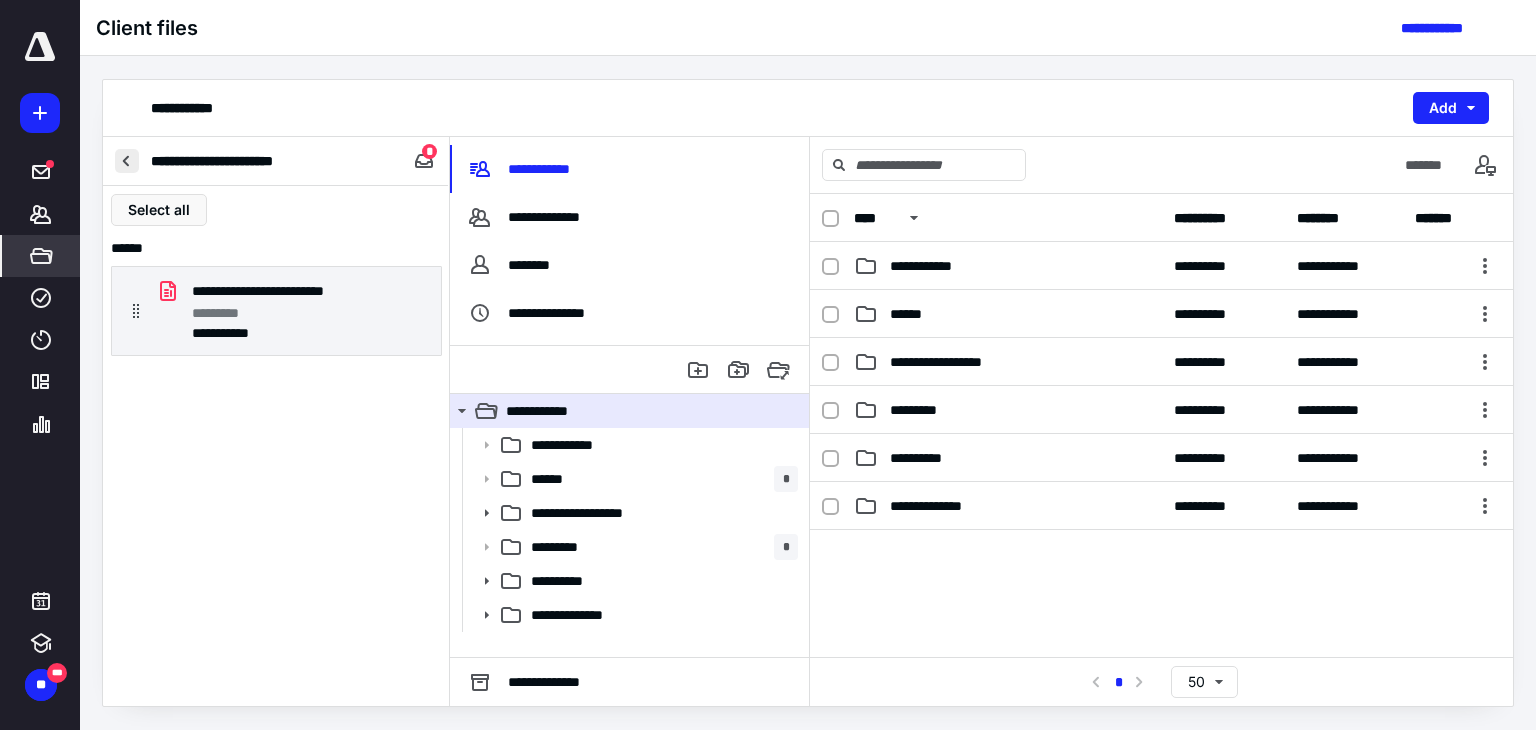 click at bounding box center [127, 161] 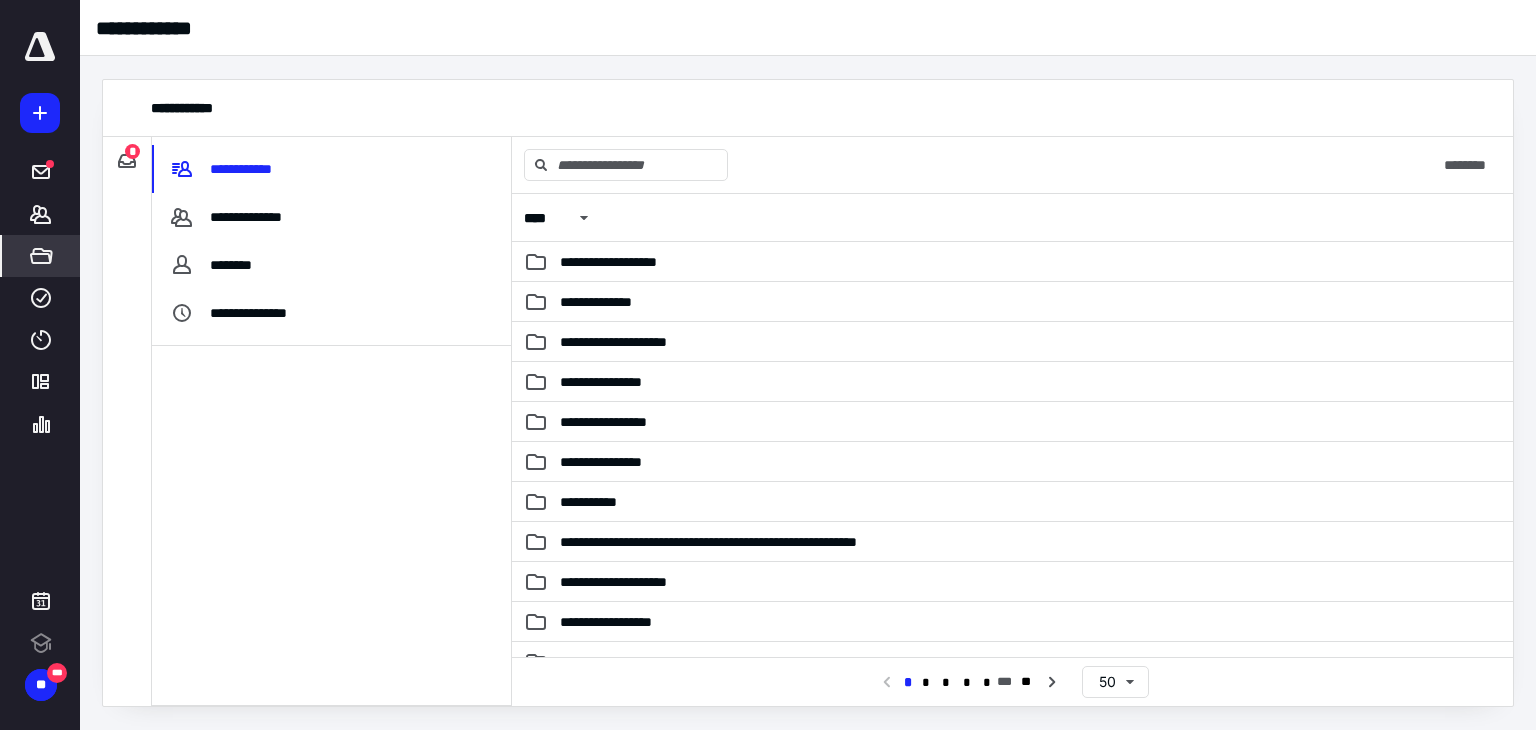 scroll, scrollTop: 0, scrollLeft: 0, axis: both 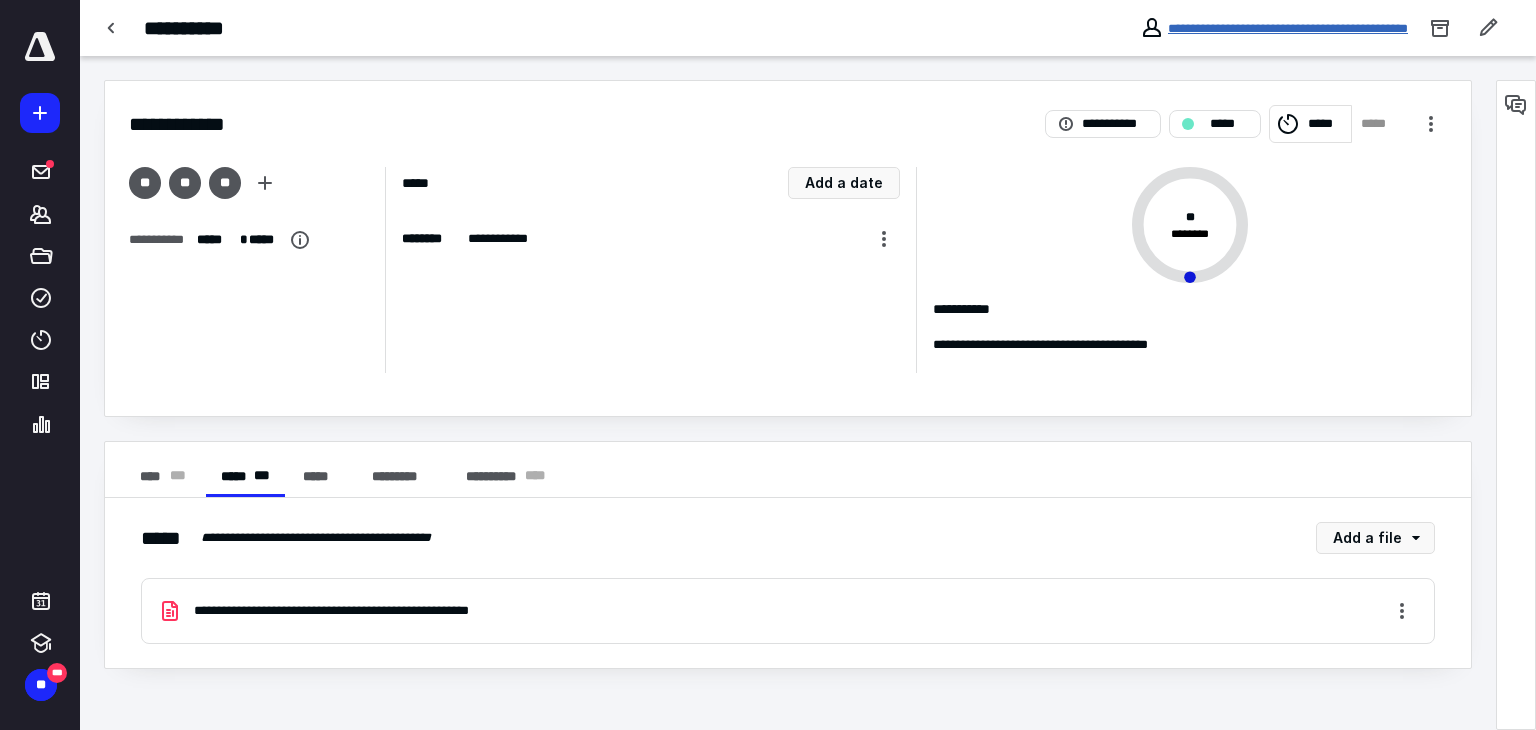 click on "**********" at bounding box center (1288, 28) 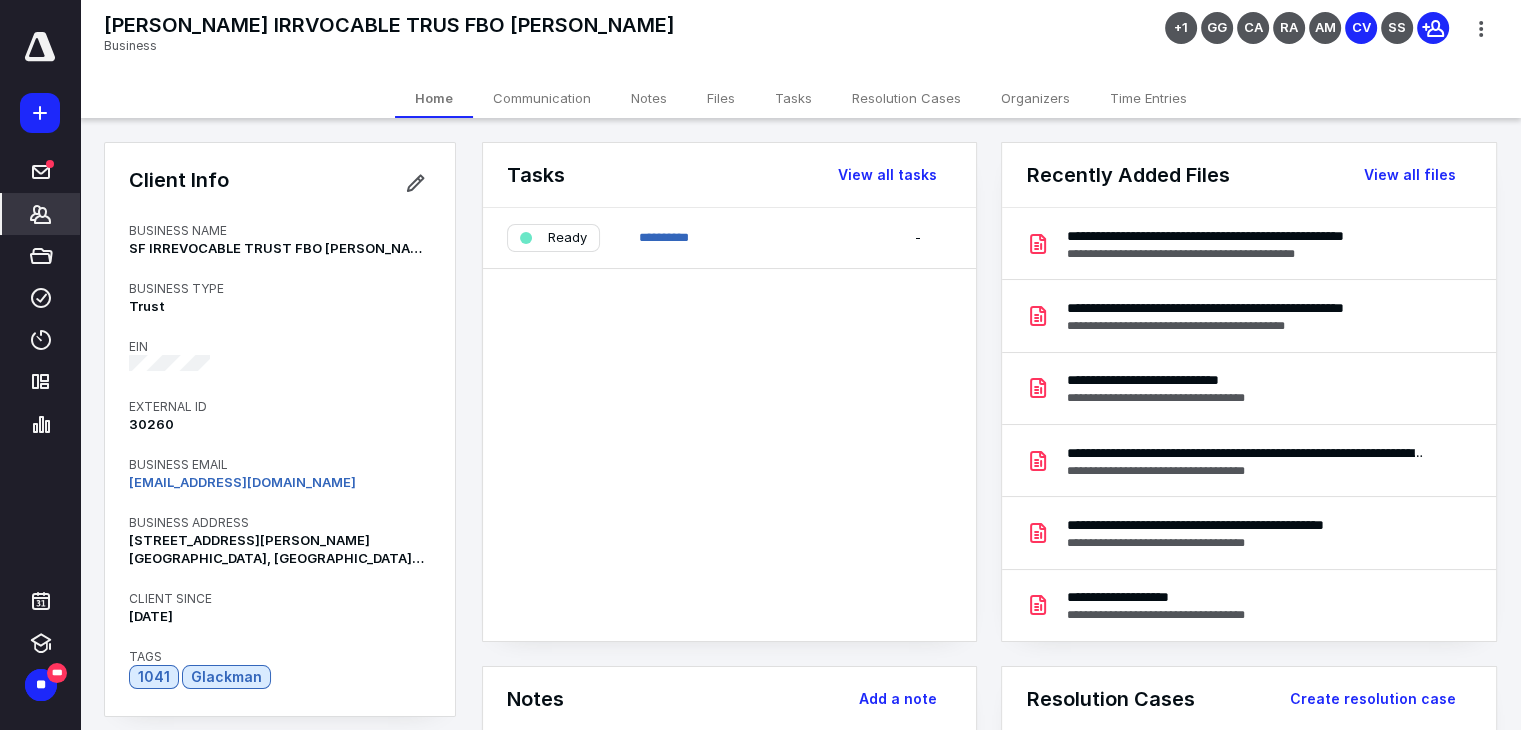 click on "Files" at bounding box center (721, 98) 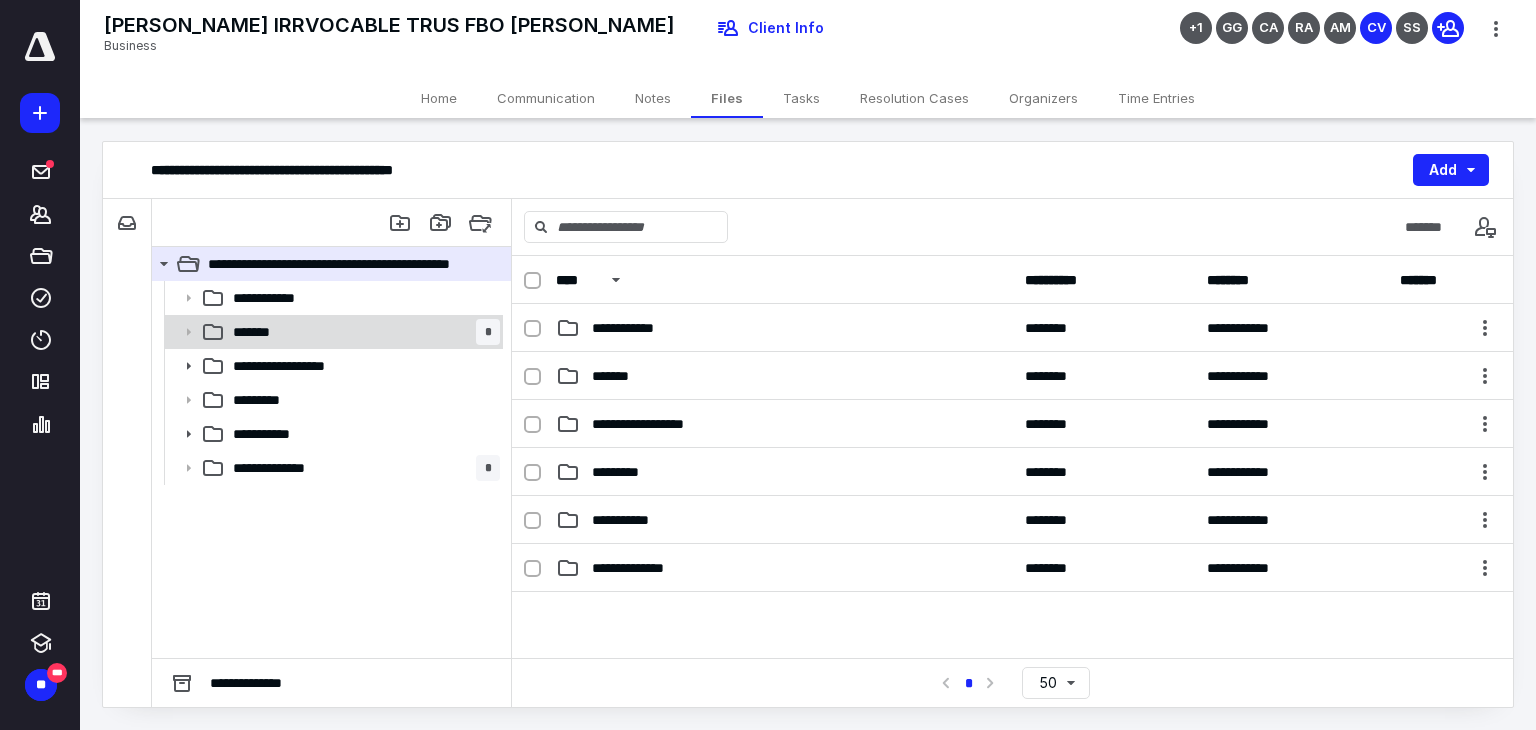 click on "******* *" at bounding box center [362, 332] 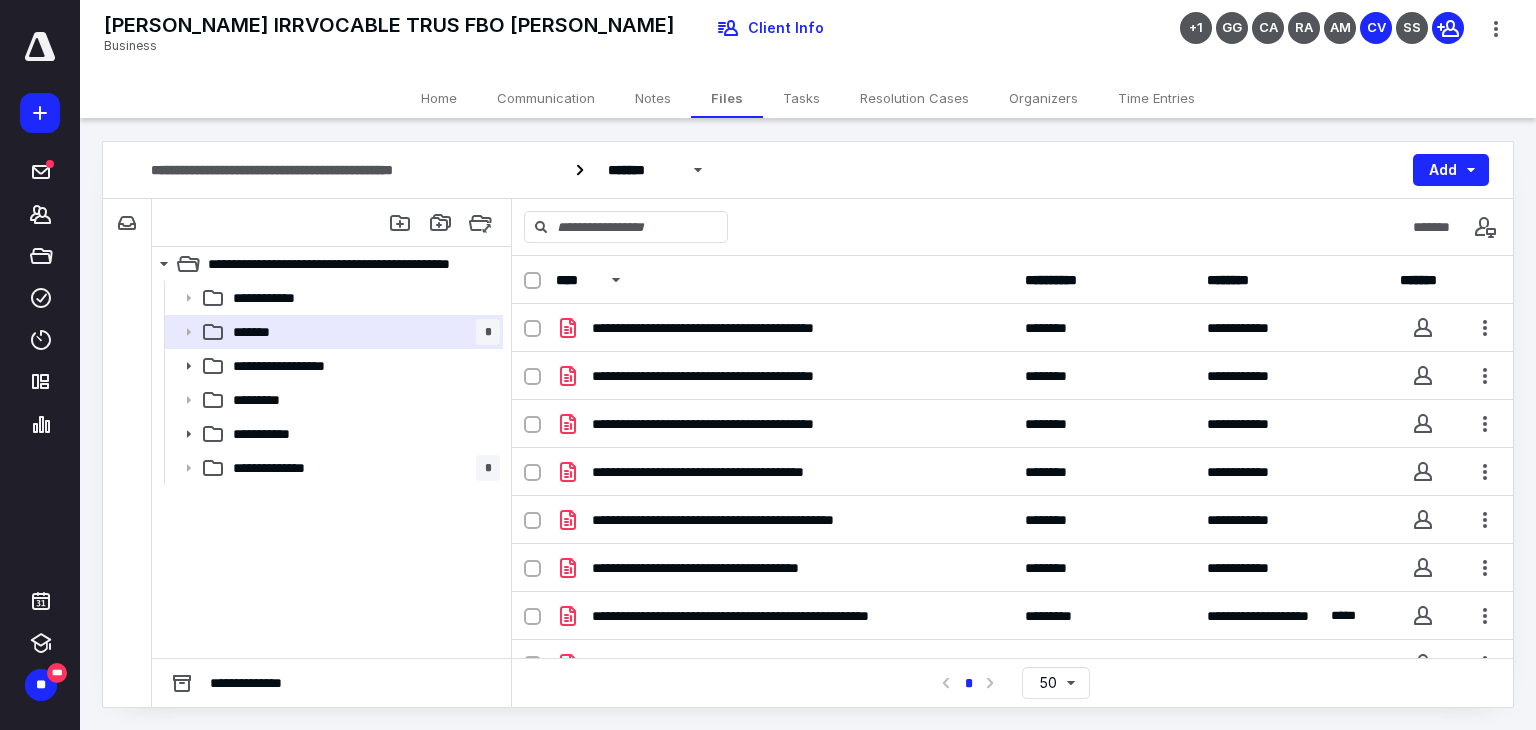 scroll, scrollTop: 28, scrollLeft: 0, axis: vertical 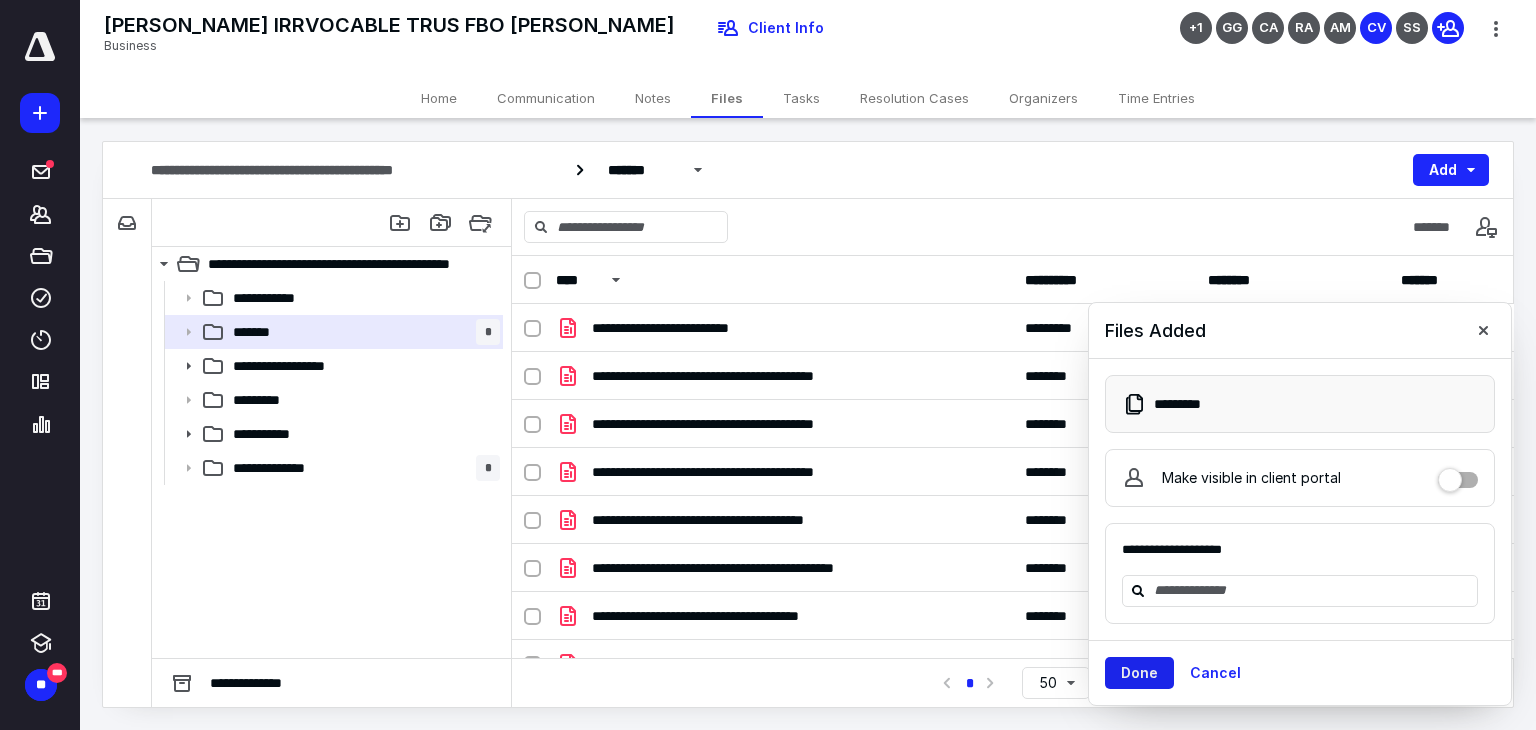 click on "Done" at bounding box center [1139, 673] 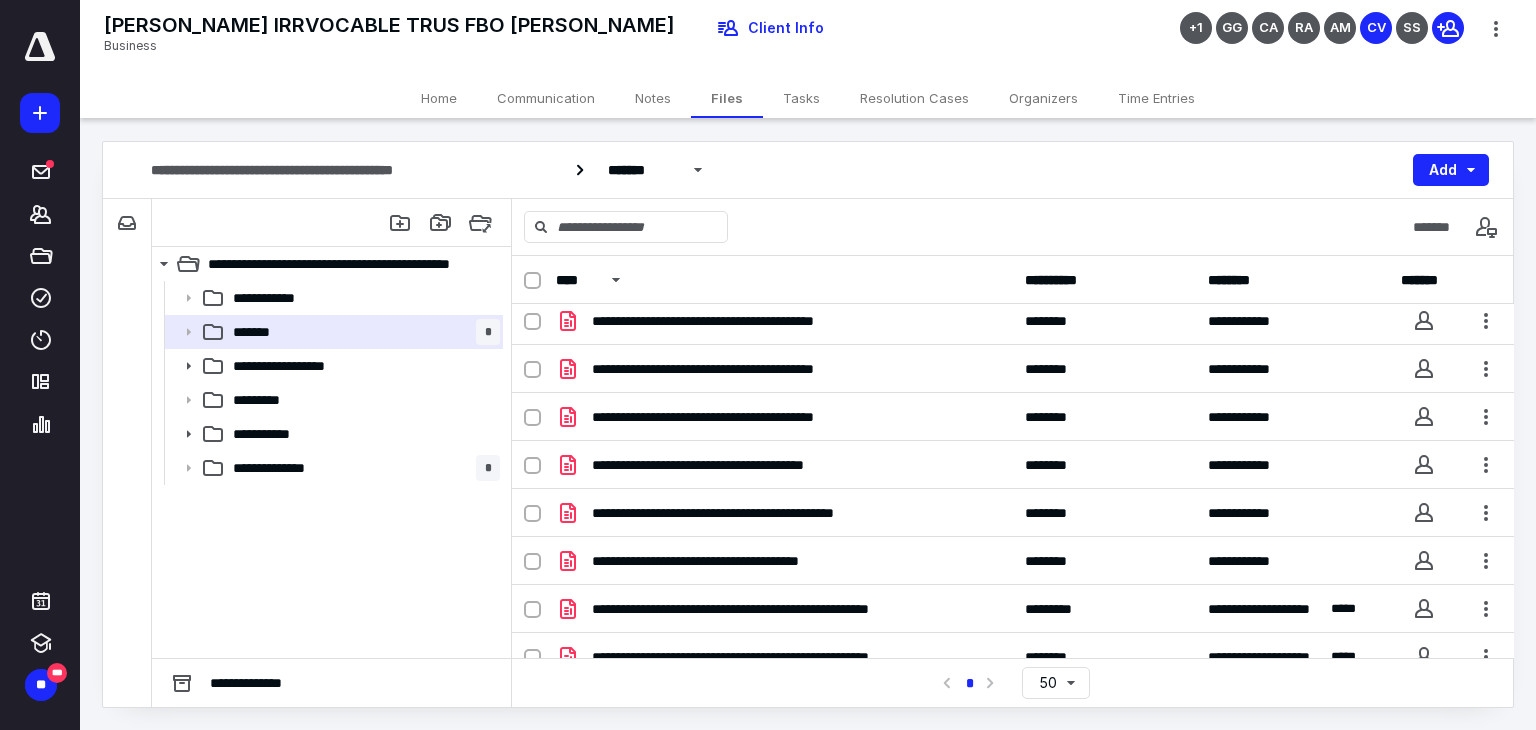scroll, scrollTop: 76, scrollLeft: 0, axis: vertical 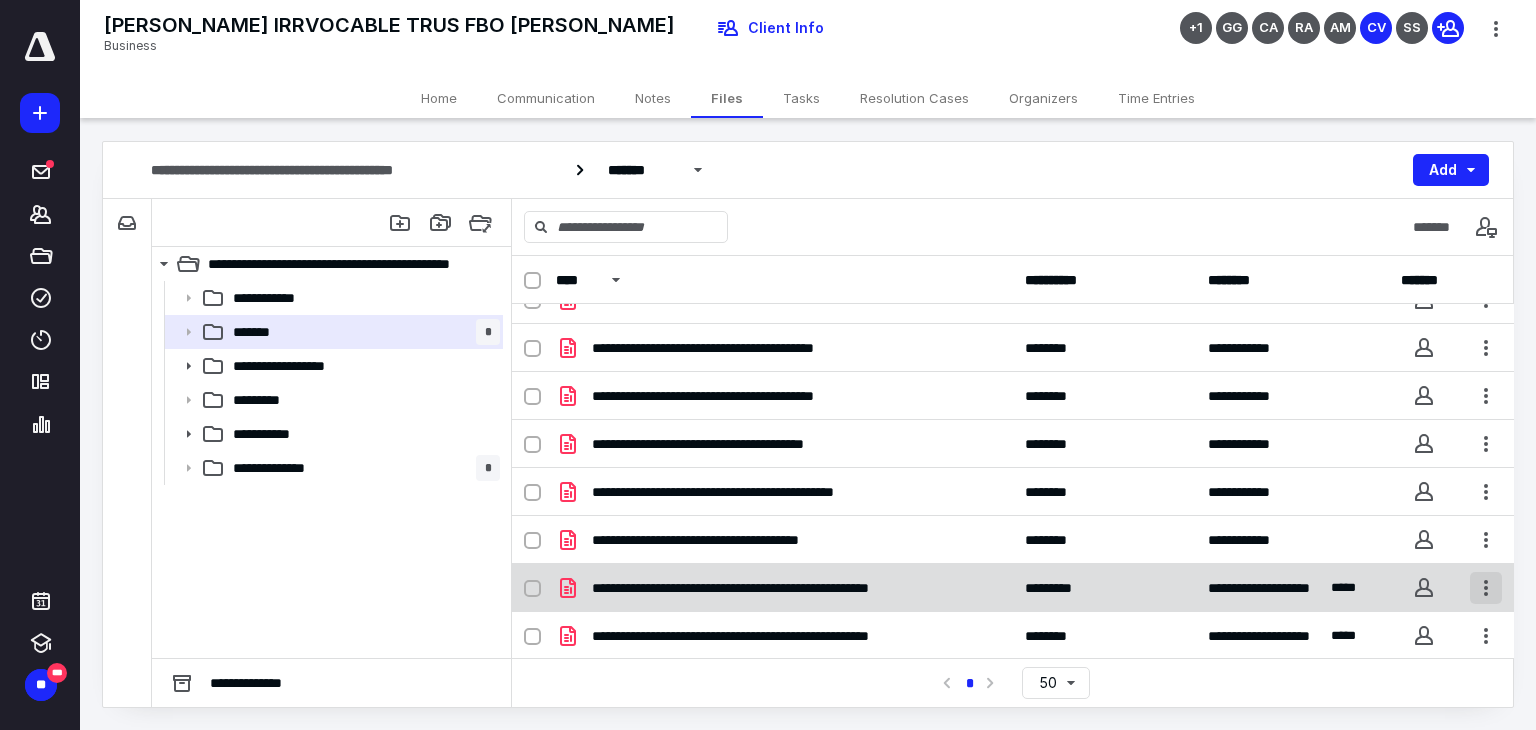 click at bounding box center [1486, 588] 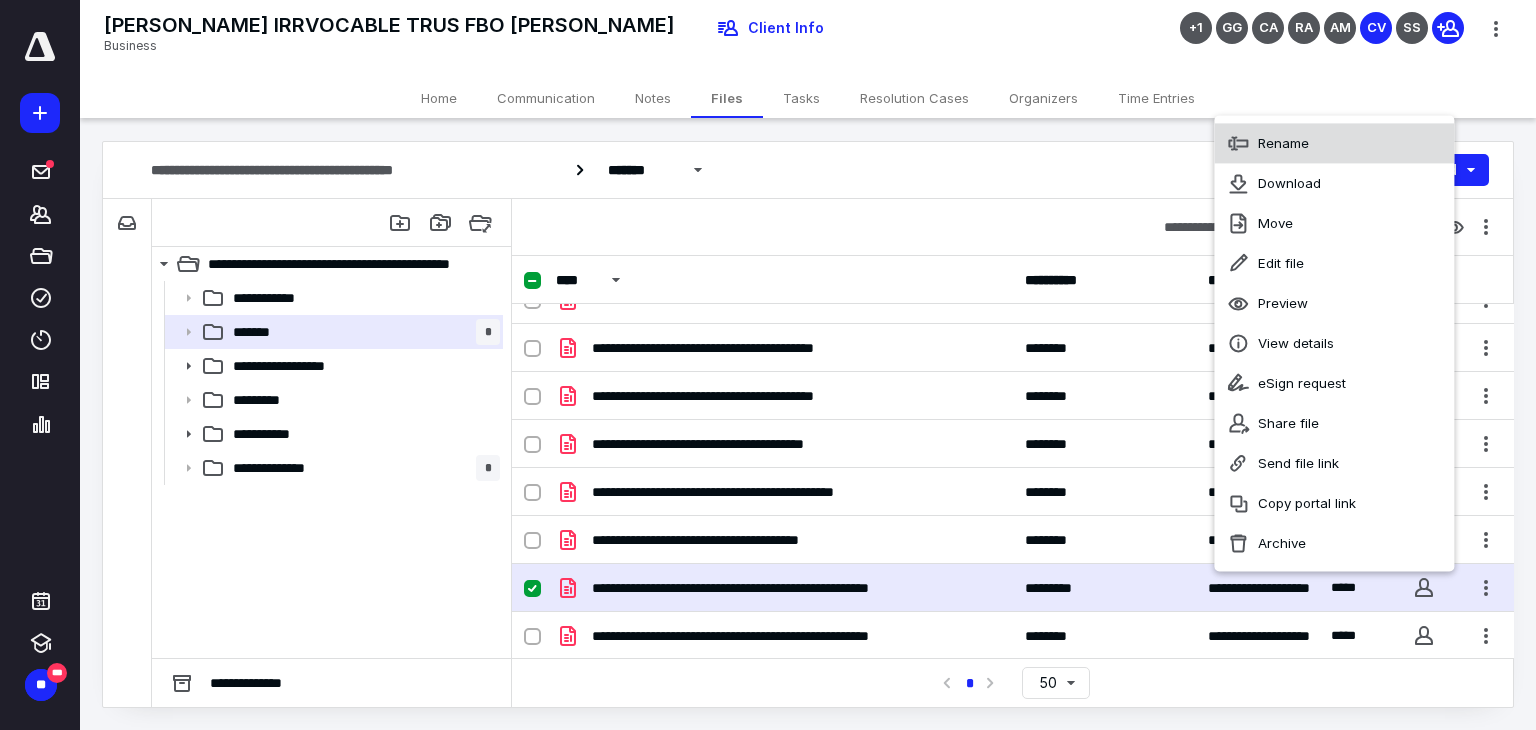 click on "Rename" at bounding box center (1334, 143) 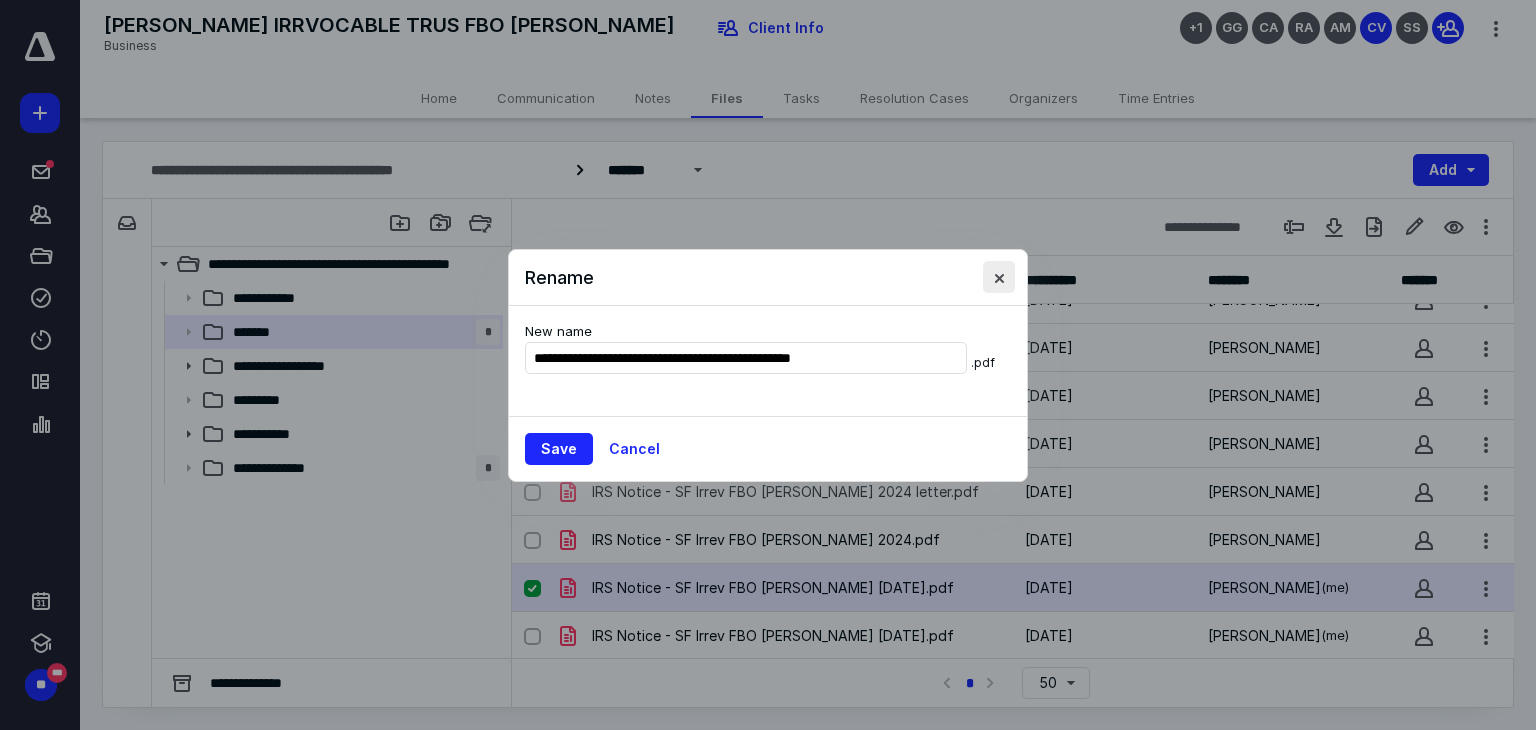 click at bounding box center [999, 277] 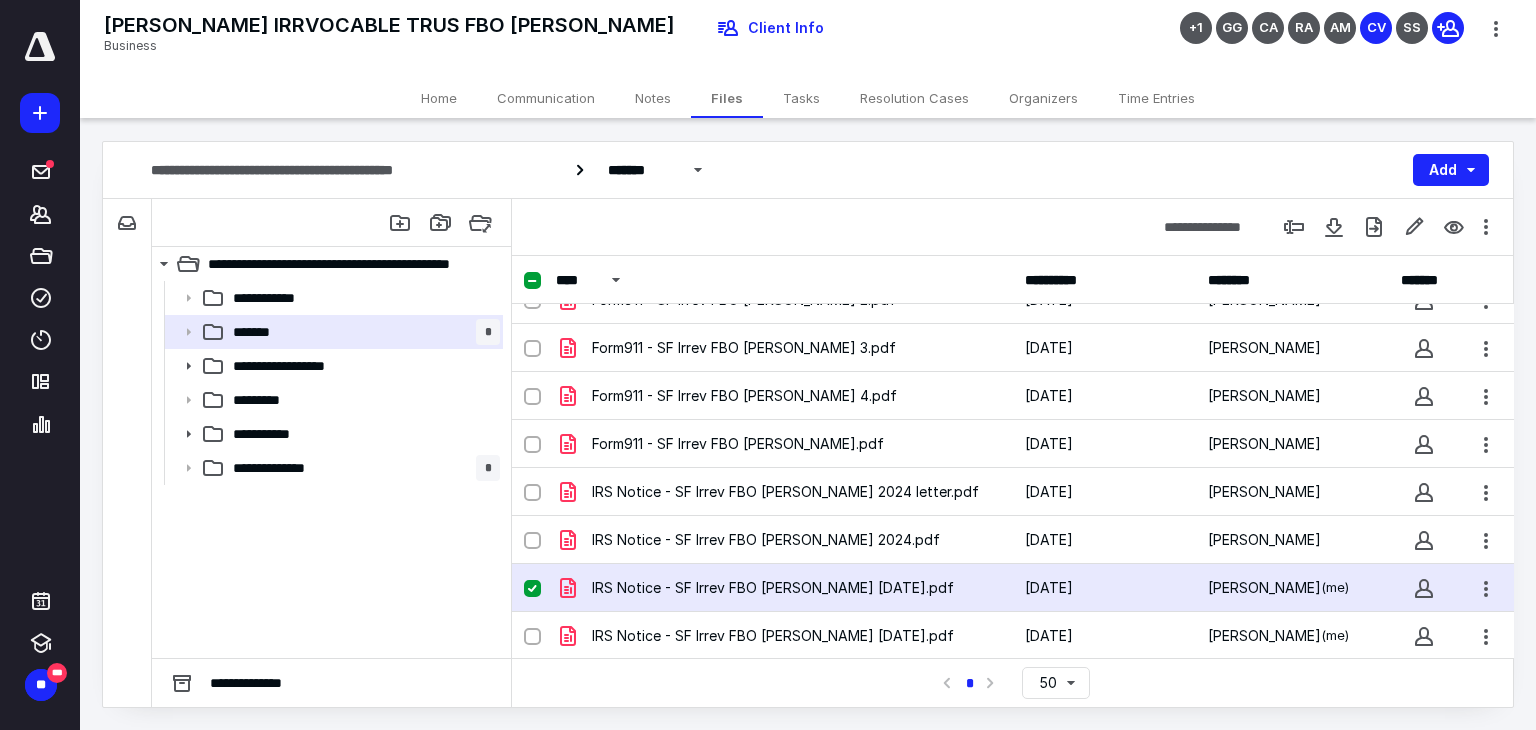 scroll, scrollTop: 0, scrollLeft: 0, axis: both 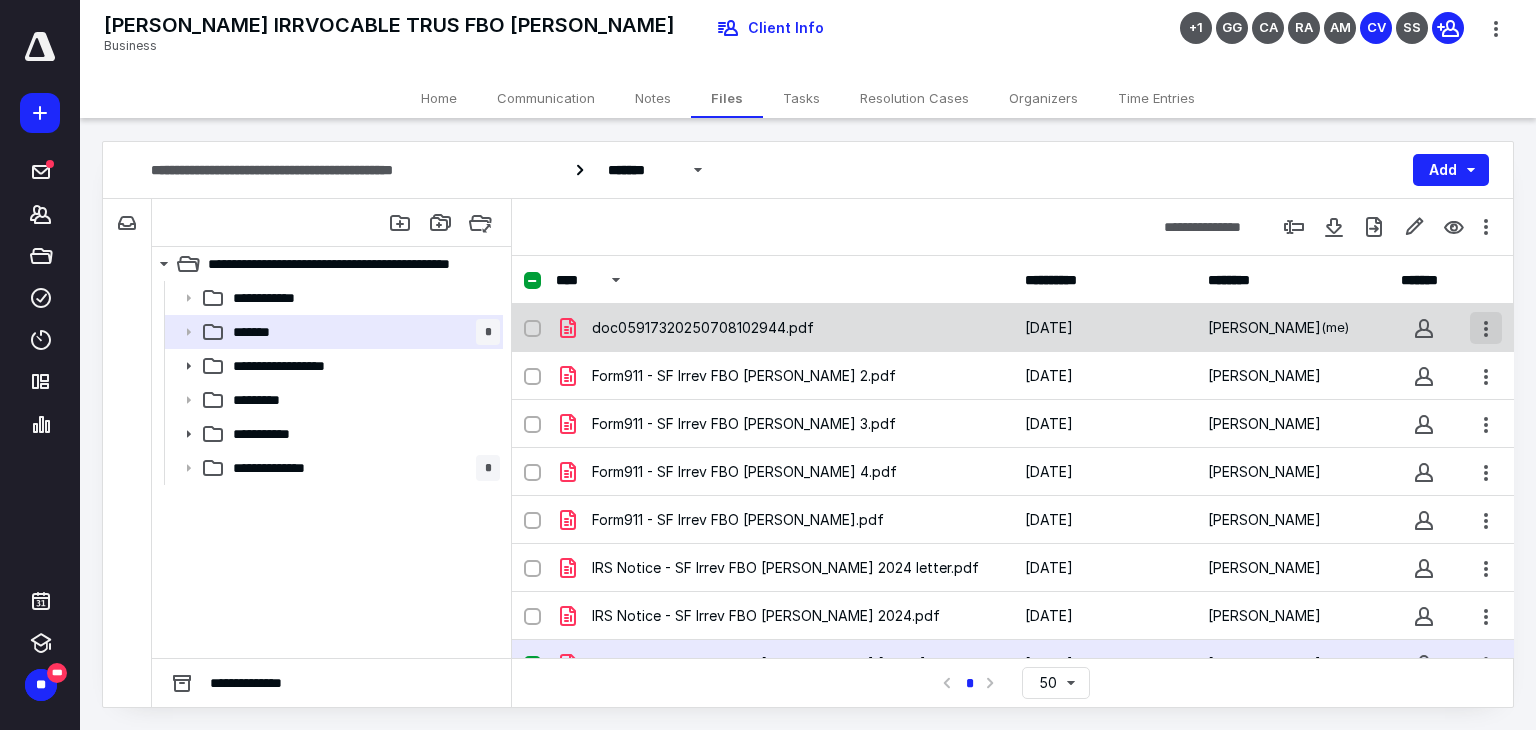 click at bounding box center [1486, 328] 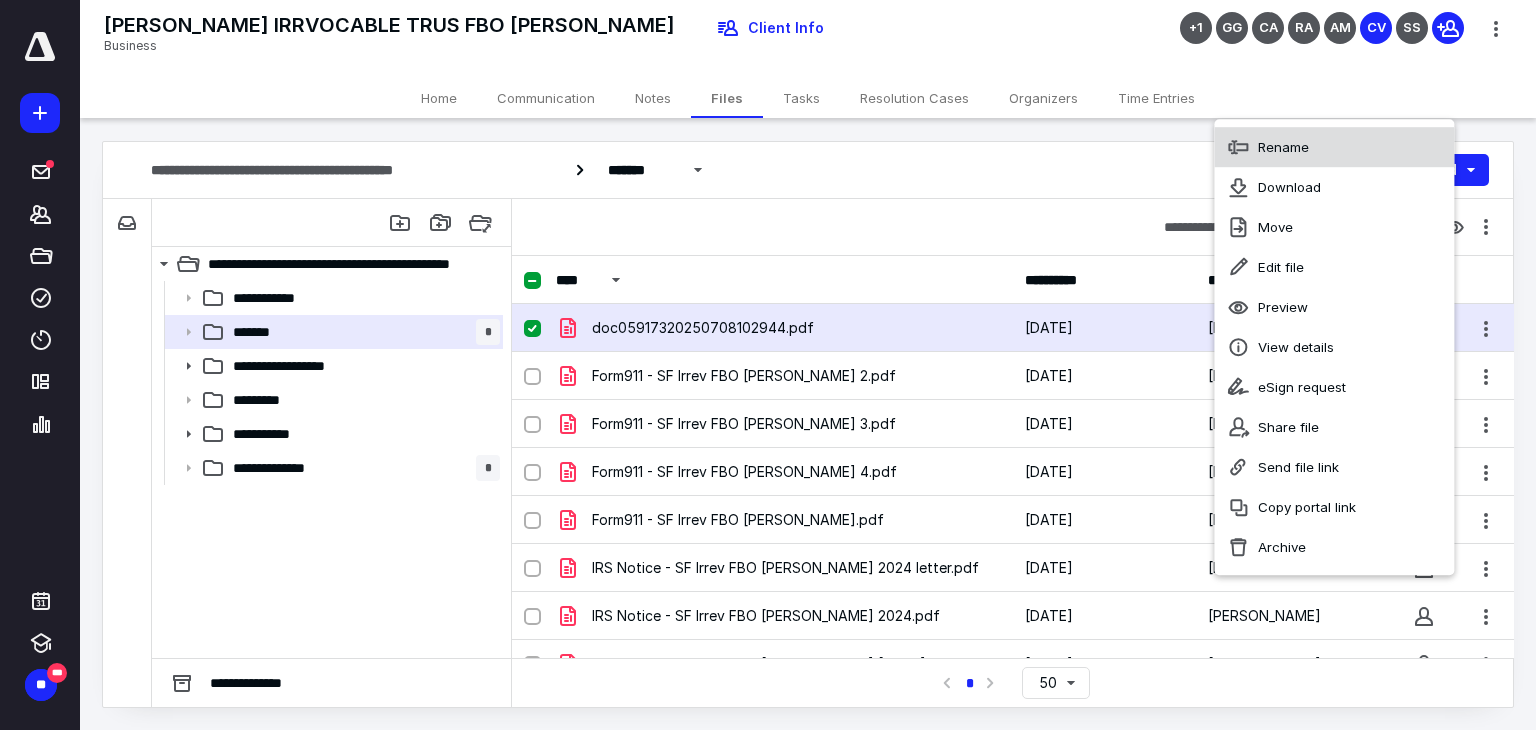 click on "Rename" at bounding box center (1283, 147) 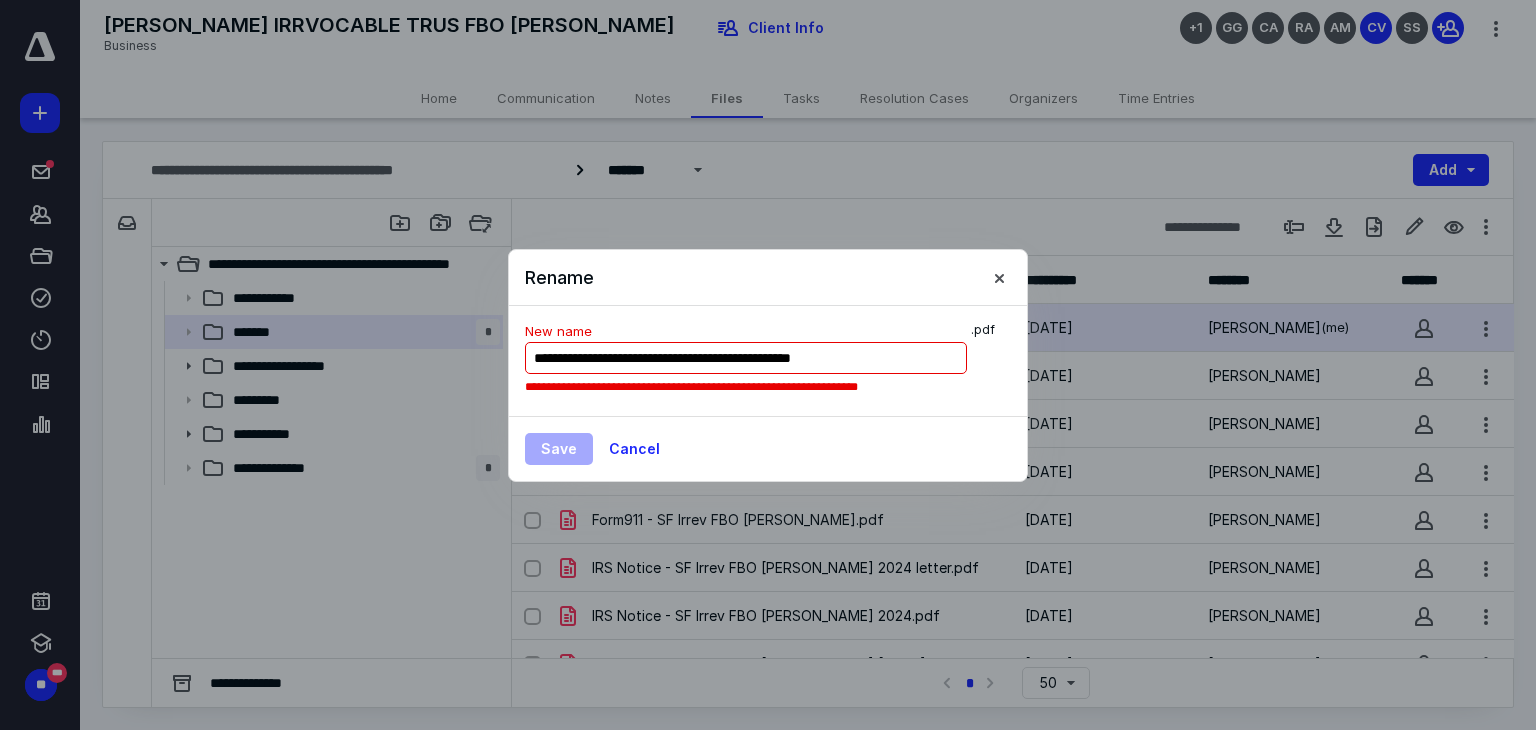 click on "**********" at bounding box center [746, 358] 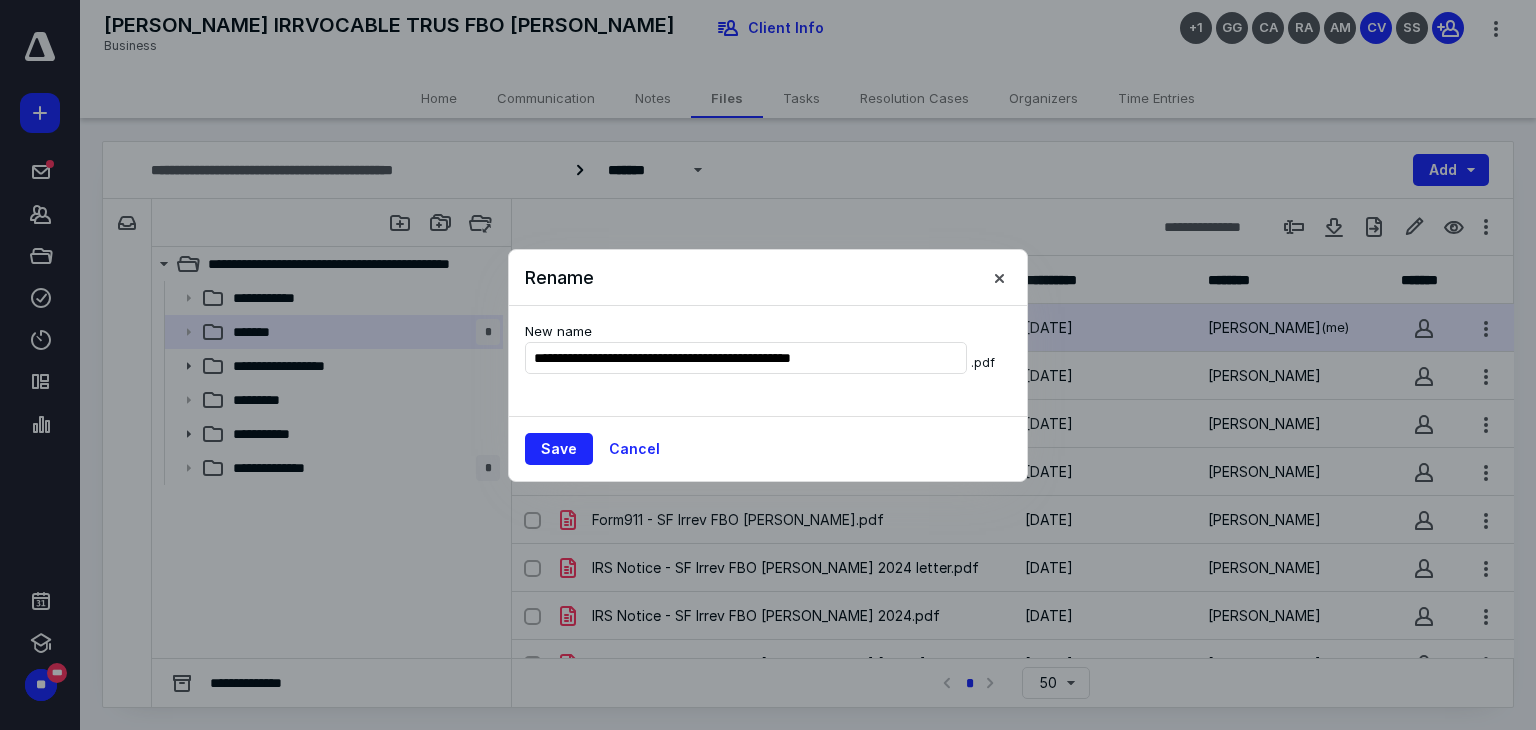 type on "**********" 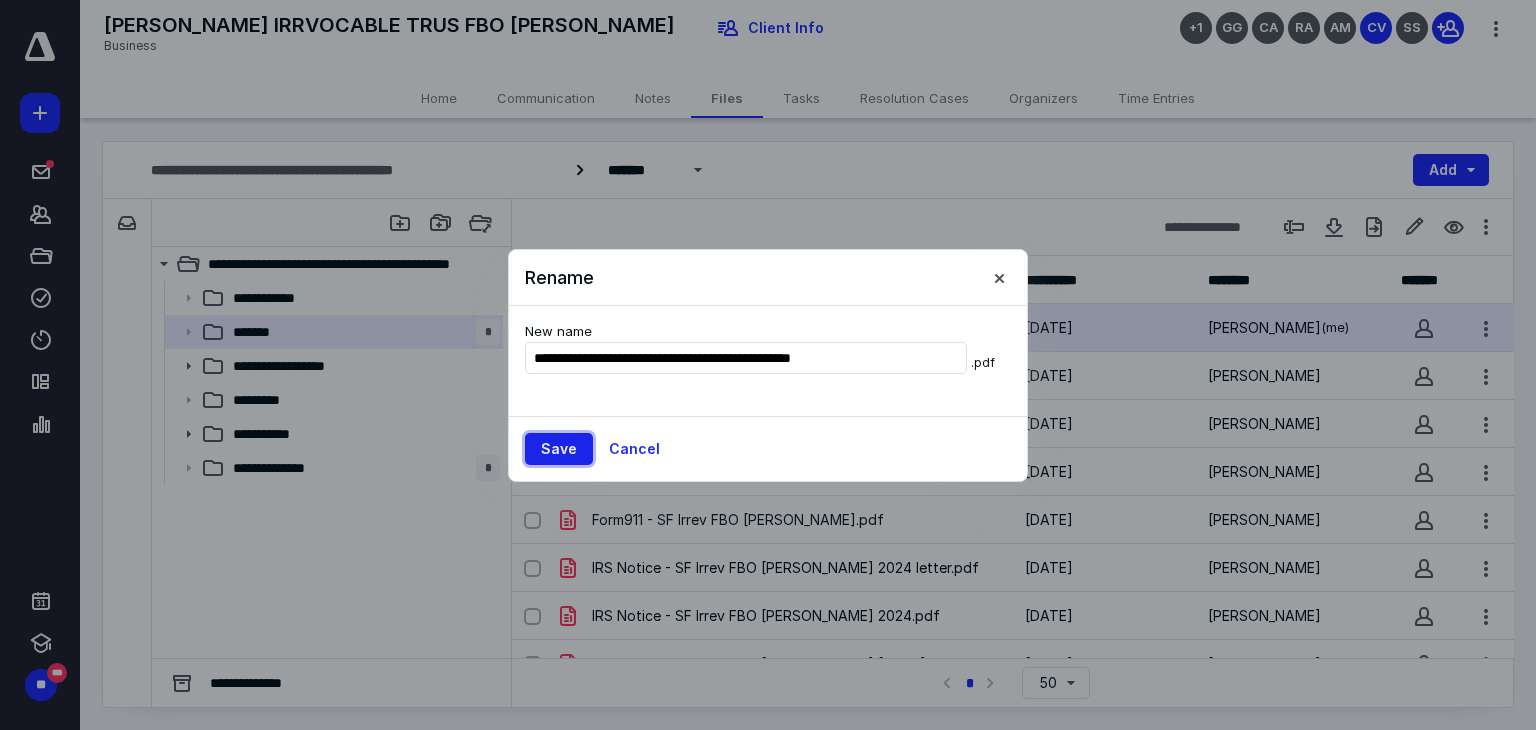 click on "Save" at bounding box center (559, 449) 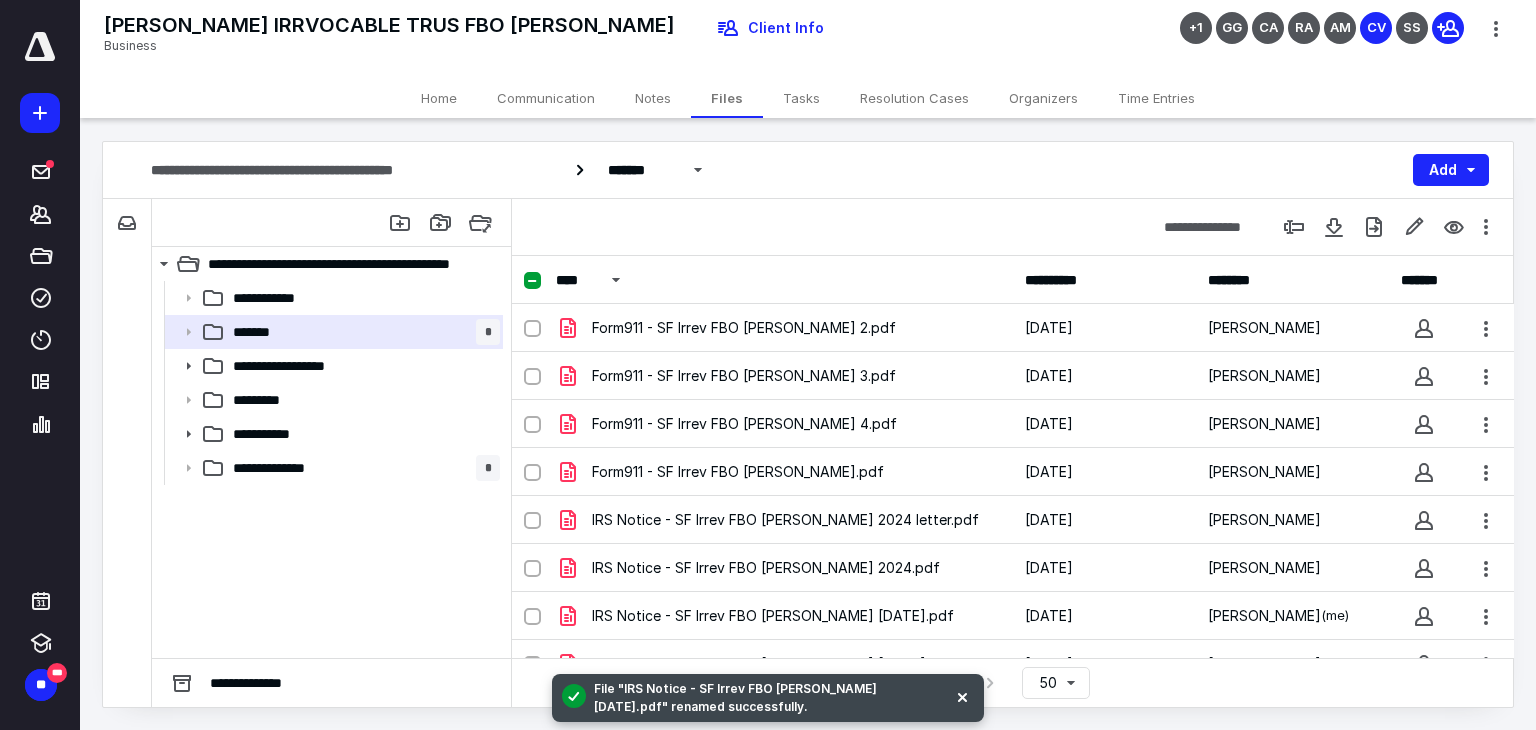 scroll, scrollTop: 76, scrollLeft: 0, axis: vertical 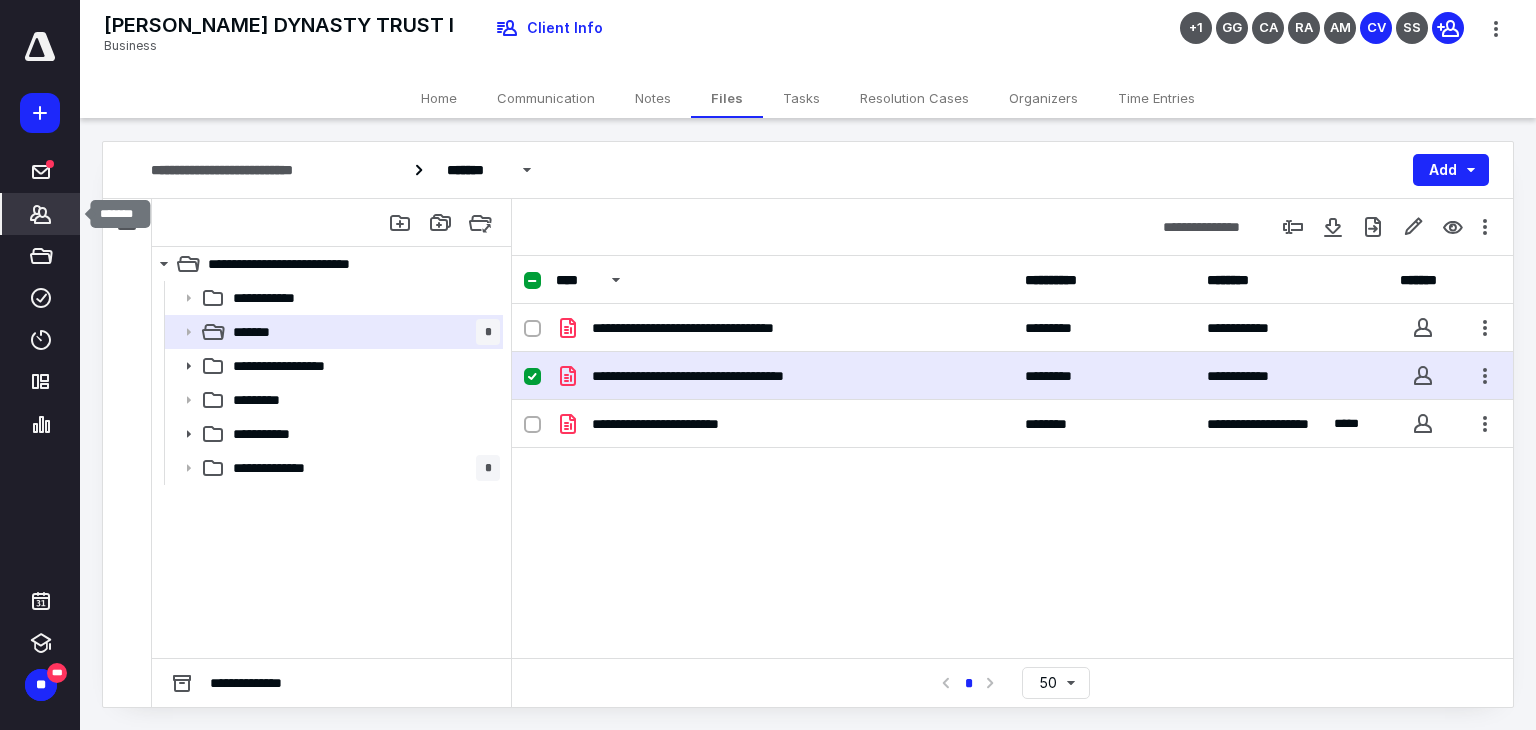 click 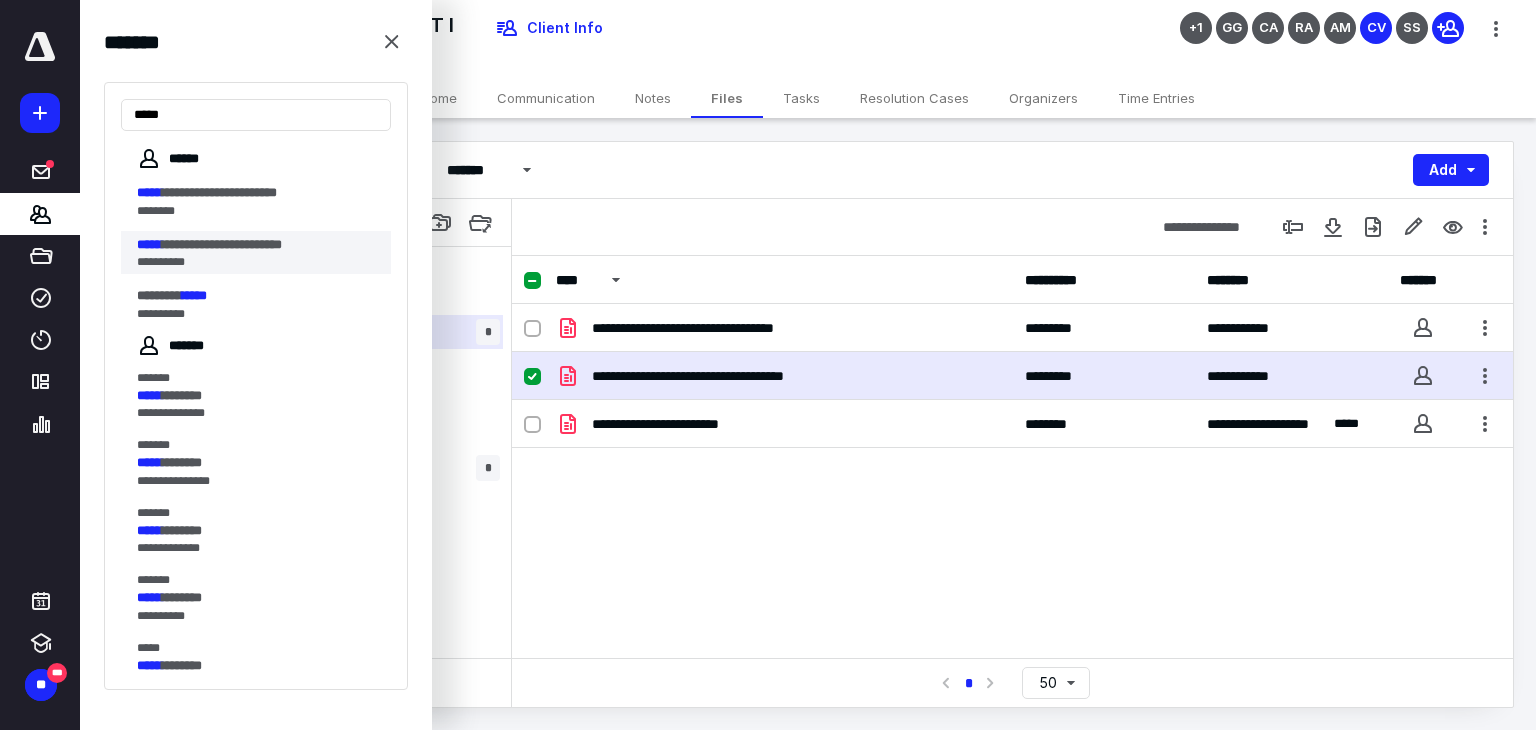 type on "*****" 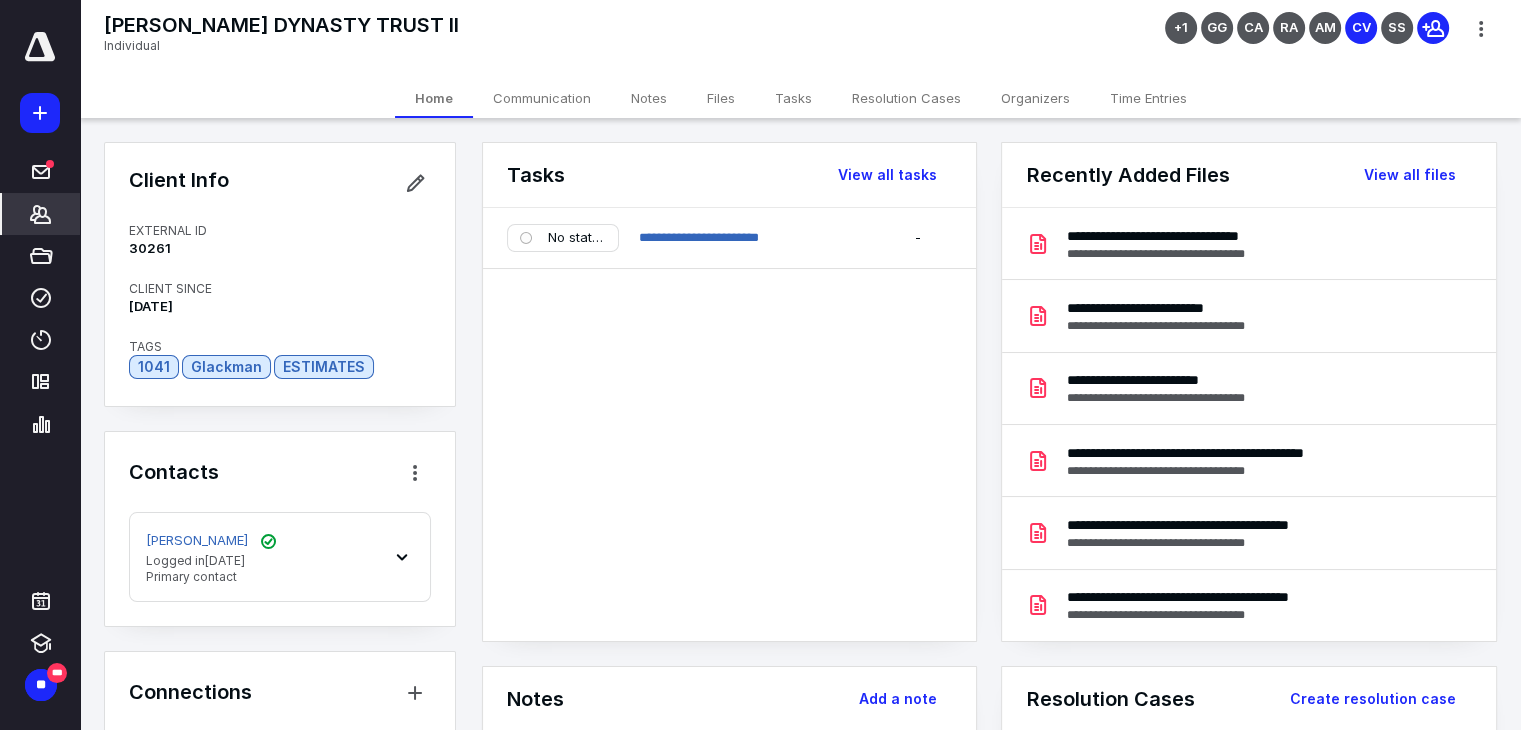 click on "Files" at bounding box center (721, 98) 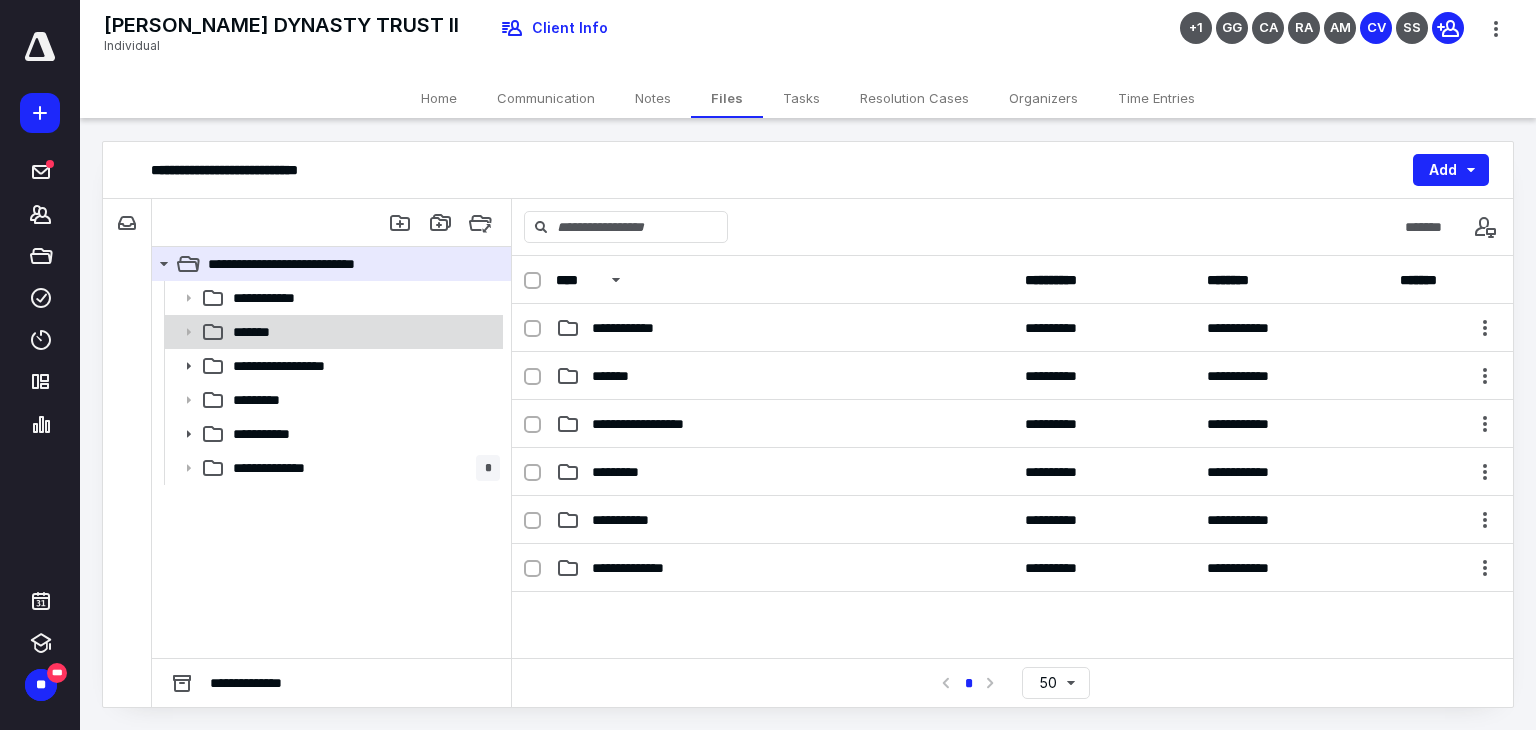 click on "*******" at bounding box center (362, 332) 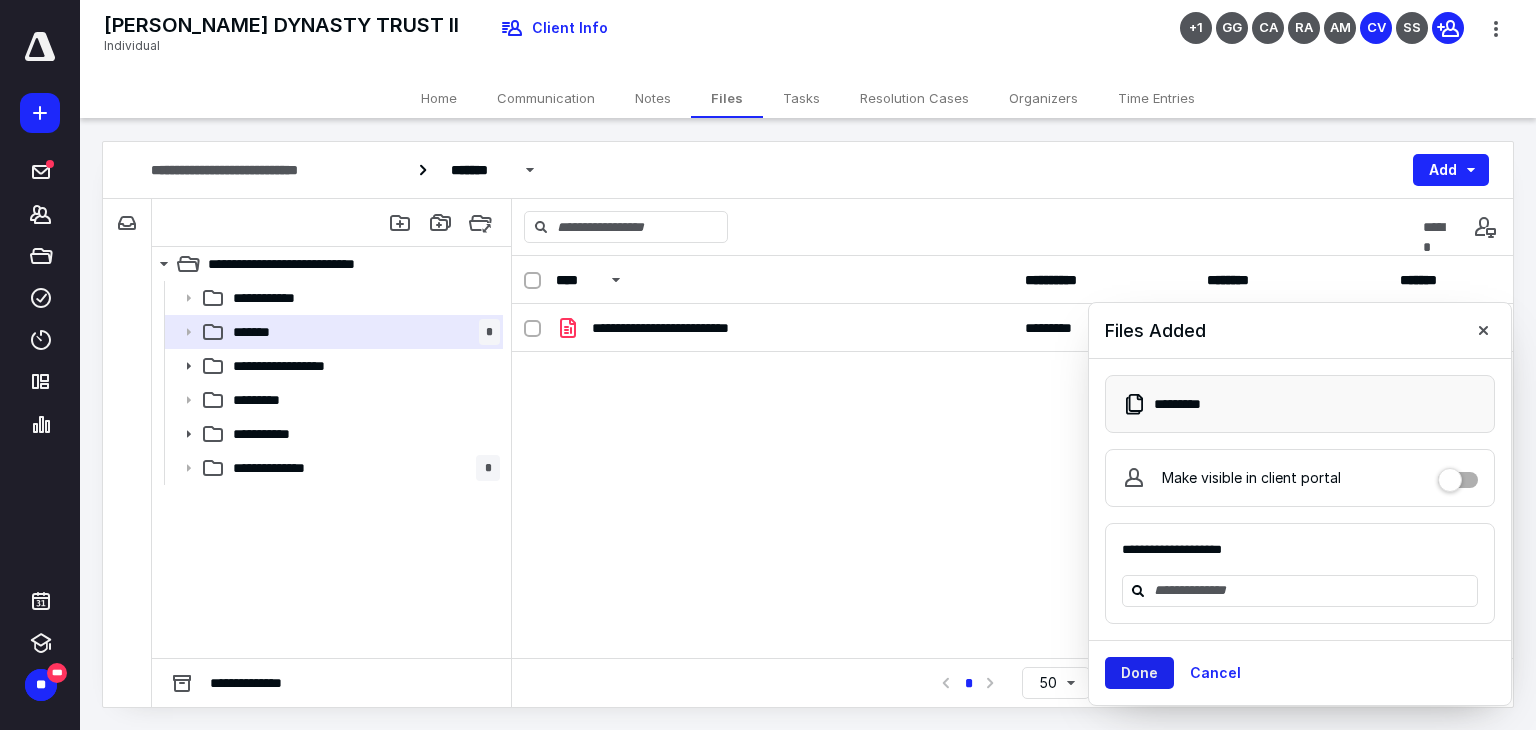 click on "Done" at bounding box center (1139, 673) 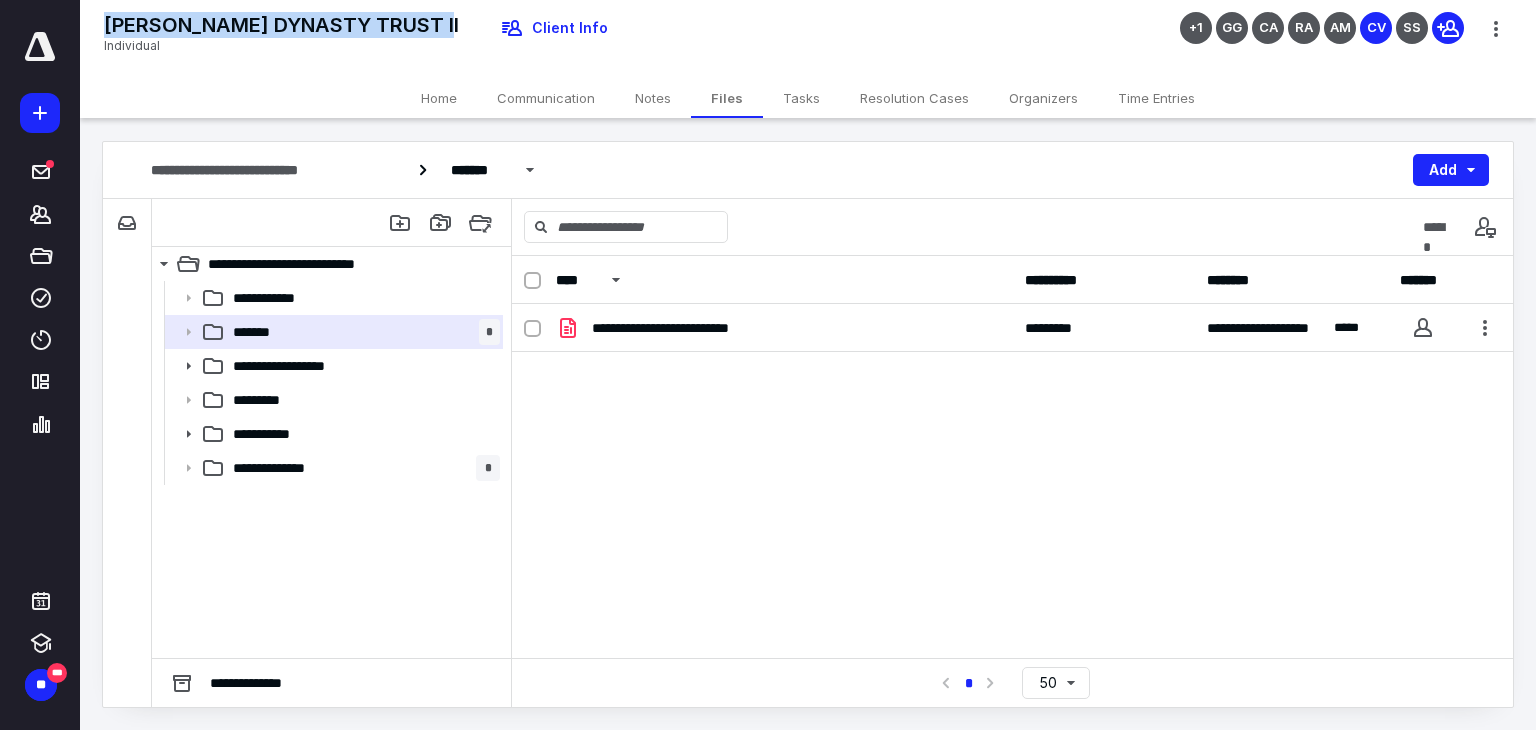drag, startPoint x: 456, startPoint y: 32, endPoint x: 103, endPoint y: 24, distance: 353.09064 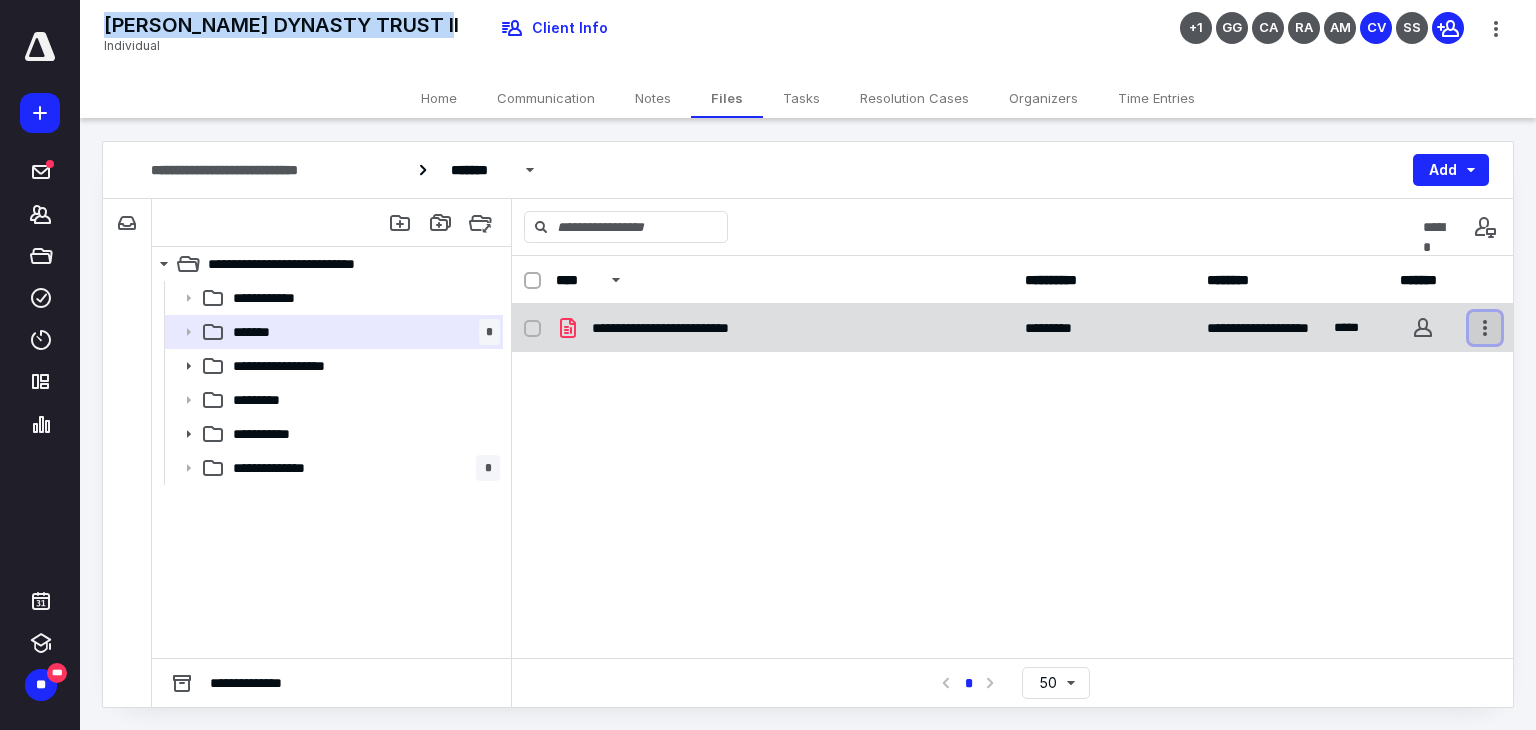 click at bounding box center [1485, 328] 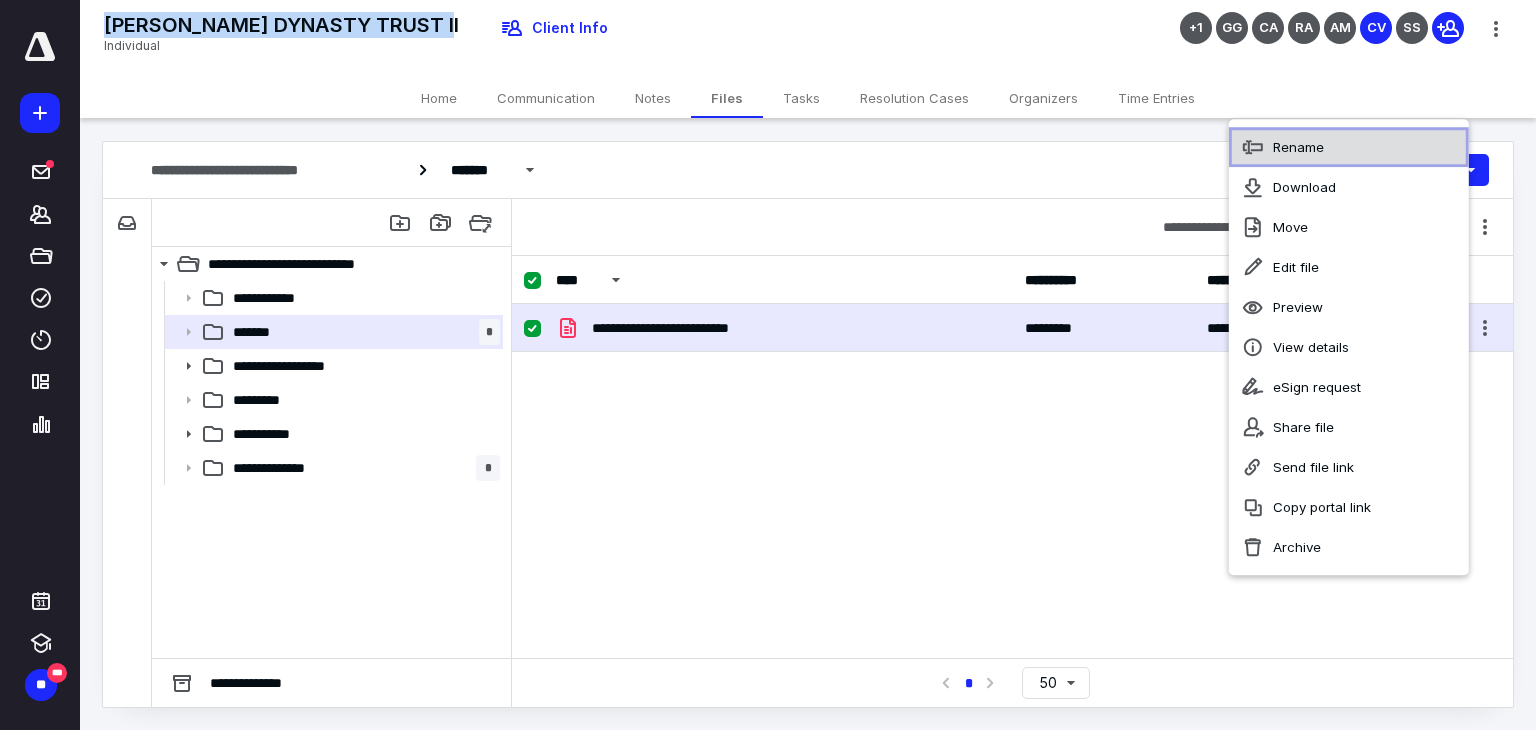 click on "Rename" at bounding box center (1298, 147) 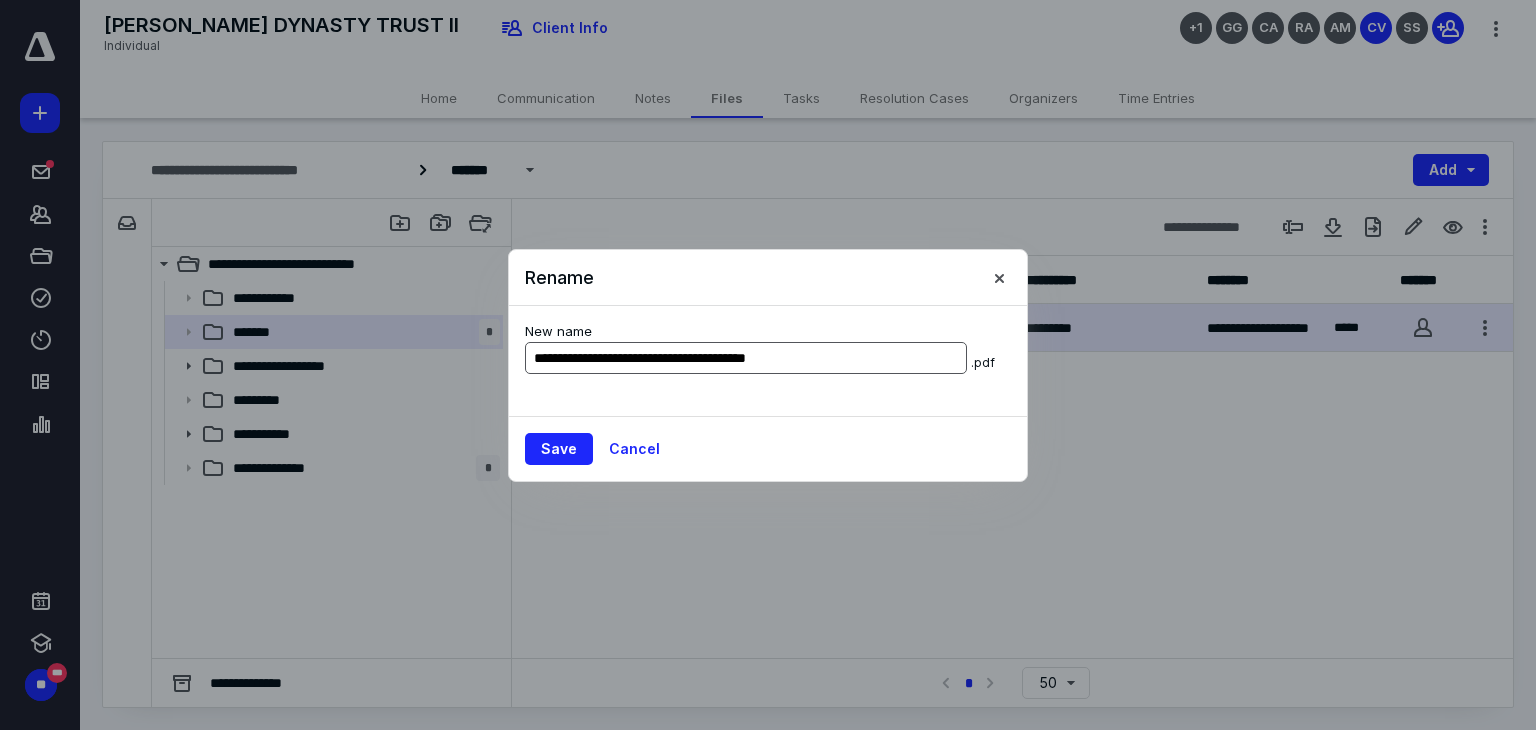 click on "**********" at bounding box center [746, 358] 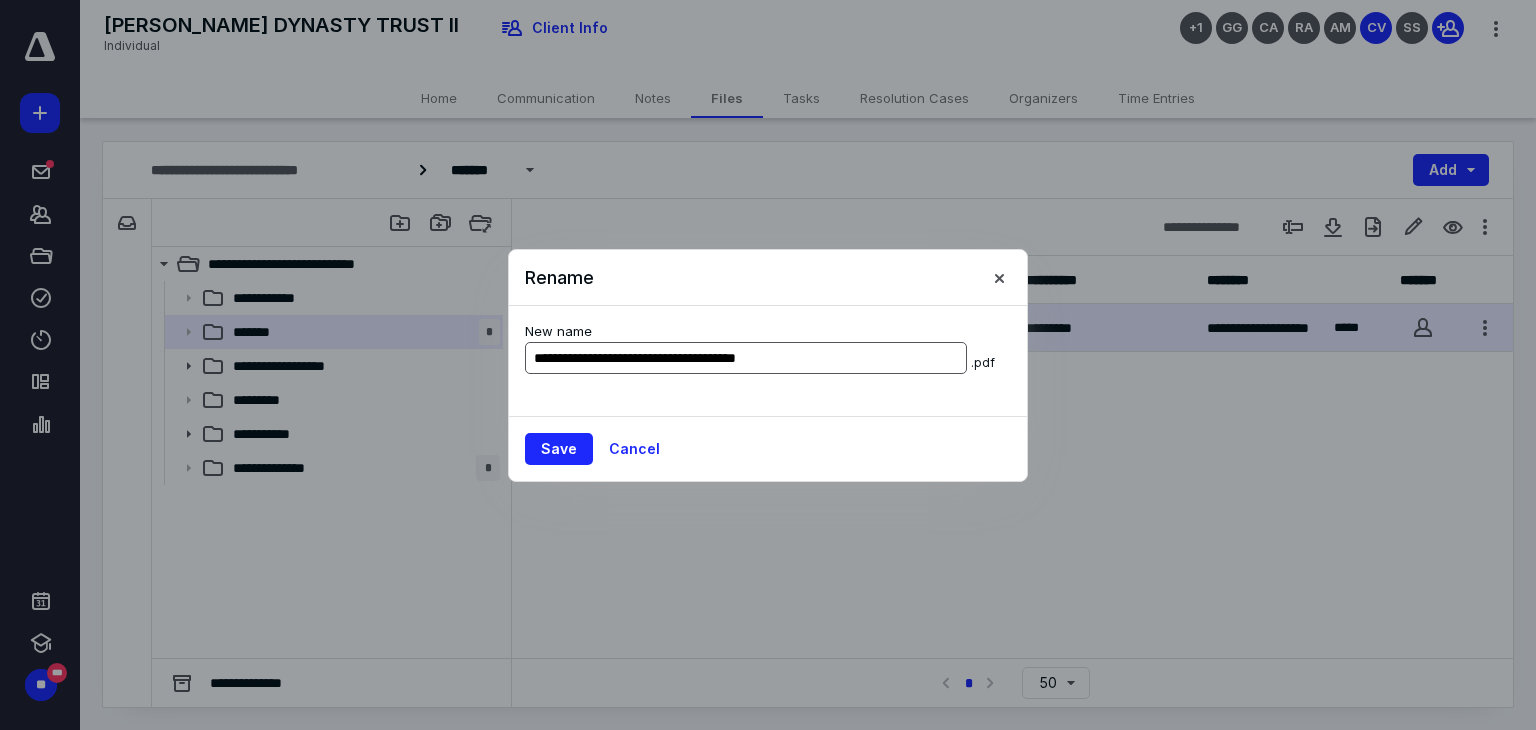 click on "**********" at bounding box center [746, 358] 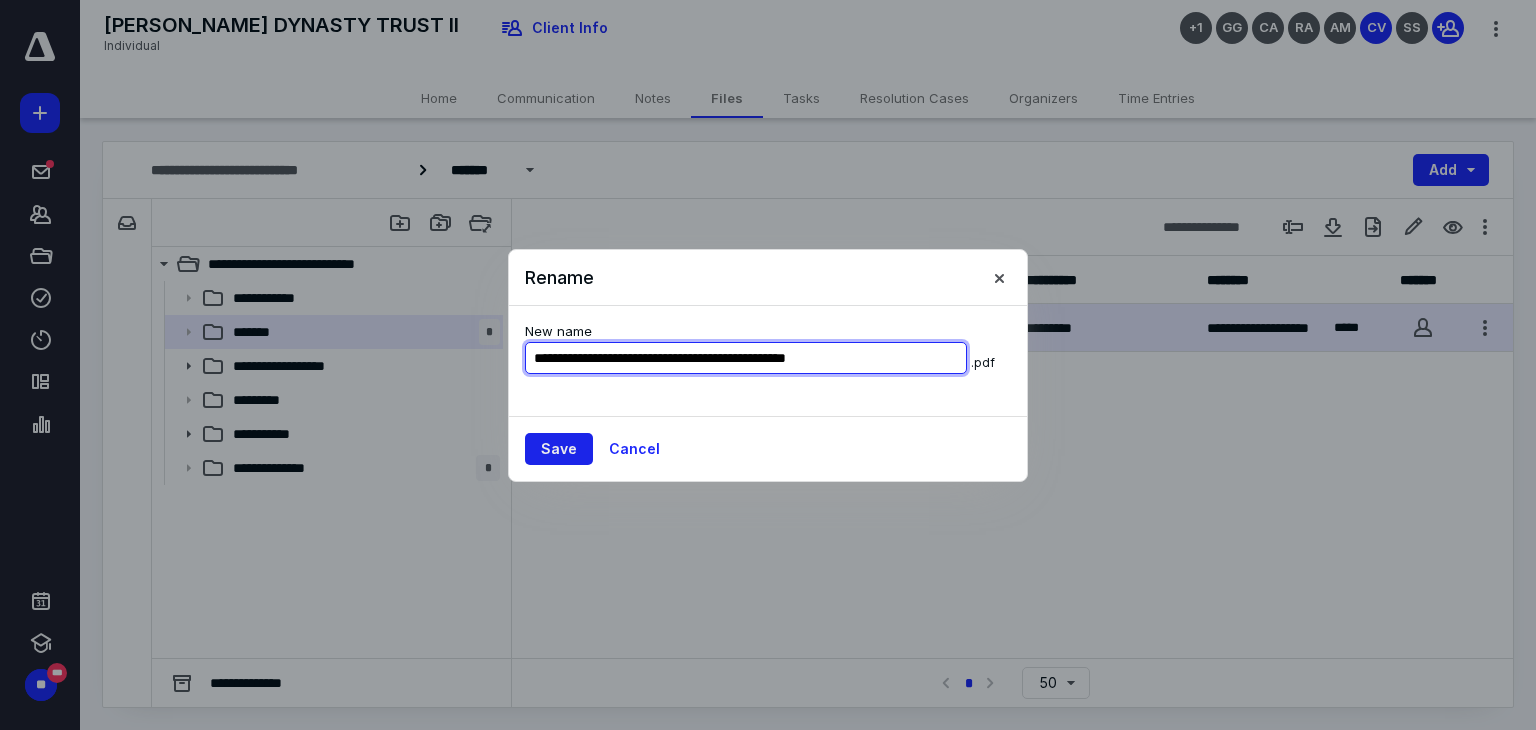 type on "**********" 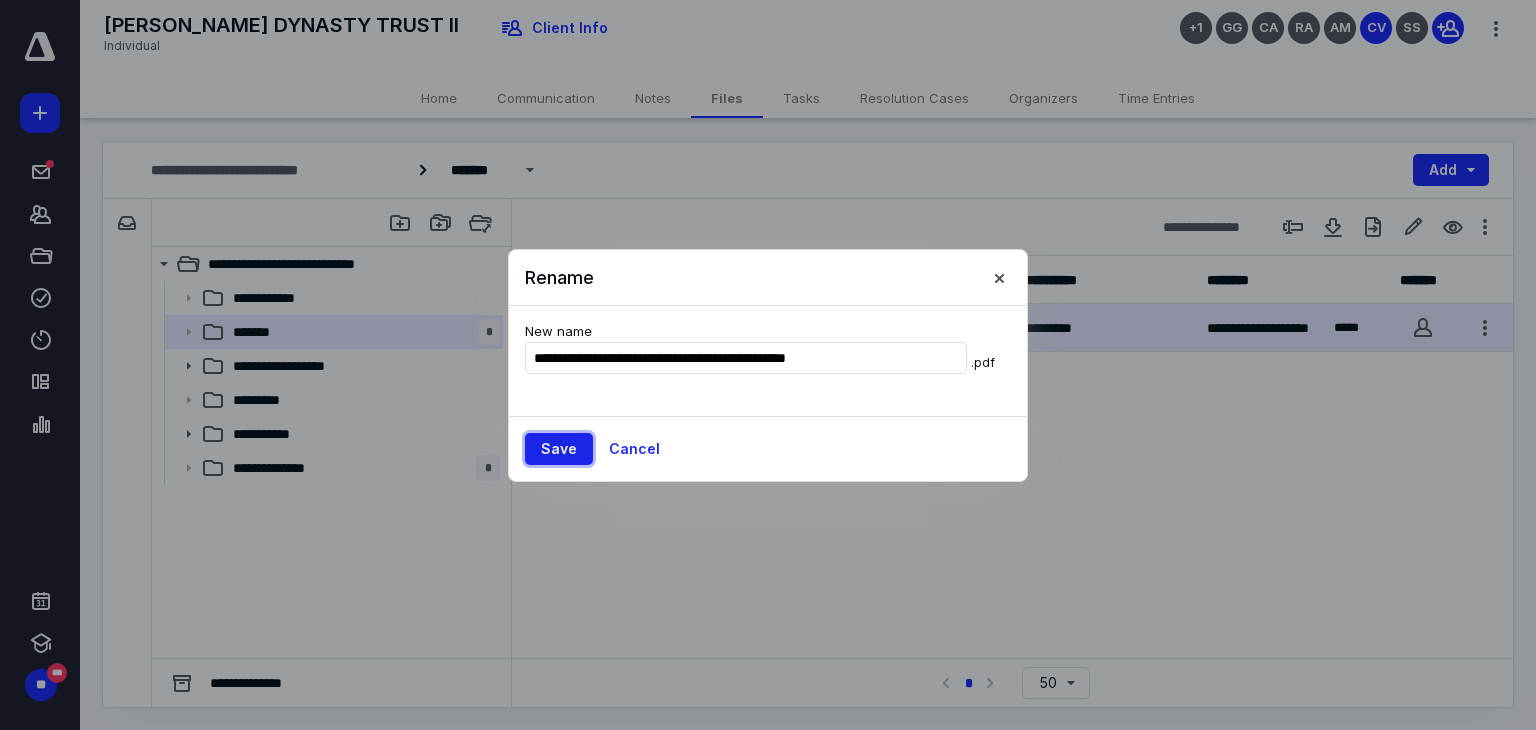 click on "Save" at bounding box center [559, 449] 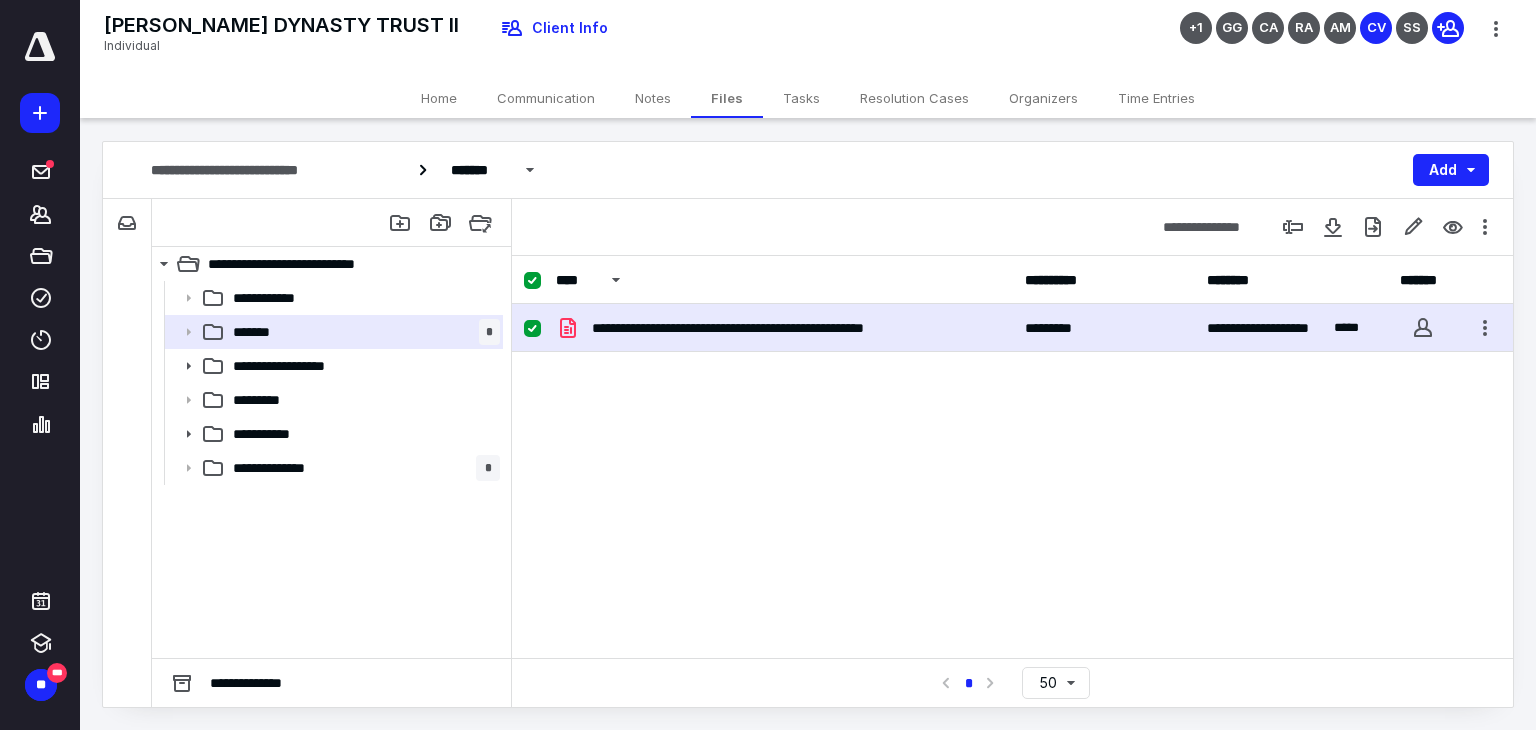 click on "**********" at bounding box center (1012, 454) 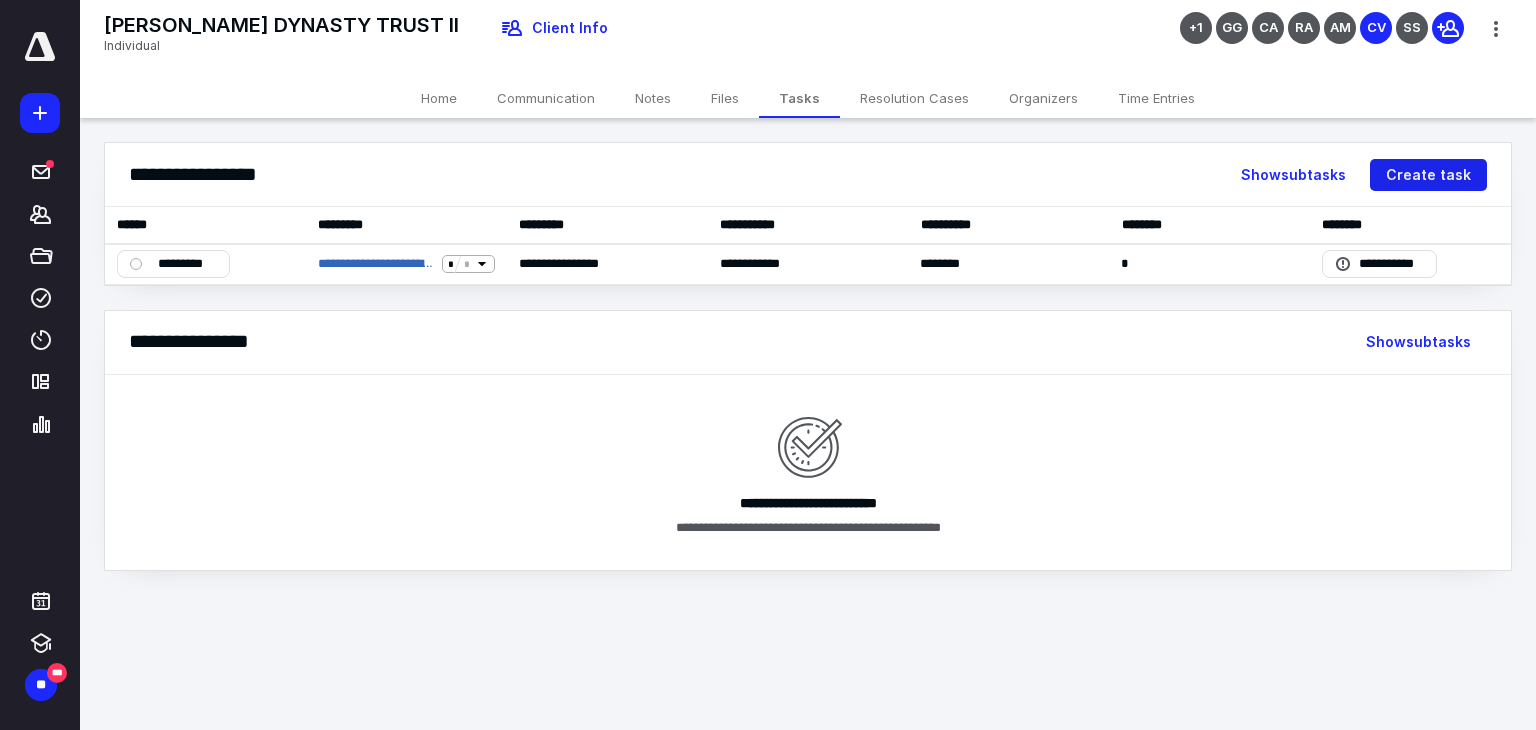 click on "Create task" at bounding box center [1428, 175] 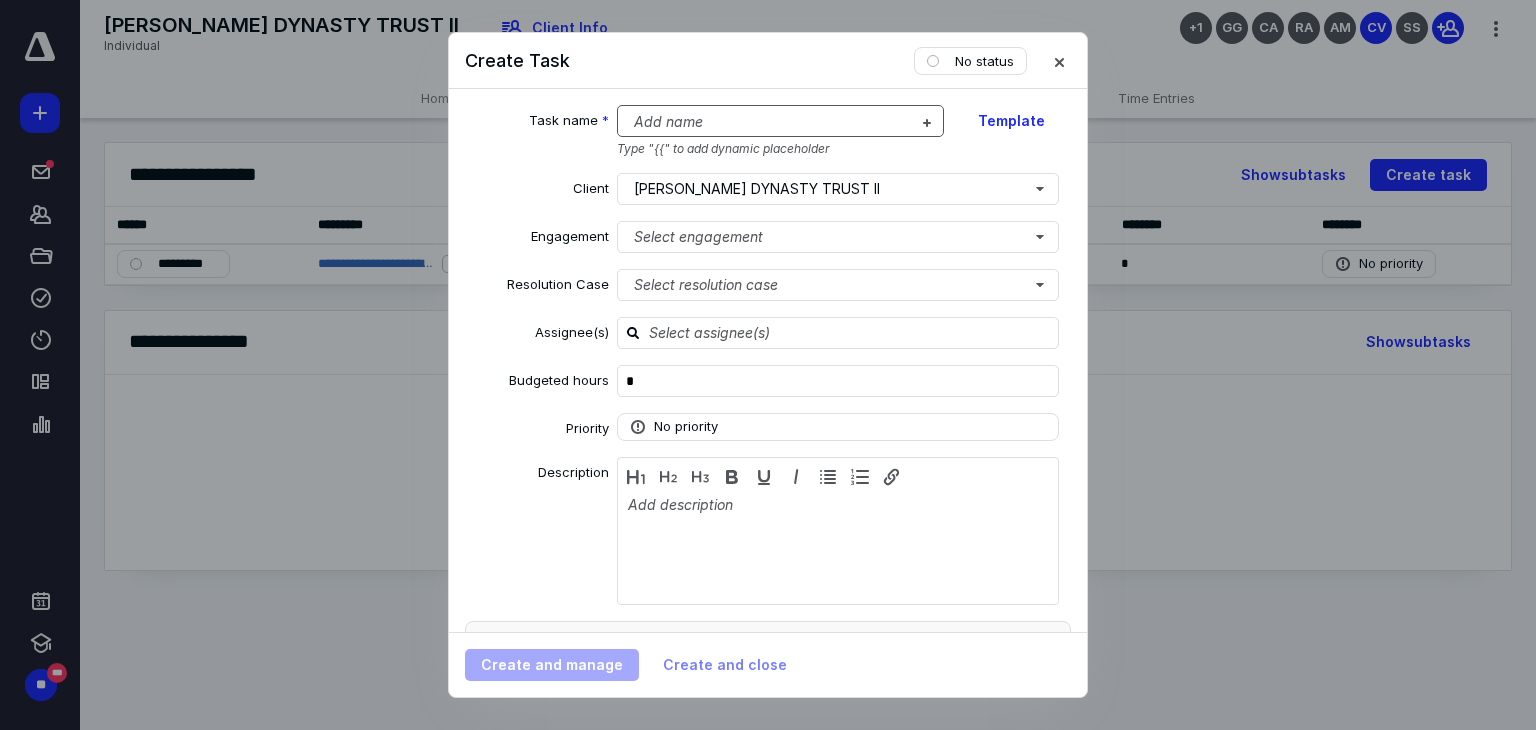 click at bounding box center (769, 122) 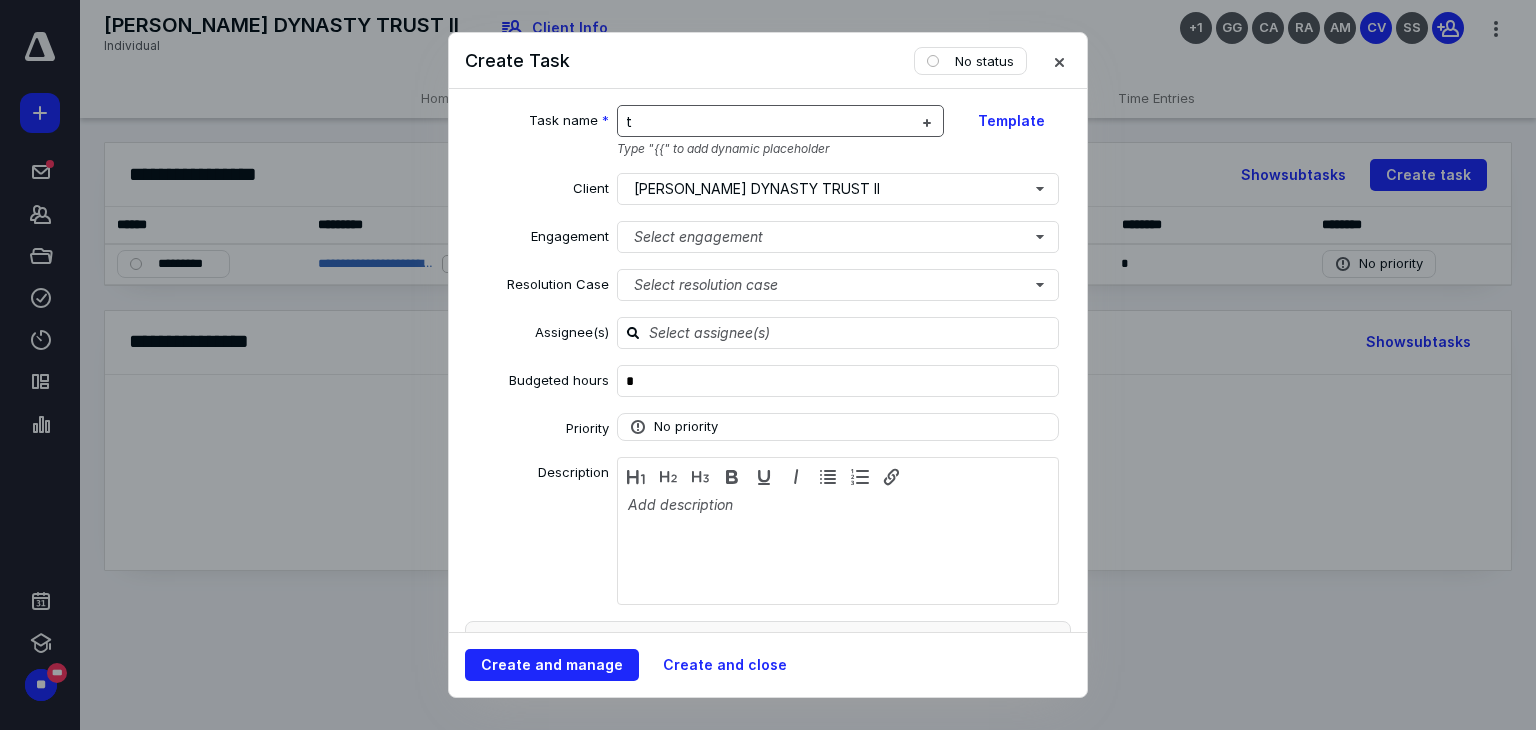type 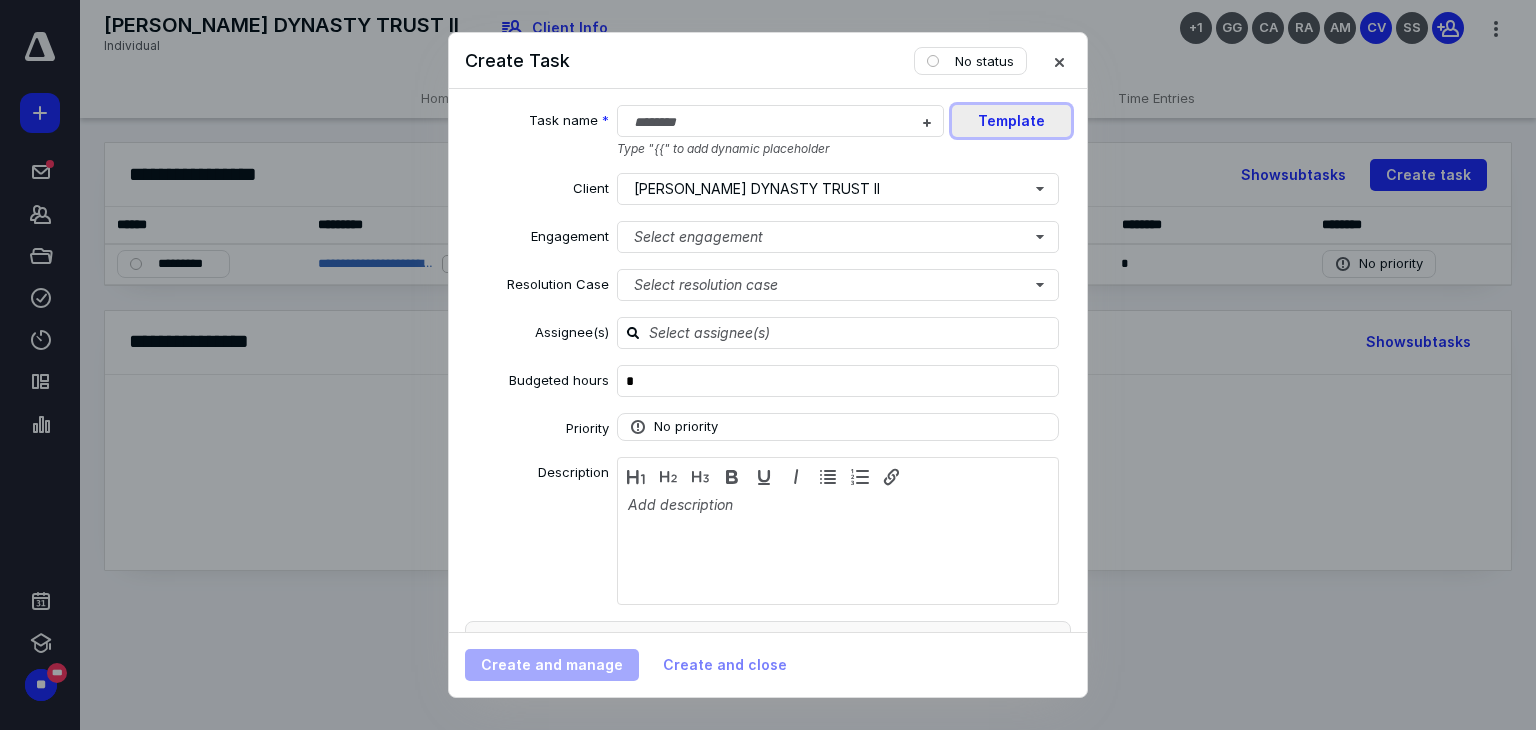 click on "Template" at bounding box center (1011, 121) 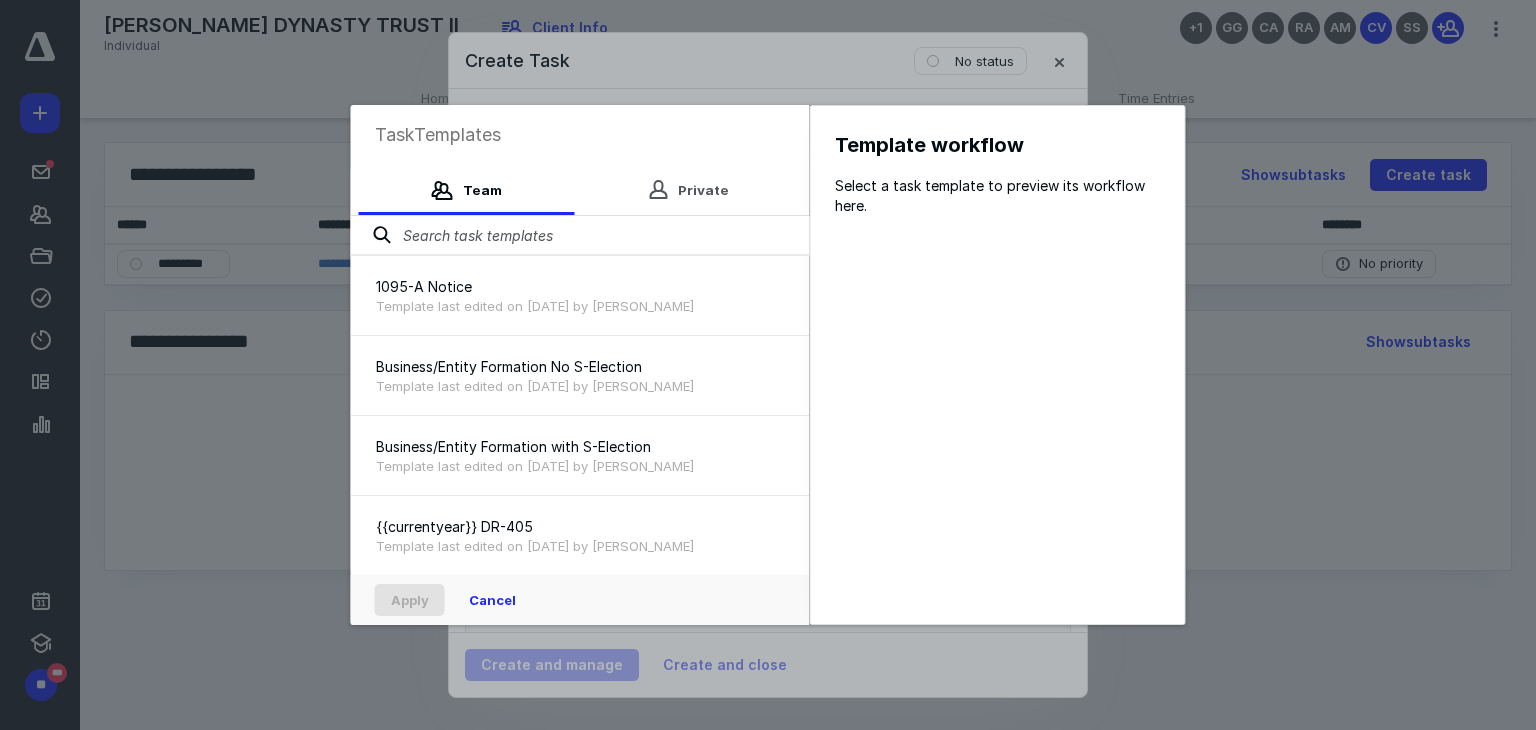click at bounding box center (580, 236) 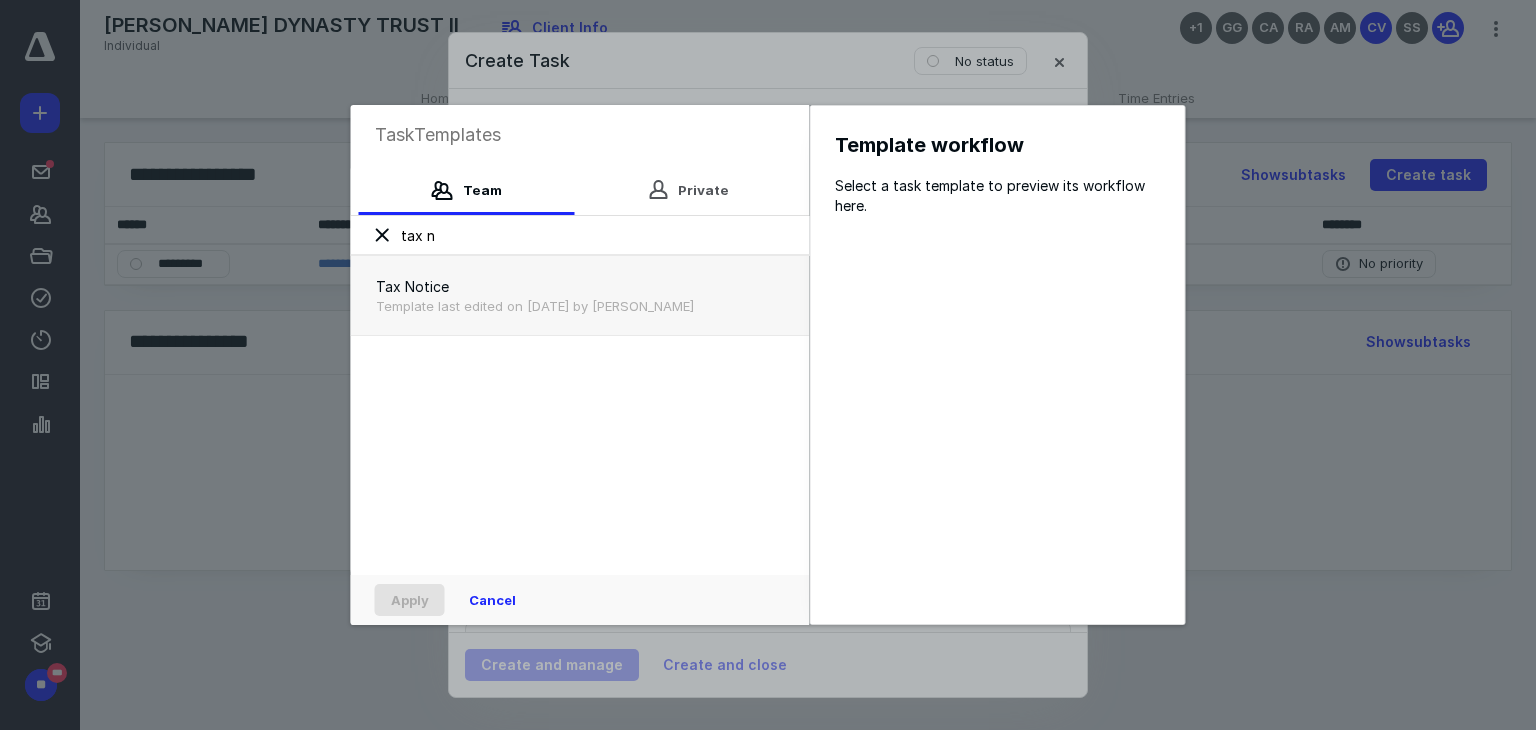 type on "tax n" 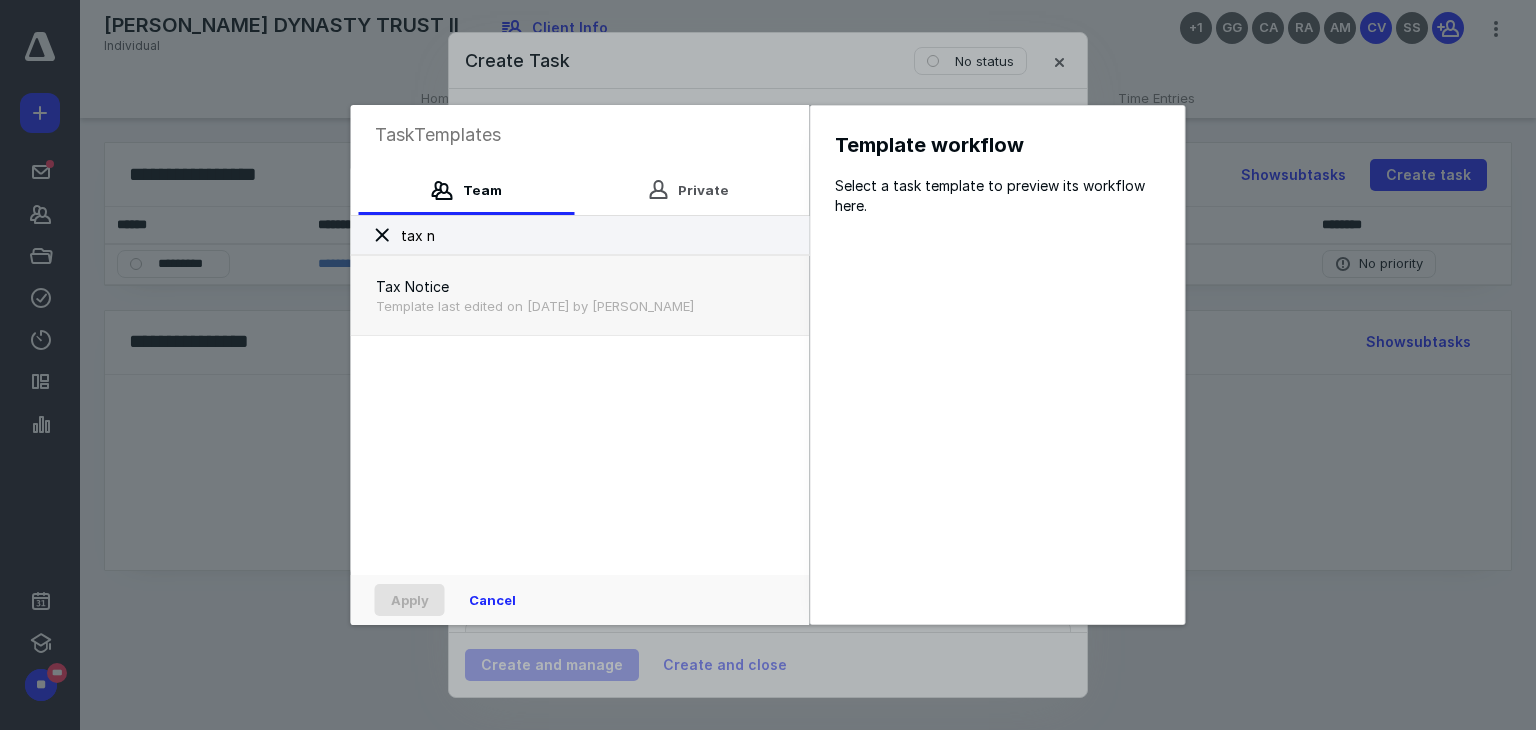 click on "Tax Notice Template last edited on 6/27/2025 by Celia Sawczuk" at bounding box center (580, 295) 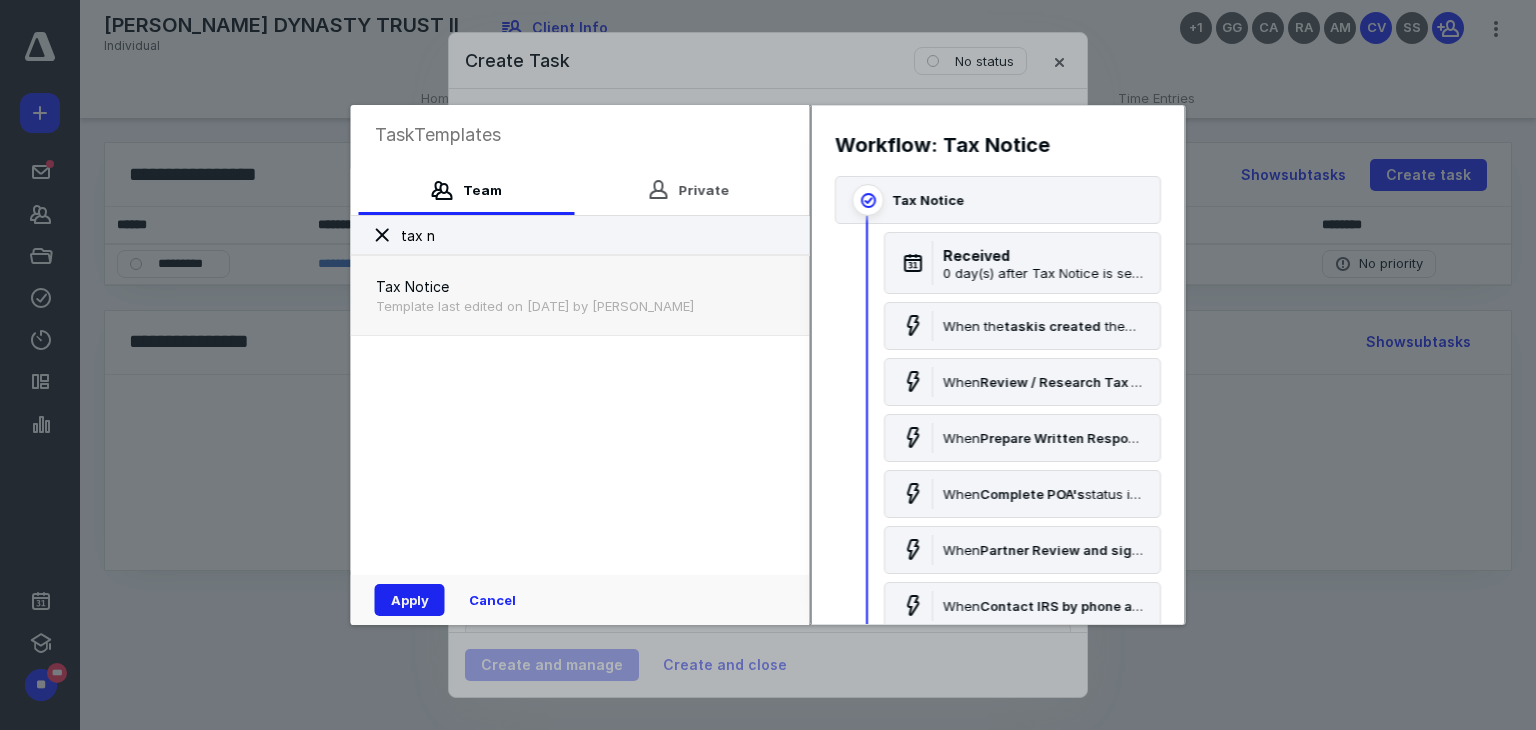 click on "Apply" at bounding box center (410, 600) 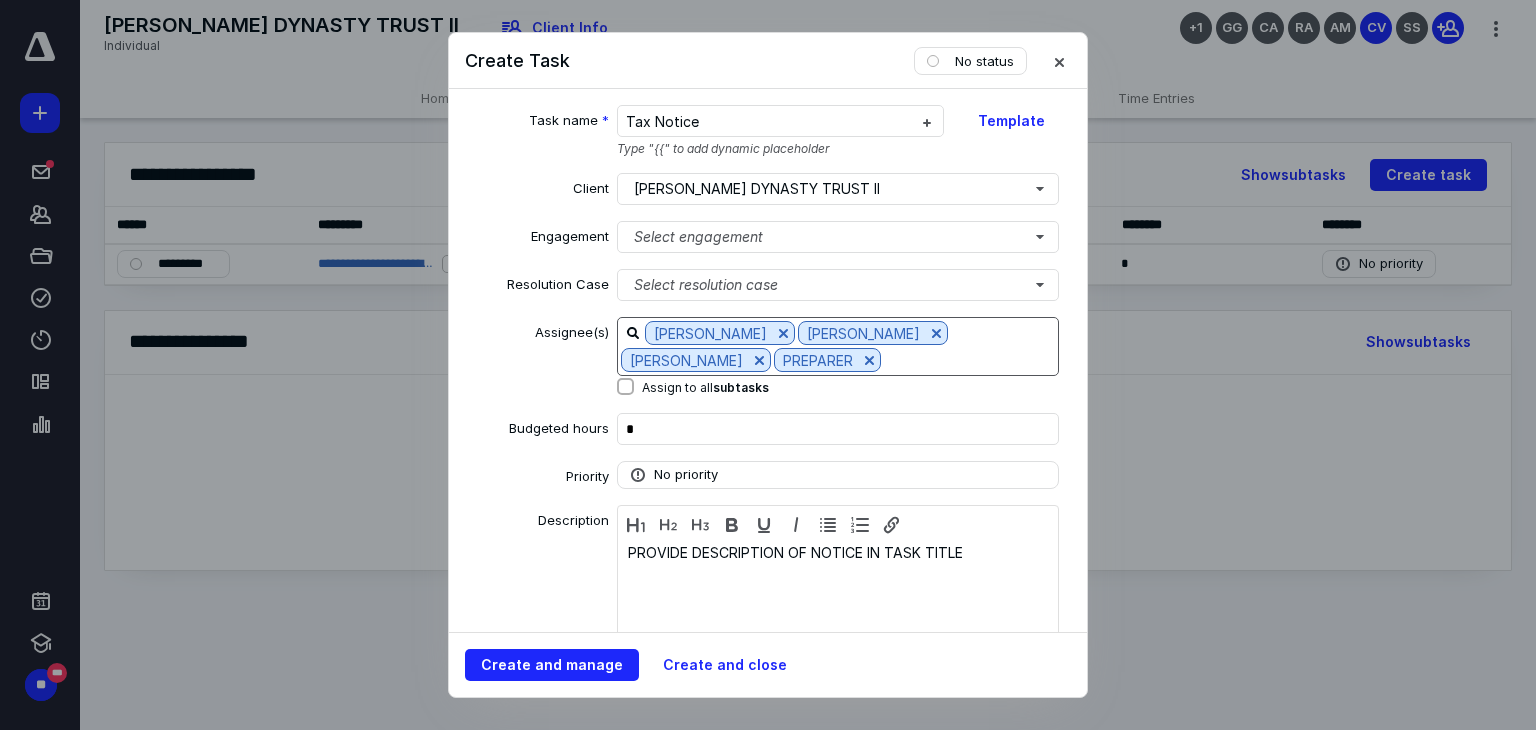 click on "Gavin Graber Ronny Ackermann SAMANTHA SOTO PREPARER" at bounding box center [838, 346] 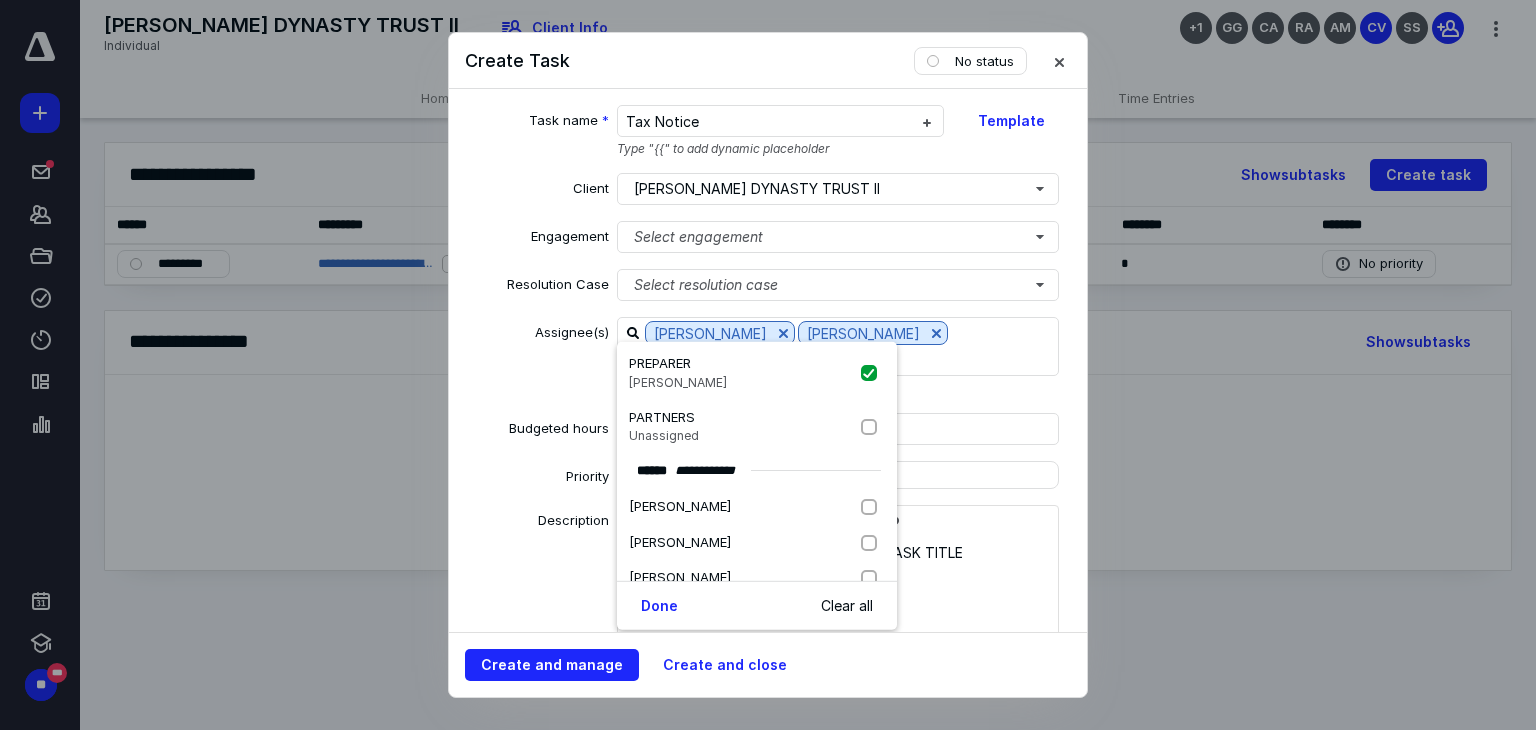 scroll, scrollTop: 240, scrollLeft: 0, axis: vertical 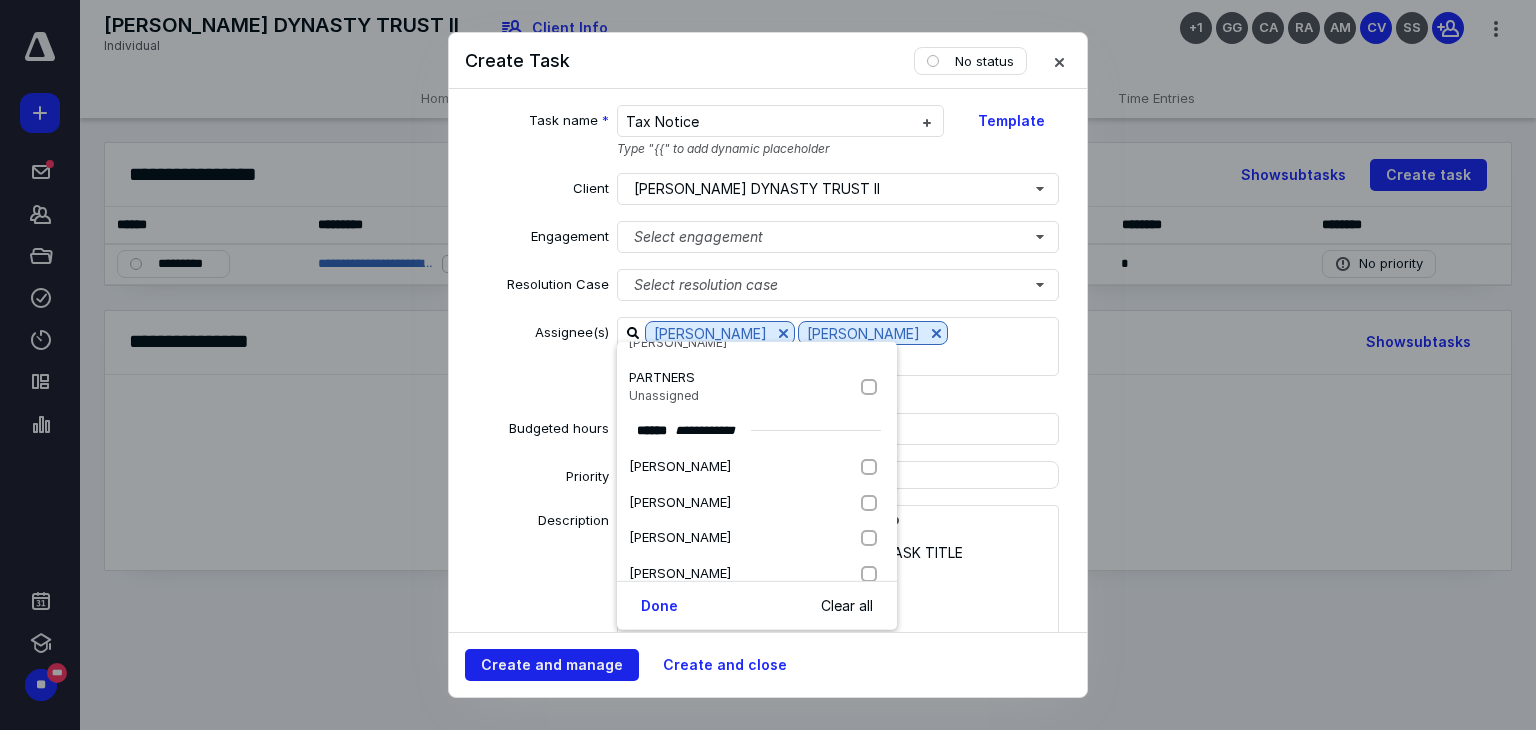 click on "Create and manage" at bounding box center [552, 665] 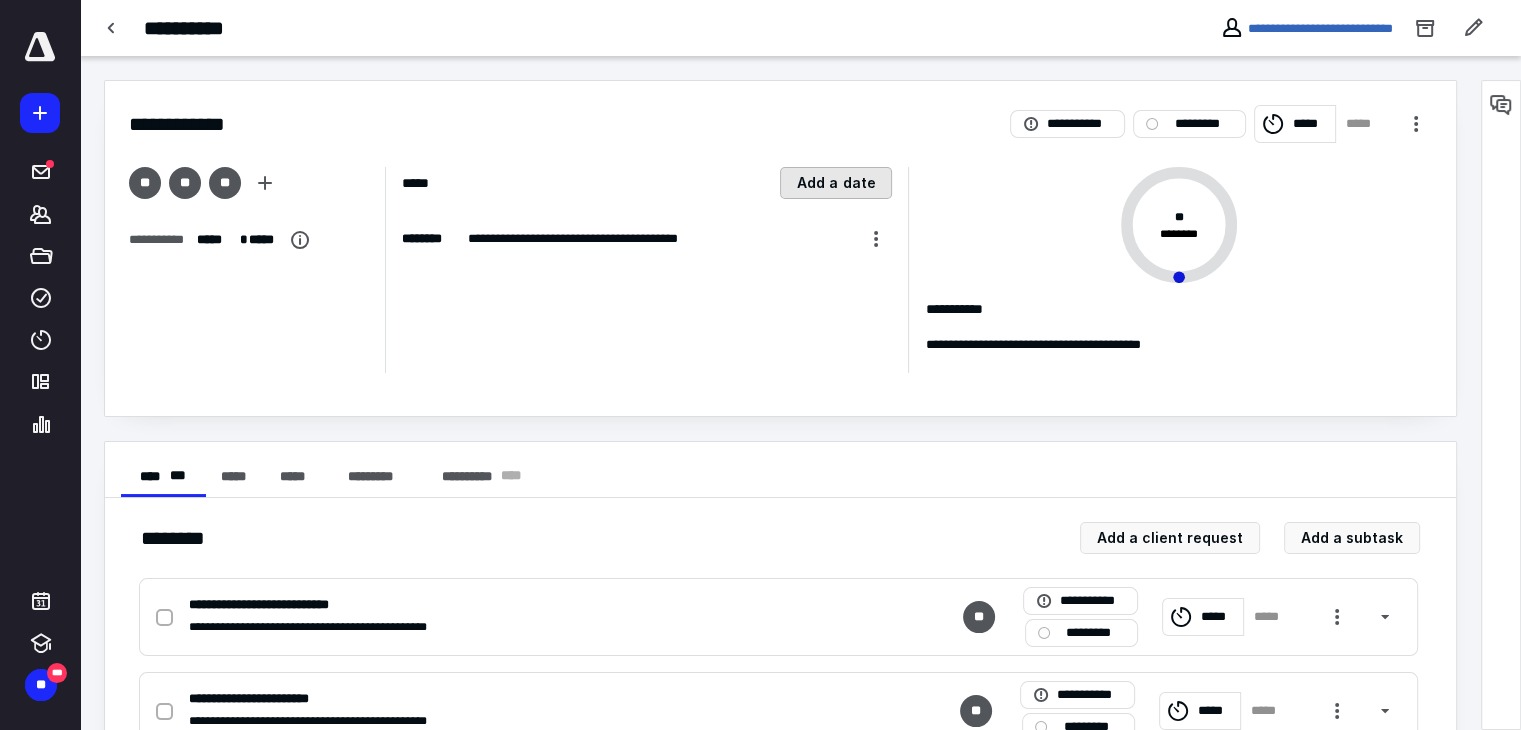 click on "Add a date" at bounding box center (836, 183) 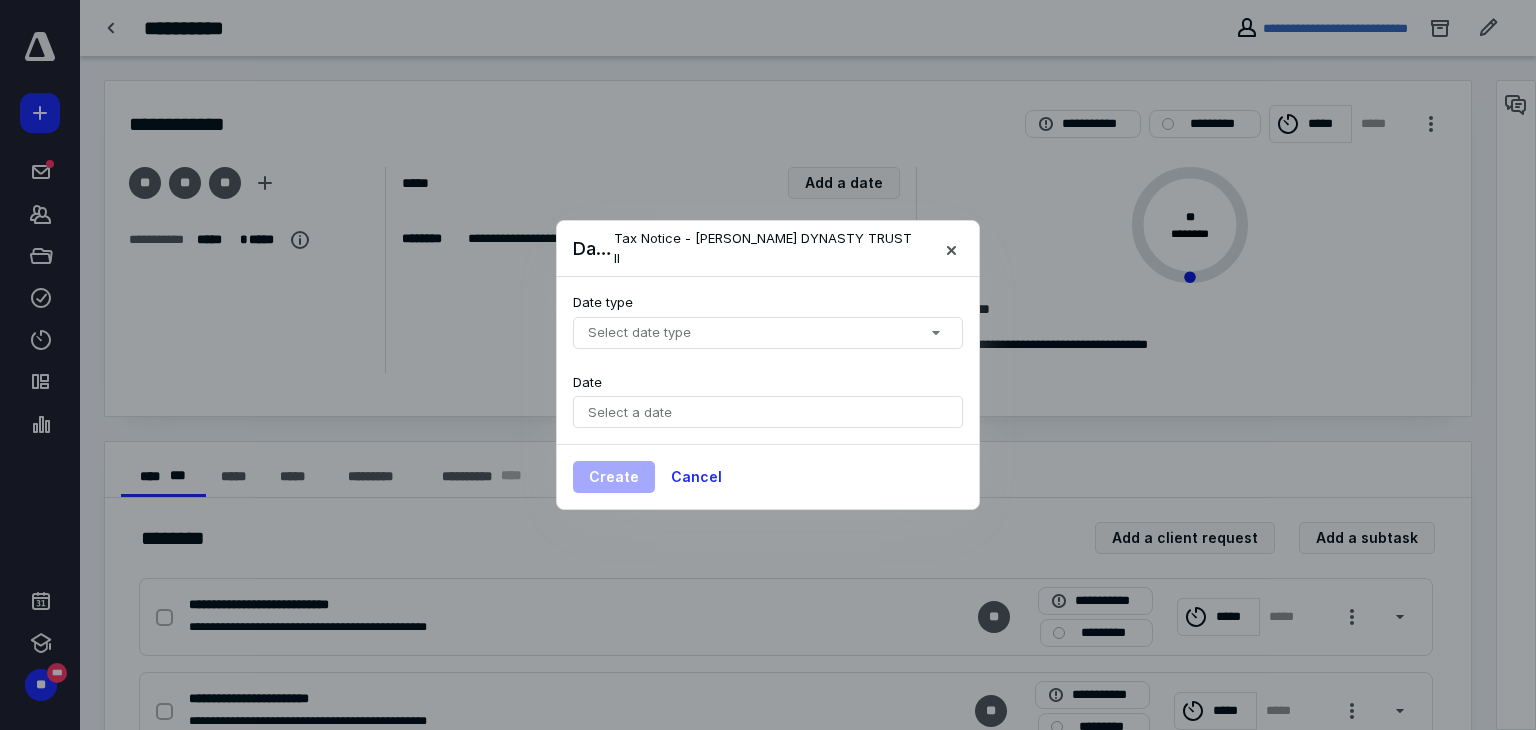 click on "Select date type" at bounding box center (768, 333) 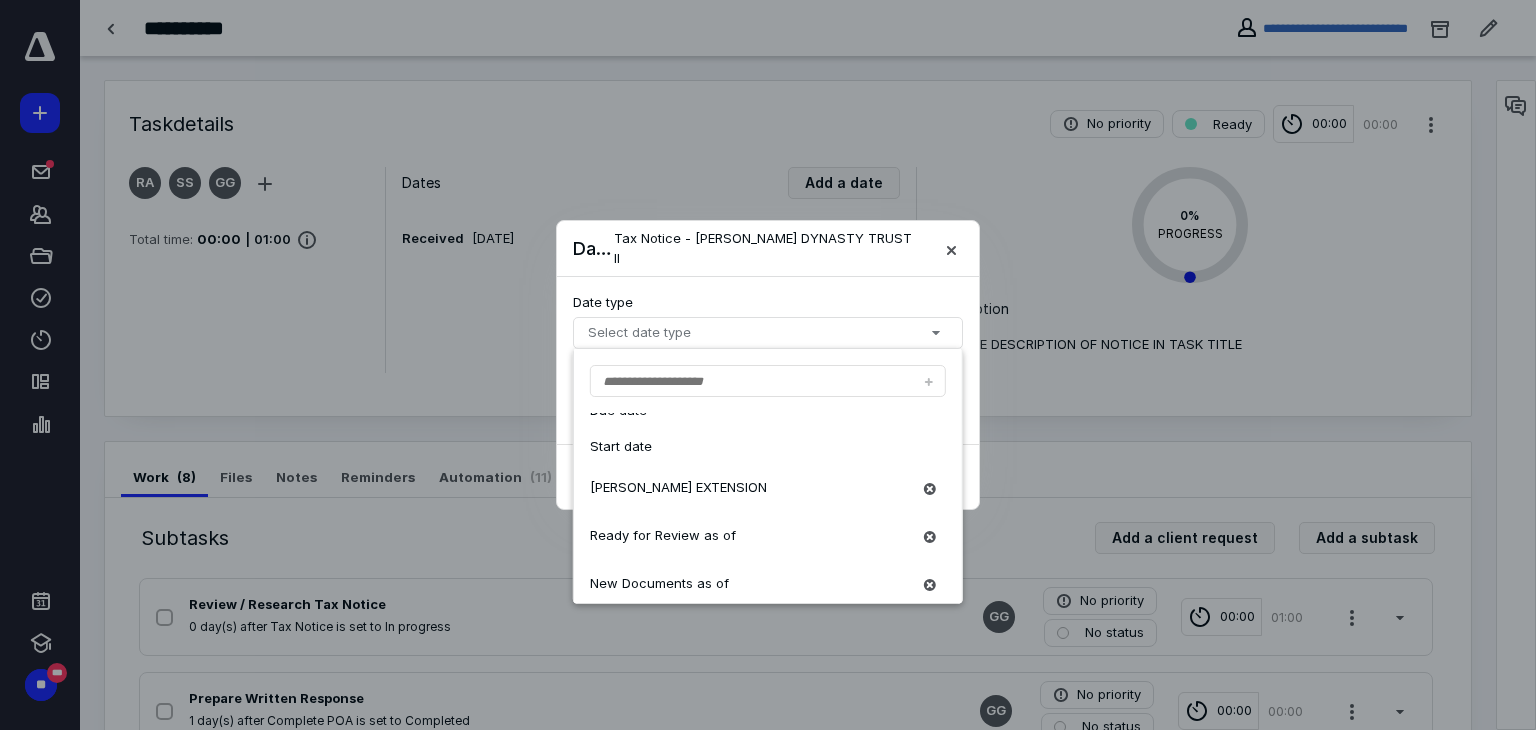 scroll, scrollTop: 24, scrollLeft: 0, axis: vertical 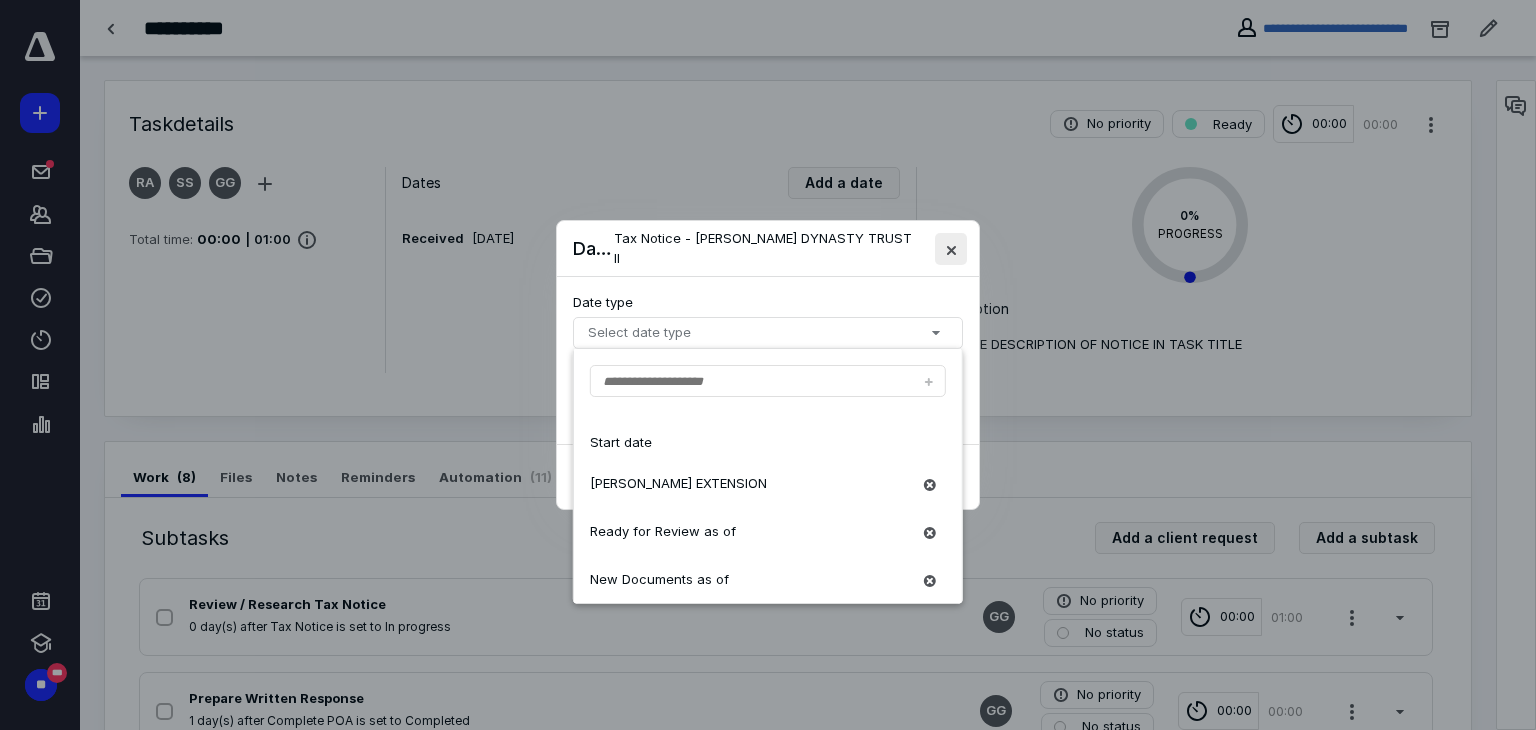 click at bounding box center (951, 249) 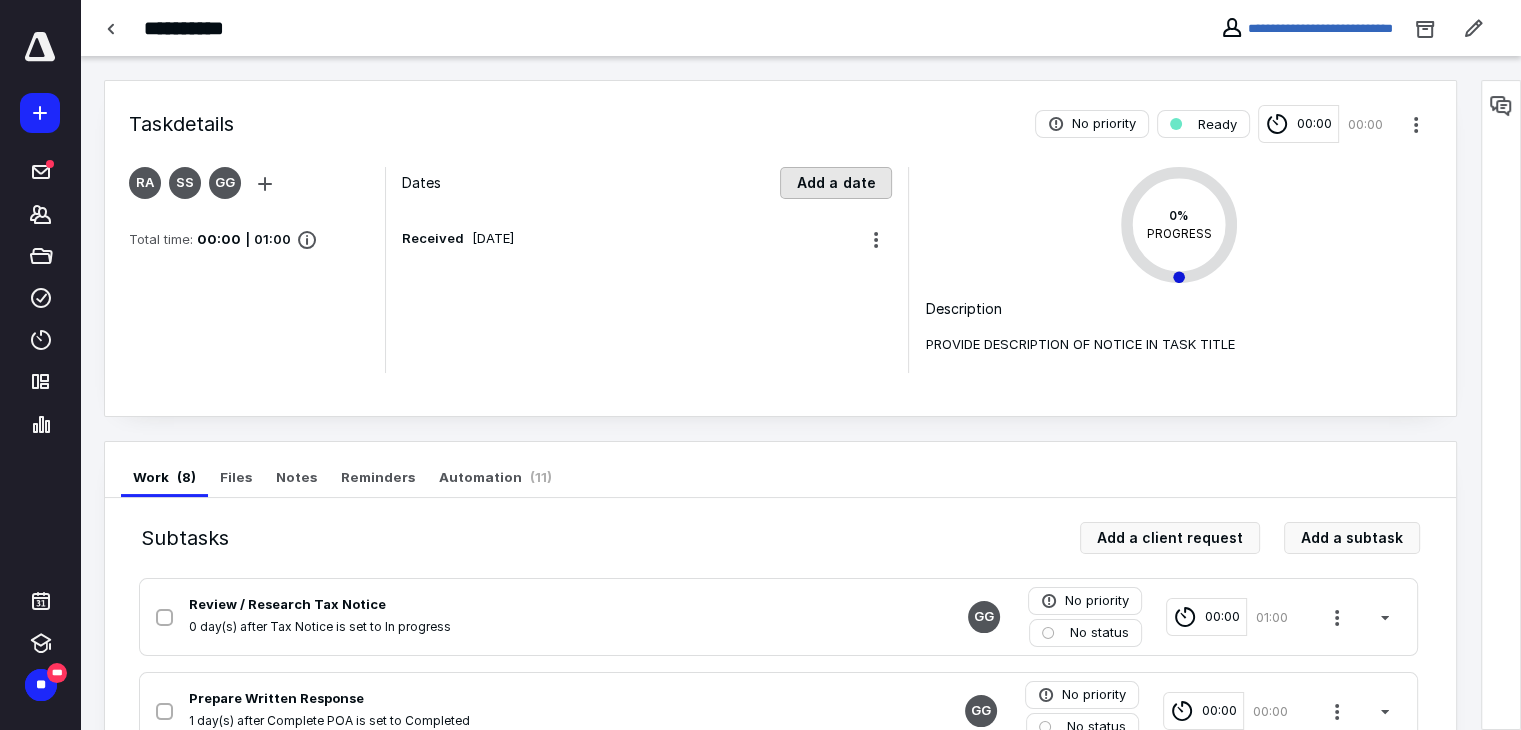 click on "Add a date" at bounding box center (836, 183) 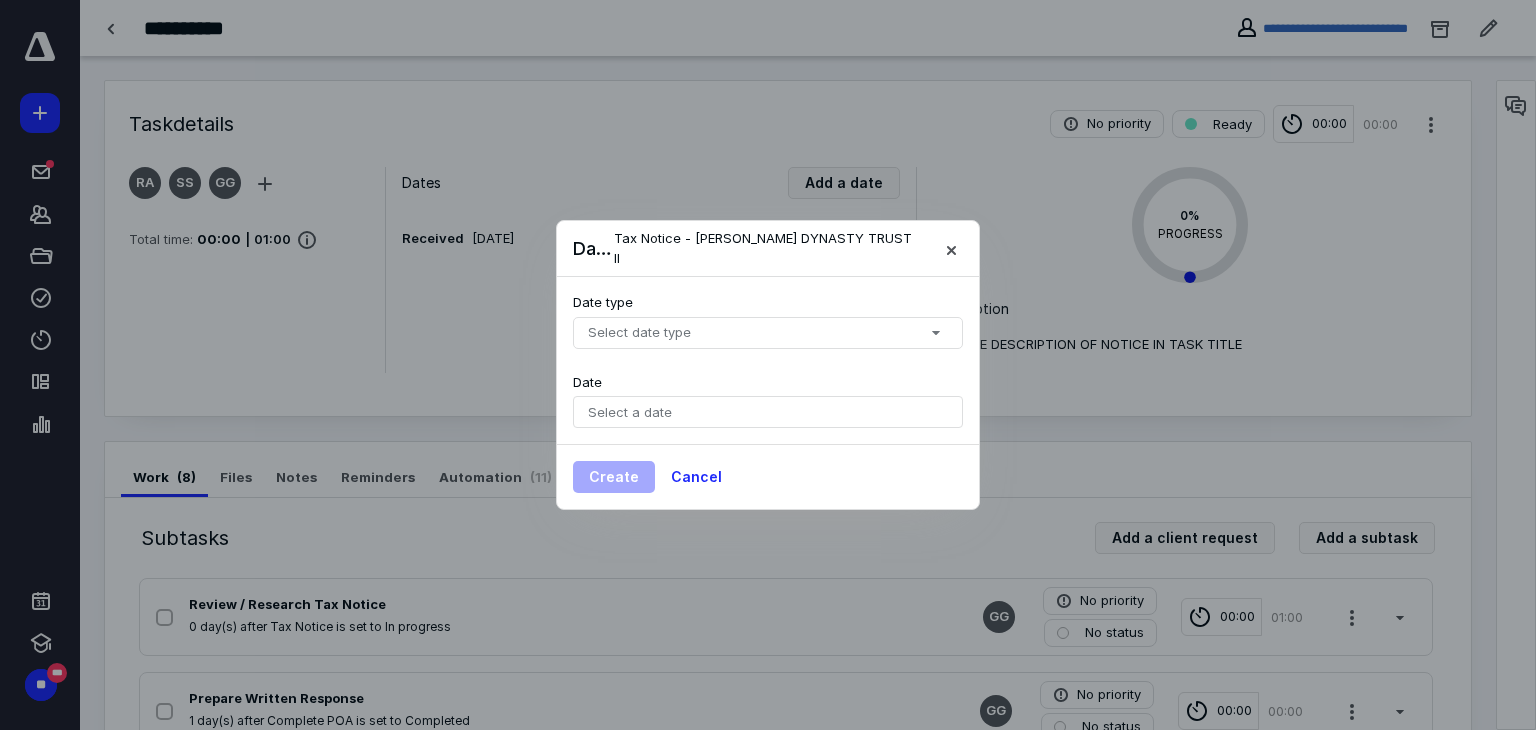 click on "Select date type" at bounding box center (639, 333) 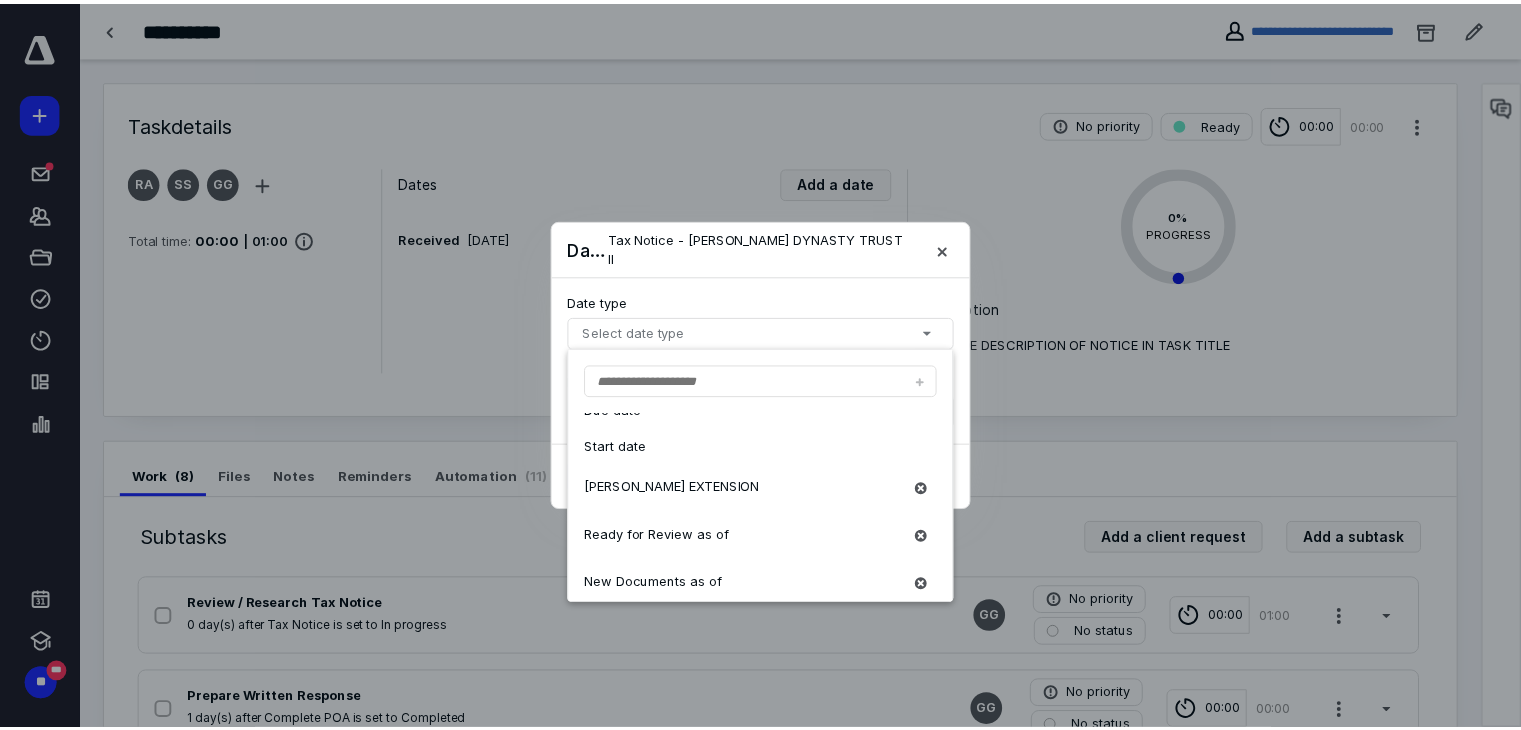 scroll, scrollTop: 24, scrollLeft: 0, axis: vertical 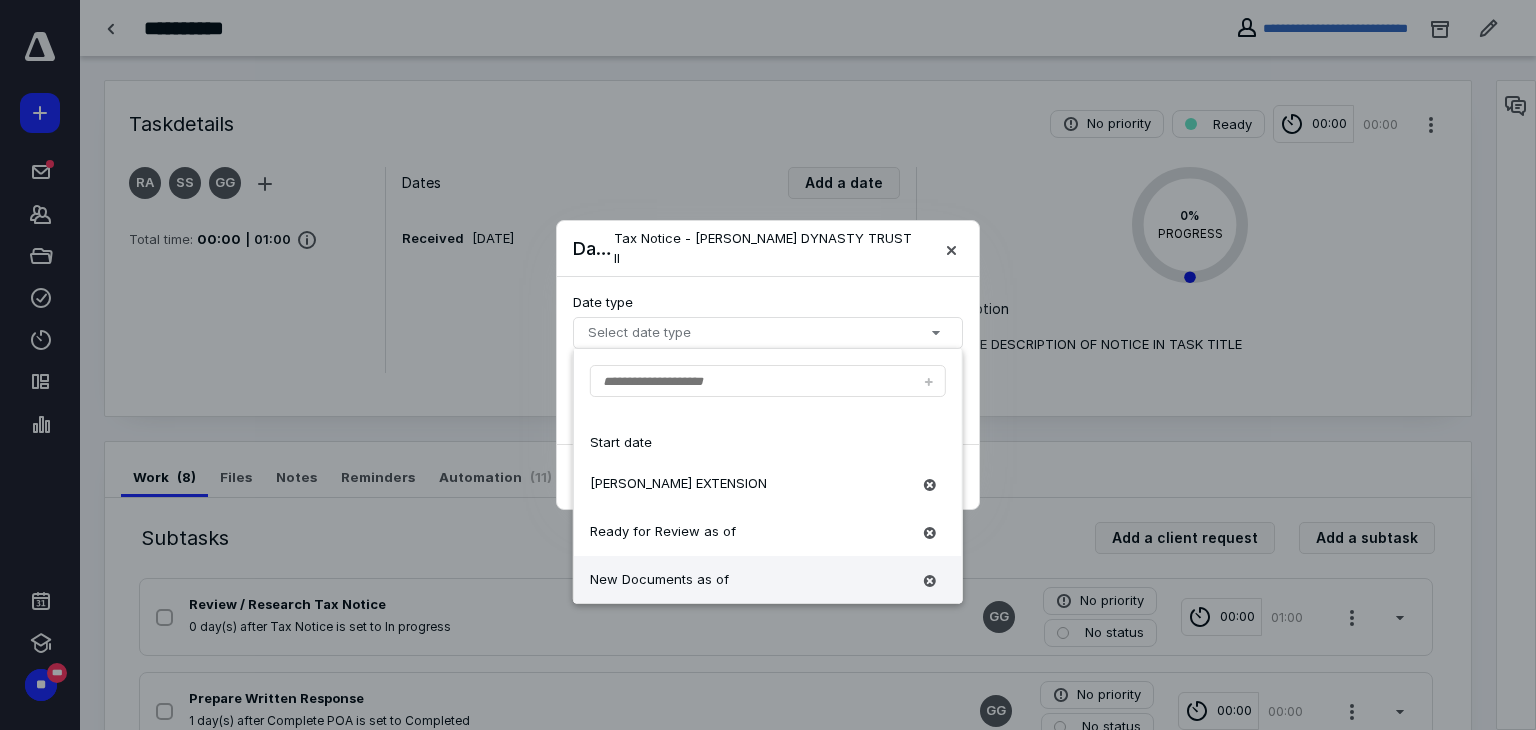 click on "New Documents as of" at bounding box center [750, 580] 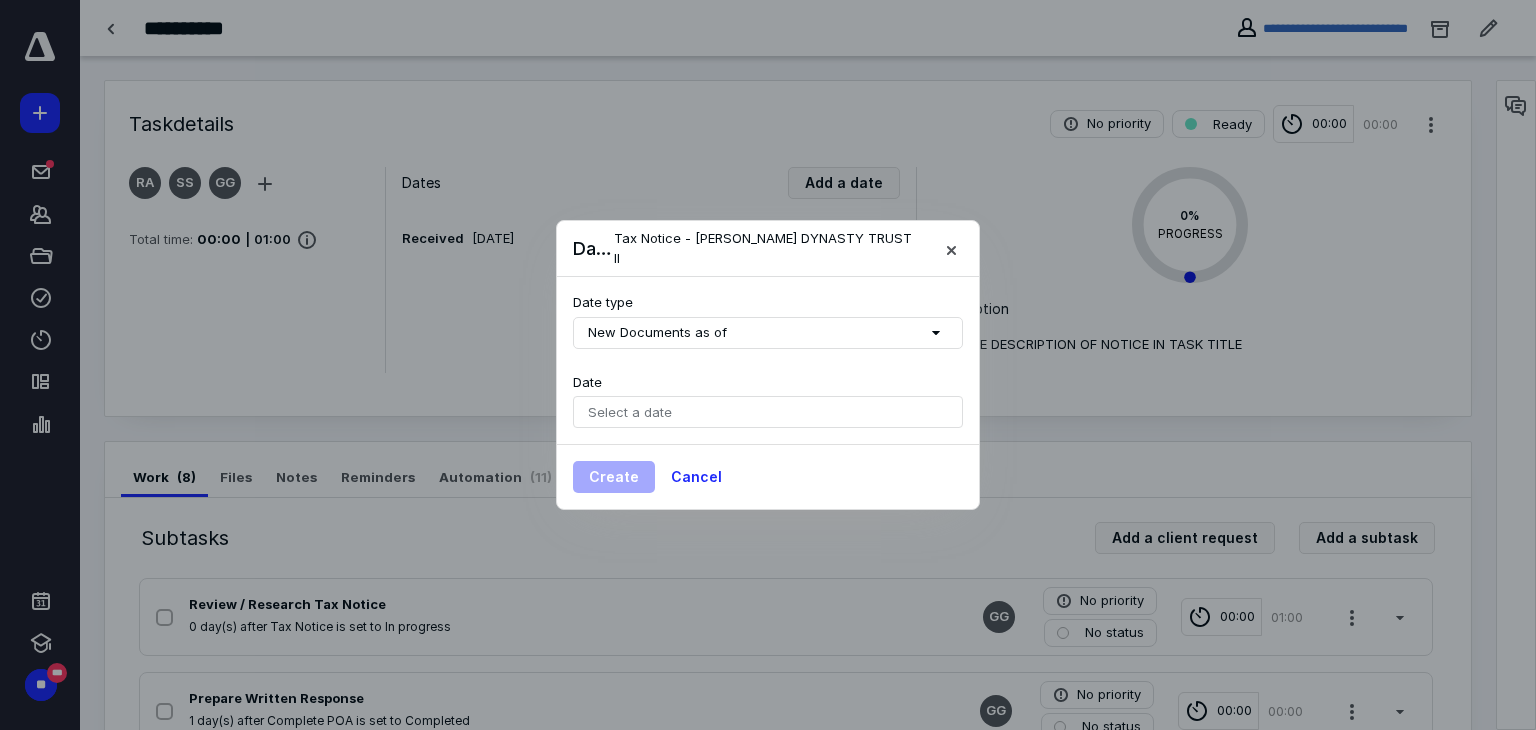 click on "Select a date" at bounding box center (768, 412) 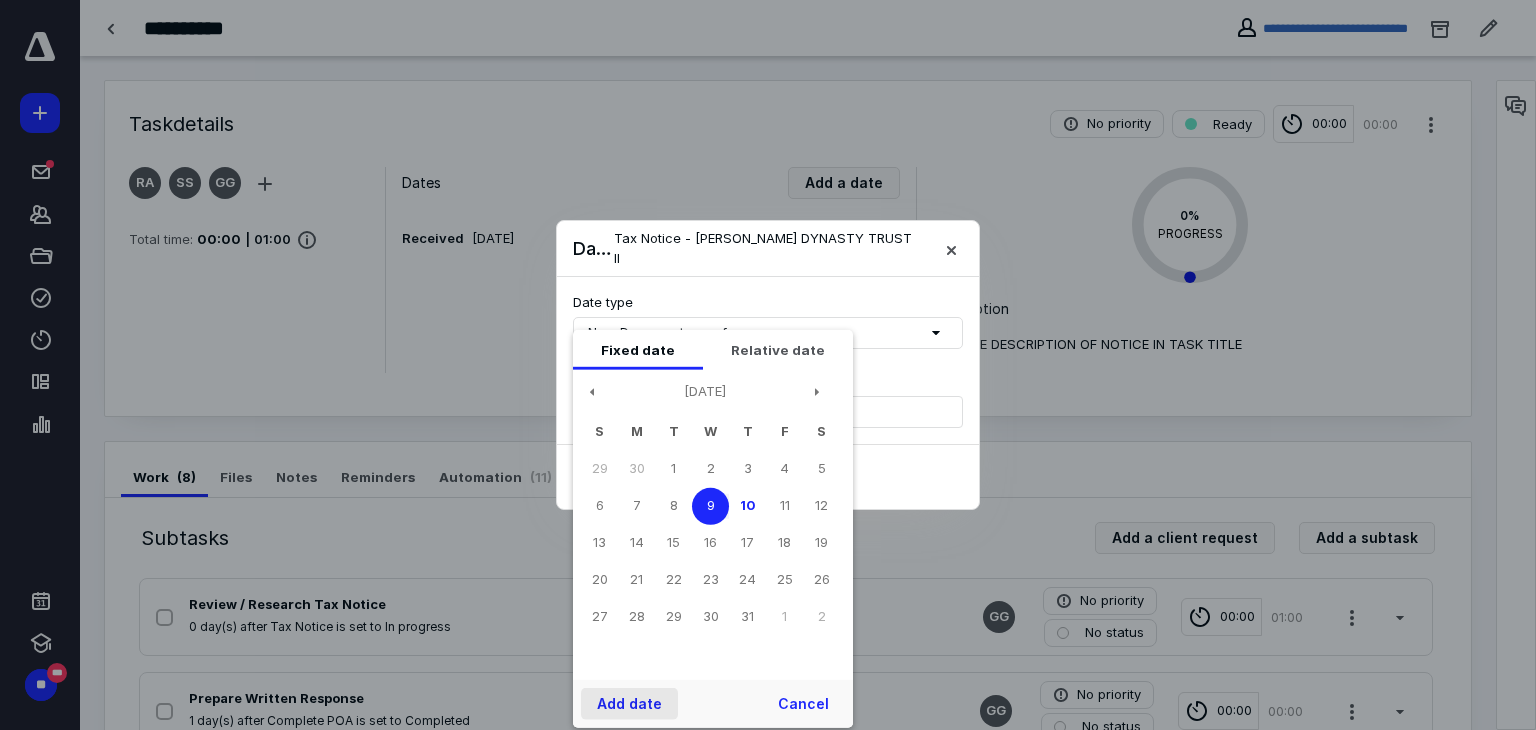 click on "Add date" at bounding box center (629, 704) 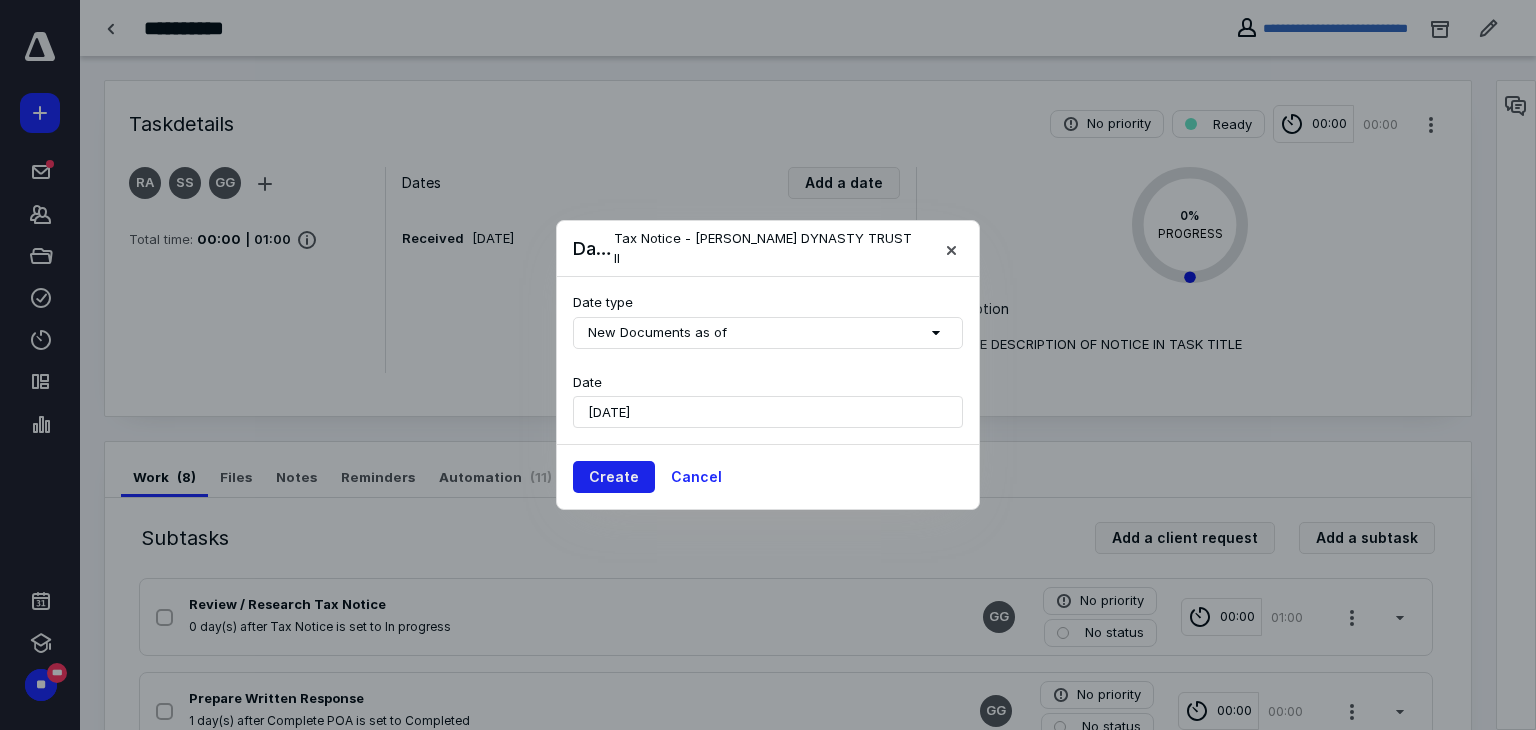 click on "Create" at bounding box center [614, 477] 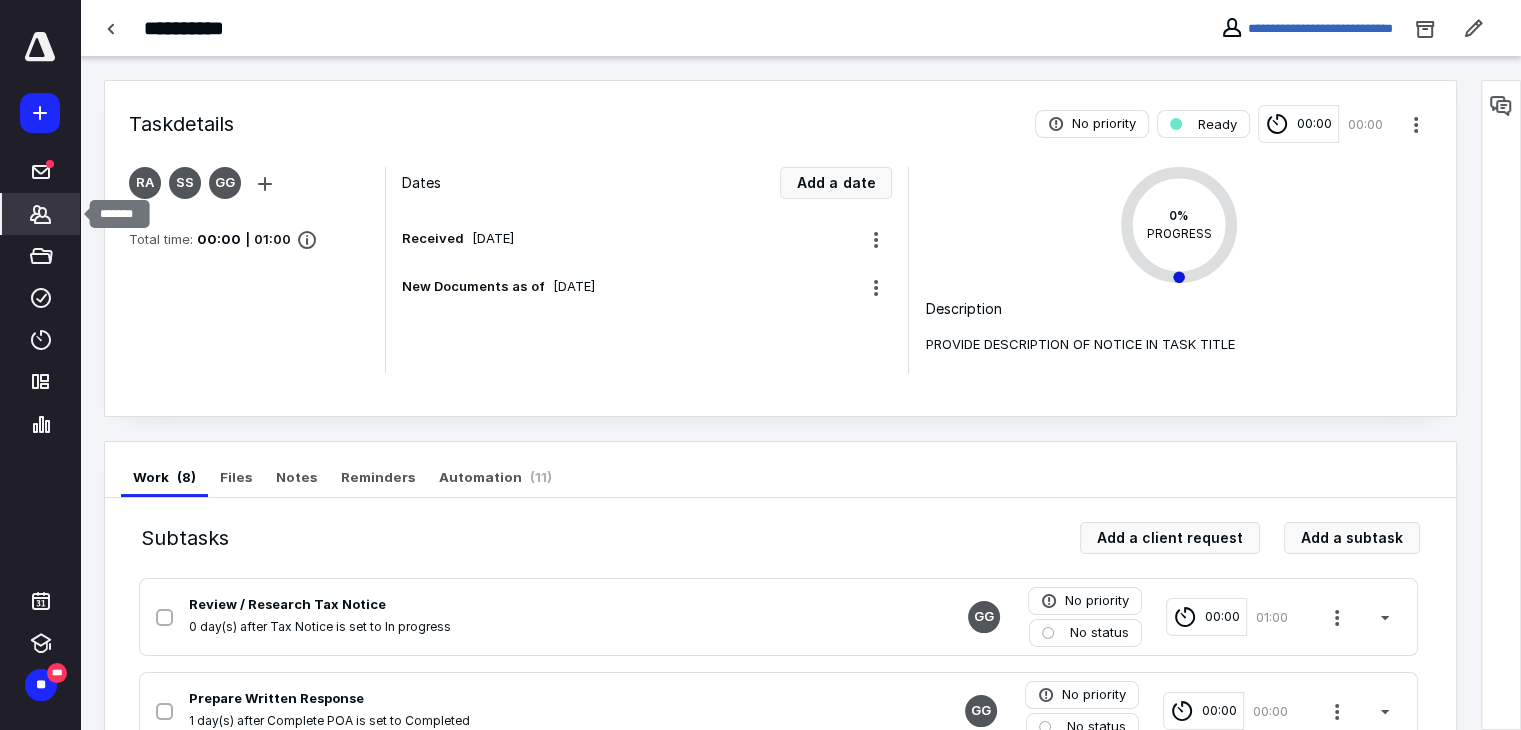 click 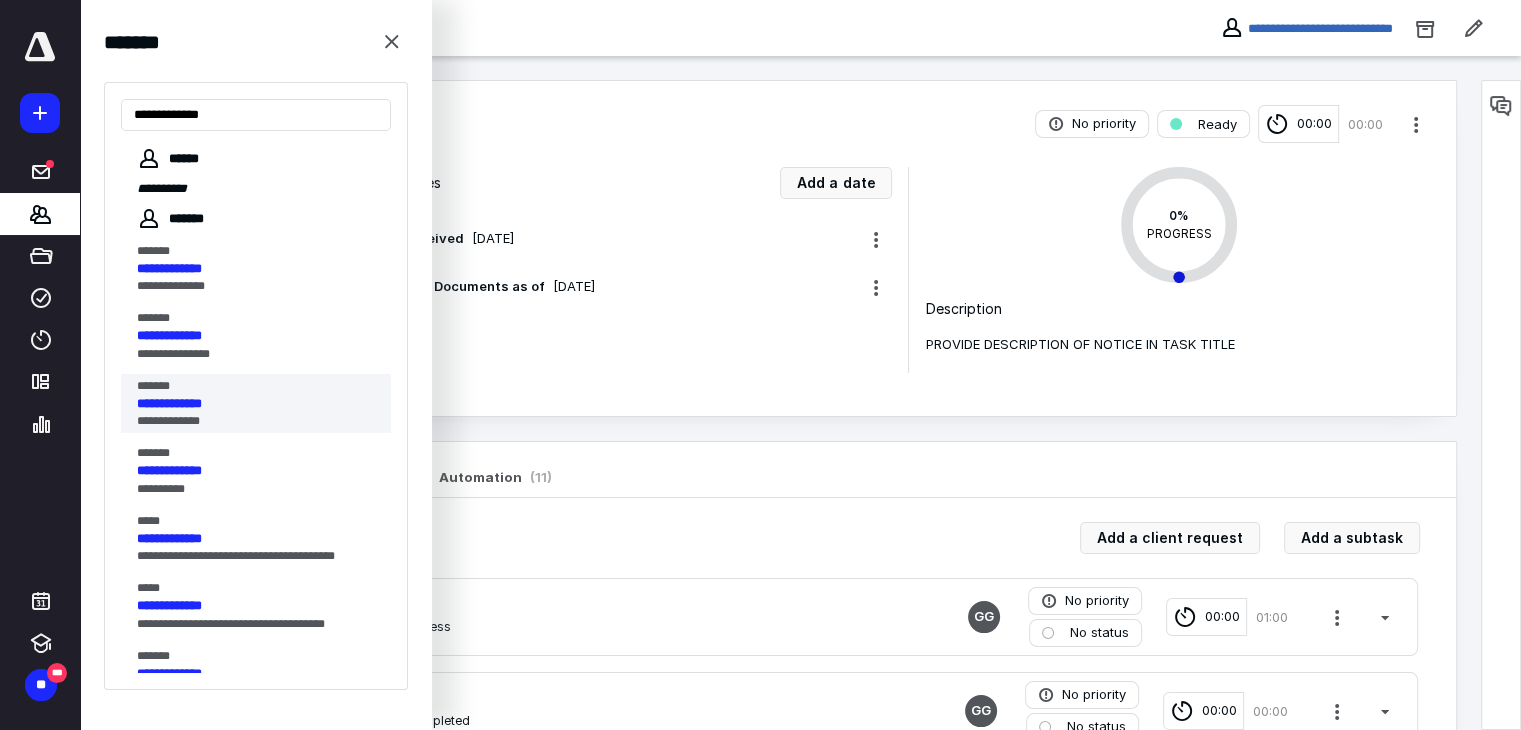 type on "**********" 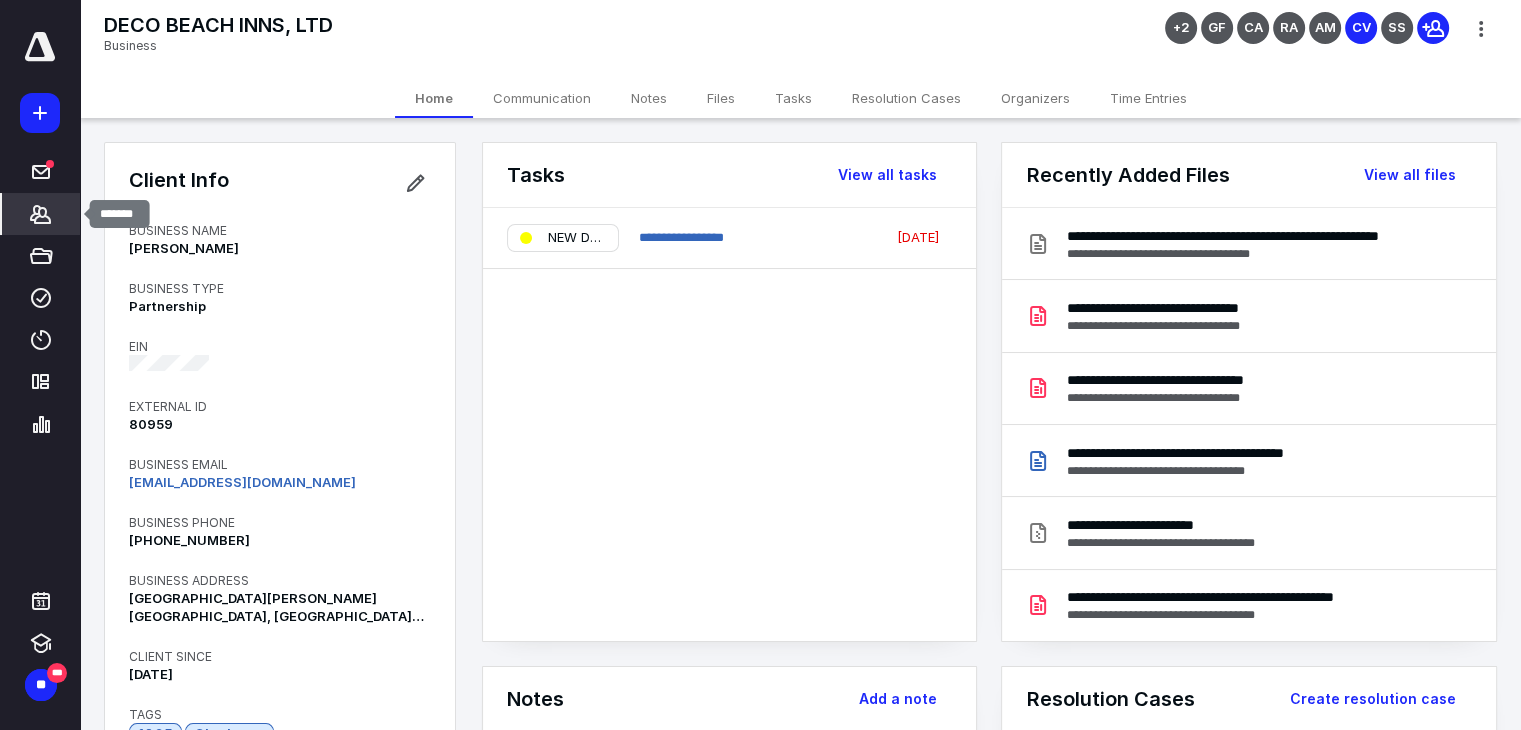 click on "*******" at bounding box center [41, 214] 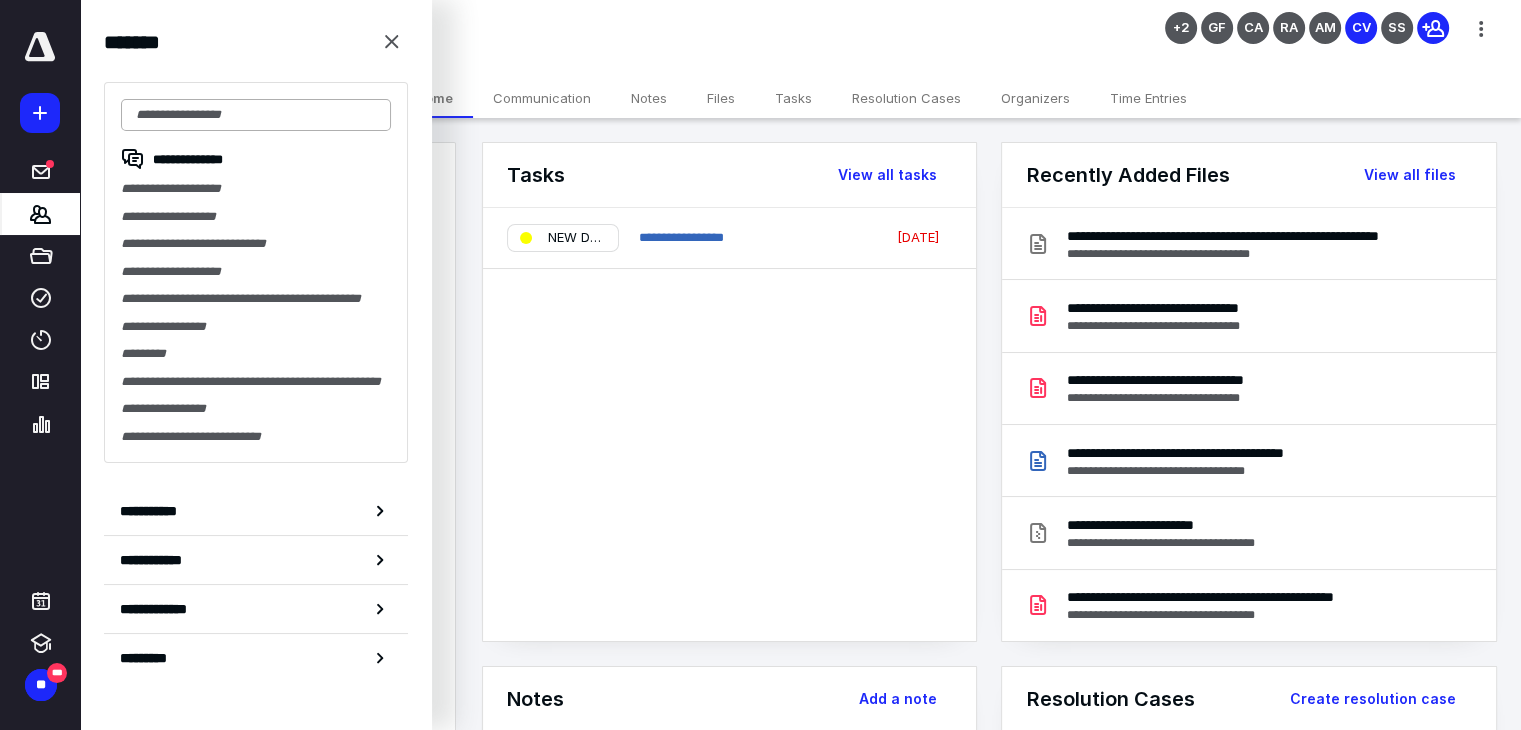 click at bounding box center [256, 115] 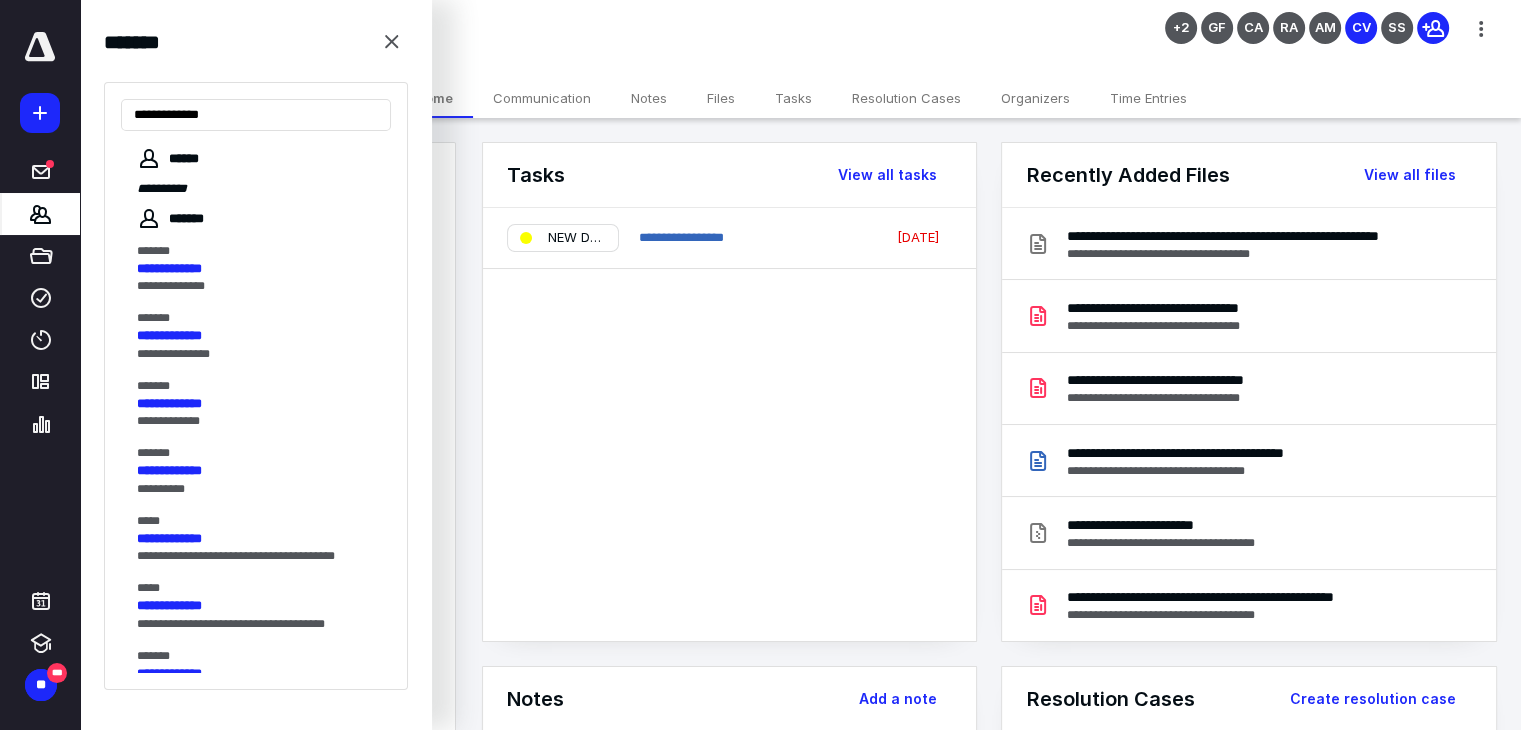 type on "**********" 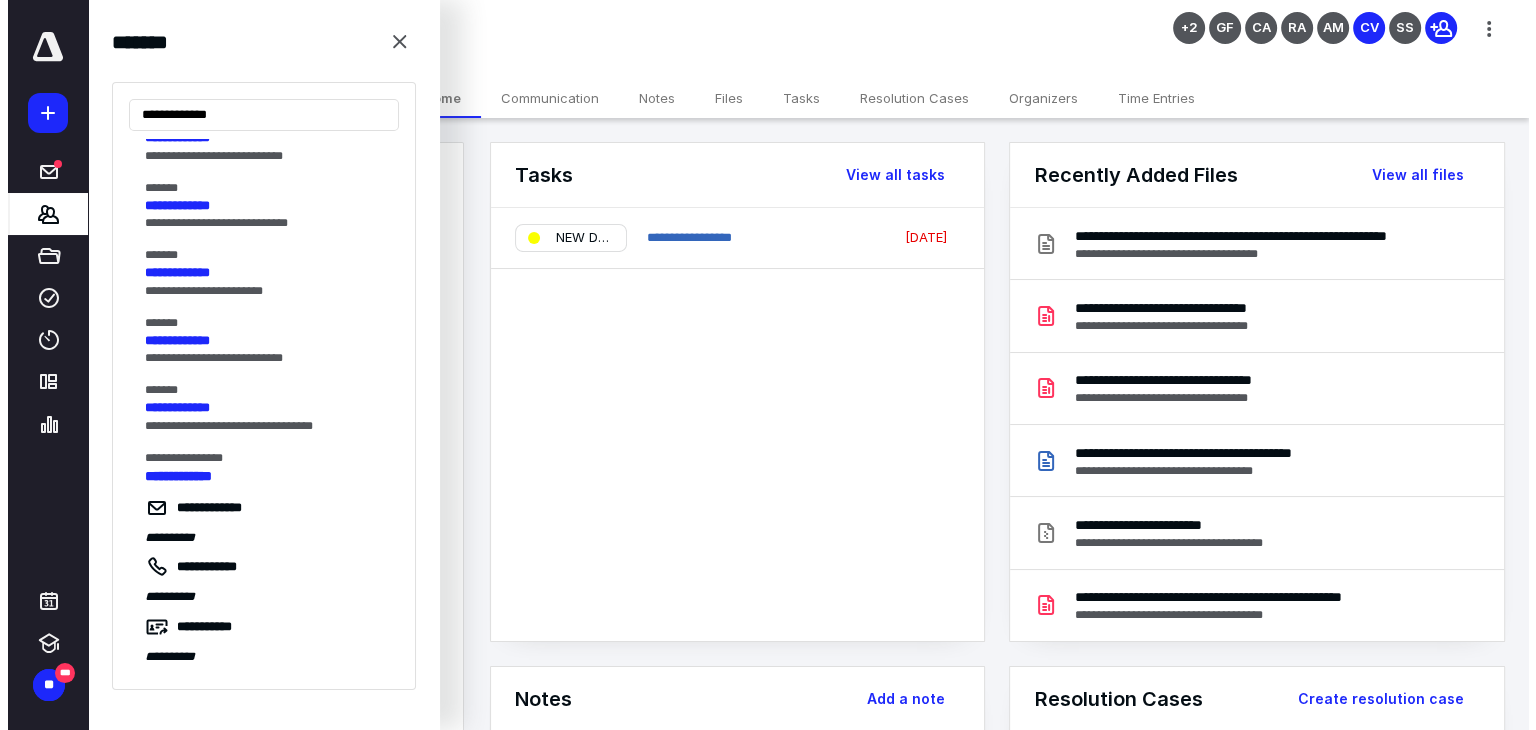 scroll, scrollTop: 136, scrollLeft: 0, axis: vertical 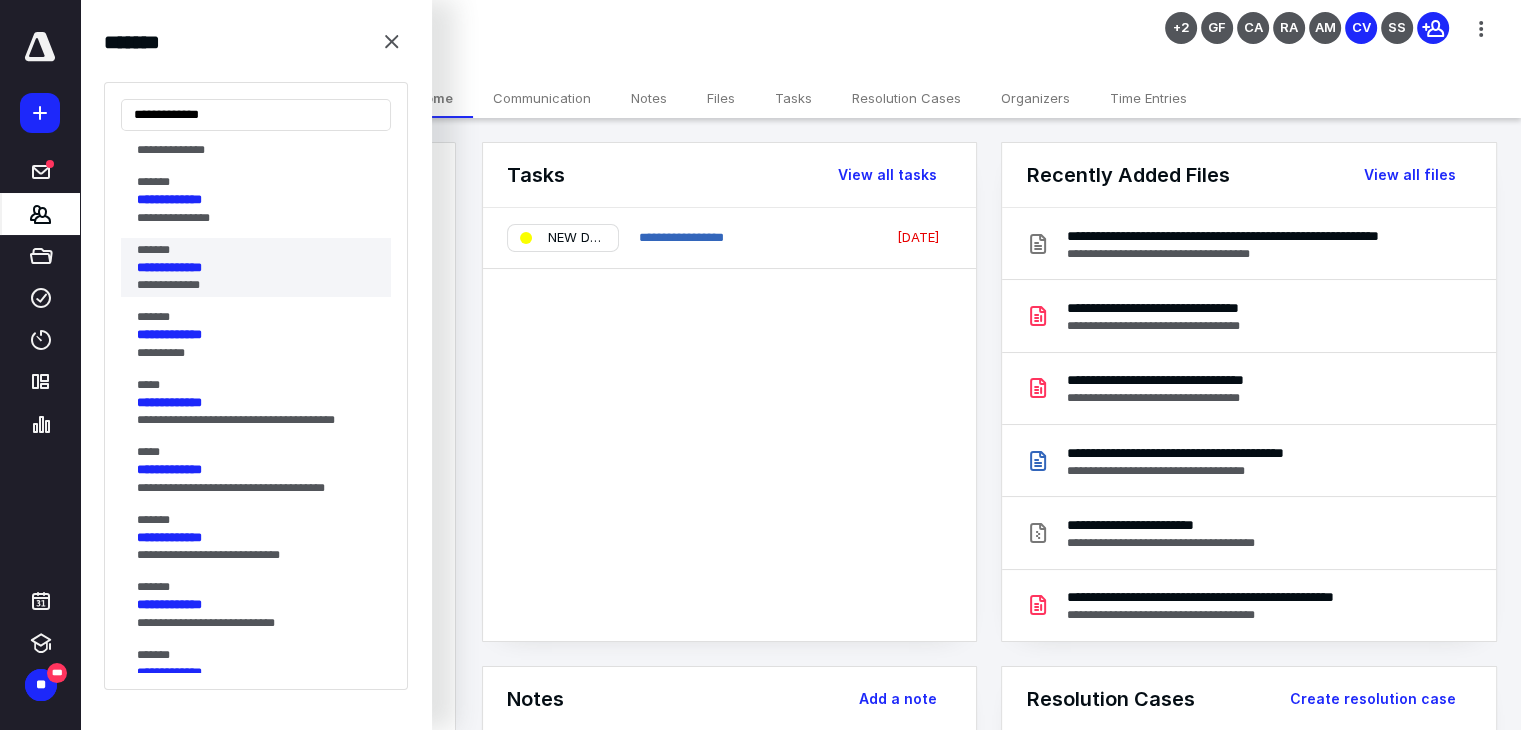 click on "**********" at bounding box center (250, 285) 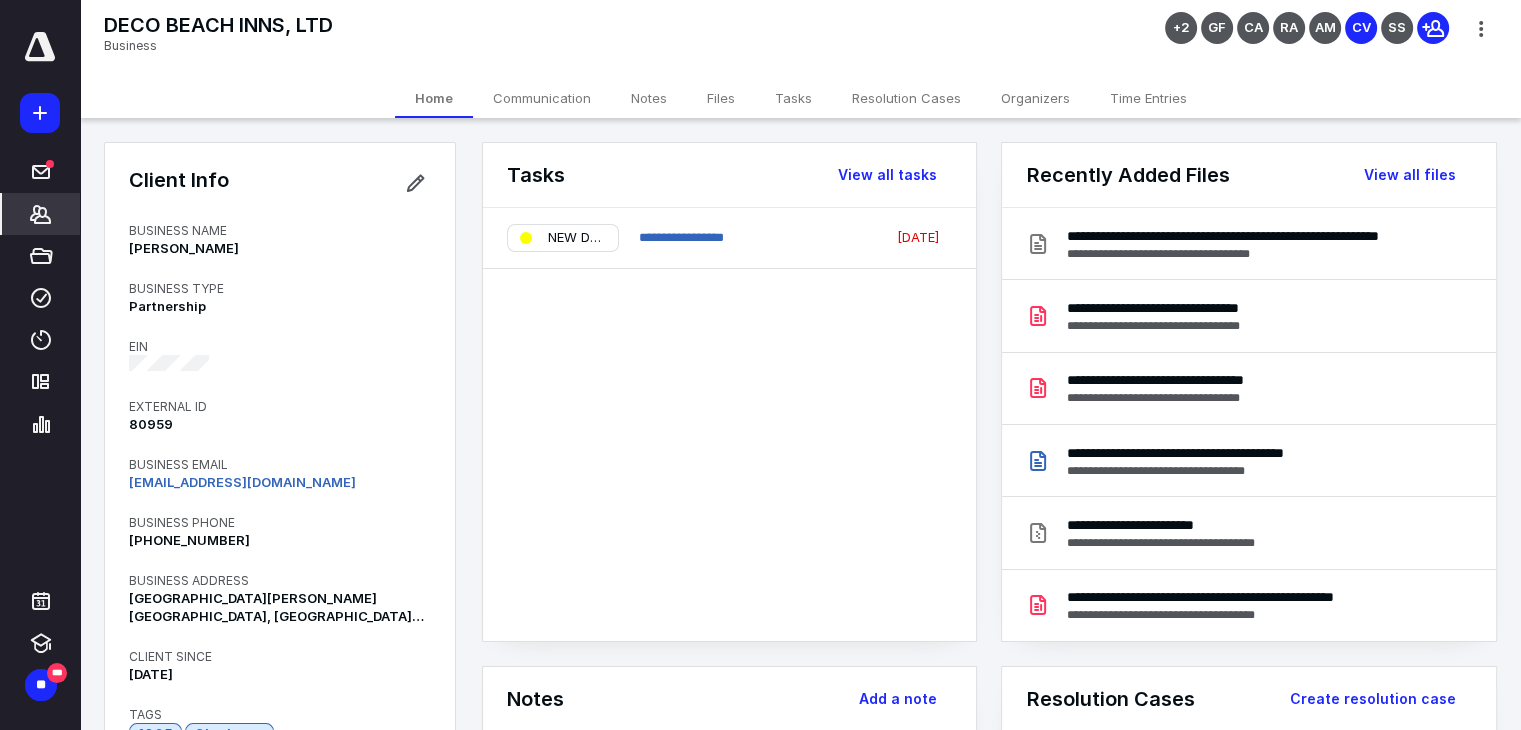 click on "Files" at bounding box center [721, 98] 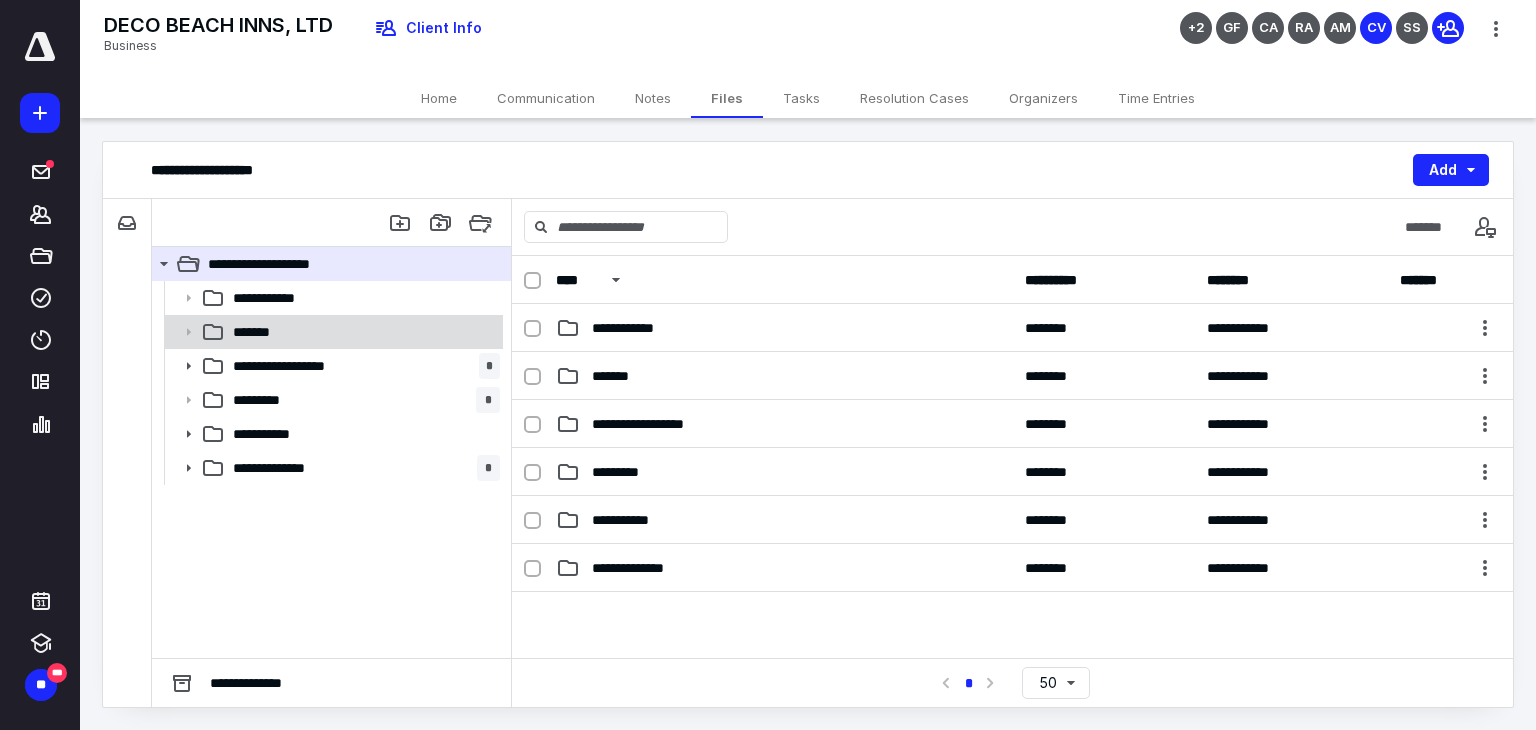 click on "*******" at bounding box center (362, 332) 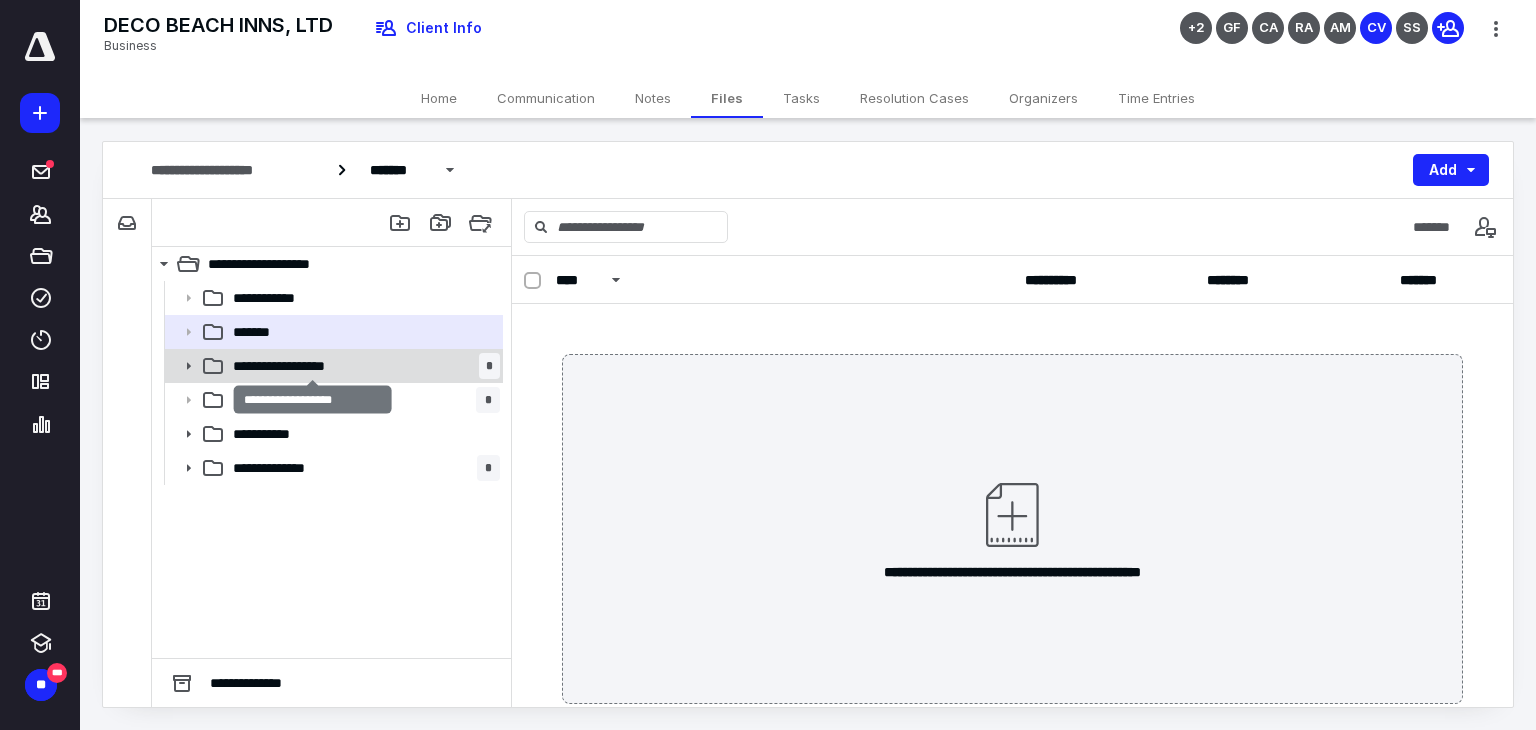 click on "**********" at bounding box center [313, 366] 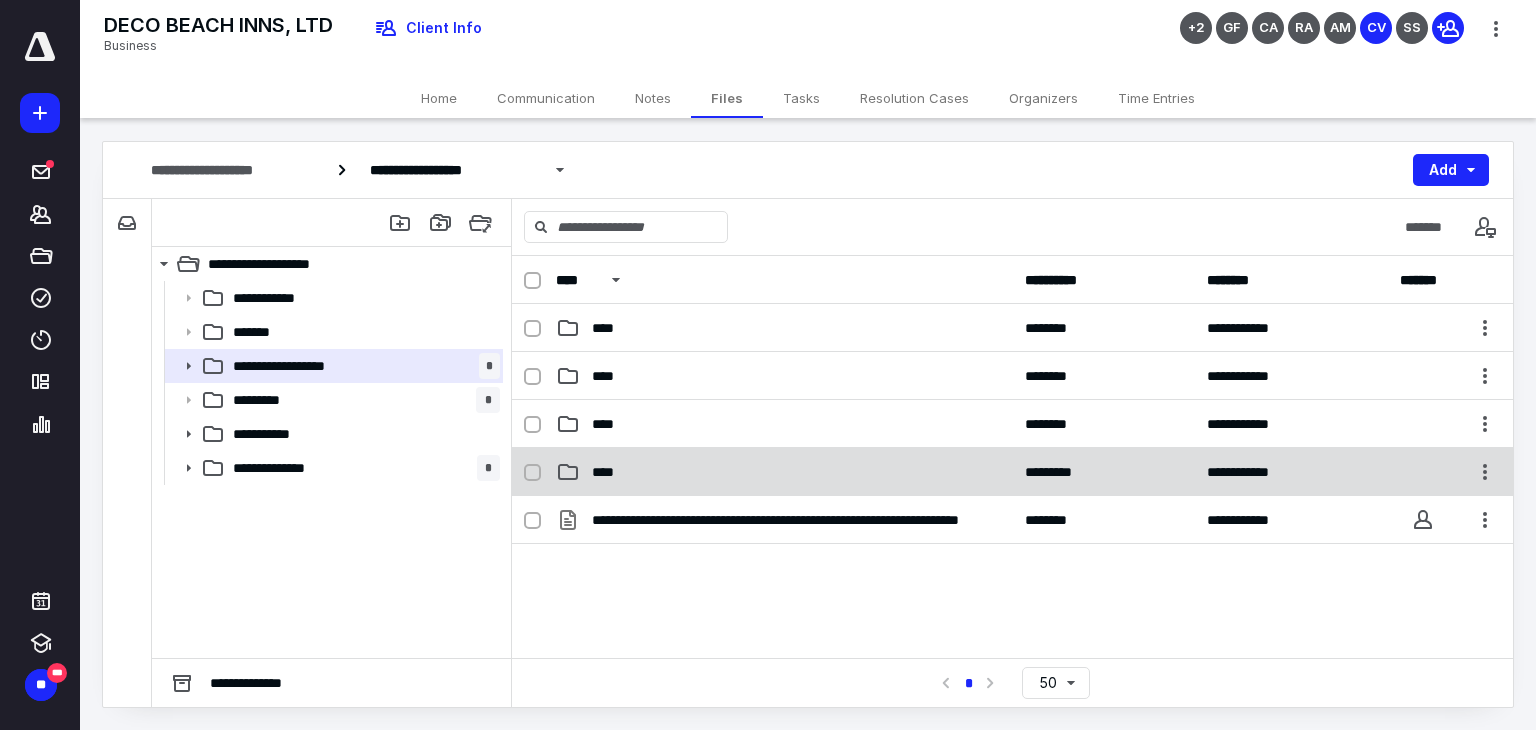 click on "**********" at bounding box center [1012, 472] 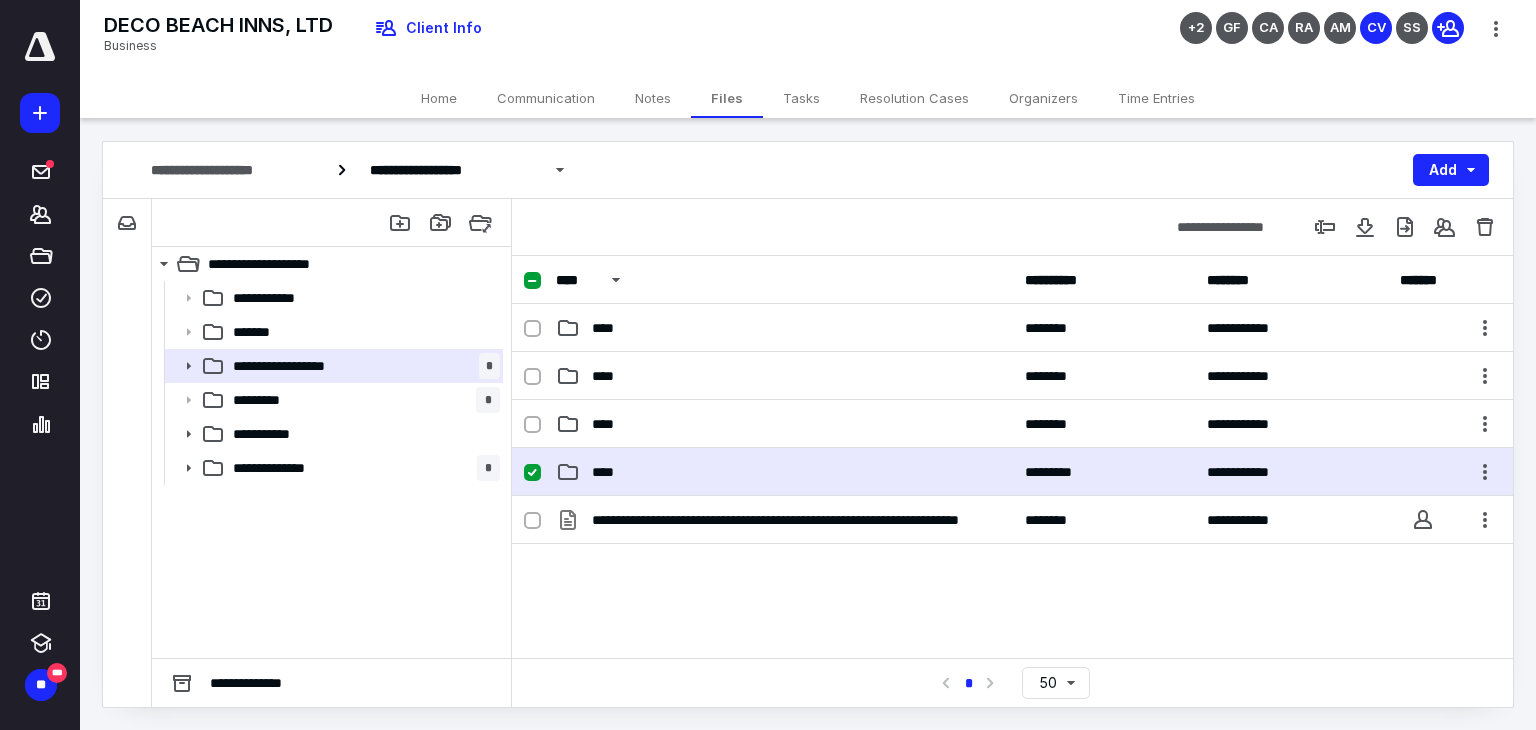 click on "**********" at bounding box center [1012, 472] 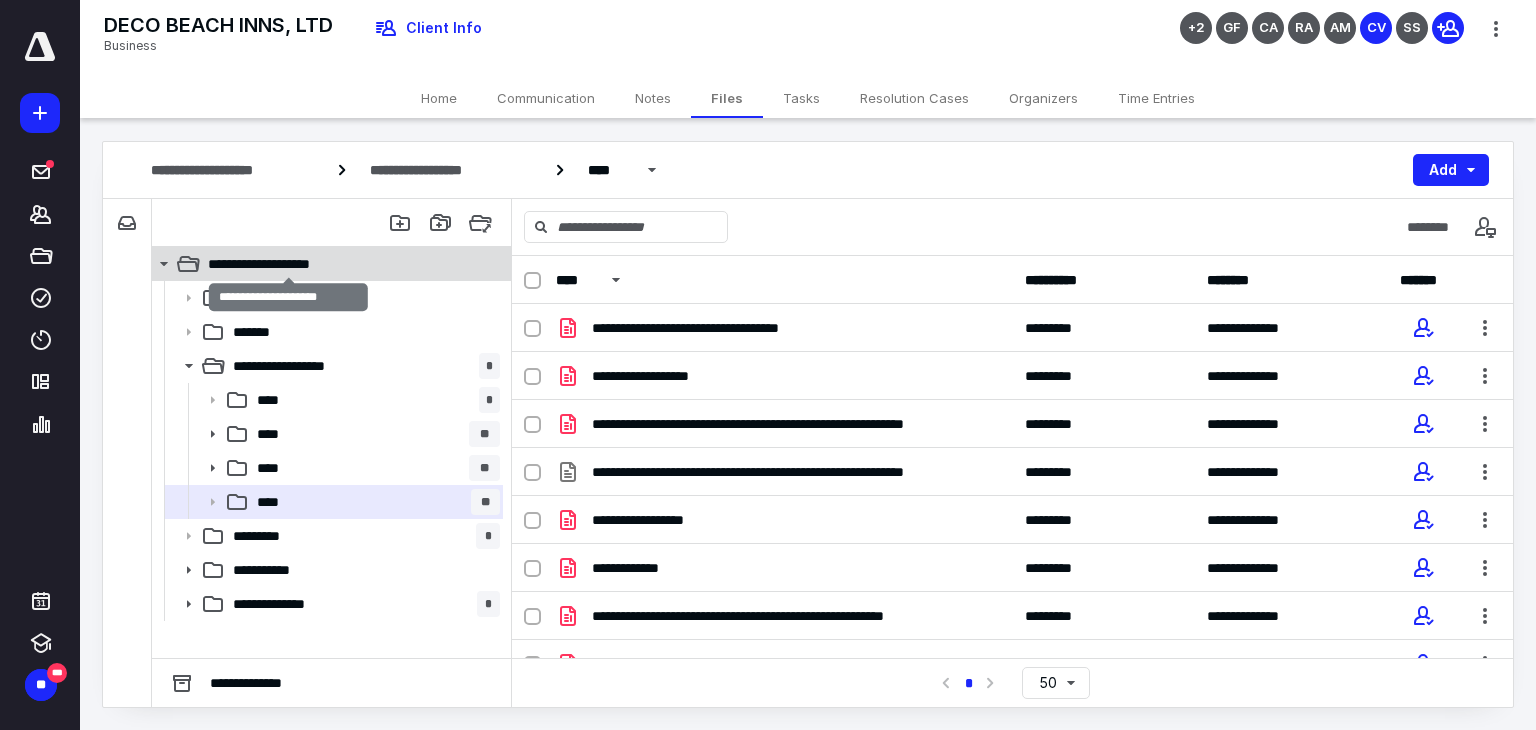 click on "**********" at bounding box center [289, 264] 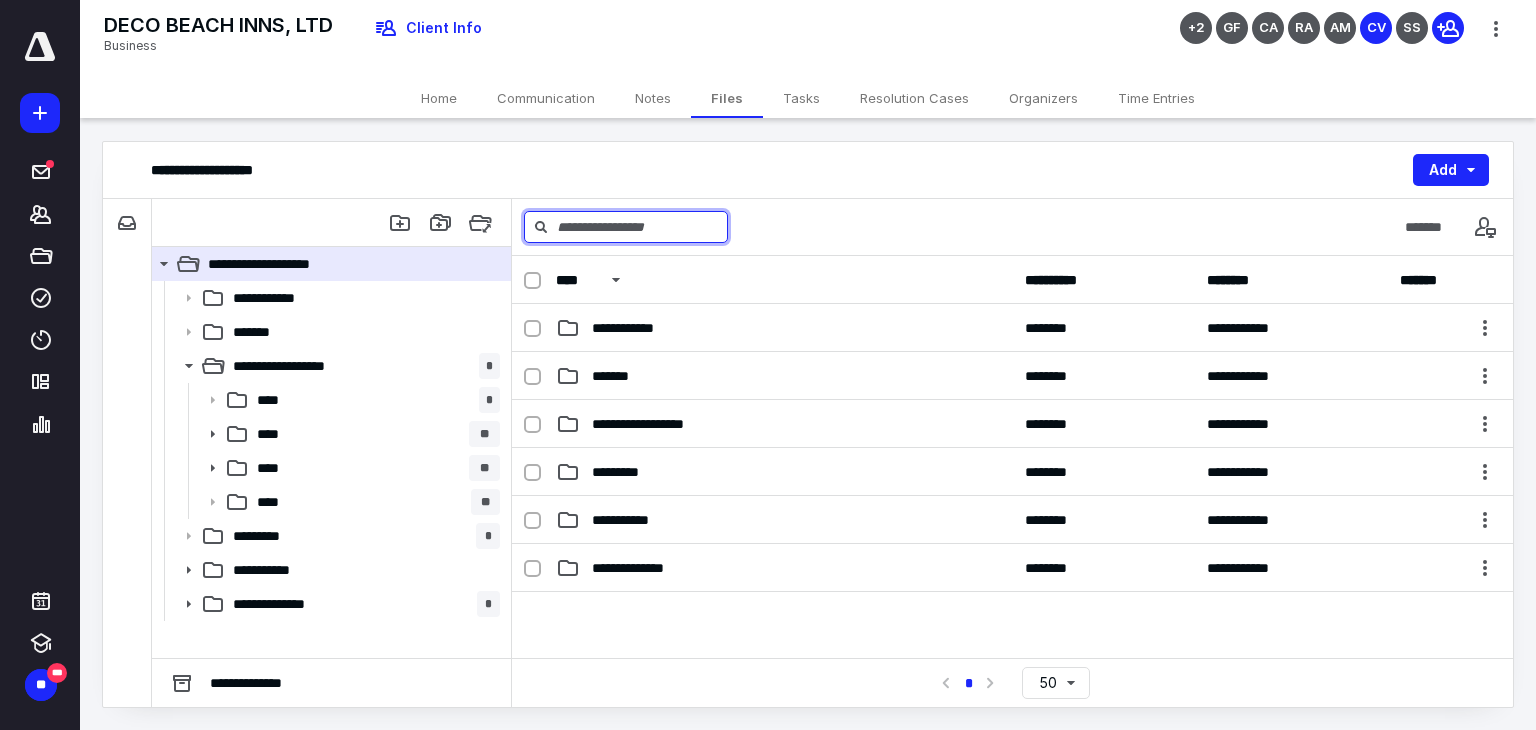 click at bounding box center [626, 227] 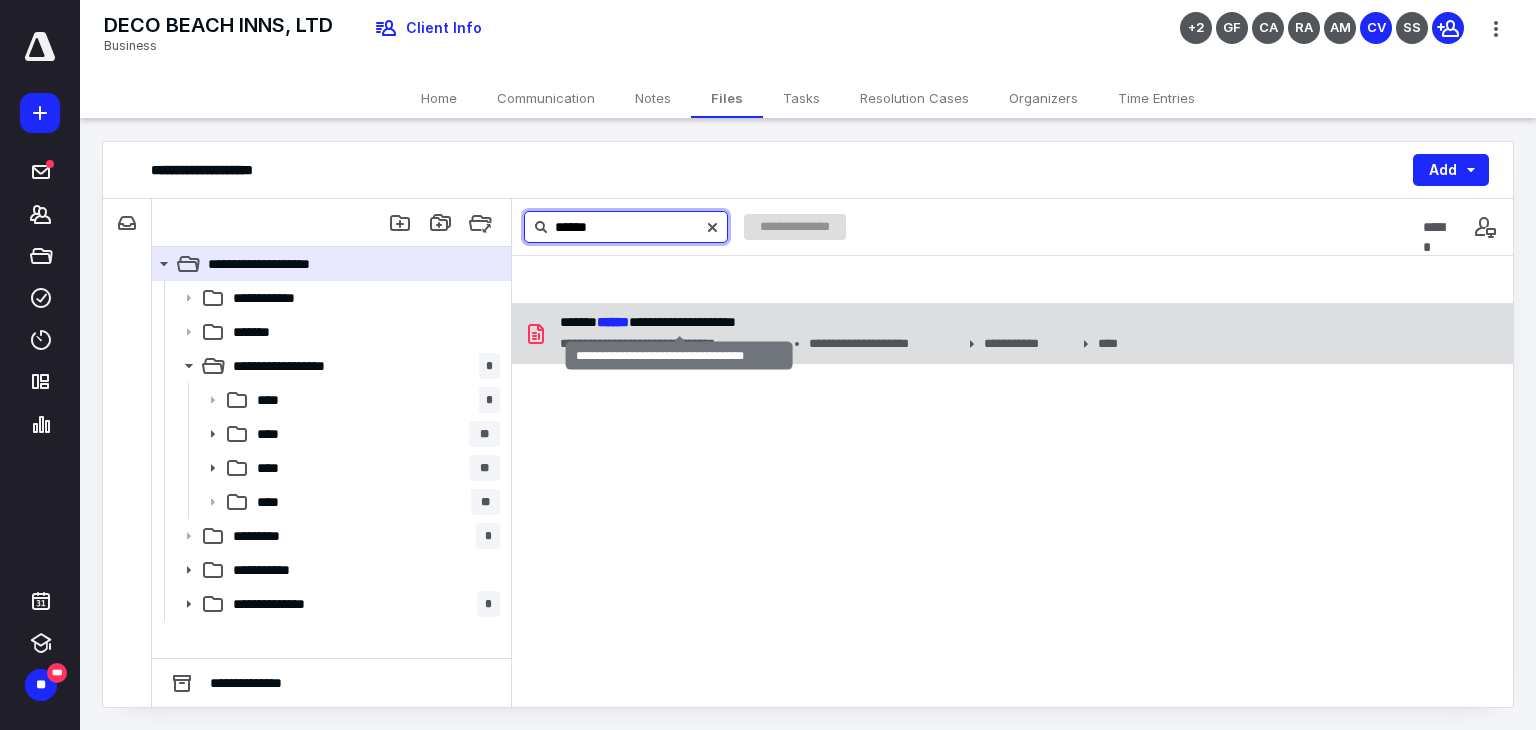 type on "*****" 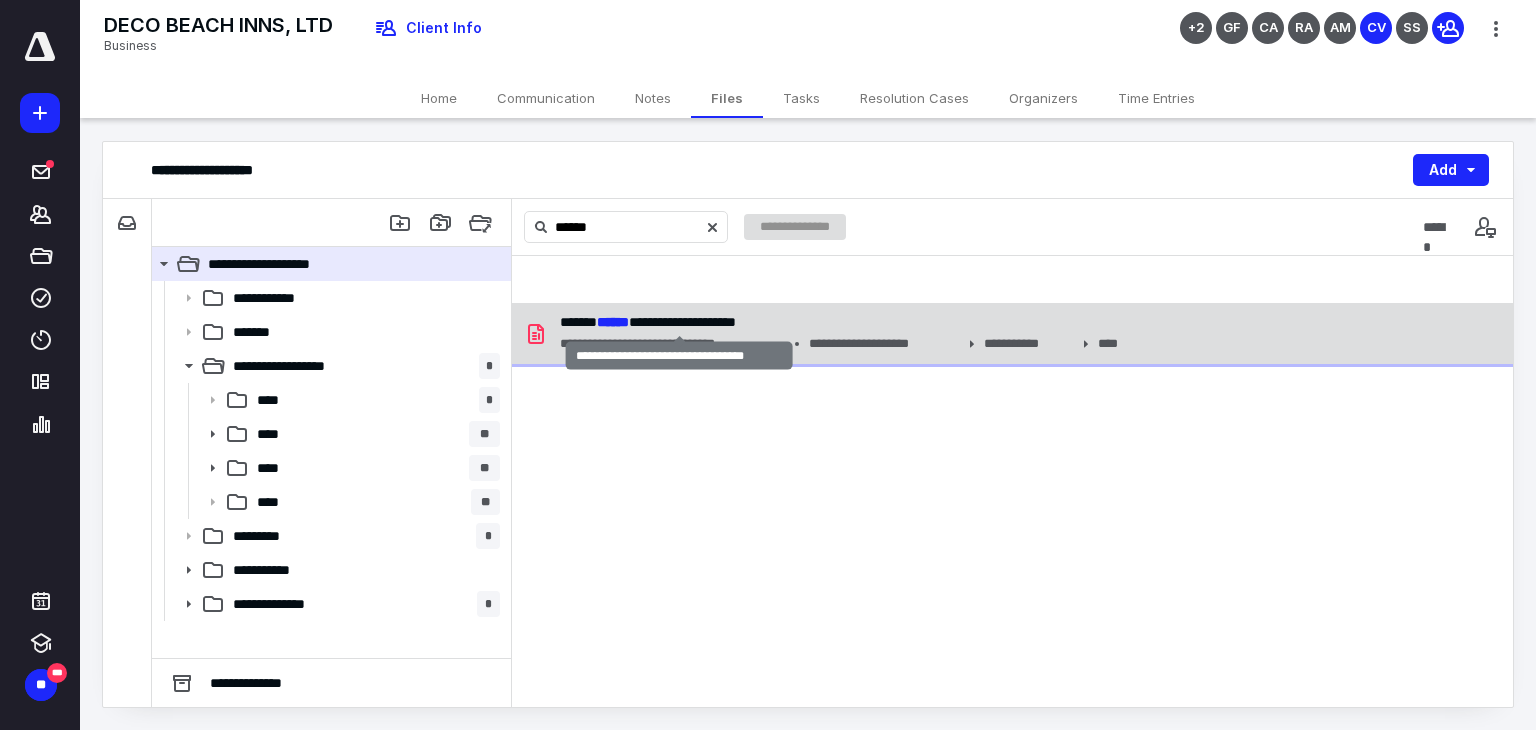 click on "**********" at bounding box center (648, 322) 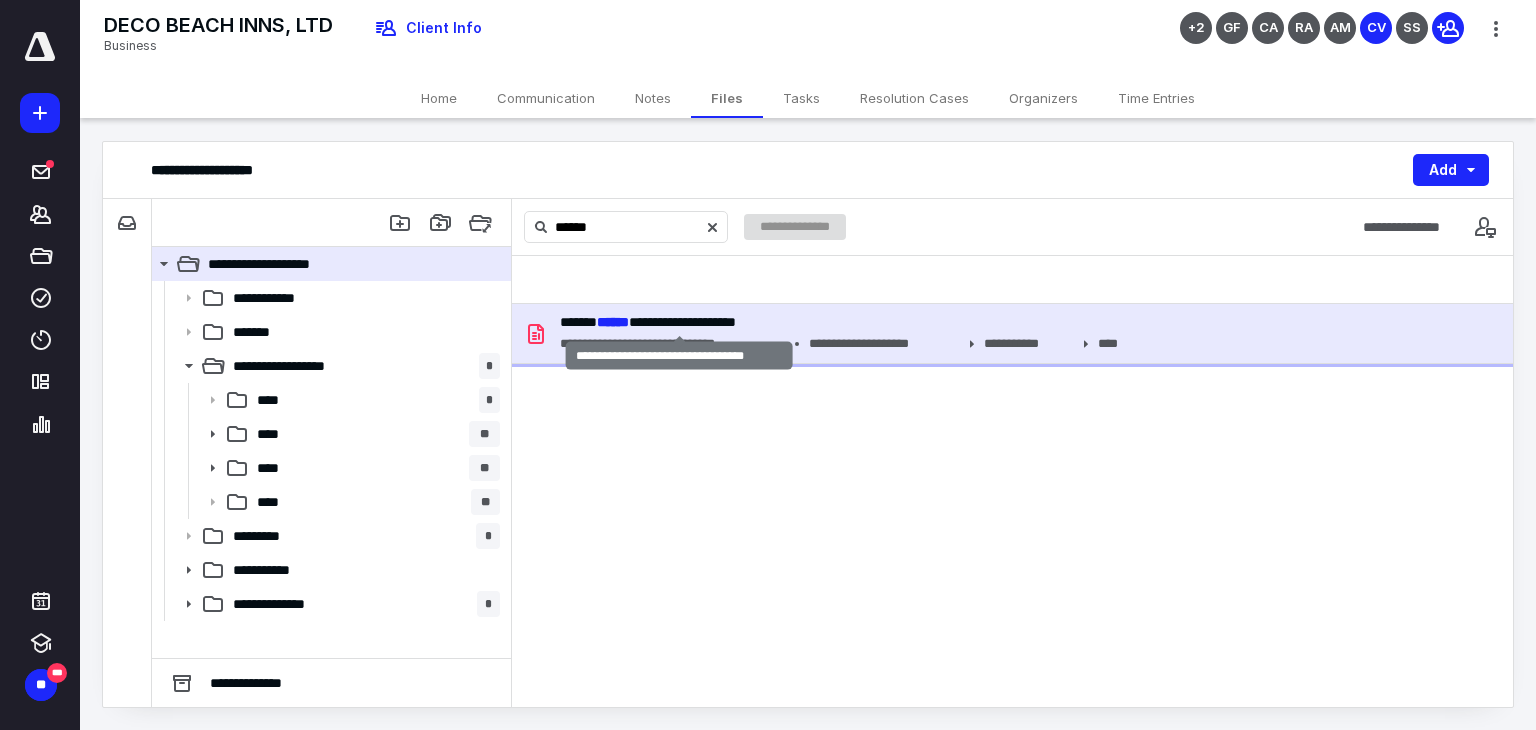 click on "**********" at bounding box center (648, 322) 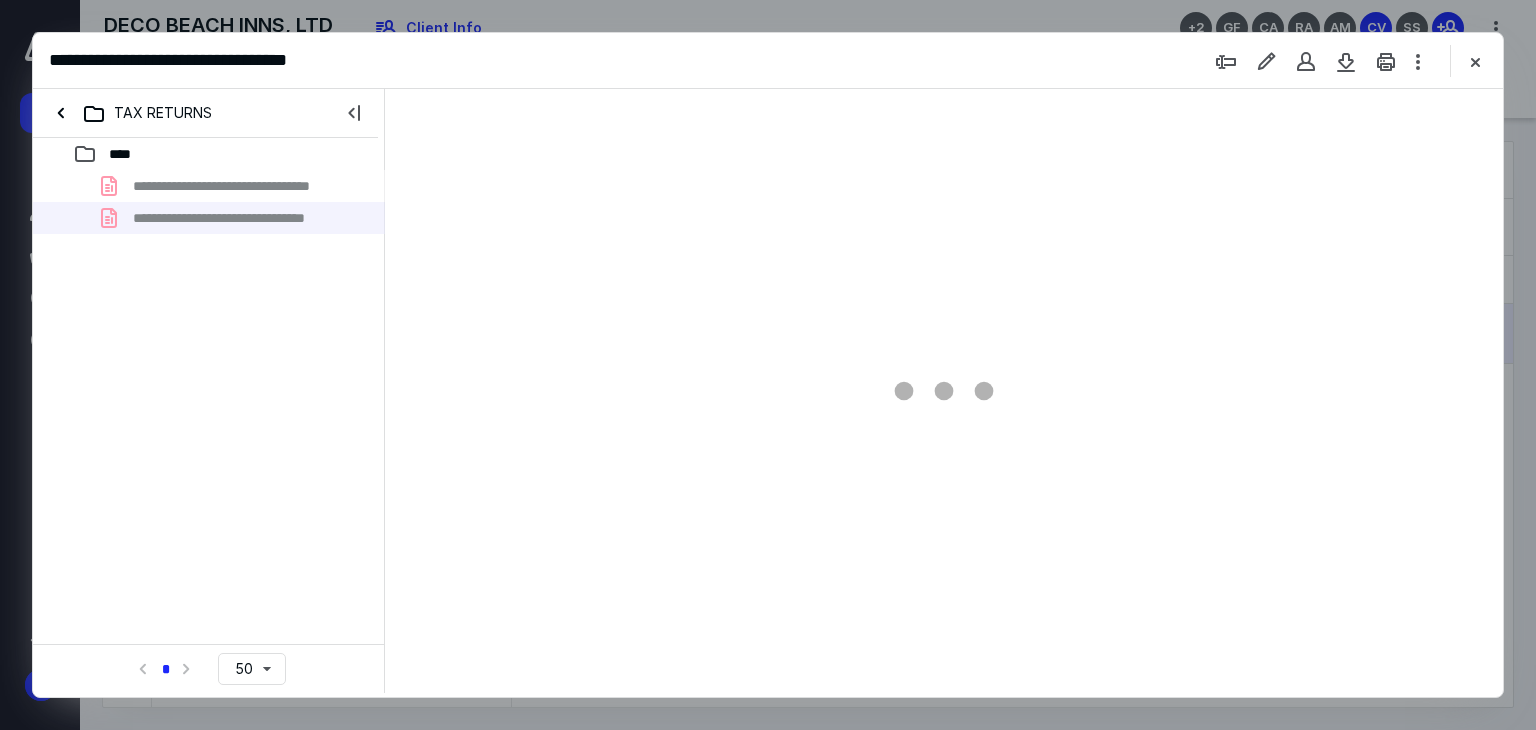 scroll, scrollTop: 0, scrollLeft: 0, axis: both 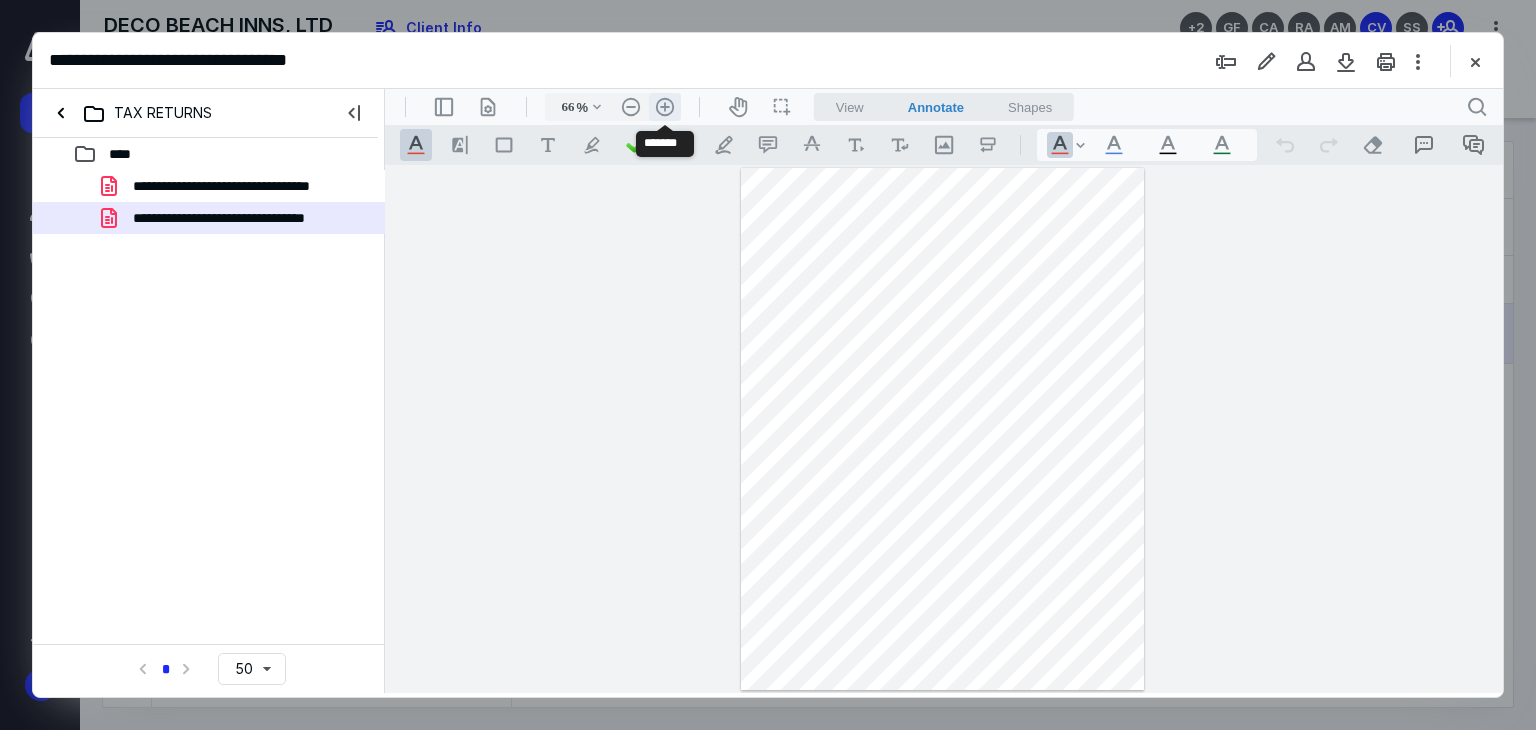 click on ".cls-1{fill:#abb0c4;} icon - header - zoom - in - line" at bounding box center (665, 107) 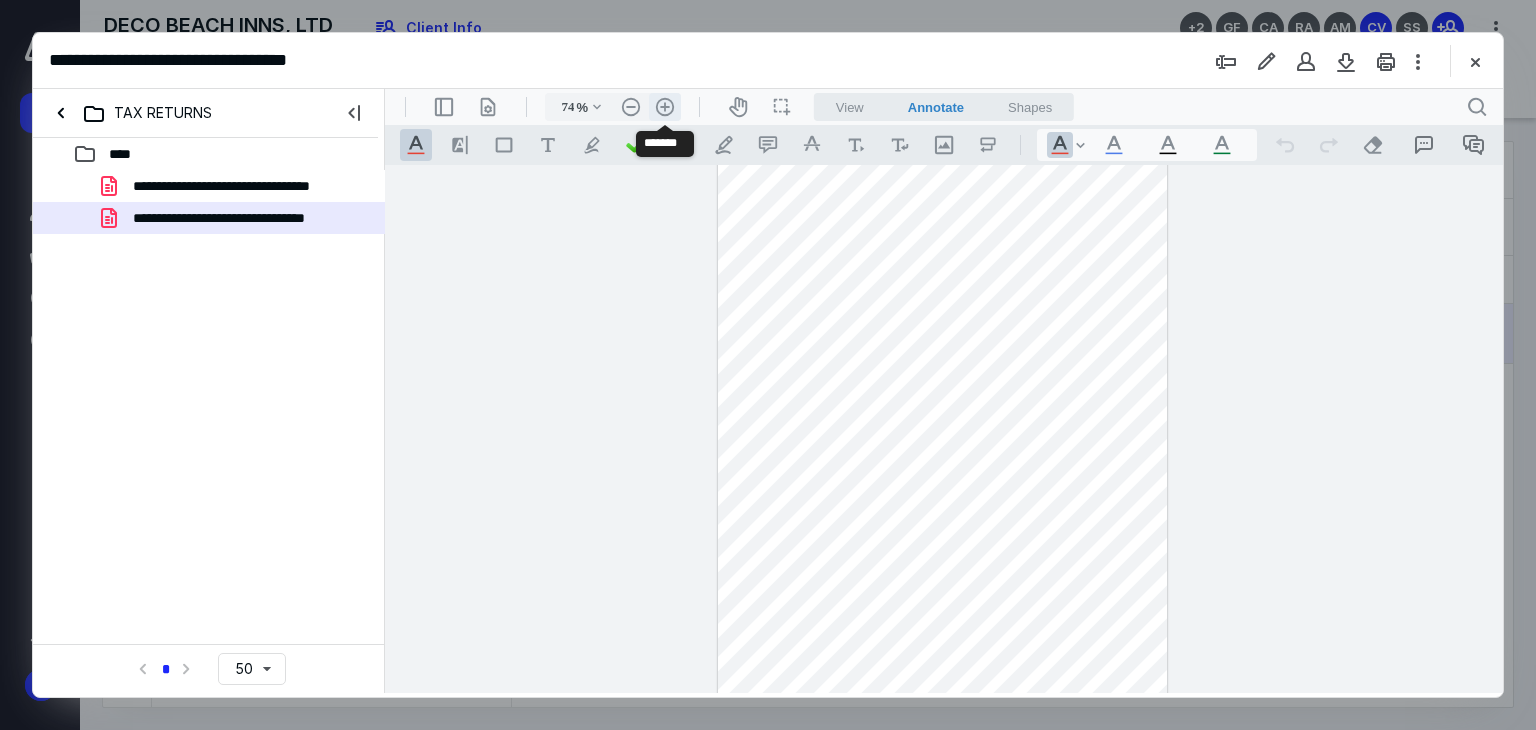 click on ".cls-1{fill:#abb0c4;} icon - header - zoom - in - line" at bounding box center (665, 107) 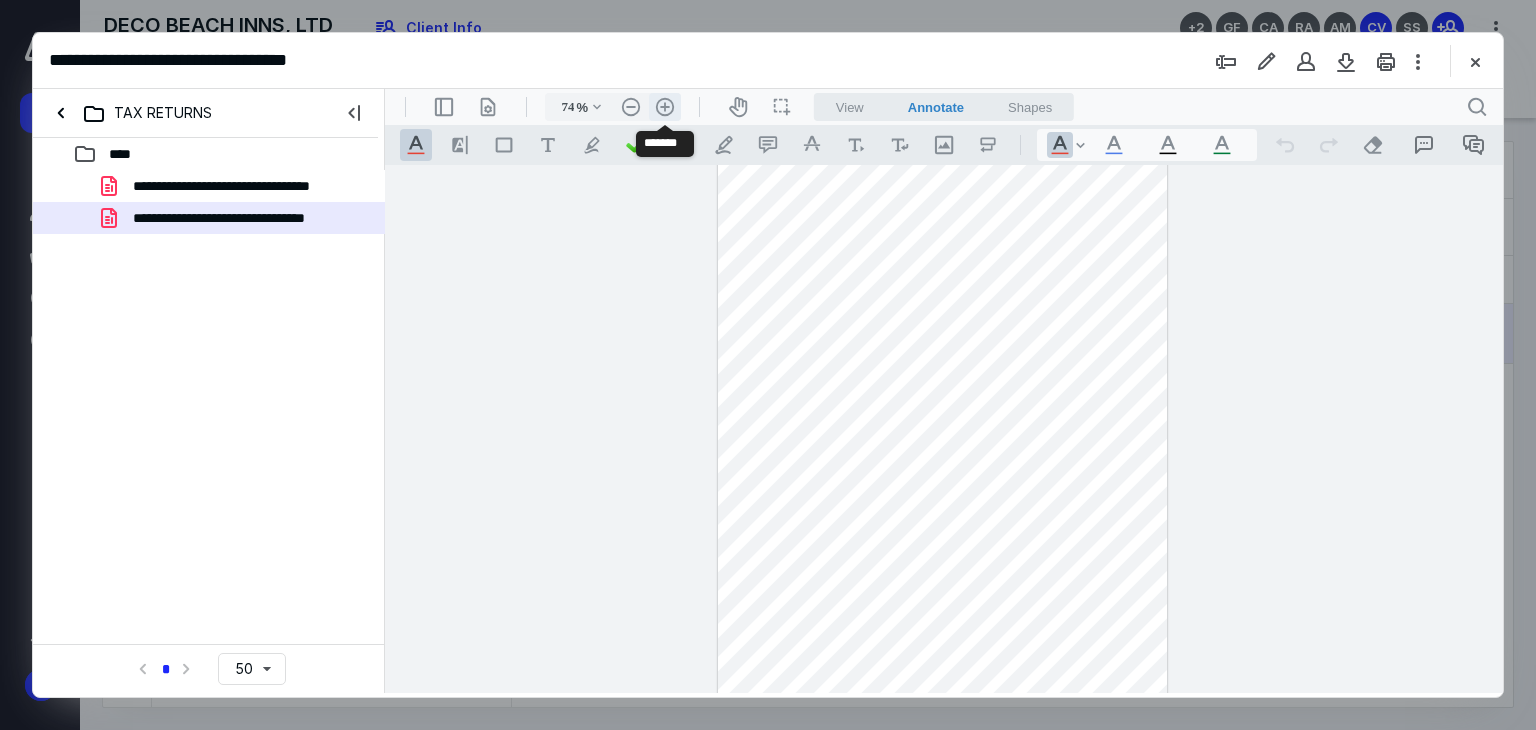 type on "81" 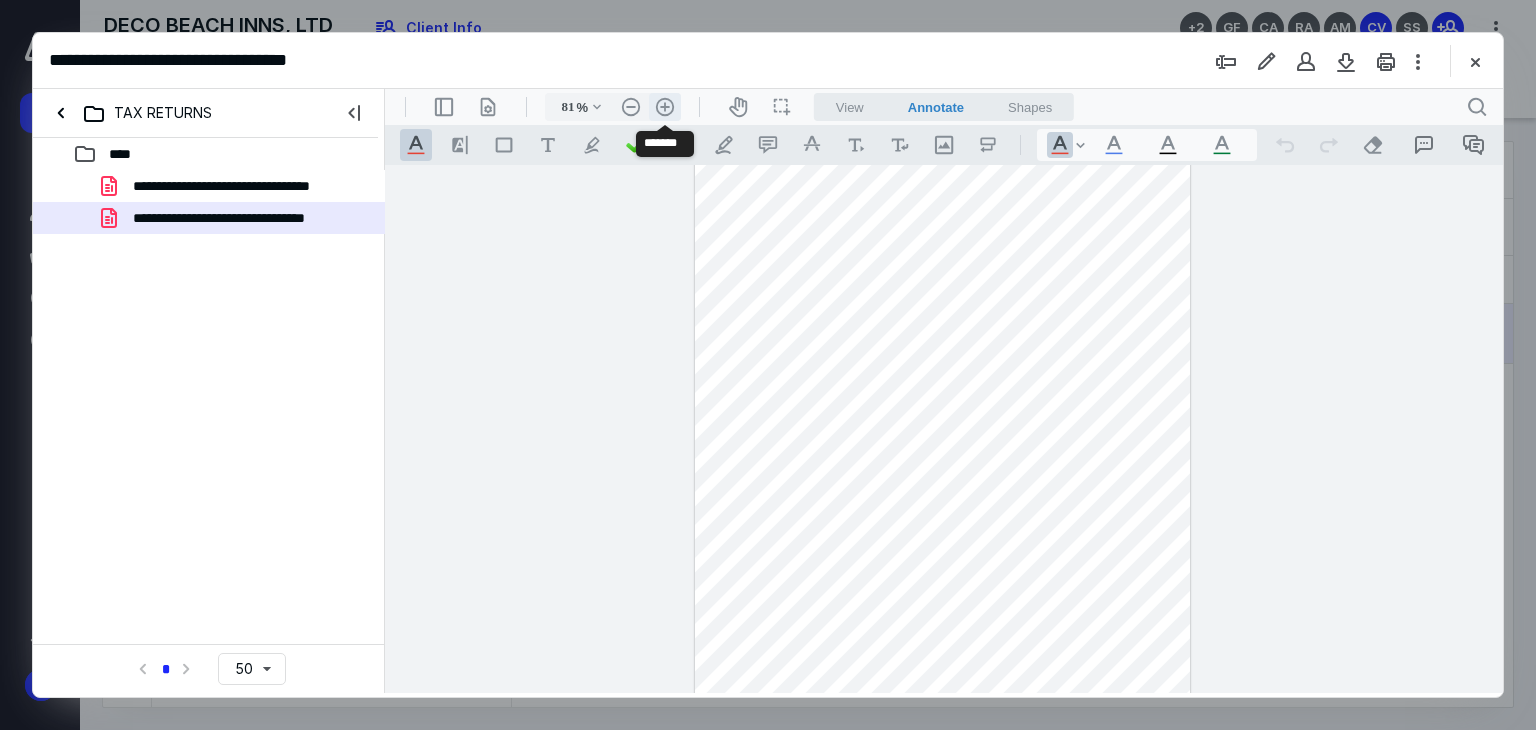 scroll, scrollTop: 51, scrollLeft: 0, axis: vertical 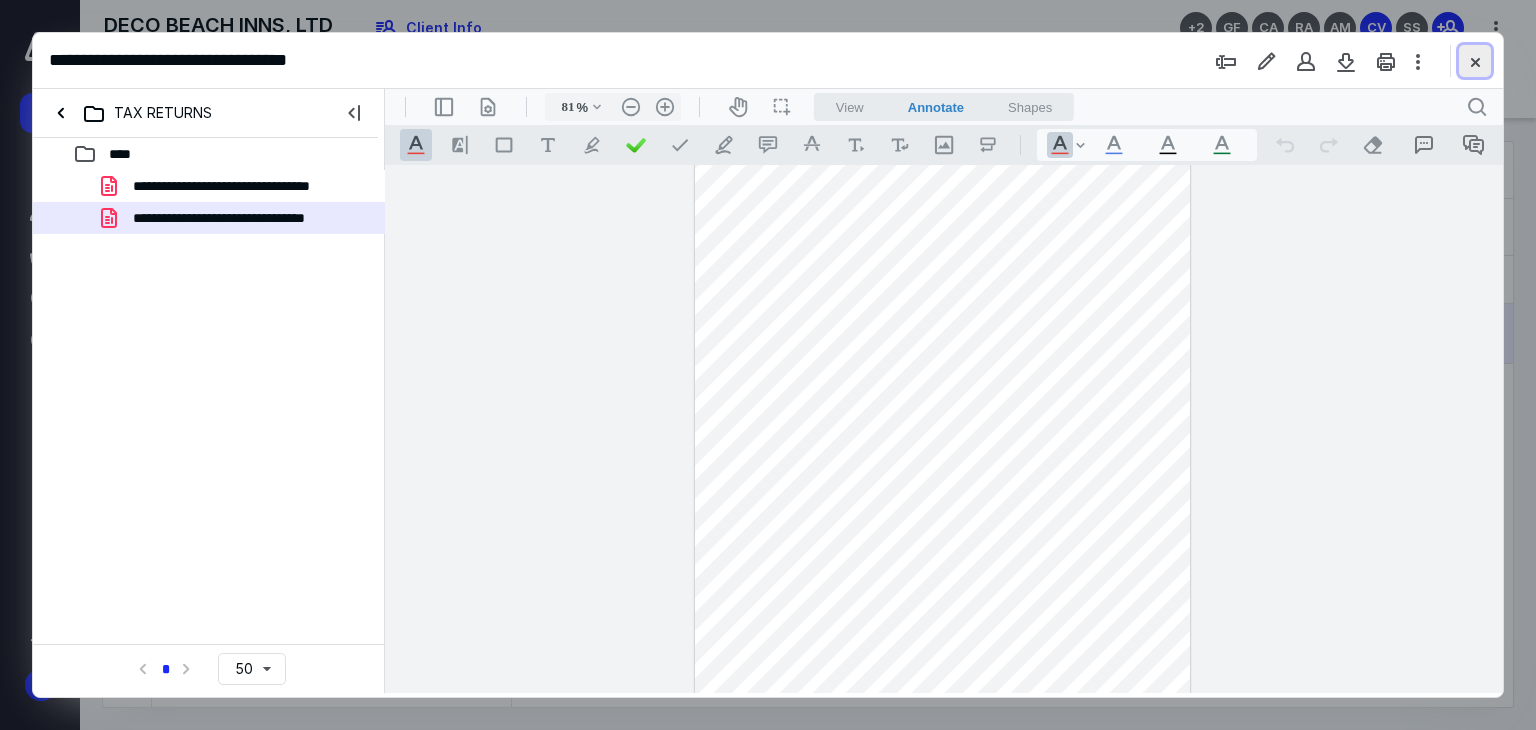 click at bounding box center [1475, 61] 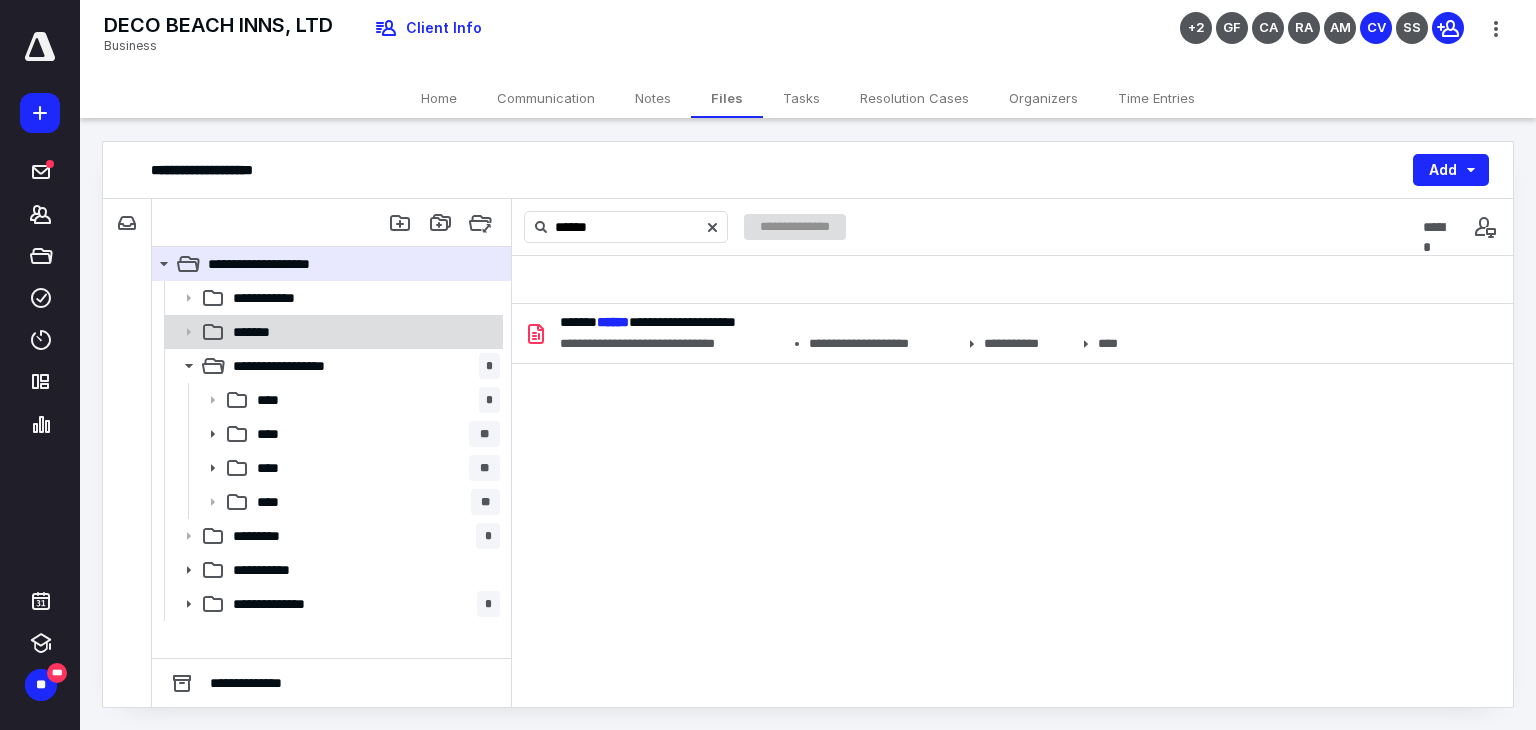 click on "*******" at bounding box center (362, 332) 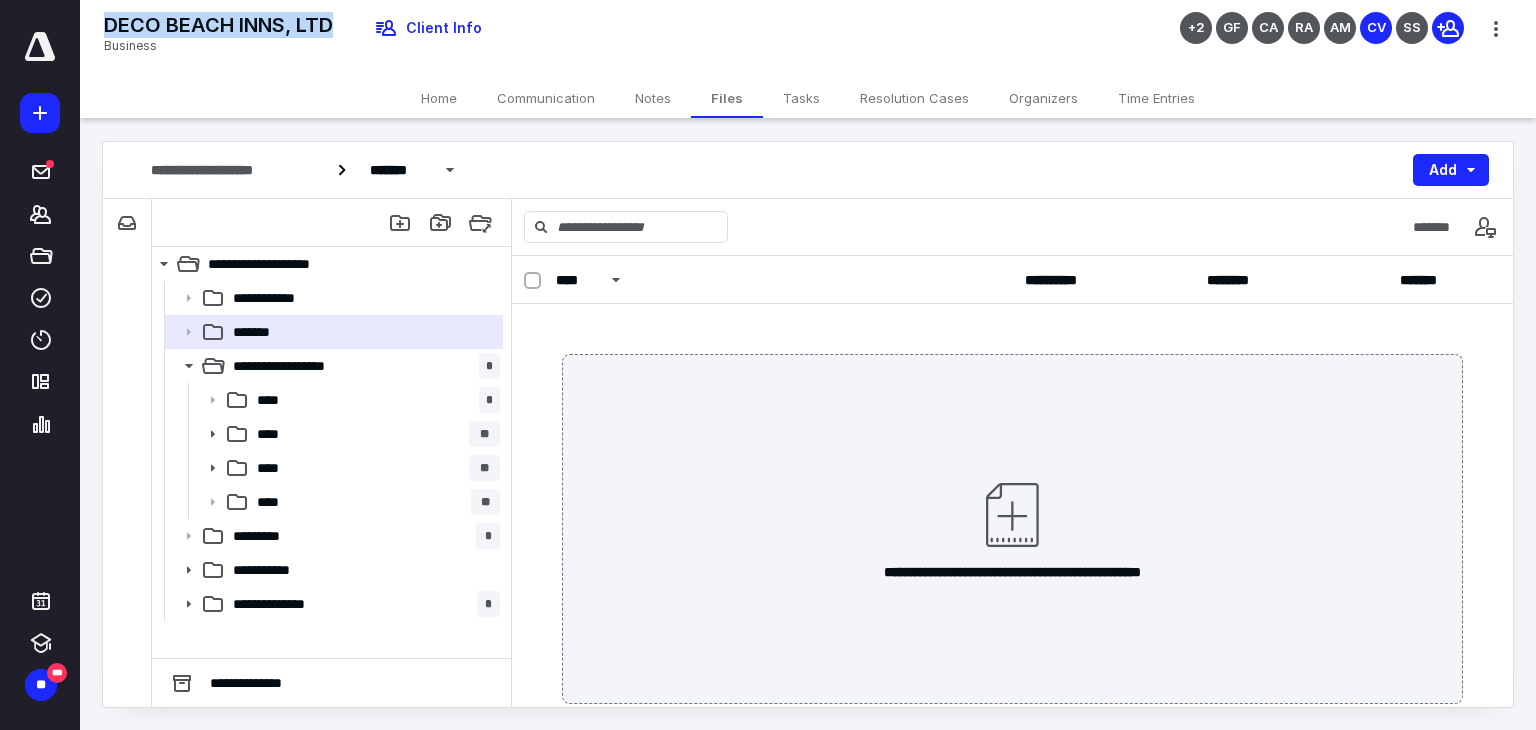 drag, startPoint x: 336, startPoint y: 25, endPoint x: 103, endPoint y: 12, distance: 233.36238 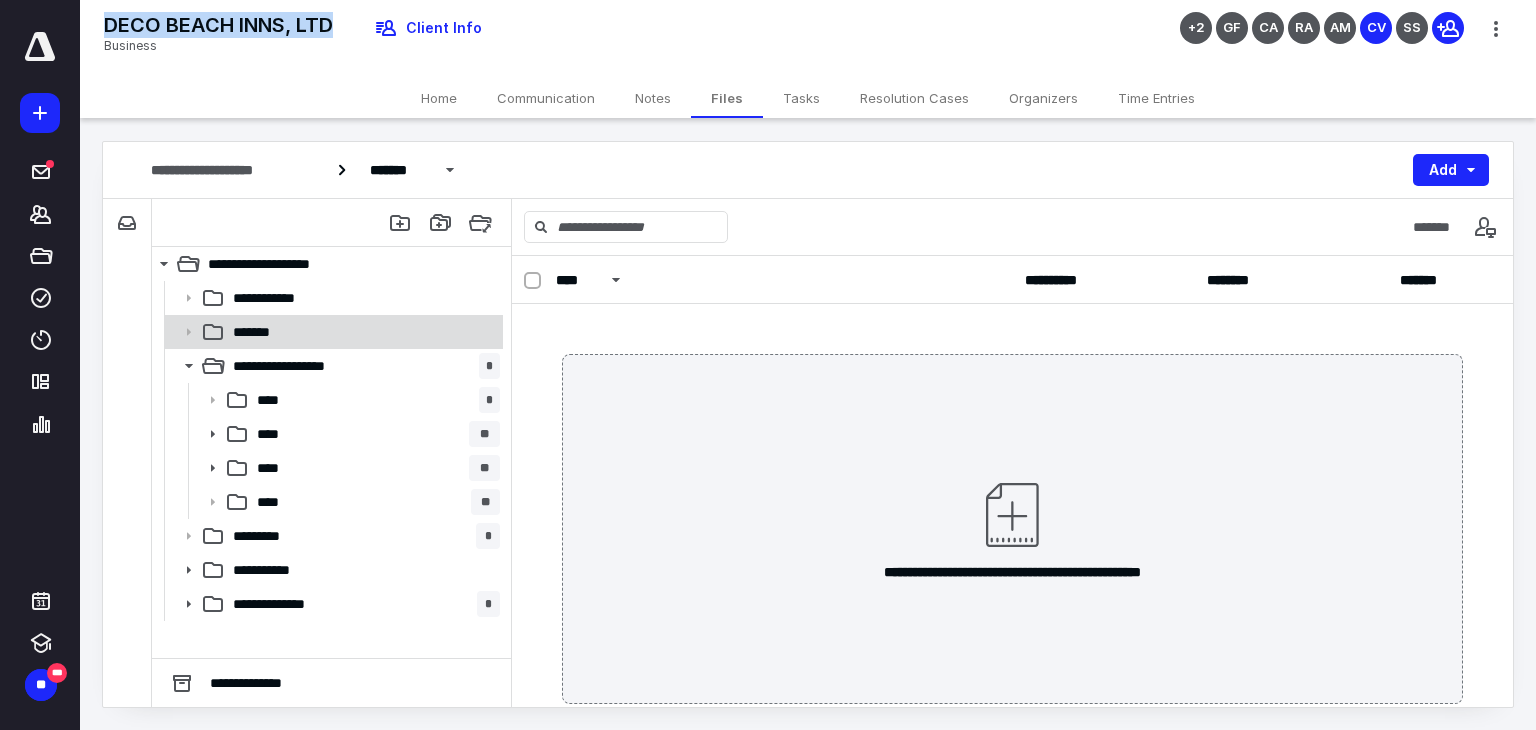 click on "*******" at bounding box center [362, 332] 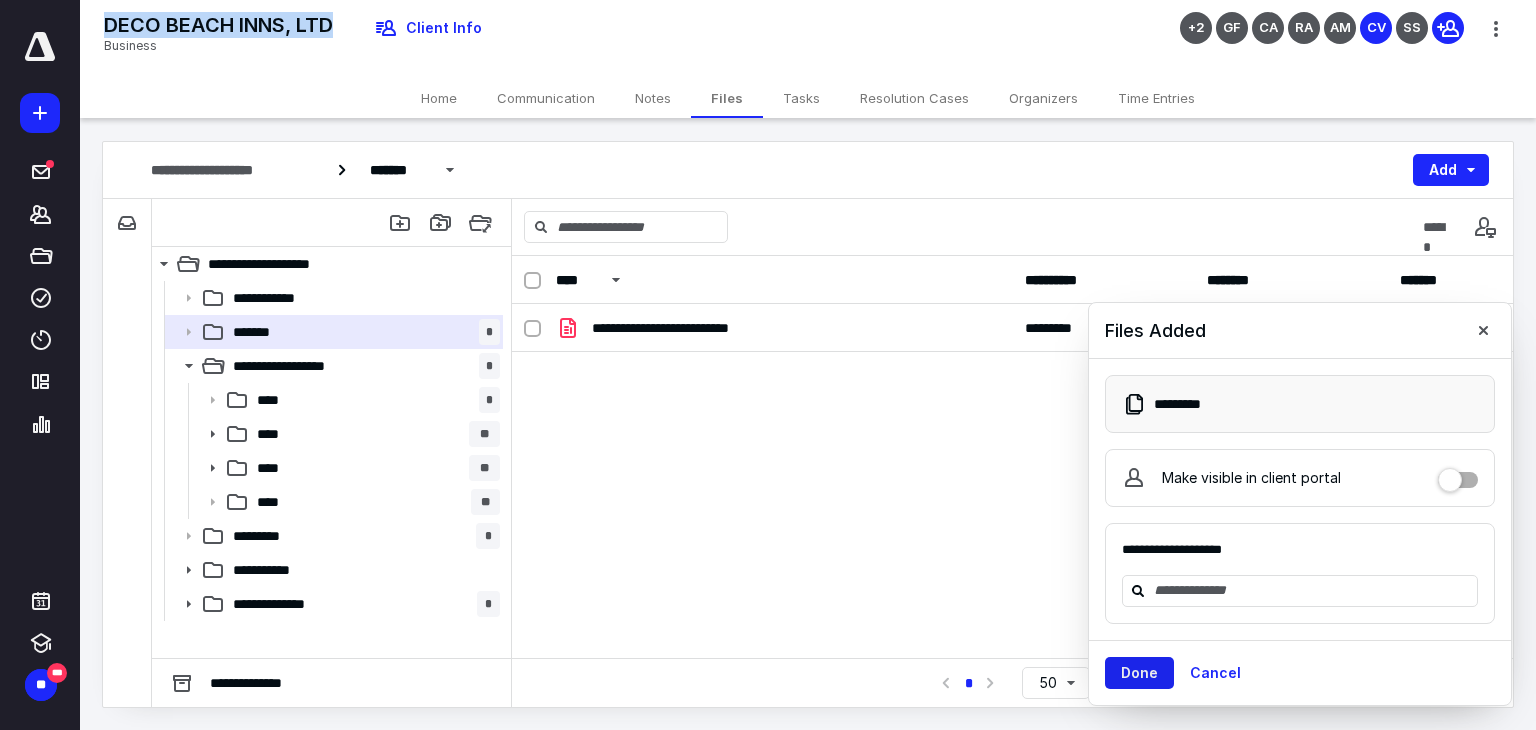 click on "Done" at bounding box center (1139, 673) 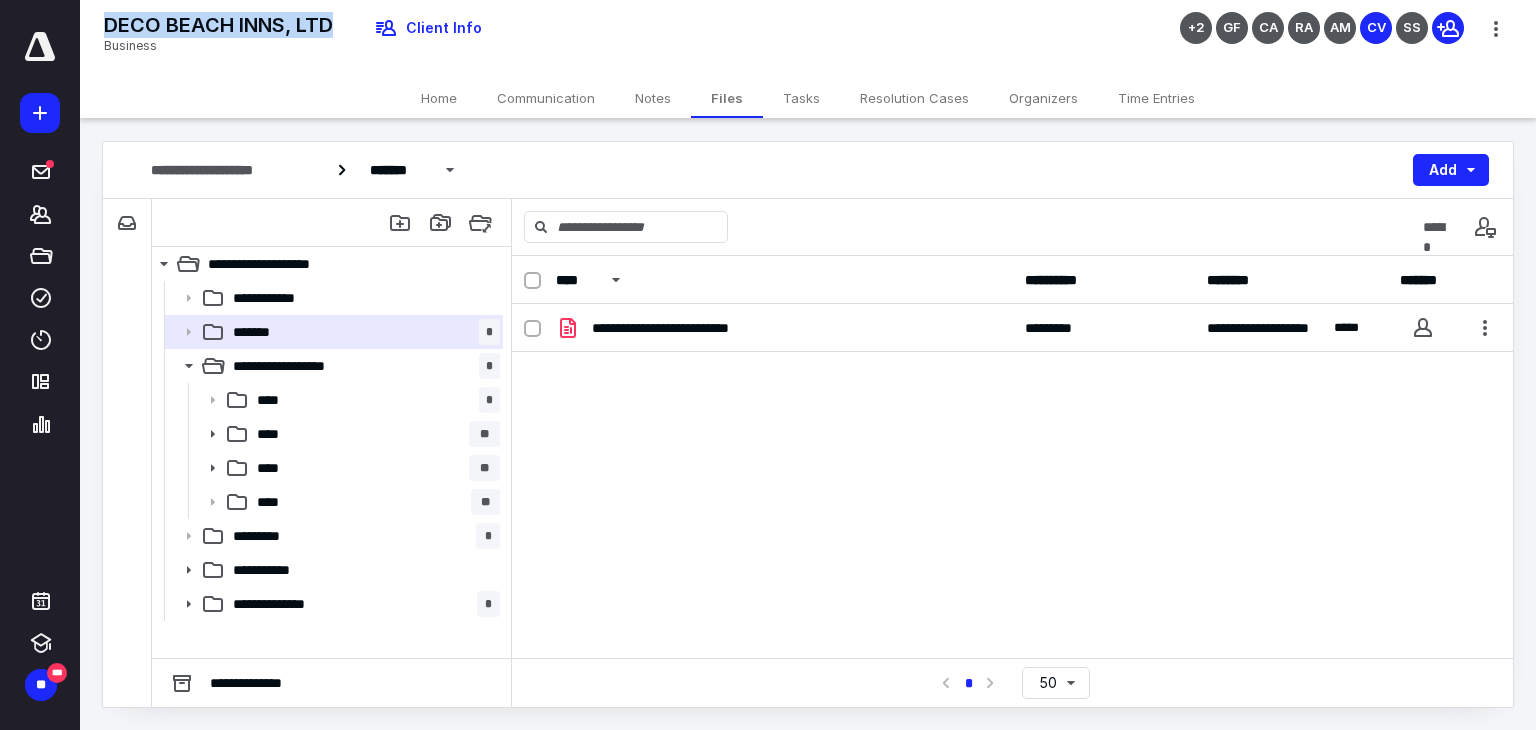 click on "Home" at bounding box center (439, 98) 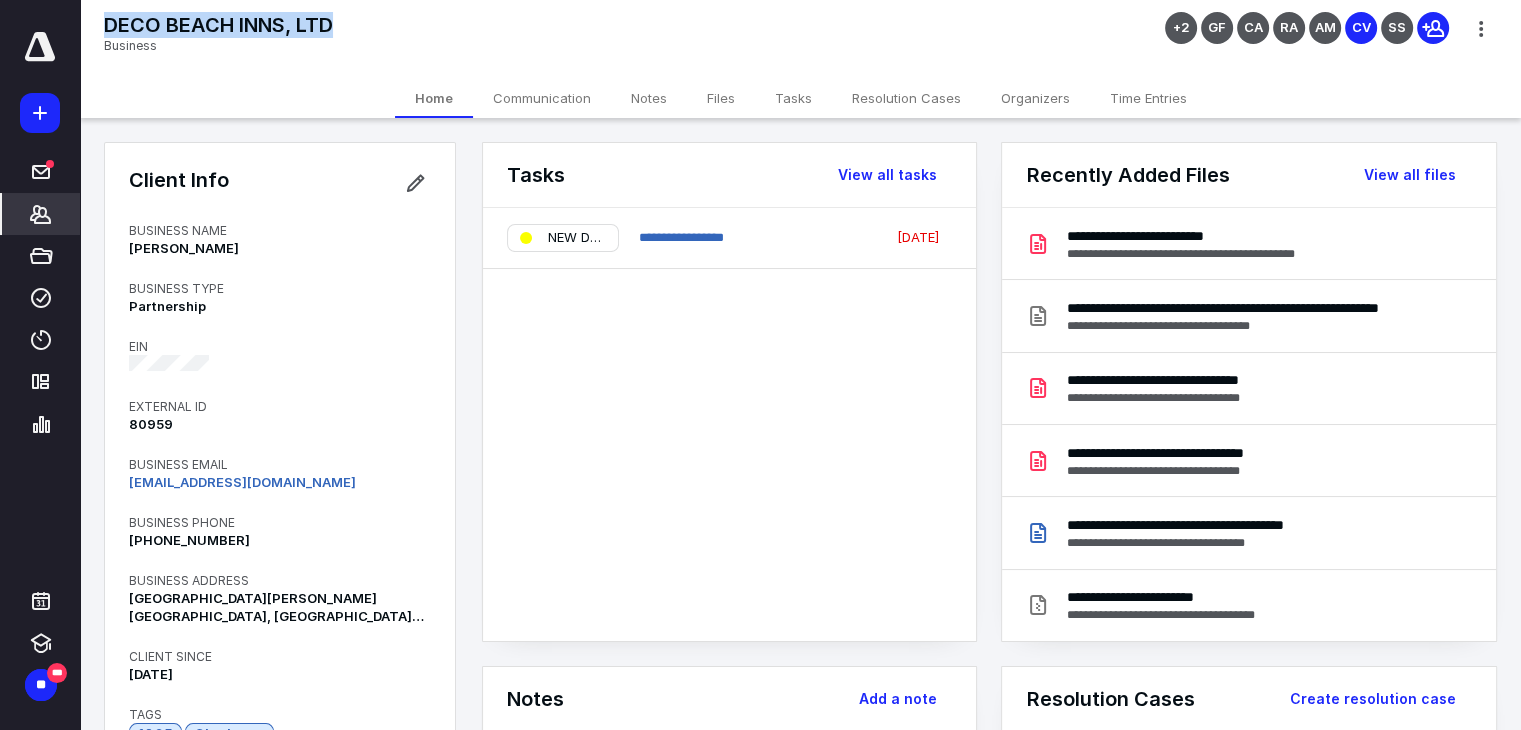 click on "Files" at bounding box center [721, 98] 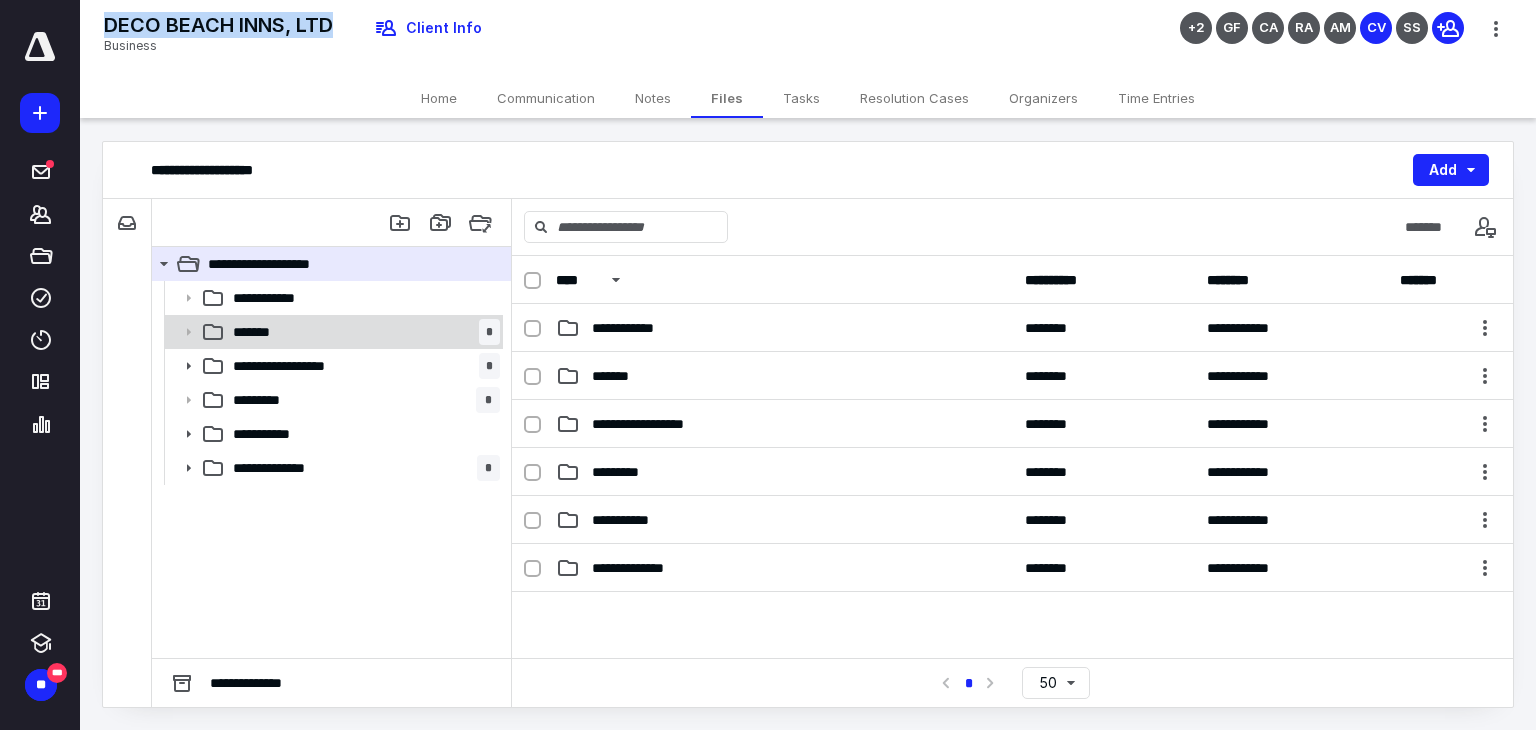 click on "******* *" at bounding box center [362, 332] 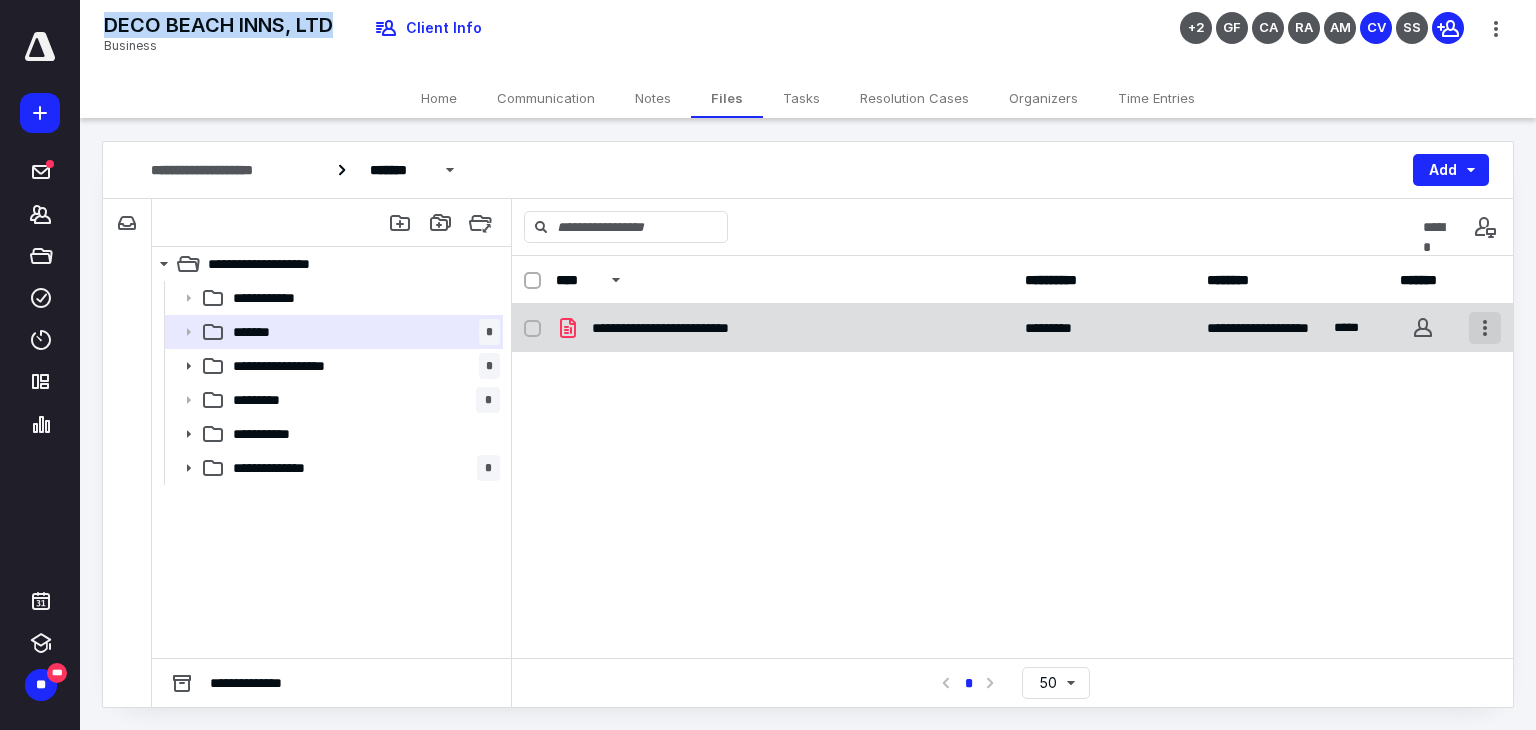 click at bounding box center (1485, 328) 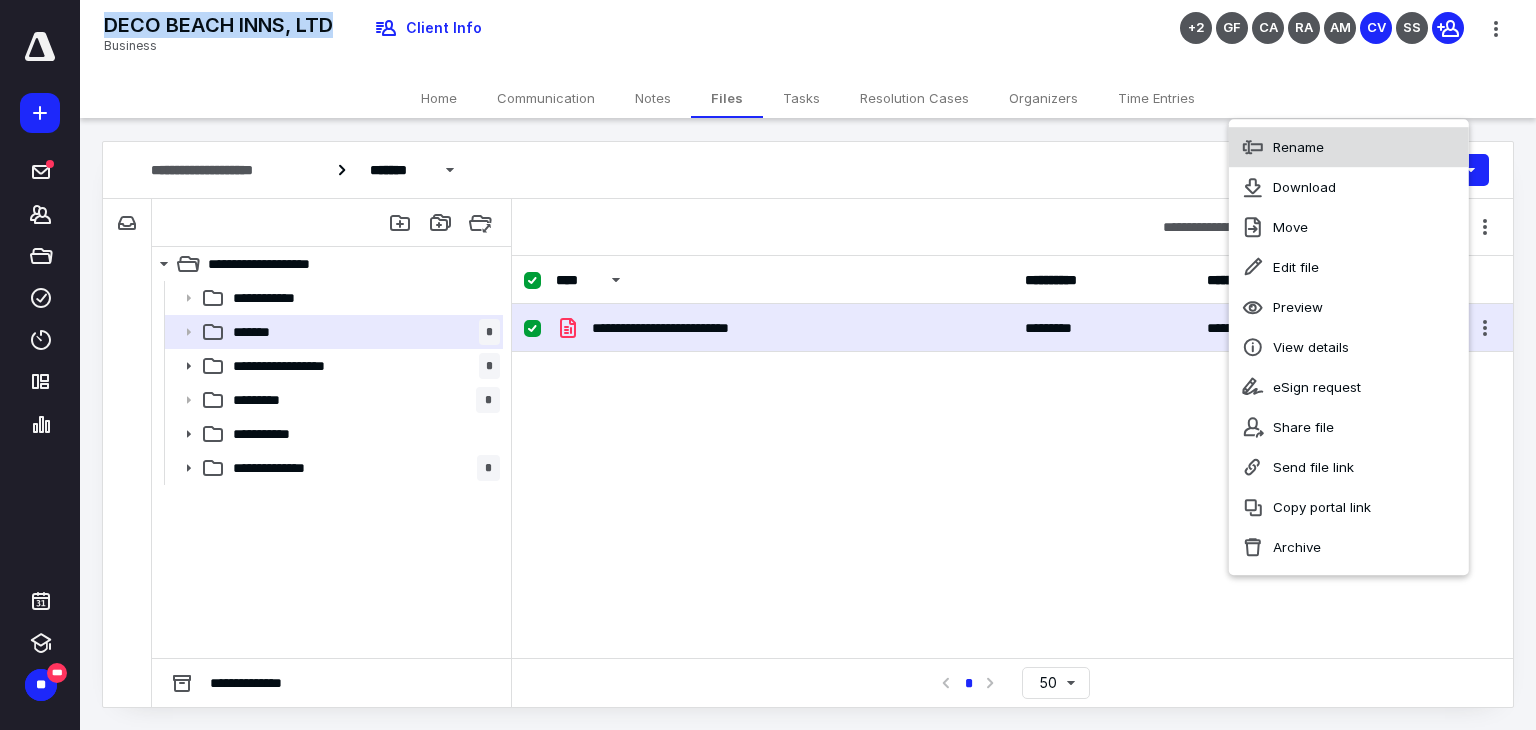 click on "Rename" at bounding box center (1349, 147) 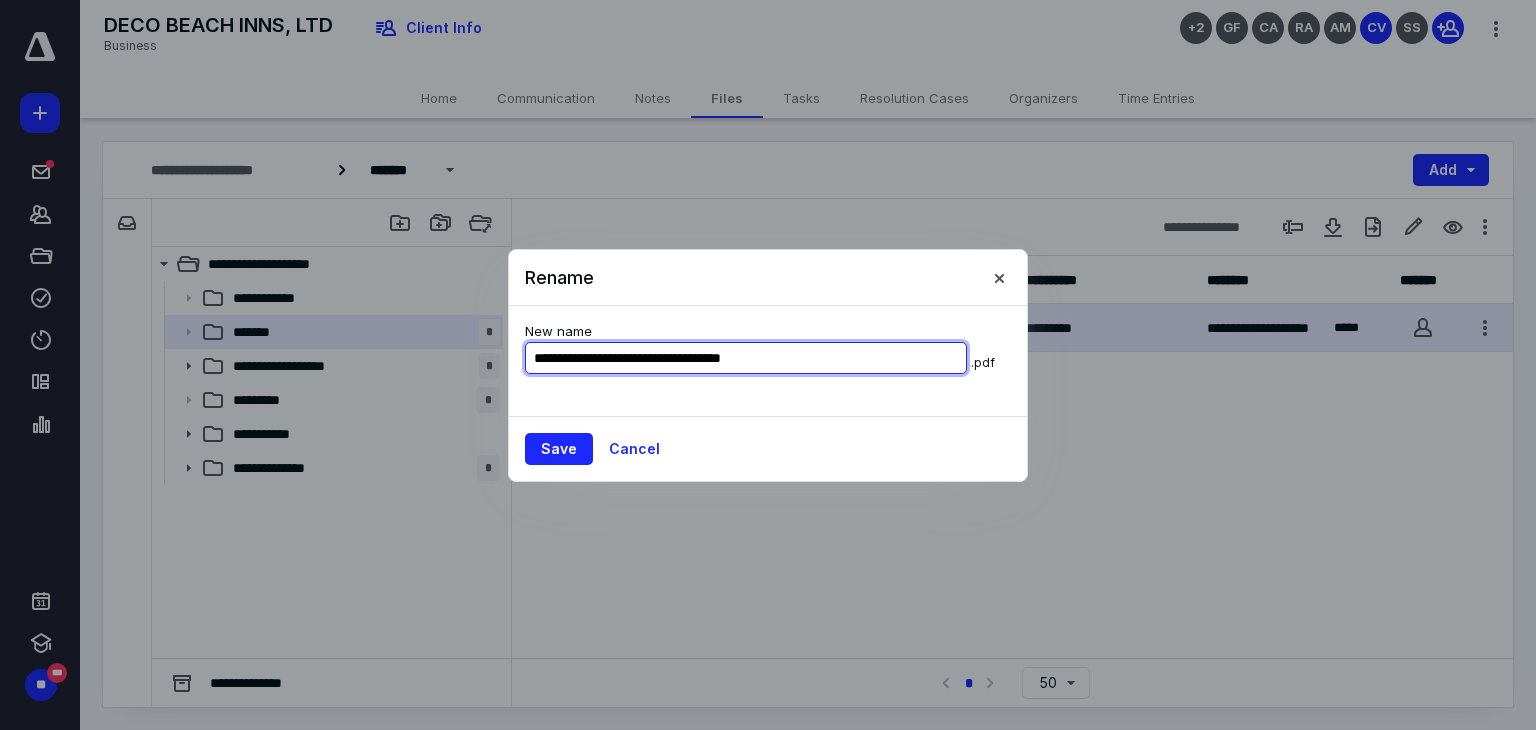 type on "**********" 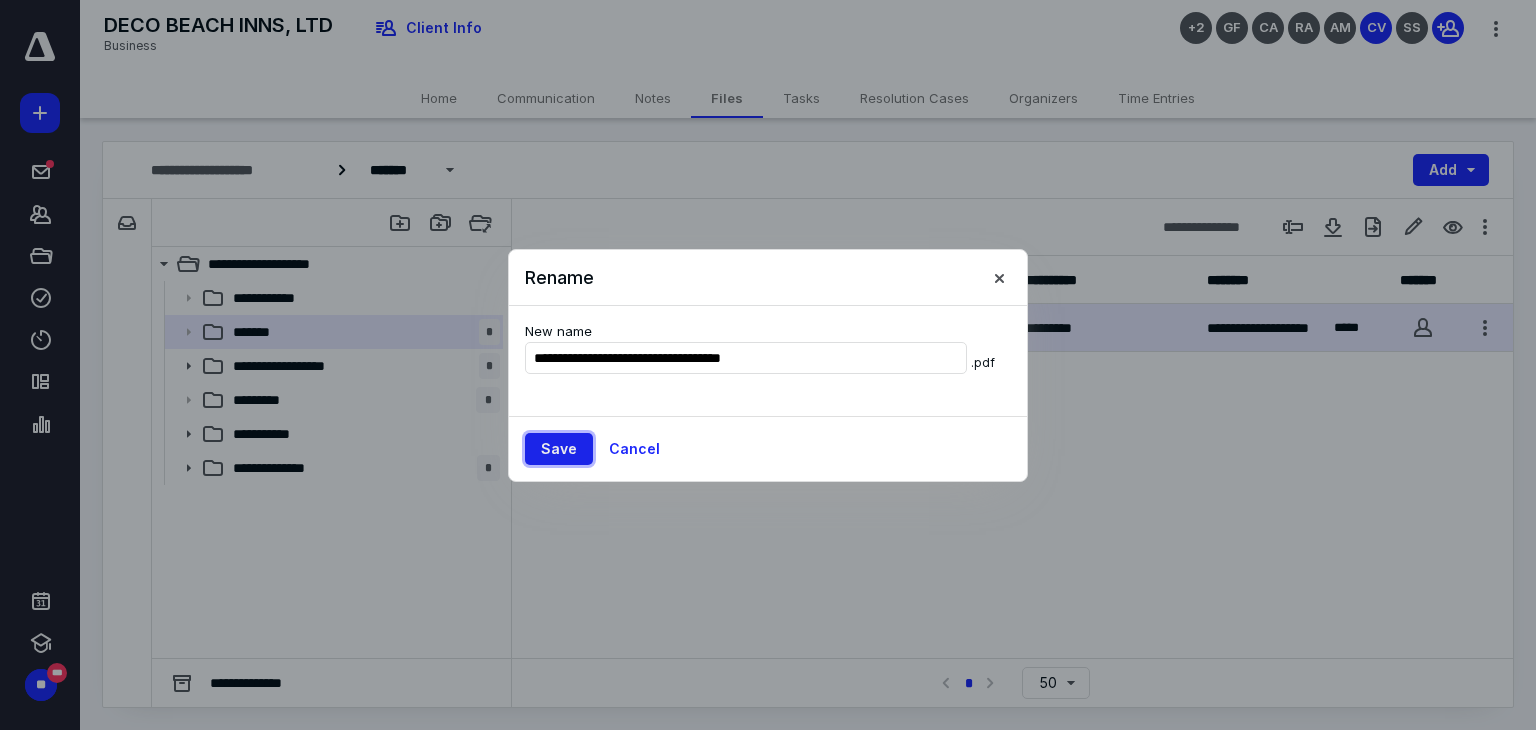 click on "Save" at bounding box center [559, 449] 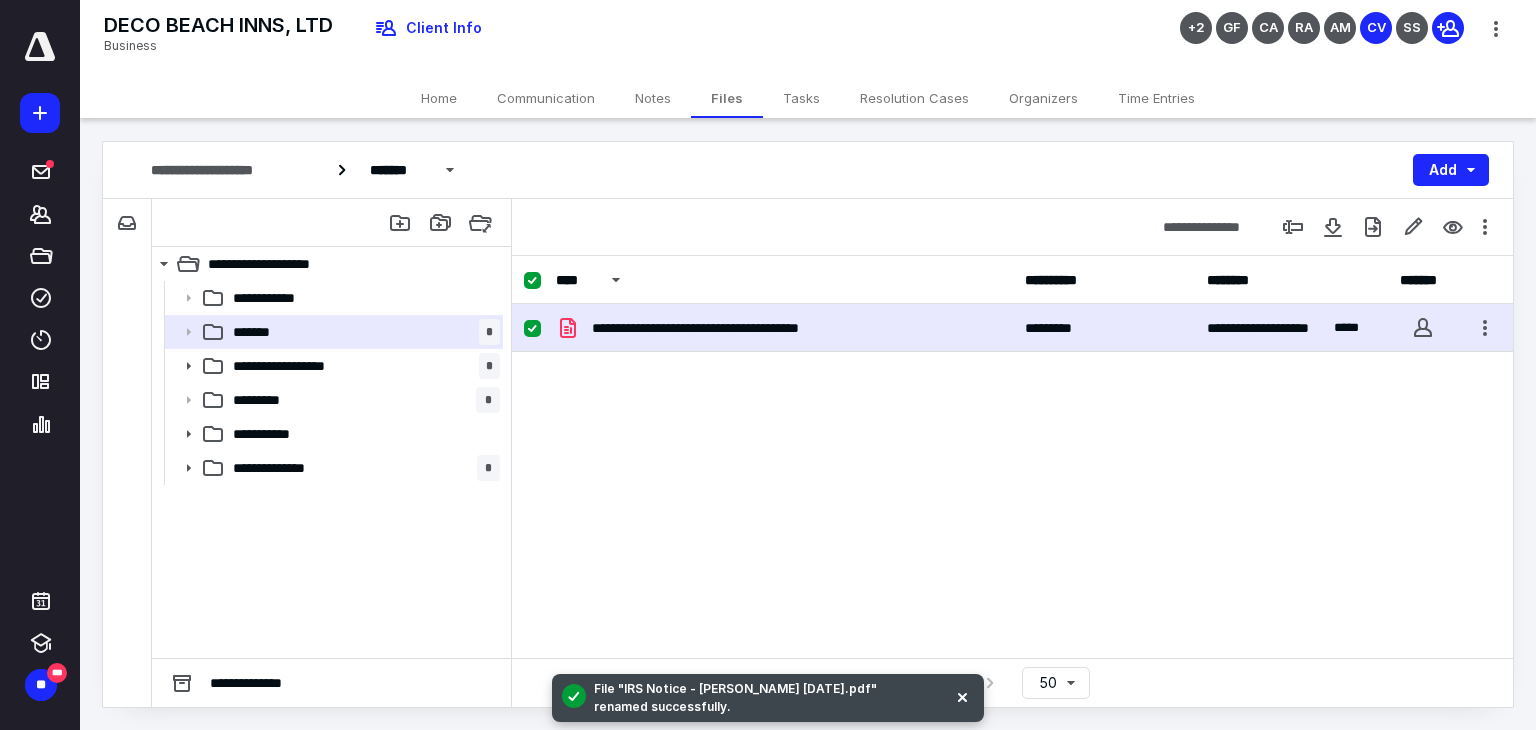 click on "Tasks" at bounding box center (801, 98) 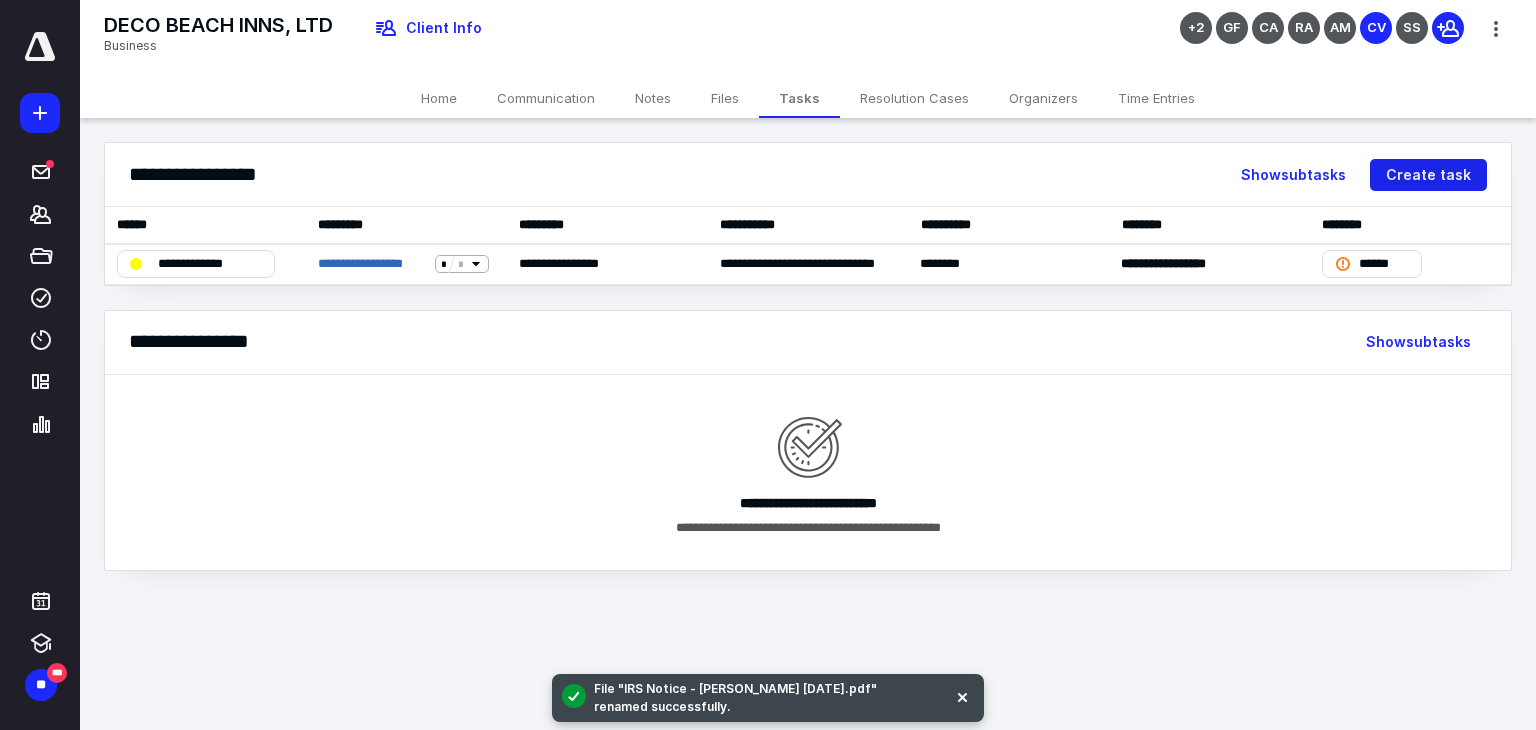 click on "Create task" at bounding box center (1428, 175) 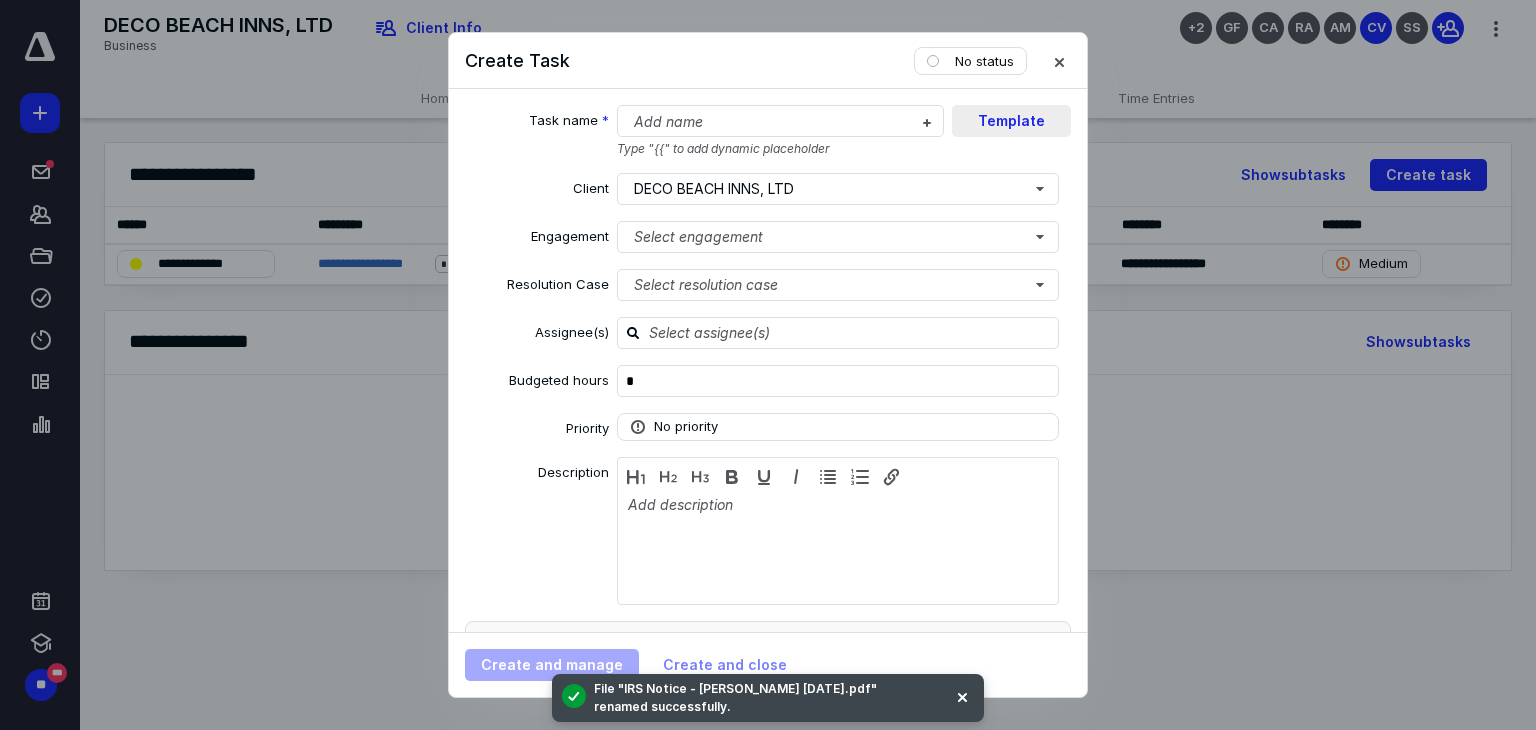 click on "Template" at bounding box center (1011, 121) 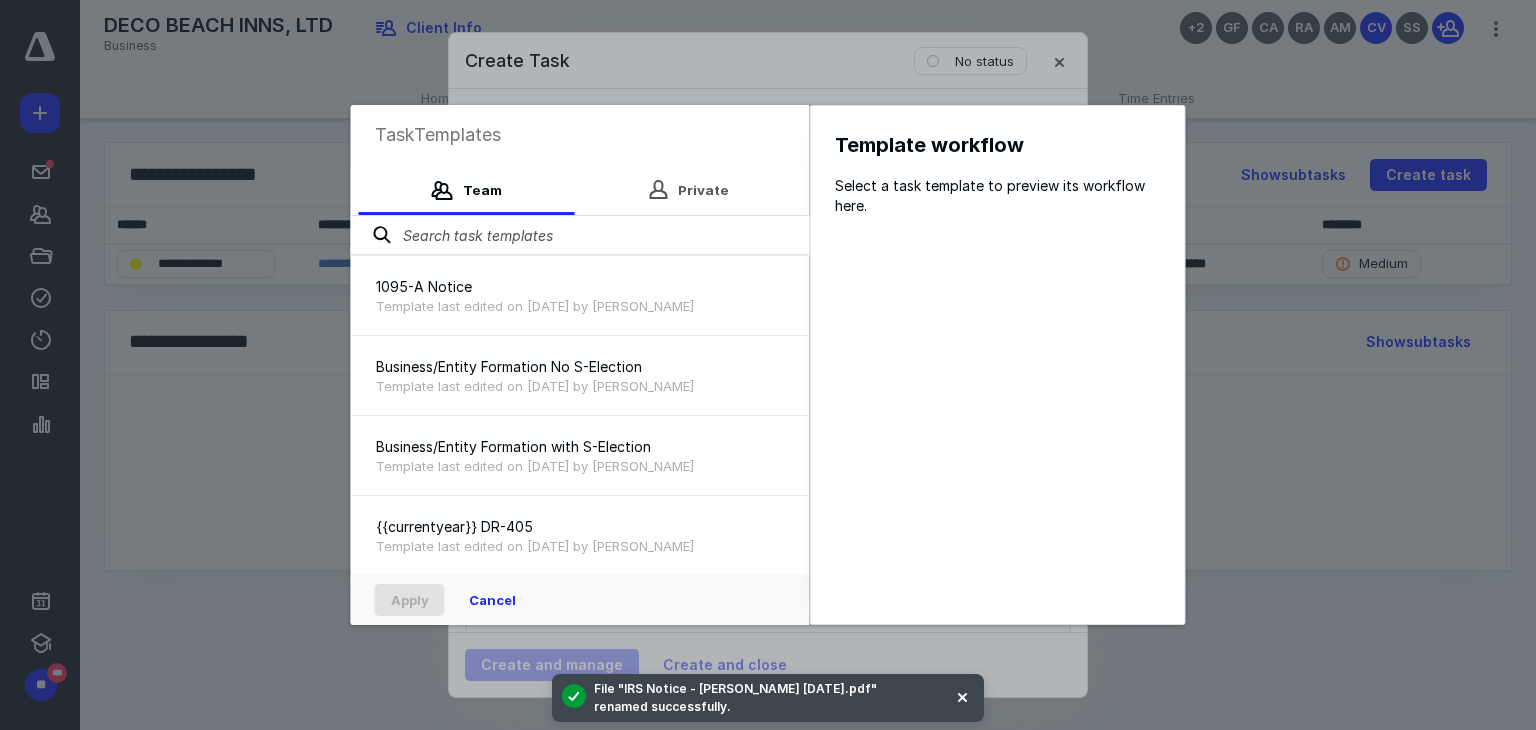 click at bounding box center [580, 236] 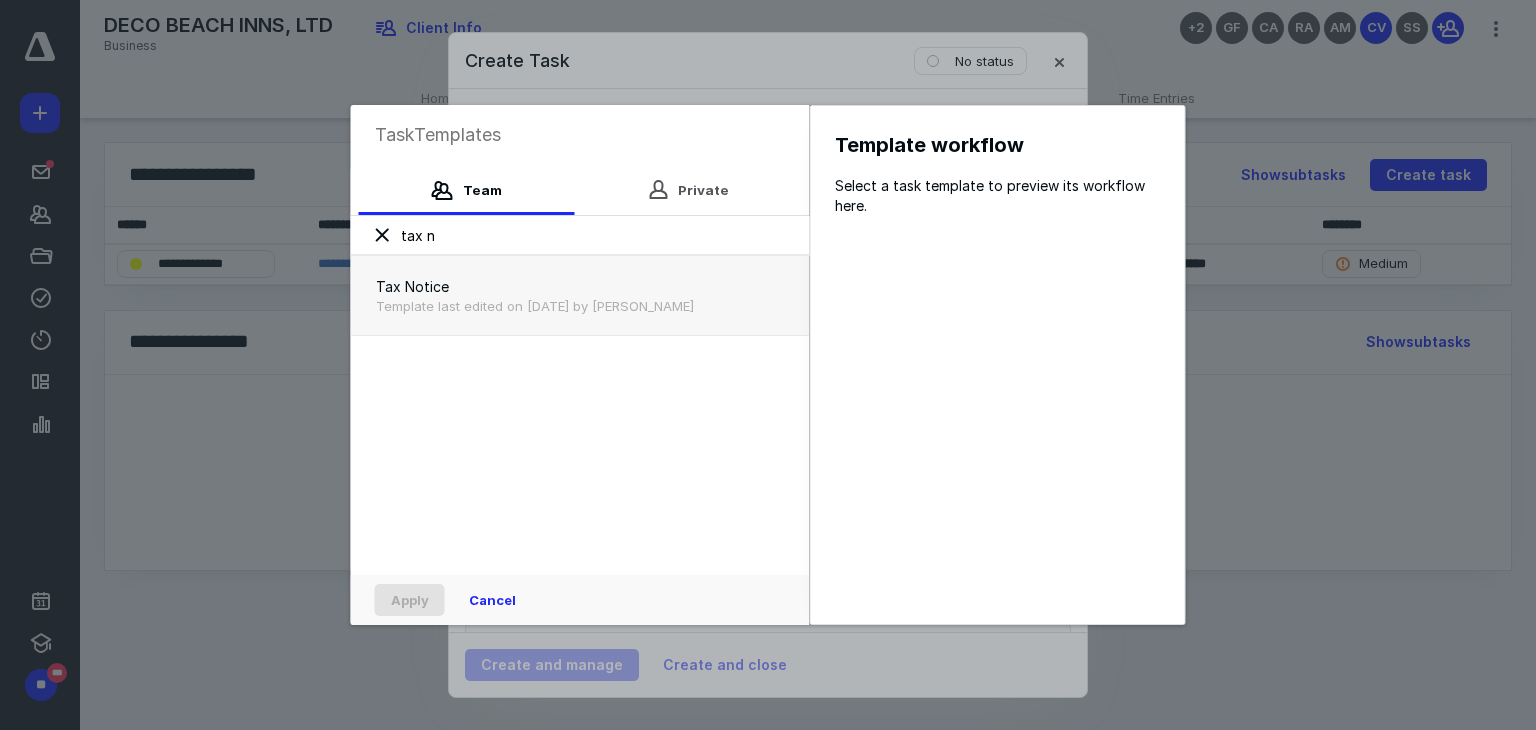type on "tax n" 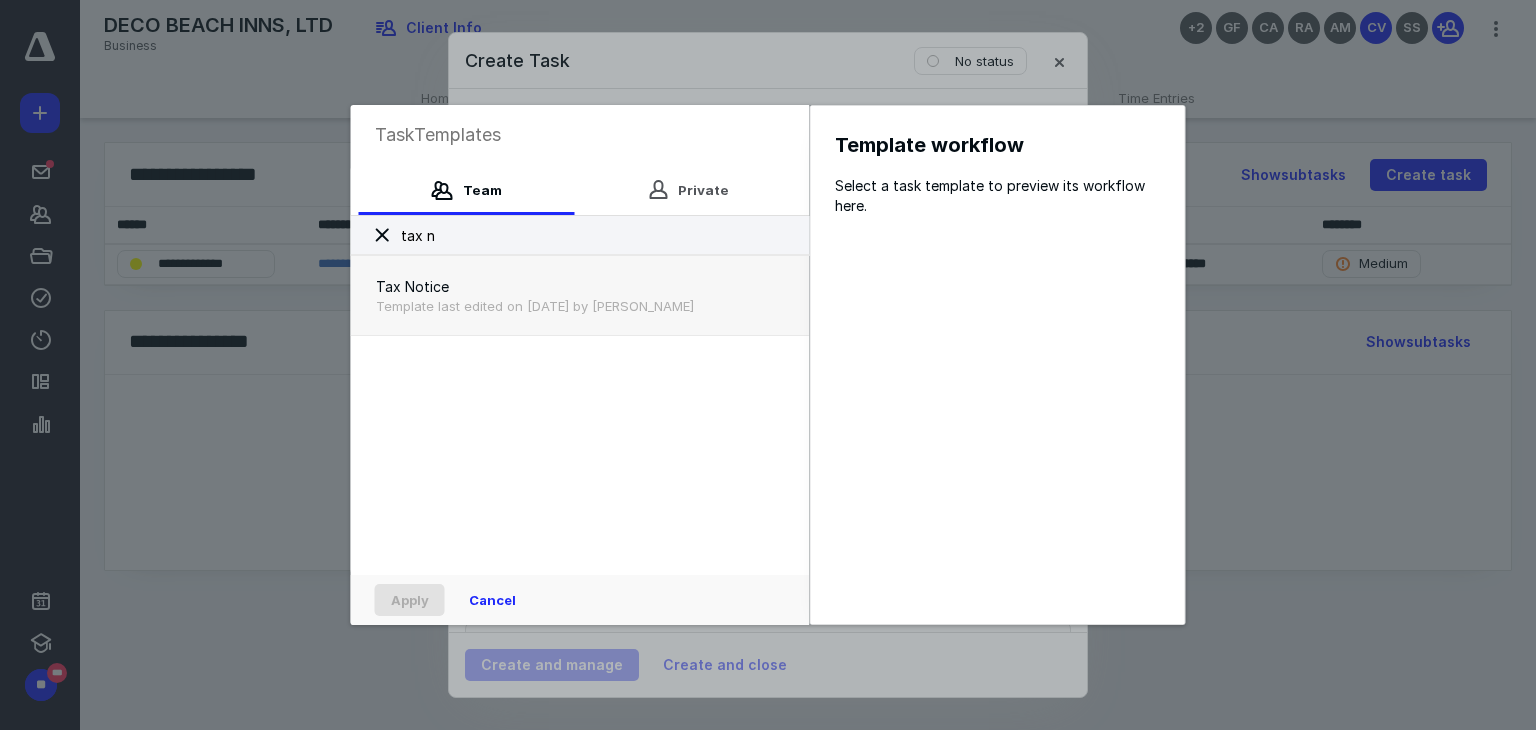 click on "Tax Notice" at bounding box center [580, 287] 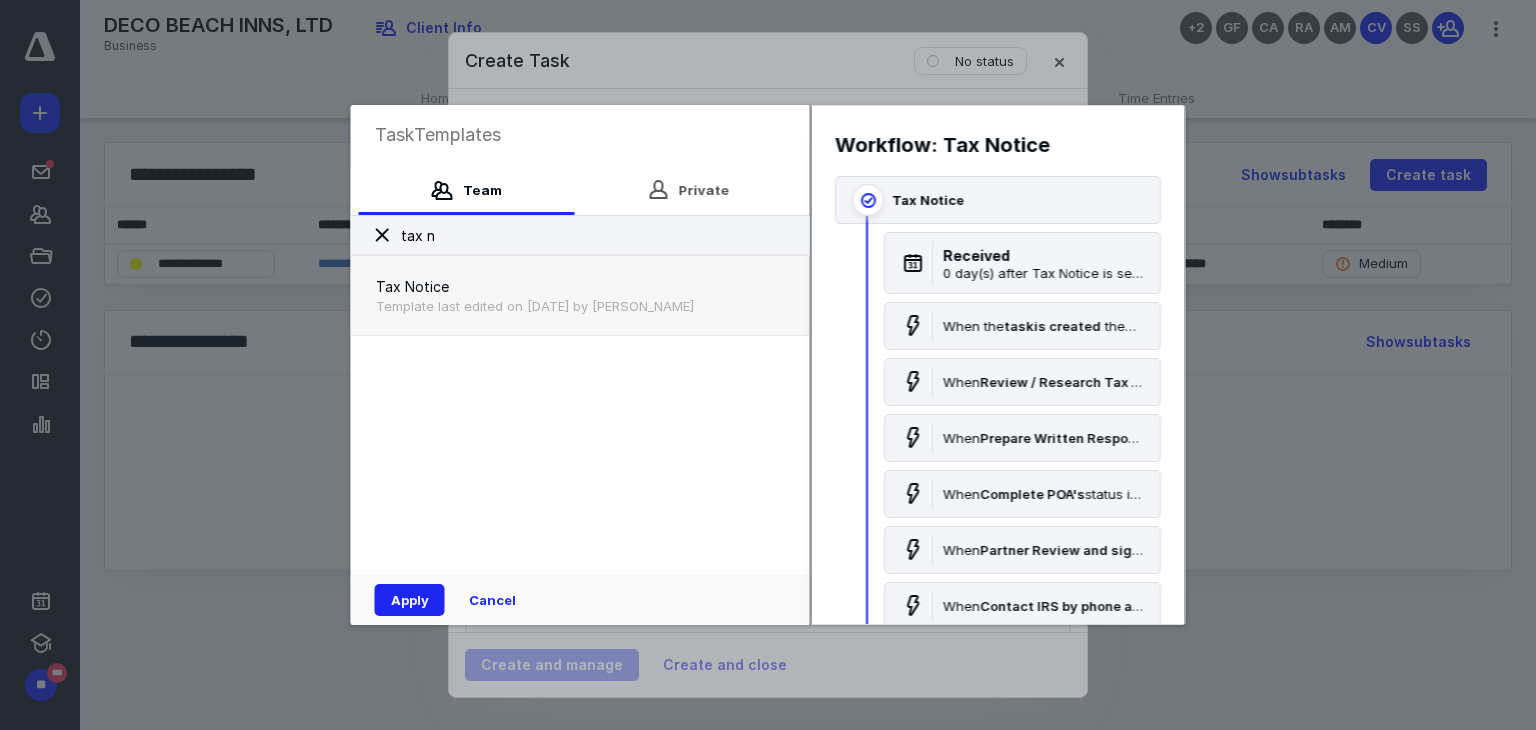 click on "Apply" at bounding box center [410, 600] 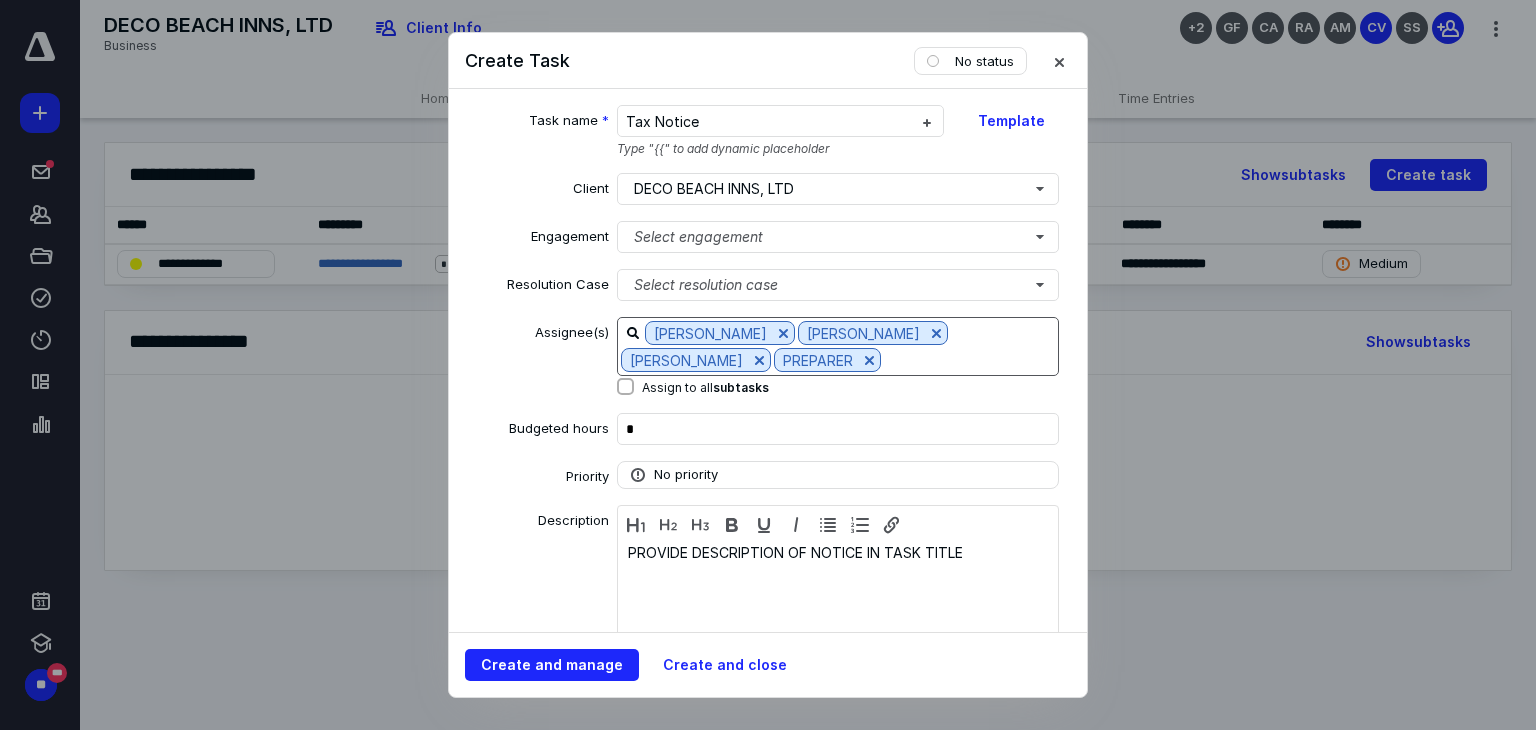 click on "Gavin Graber Ronny Ackermann SAMANTHA SOTO PREPARER" at bounding box center (838, 346) 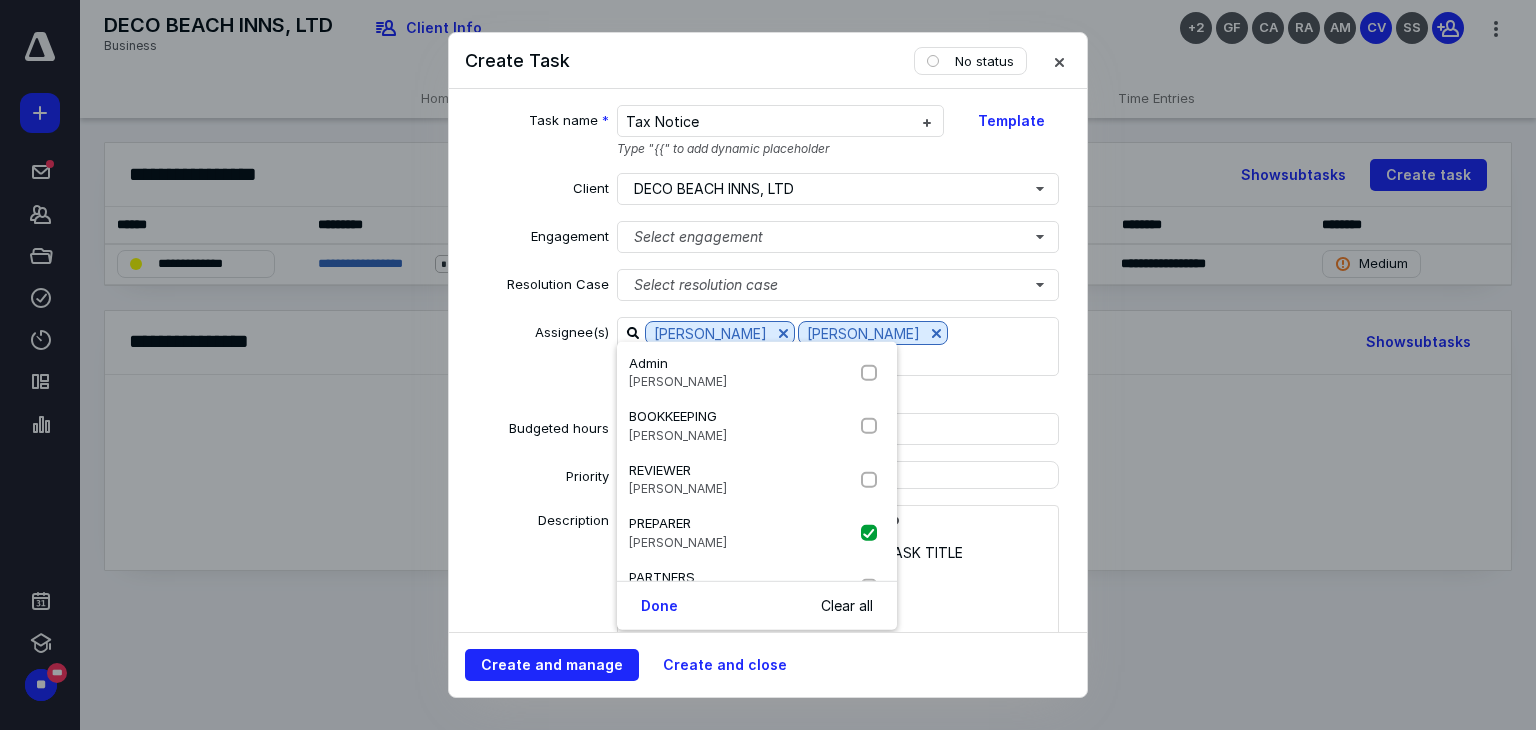 scroll, scrollTop: 80, scrollLeft: 0, axis: vertical 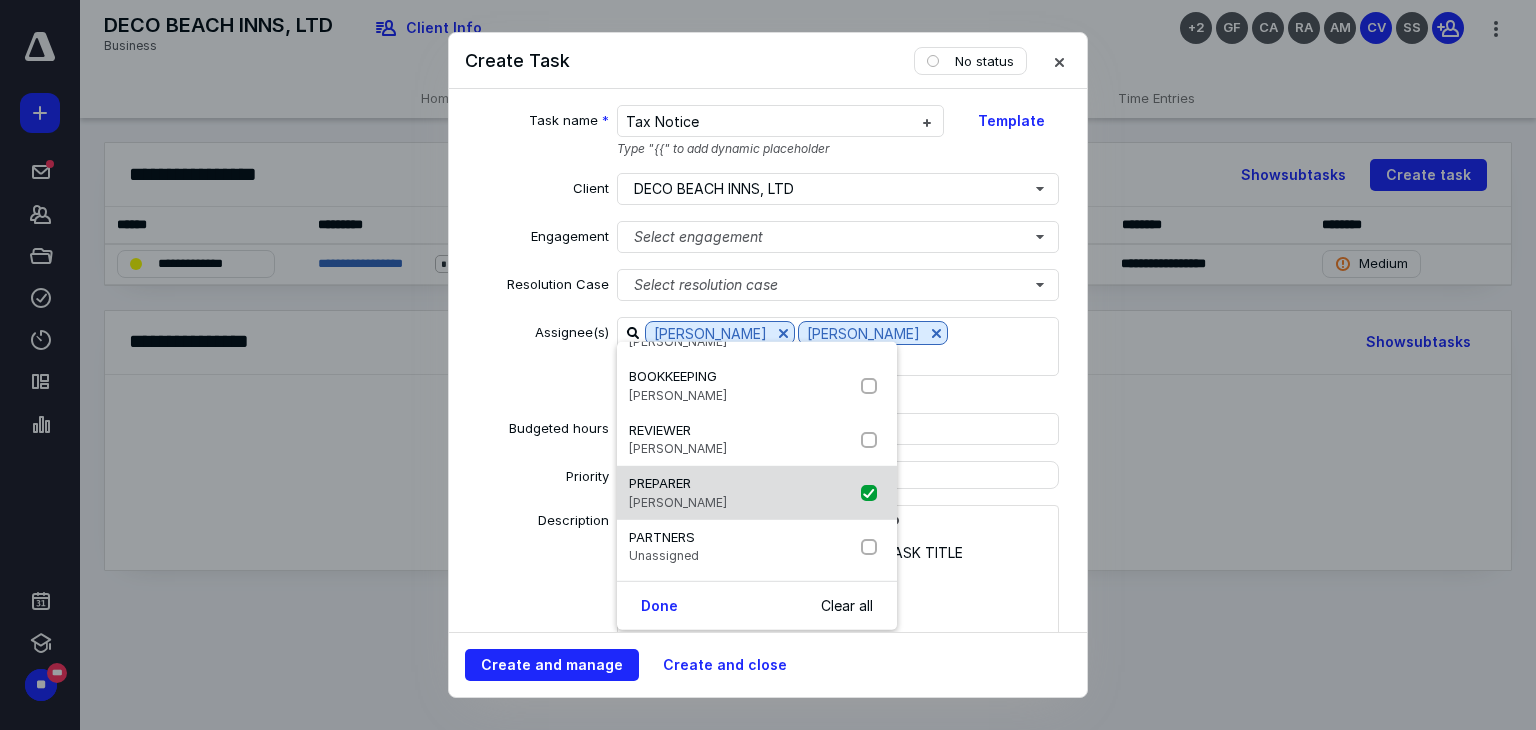click at bounding box center (873, 493) 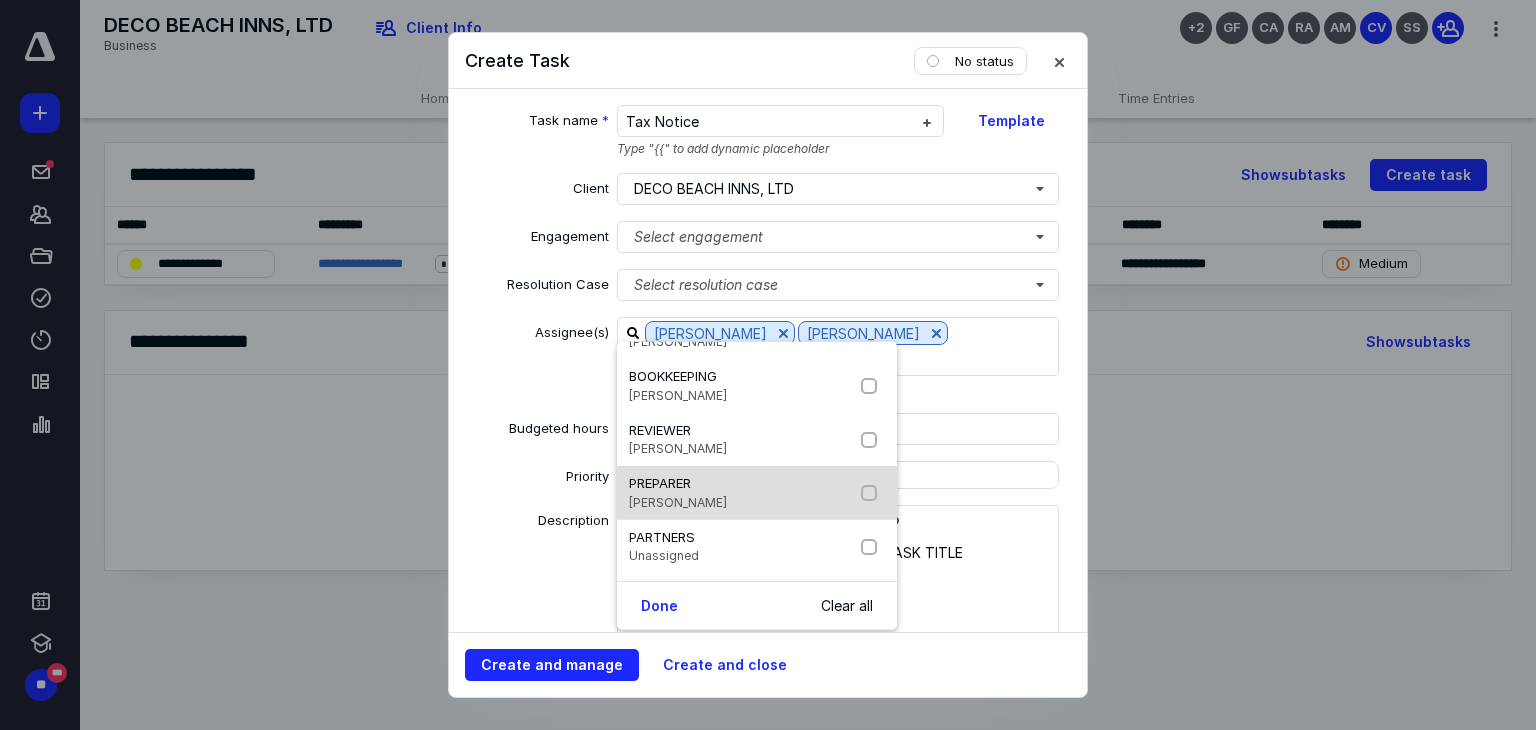 checkbox on "false" 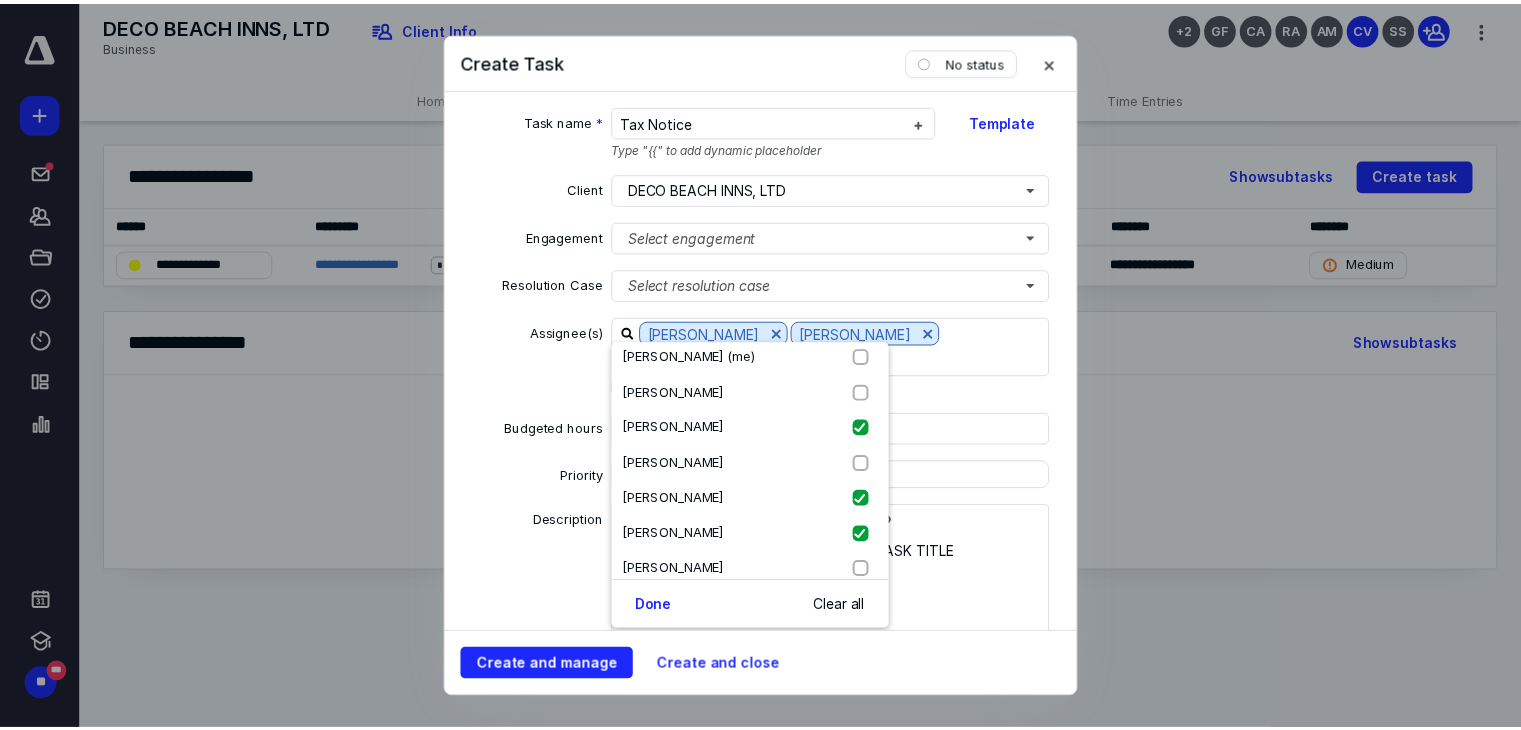 scroll, scrollTop: 508, scrollLeft: 0, axis: vertical 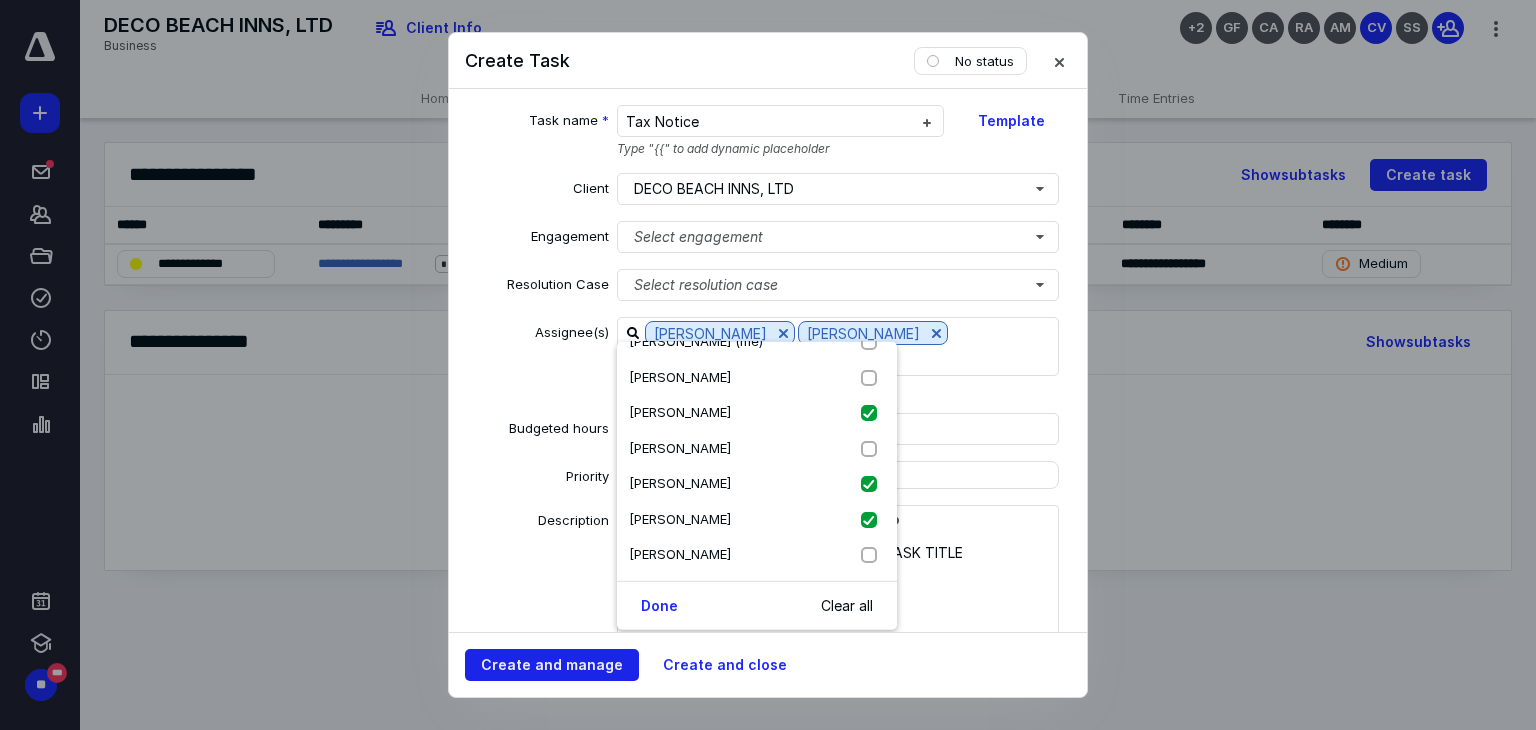 click on "Create and manage" at bounding box center [552, 665] 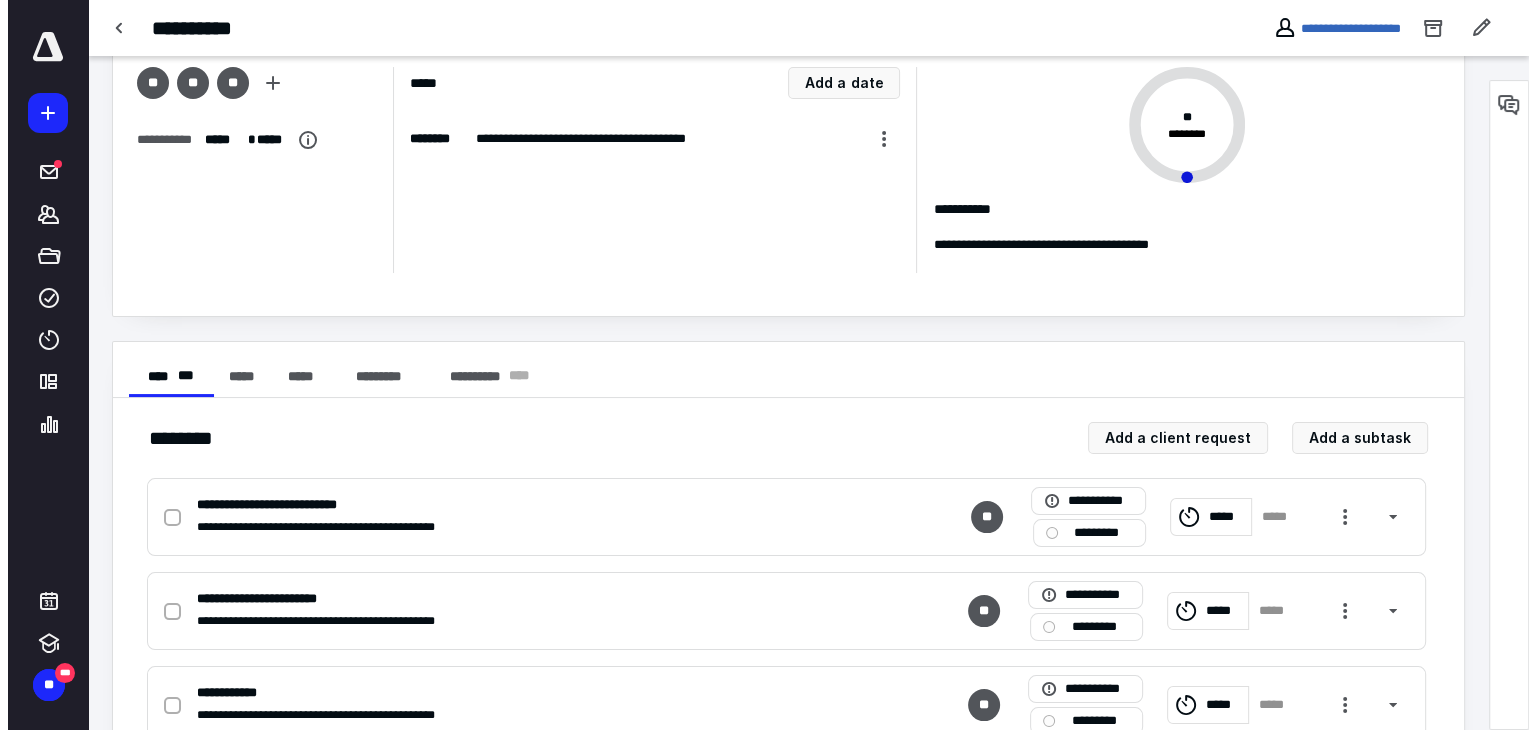 scroll, scrollTop: 120, scrollLeft: 0, axis: vertical 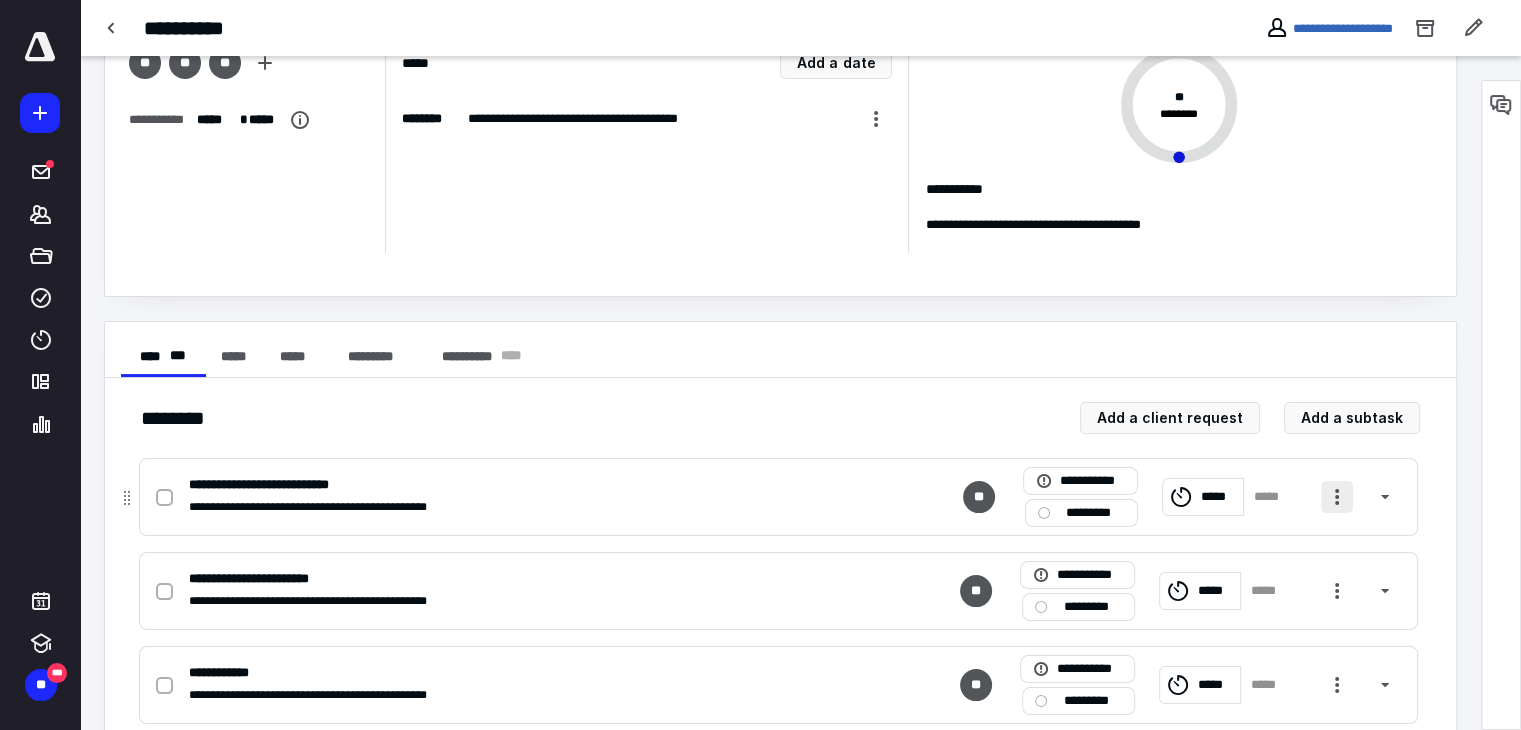 click at bounding box center [1337, 497] 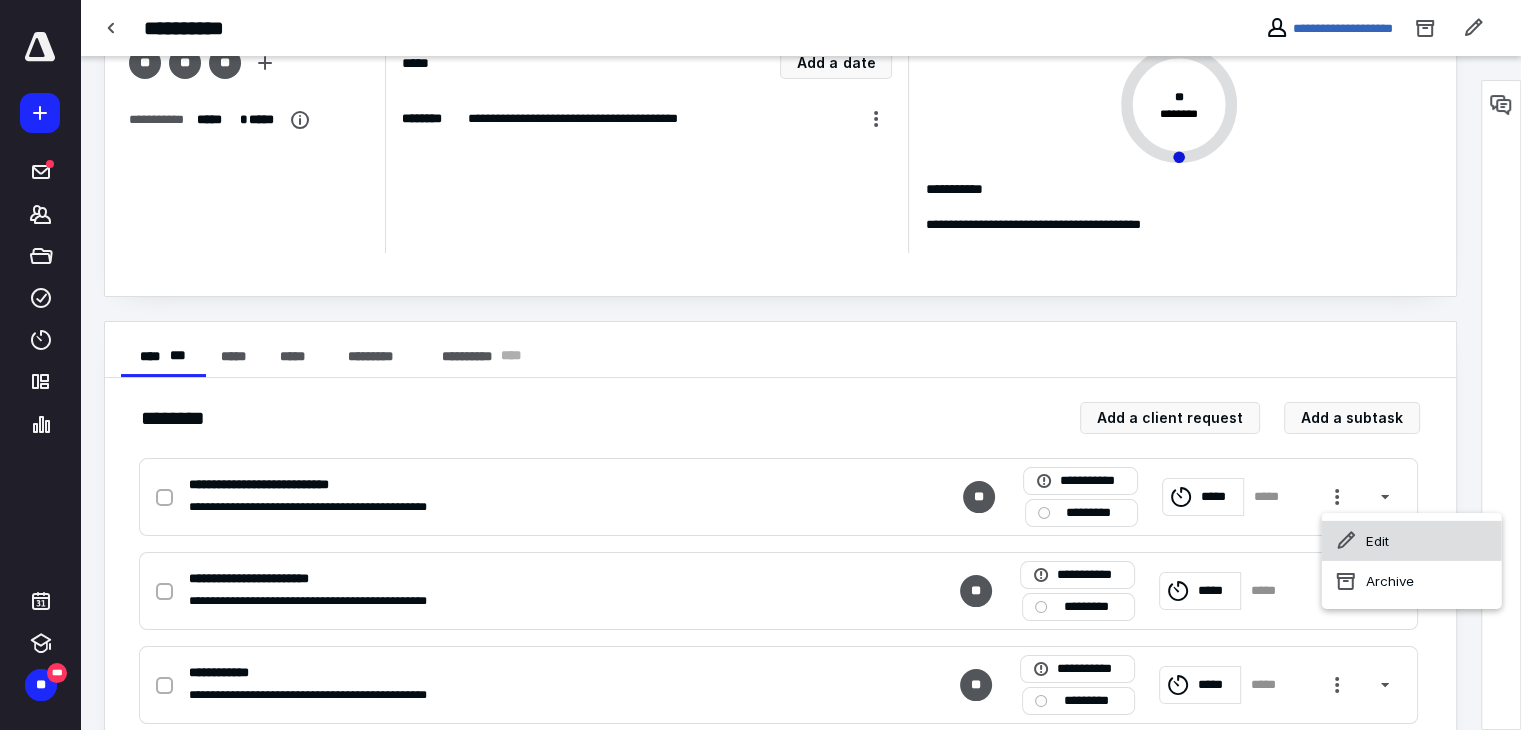 click on "Edit" at bounding box center (1412, 541) 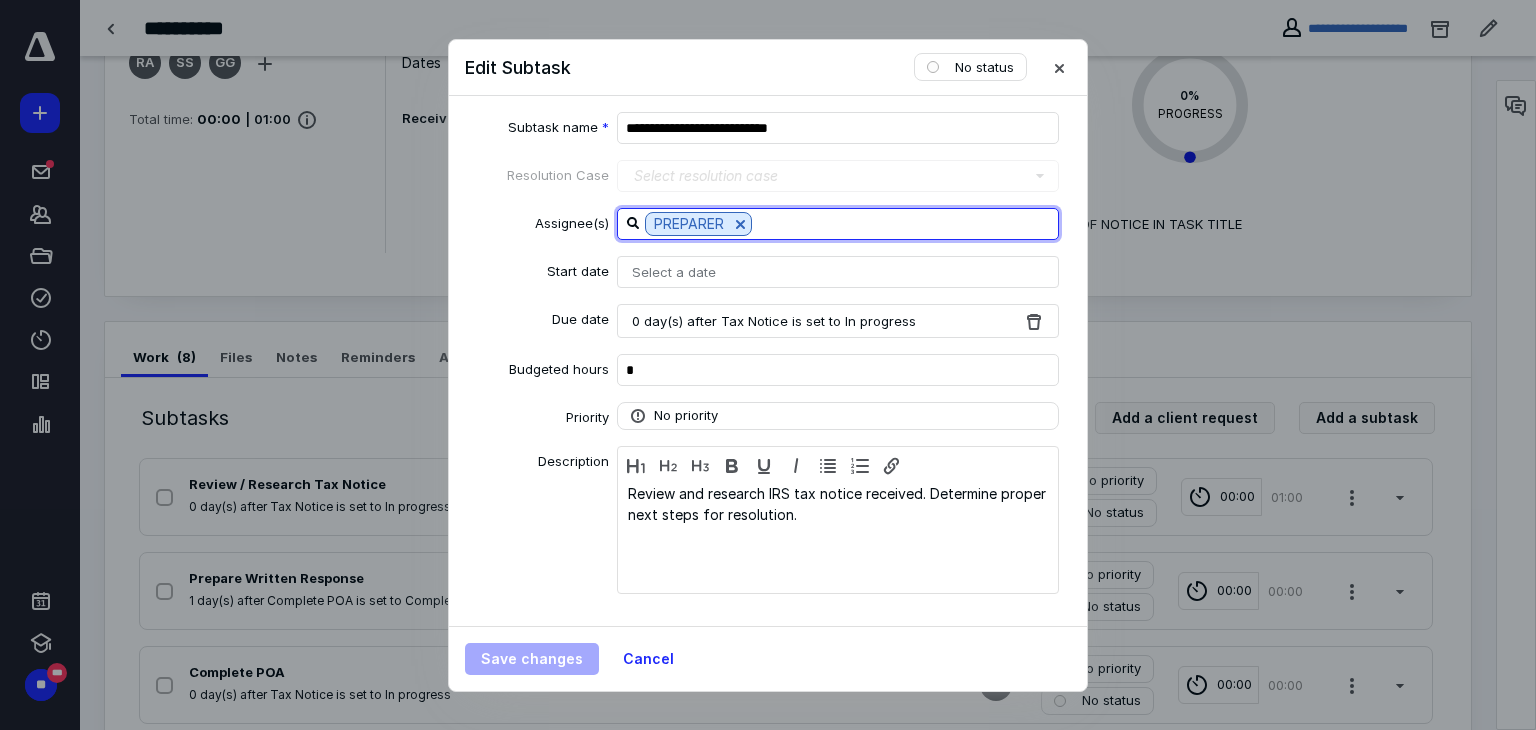 click at bounding box center [905, 223] 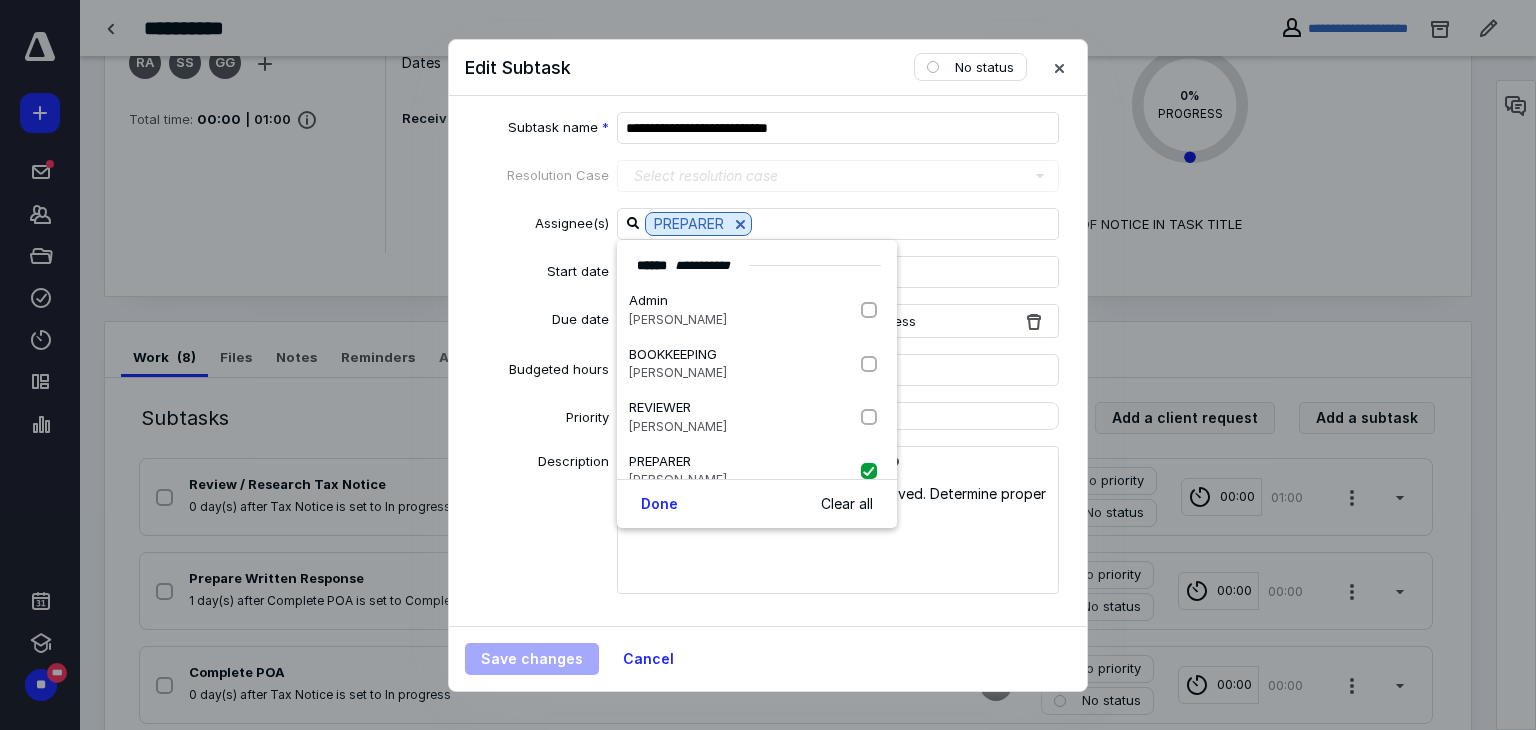 scroll, scrollTop: 40, scrollLeft: 0, axis: vertical 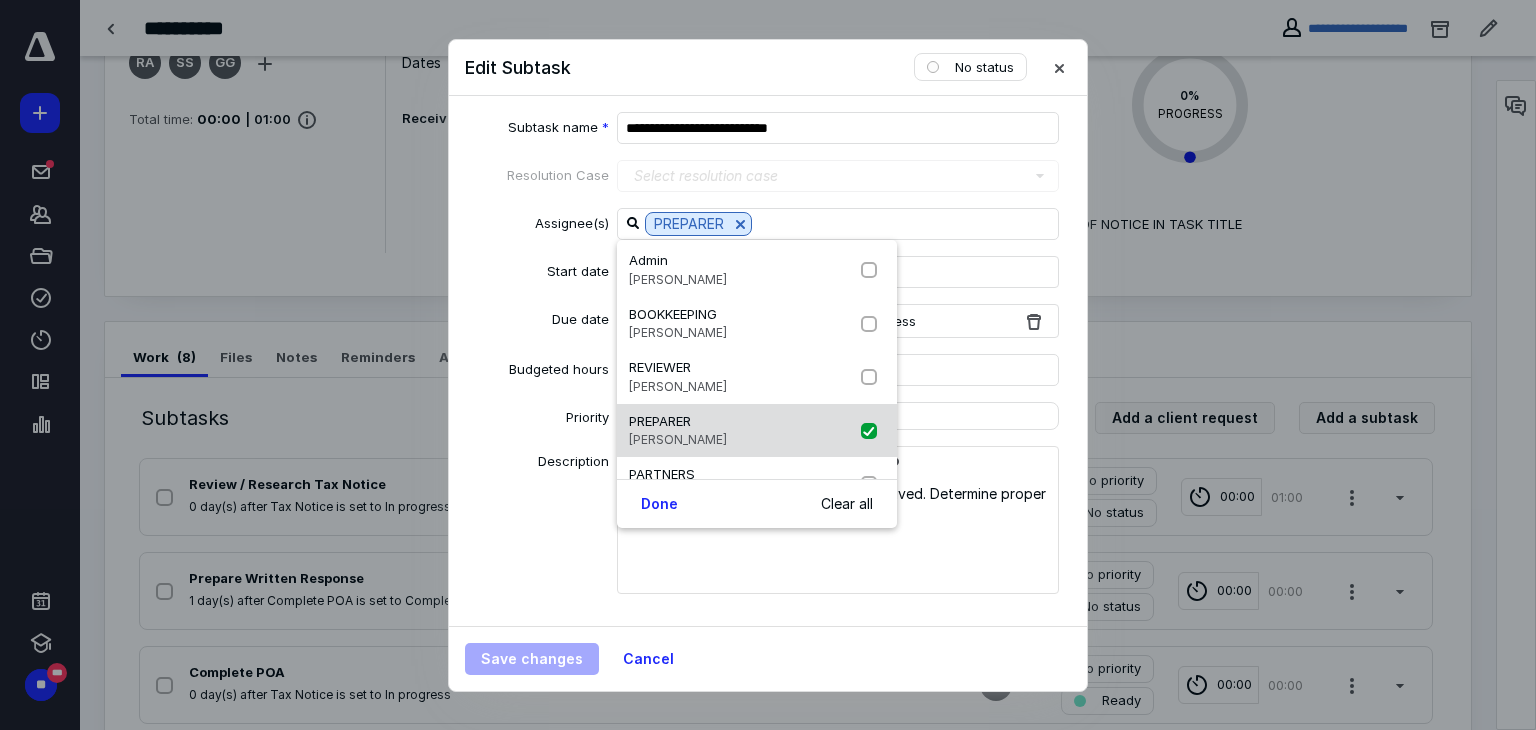 click at bounding box center [873, 431] 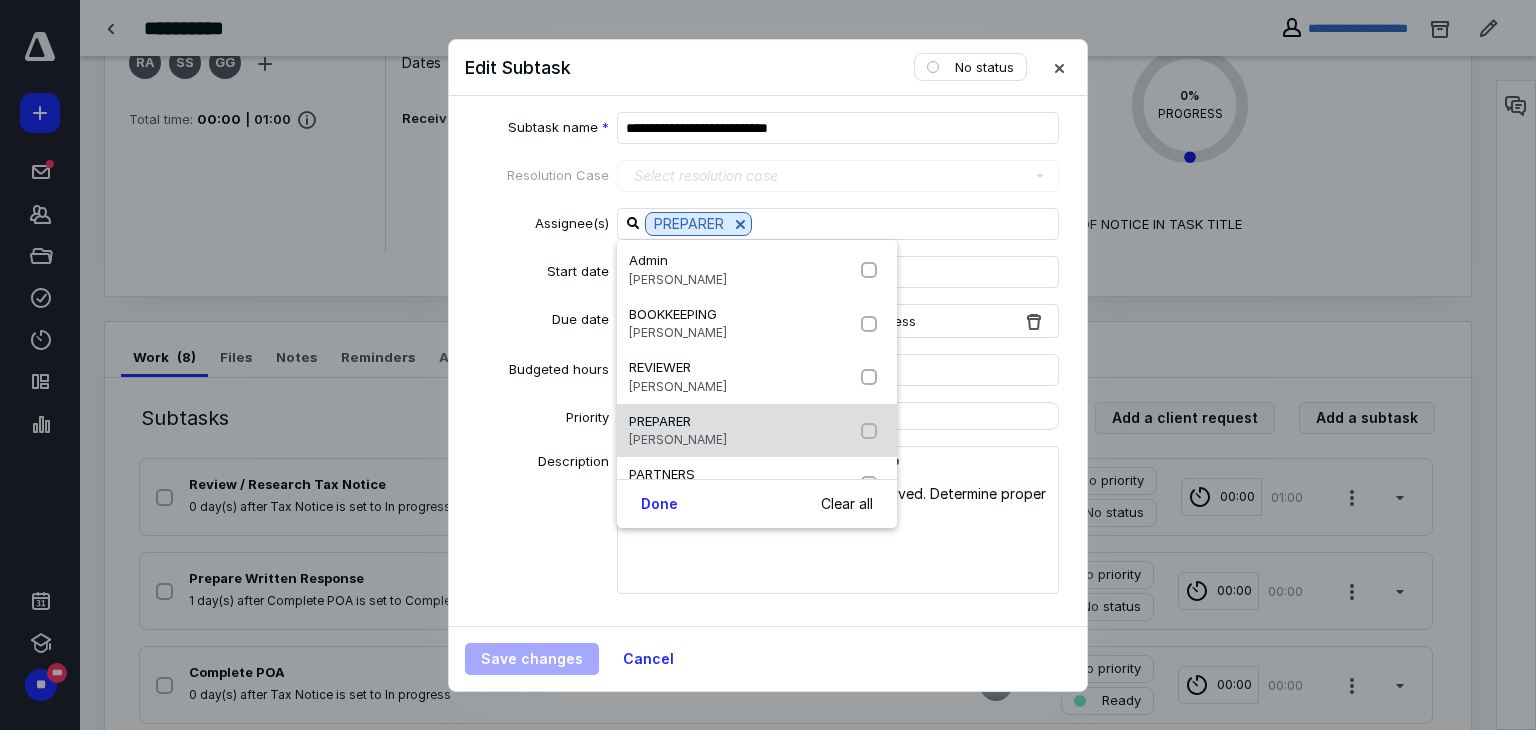 checkbox on "false" 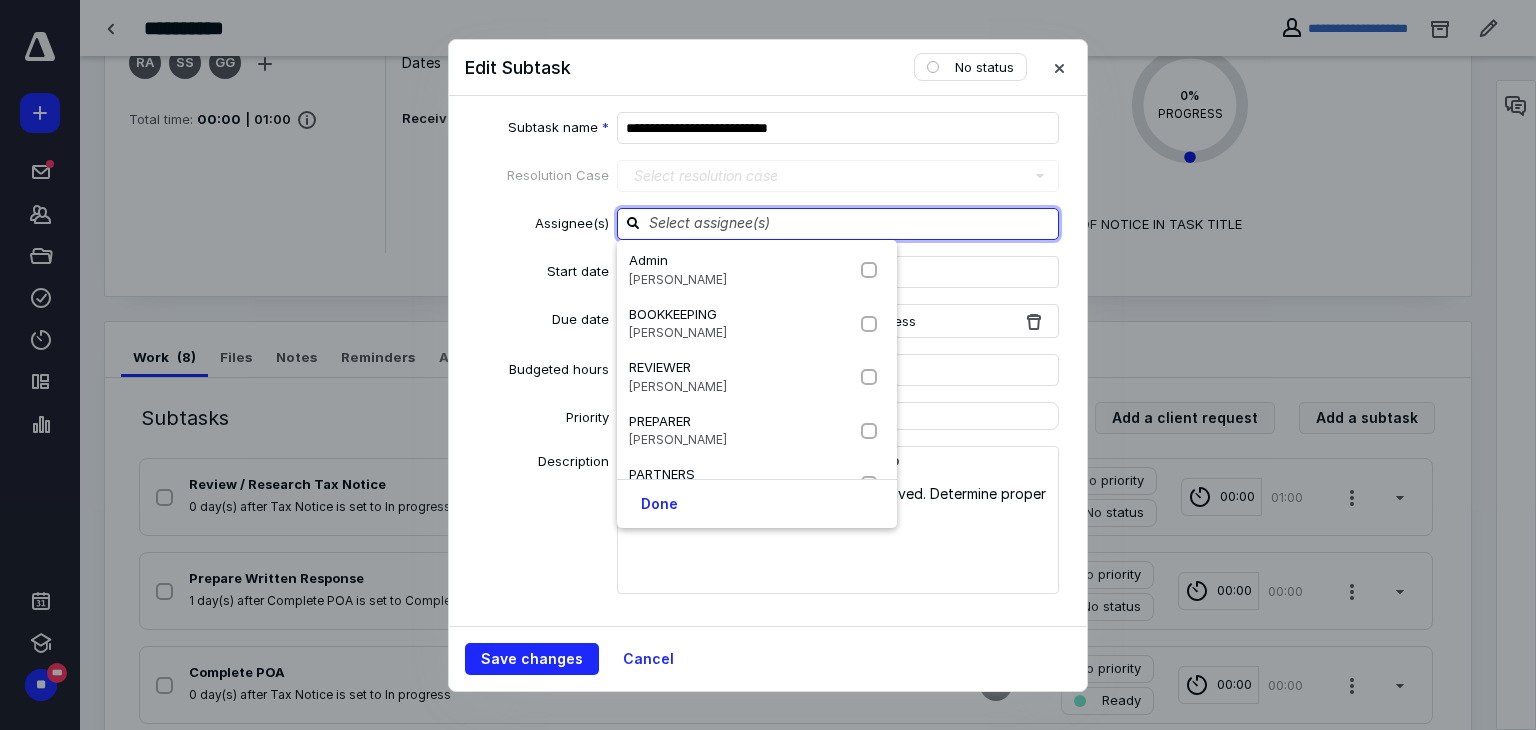 click at bounding box center [850, 223] 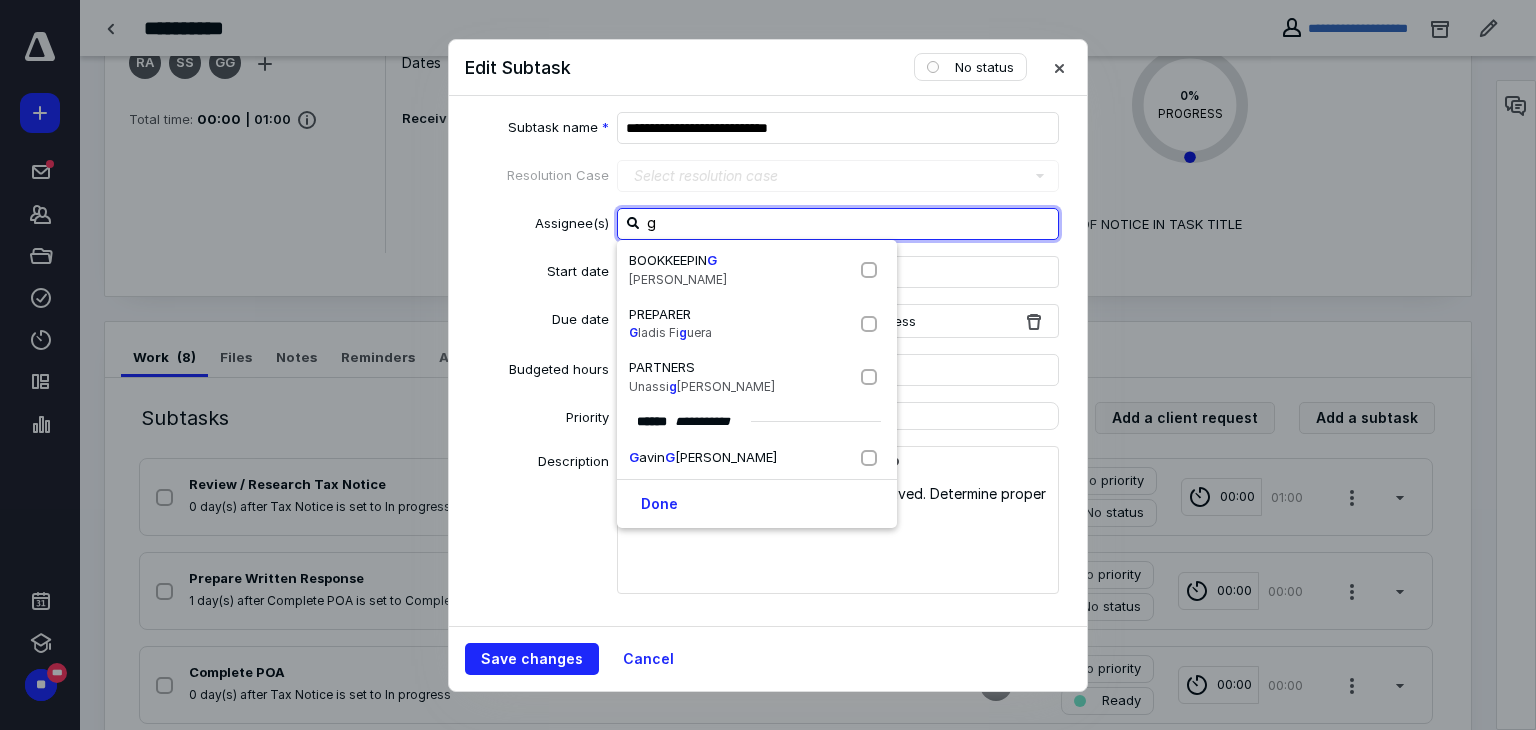 scroll, scrollTop: 0, scrollLeft: 0, axis: both 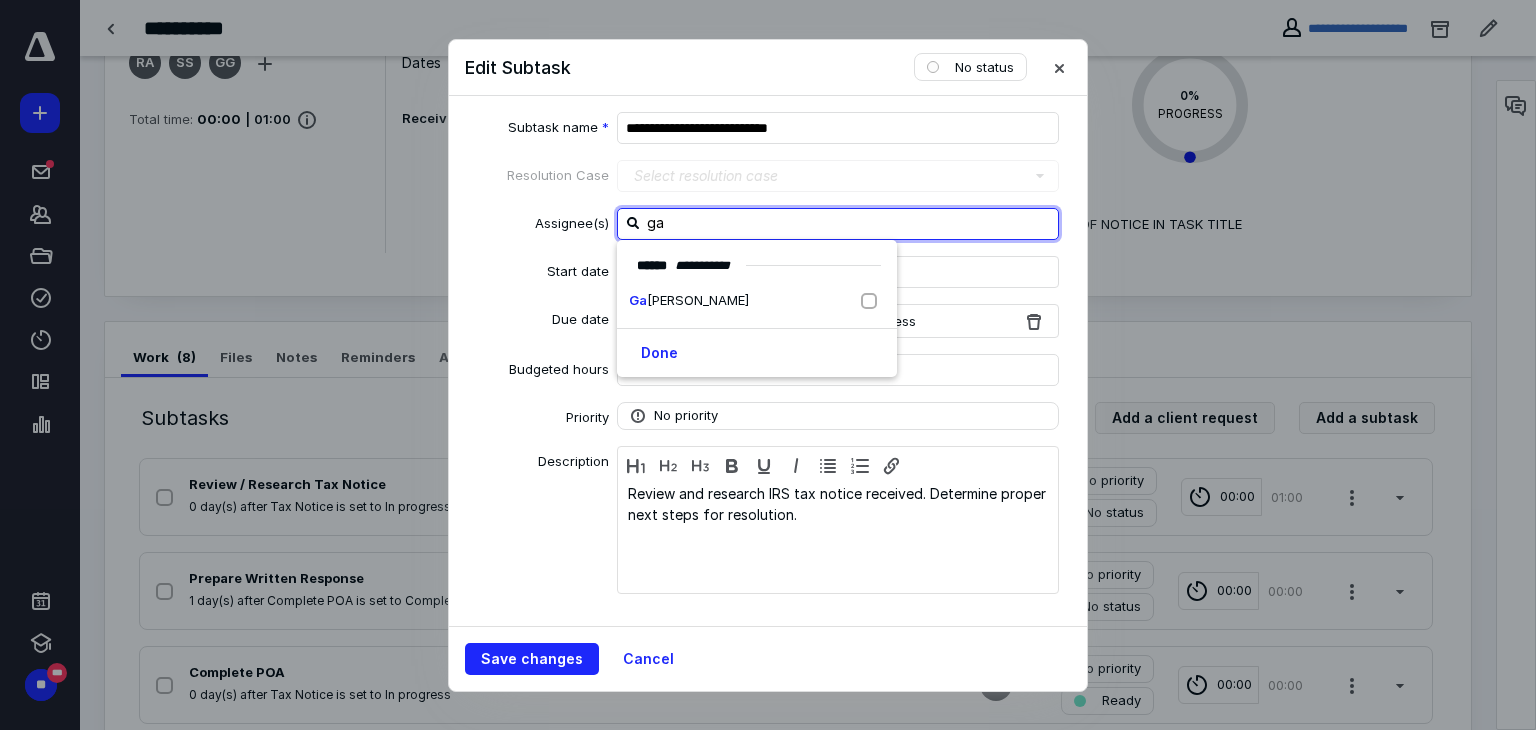 type on "gav" 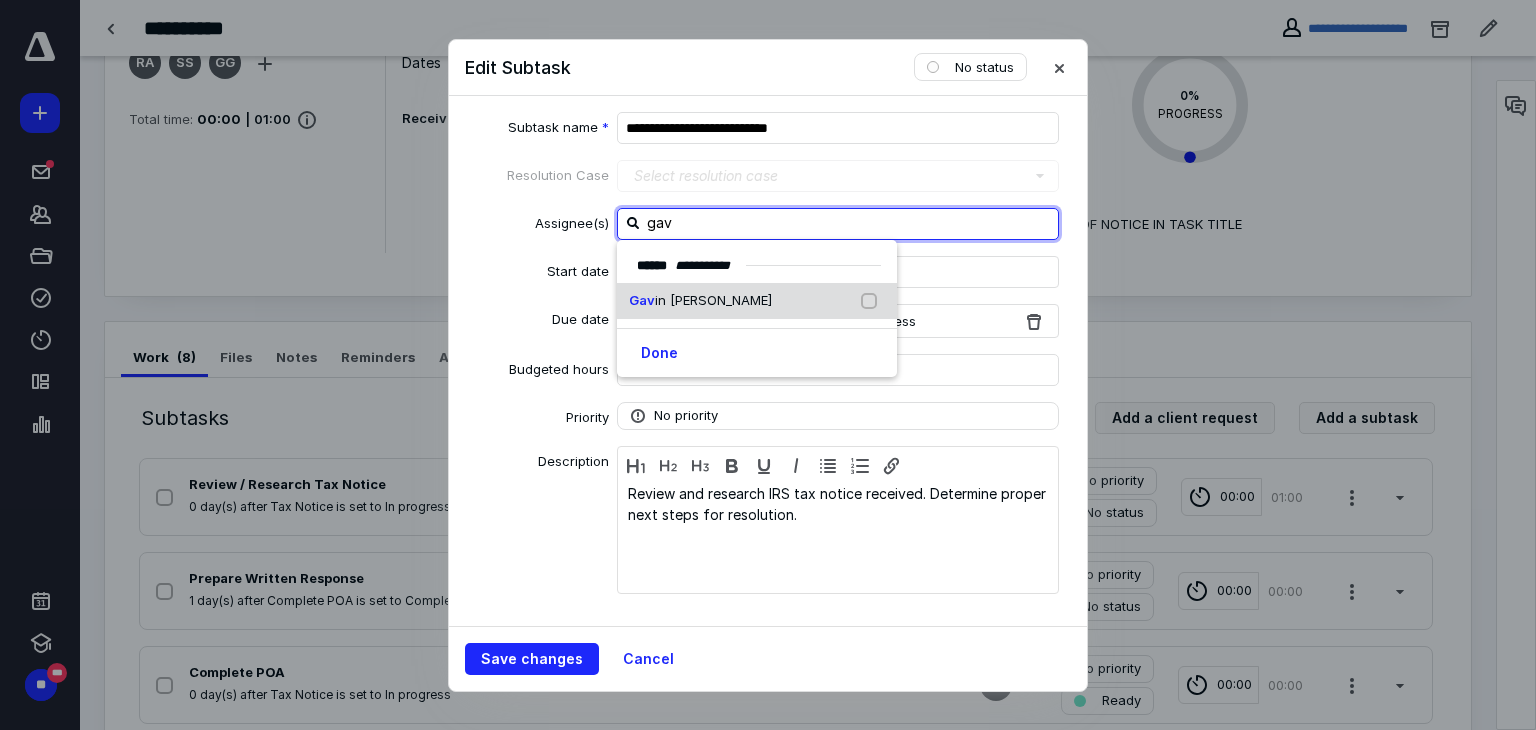 click on "Gav in Graber" at bounding box center [757, 301] 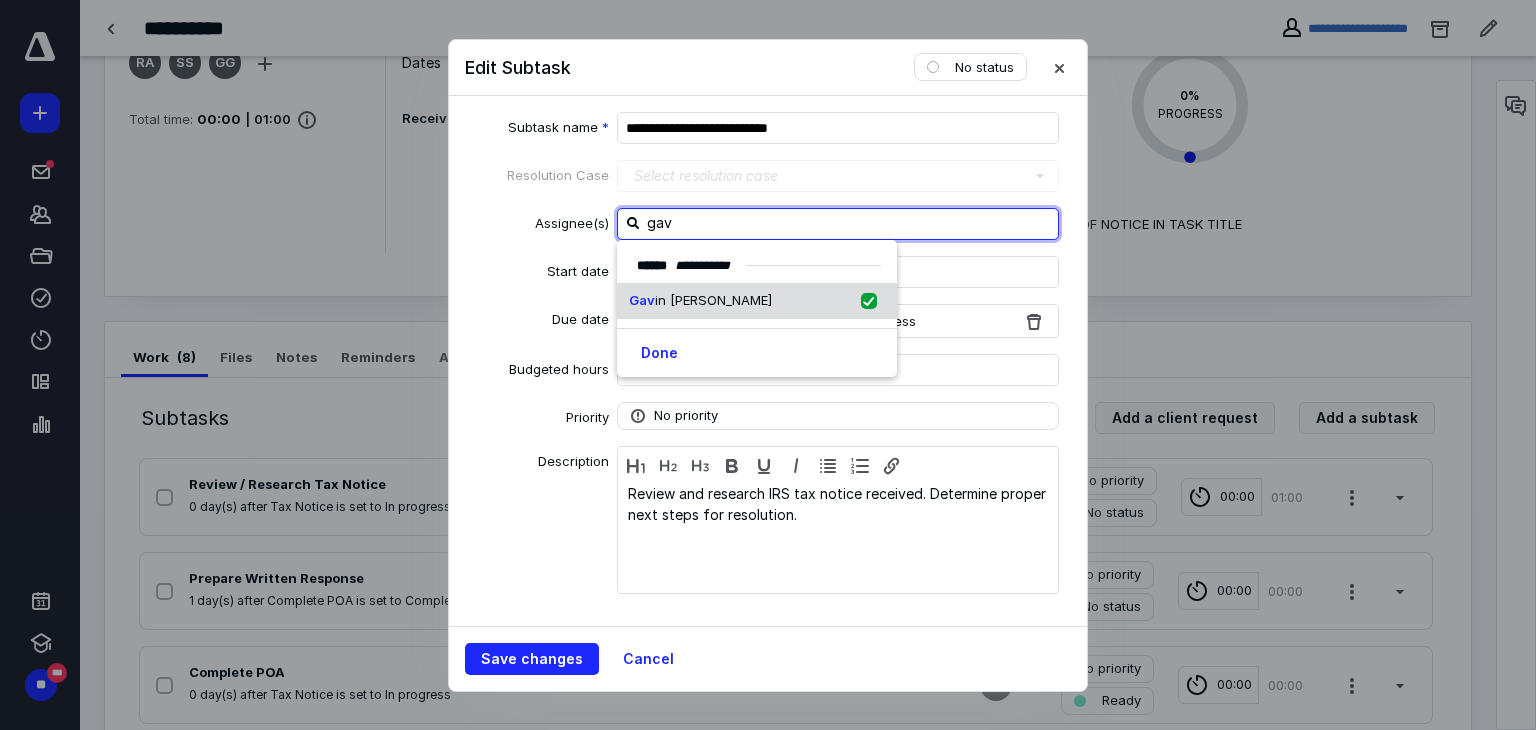 checkbox on "true" 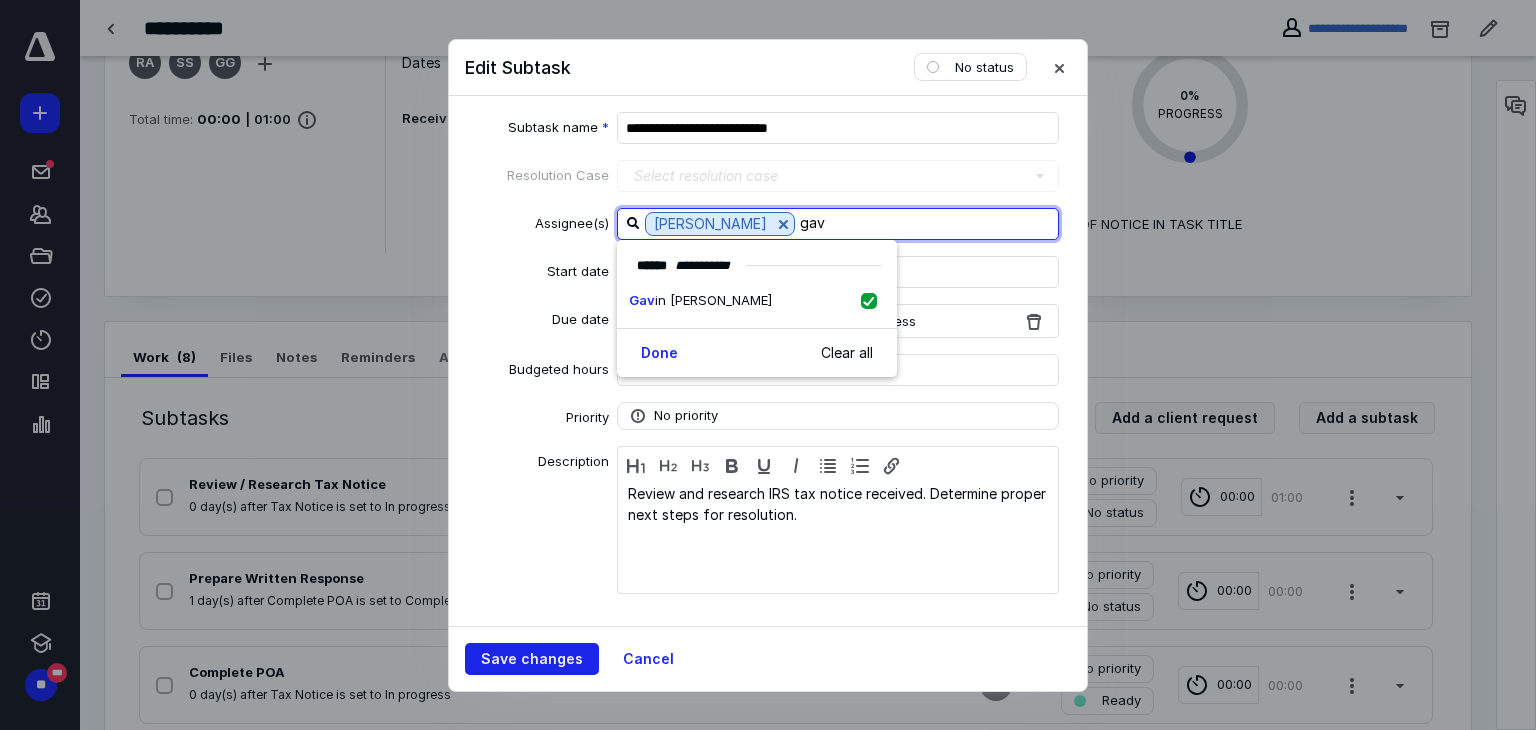 type on "gav" 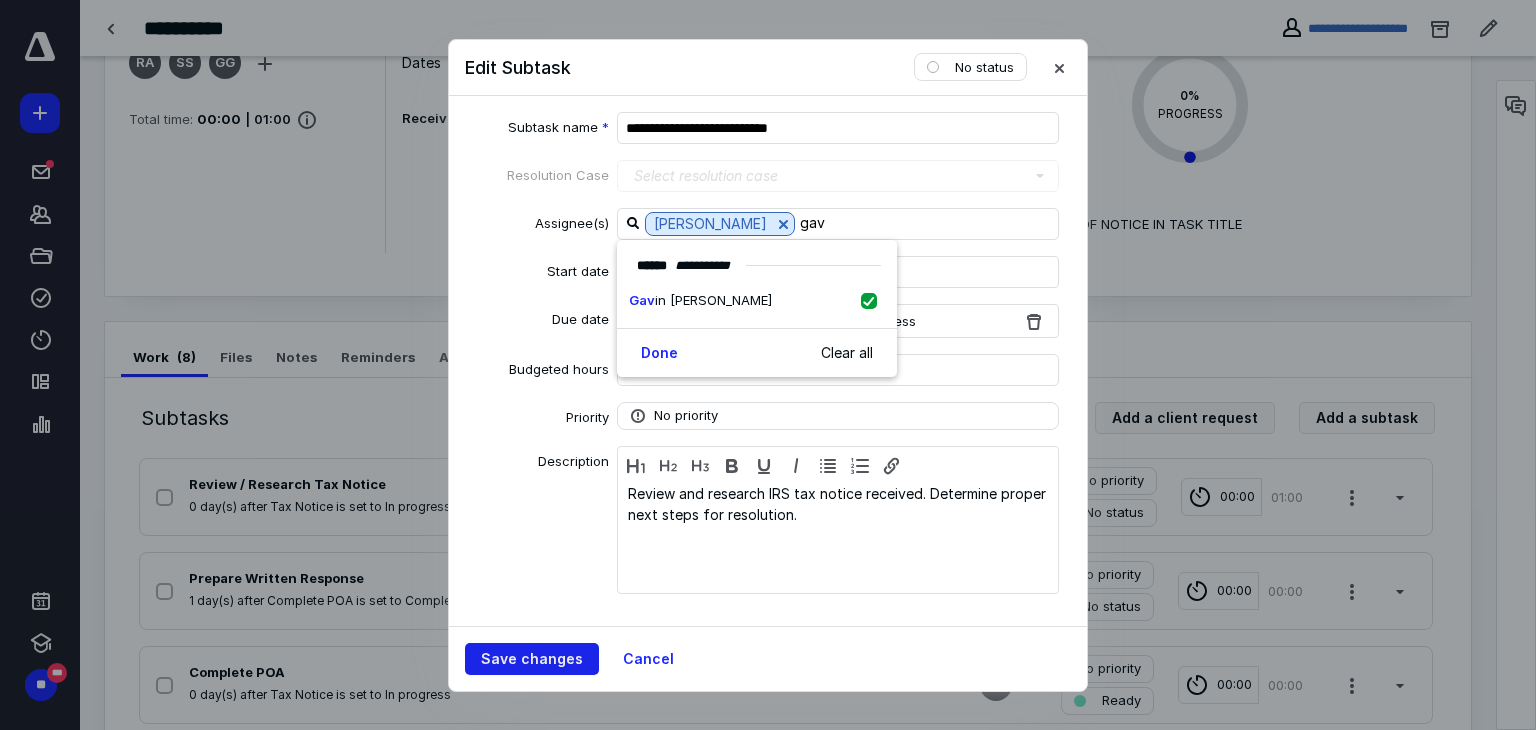 click on "Save changes" at bounding box center [532, 659] 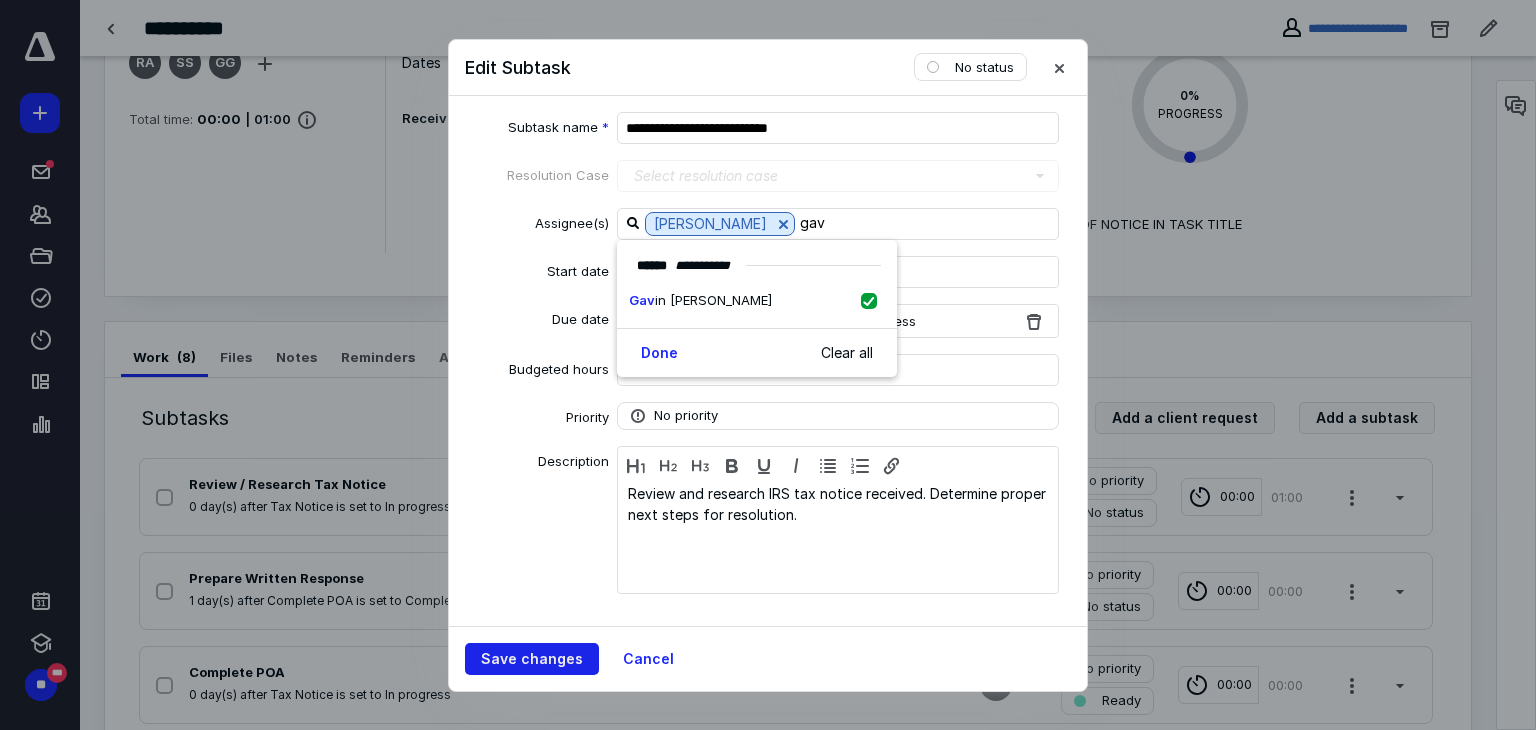 type 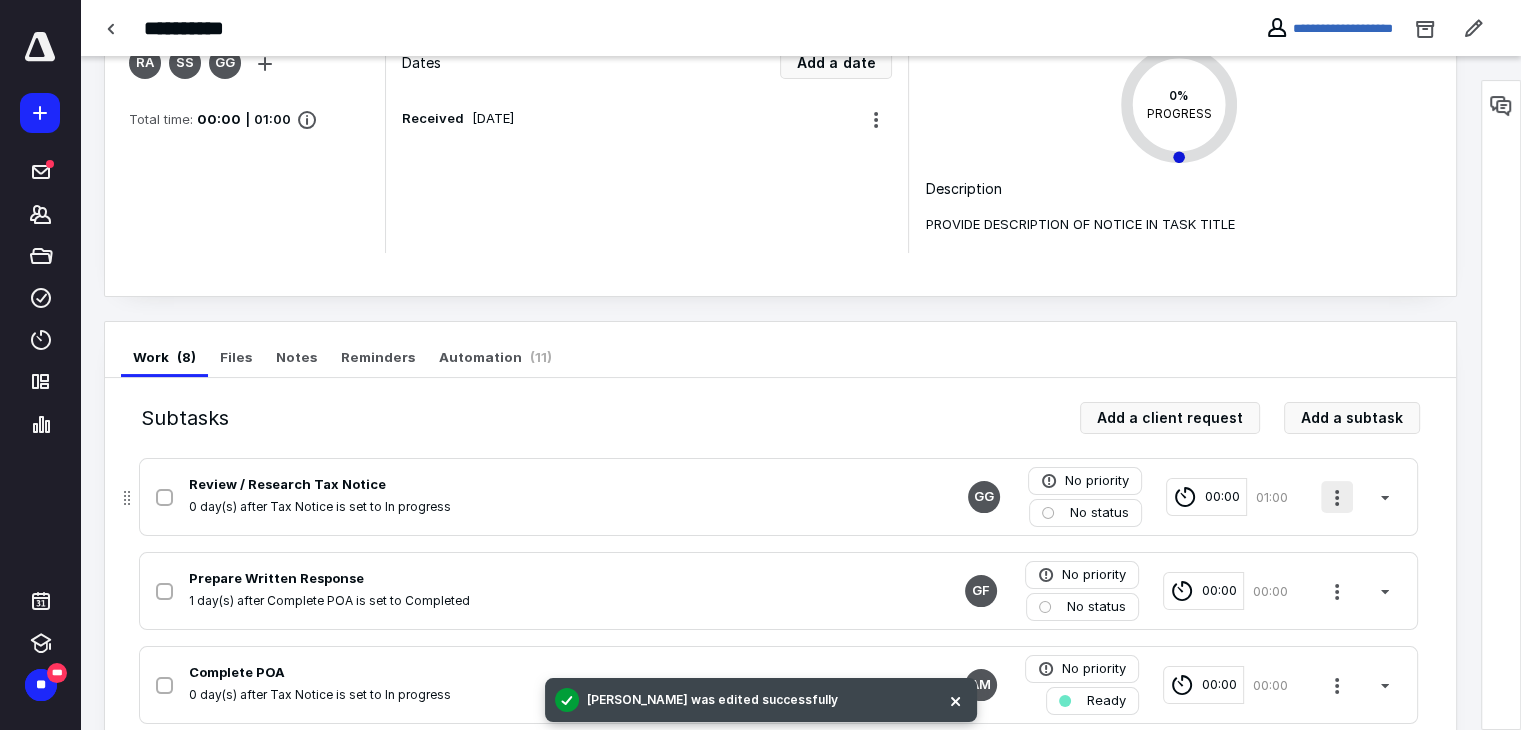 click at bounding box center (1337, 497) 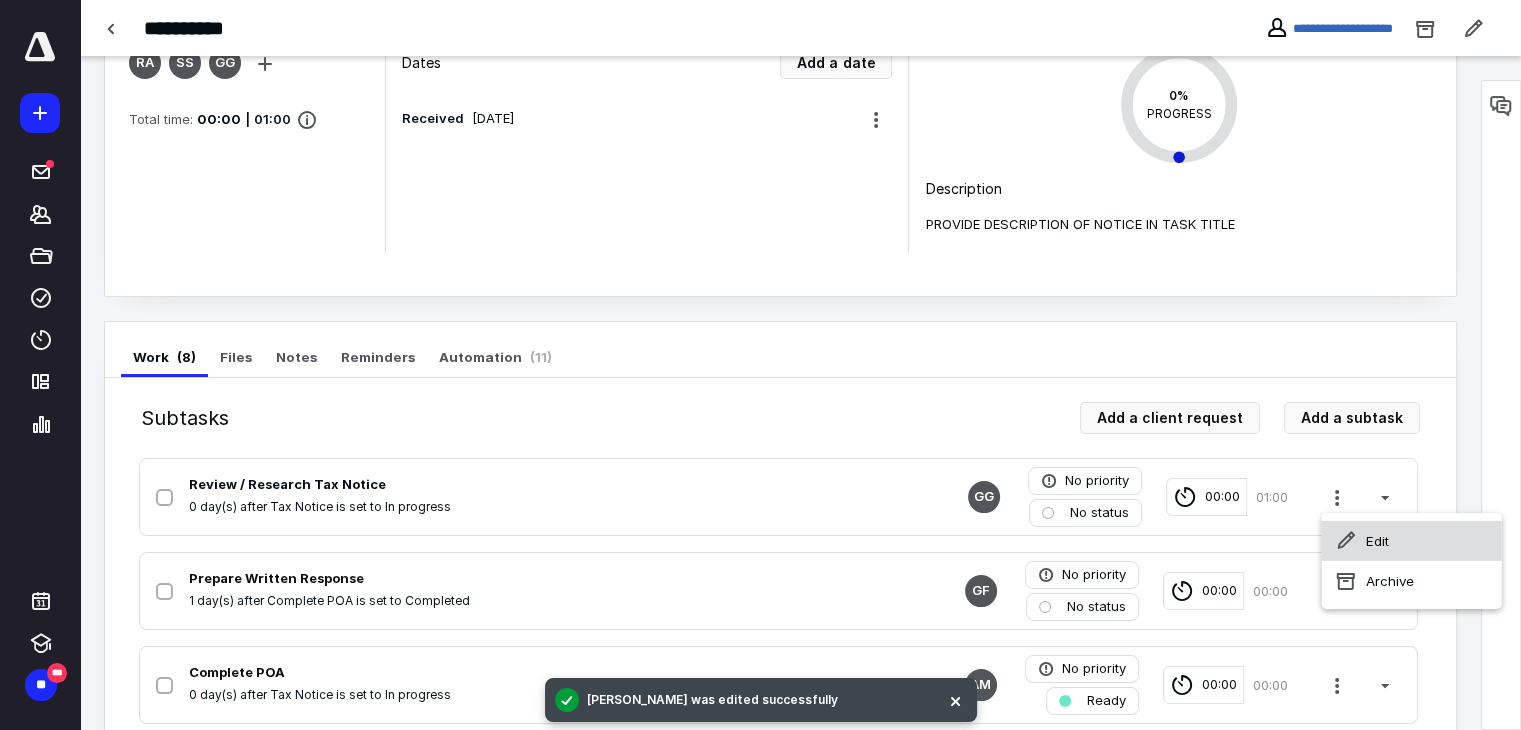 click on "Edit" at bounding box center [1412, 541] 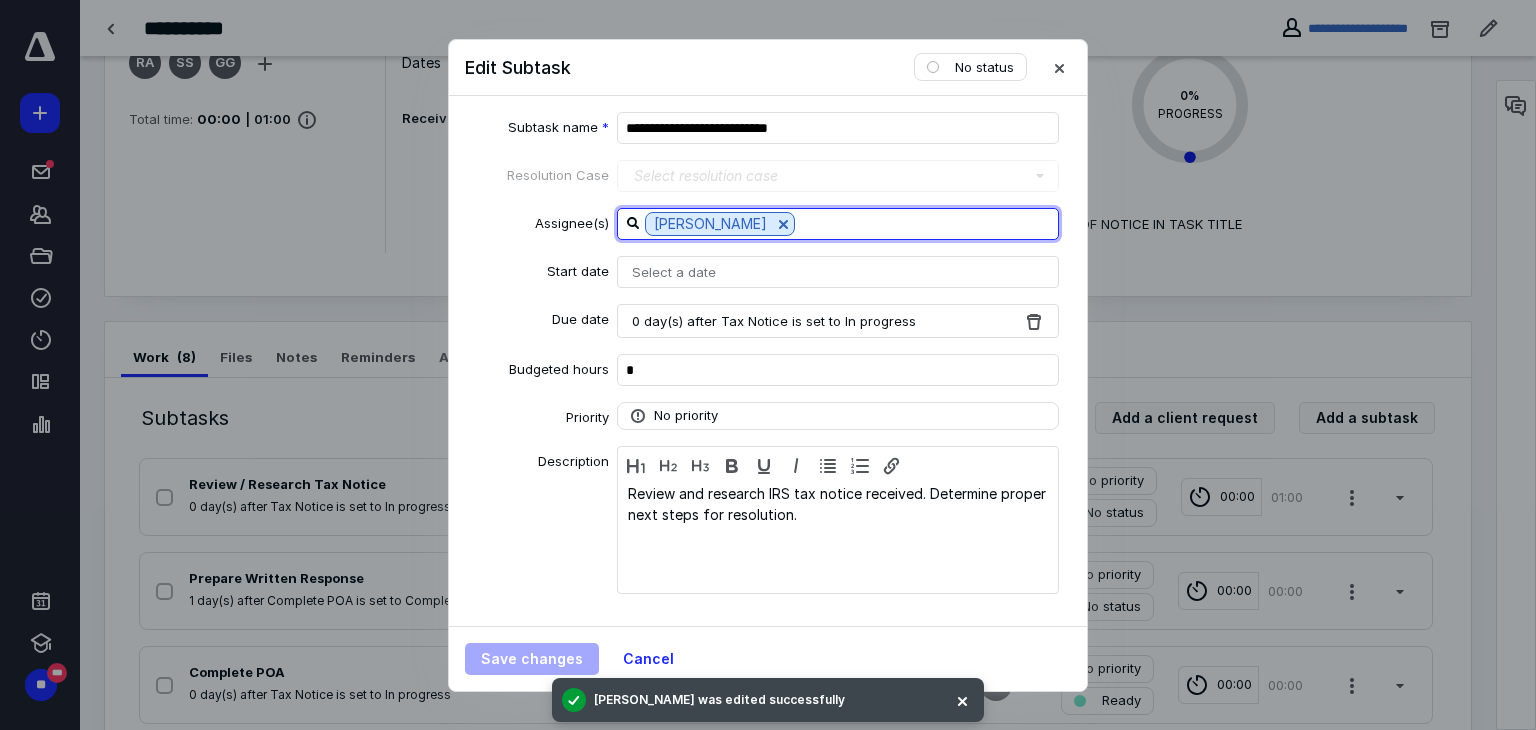 click at bounding box center [926, 223] 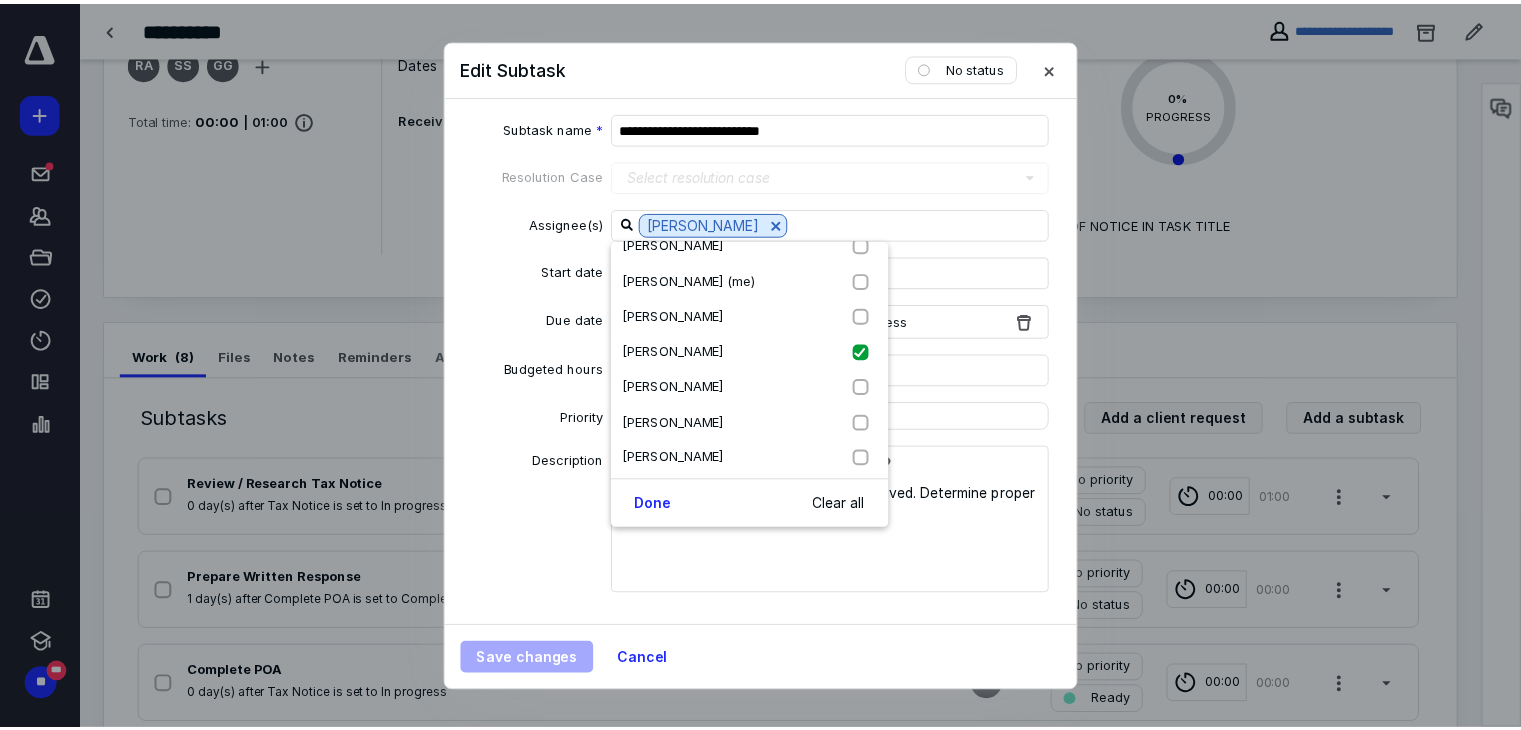 scroll, scrollTop: 508, scrollLeft: 0, axis: vertical 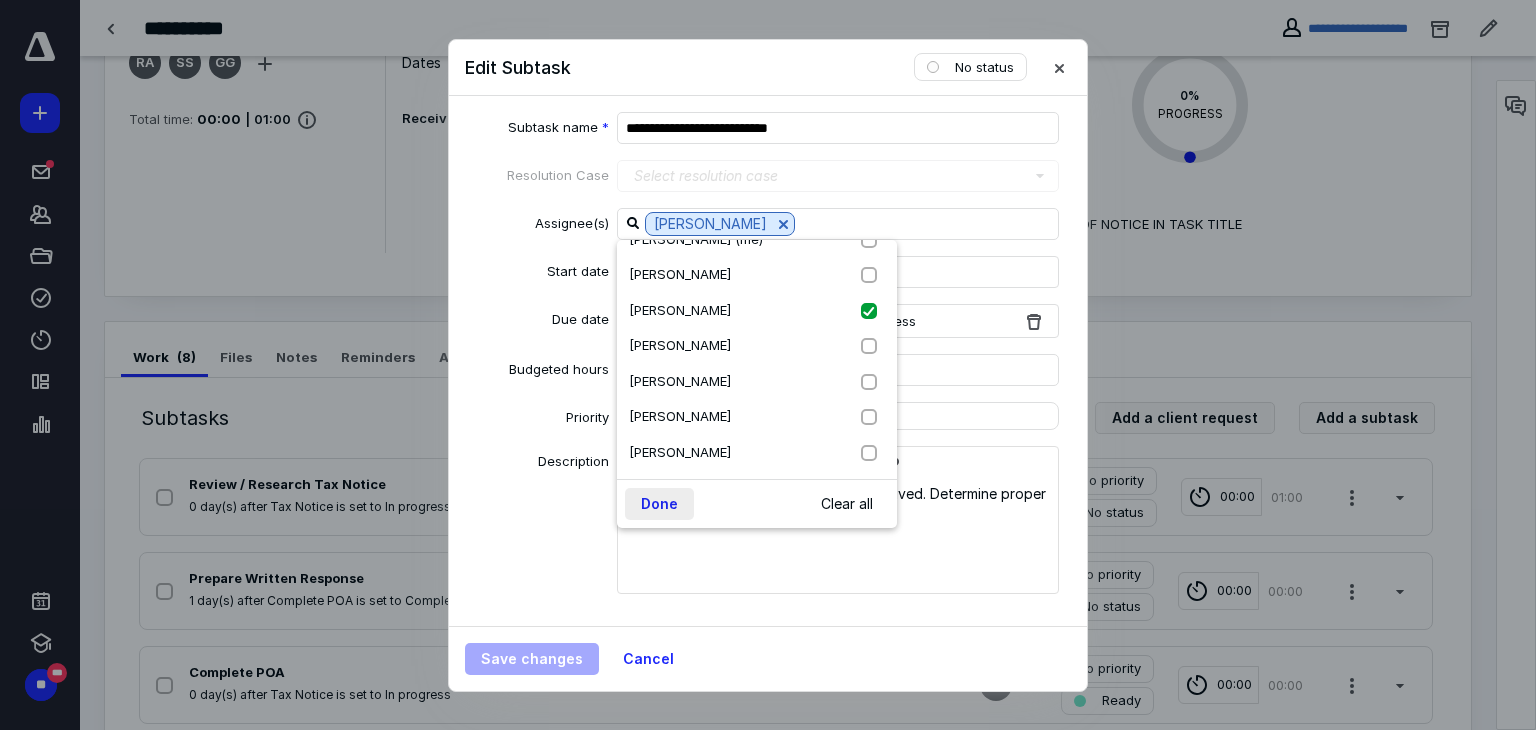 click on "Done" at bounding box center [659, 504] 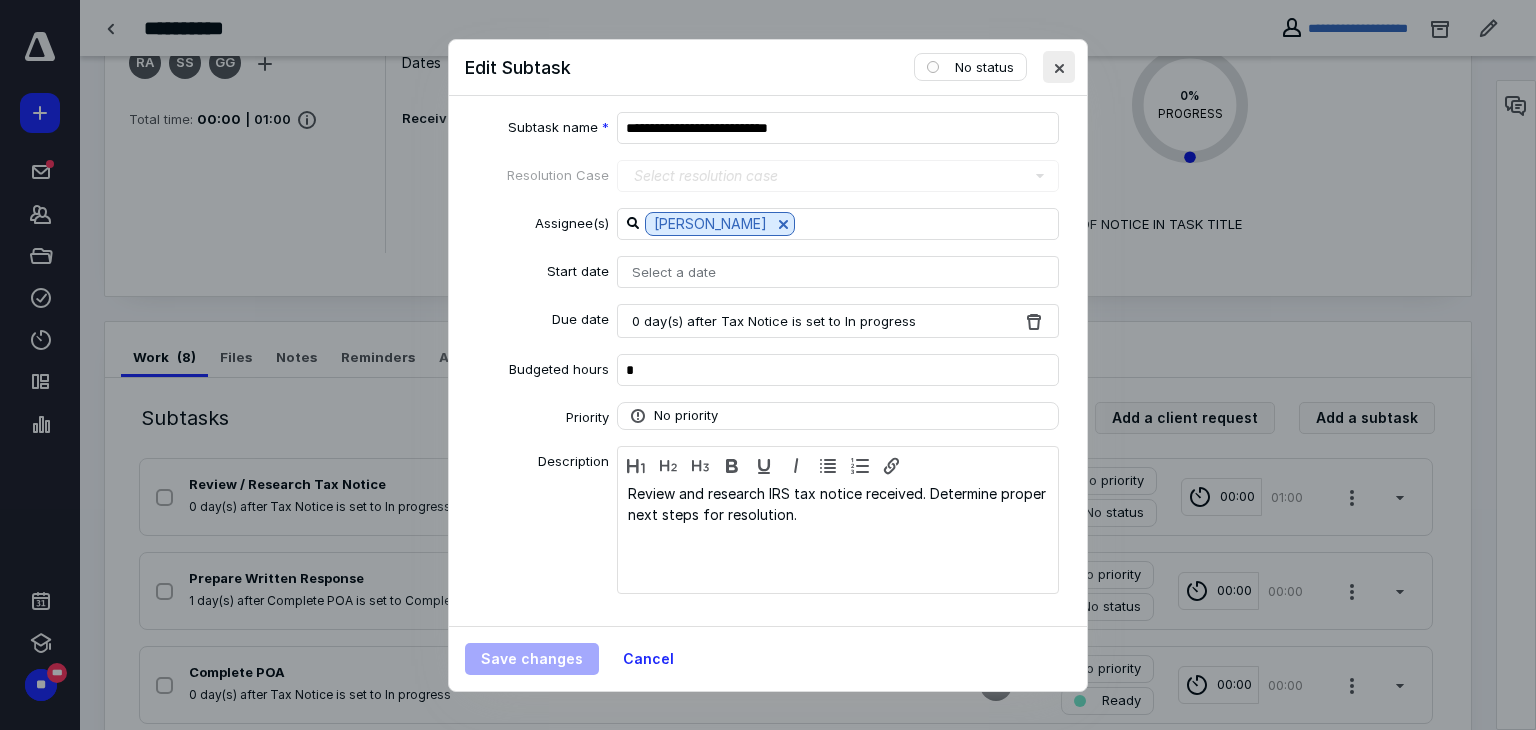 click at bounding box center [1059, 67] 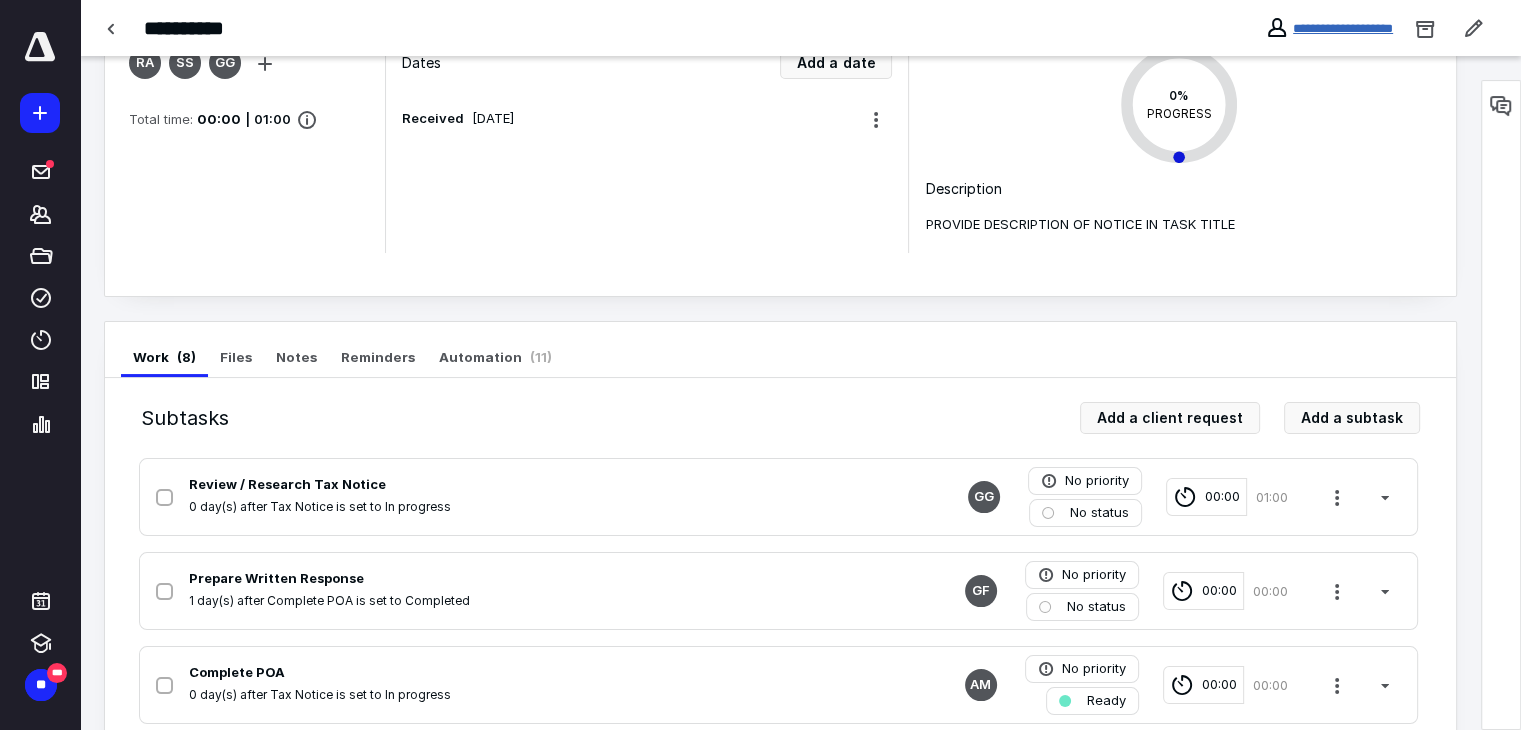 click on "**********" at bounding box center (1343, 28) 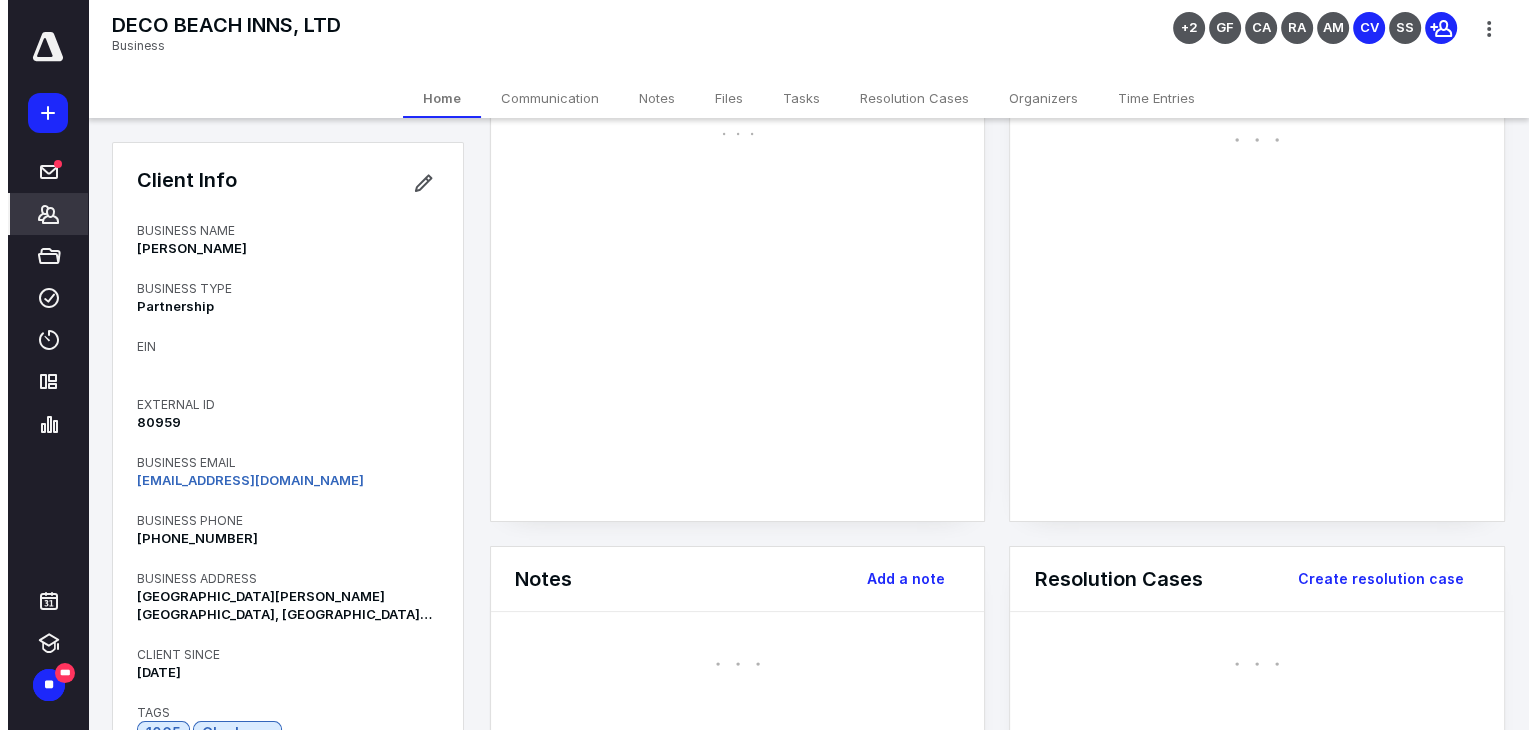 scroll, scrollTop: 0, scrollLeft: 0, axis: both 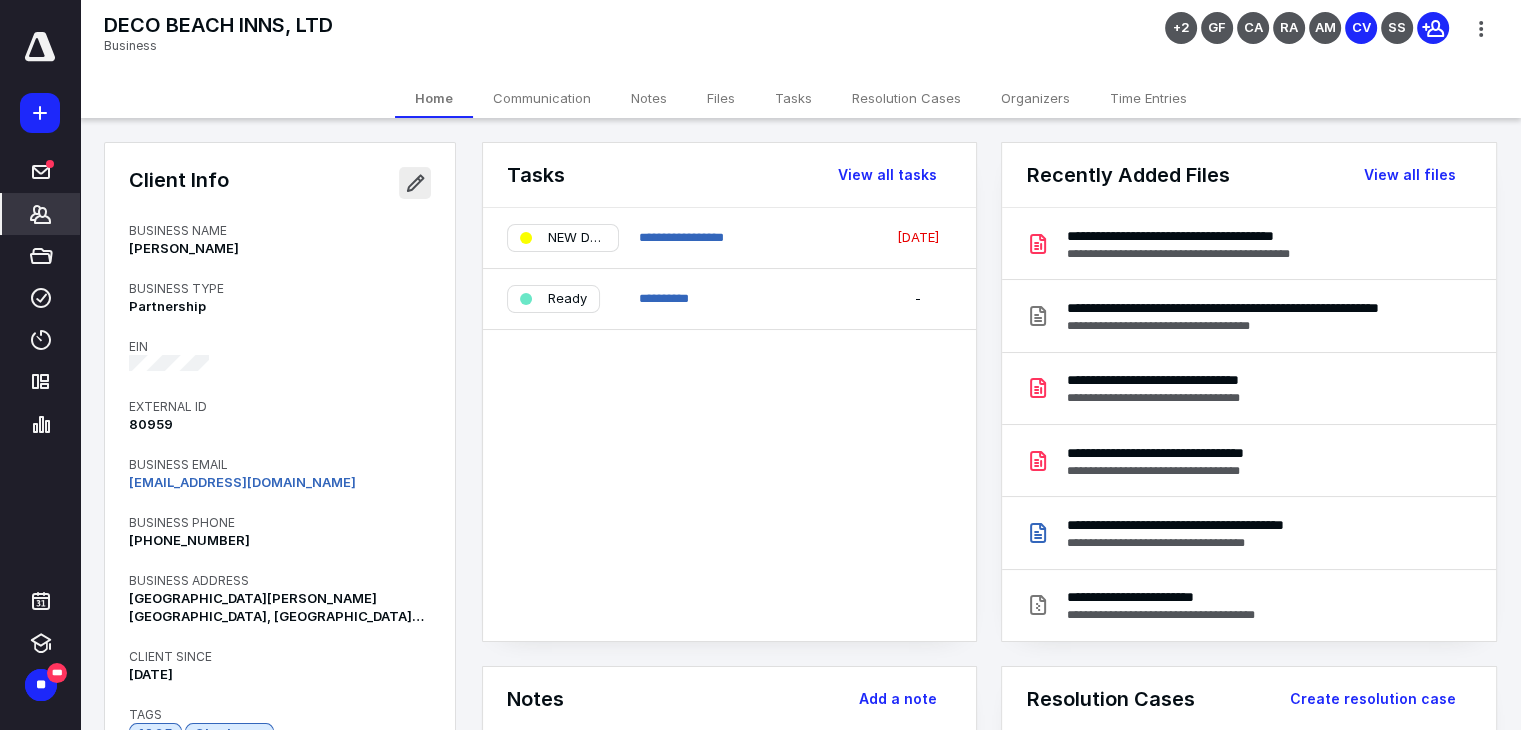 click at bounding box center (415, 183) 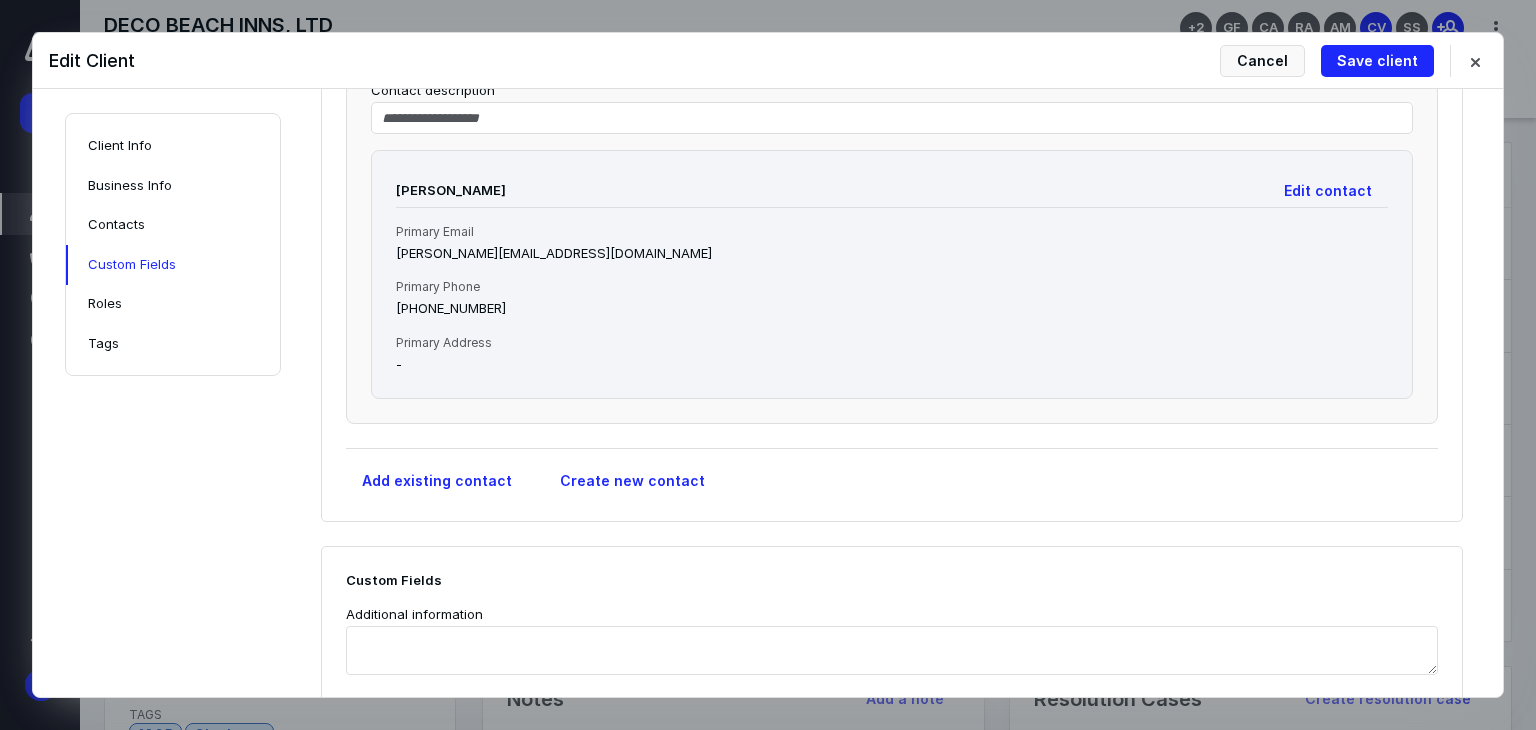 scroll, scrollTop: 2660, scrollLeft: 0, axis: vertical 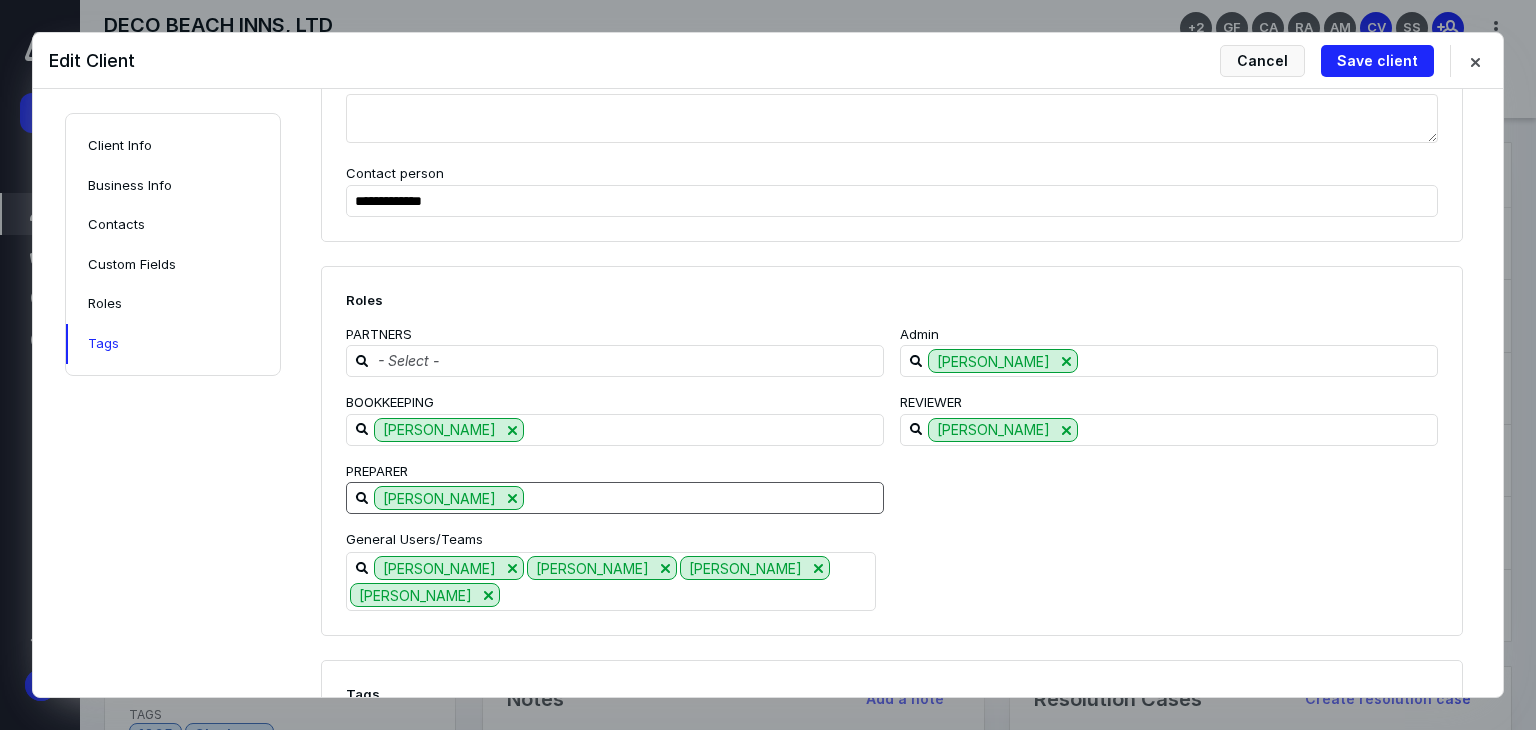 click at bounding box center (703, 497) 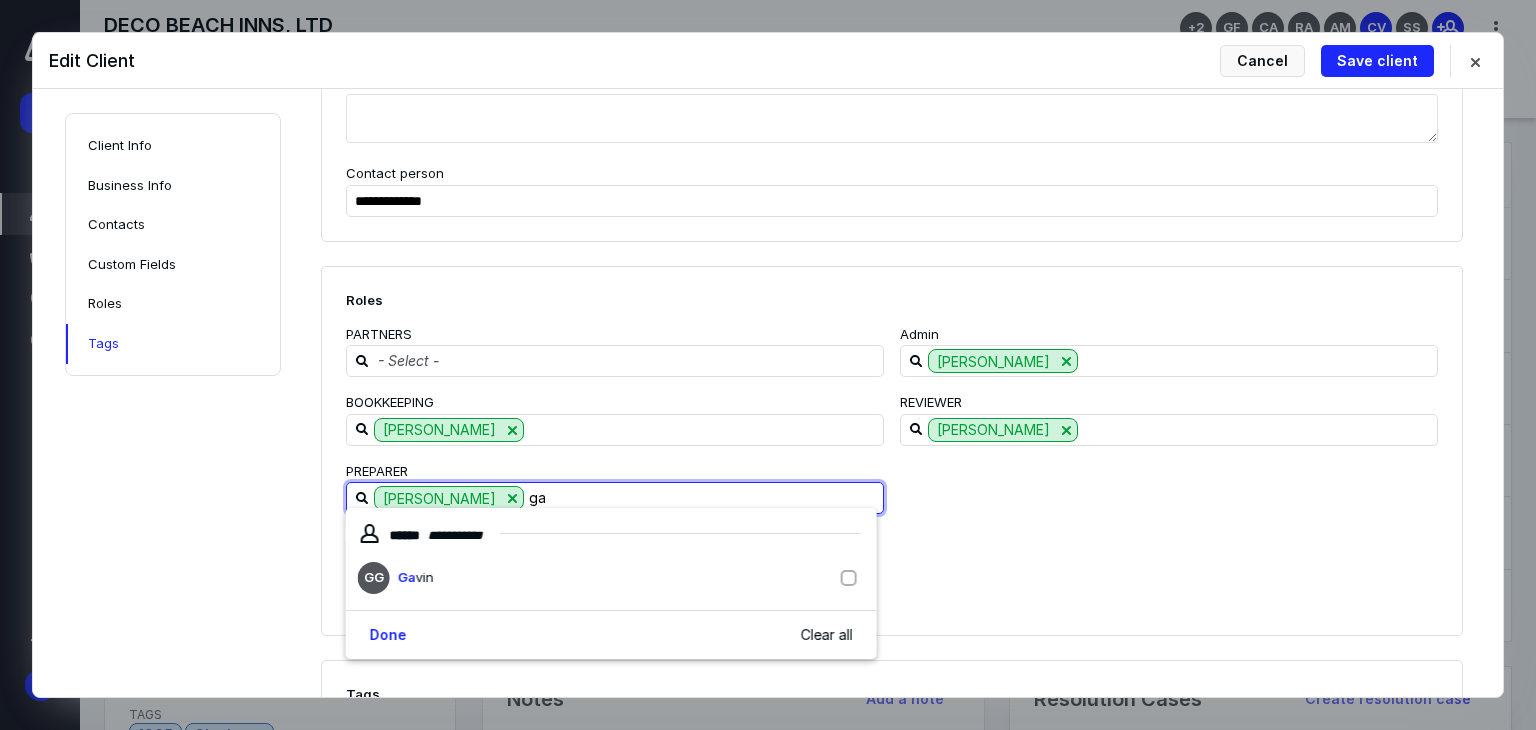 type on "gav" 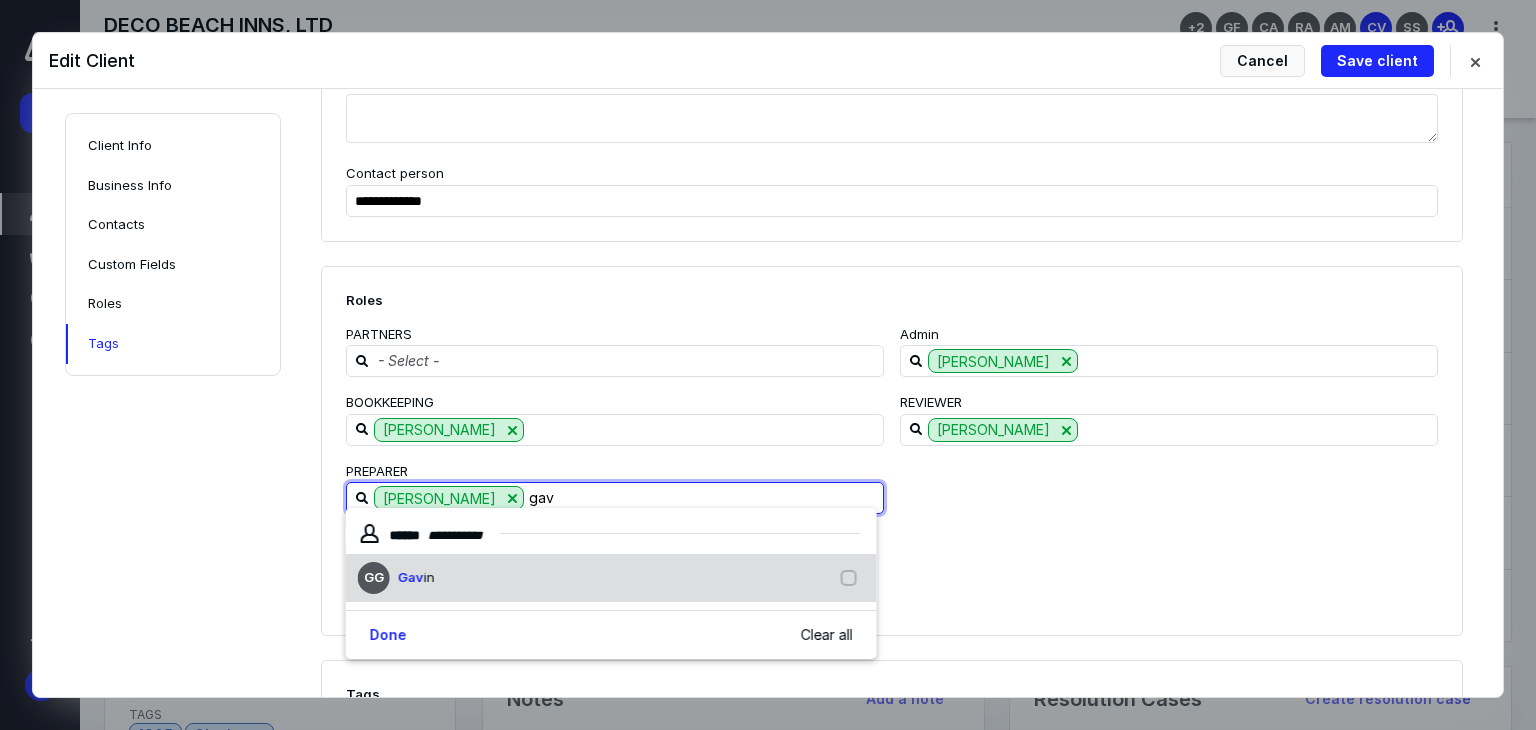 click on "GG Gav in" at bounding box center [611, 578] 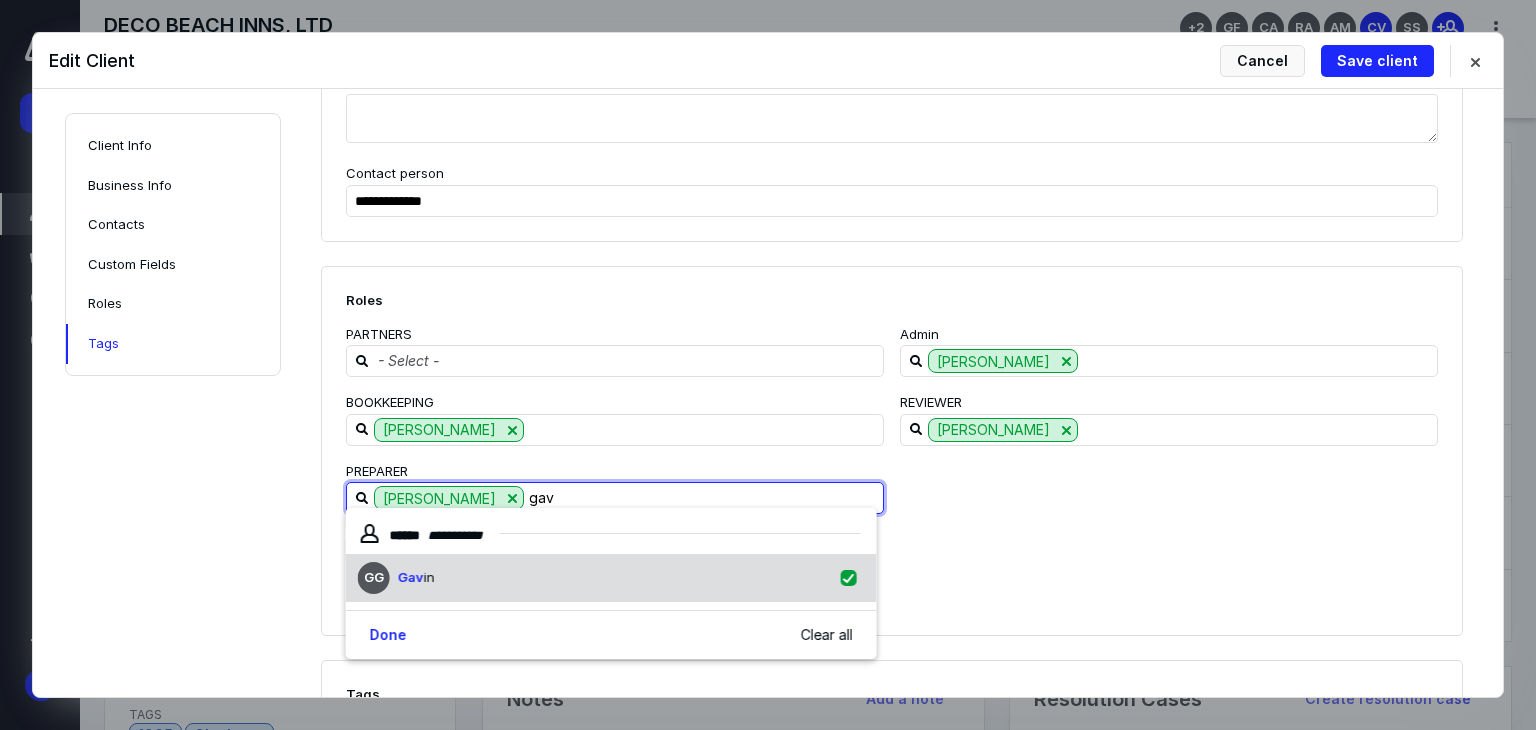 checkbox on "true" 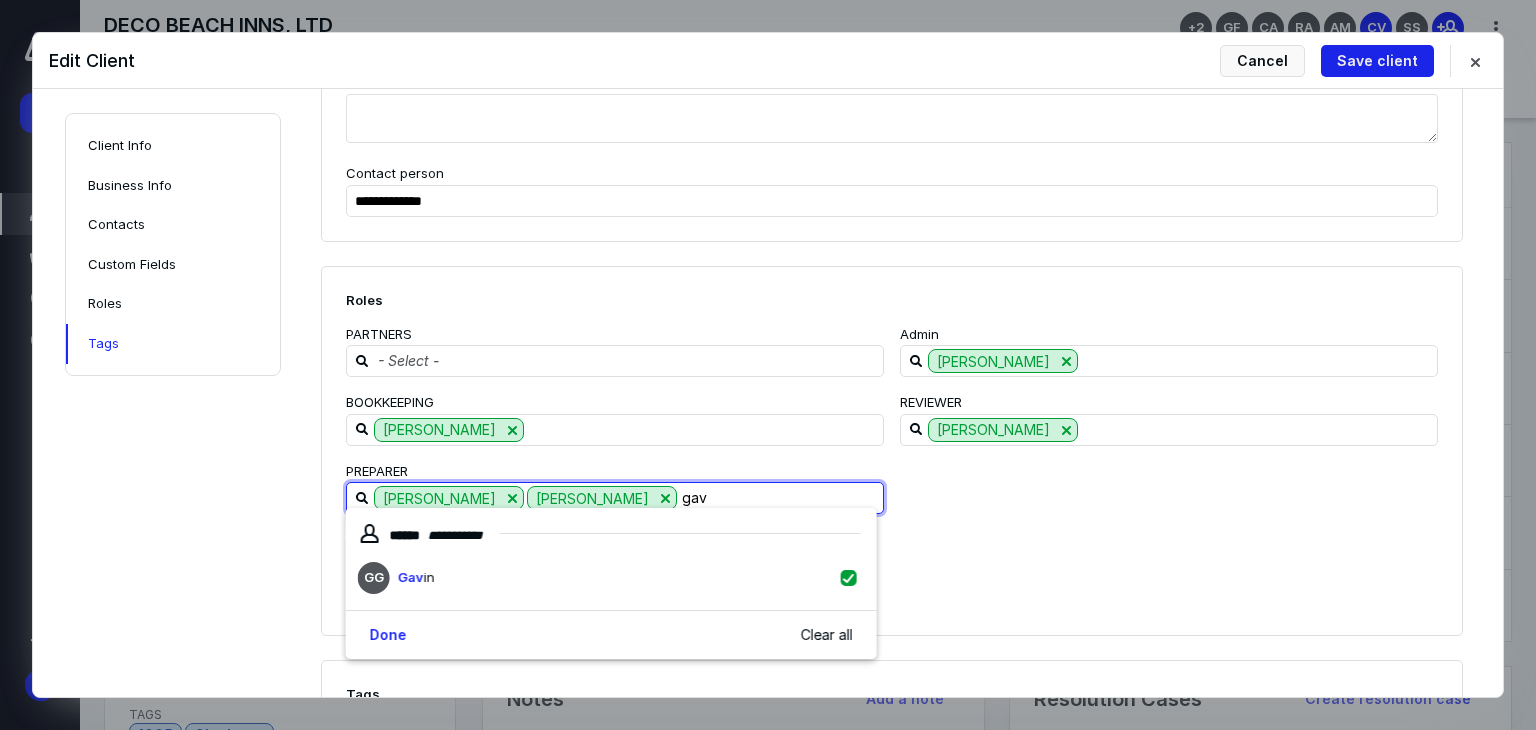 type on "gav" 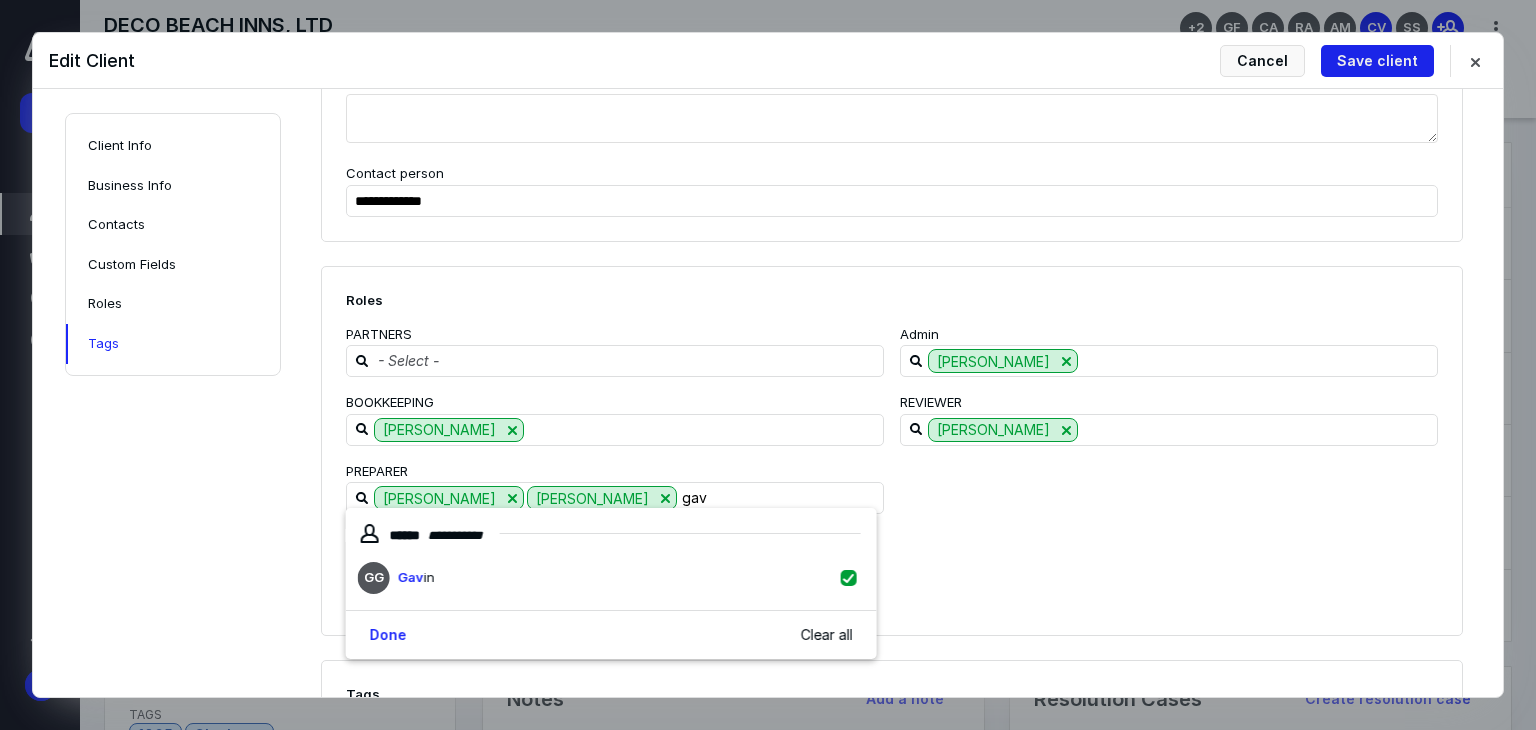 click on "Save client" at bounding box center (1377, 61) 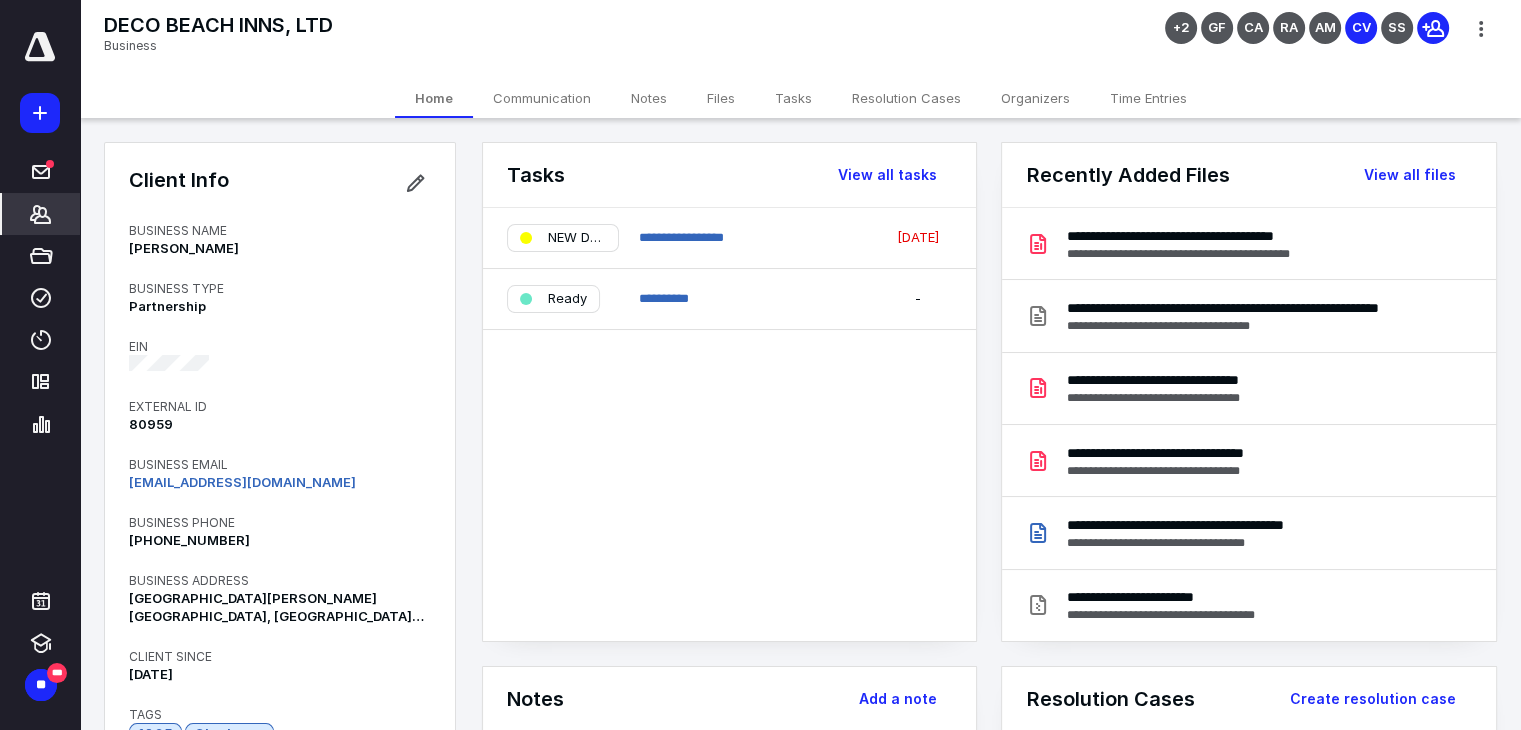 click on "Tasks" at bounding box center [793, 98] 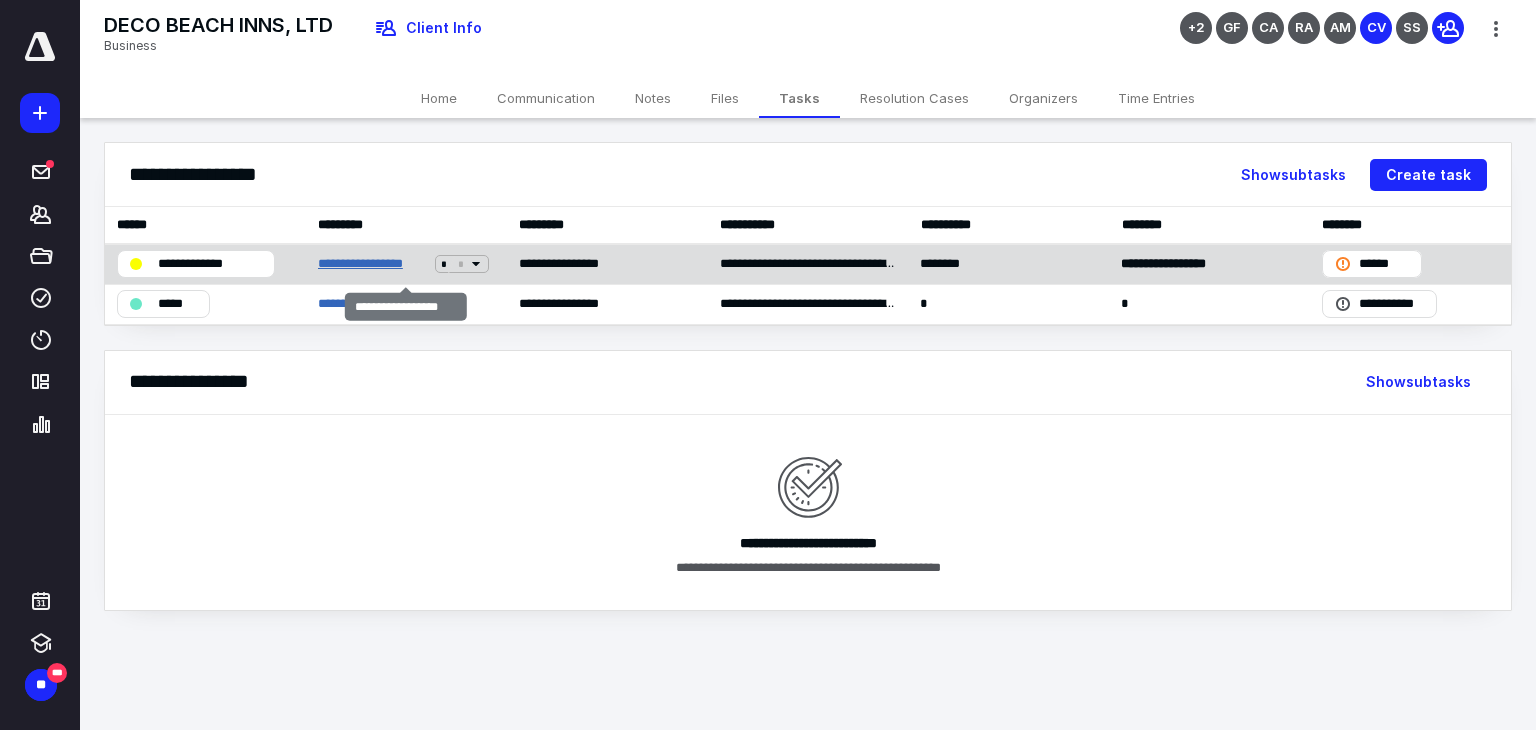 click on "**********" at bounding box center (373, 264) 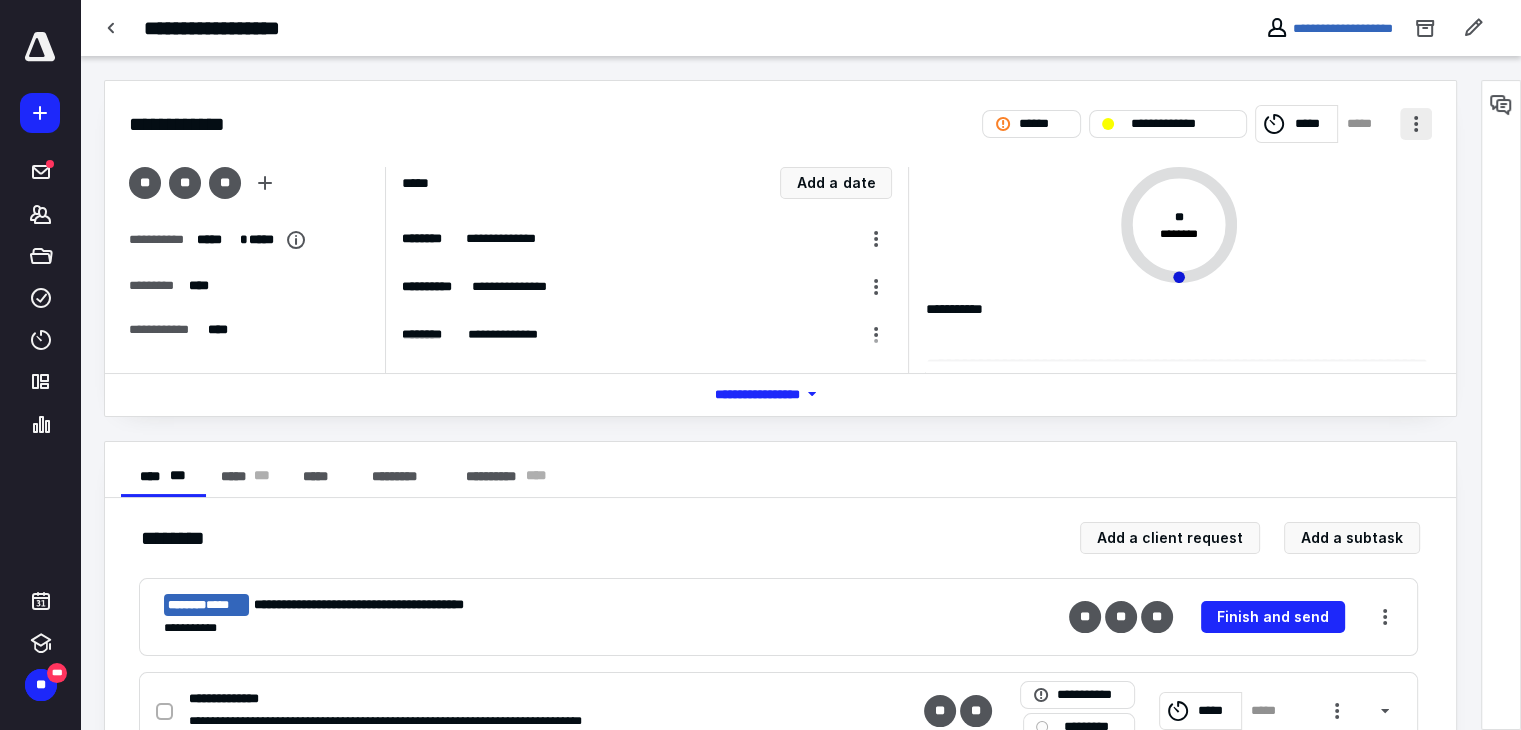 click at bounding box center (1416, 124) 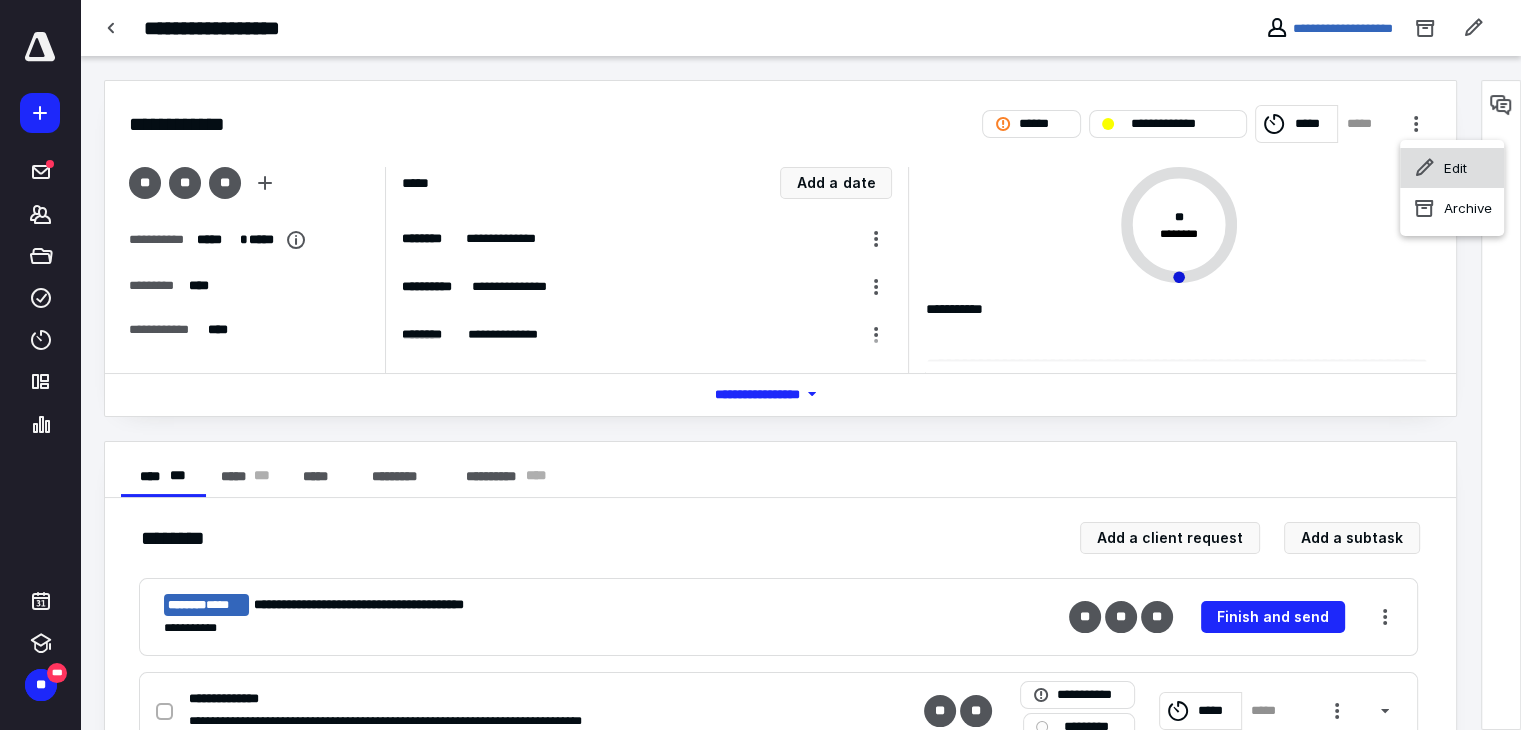 click 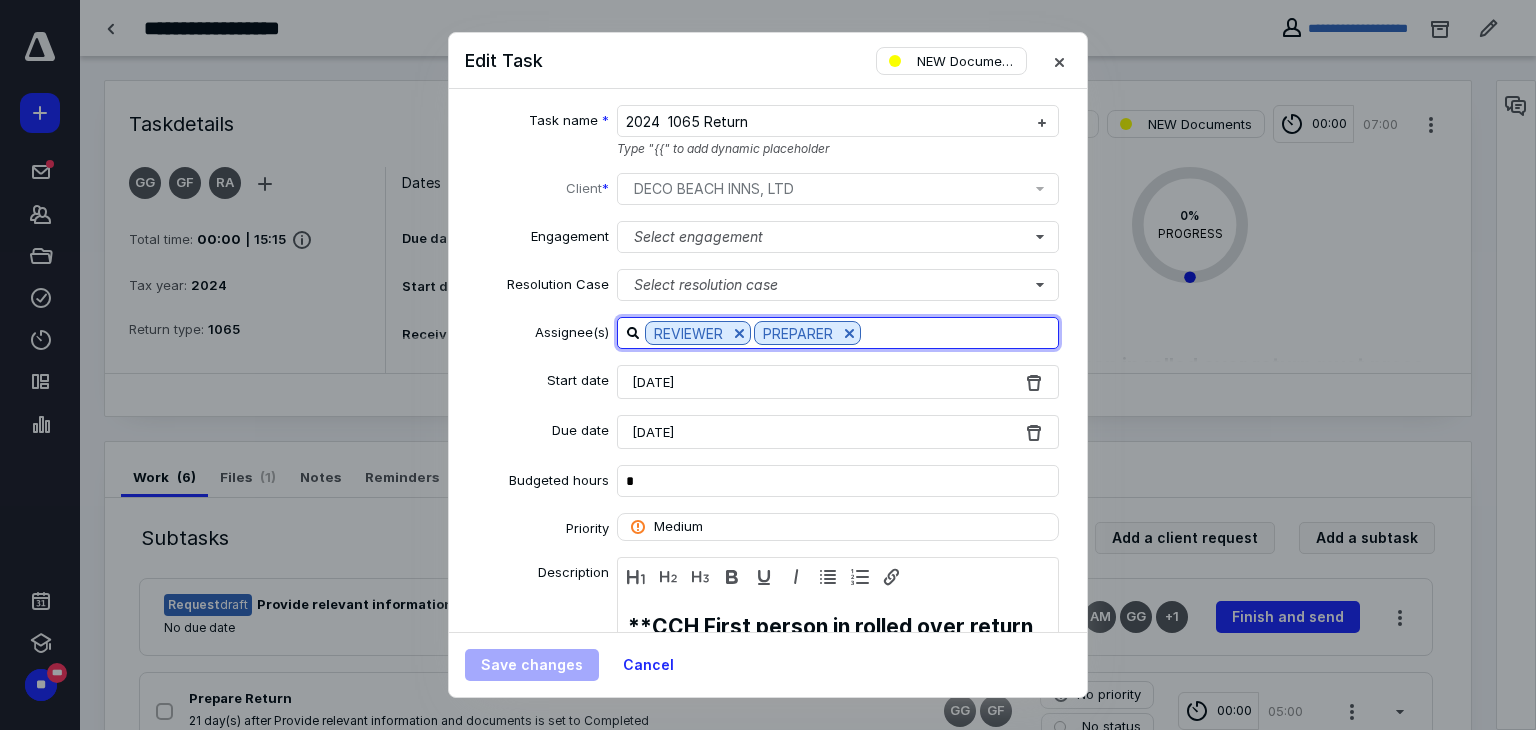 click at bounding box center [959, 332] 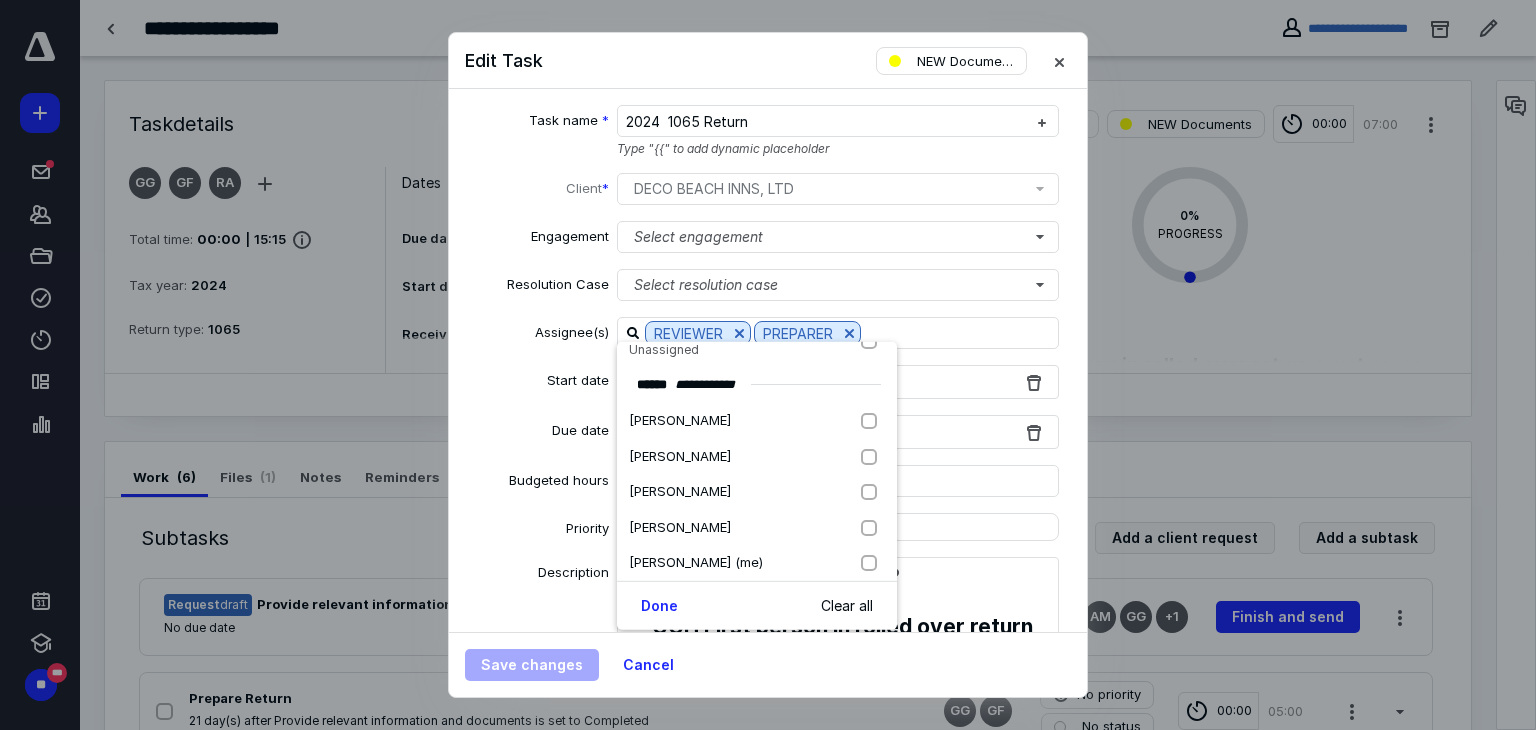 scroll, scrollTop: 293, scrollLeft: 0, axis: vertical 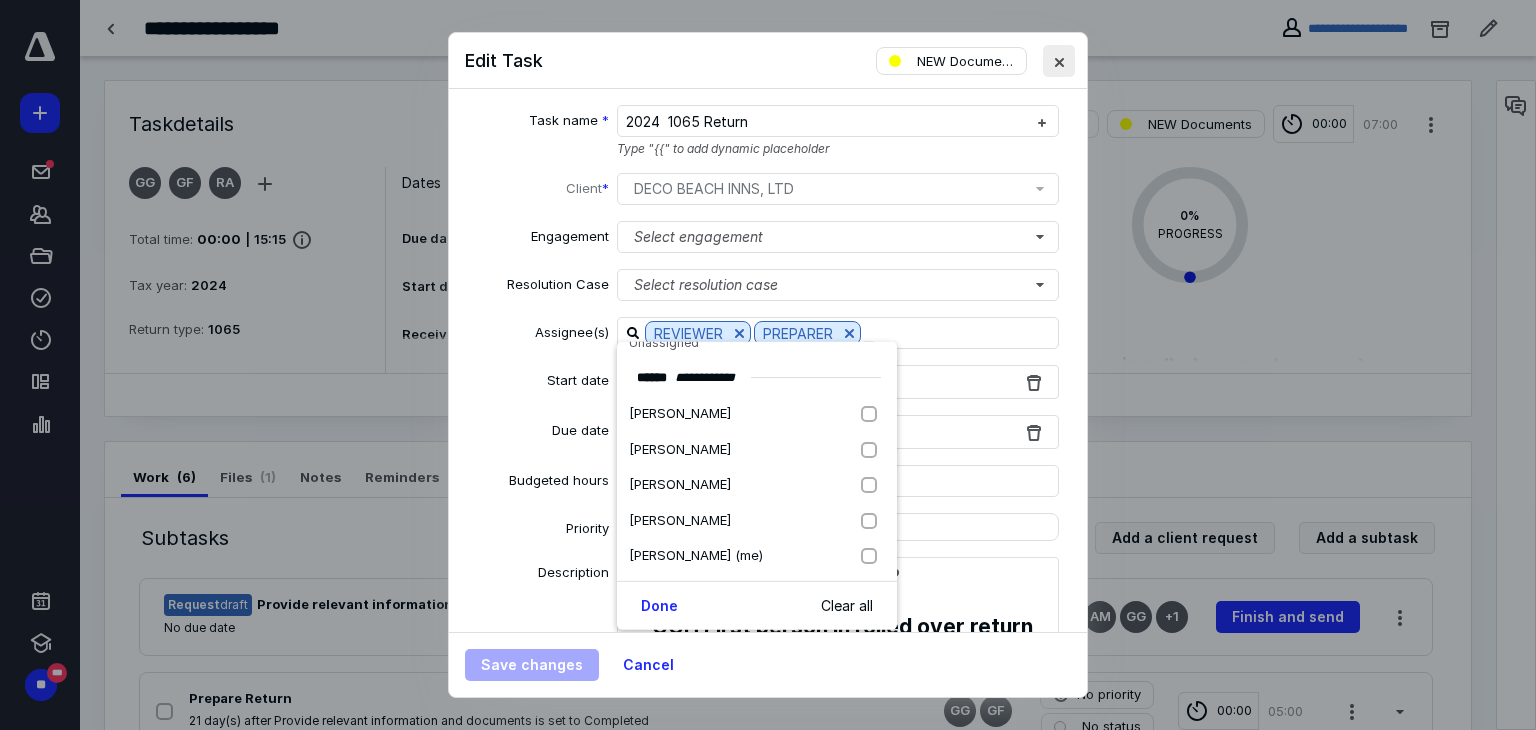 click at bounding box center [1059, 61] 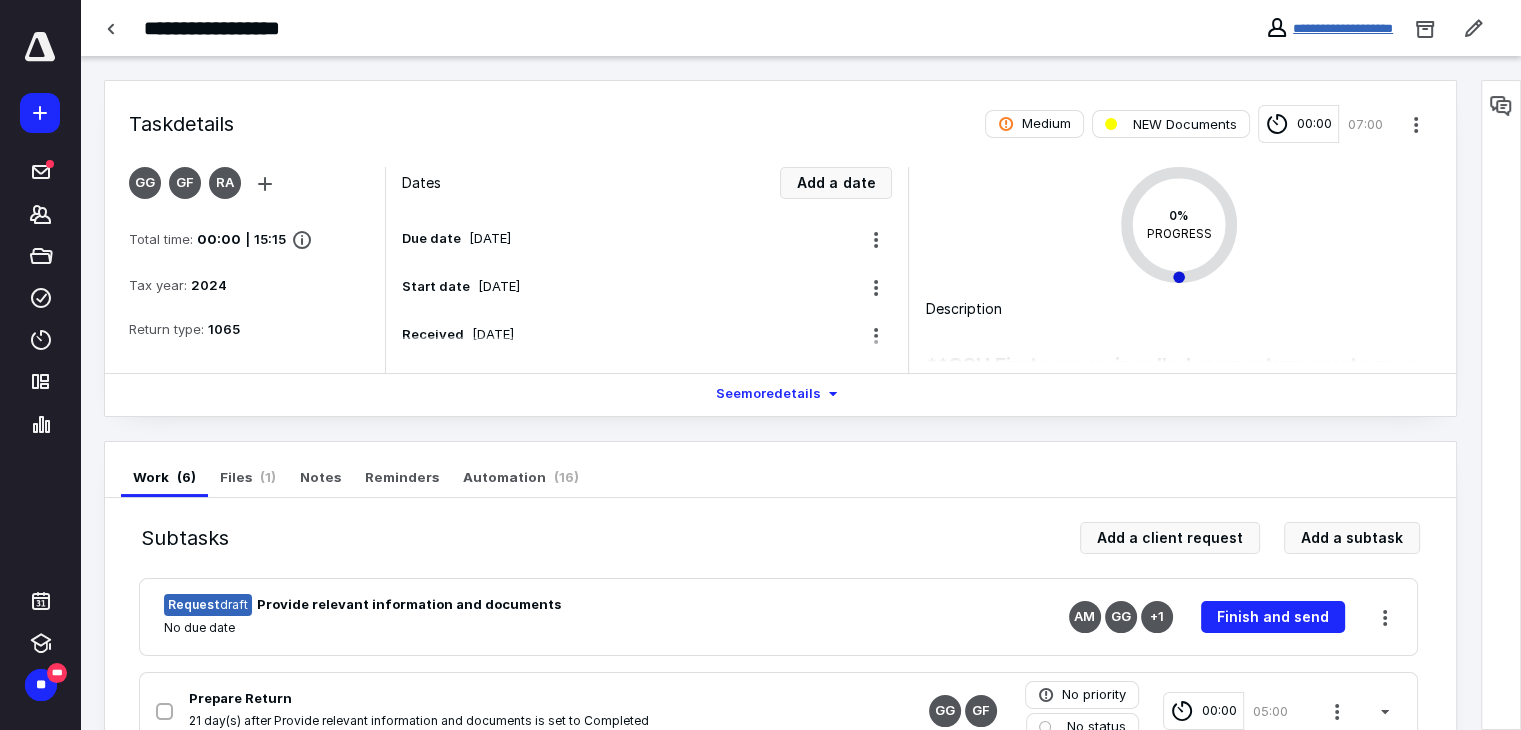 click on "**********" at bounding box center [1343, 28] 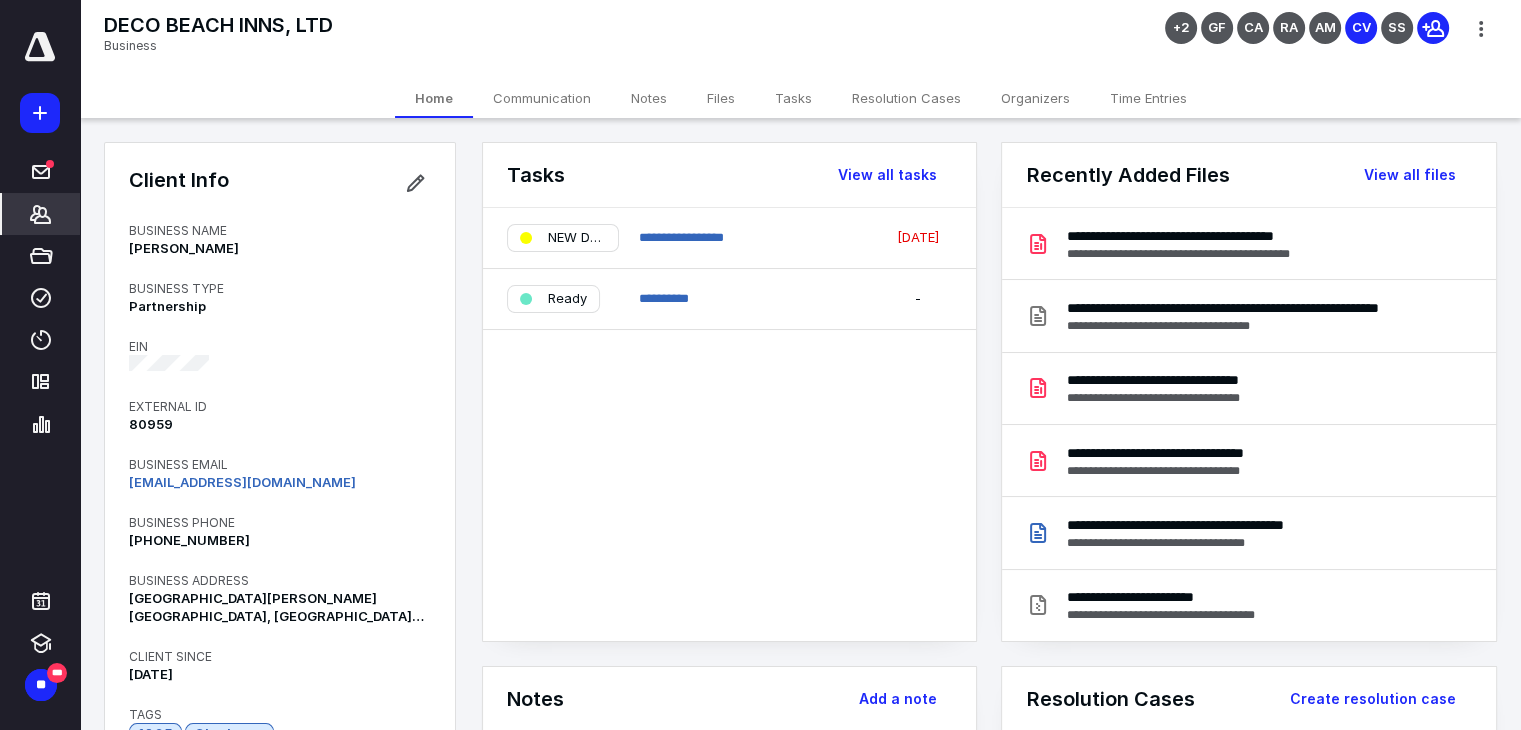 click on "Tasks" at bounding box center [793, 98] 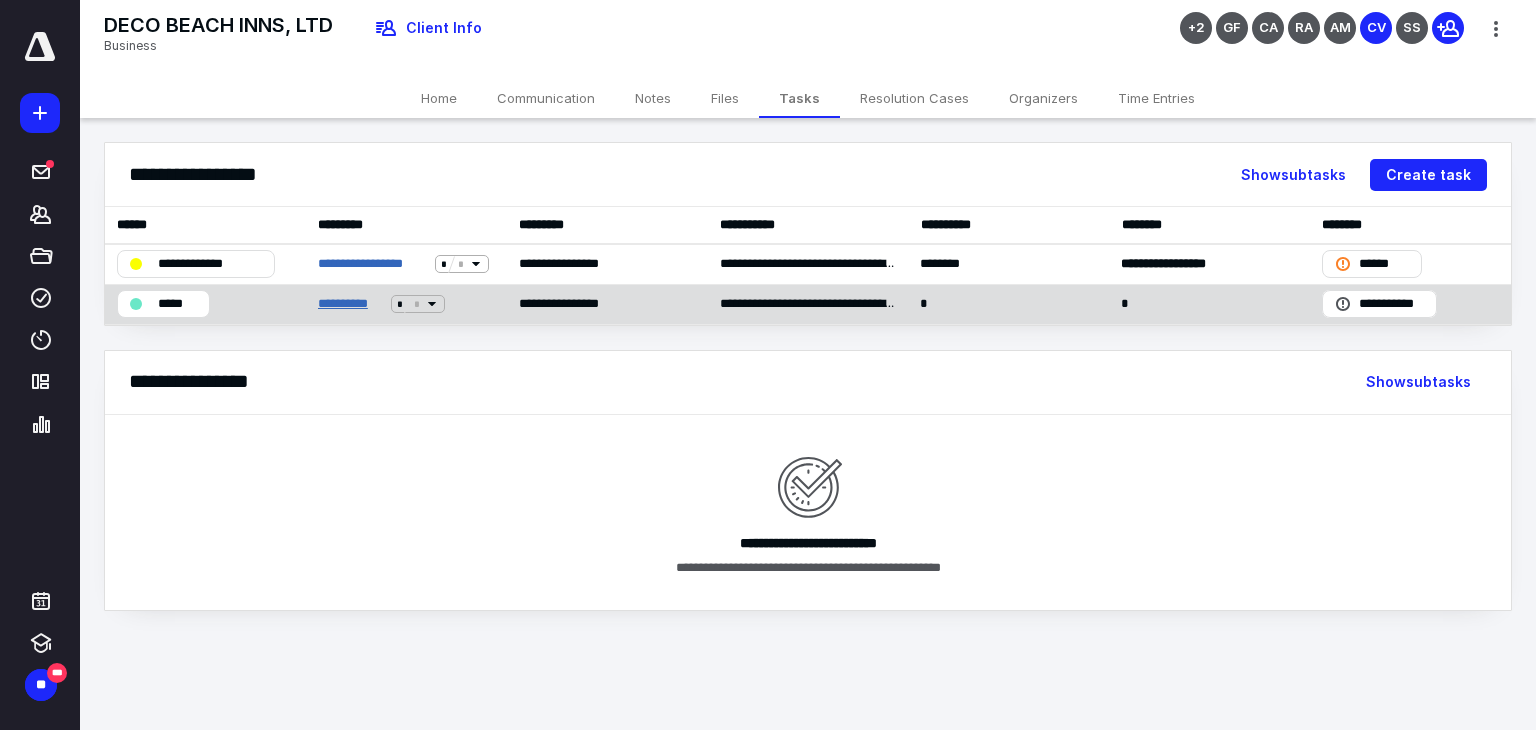 click on "**********" at bounding box center [351, 304] 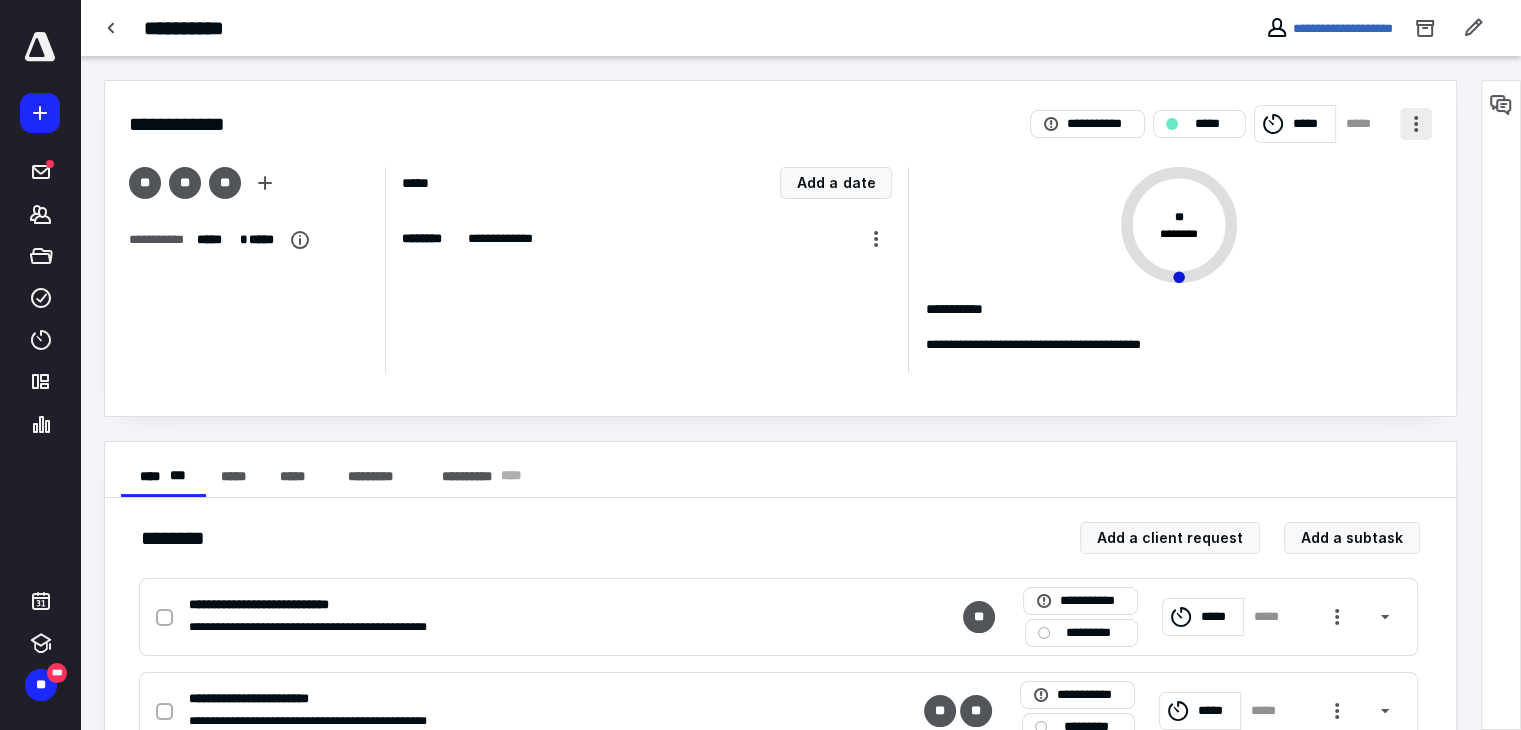click at bounding box center [1416, 124] 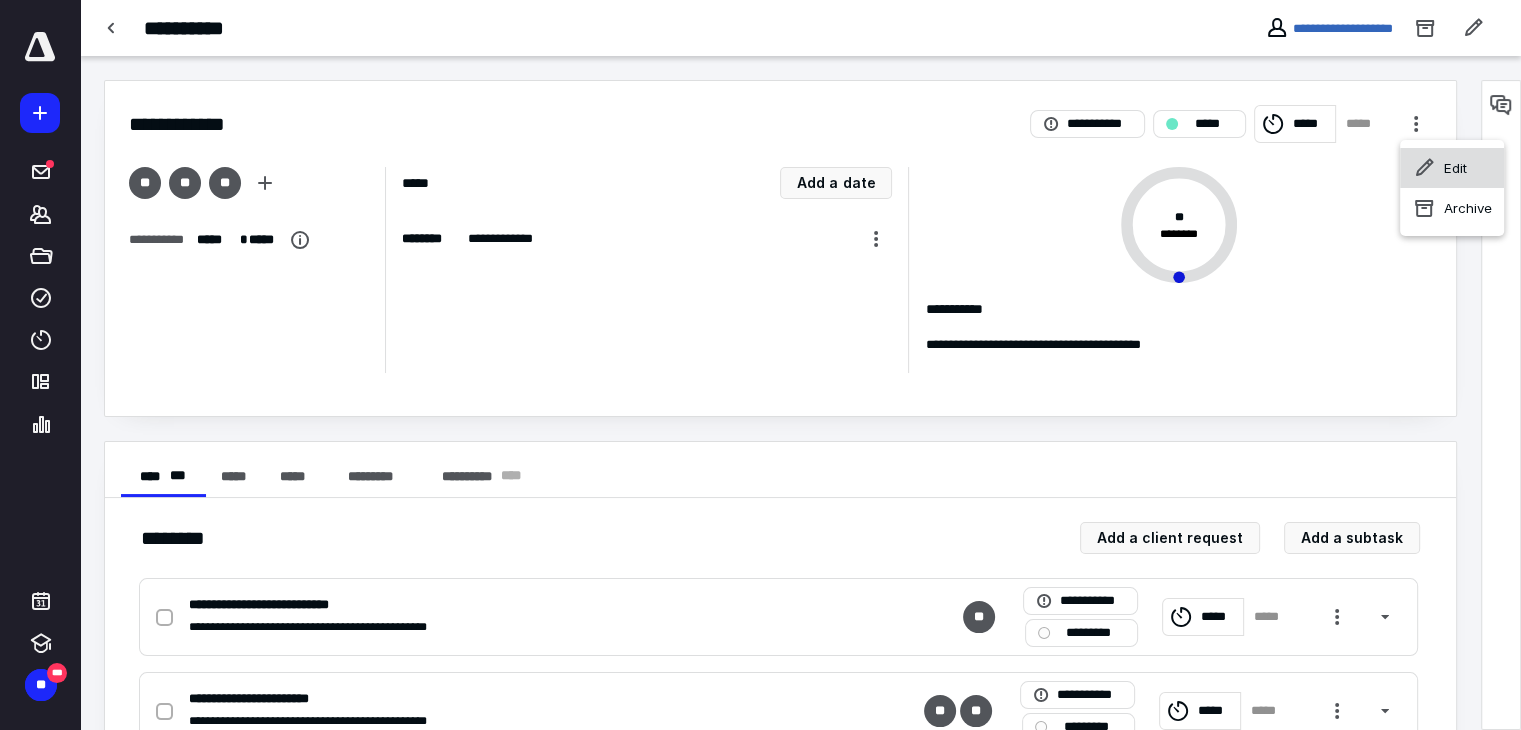 click on "Edit" at bounding box center [1452, 168] 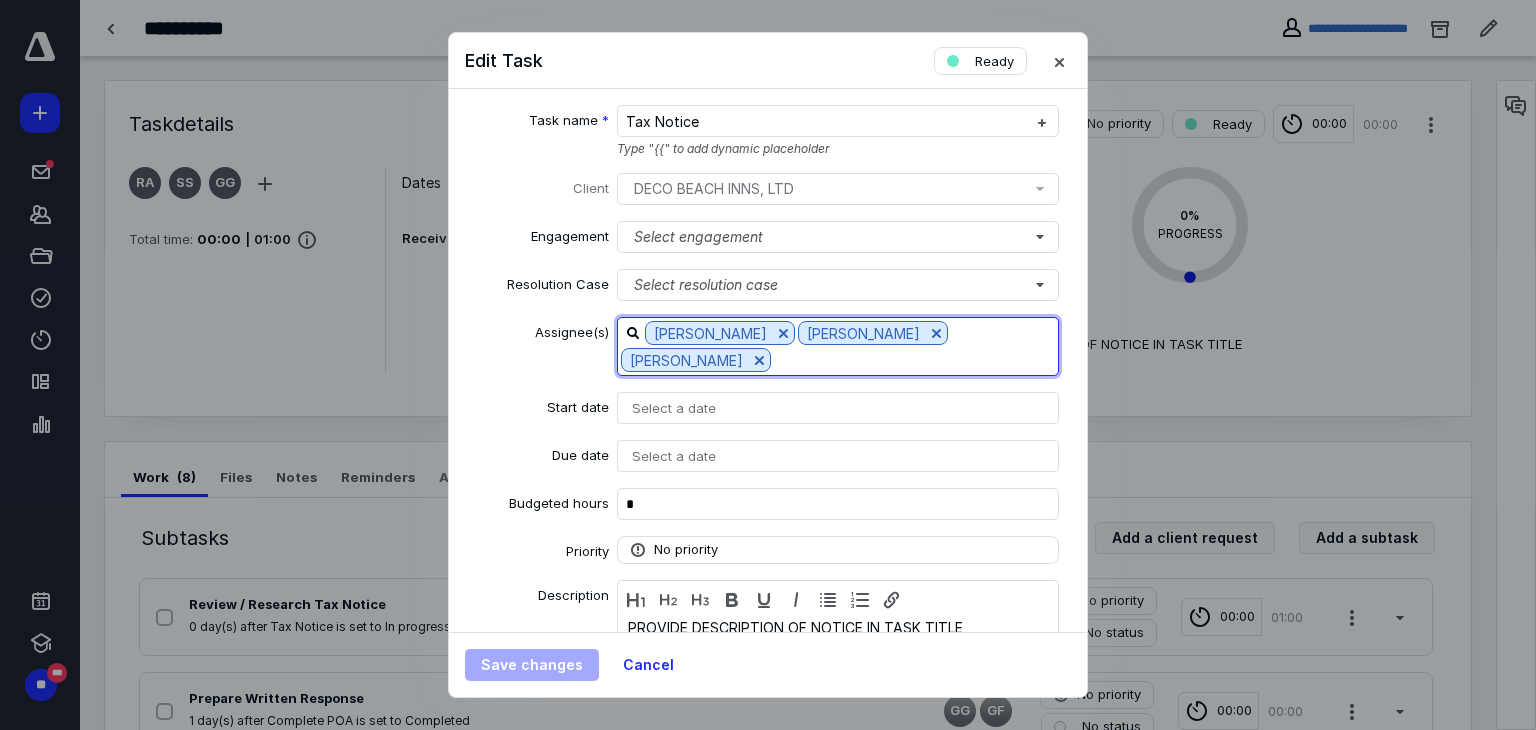 click at bounding box center [914, 359] 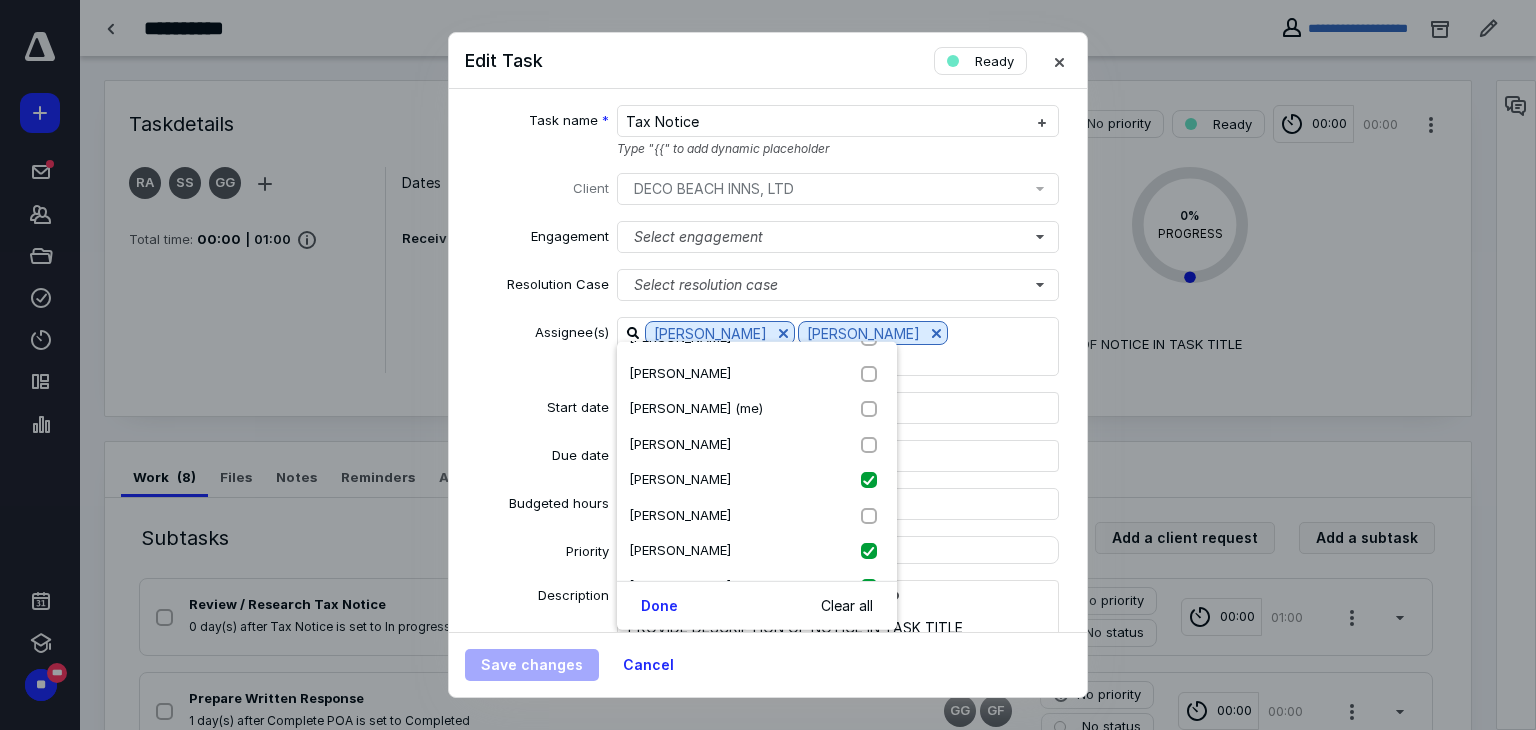 scroll, scrollTop: 480, scrollLeft: 0, axis: vertical 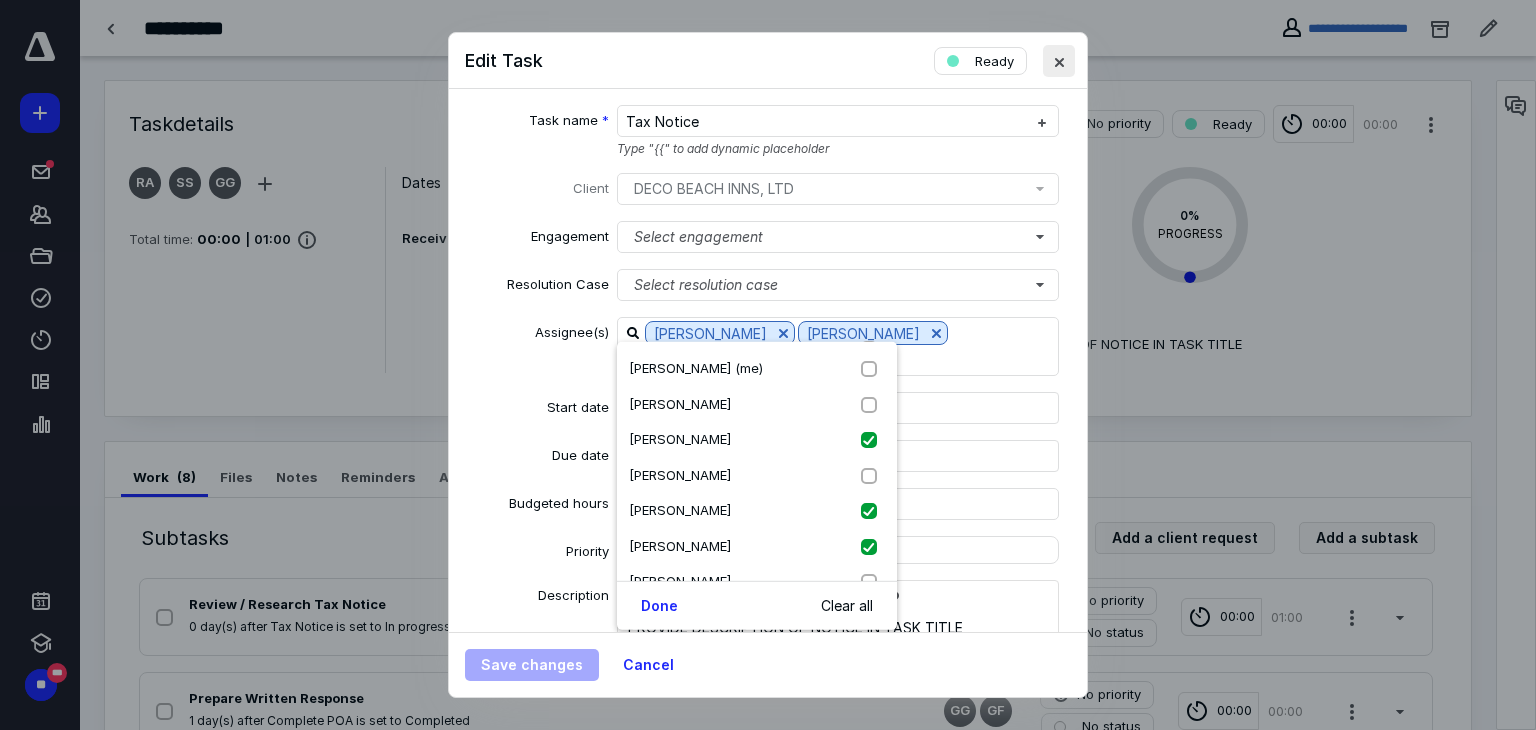 click at bounding box center [1059, 61] 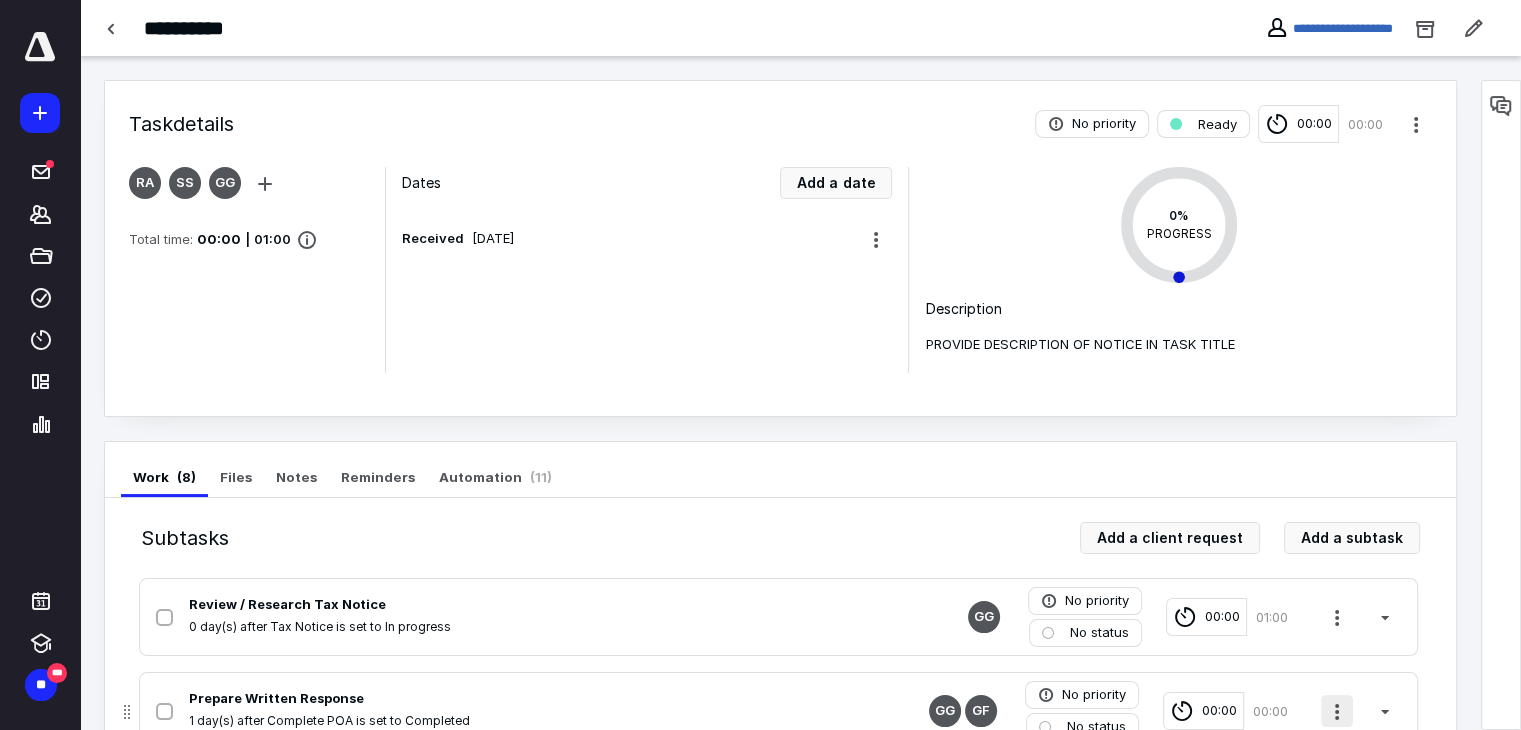 click at bounding box center [1337, 711] 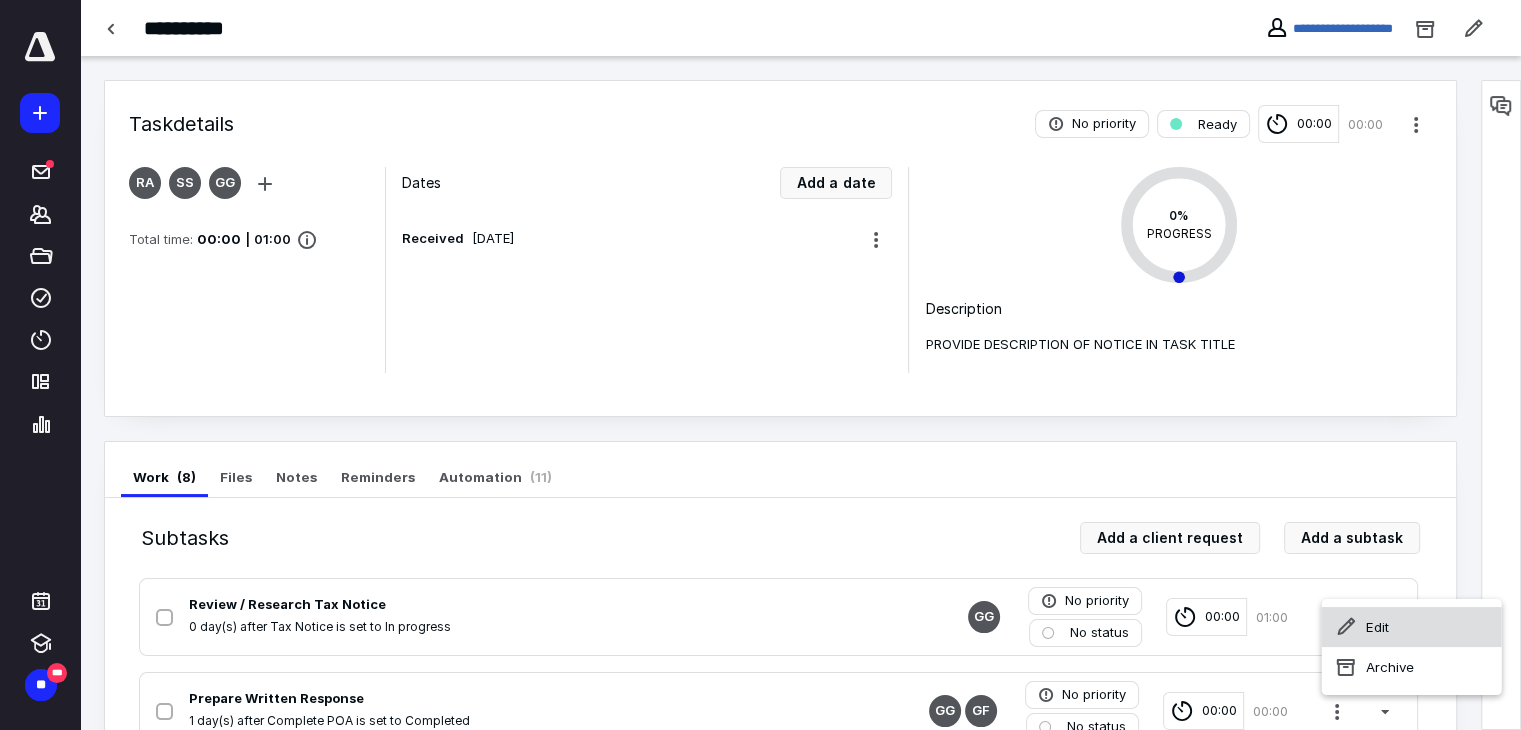 click on "Edit" at bounding box center [1412, 627] 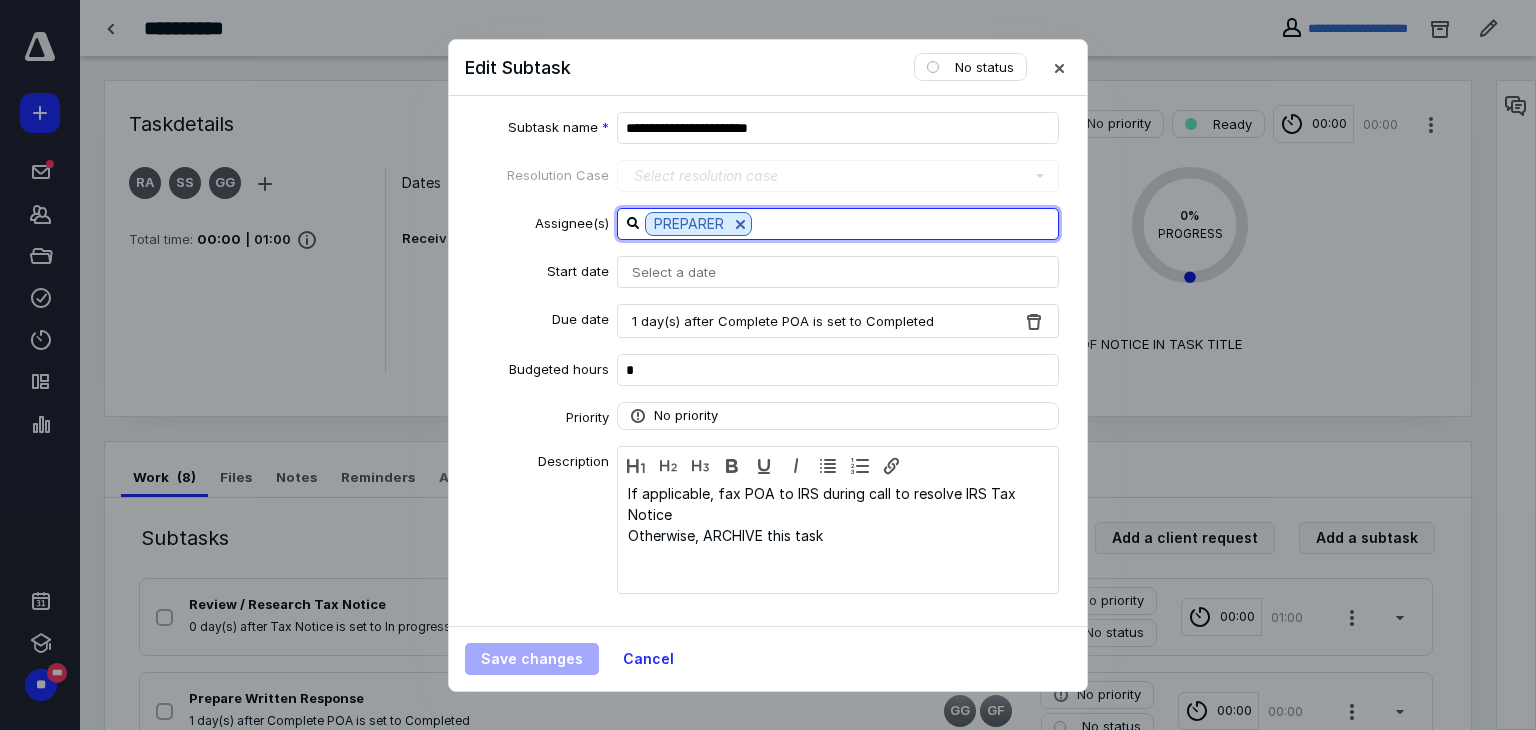 click at bounding box center [905, 223] 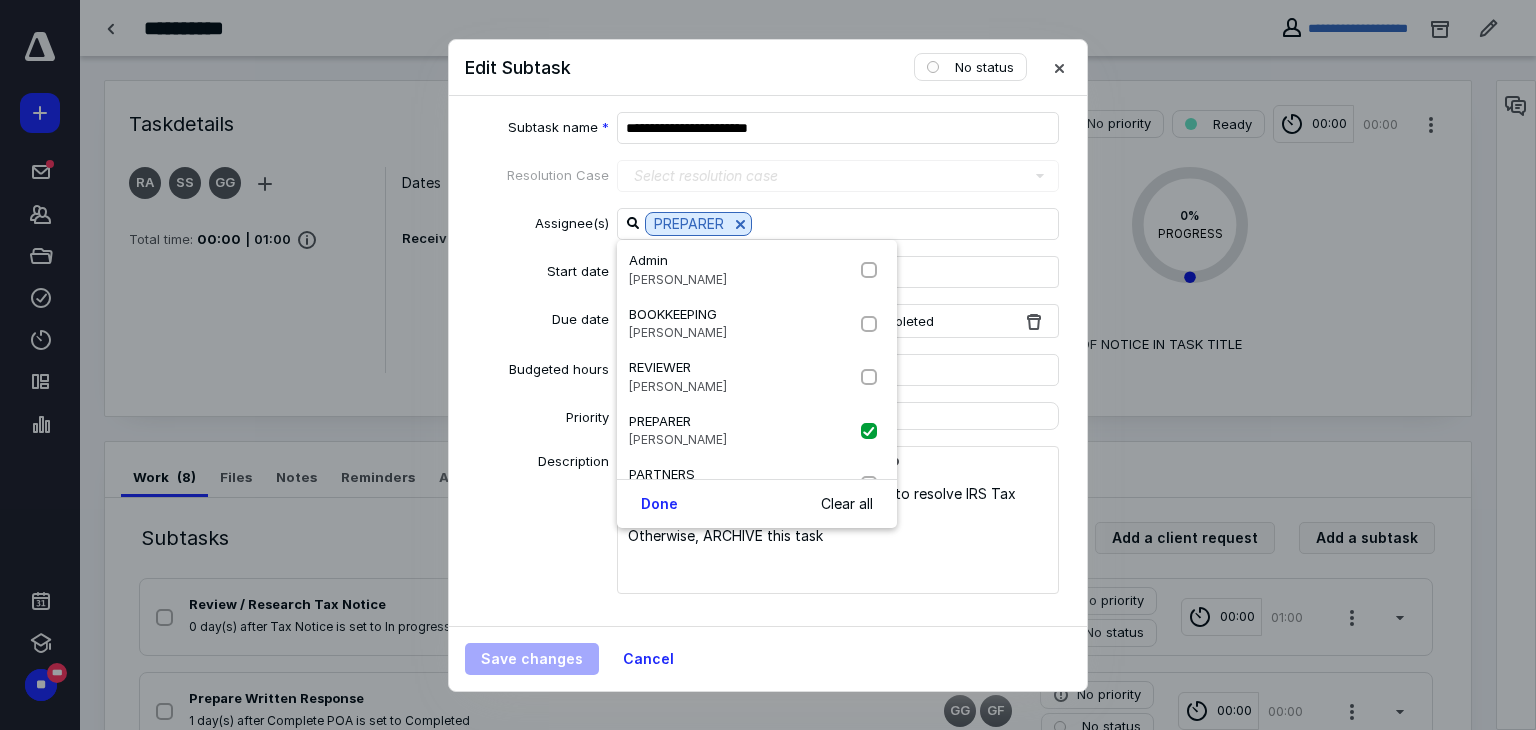 scroll, scrollTop: 80, scrollLeft: 0, axis: vertical 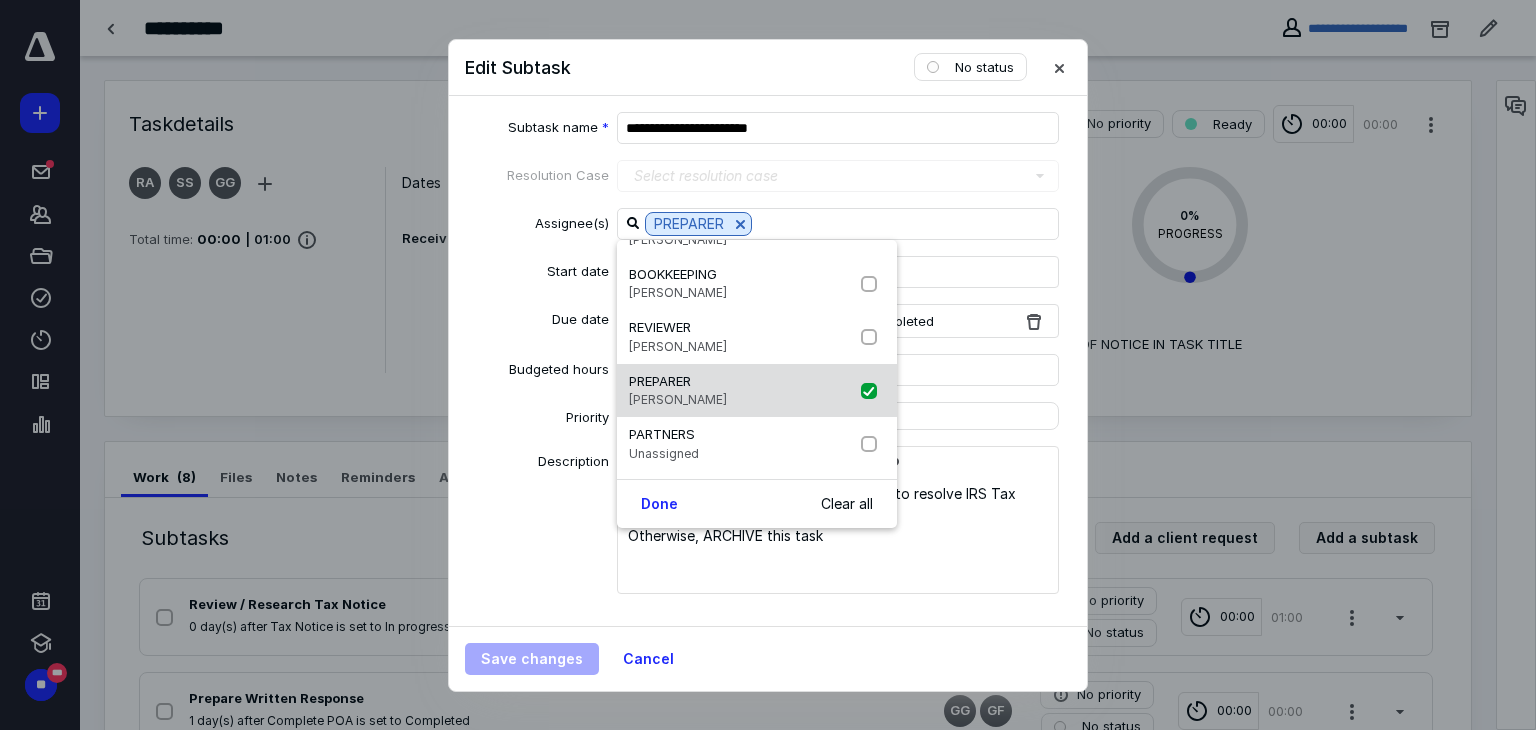 click at bounding box center (873, 391) 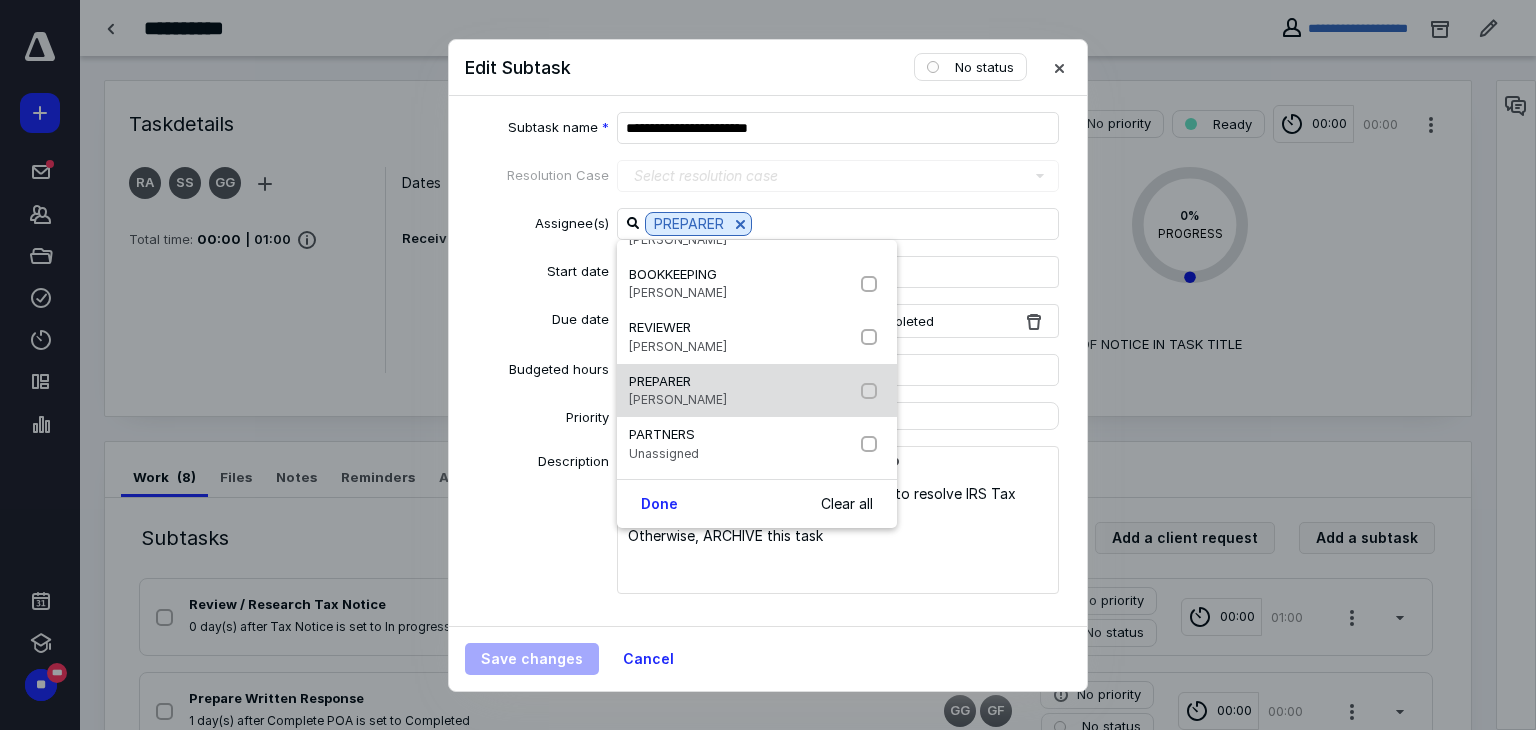 checkbox on "false" 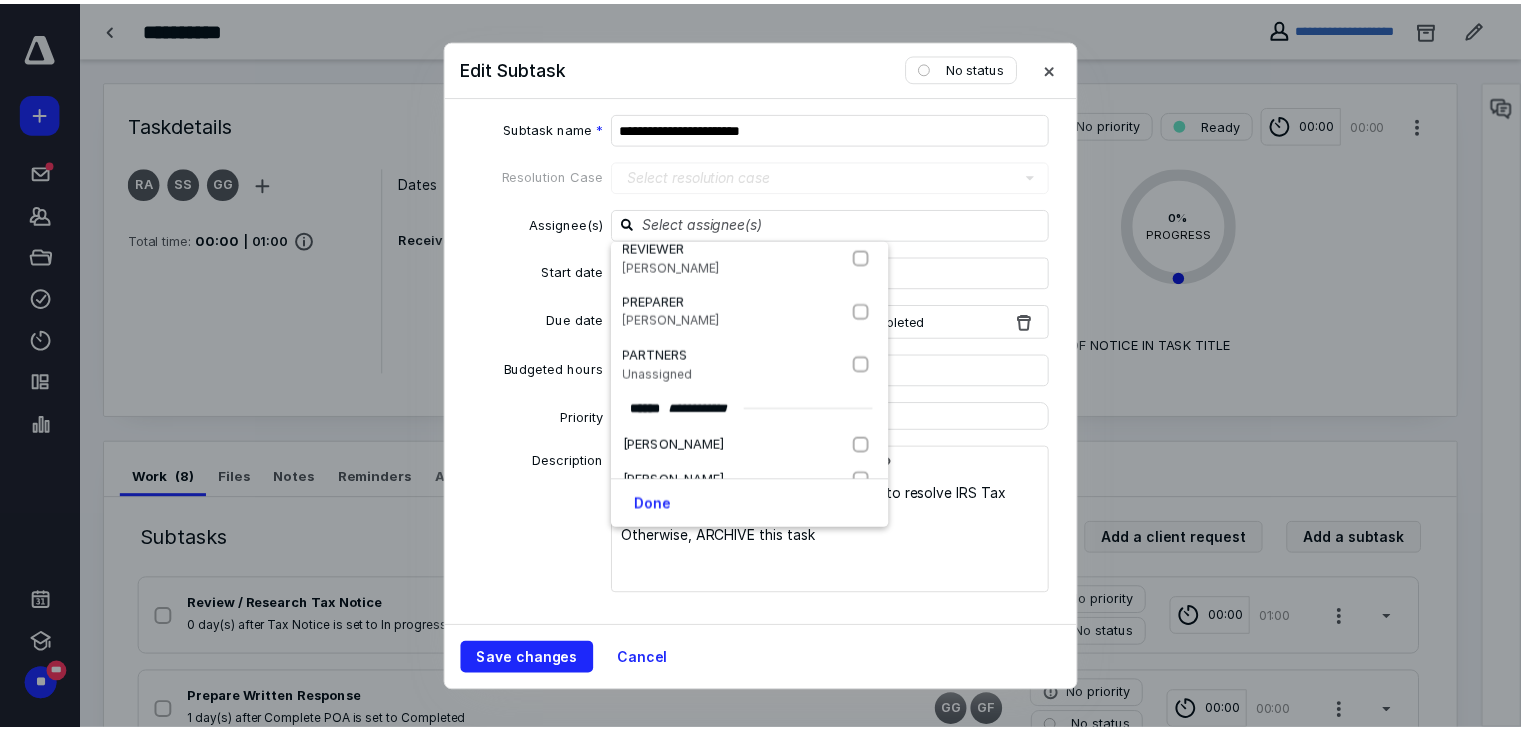 scroll, scrollTop: 200, scrollLeft: 0, axis: vertical 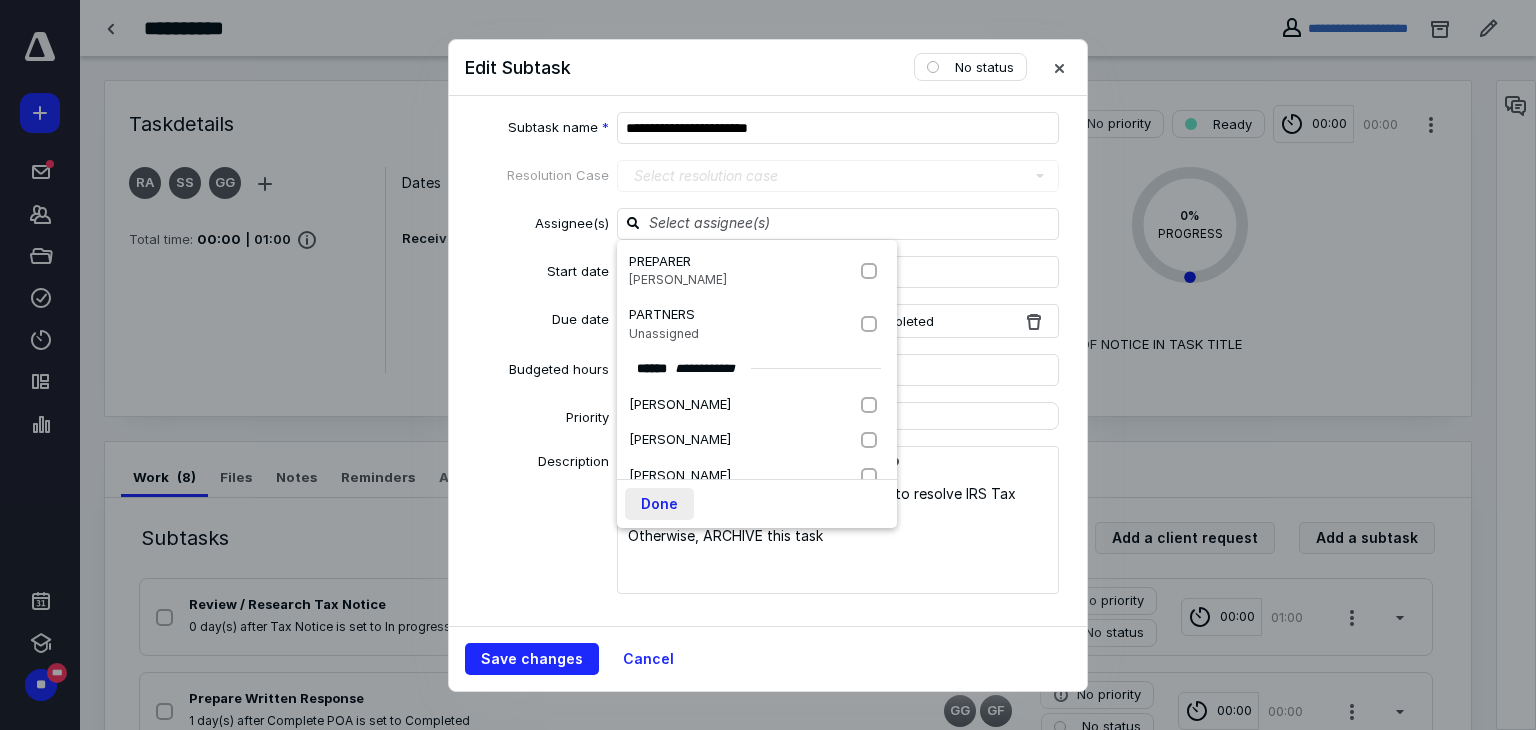 click on "Done" at bounding box center [659, 504] 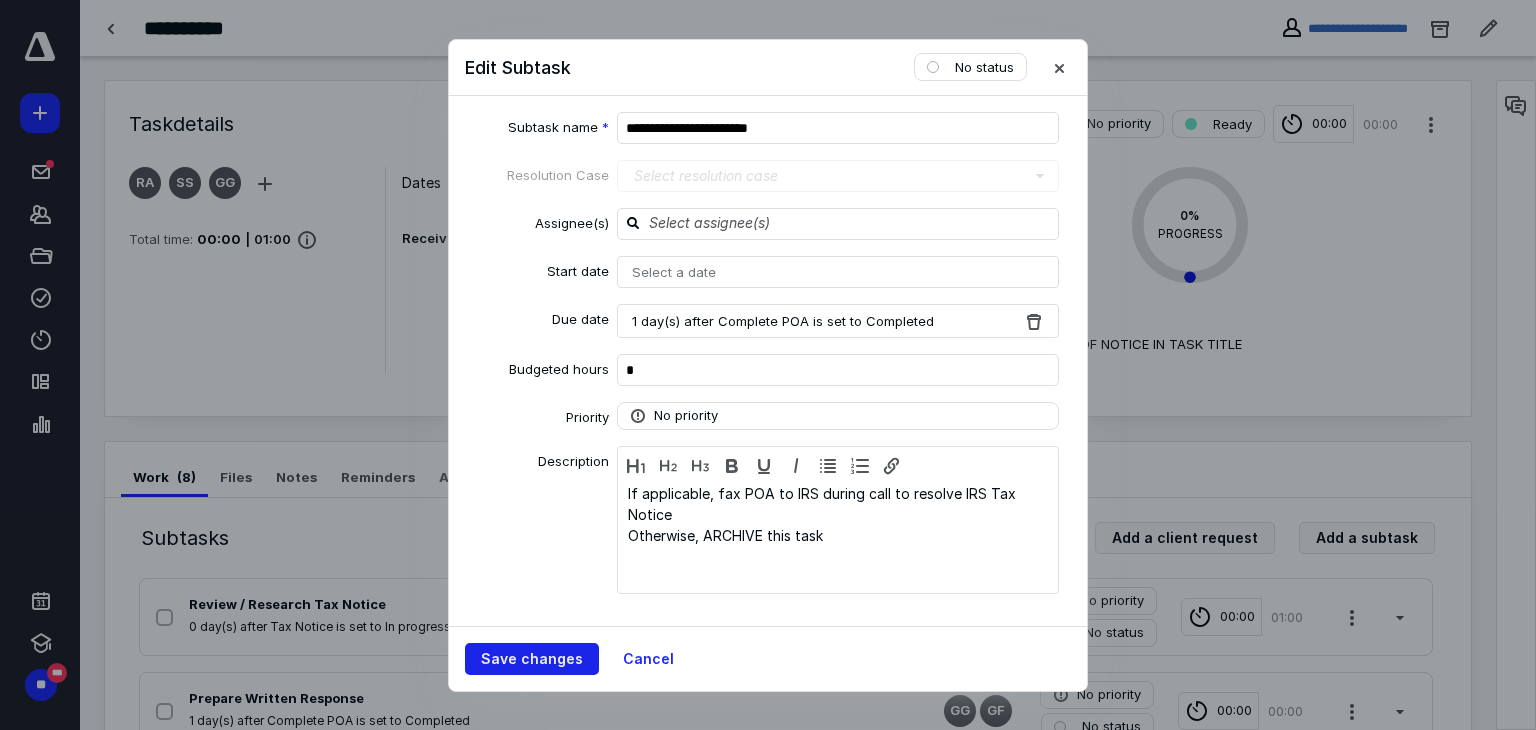 click on "Save changes" at bounding box center [532, 659] 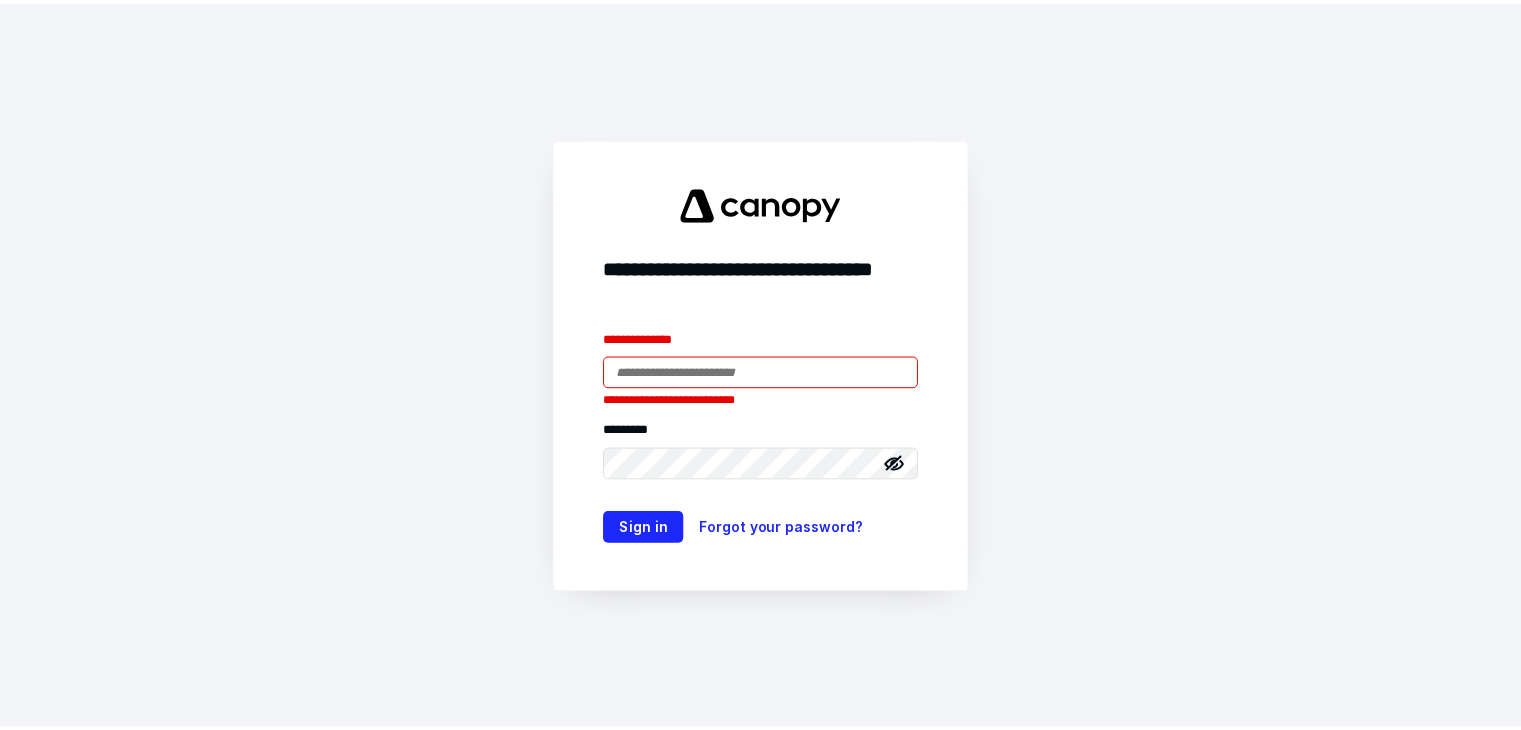 scroll, scrollTop: 0, scrollLeft: 0, axis: both 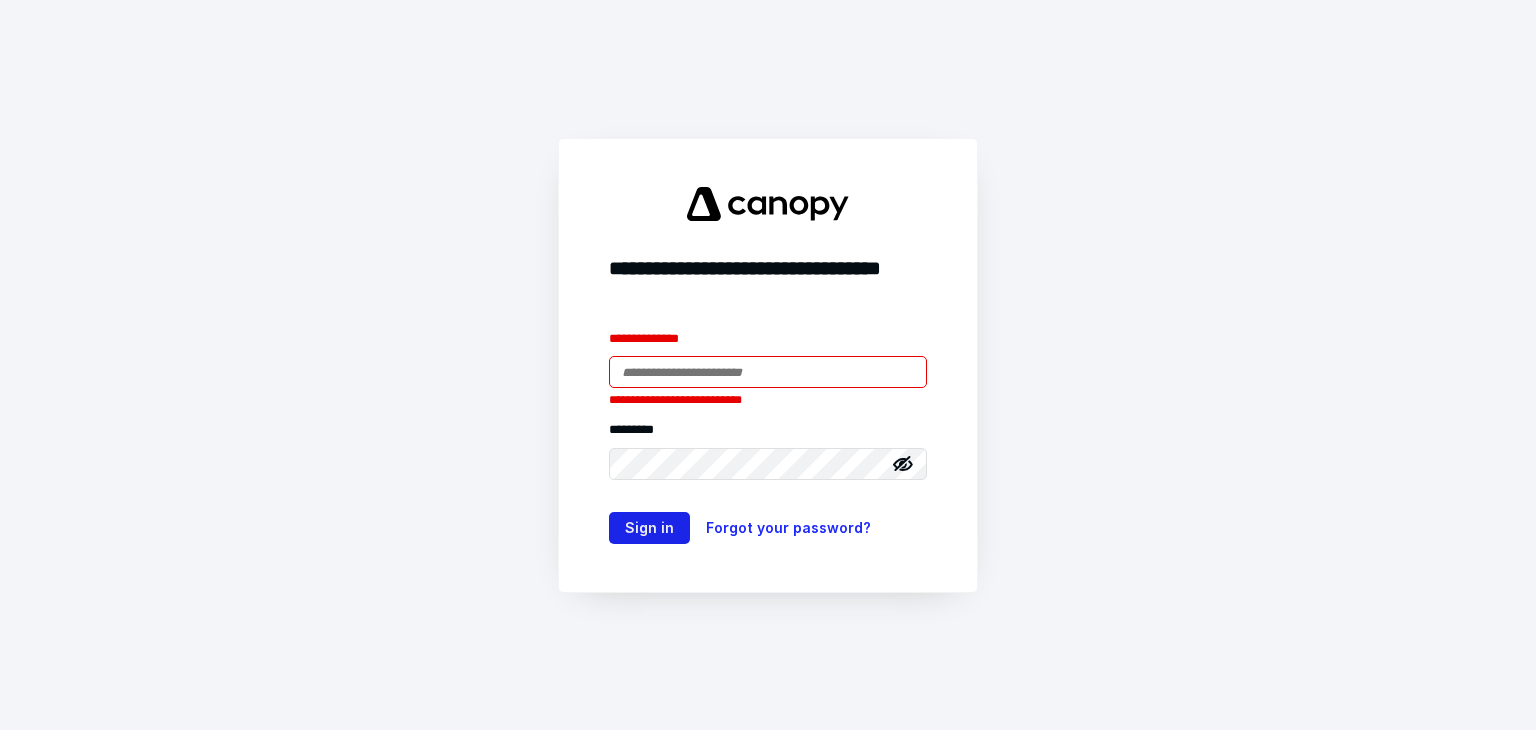 type on "**********" 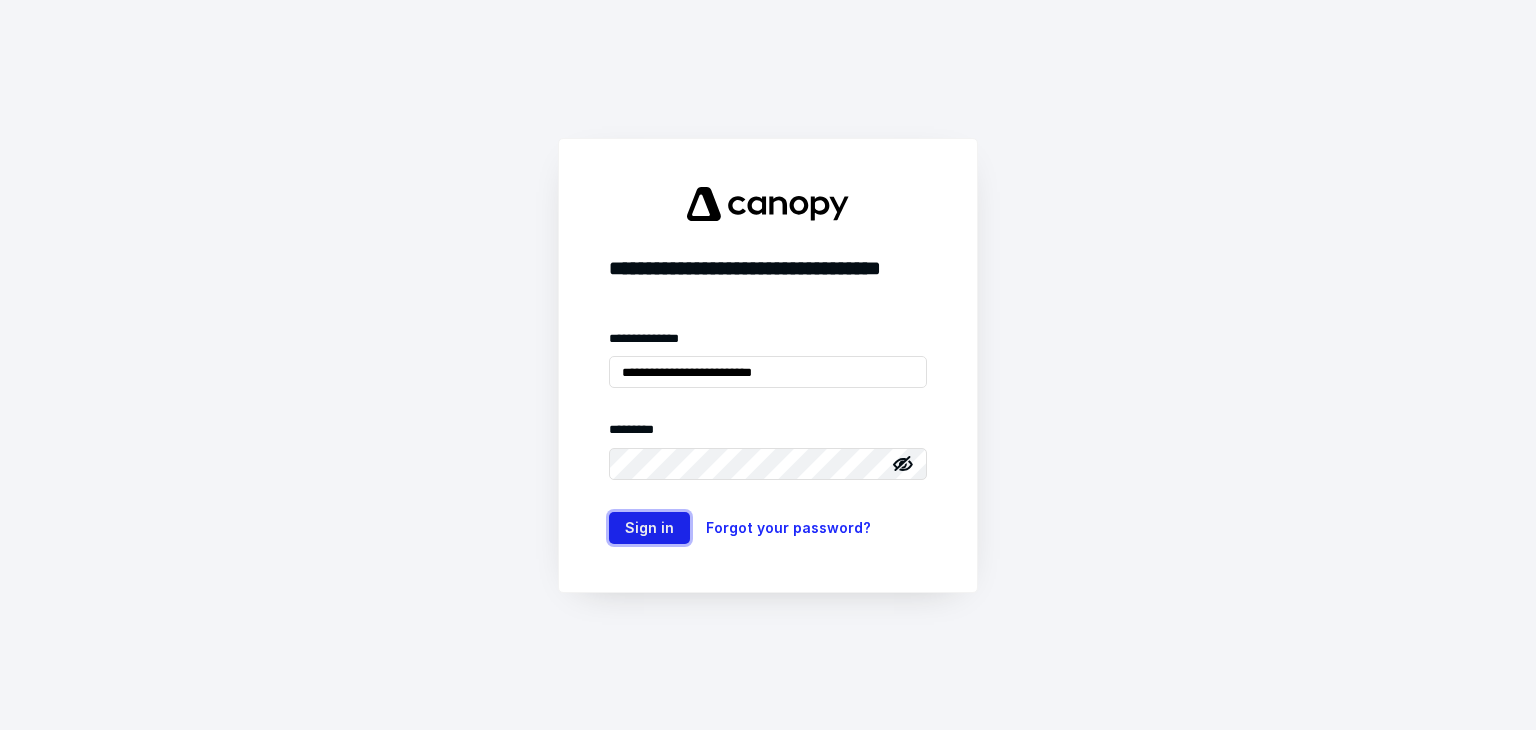 click on "Sign in" at bounding box center [649, 528] 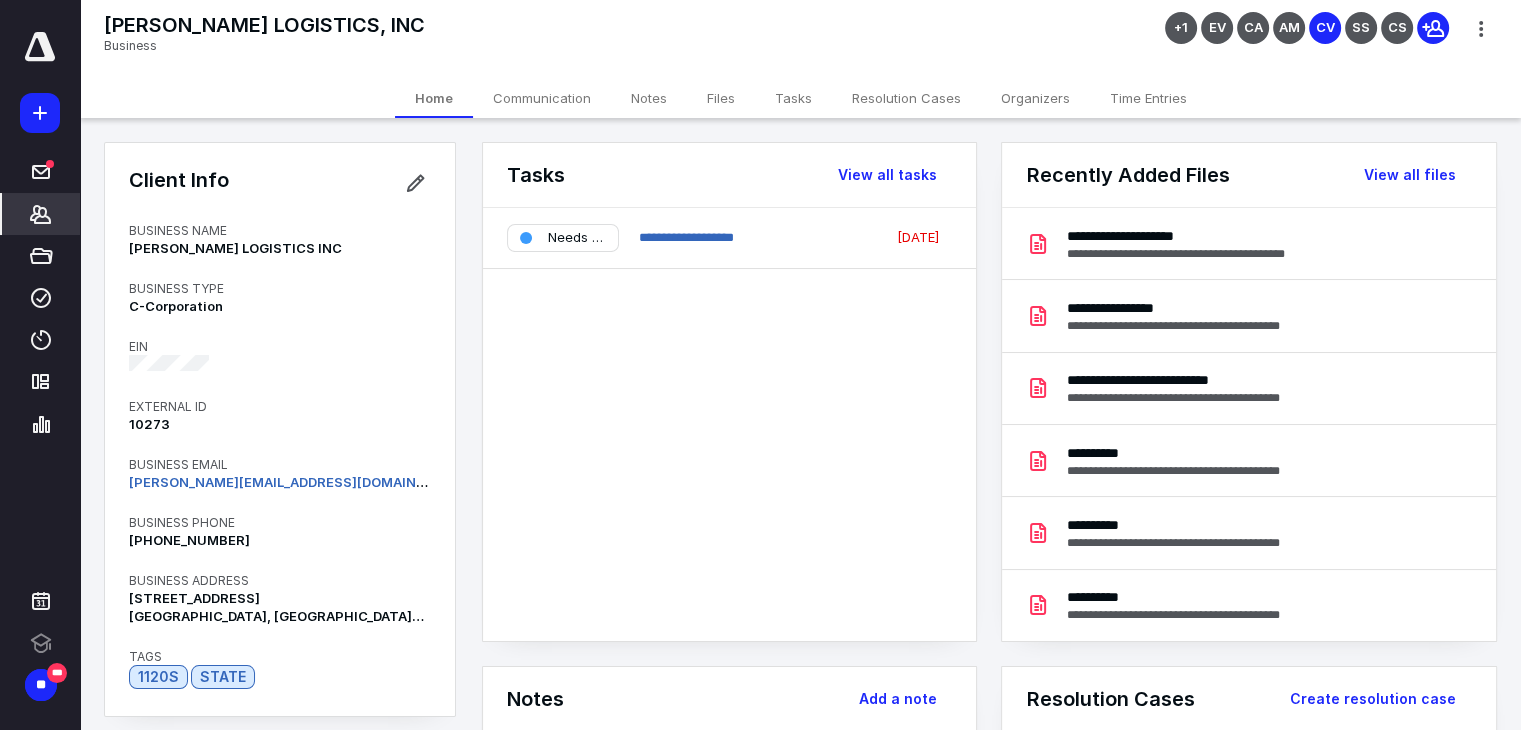 scroll, scrollTop: 0, scrollLeft: 0, axis: both 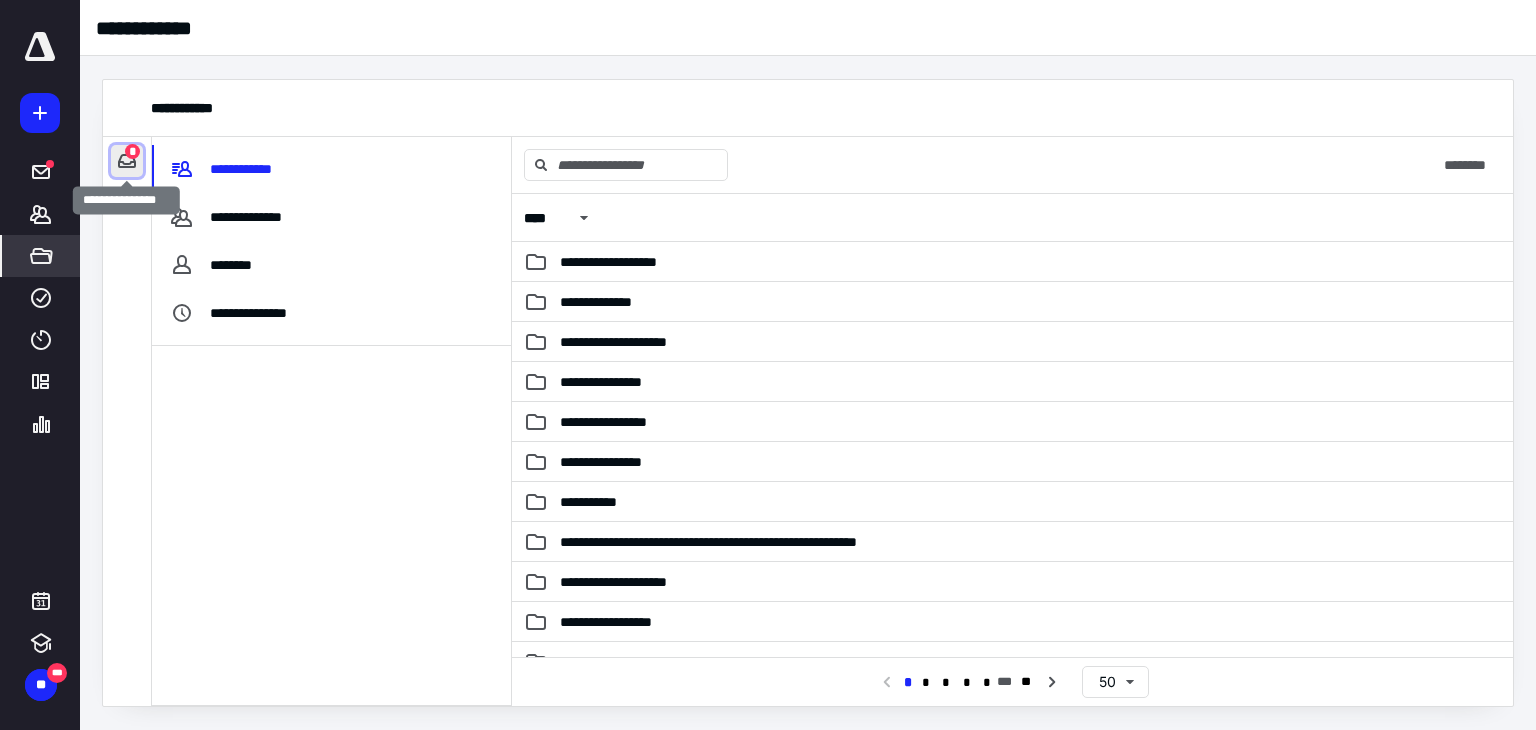click at bounding box center [127, 161] 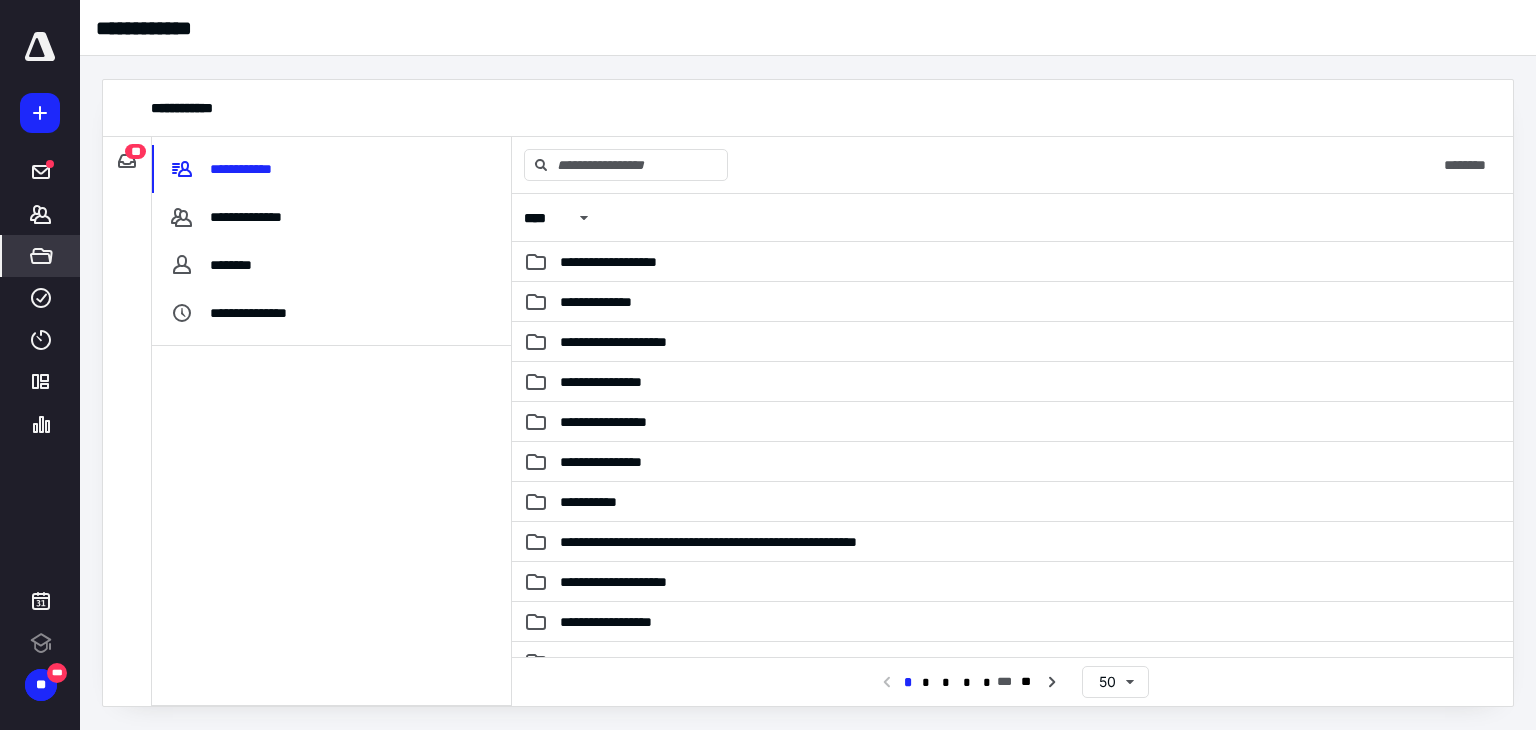 scroll, scrollTop: 0, scrollLeft: 0, axis: both 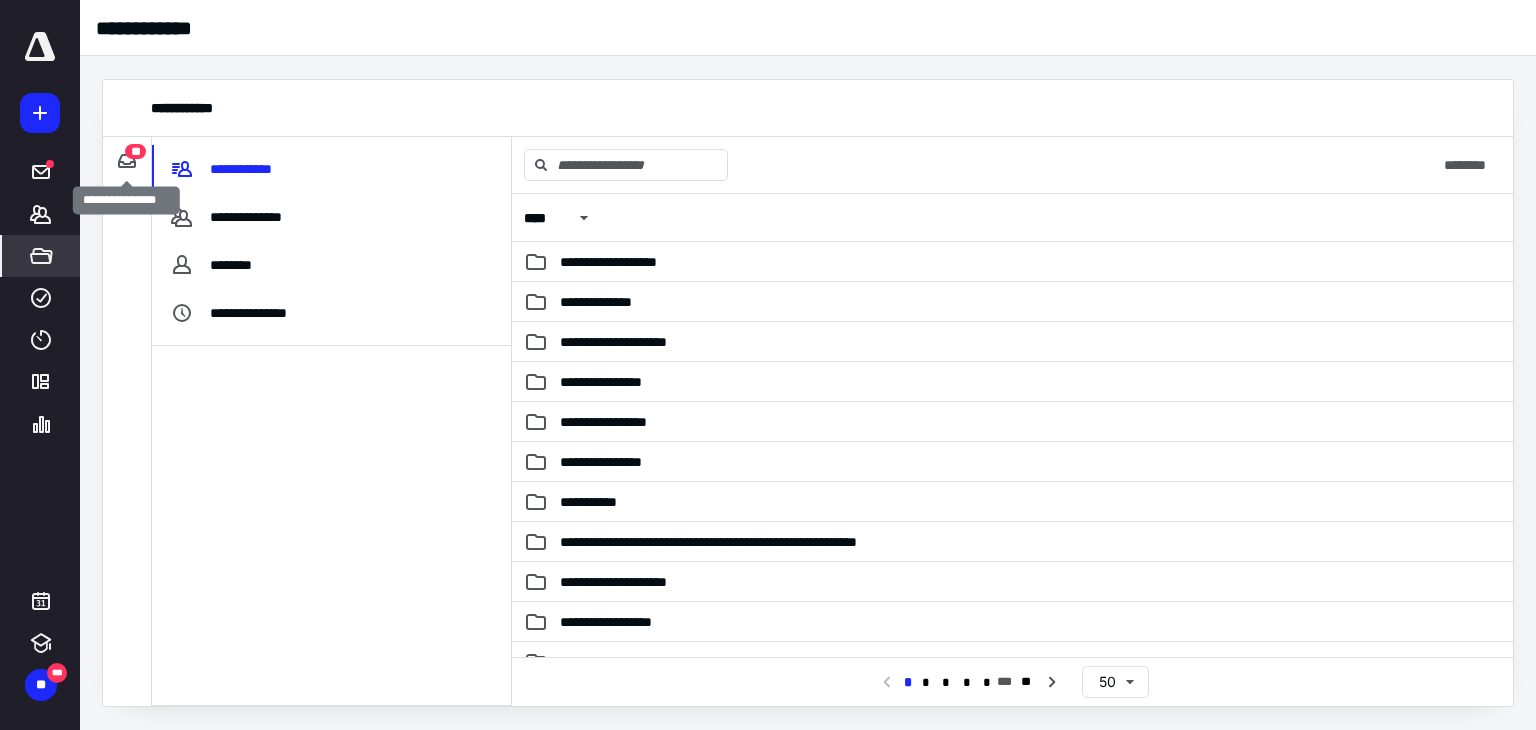 click on "**" at bounding box center (135, 151) 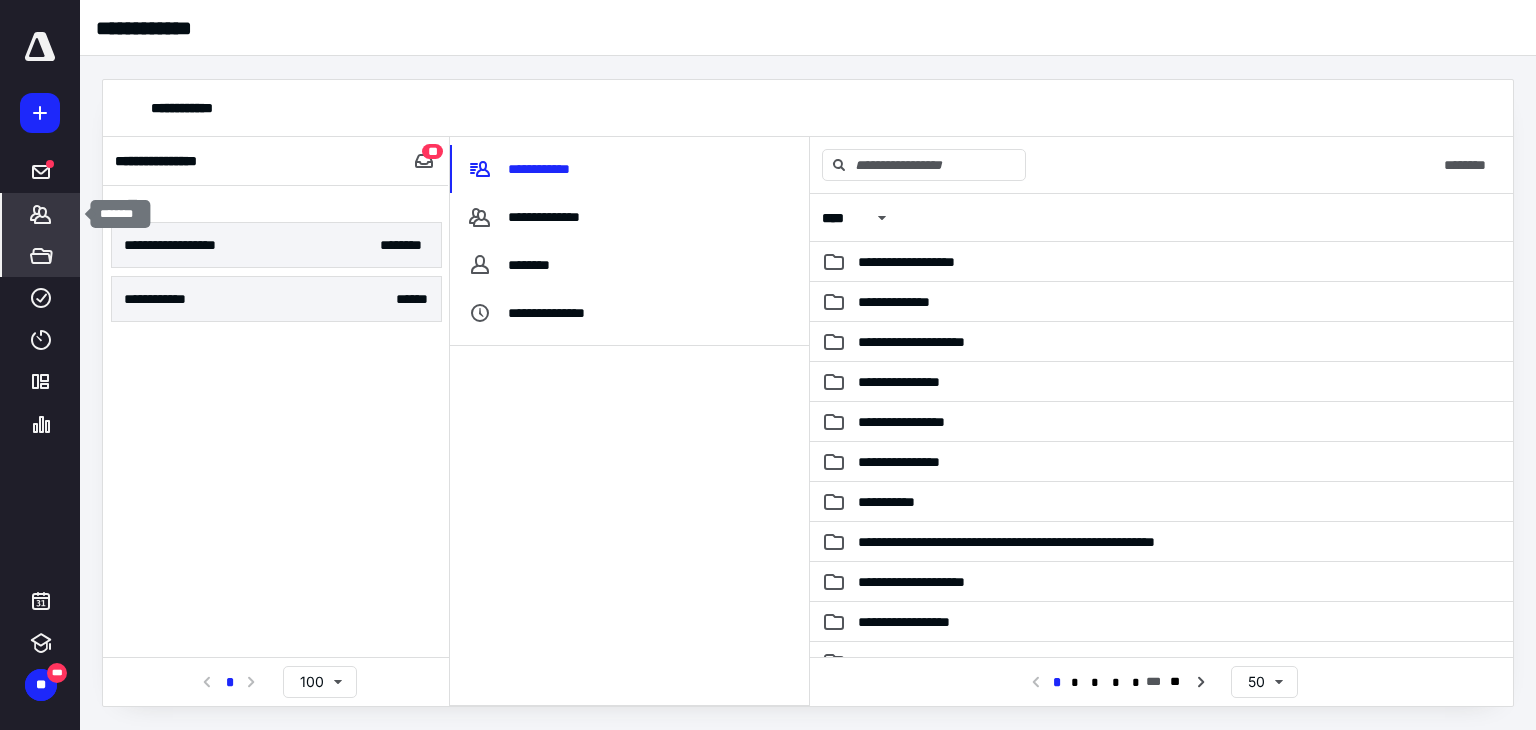 click 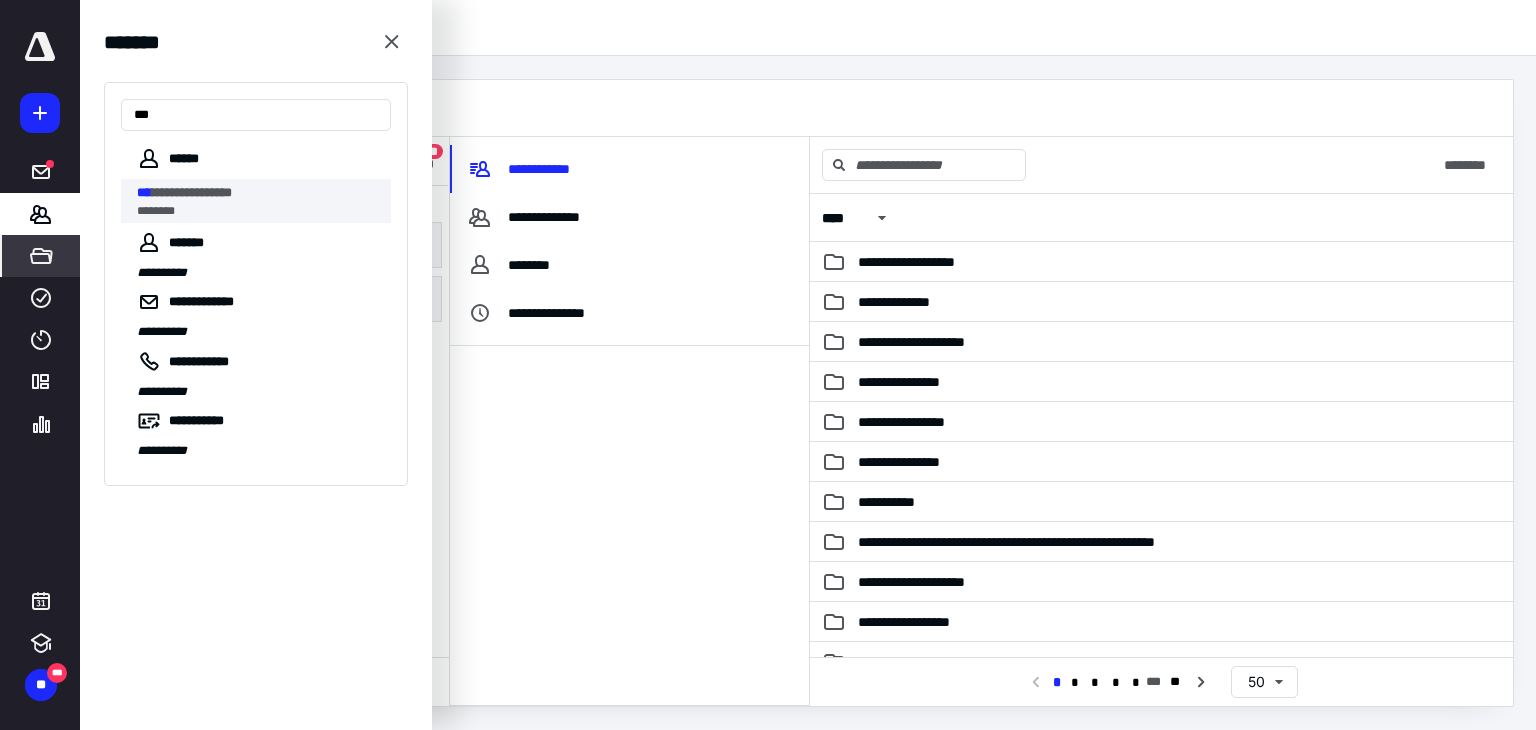 type on "***" 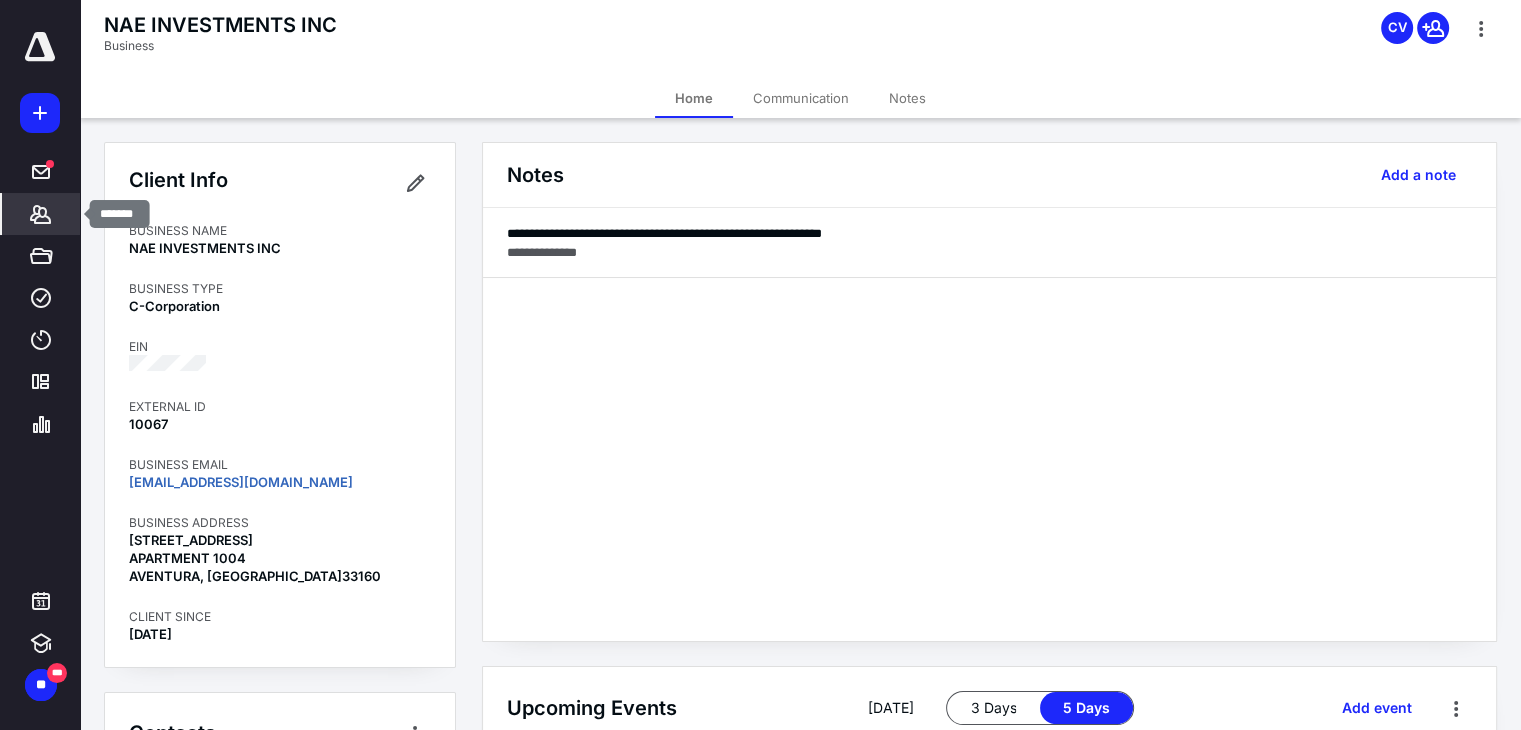 click 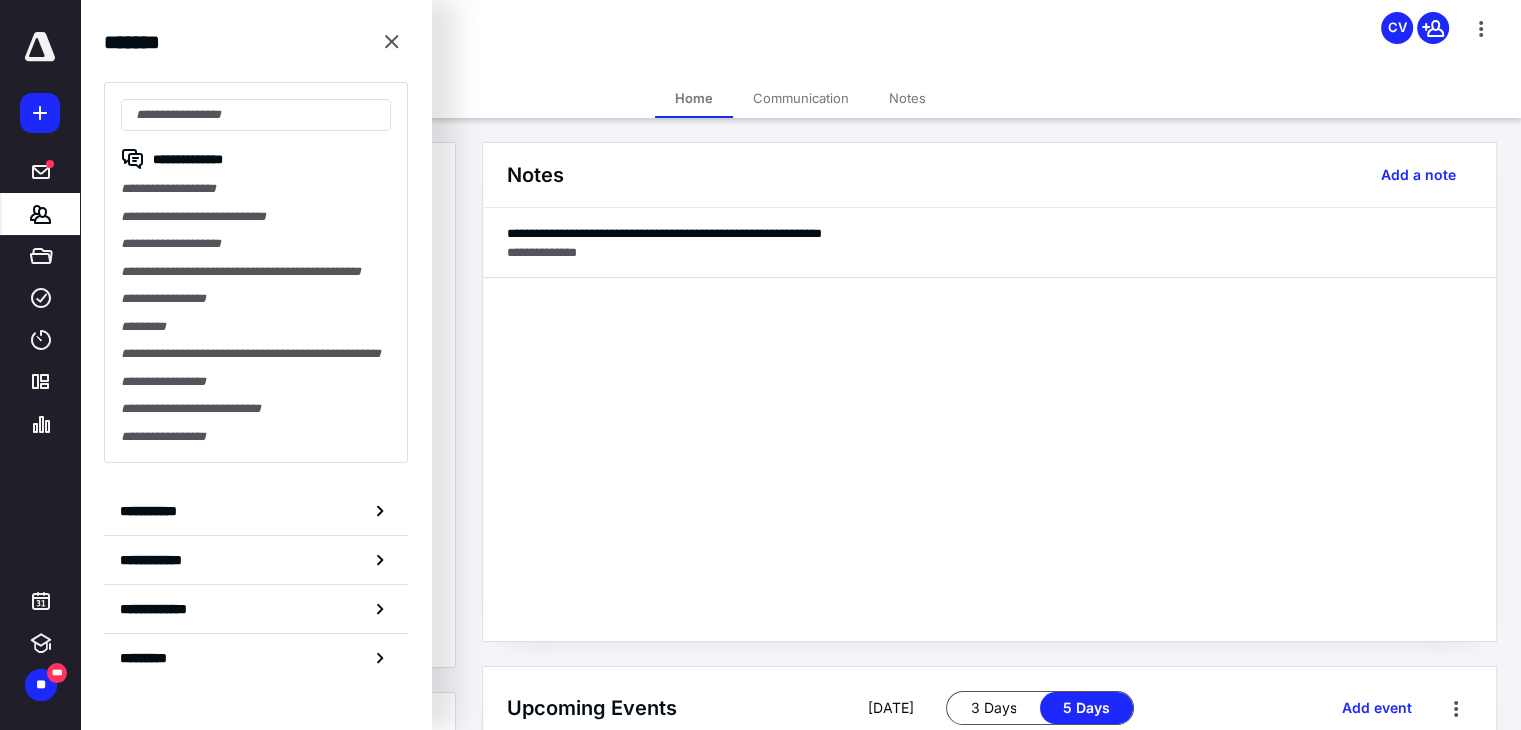 click on "Home Communication Notes" at bounding box center (800, 98) 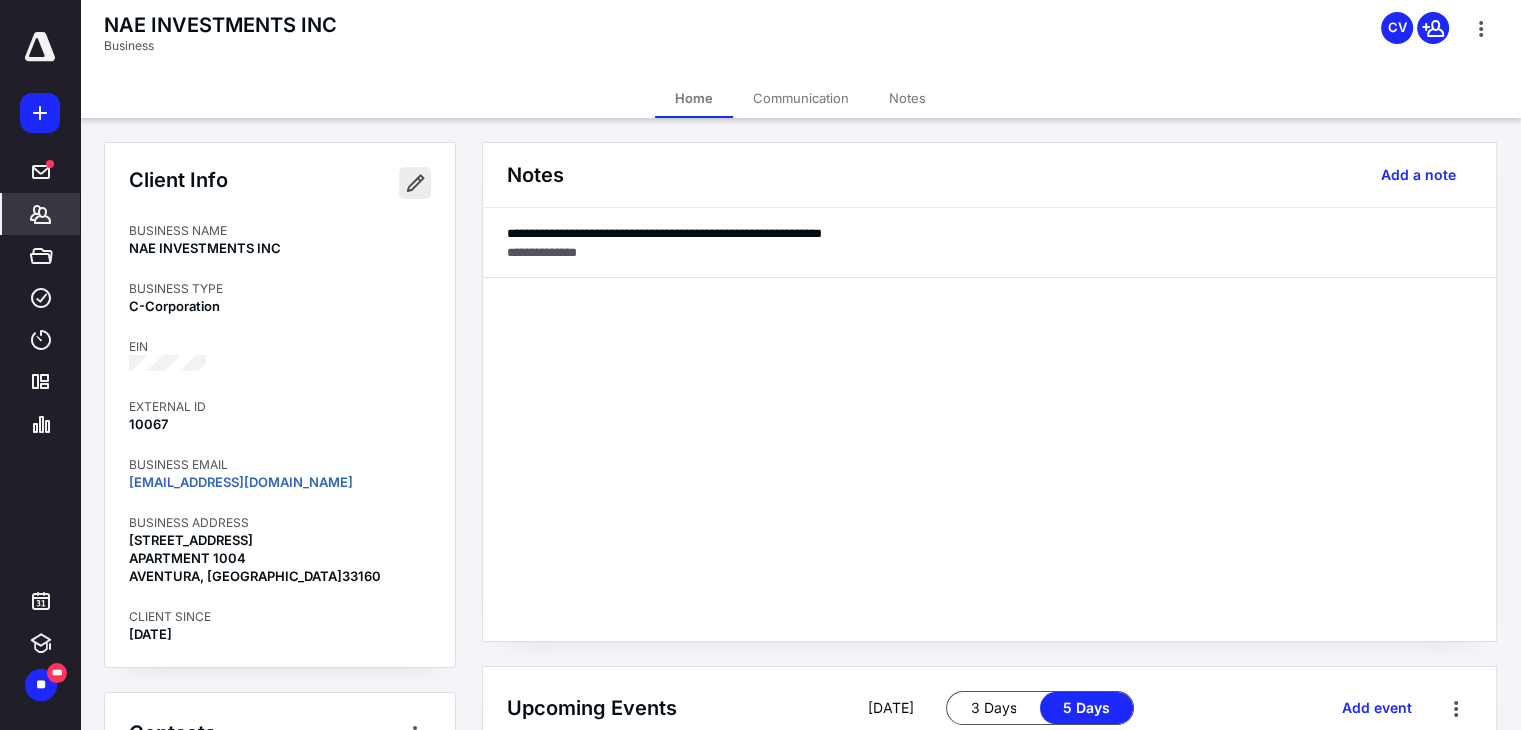 click at bounding box center (415, 183) 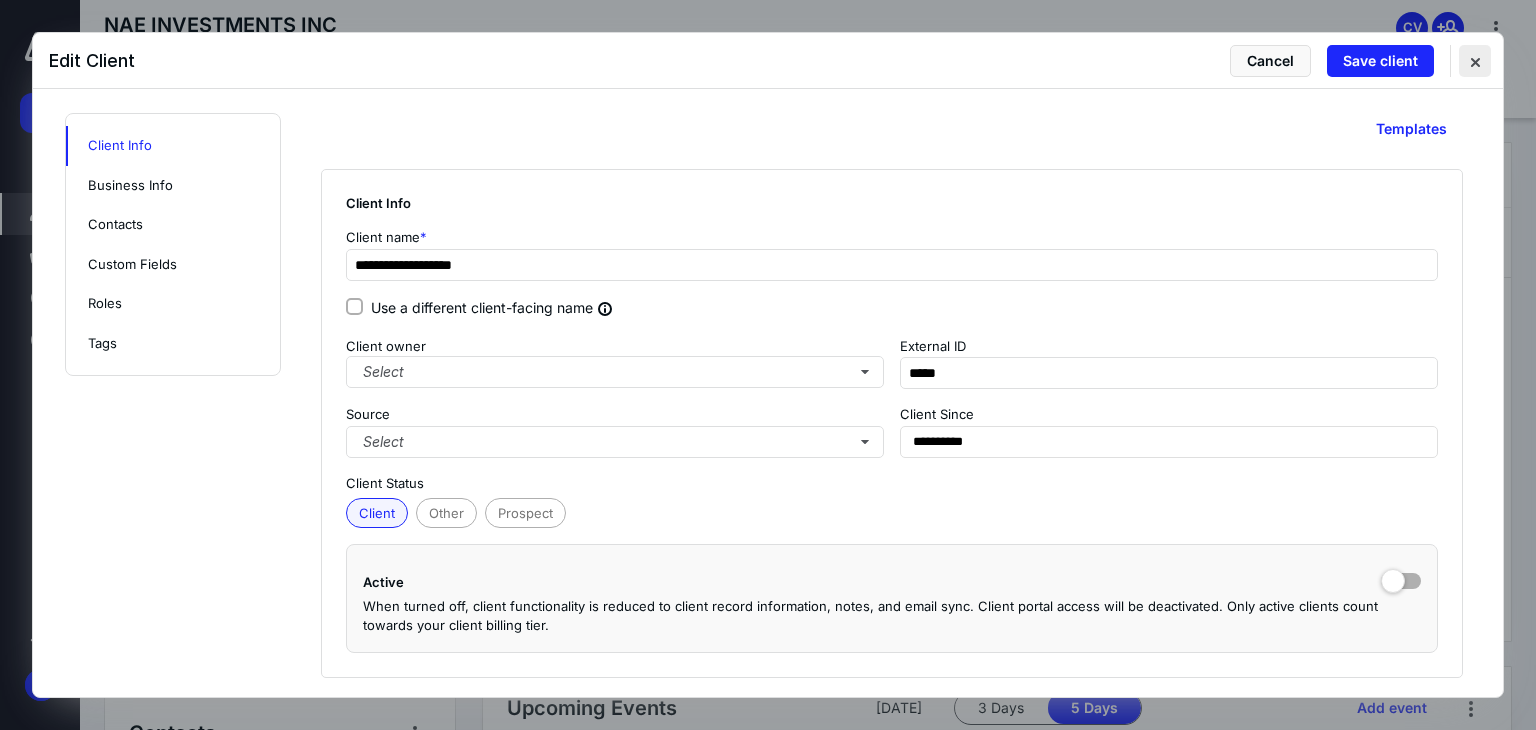 click at bounding box center (1475, 61) 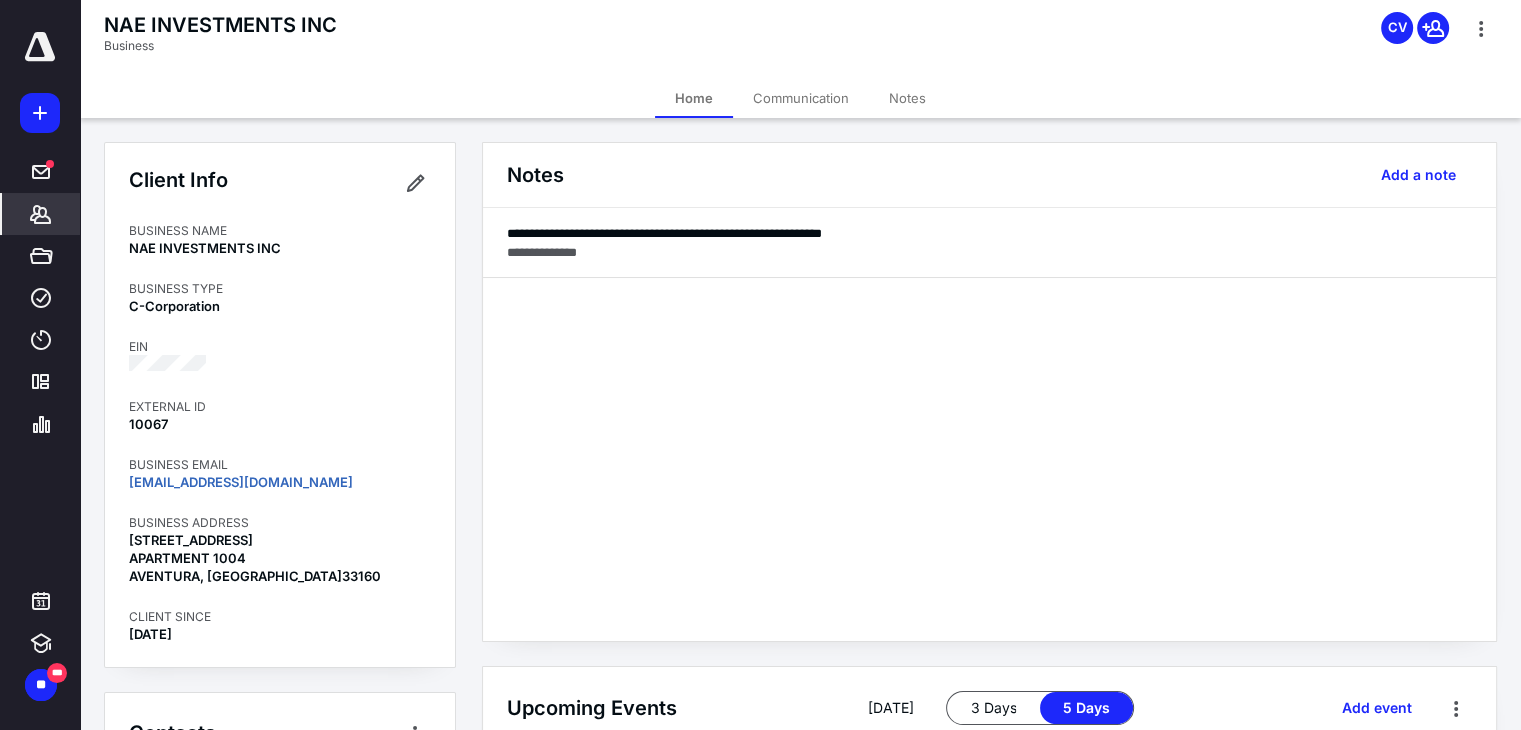 click 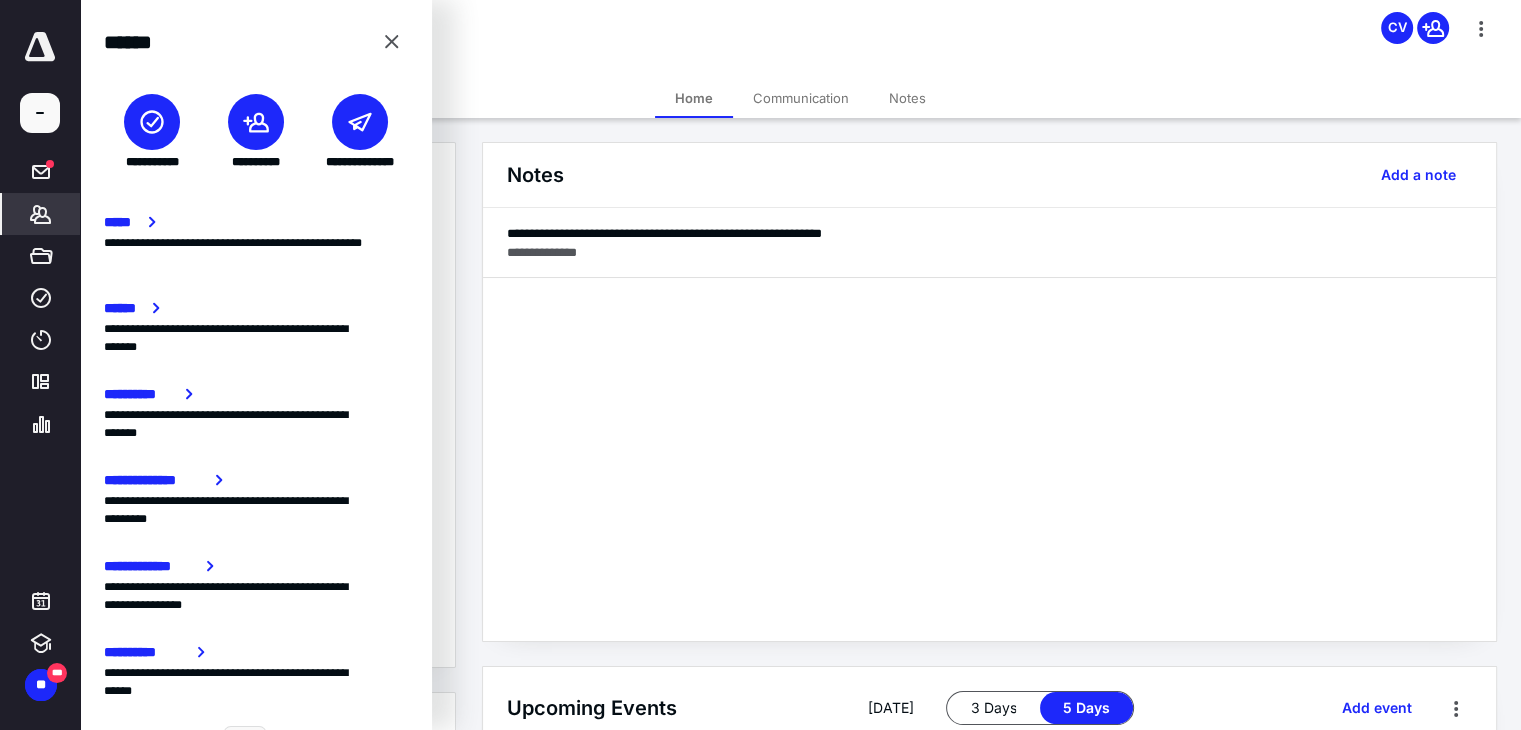 click 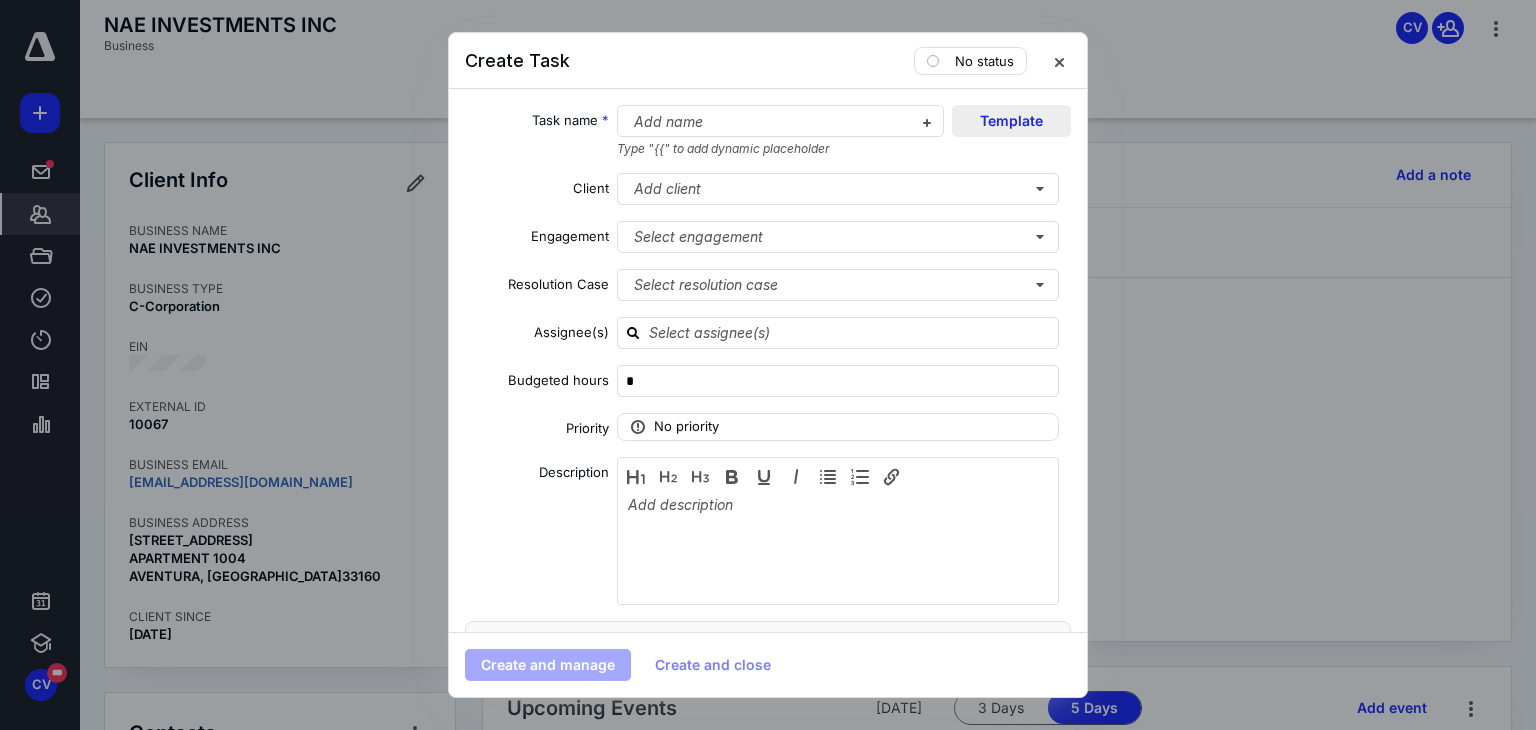 click on "Template" at bounding box center (1011, 121) 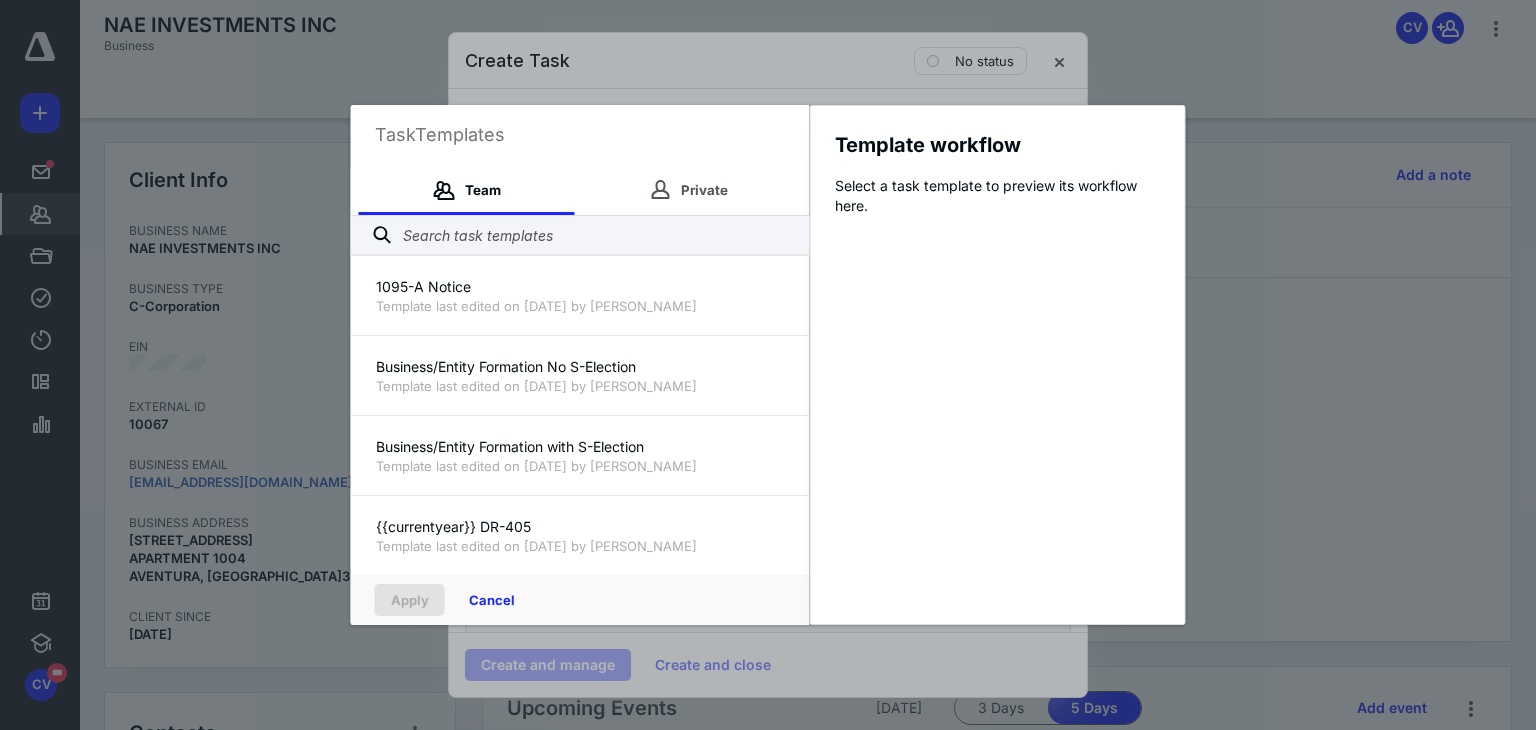 type 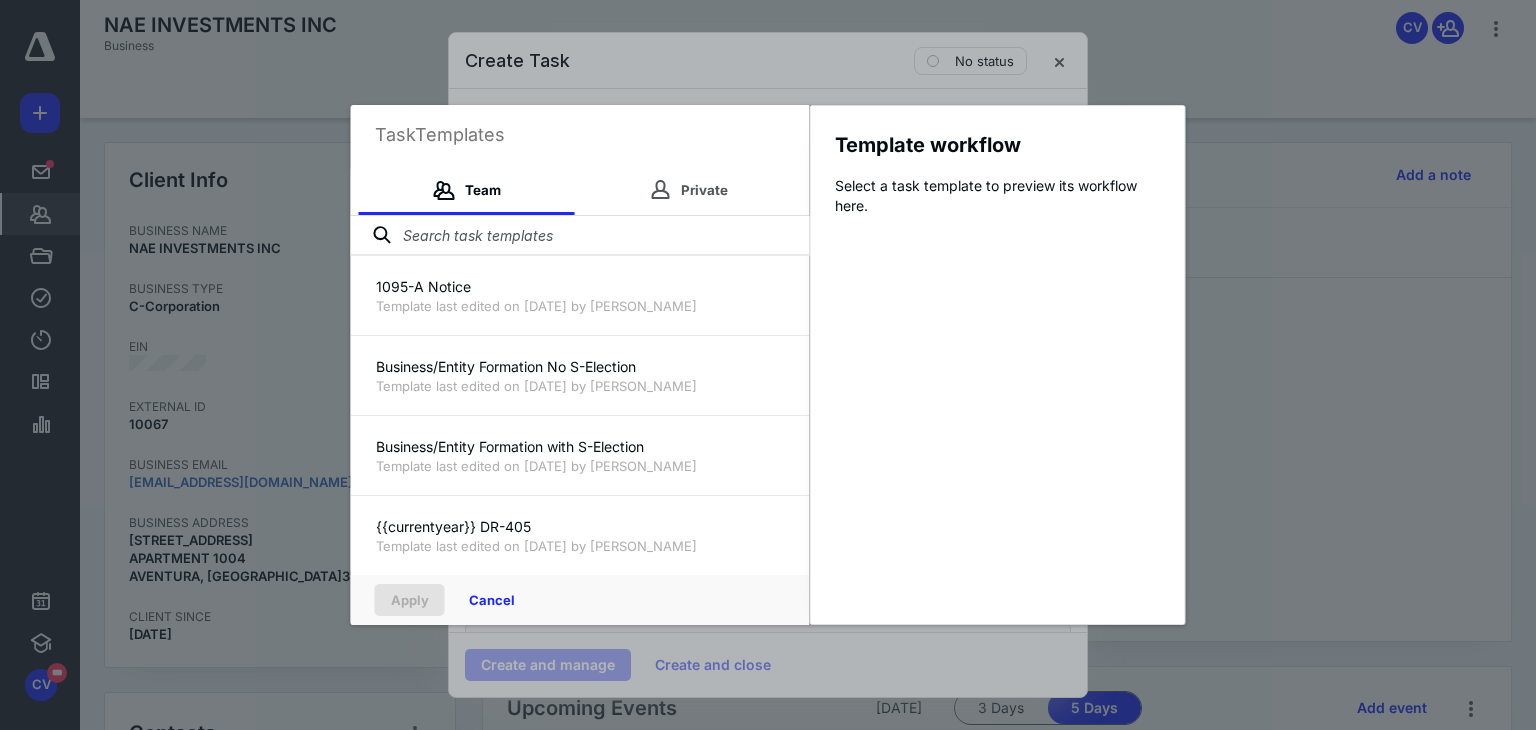 click at bounding box center (580, 236) 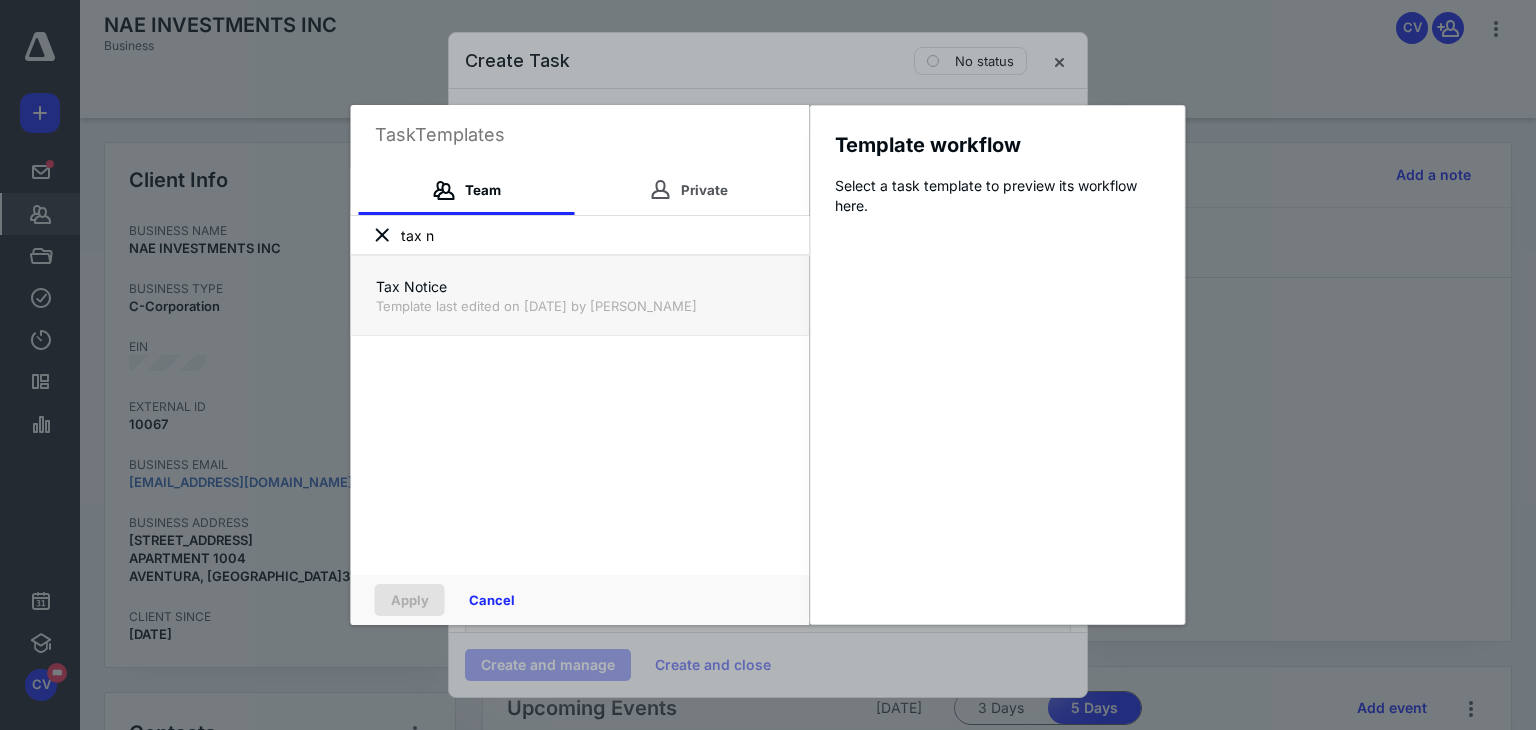 type on "tax n" 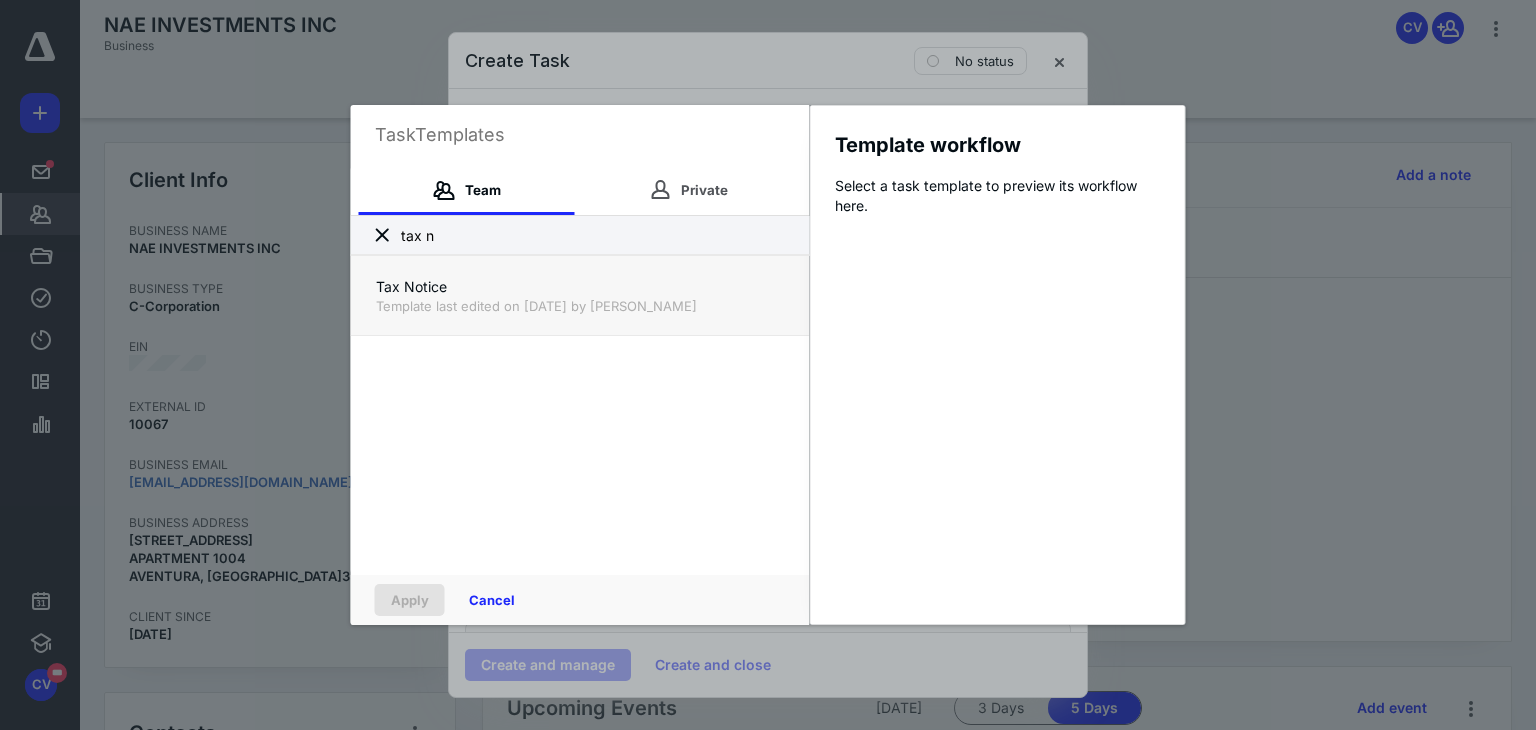 click on "Tax Notice" at bounding box center (580, 287) 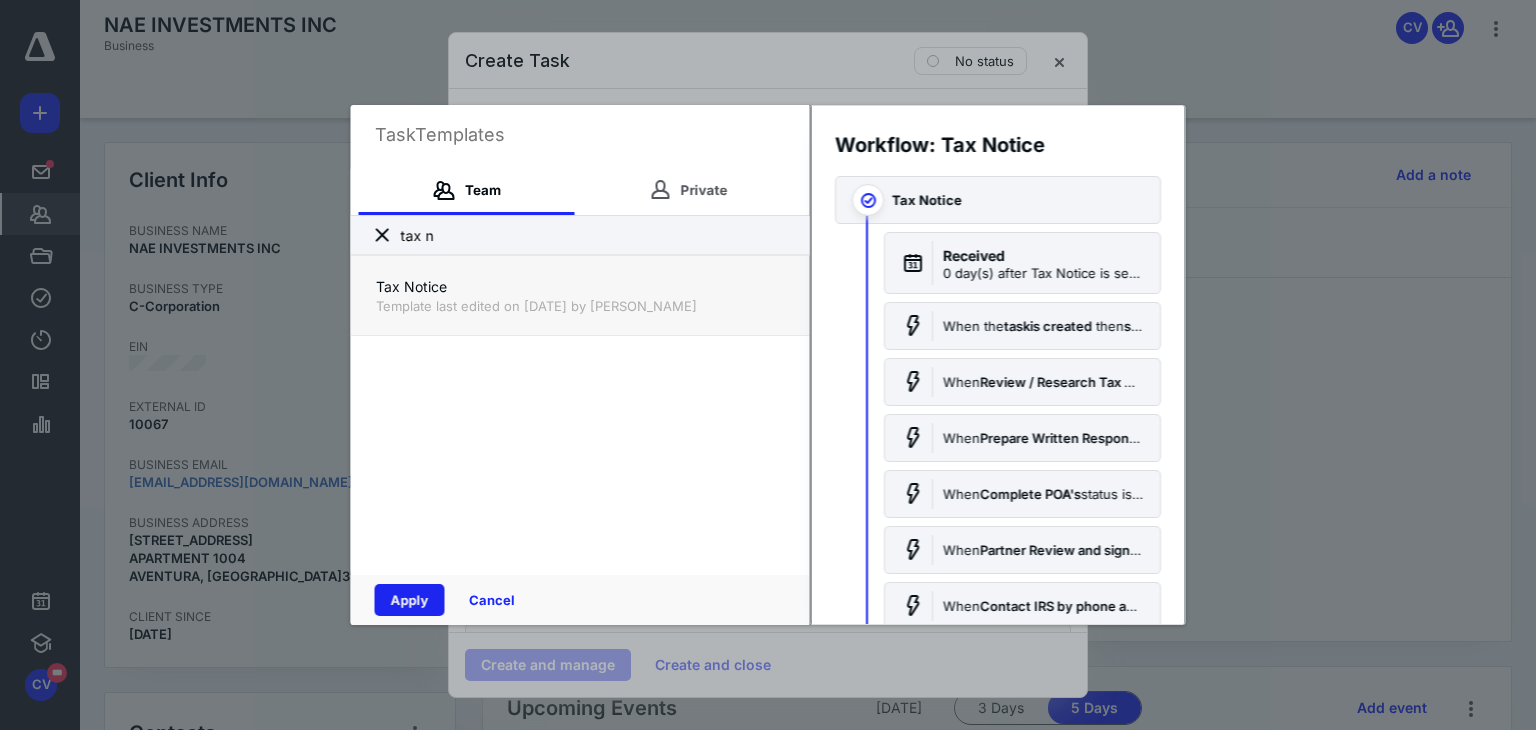 click on "Apply" at bounding box center (410, 600) 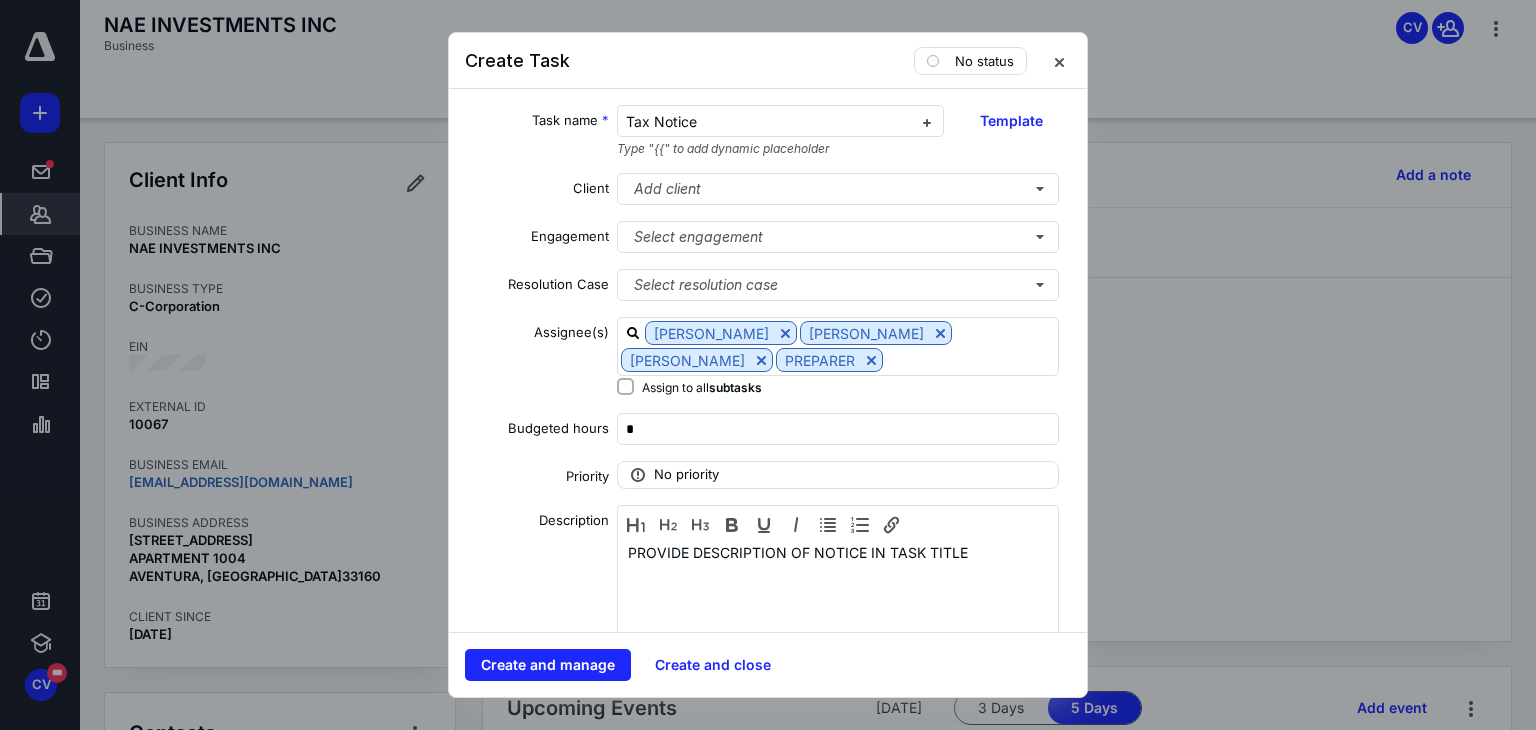 scroll, scrollTop: 475, scrollLeft: 0, axis: vertical 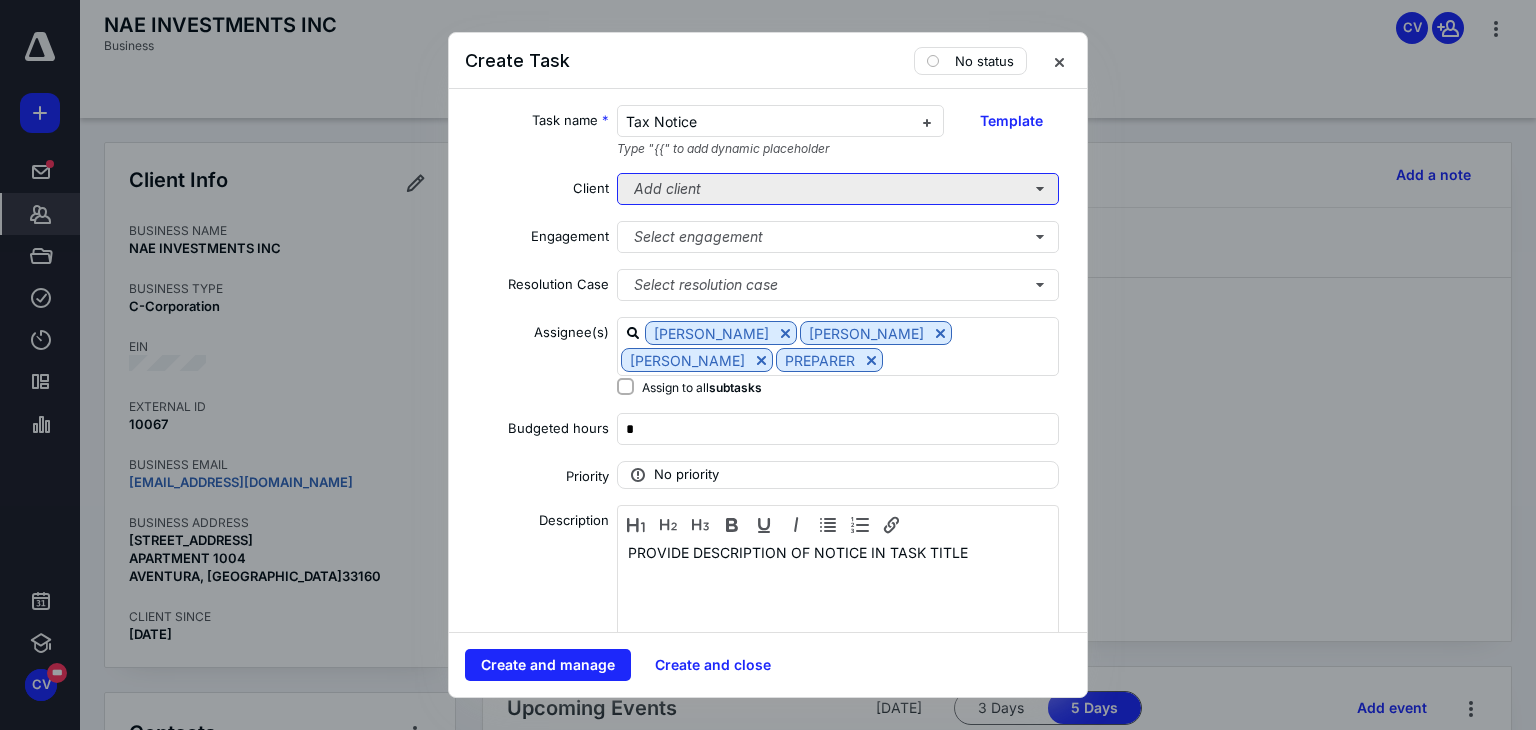 click on "Add client" at bounding box center [838, 189] 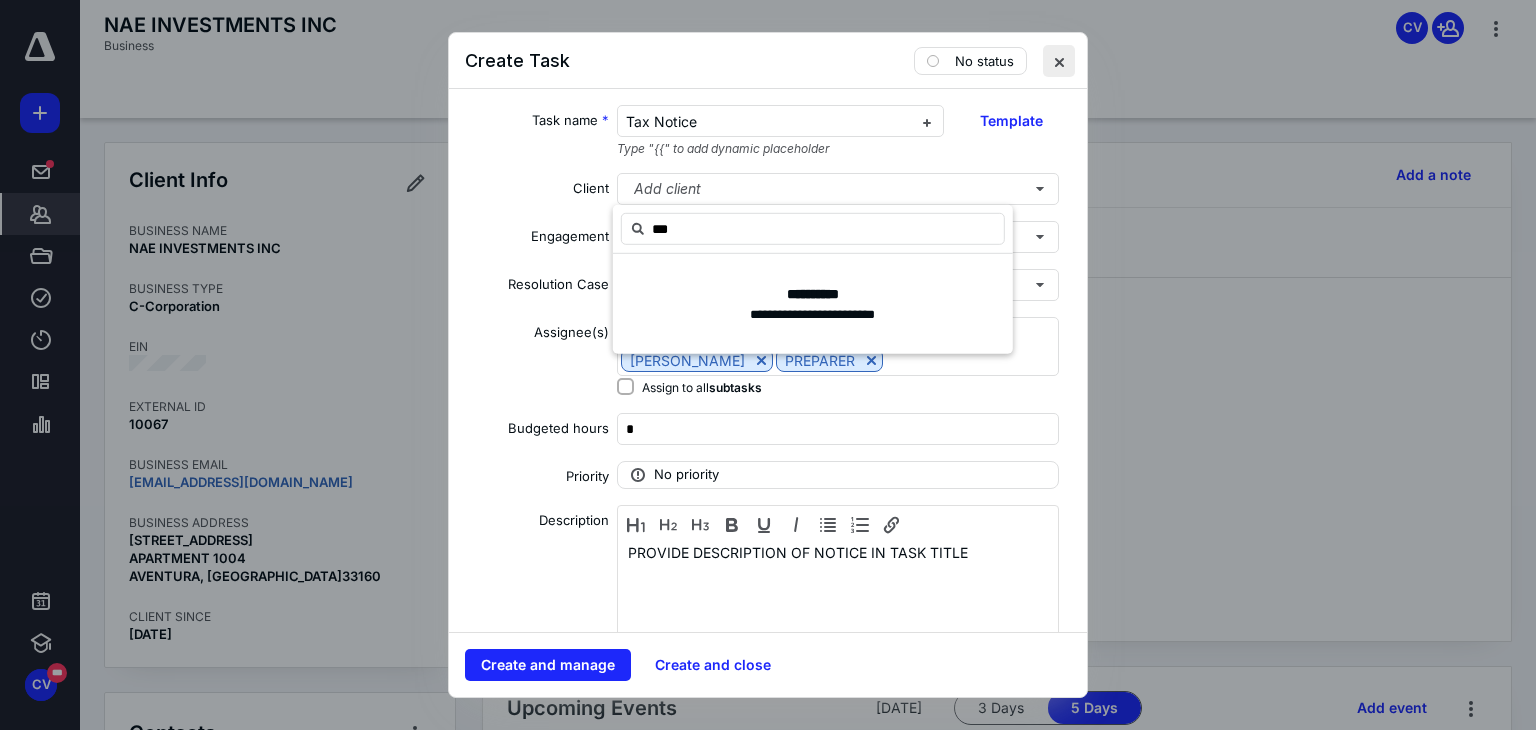 type on "***" 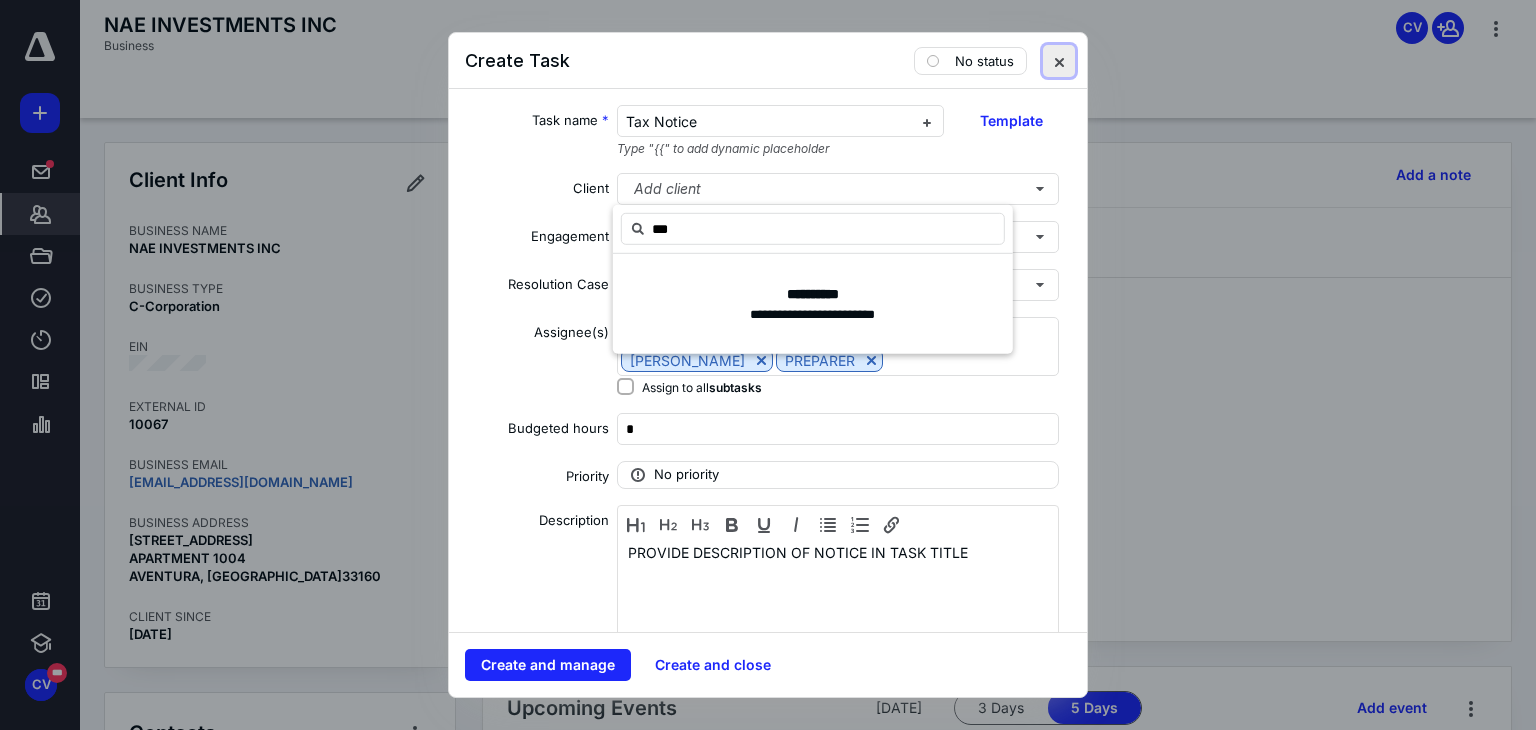 click at bounding box center (1059, 61) 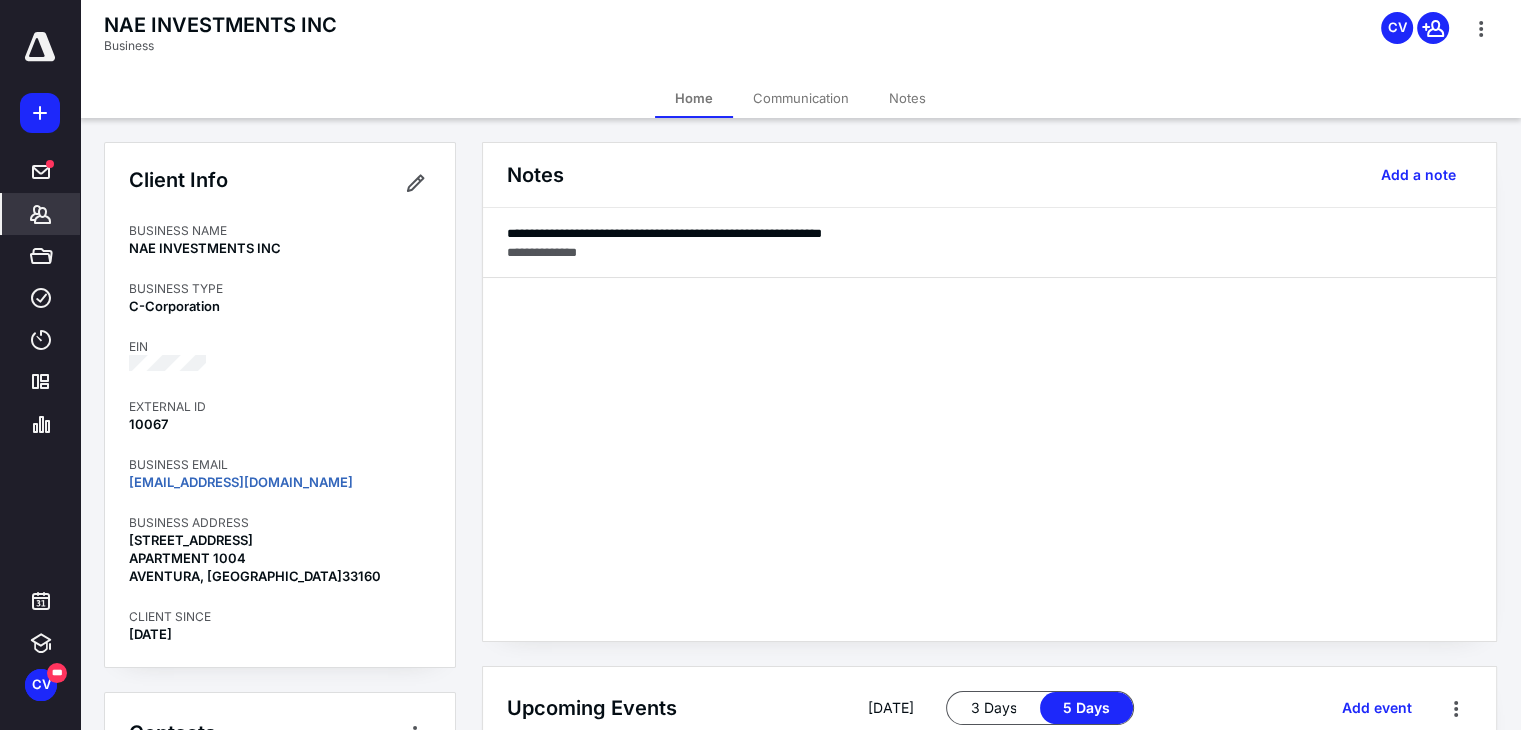 scroll, scrollTop: 284, scrollLeft: 0, axis: vertical 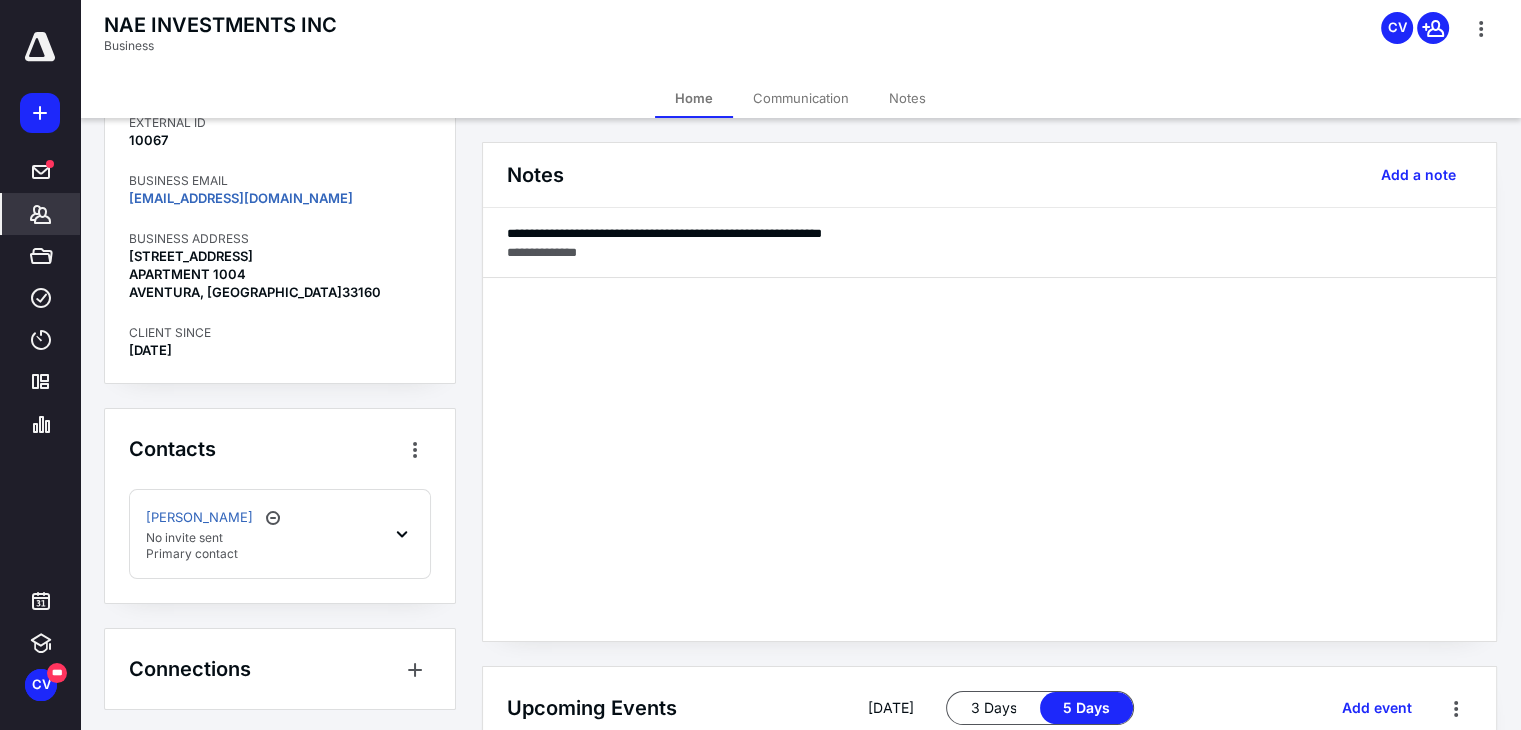 click 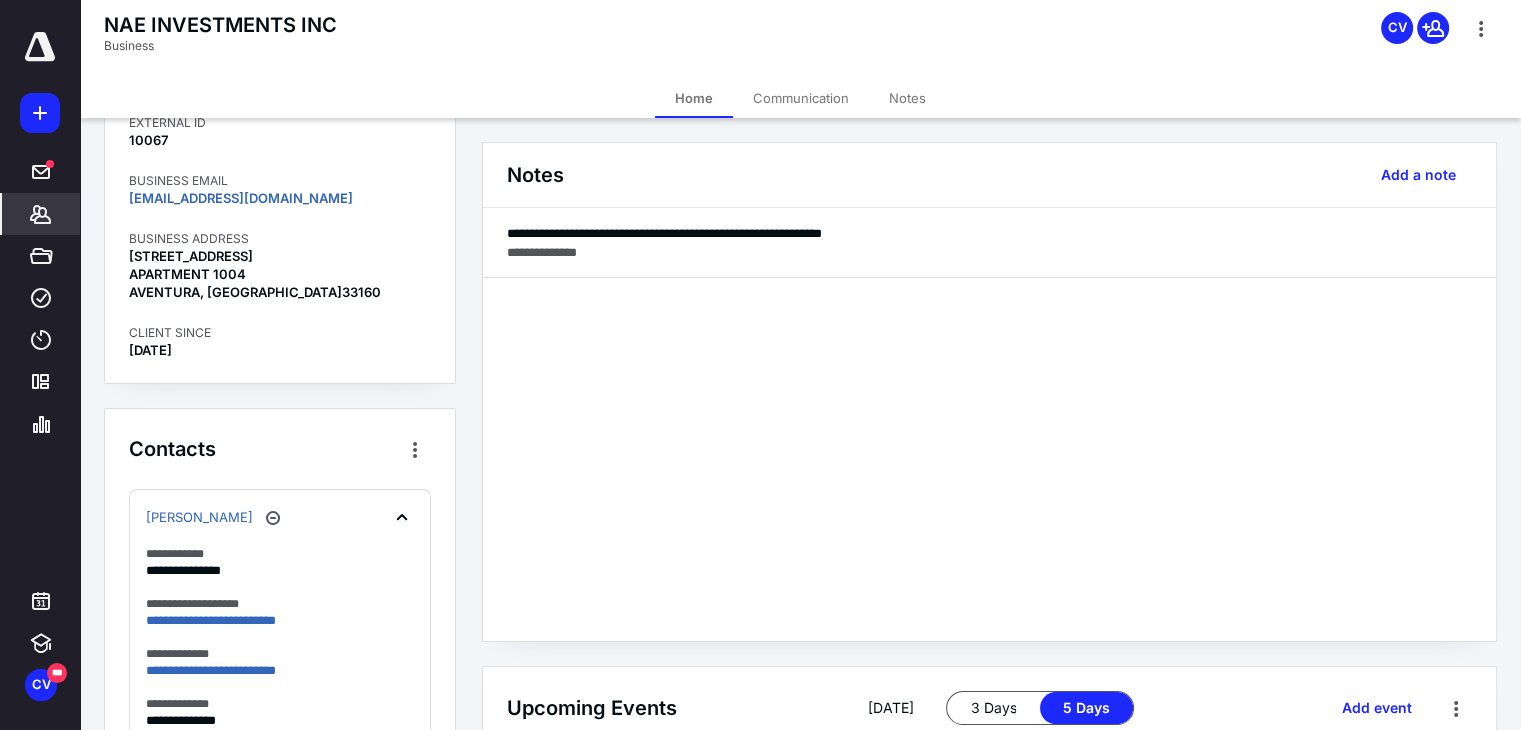 scroll, scrollTop: 520, scrollLeft: 0, axis: vertical 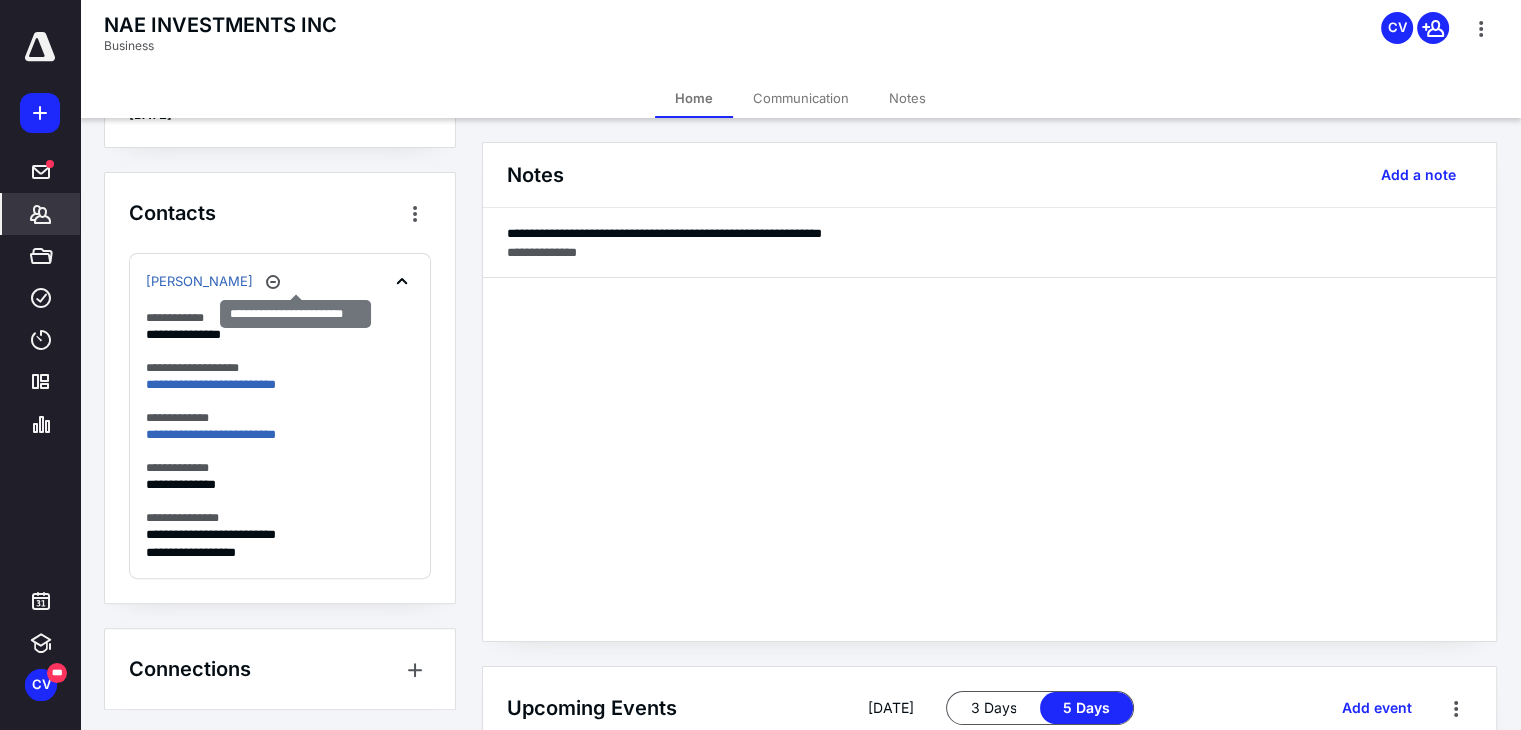 click 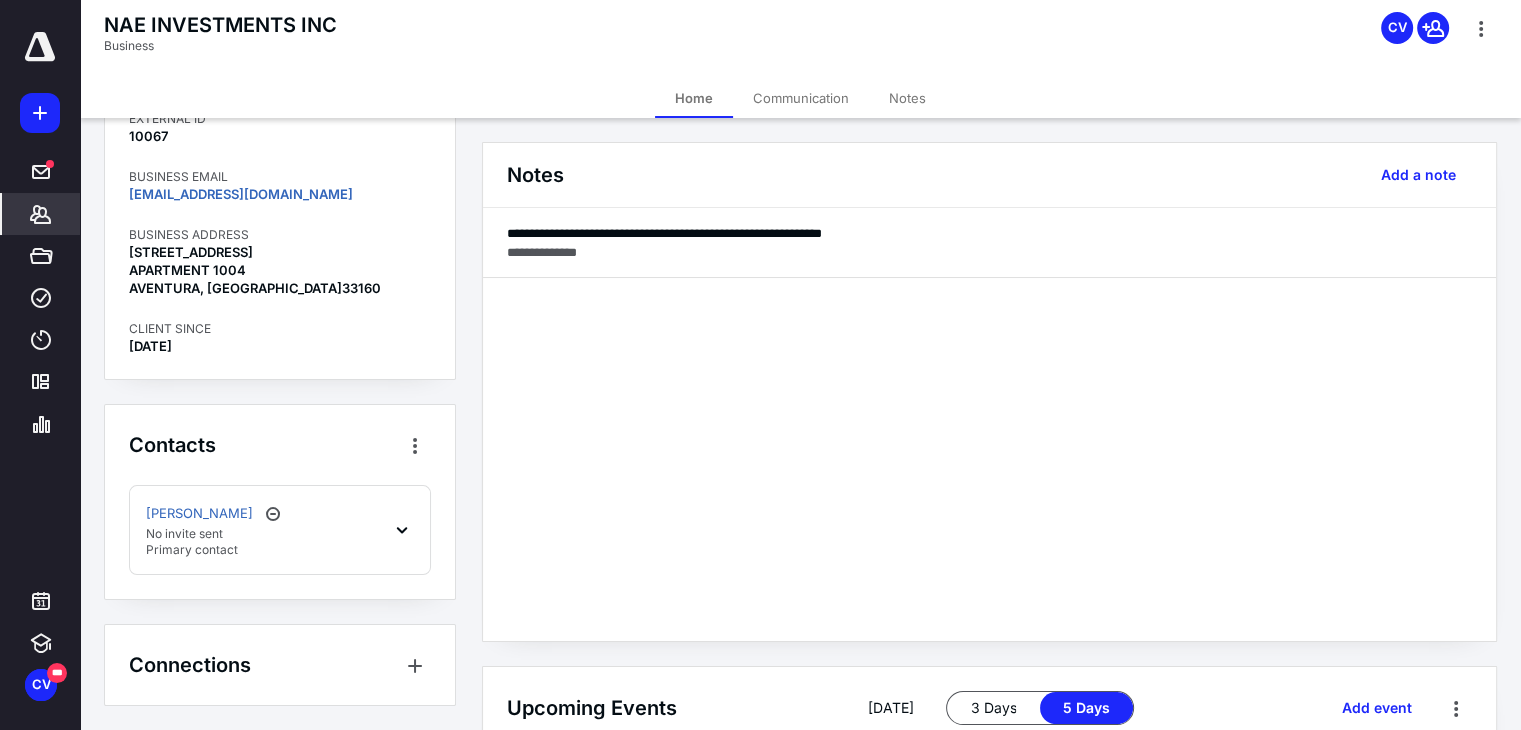 scroll, scrollTop: 284, scrollLeft: 0, axis: vertical 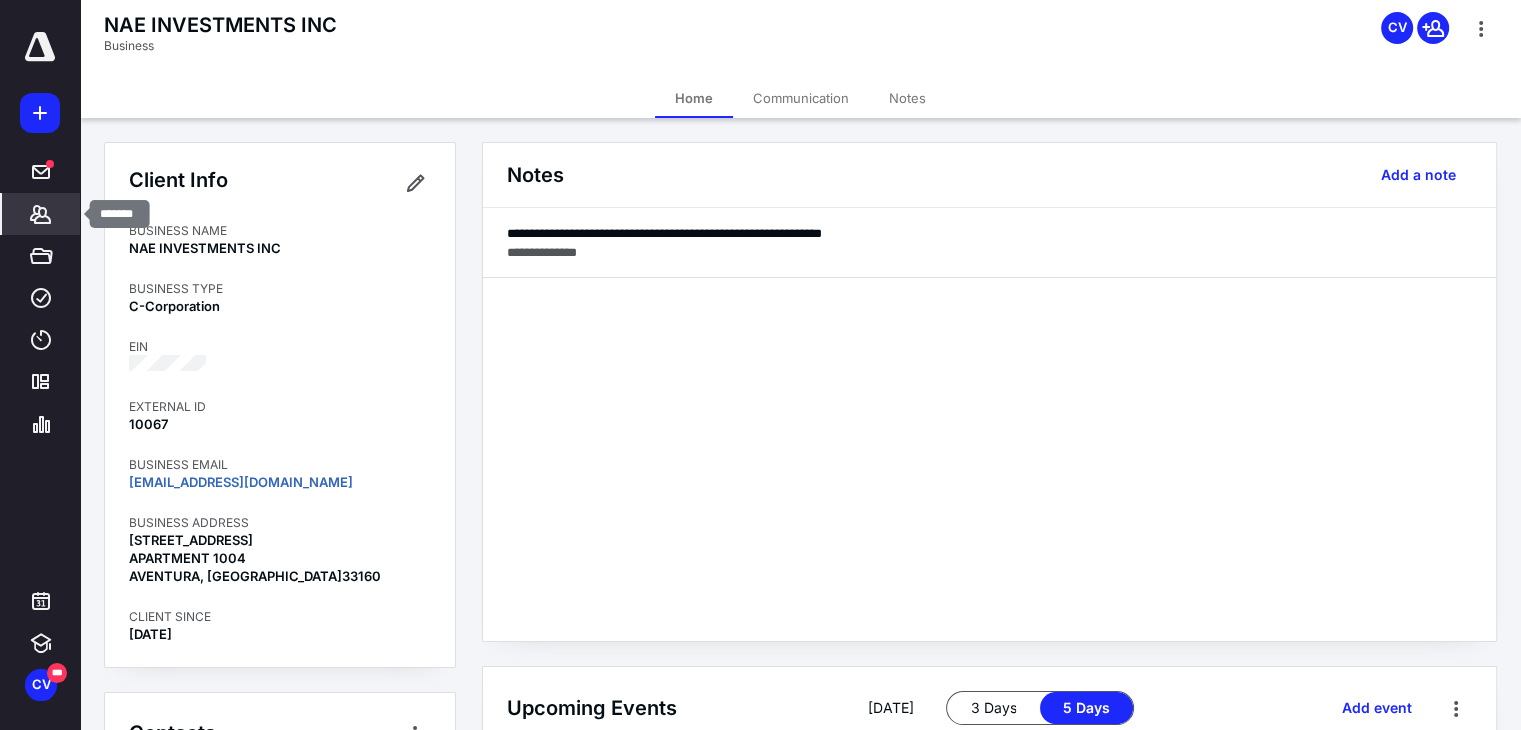 click 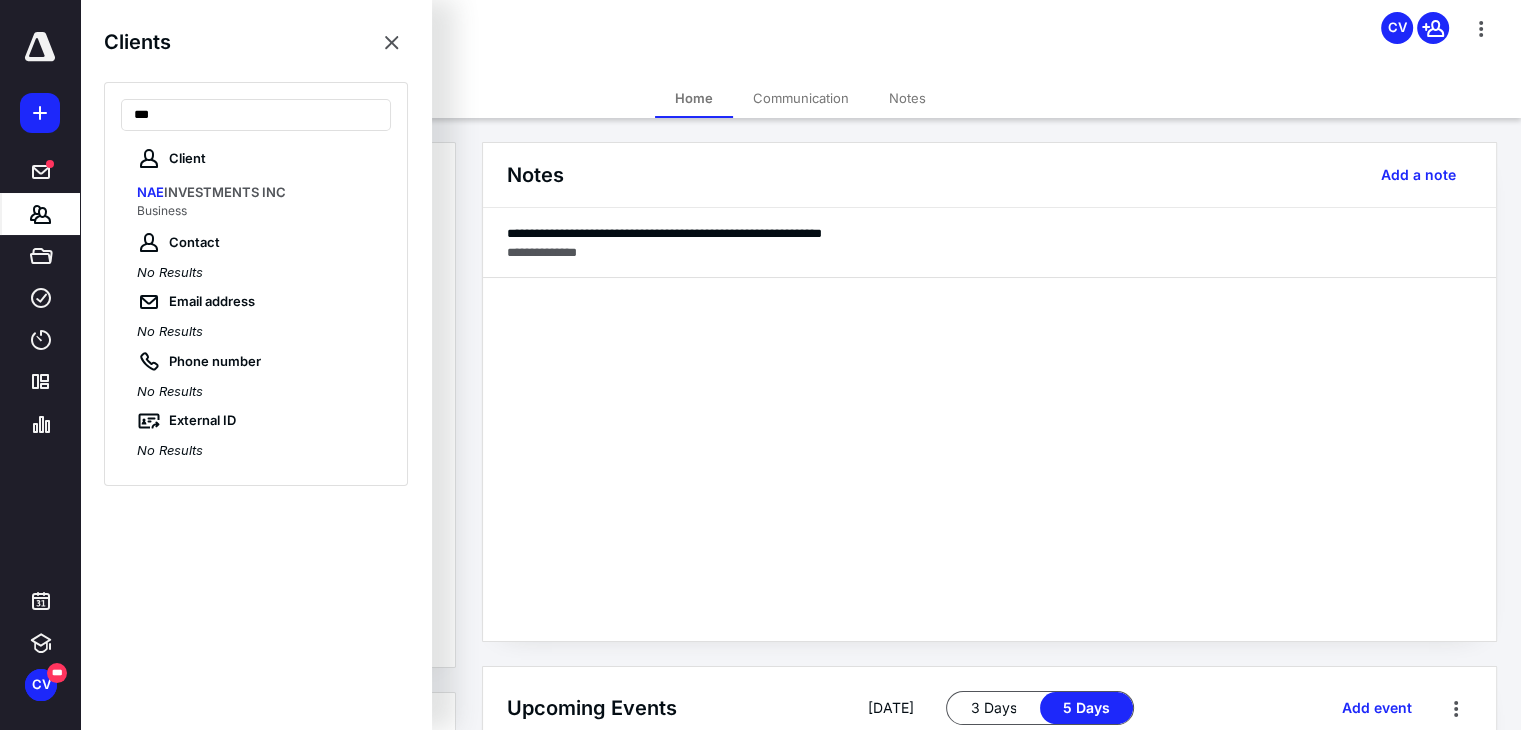 type on "***" 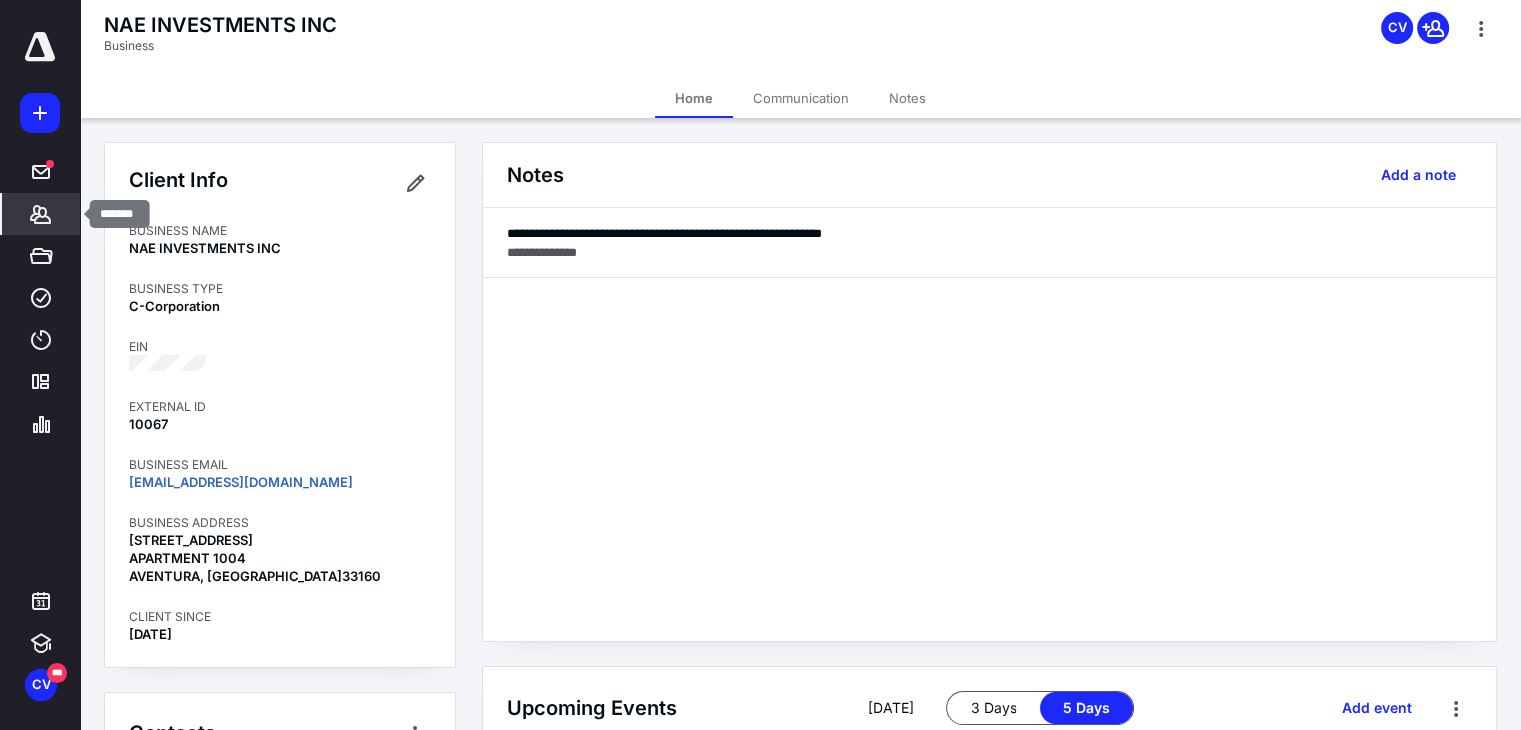 click 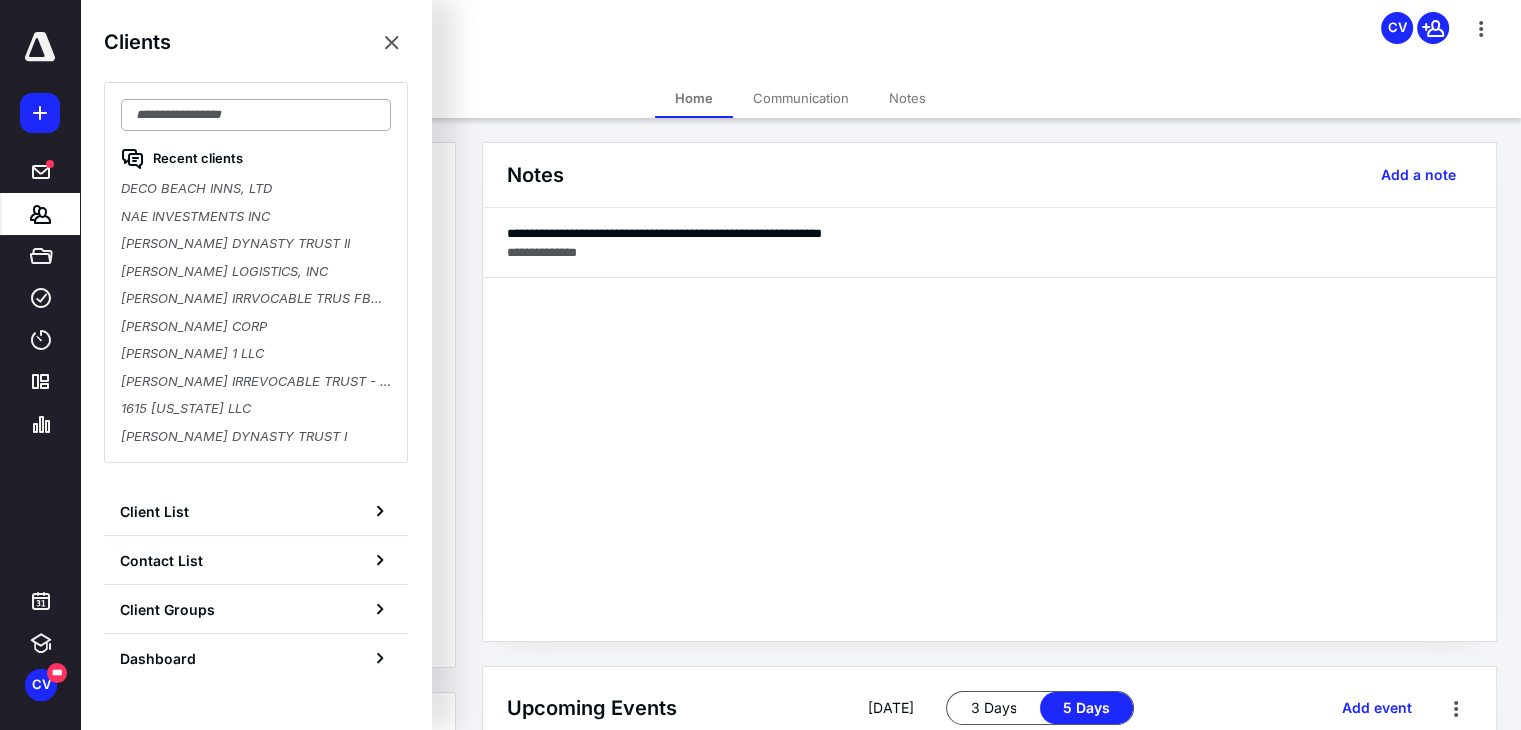 click at bounding box center (256, 115) 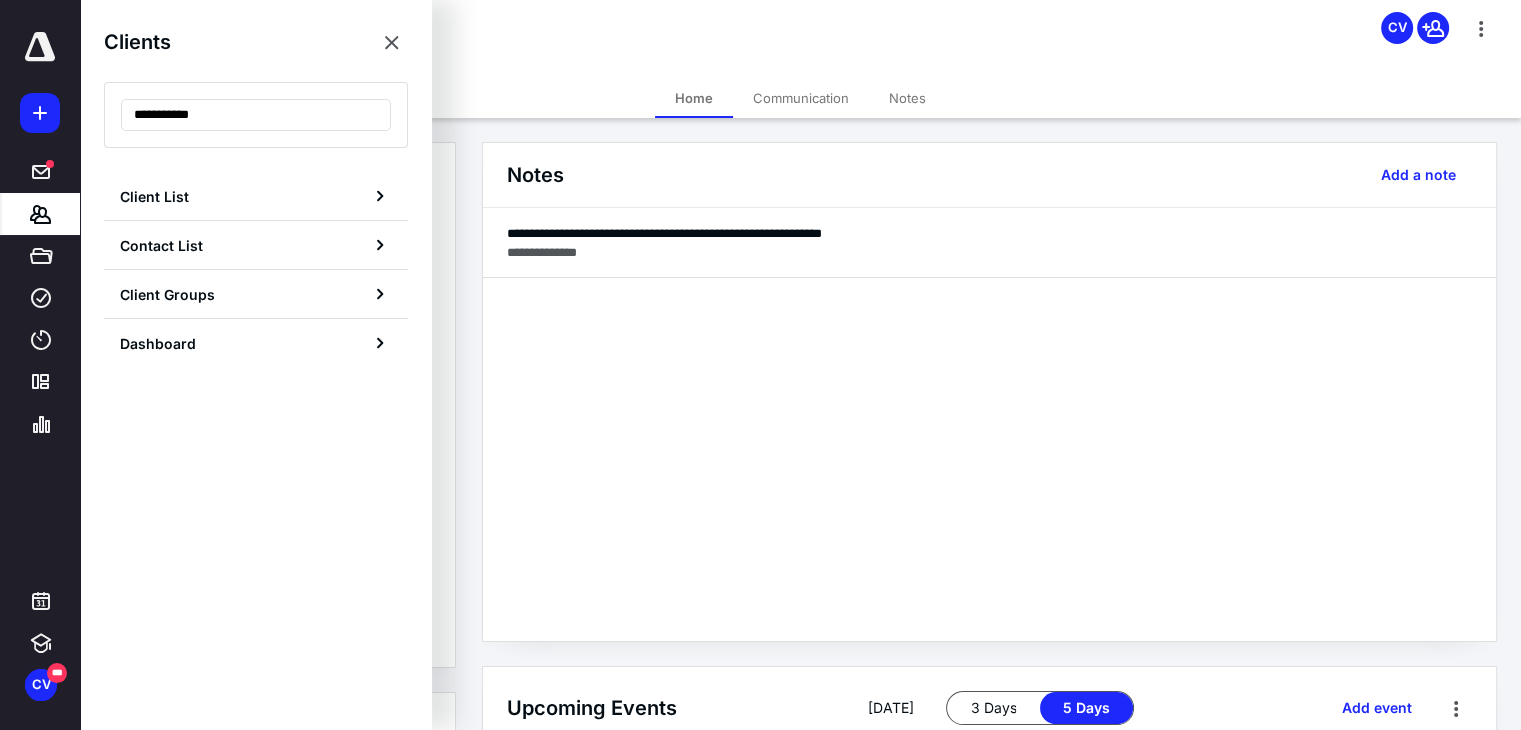 type on "**********" 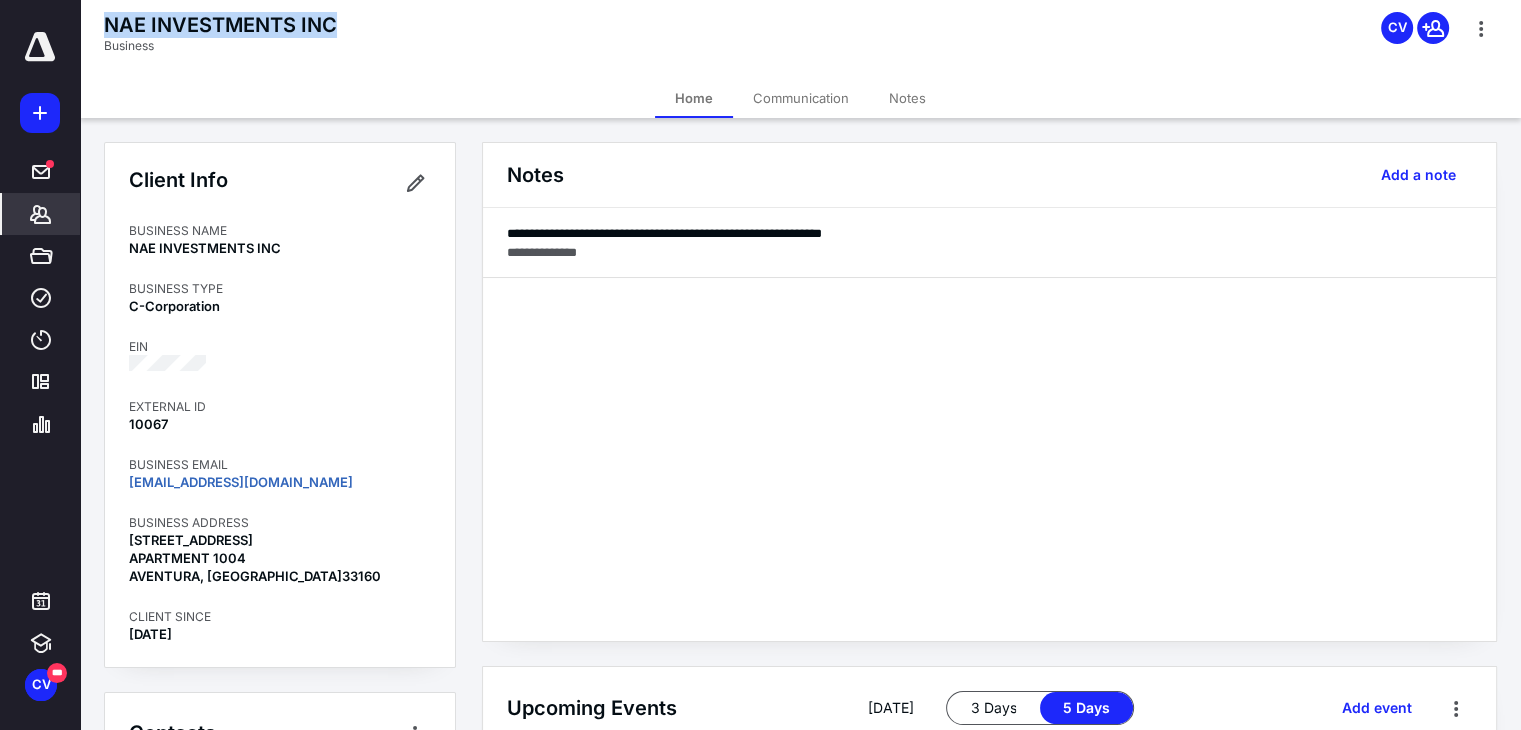drag, startPoint x: 337, startPoint y: 29, endPoint x: 107, endPoint y: 9, distance: 230.86794 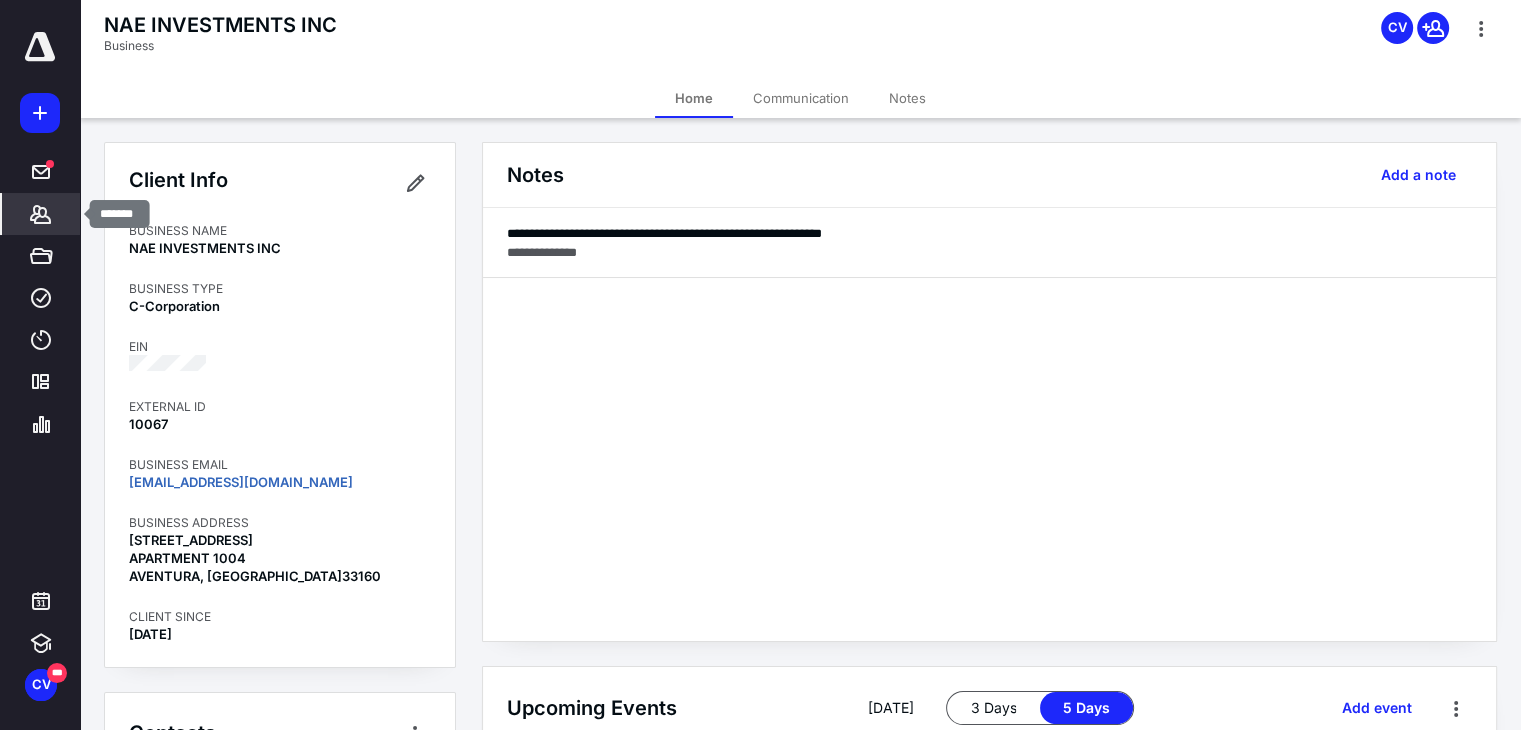 click 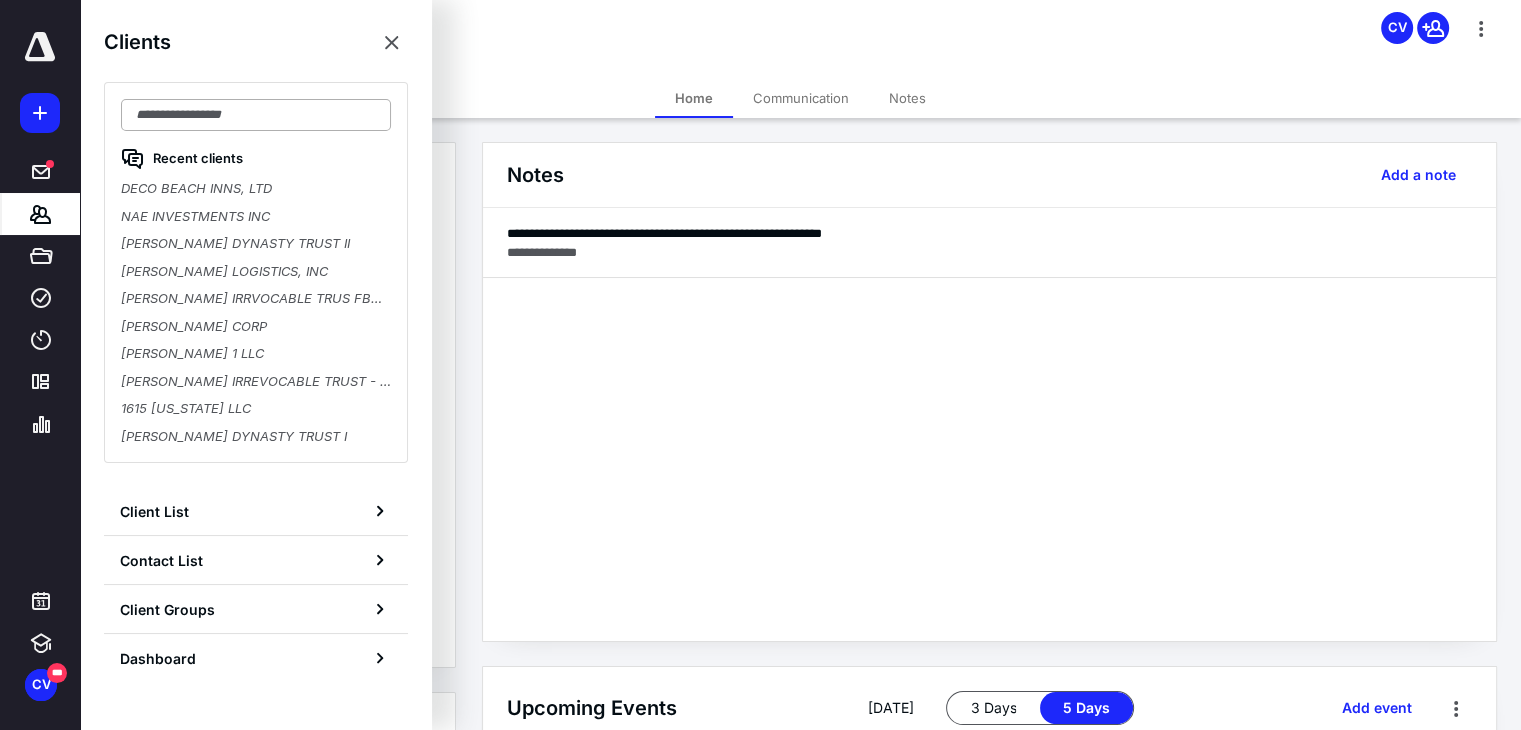 click at bounding box center [256, 115] 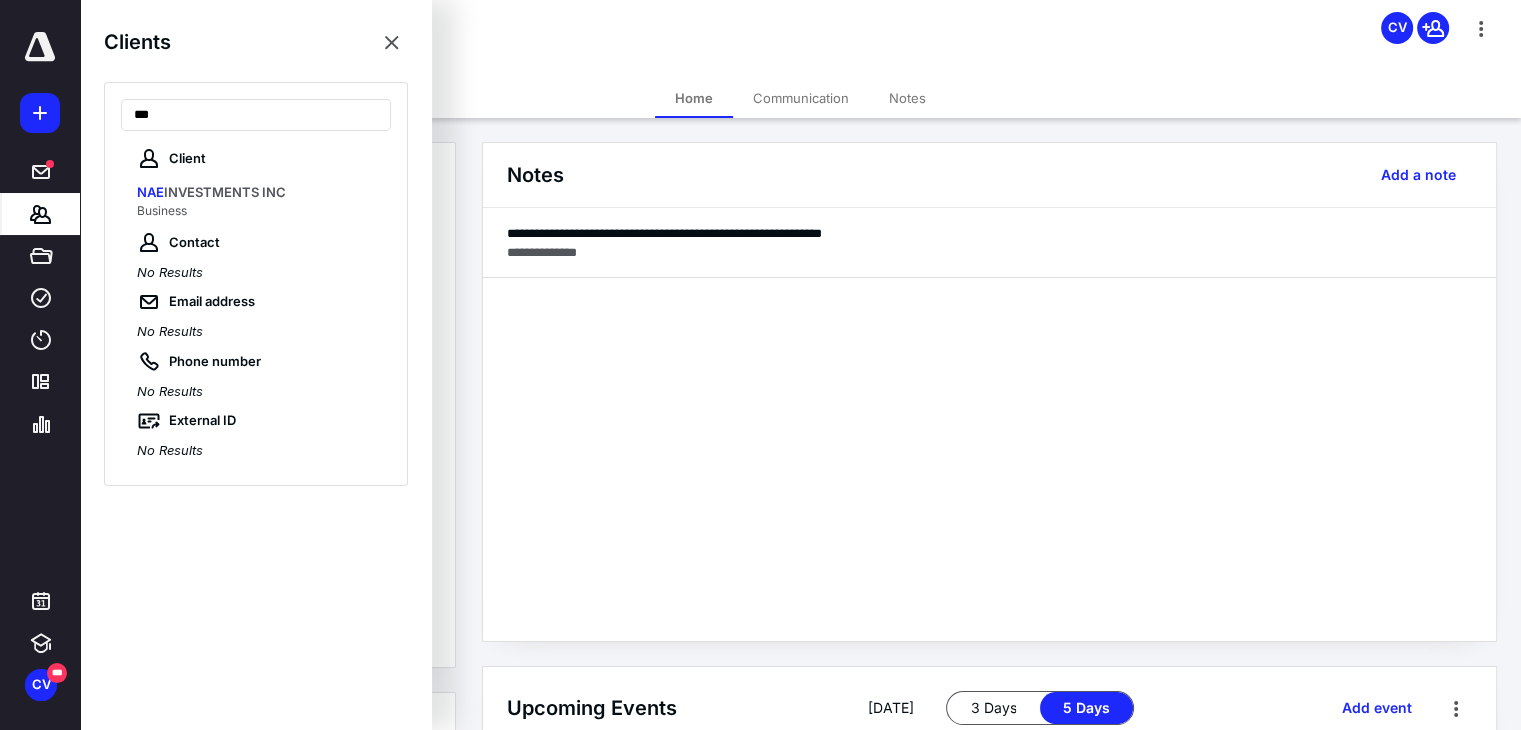 type on "***" 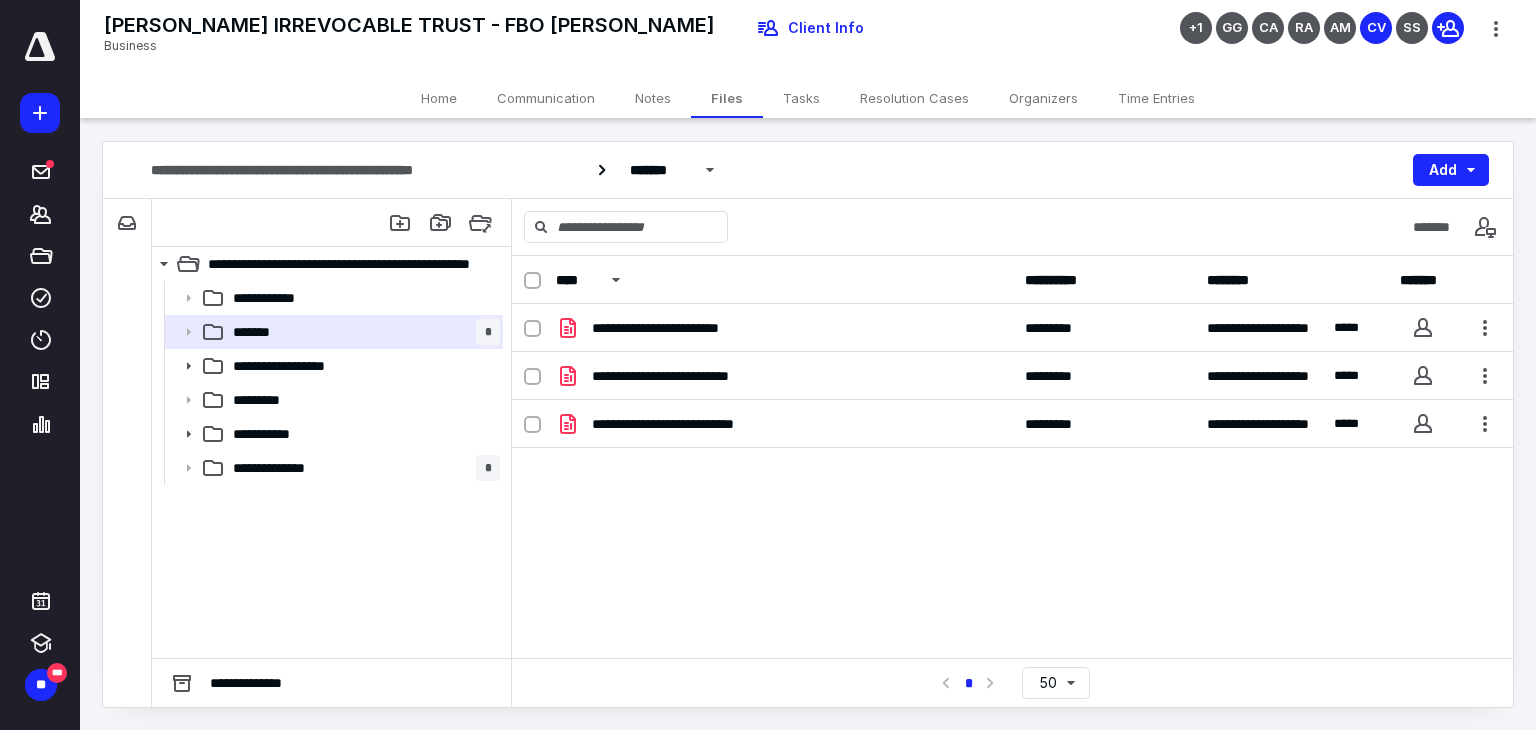 scroll, scrollTop: 0, scrollLeft: 0, axis: both 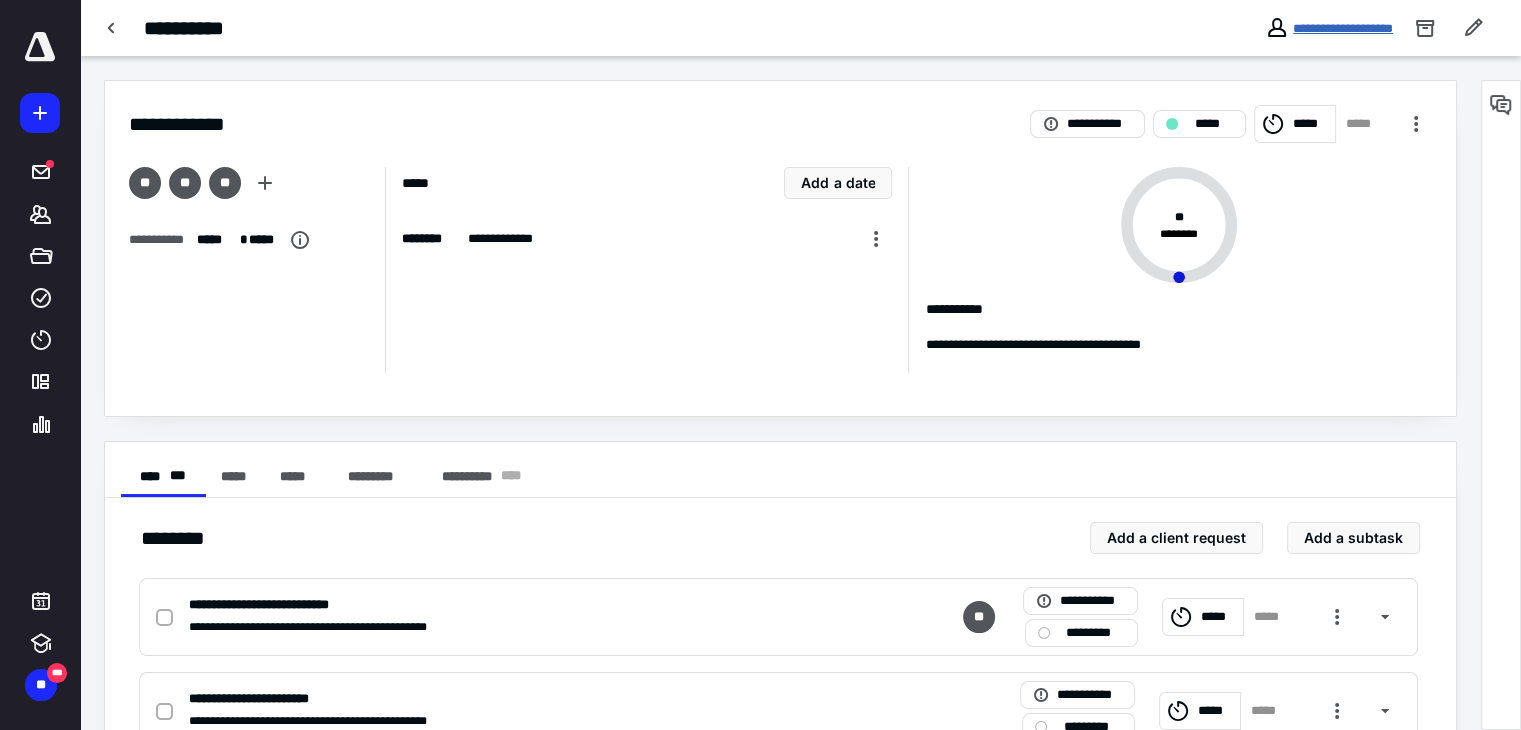 click on "**********" at bounding box center [1343, 28] 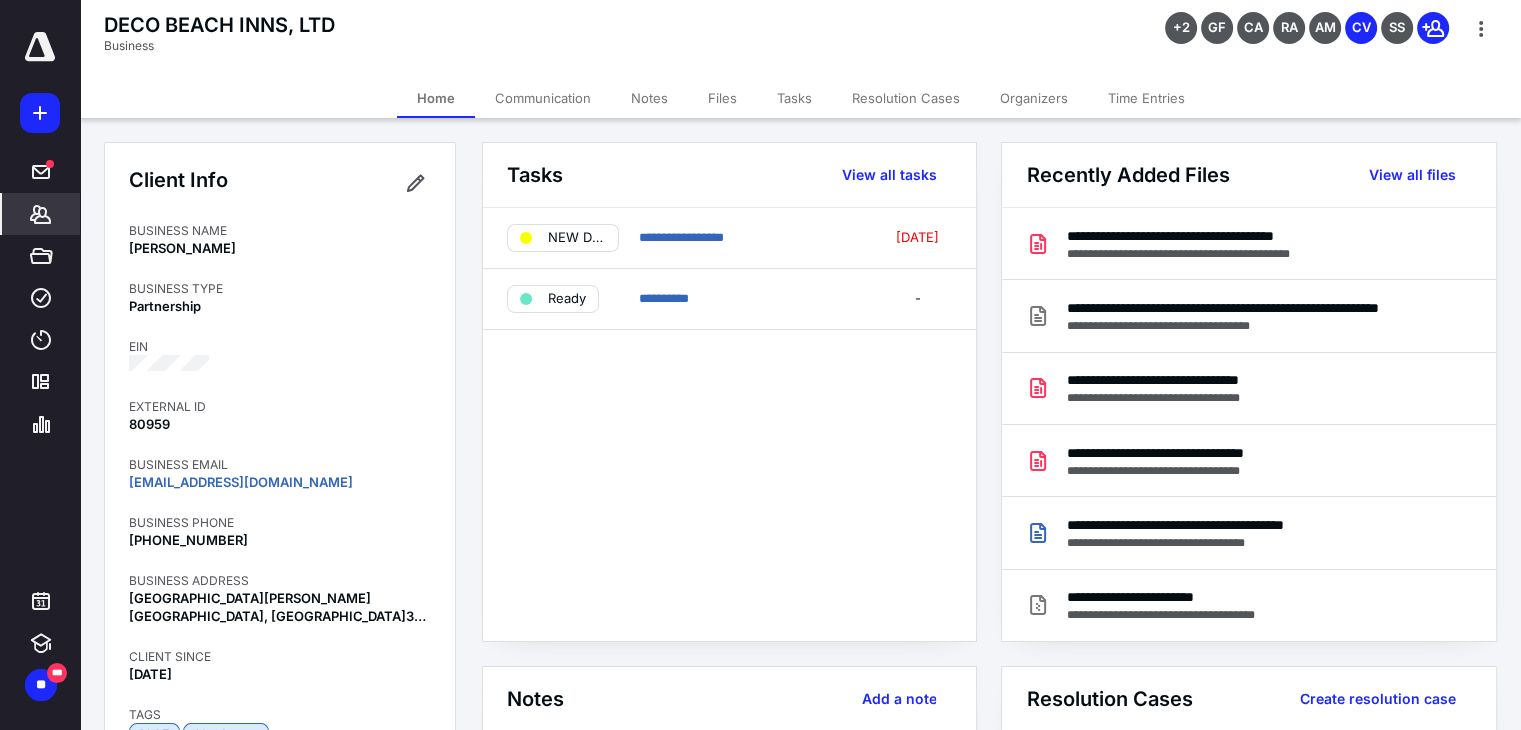 click on "Tasks" at bounding box center [794, 98] 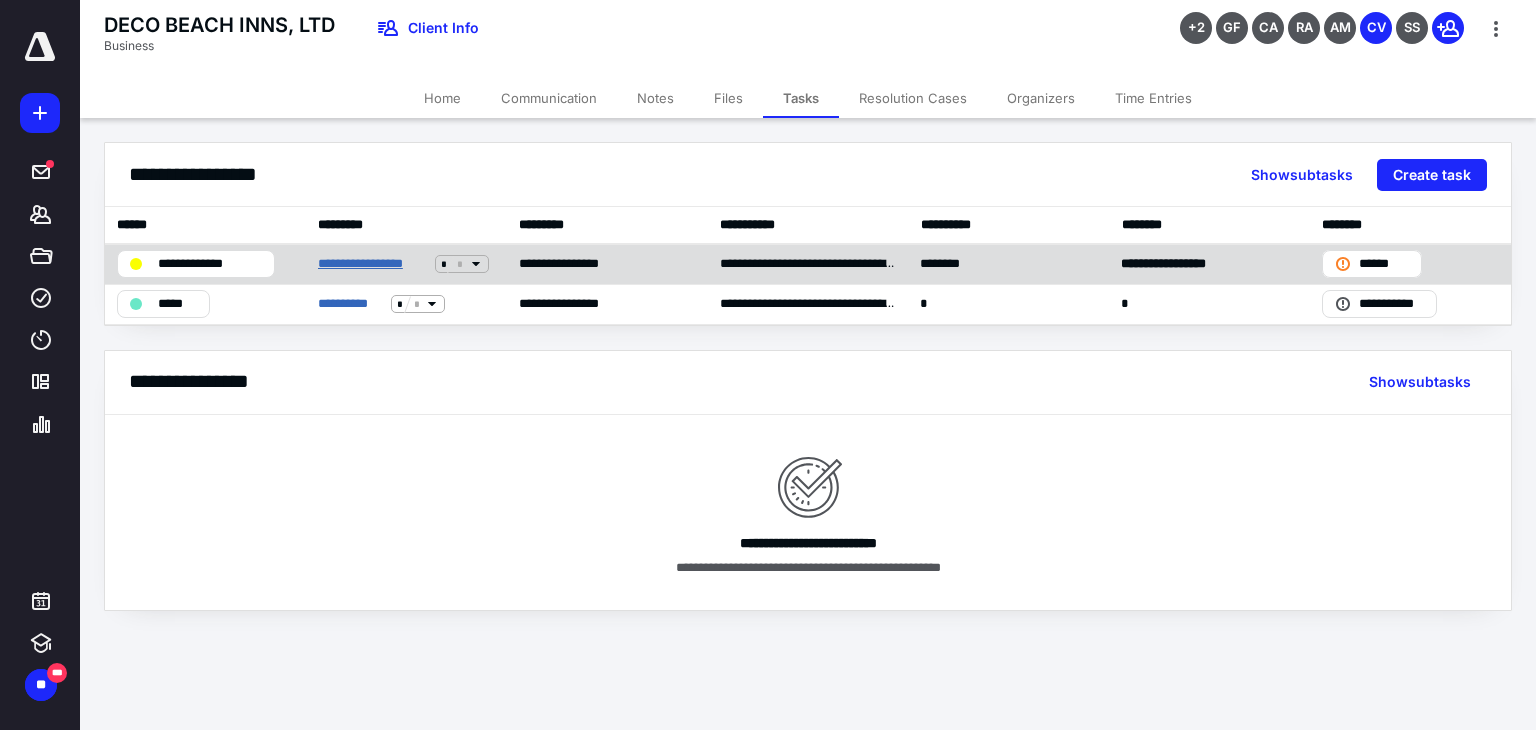 click on "**********" at bounding box center (372, 264) 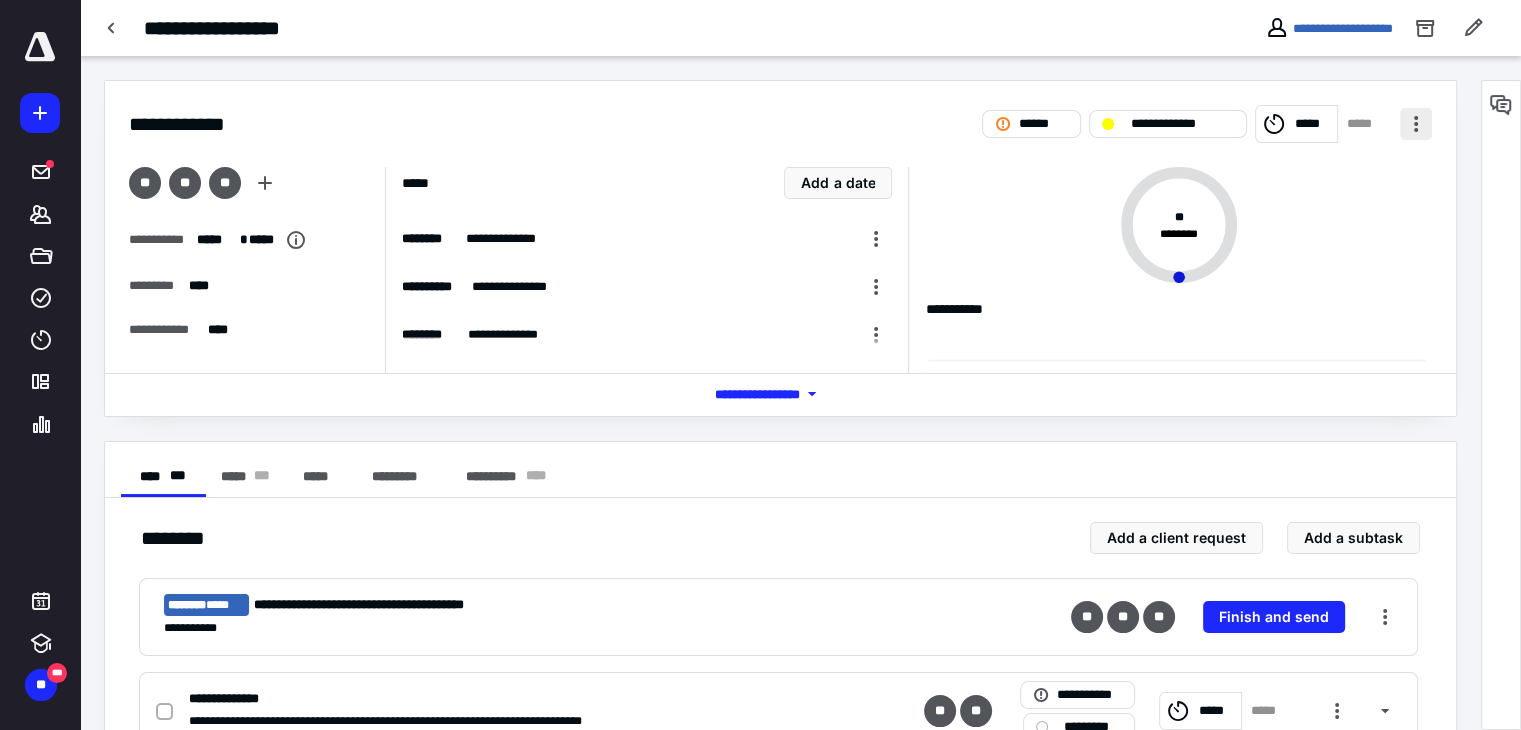 click at bounding box center [1416, 124] 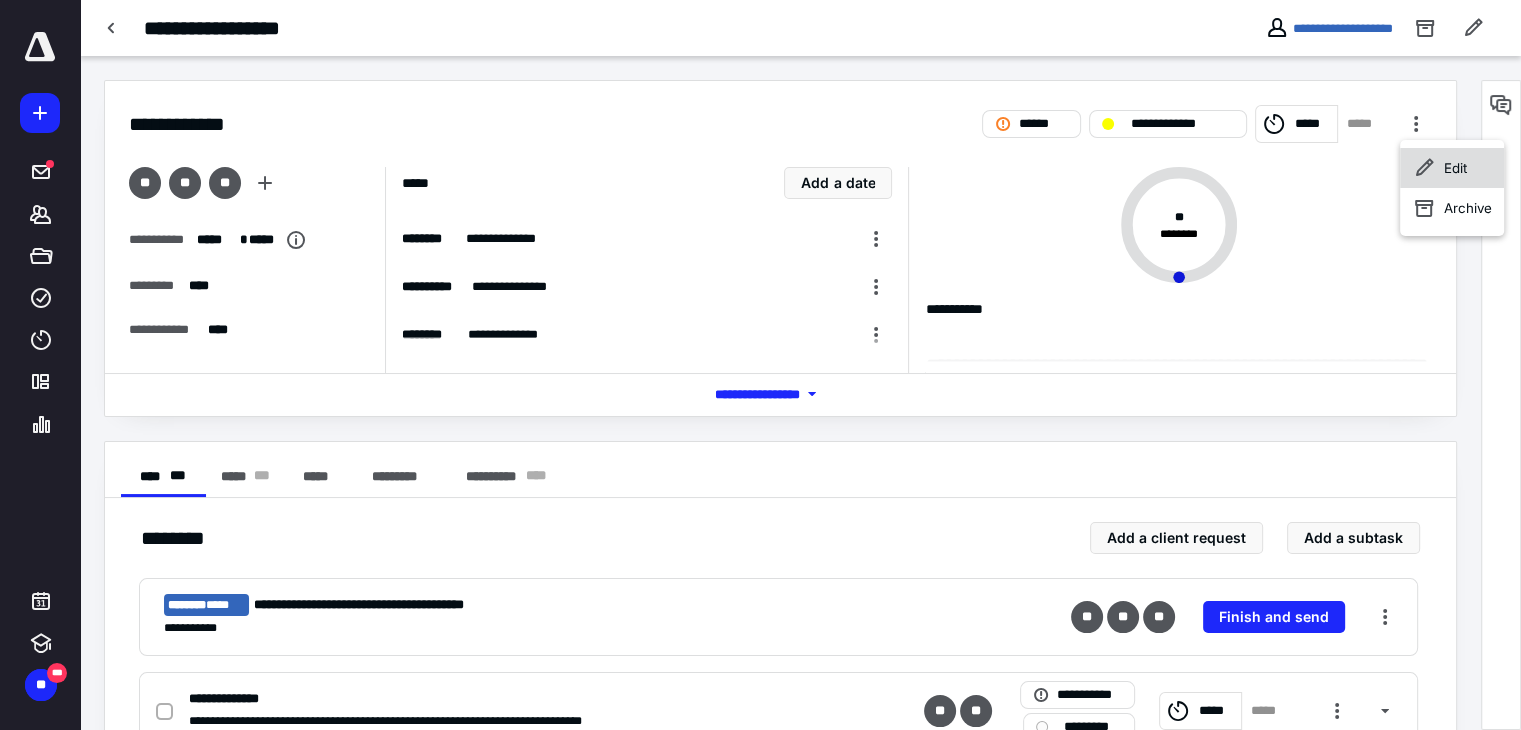 click 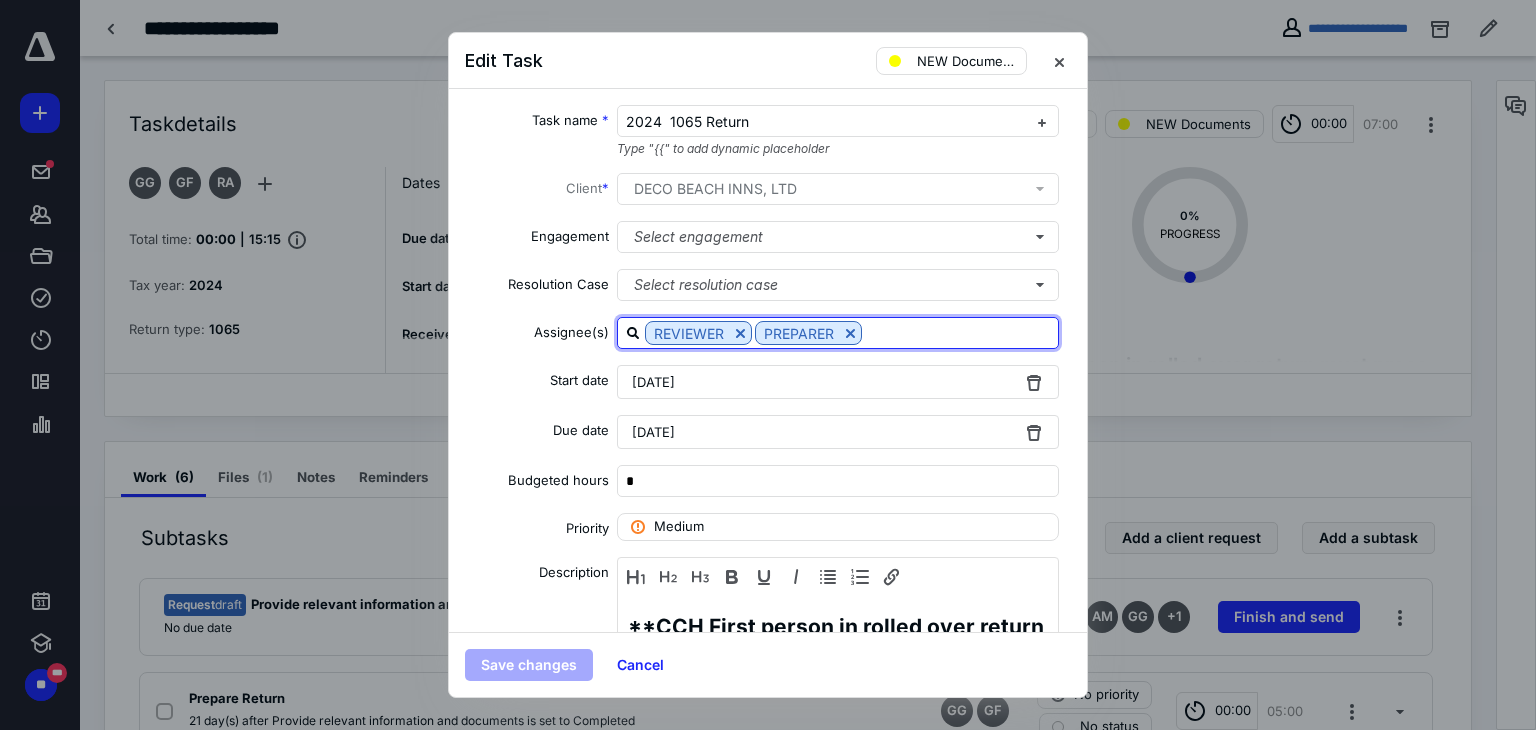 click at bounding box center [960, 332] 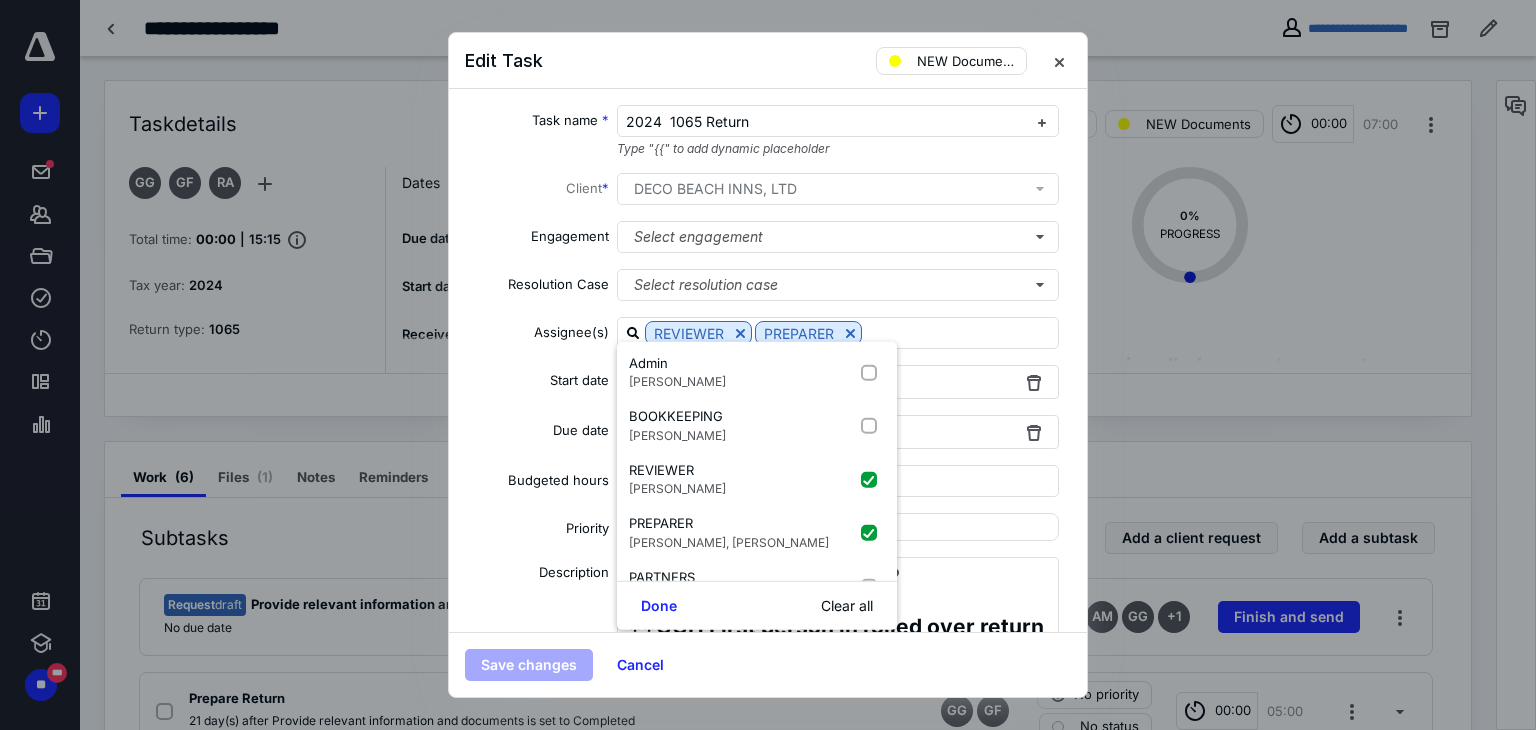 scroll, scrollTop: 80, scrollLeft: 0, axis: vertical 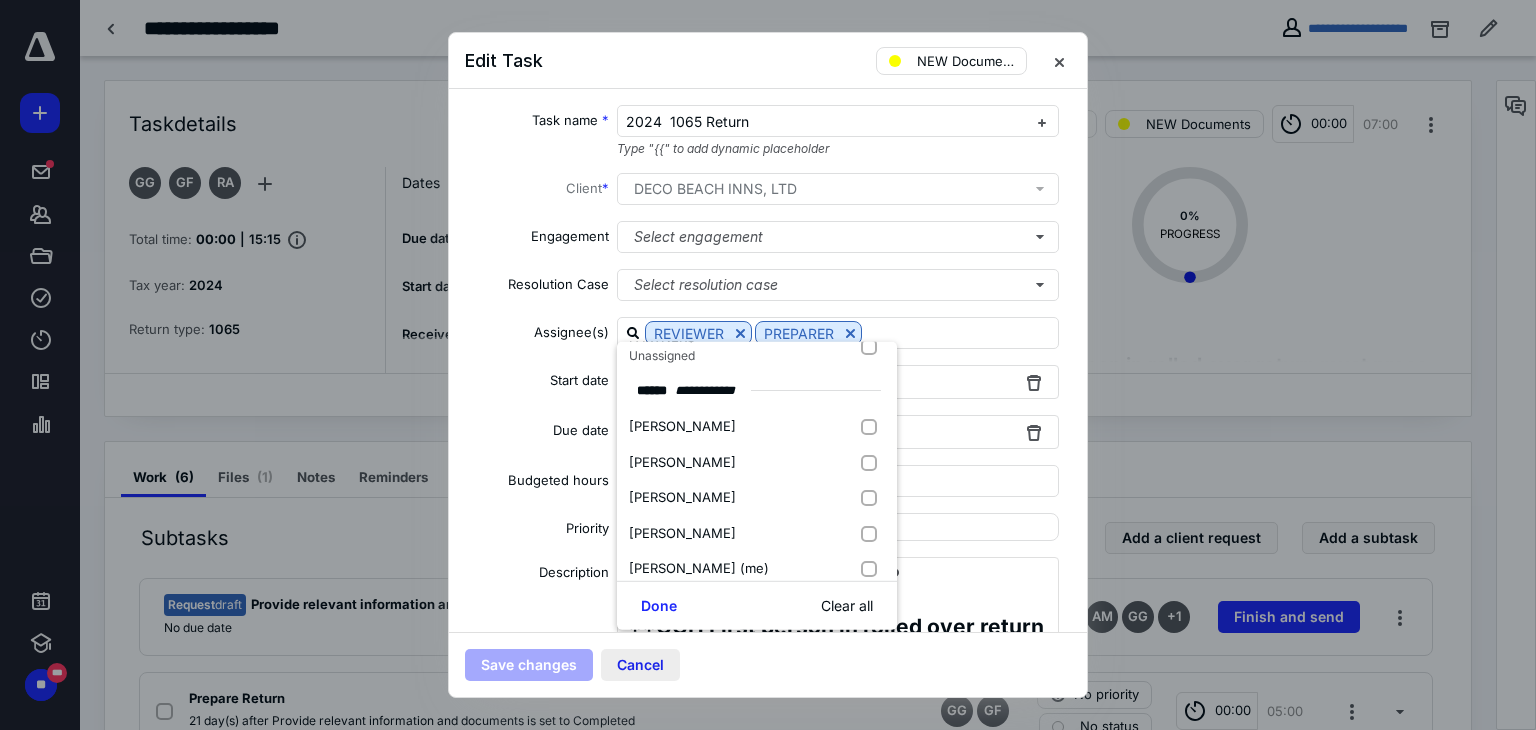 click on "Cancel" at bounding box center [640, 665] 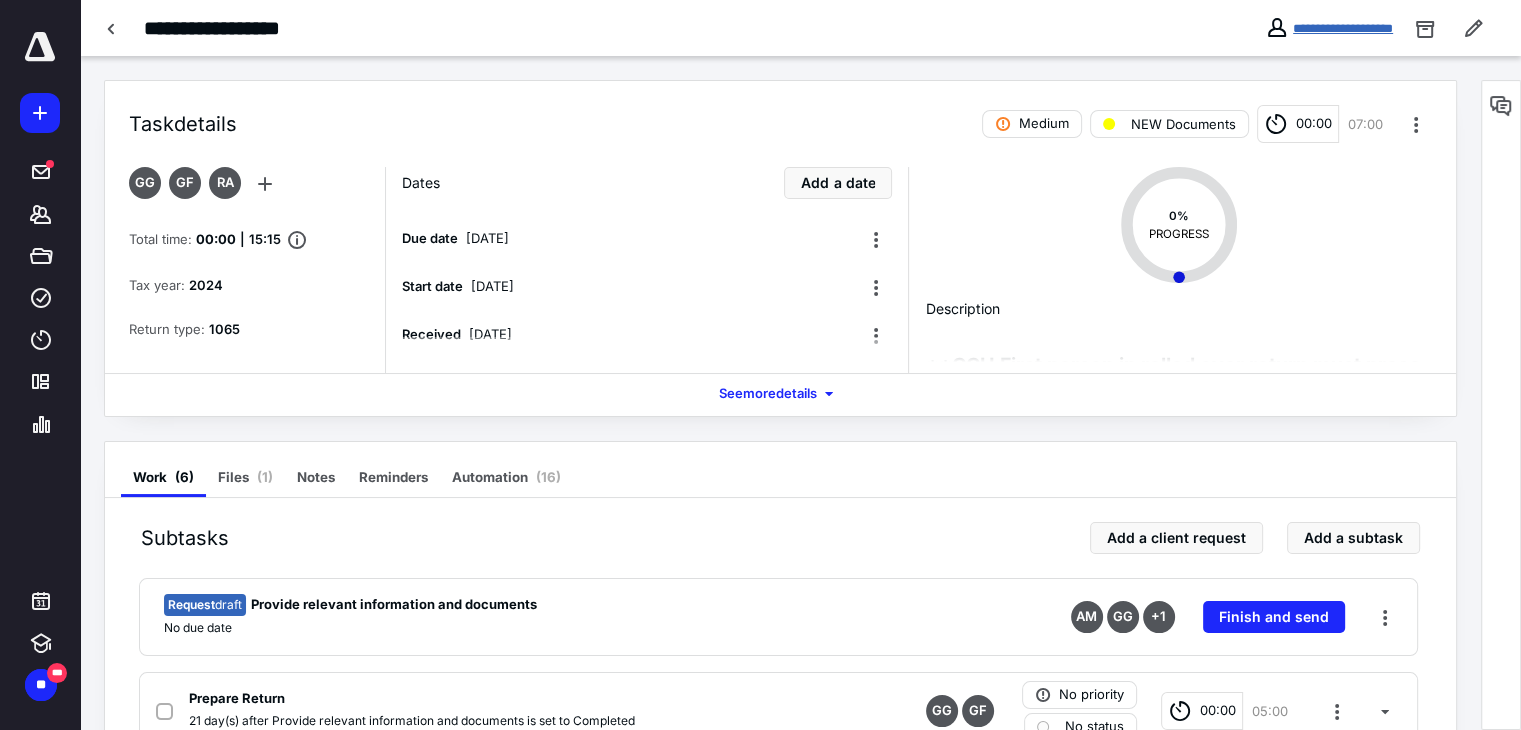 click on "**********" at bounding box center (1343, 28) 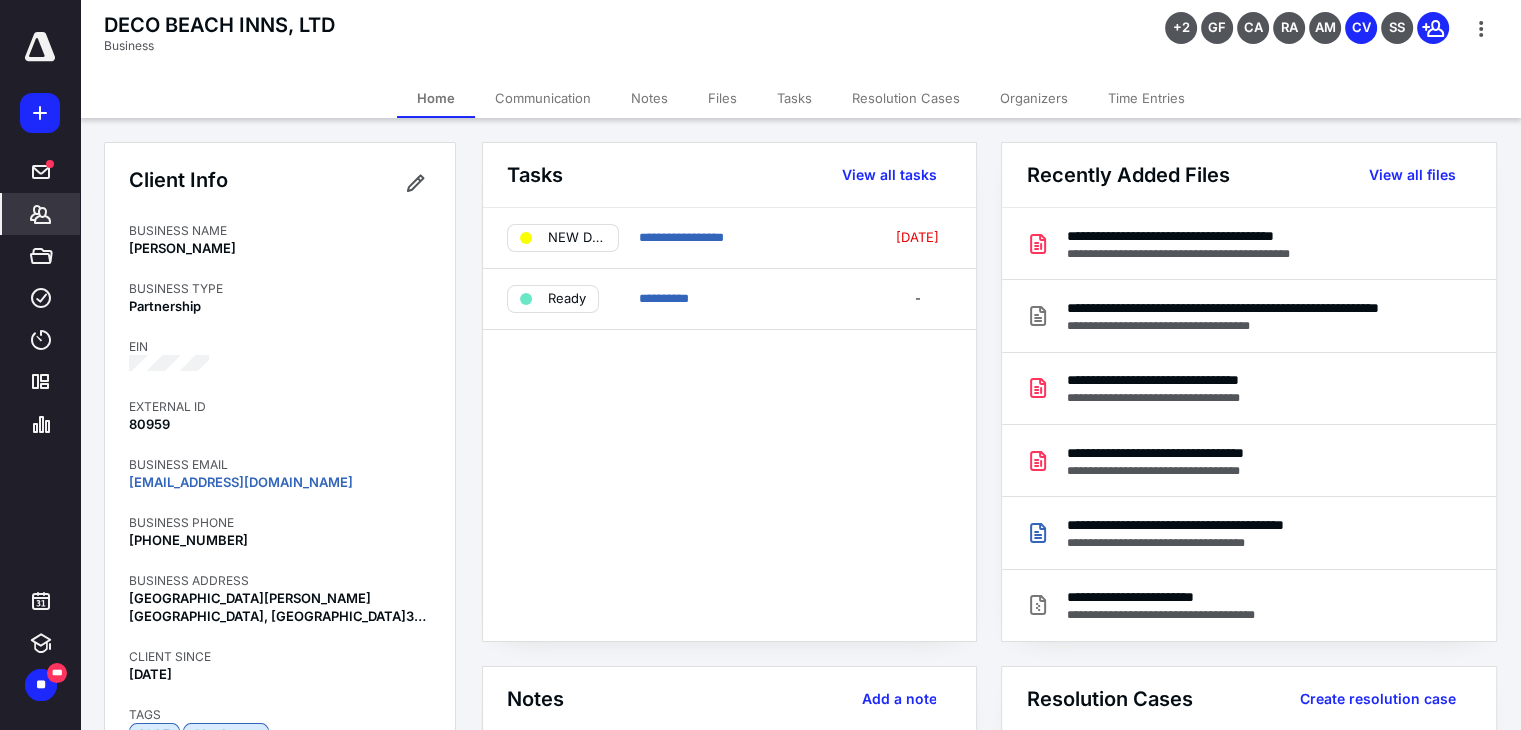 click on "**********" at bounding box center (729, 299) 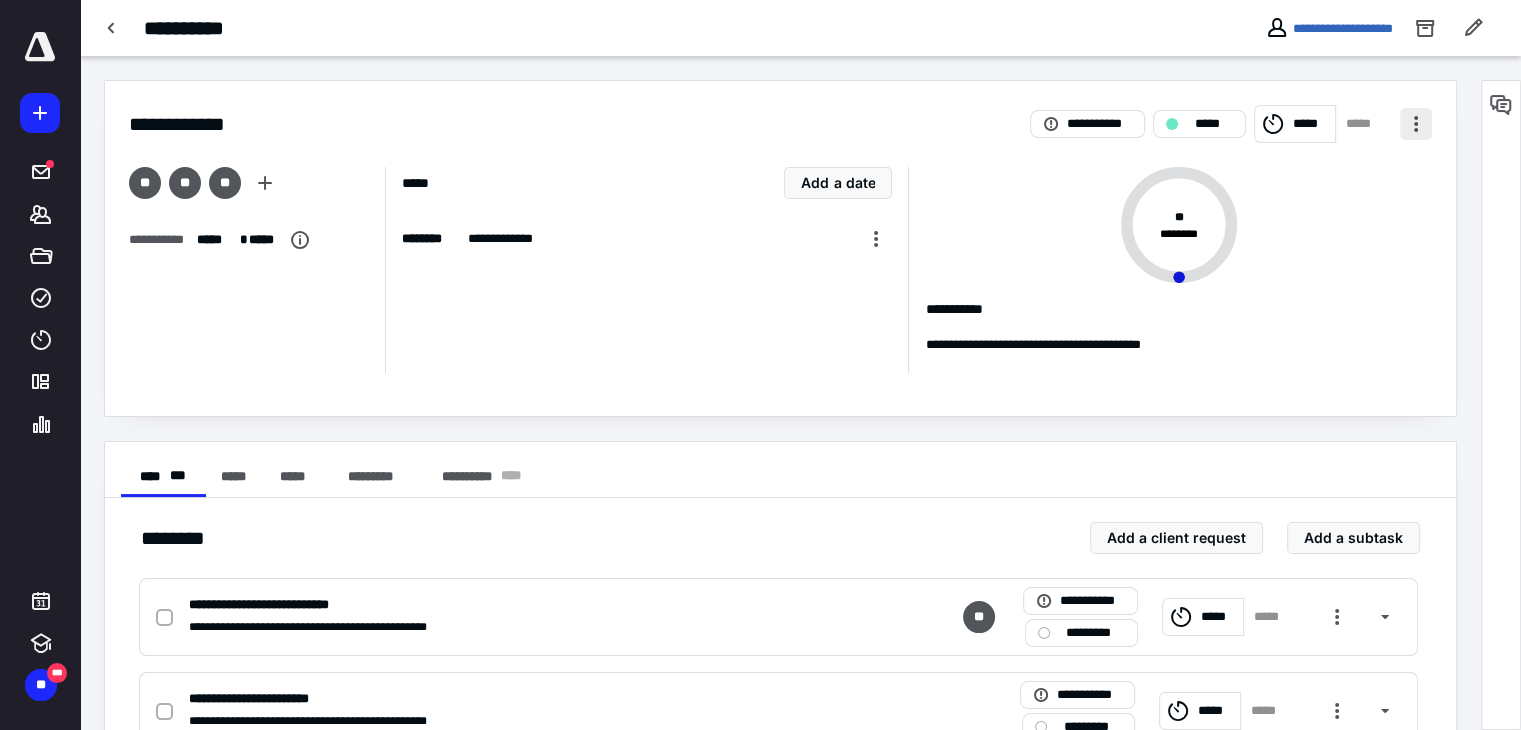 click at bounding box center (1416, 124) 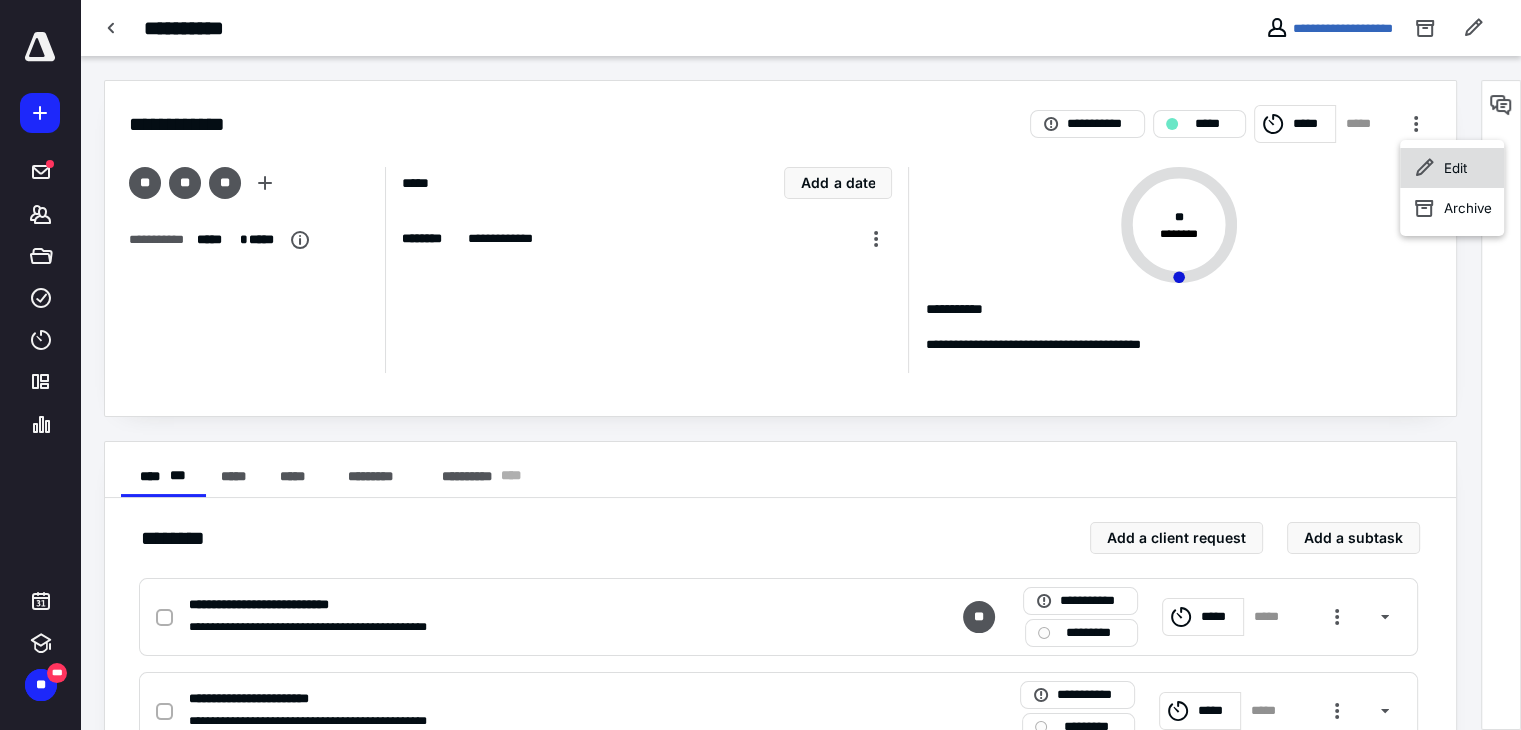click 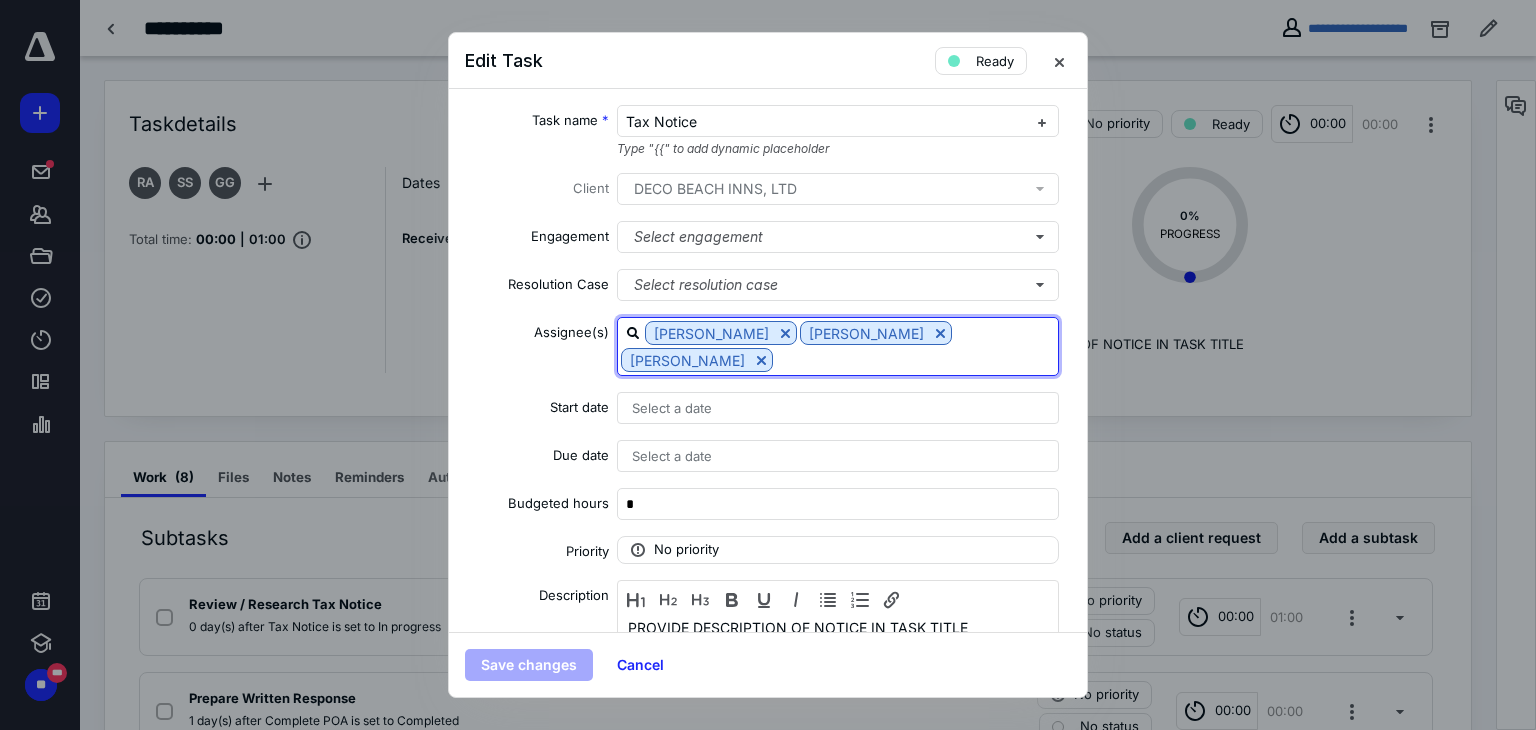 click at bounding box center (915, 359) 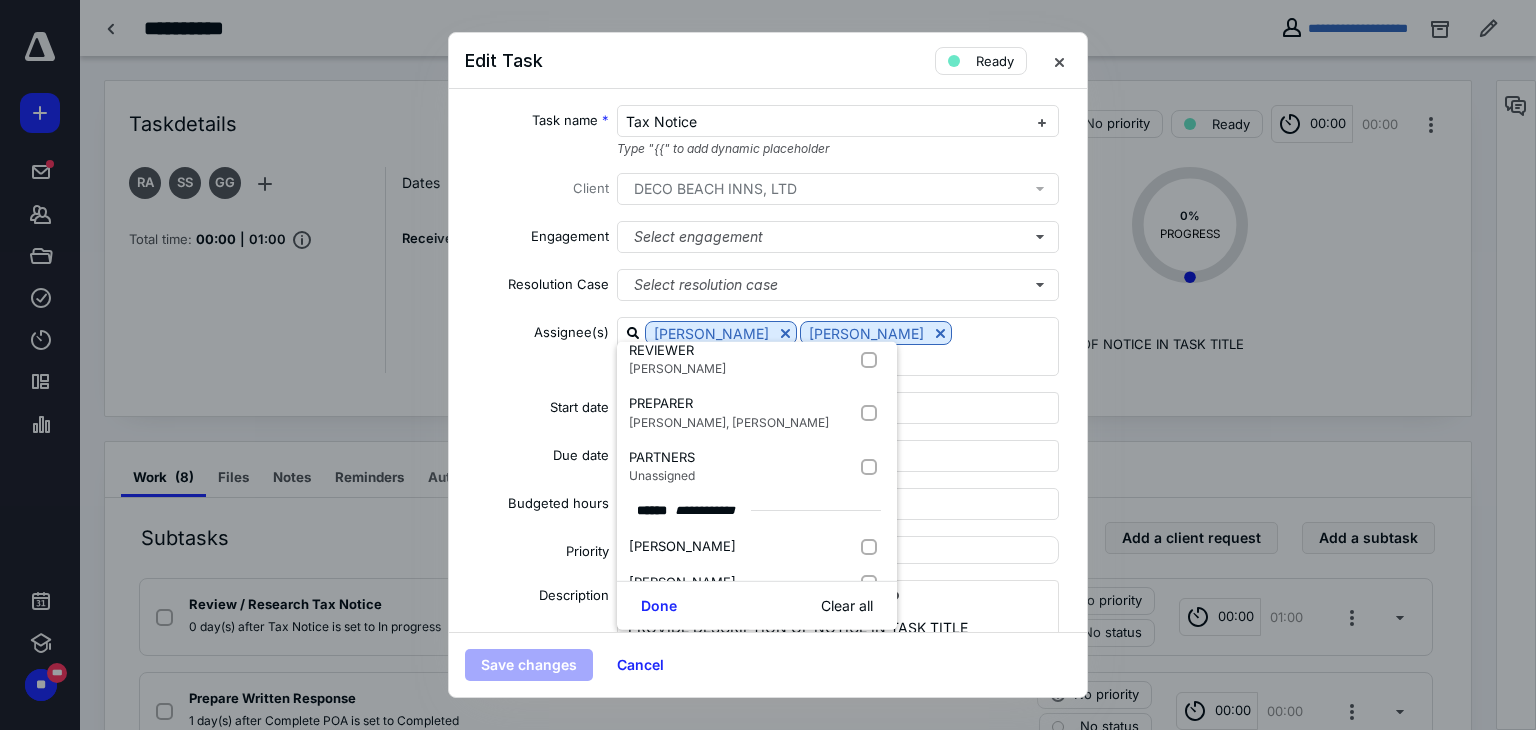 scroll, scrollTop: 200, scrollLeft: 0, axis: vertical 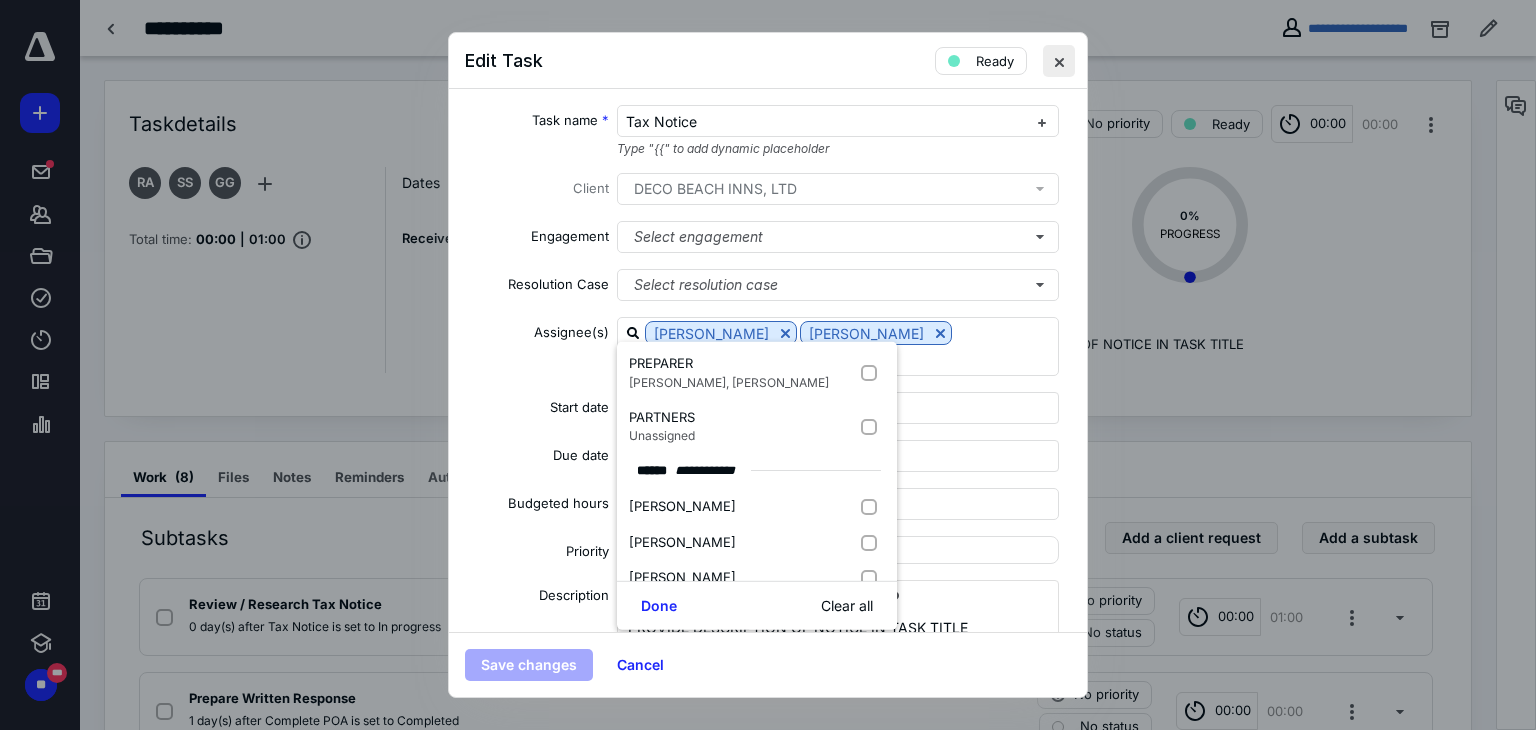 click at bounding box center [1059, 61] 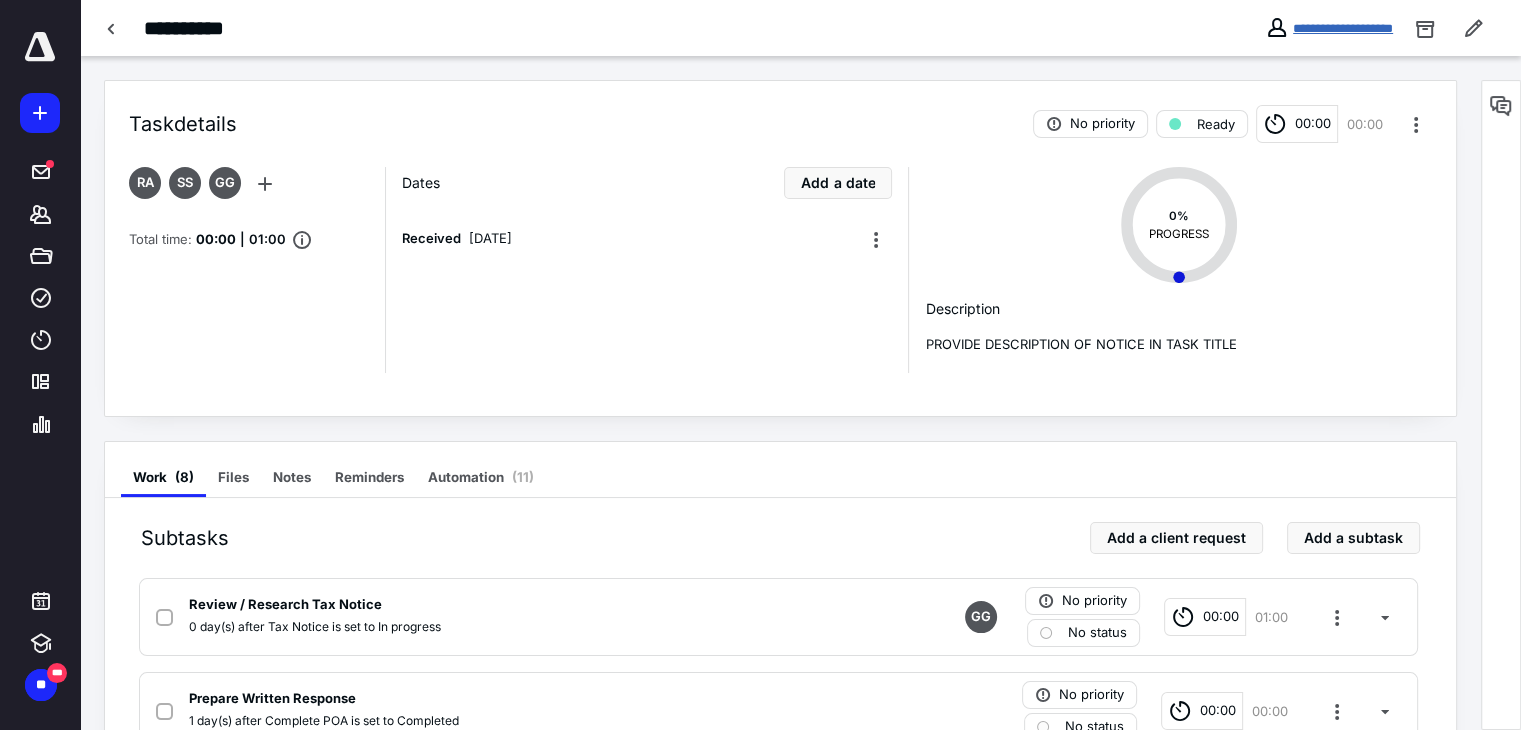click on "**********" at bounding box center [1343, 28] 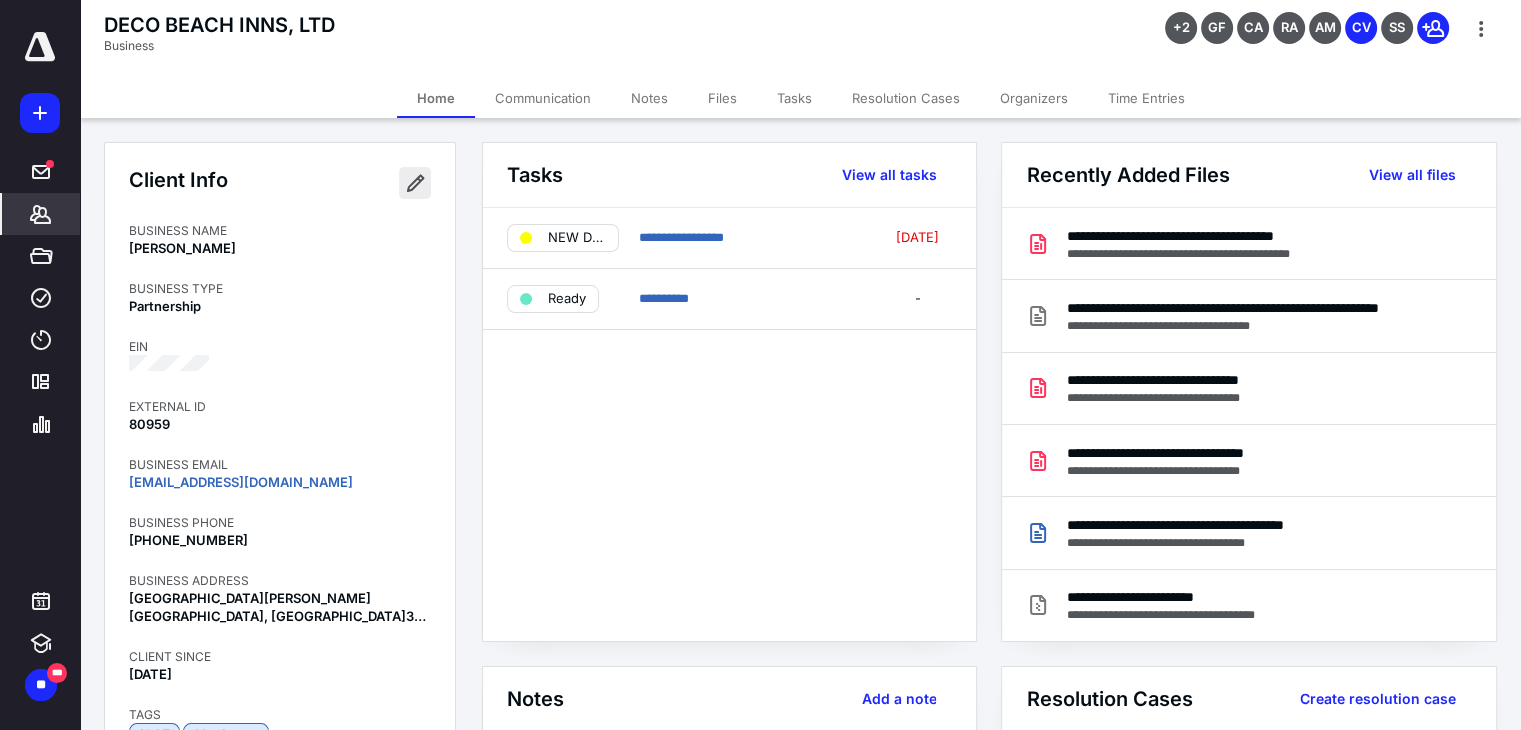 click at bounding box center [415, 183] 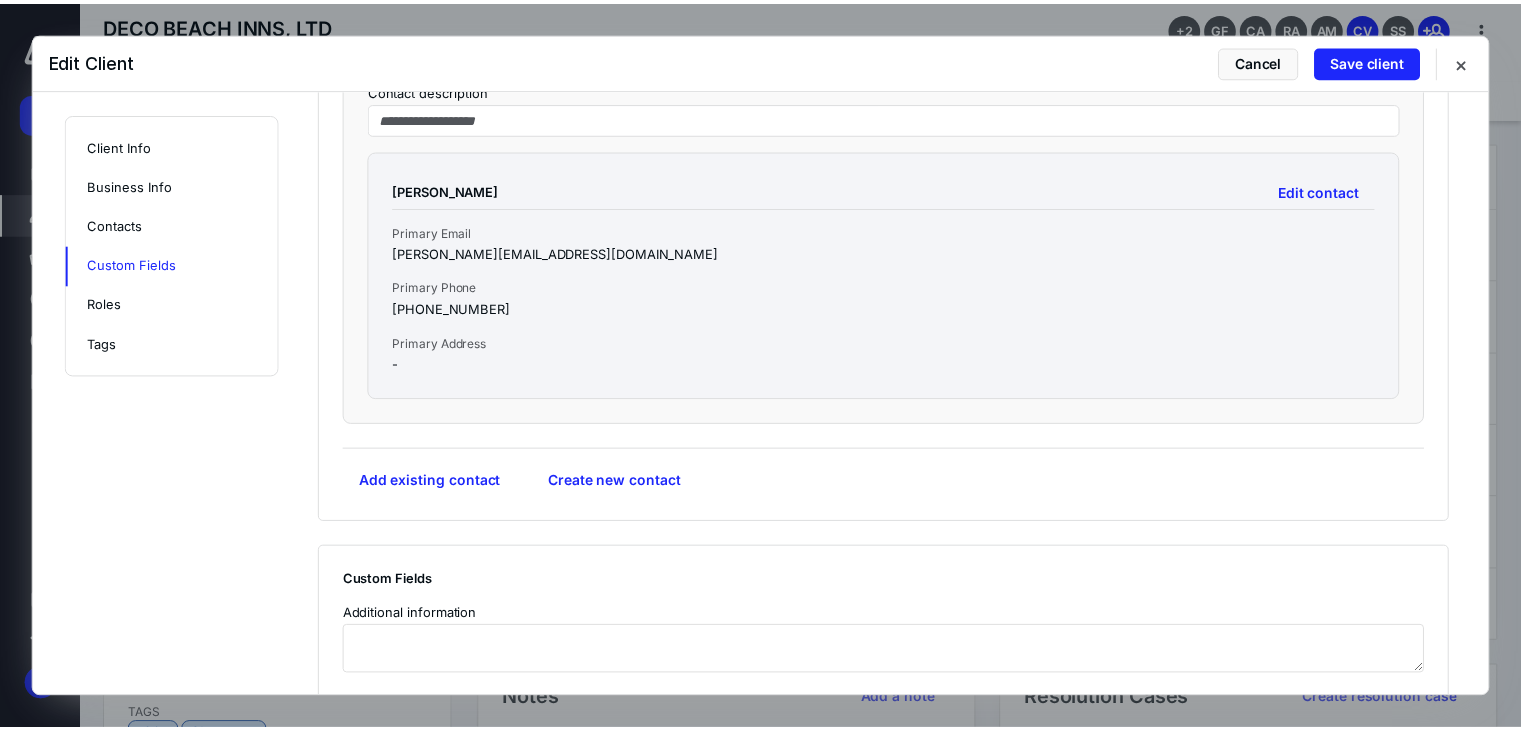 scroll, scrollTop: 2660, scrollLeft: 0, axis: vertical 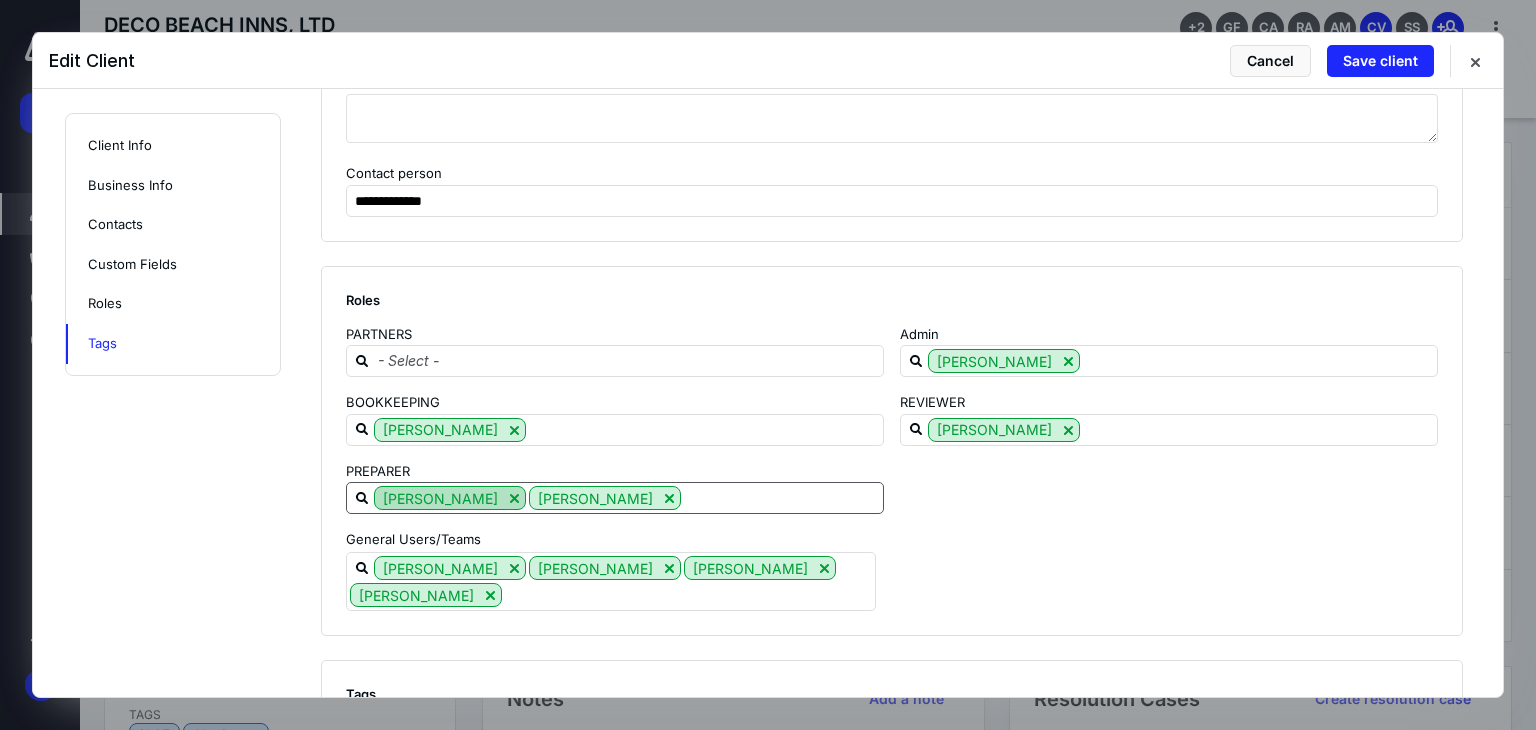 click at bounding box center (514, 498) 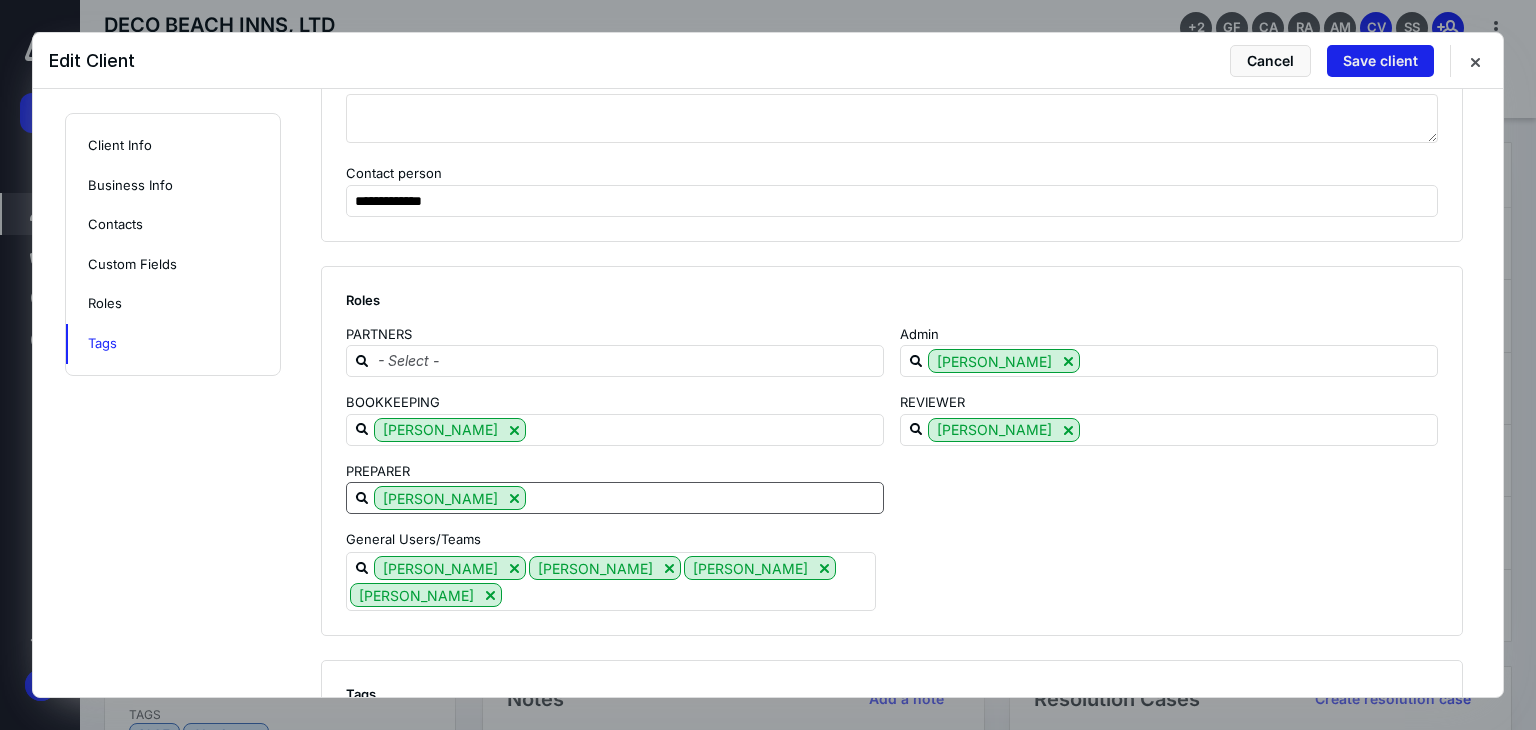 click on "Save client" at bounding box center [1380, 61] 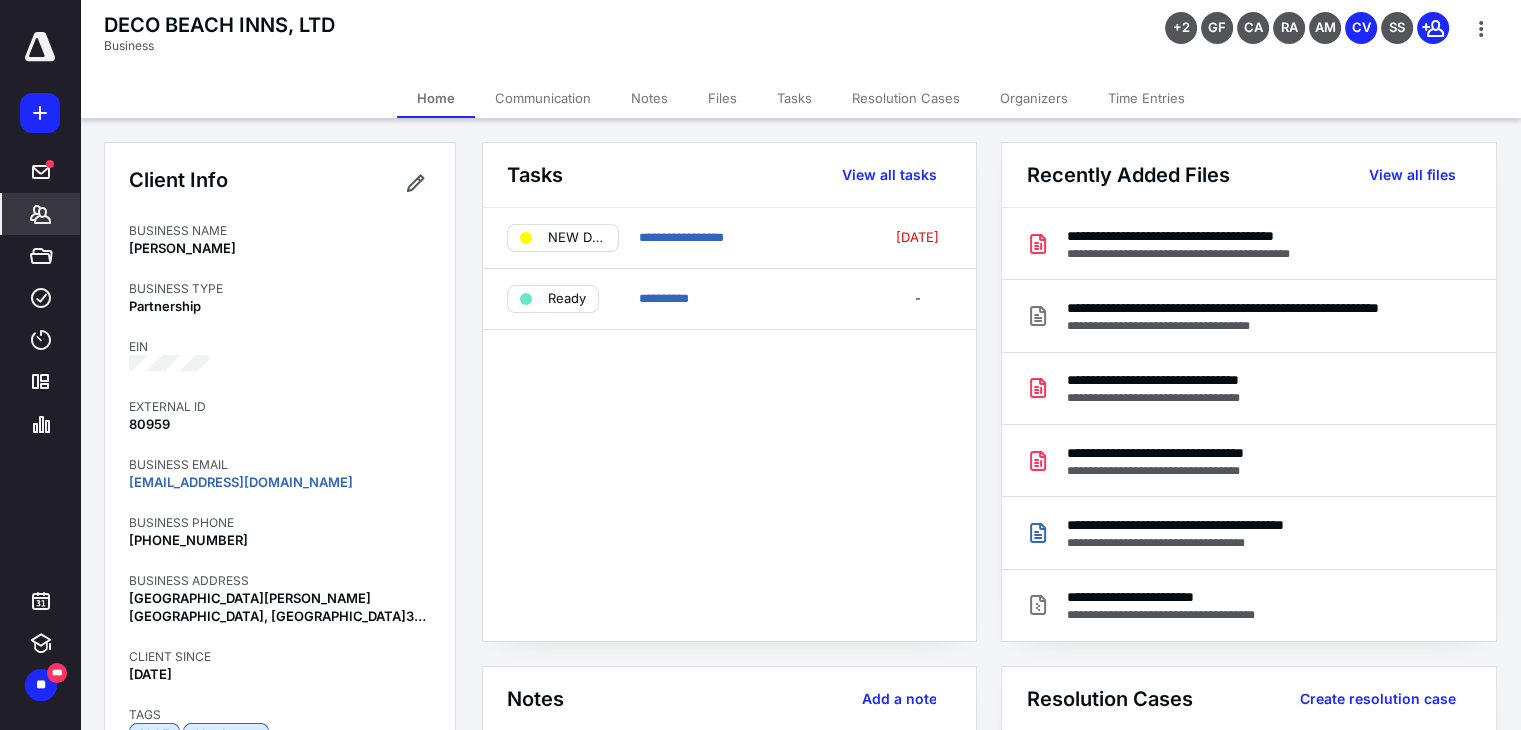 click on "Tasks" at bounding box center (794, 98) 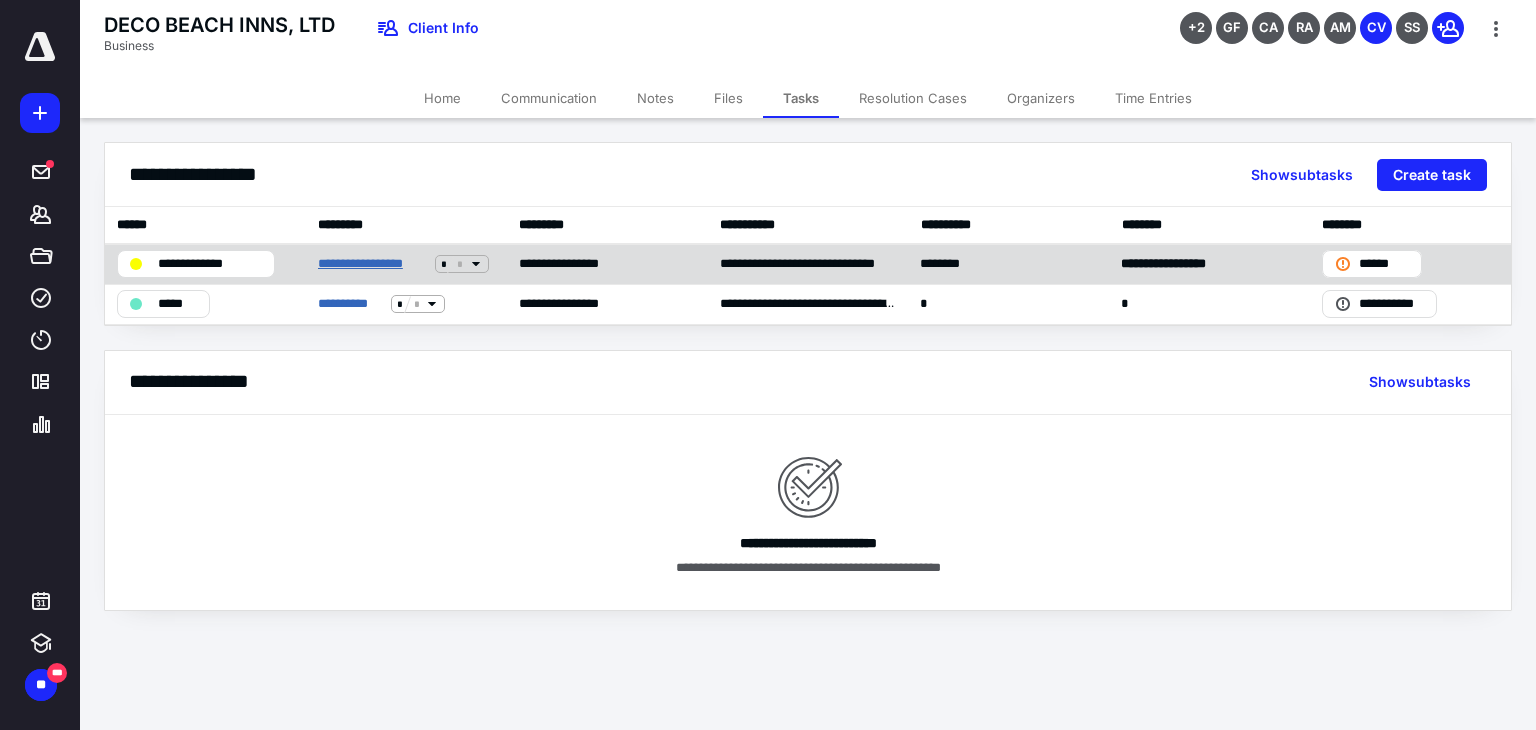 click on "**********" at bounding box center (372, 264) 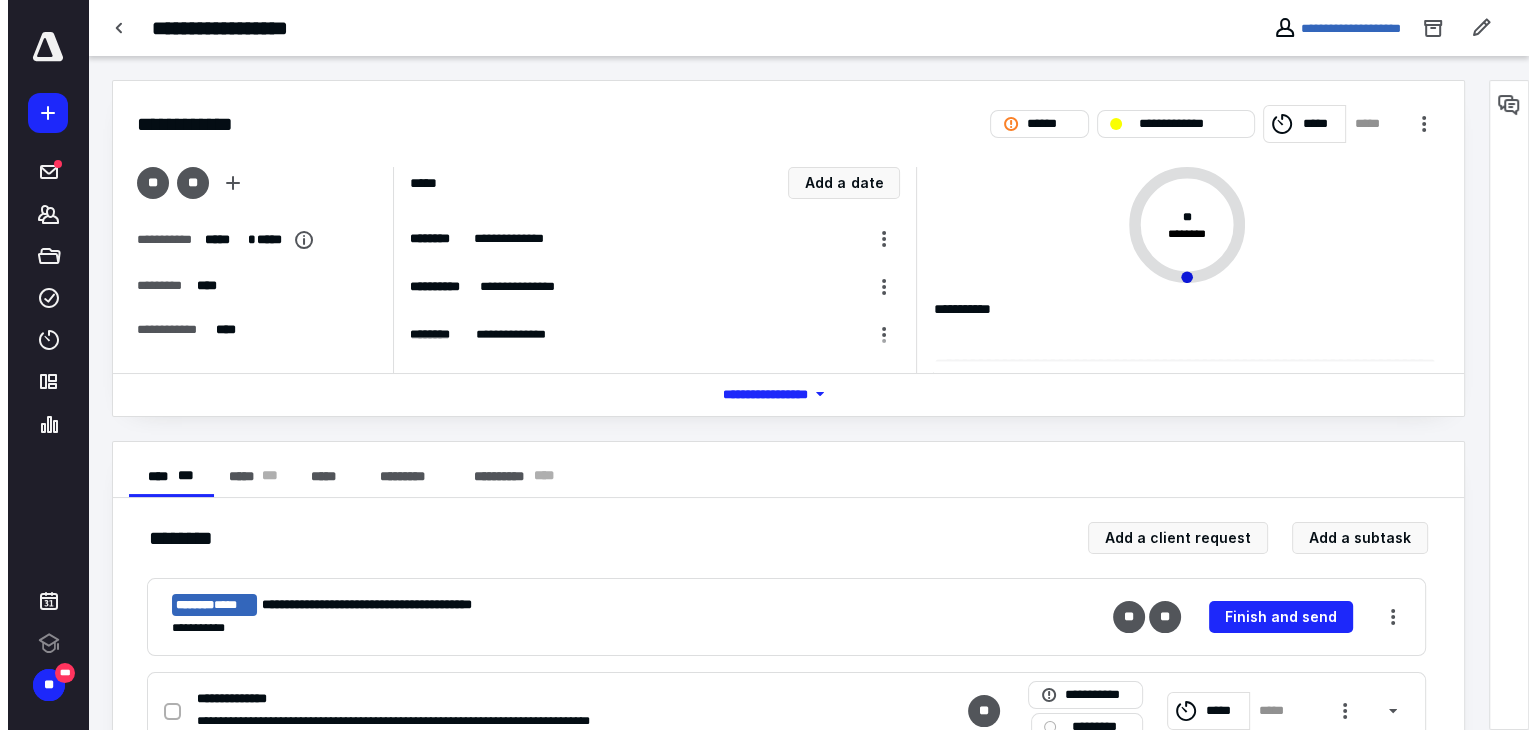 scroll, scrollTop: 0, scrollLeft: 0, axis: both 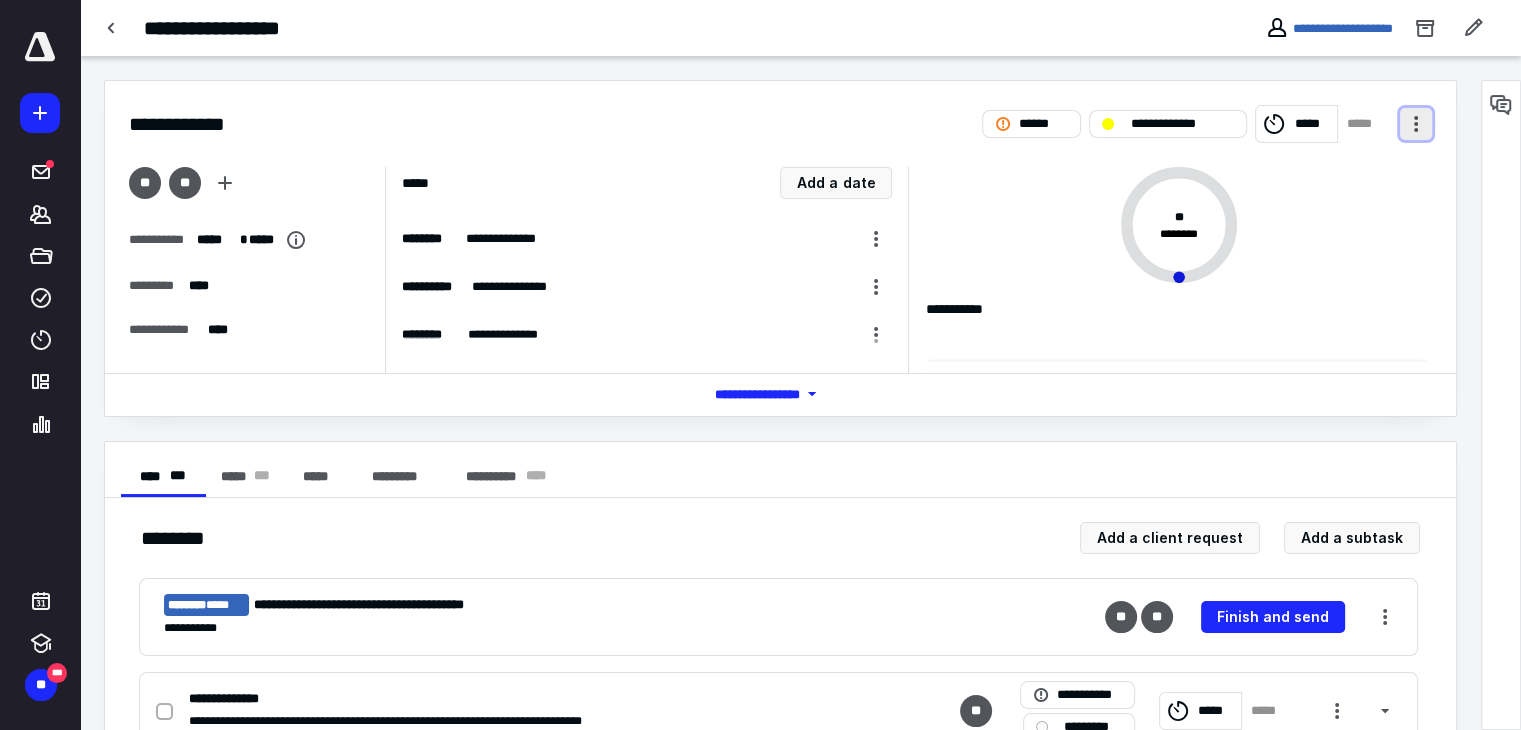 click at bounding box center (1416, 124) 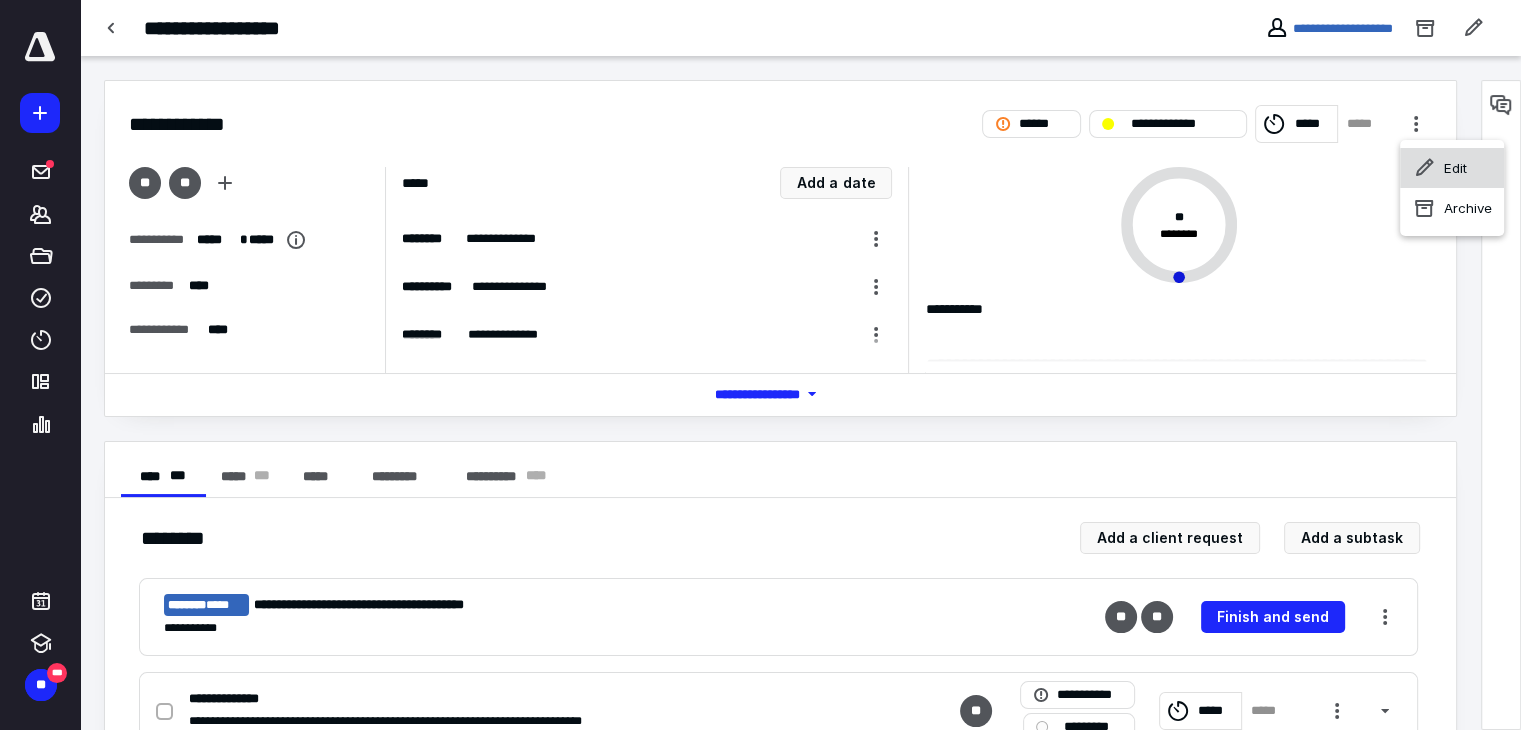 click on "Edit" at bounding box center (1452, 168) 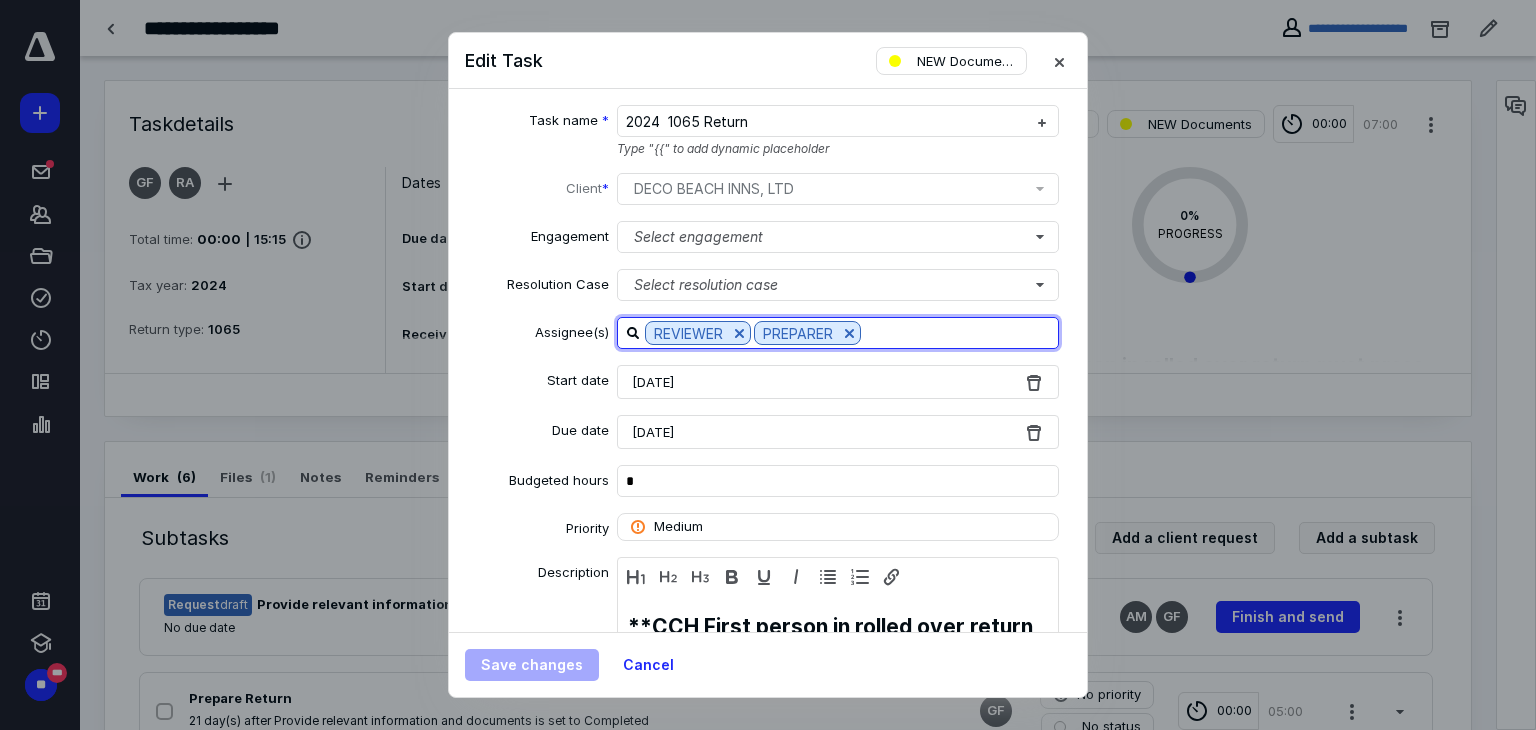 click at bounding box center (959, 332) 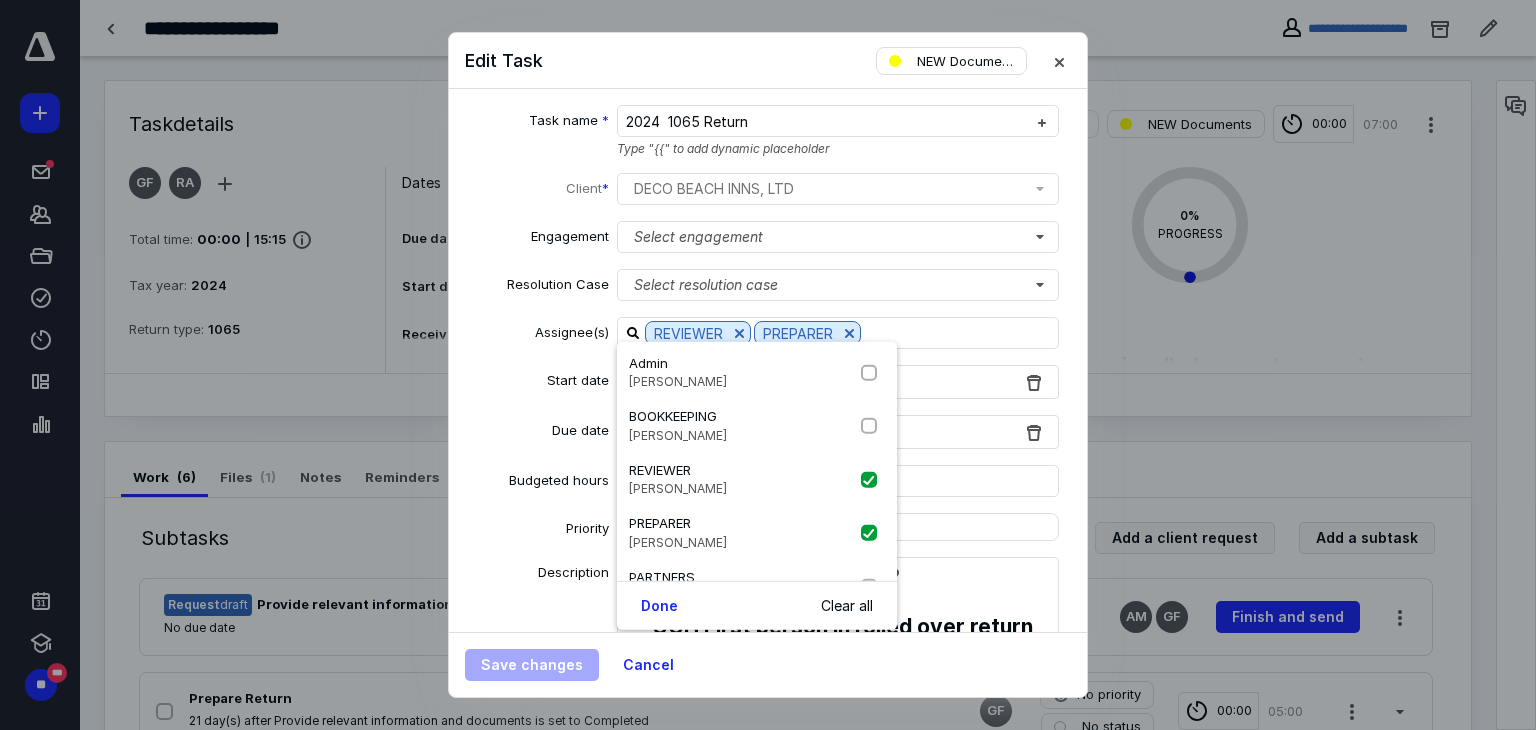 scroll, scrollTop: 80, scrollLeft: 0, axis: vertical 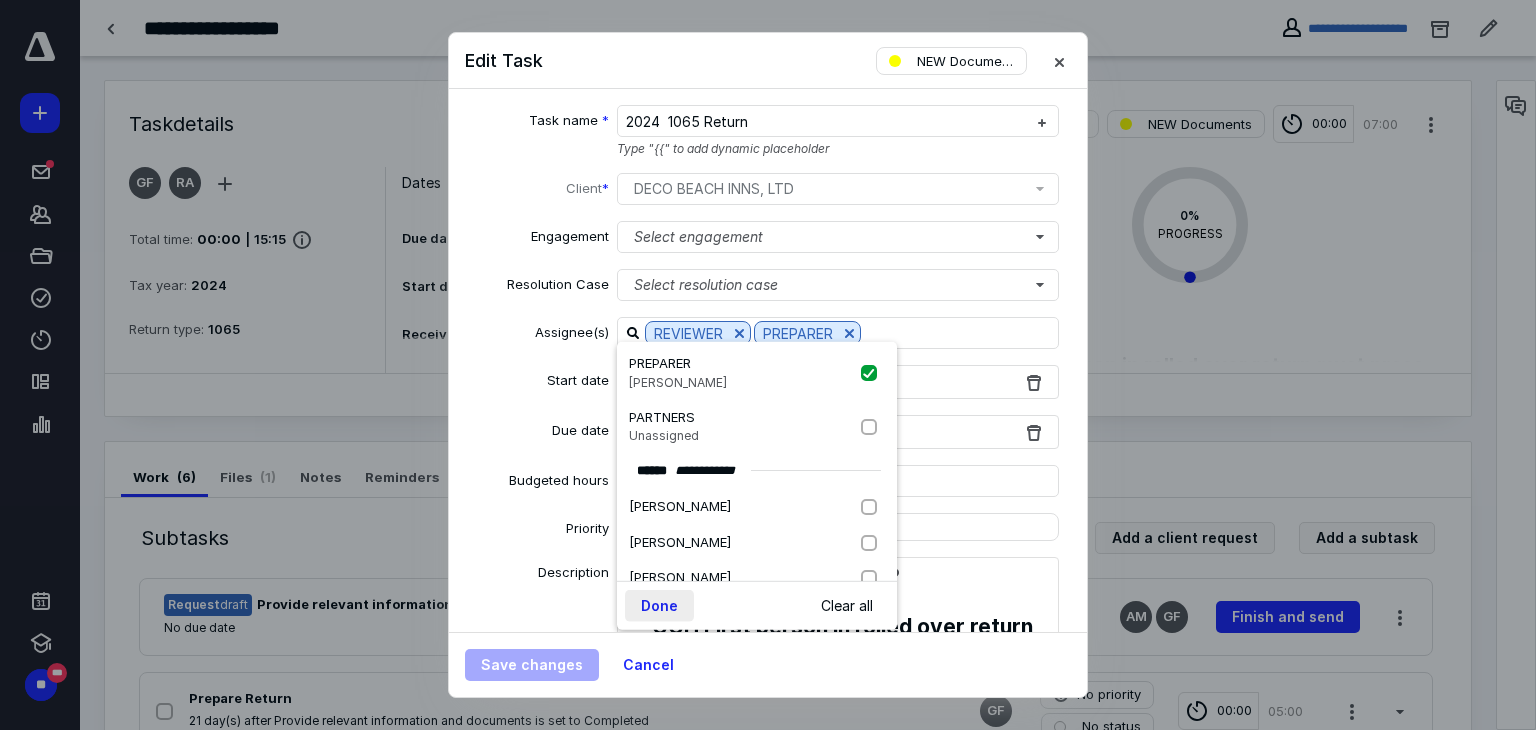 click on "Done" at bounding box center [659, 606] 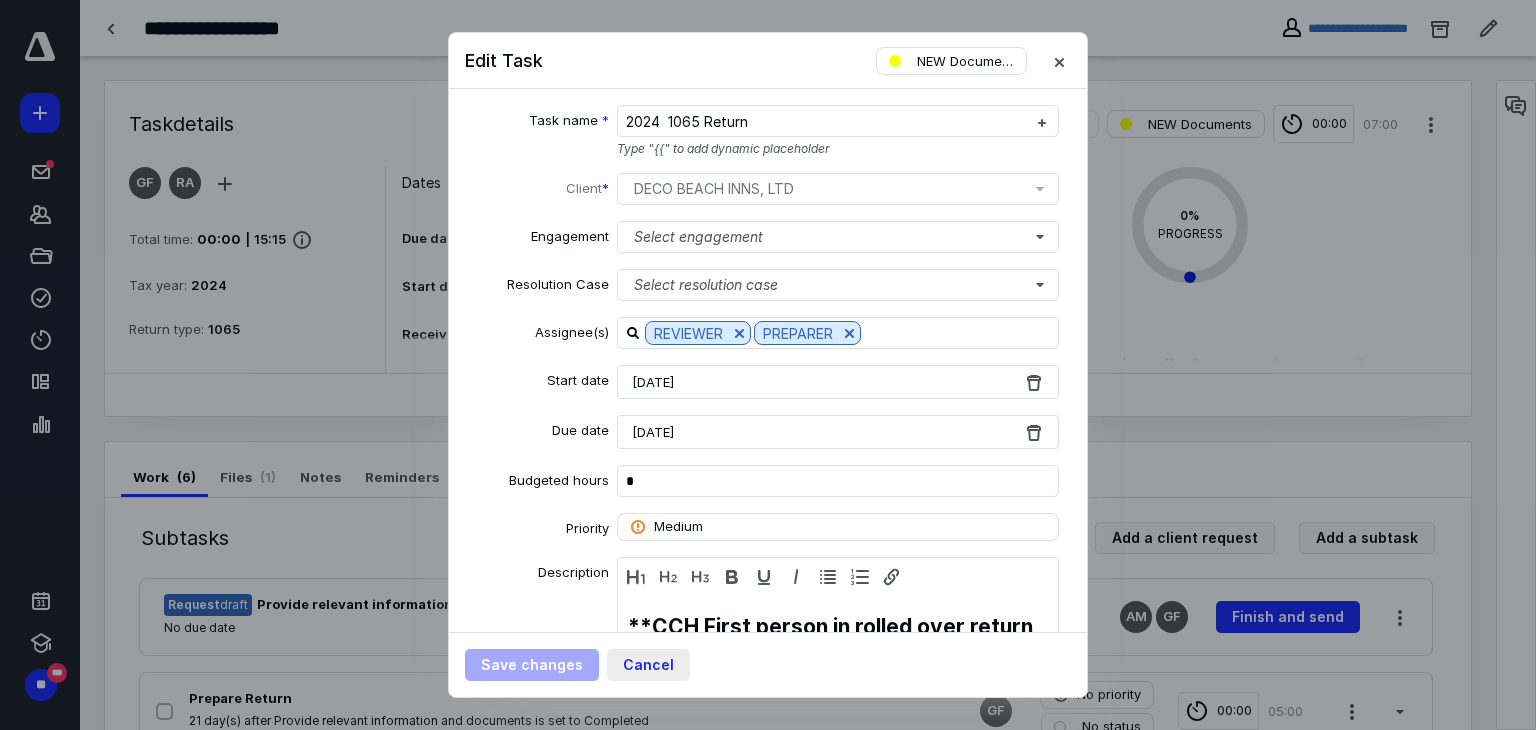 click on "Cancel" at bounding box center [648, 665] 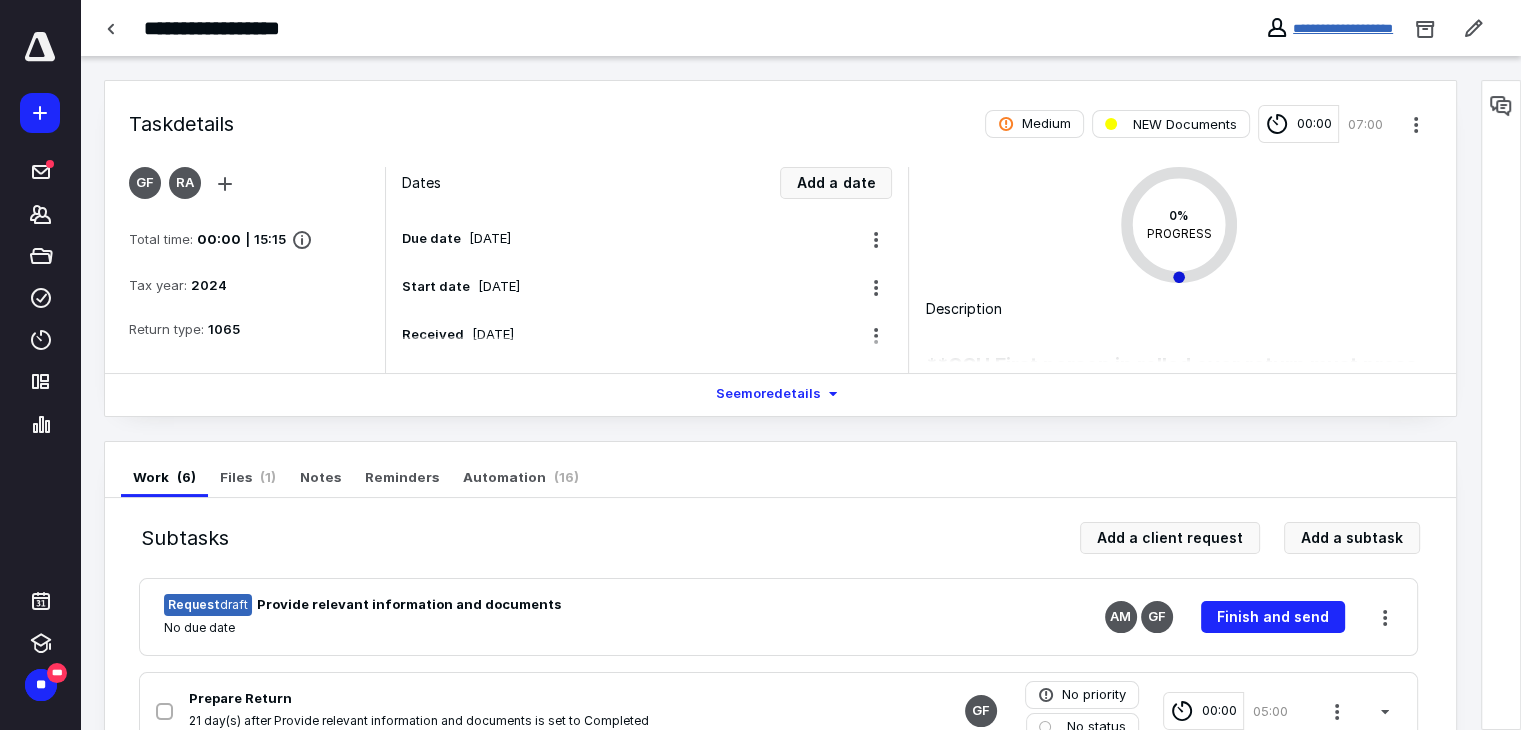 click on "**********" at bounding box center [1343, 28] 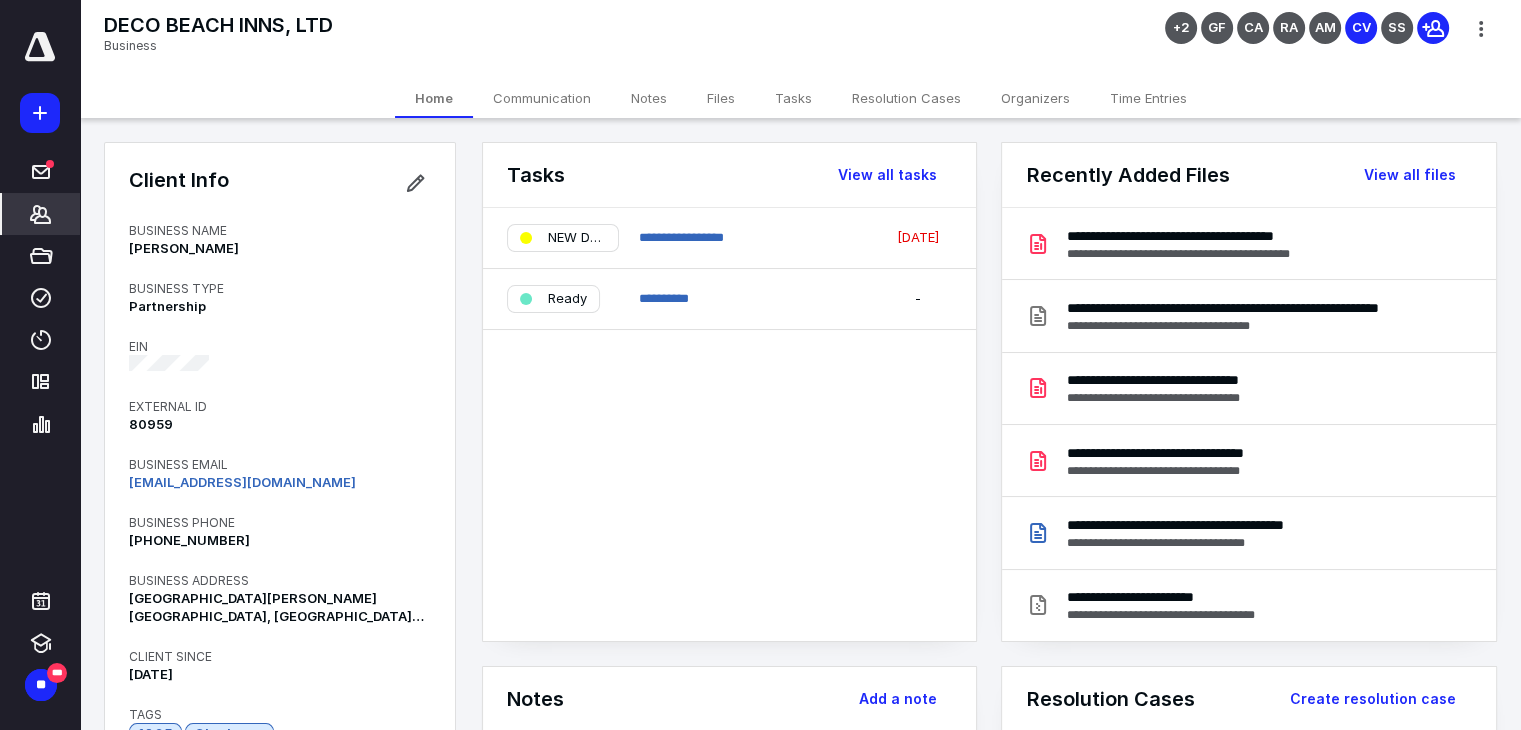 click on "Tasks" at bounding box center [793, 98] 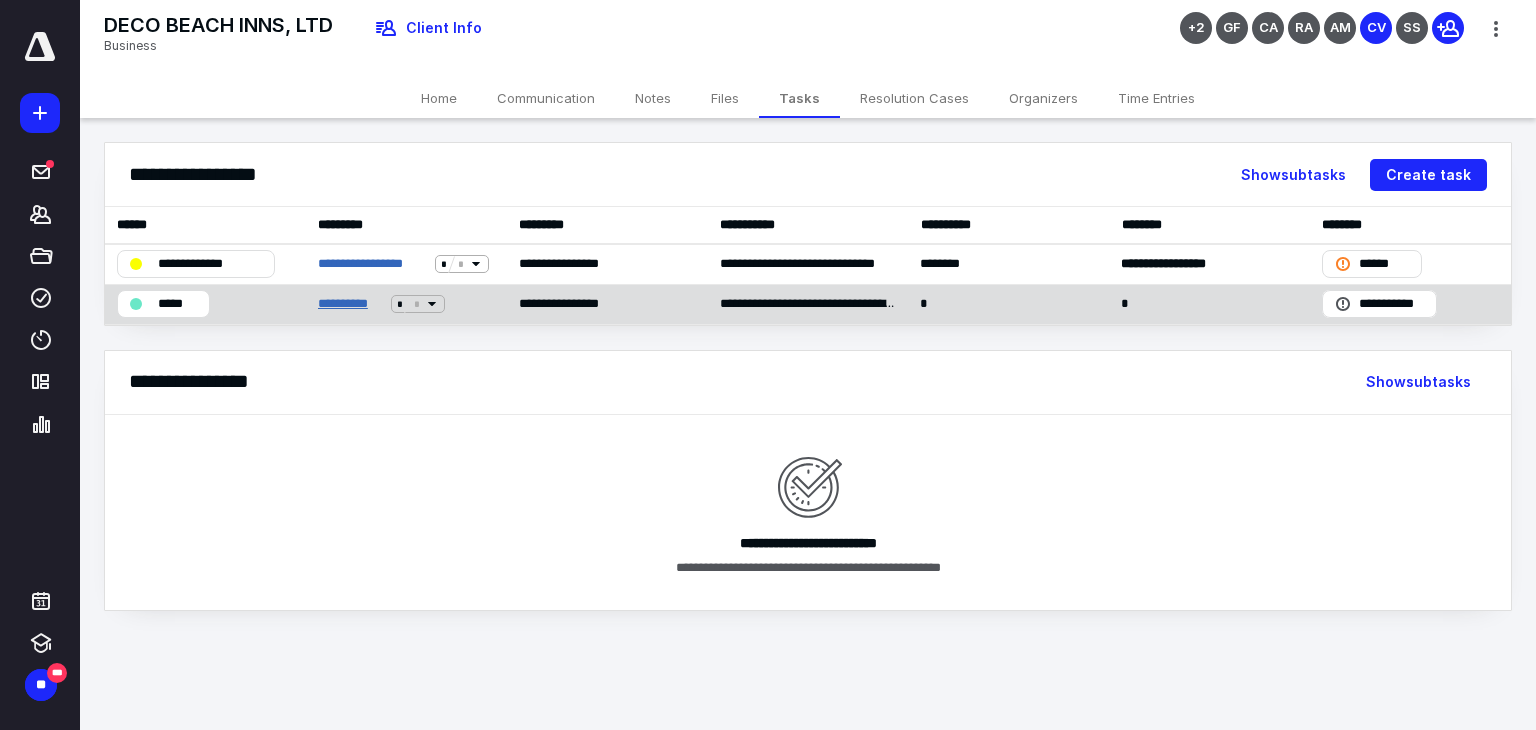 click on "**********" at bounding box center [351, 304] 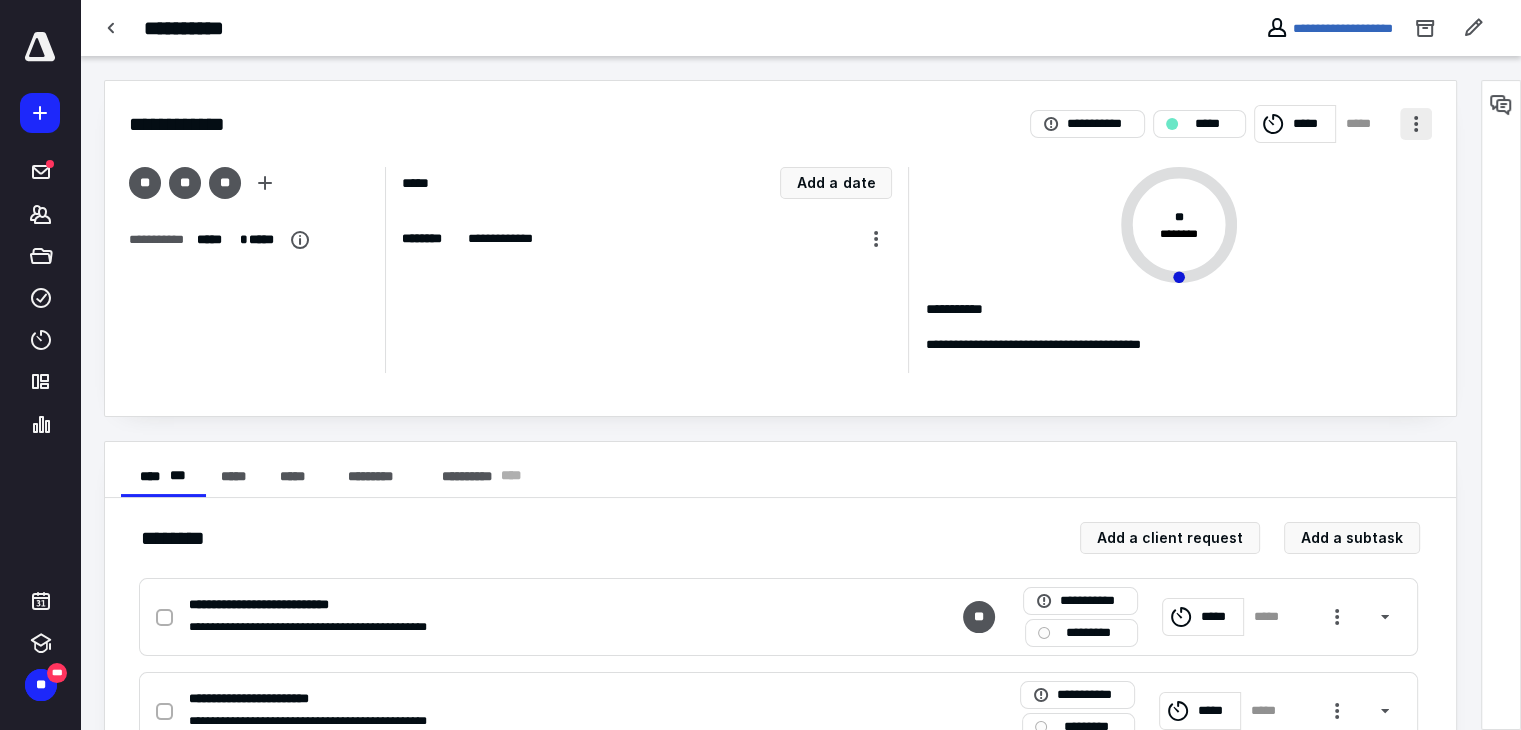 click at bounding box center [1416, 124] 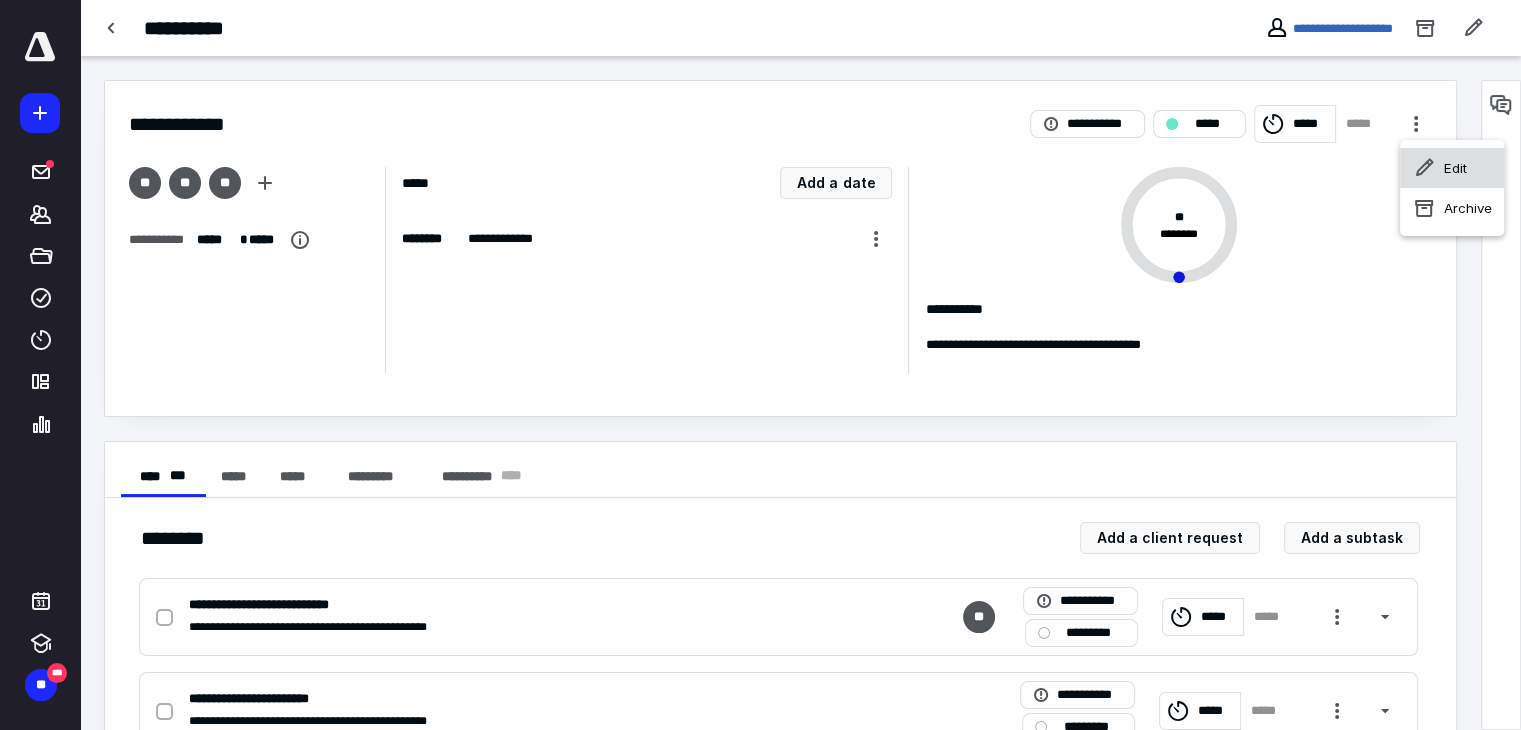 click on "Edit" at bounding box center [1452, 168] 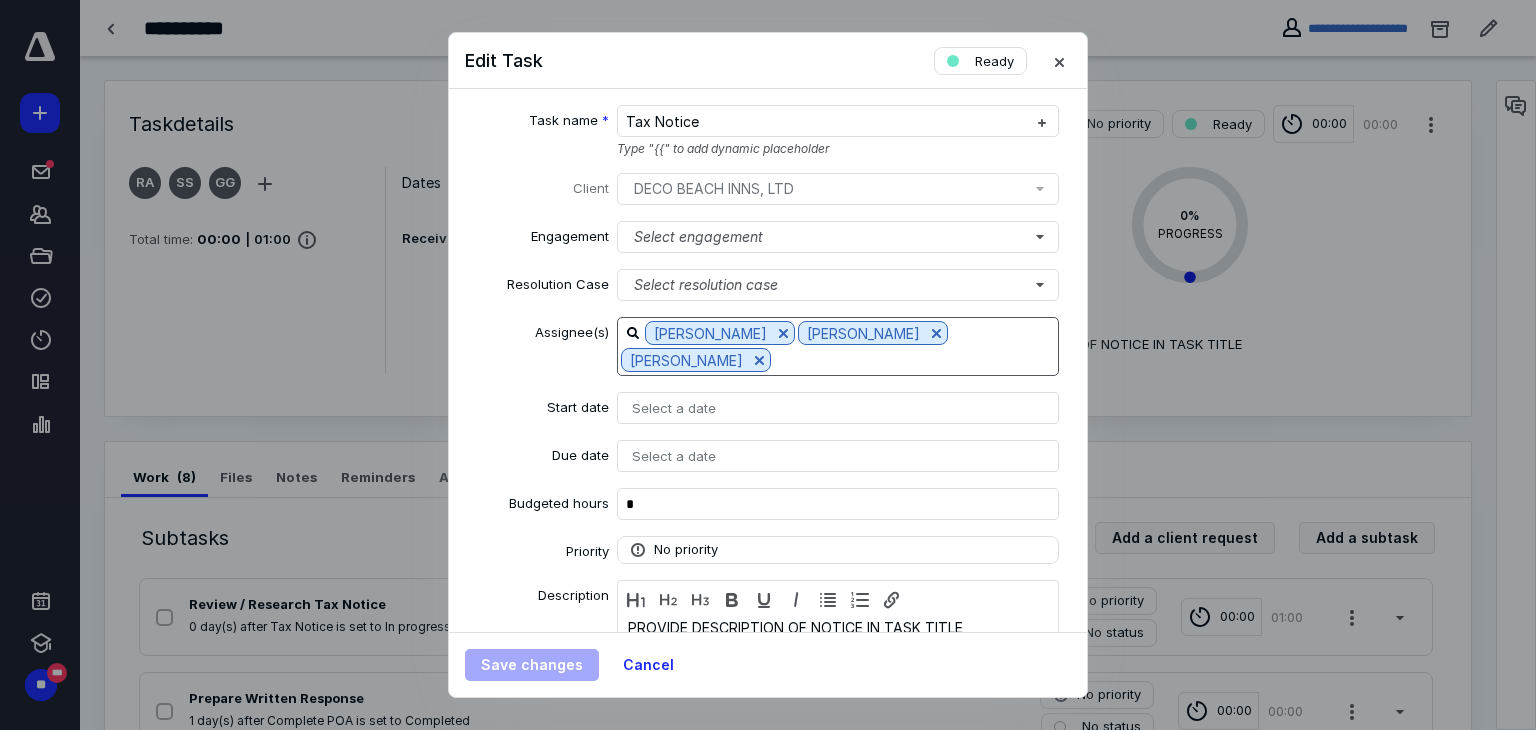 click at bounding box center [914, 359] 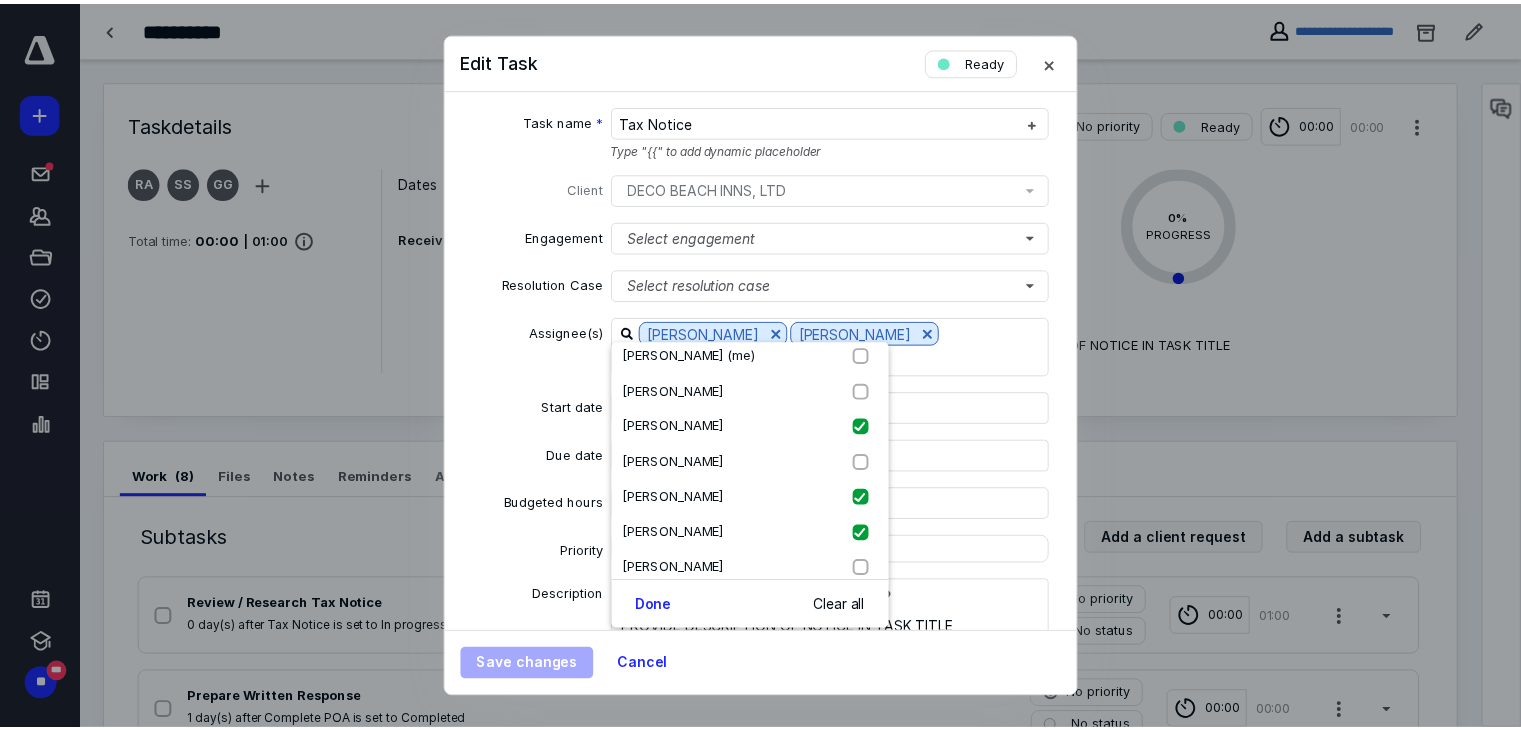 scroll, scrollTop: 508, scrollLeft: 0, axis: vertical 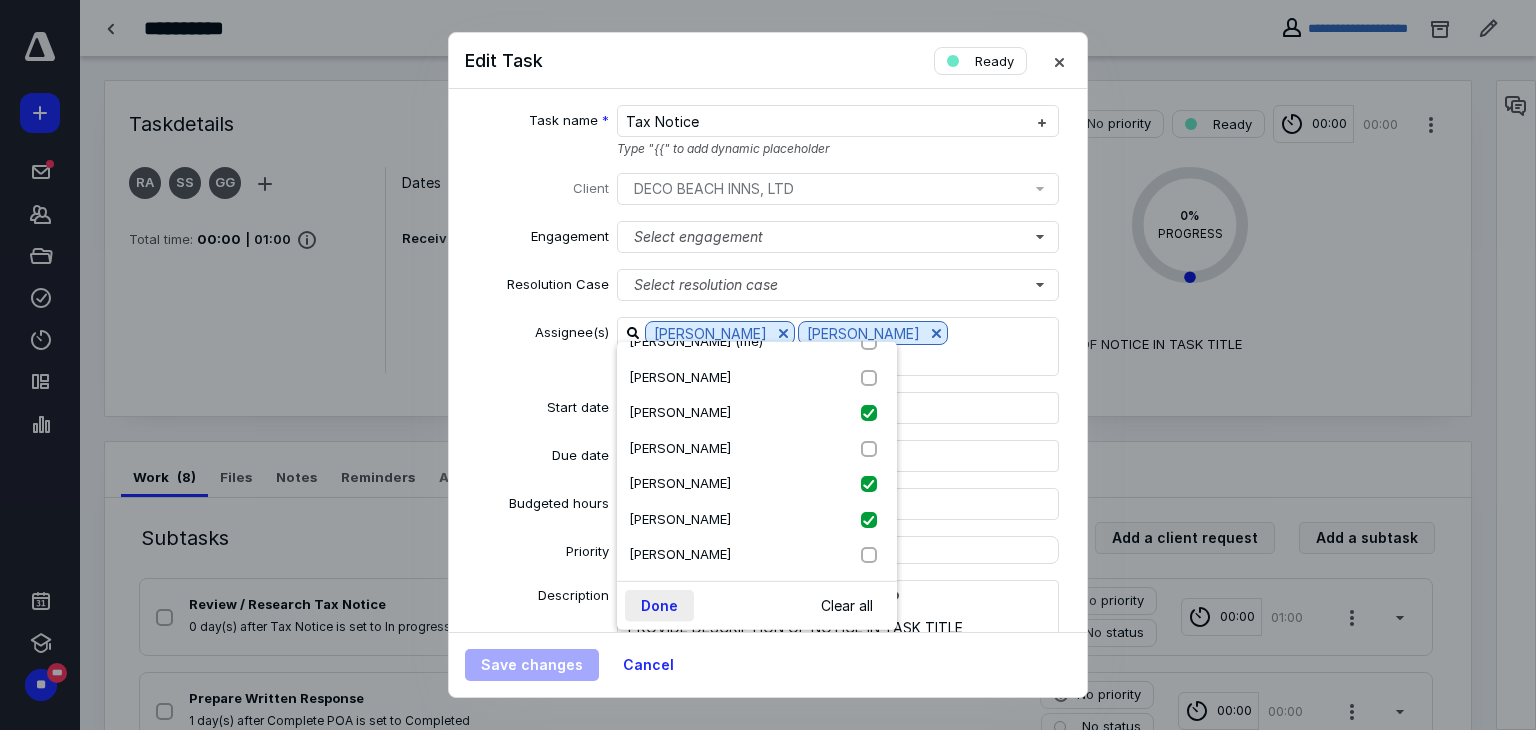 click on "Done" at bounding box center [659, 606] 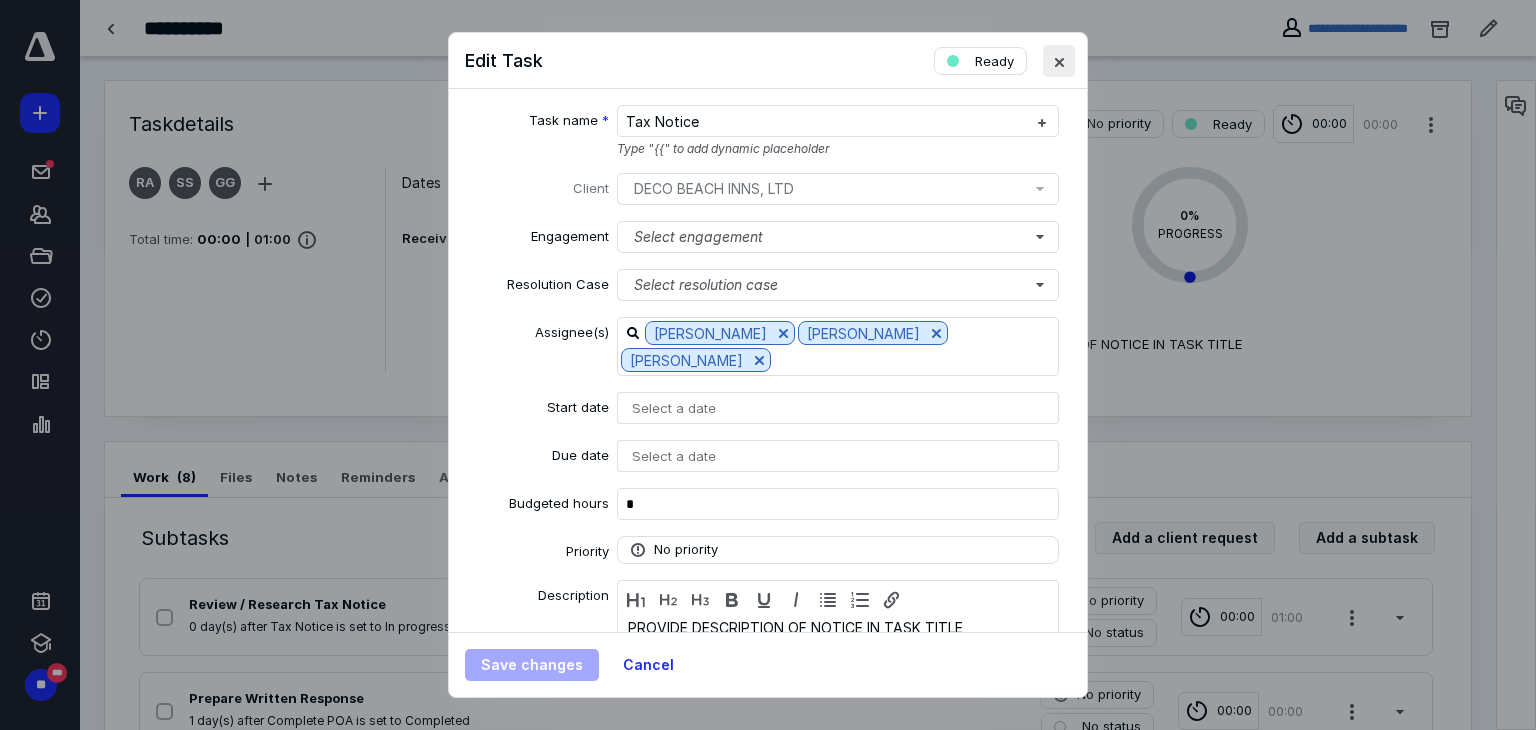 click at bounding box center [1059, 61] 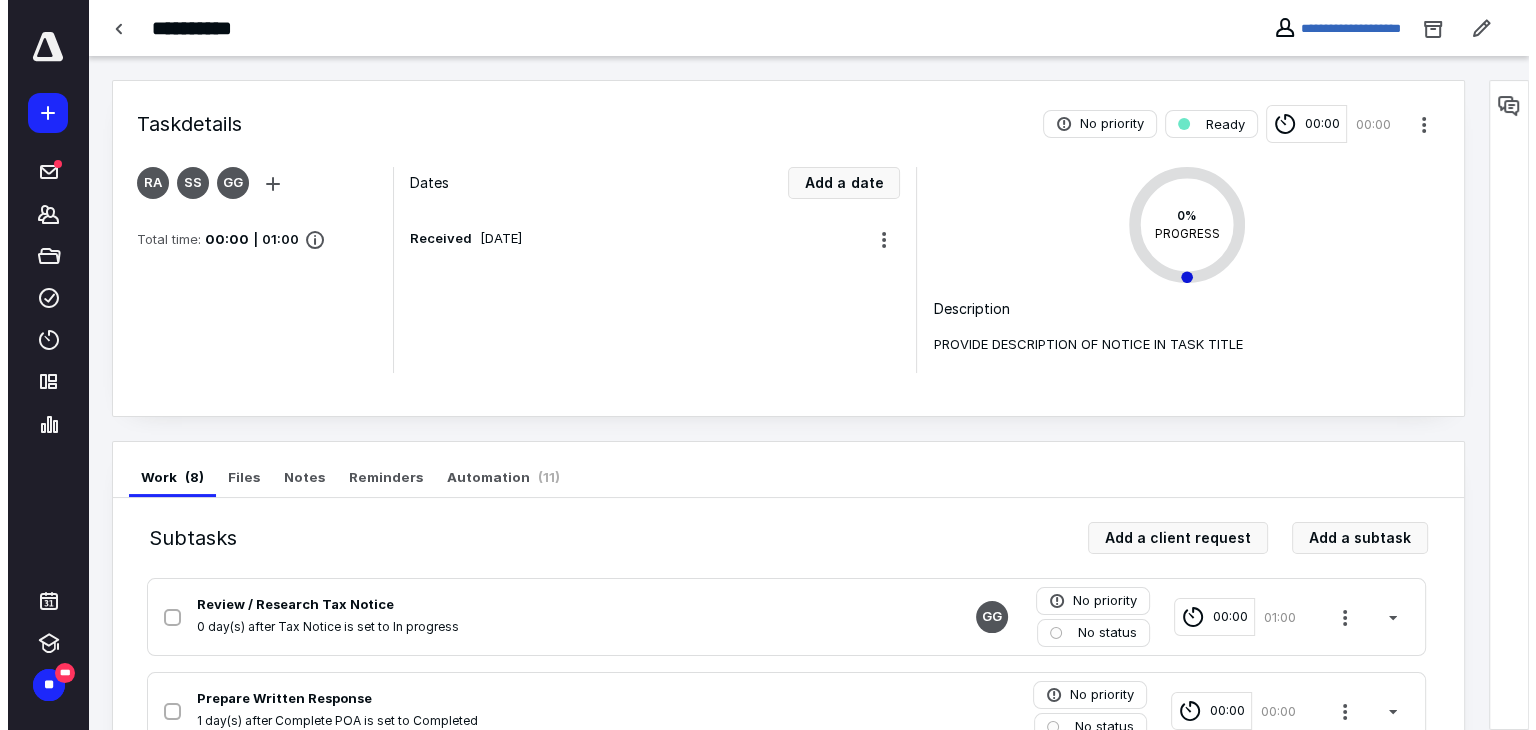 scroll, scrollTop: 632, scrollLeft: 0, axis: vertical 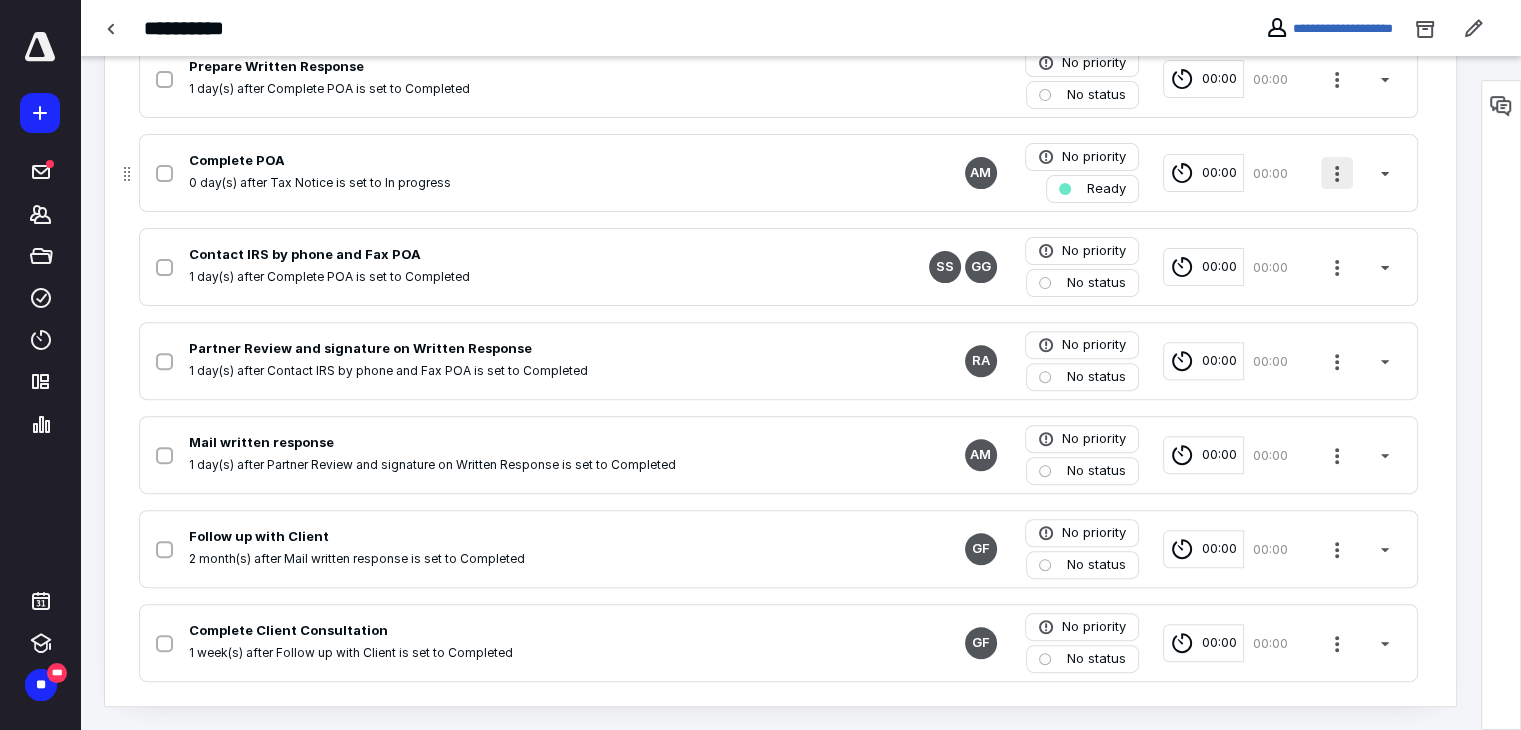 click at bounding box center (1337, 173) 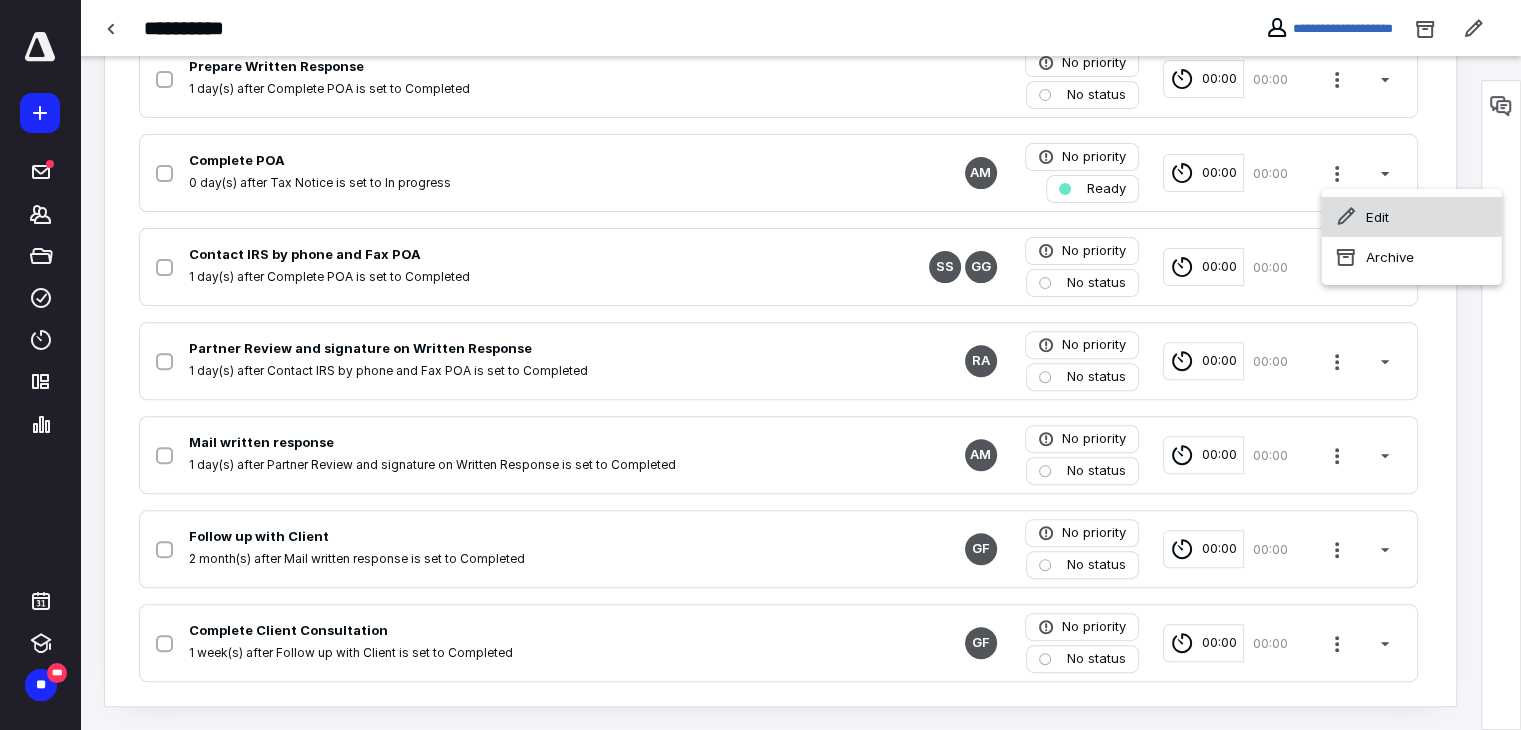 click on "Edit" at bounding box center [1412, 217] 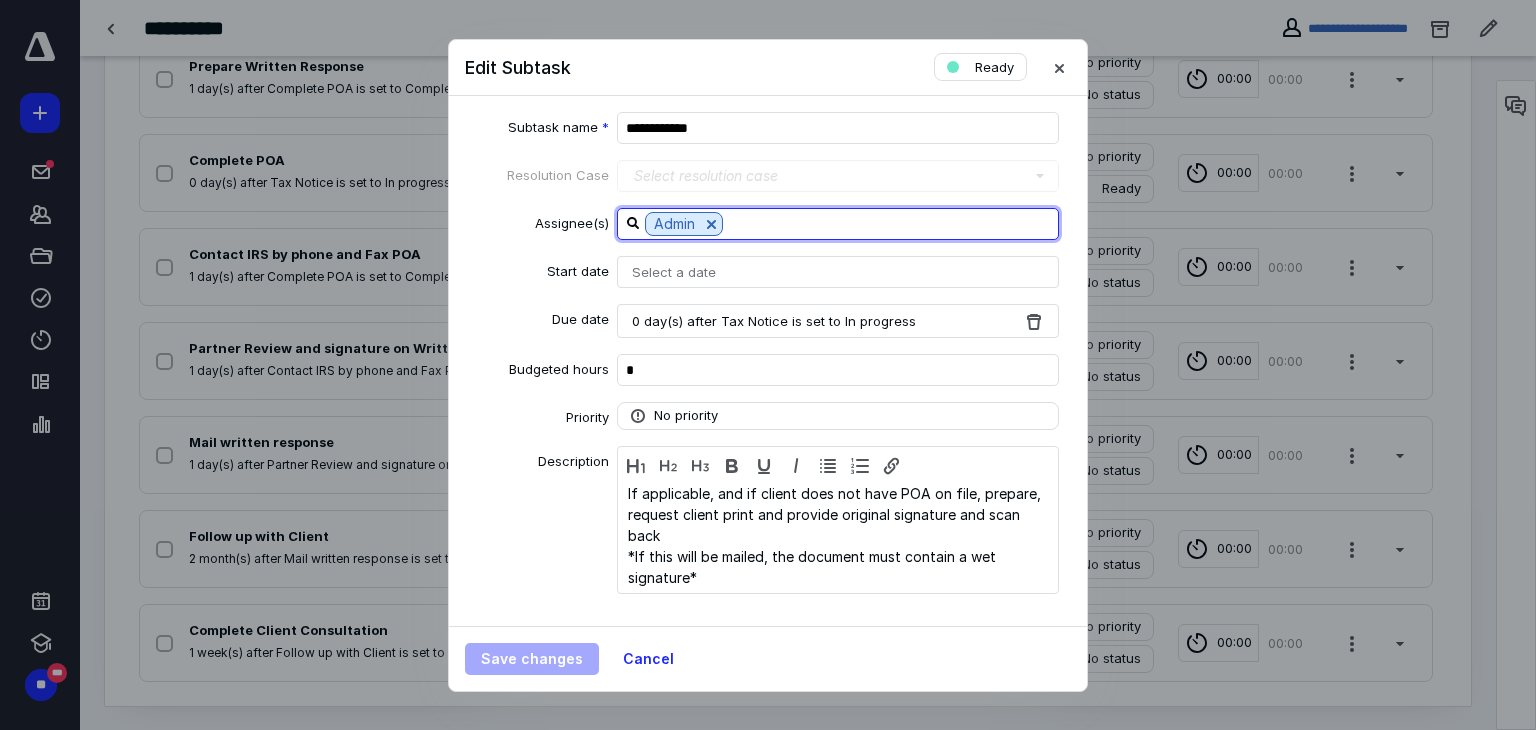 click at bounding box center (890, 223) 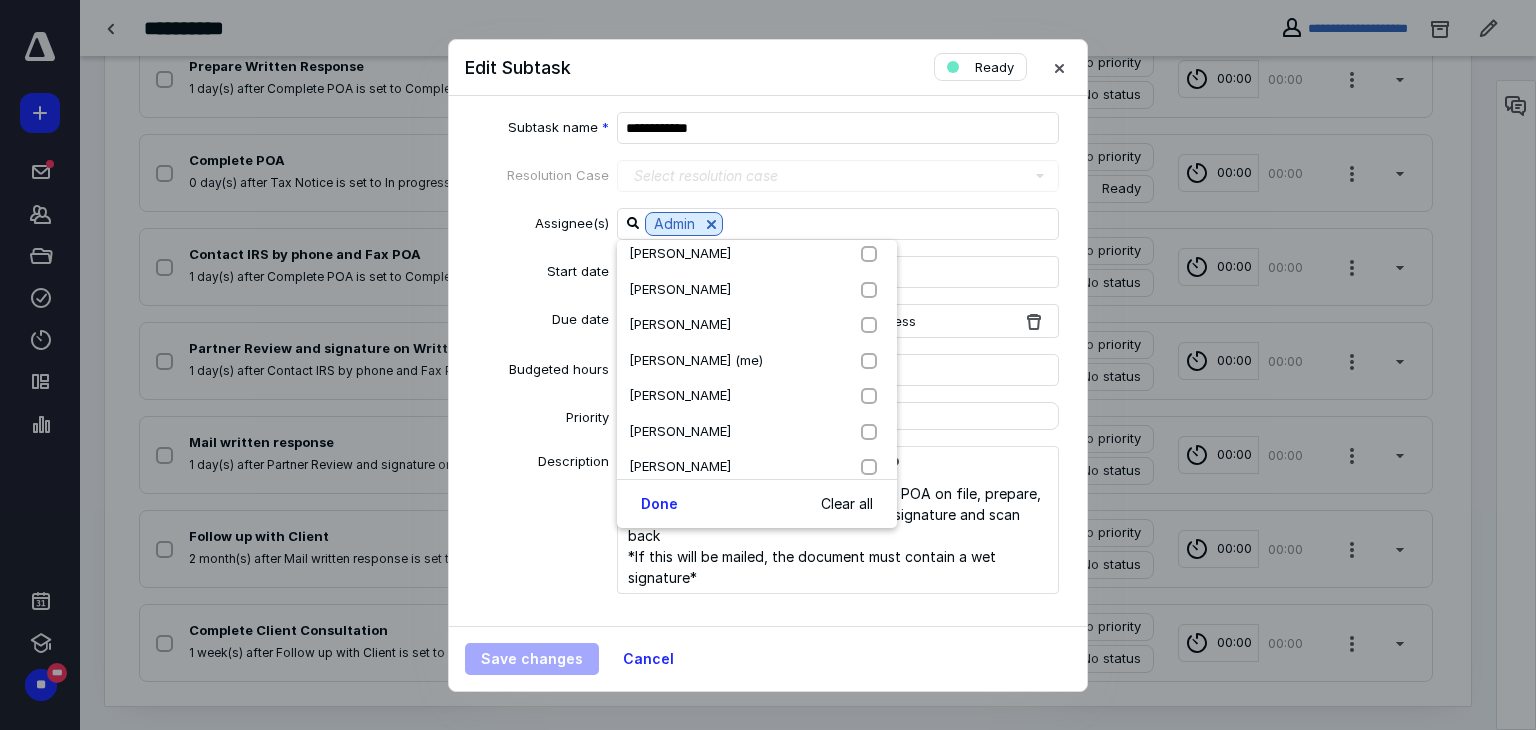 scroll, scrollTop: 400, scrollLeft: 0, axis: vertical 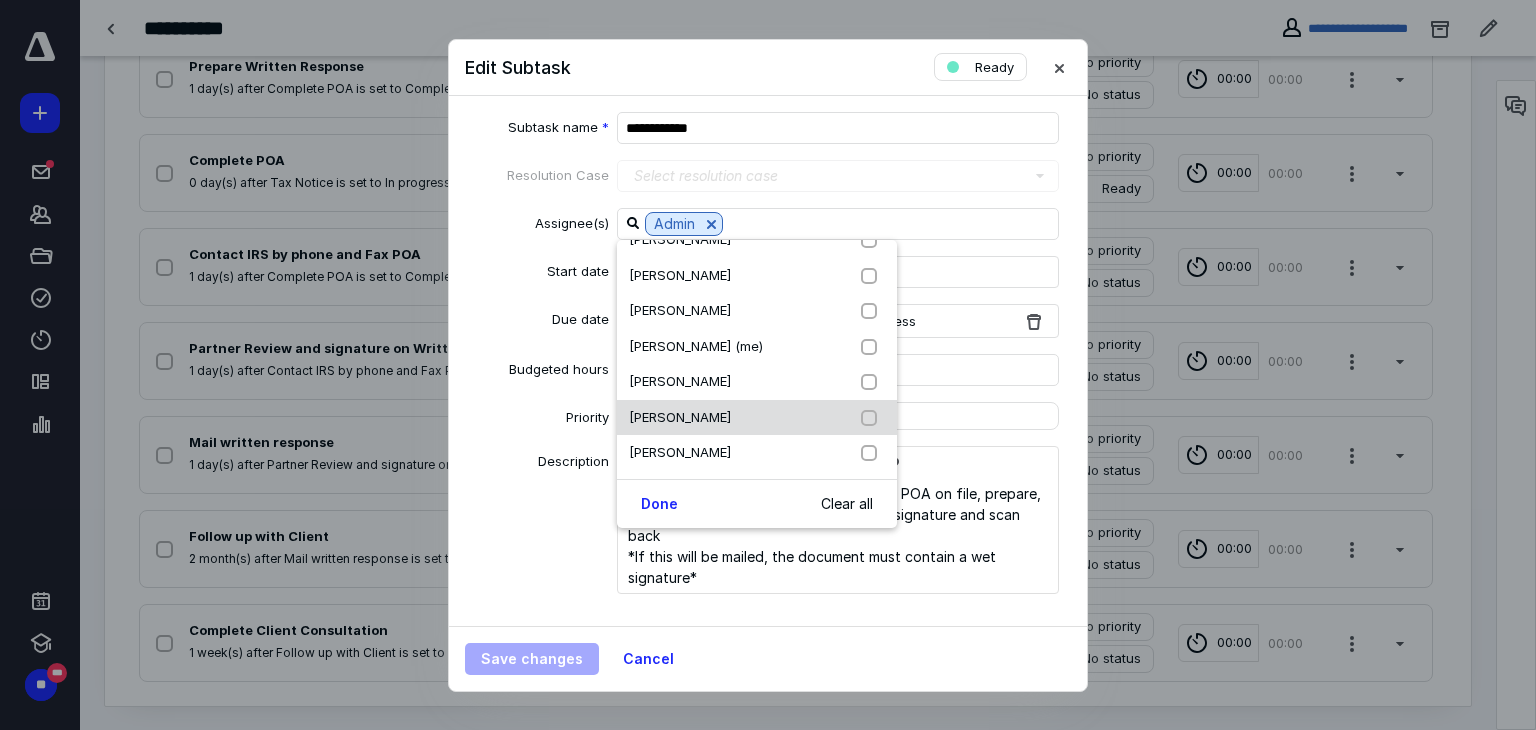 click at bounding box center (873, 418) 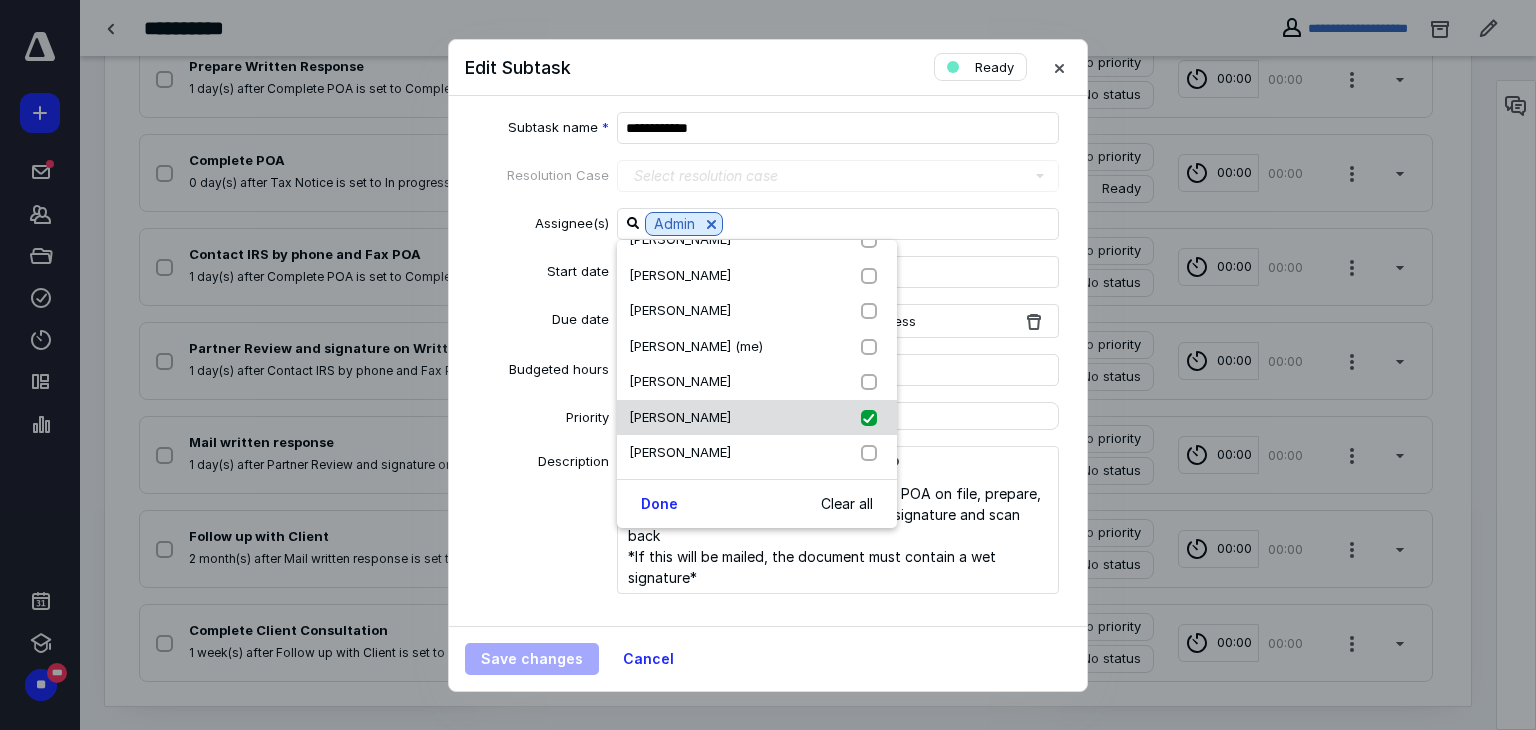 checkbox on "true" 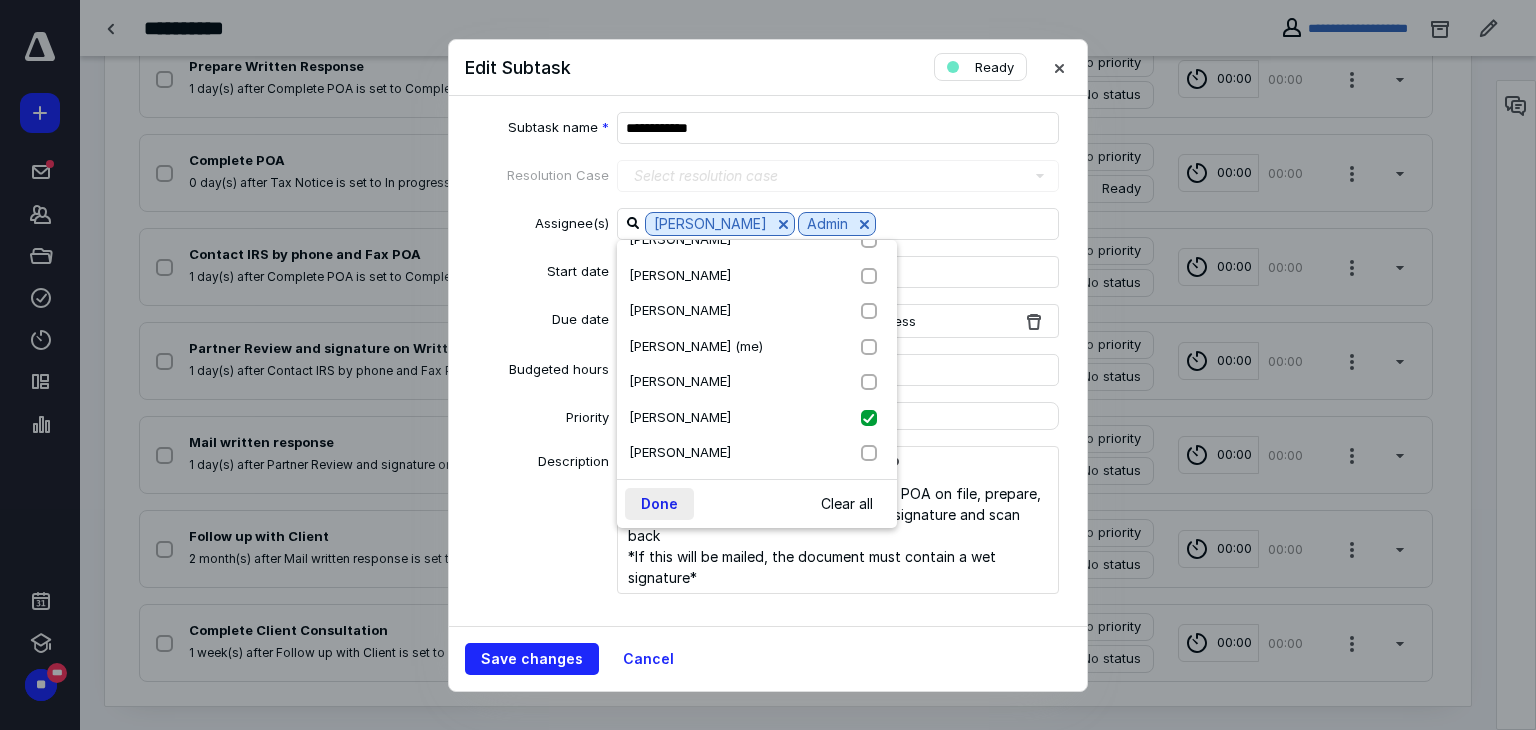 click on "Done" at bounding box center (659, 504) 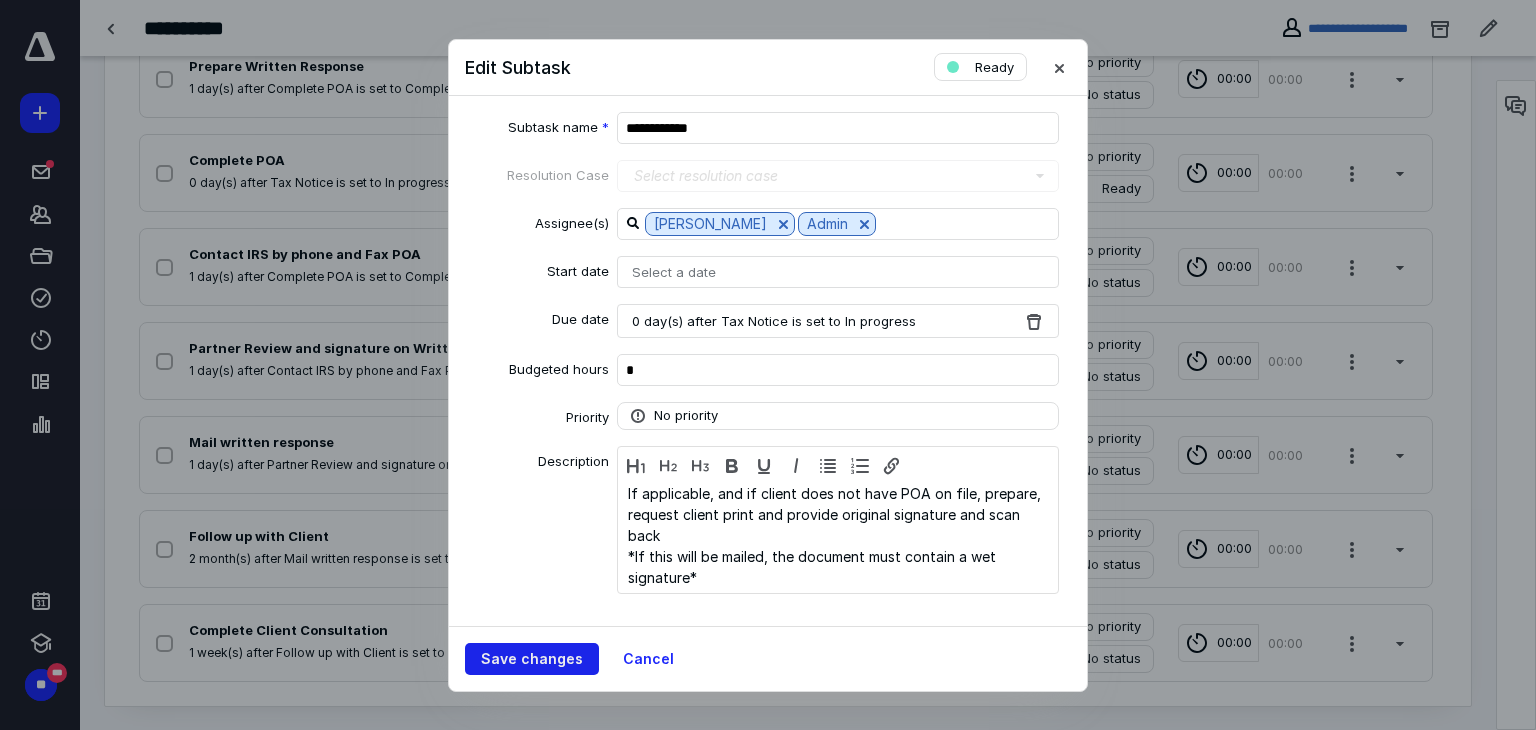 click on "Save changes" at bounding box center [532, 659] 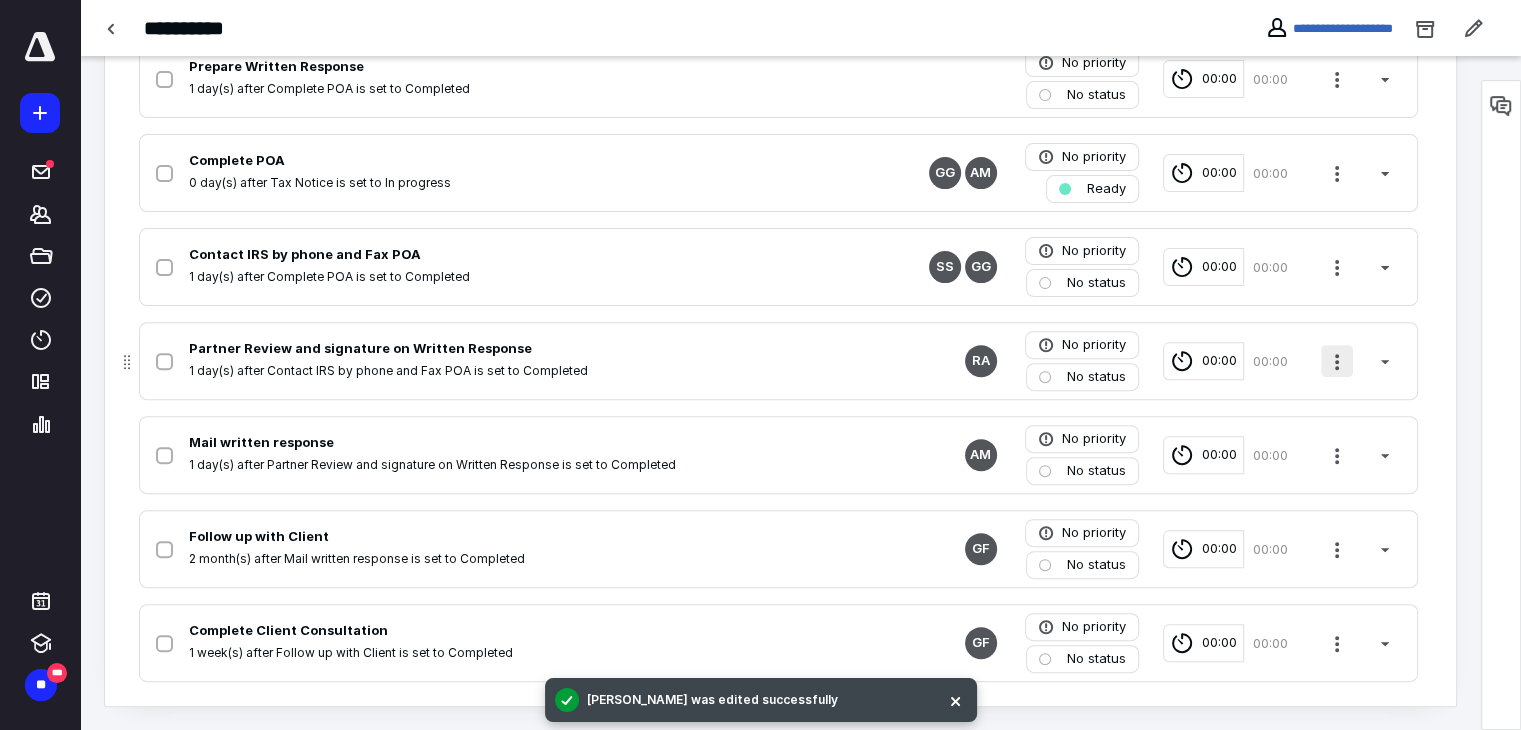 click at bounding box center [1337, 361] 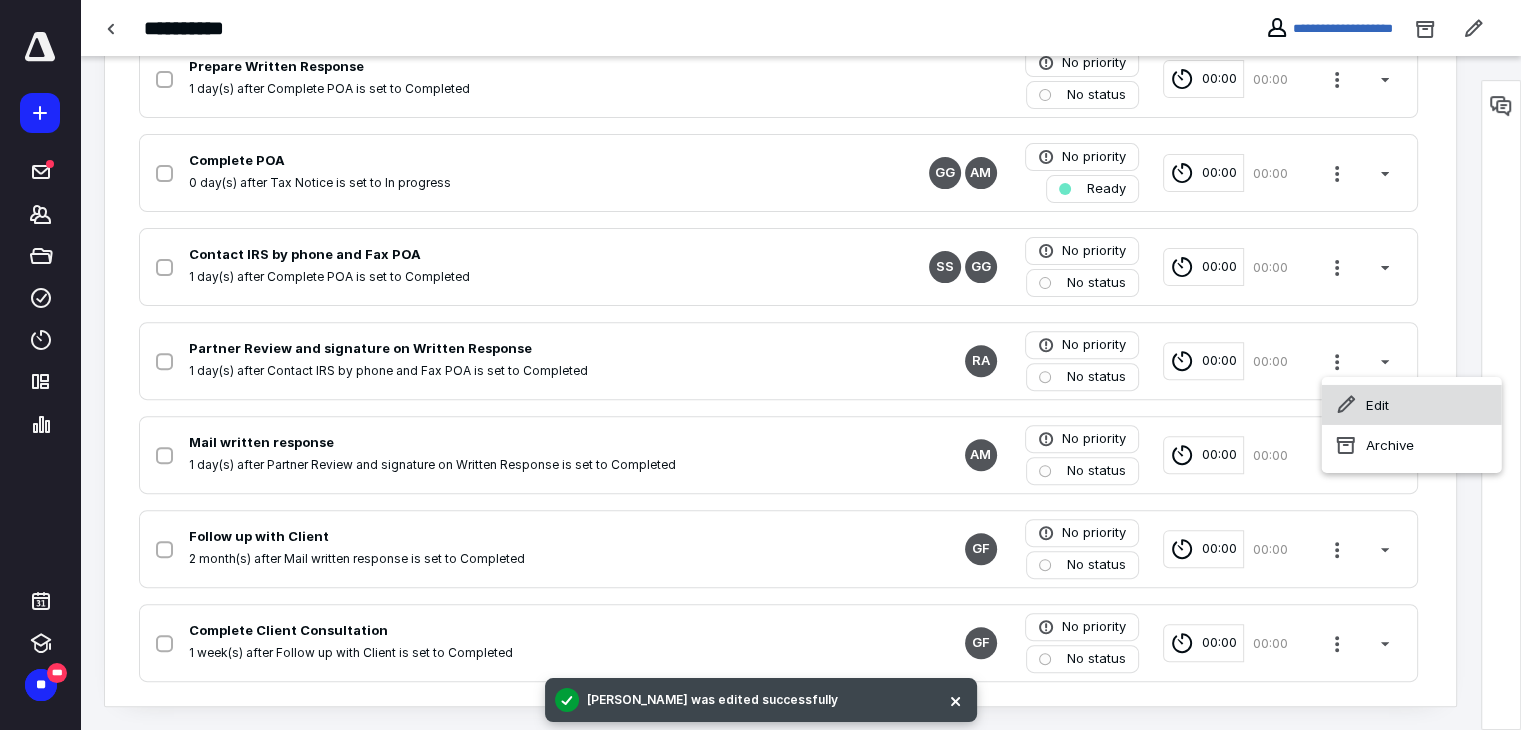 click on "Edit" at bounding box center [1412, 405] 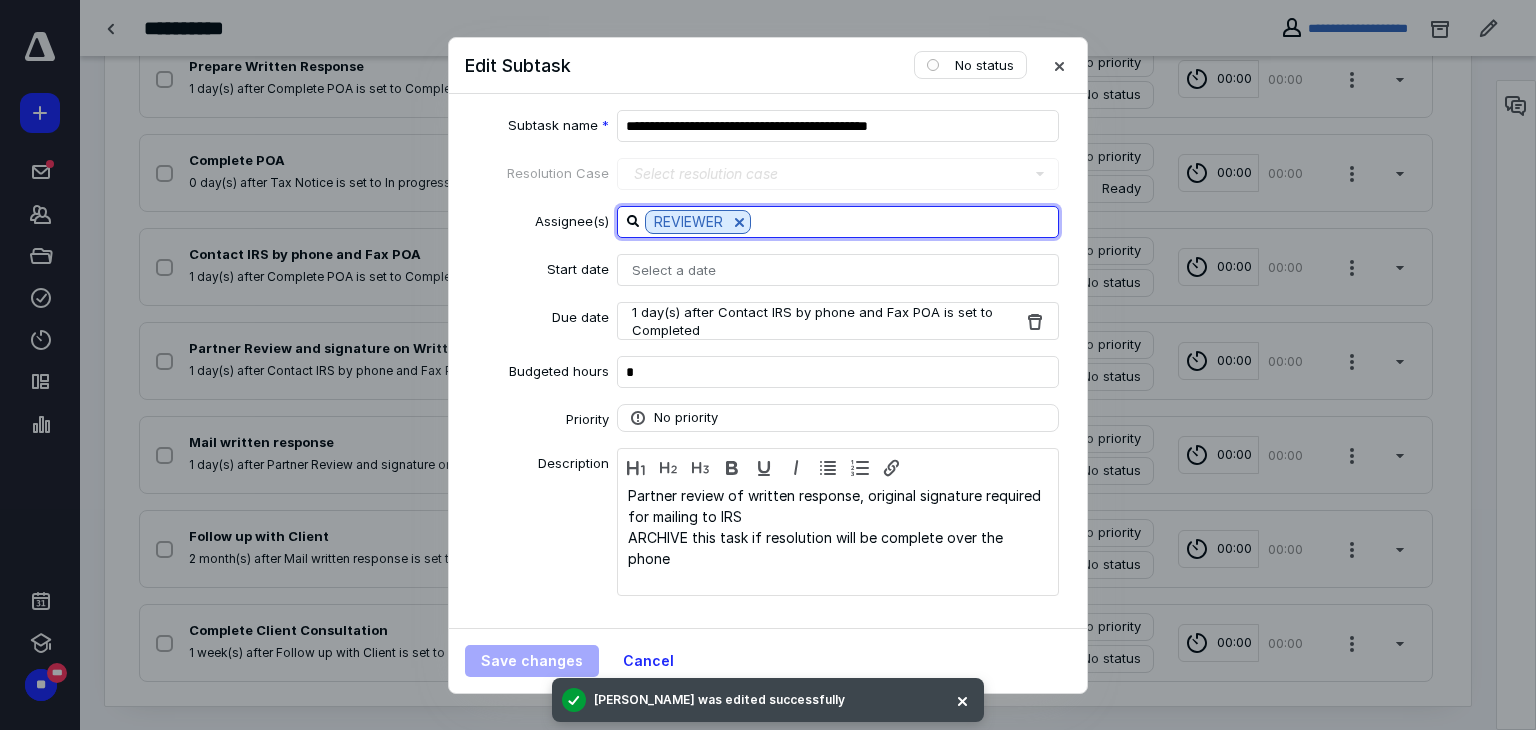 click at bounding box center (904, 221) 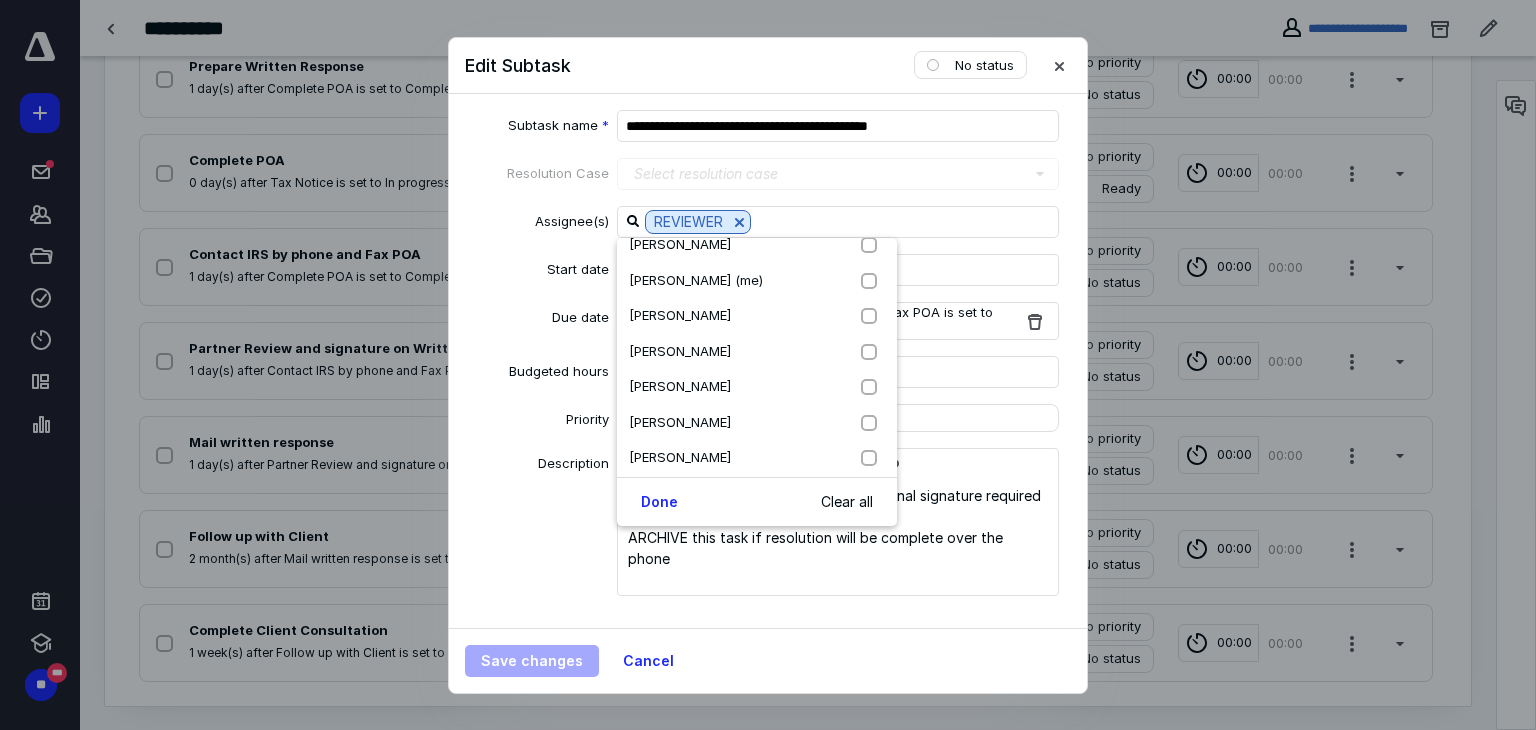 scroll, scrollTop: 508, scrollLeft: 0, axis: vertical 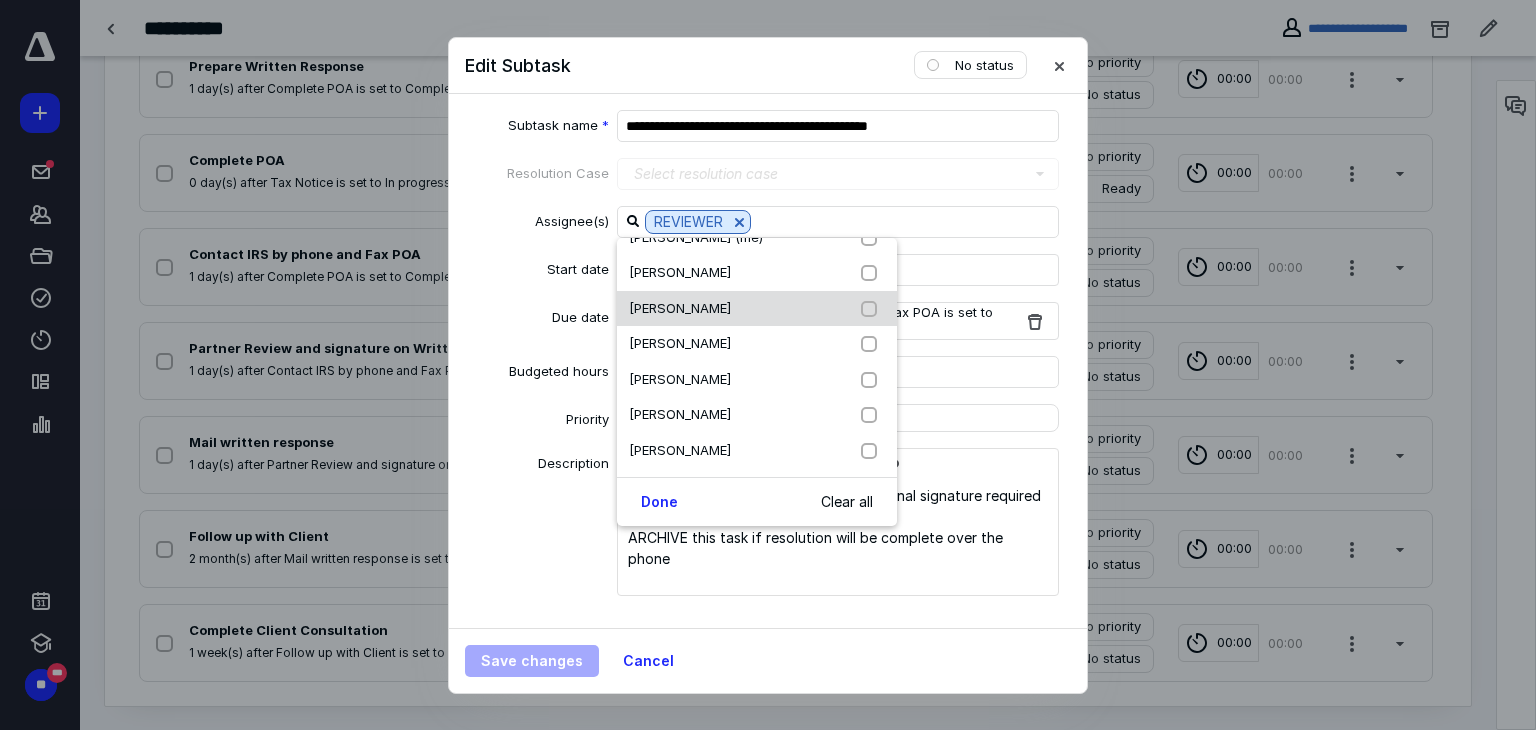 click at bounding box center (873, 309) 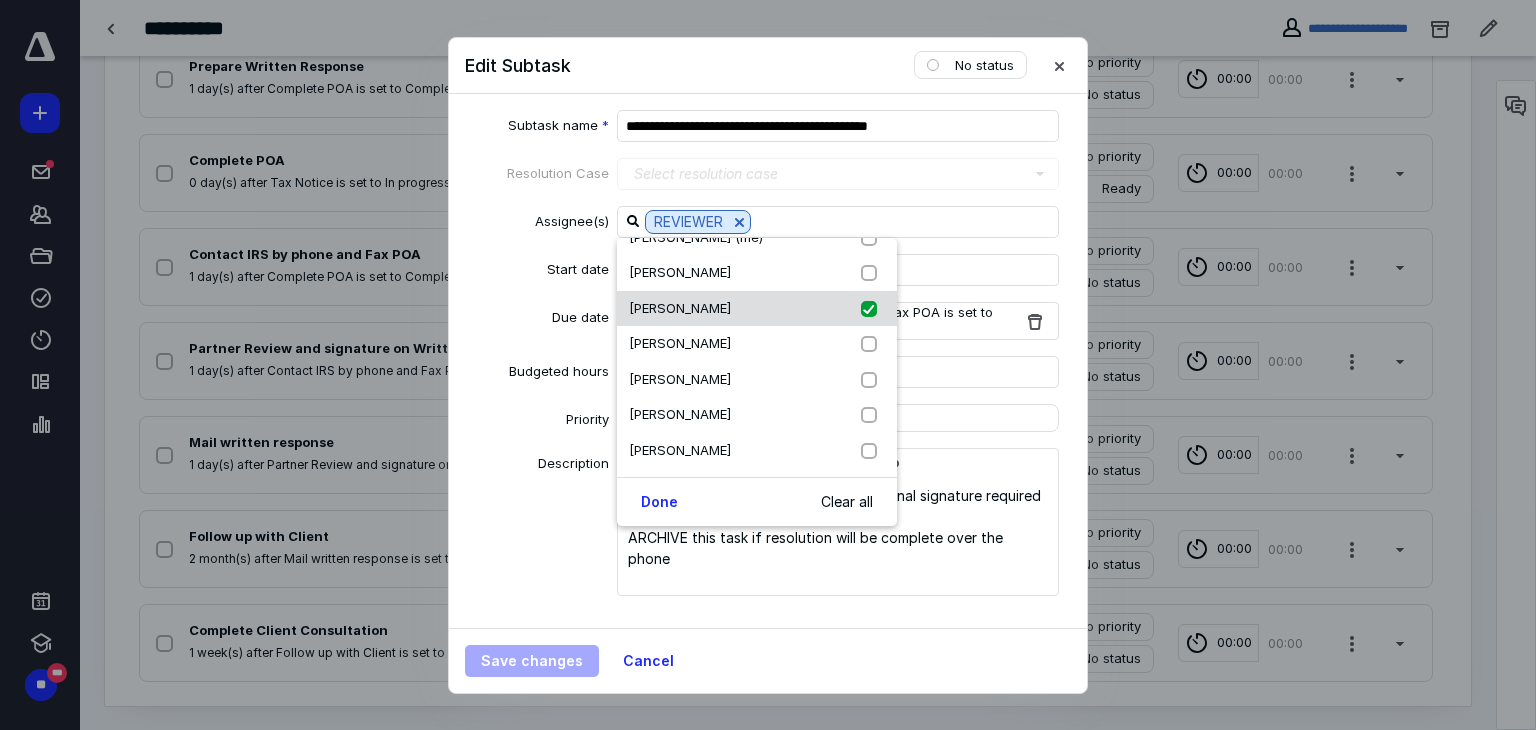 checkbox on "true" 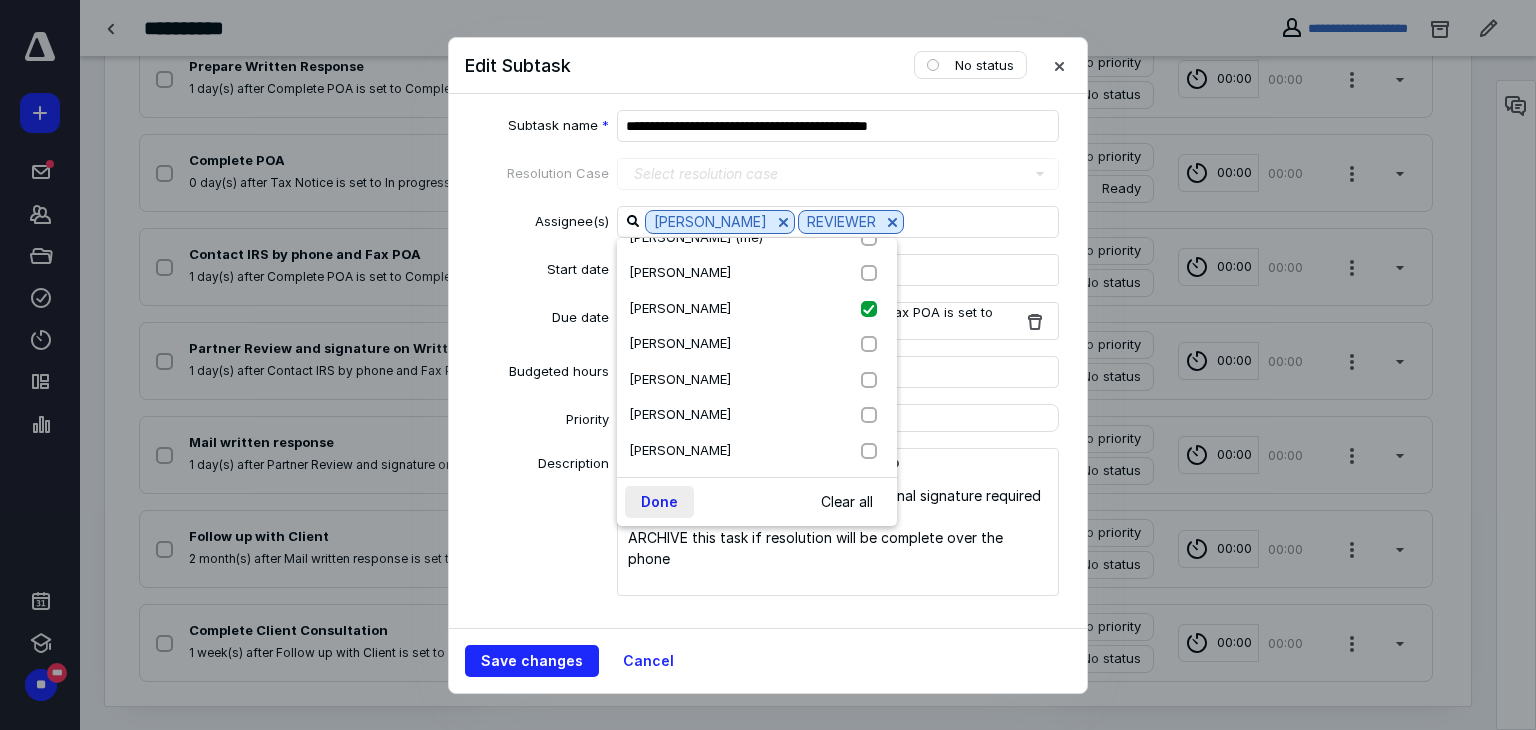 click on "Done" at bounding box center (659, 502) 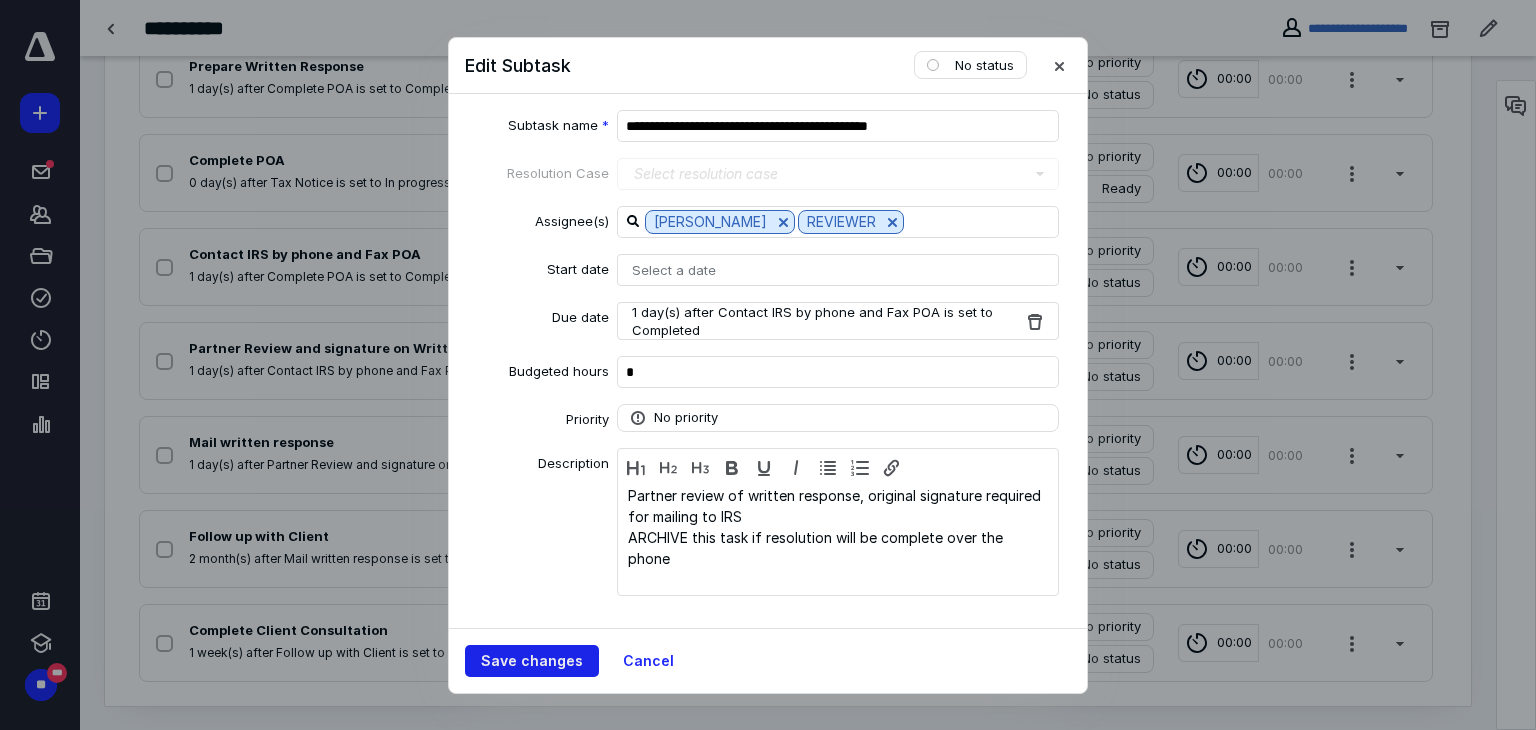 click on "Save changes" at bounding box center [532, 661] 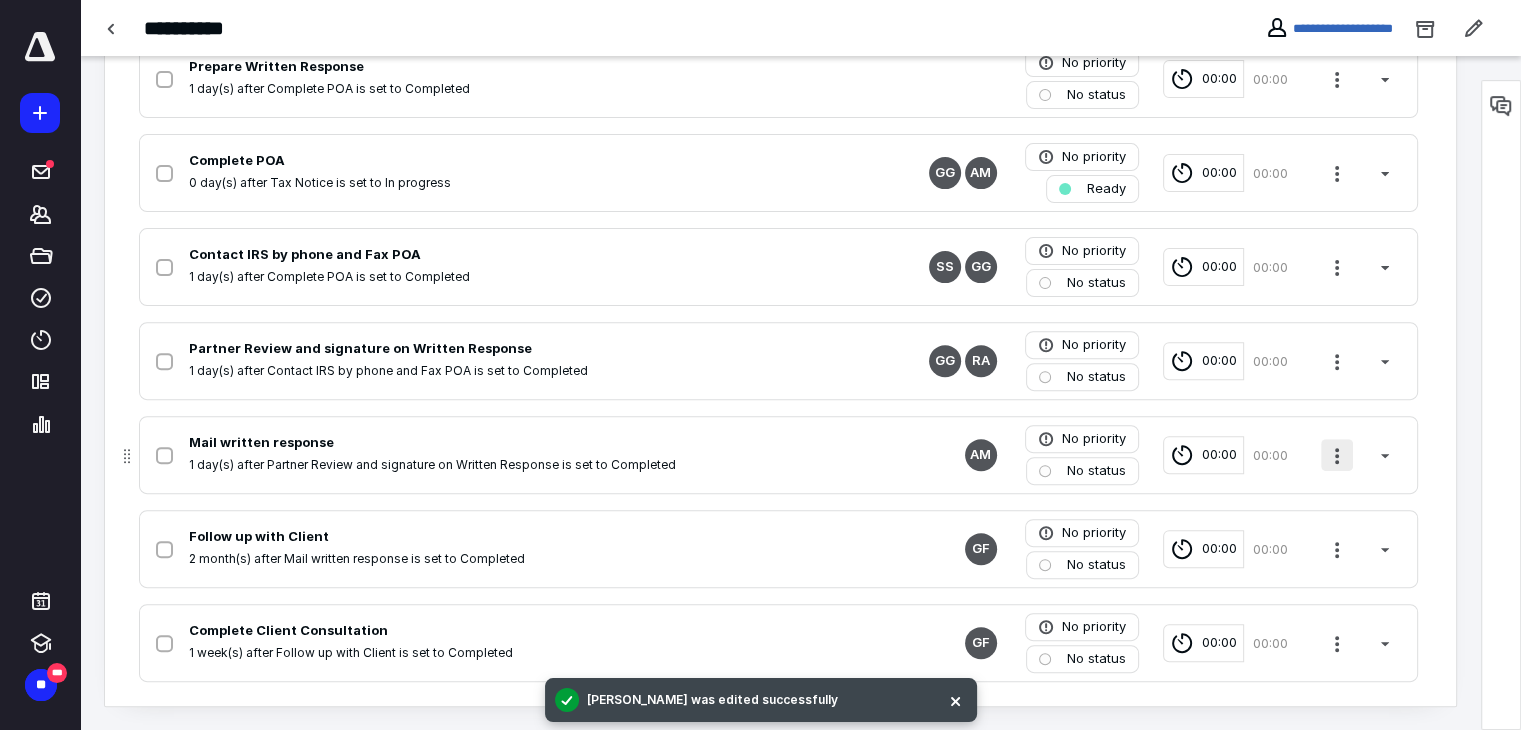 click at bounding box center [1337, 455] 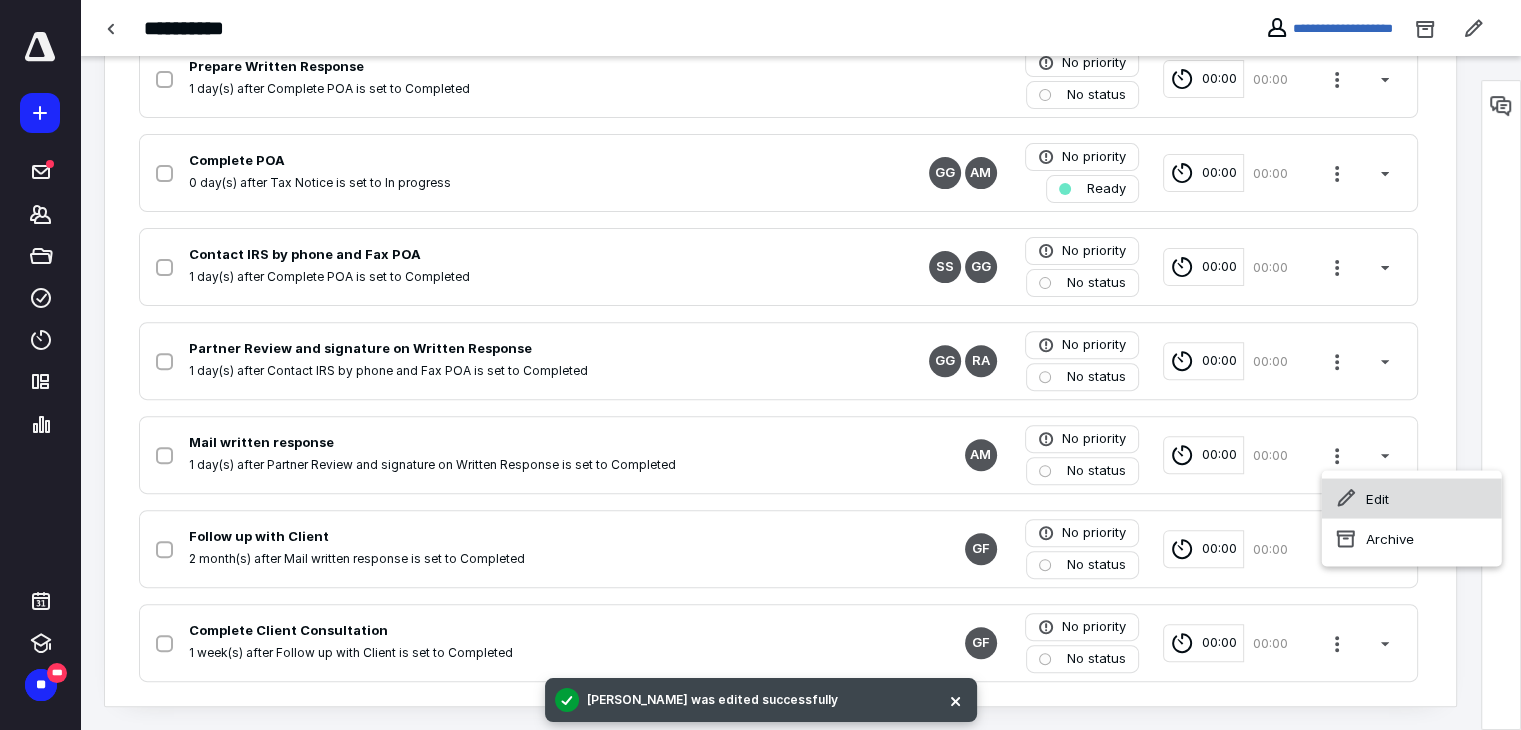 click on "Edit" at bounding box center (1412, 498) 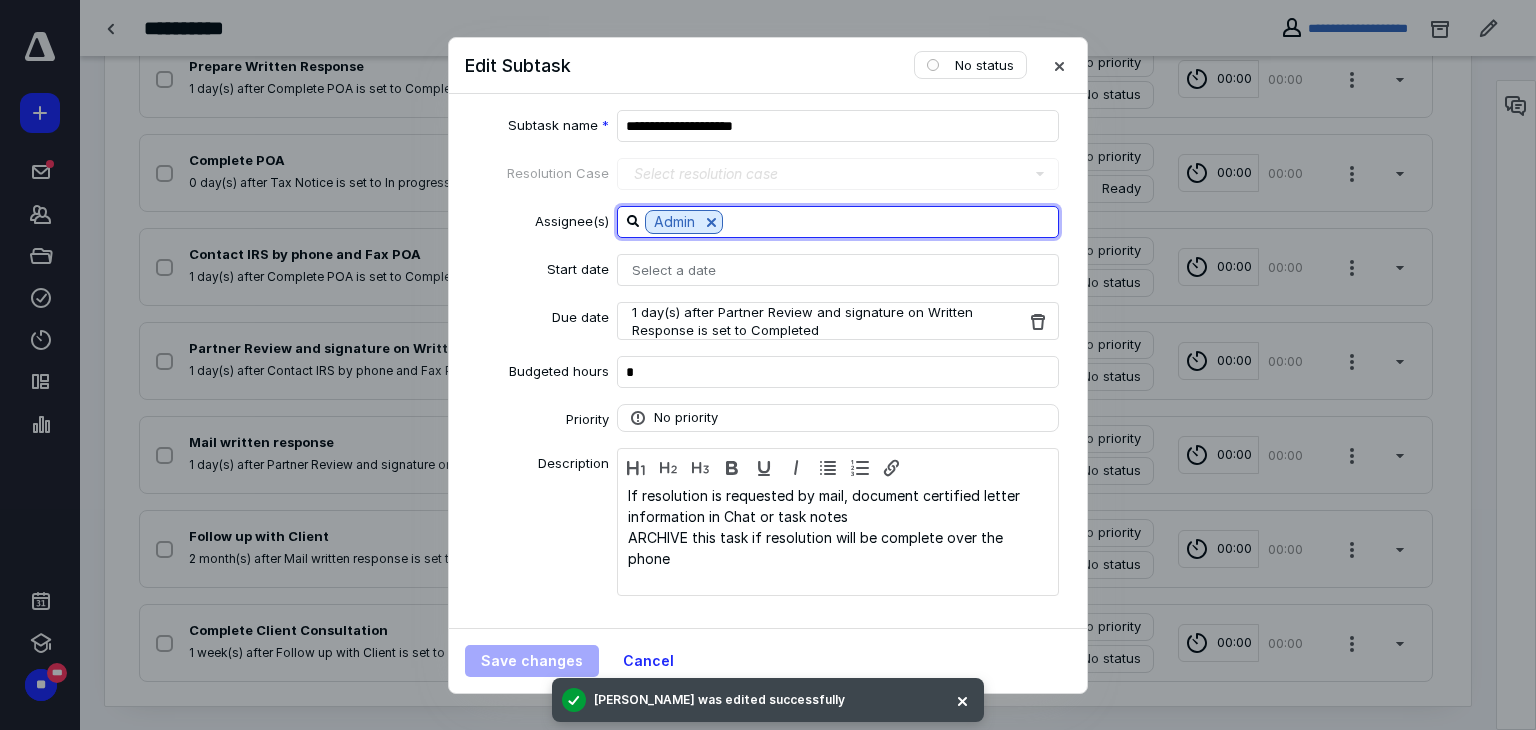 click at bounding box center [890, 221] 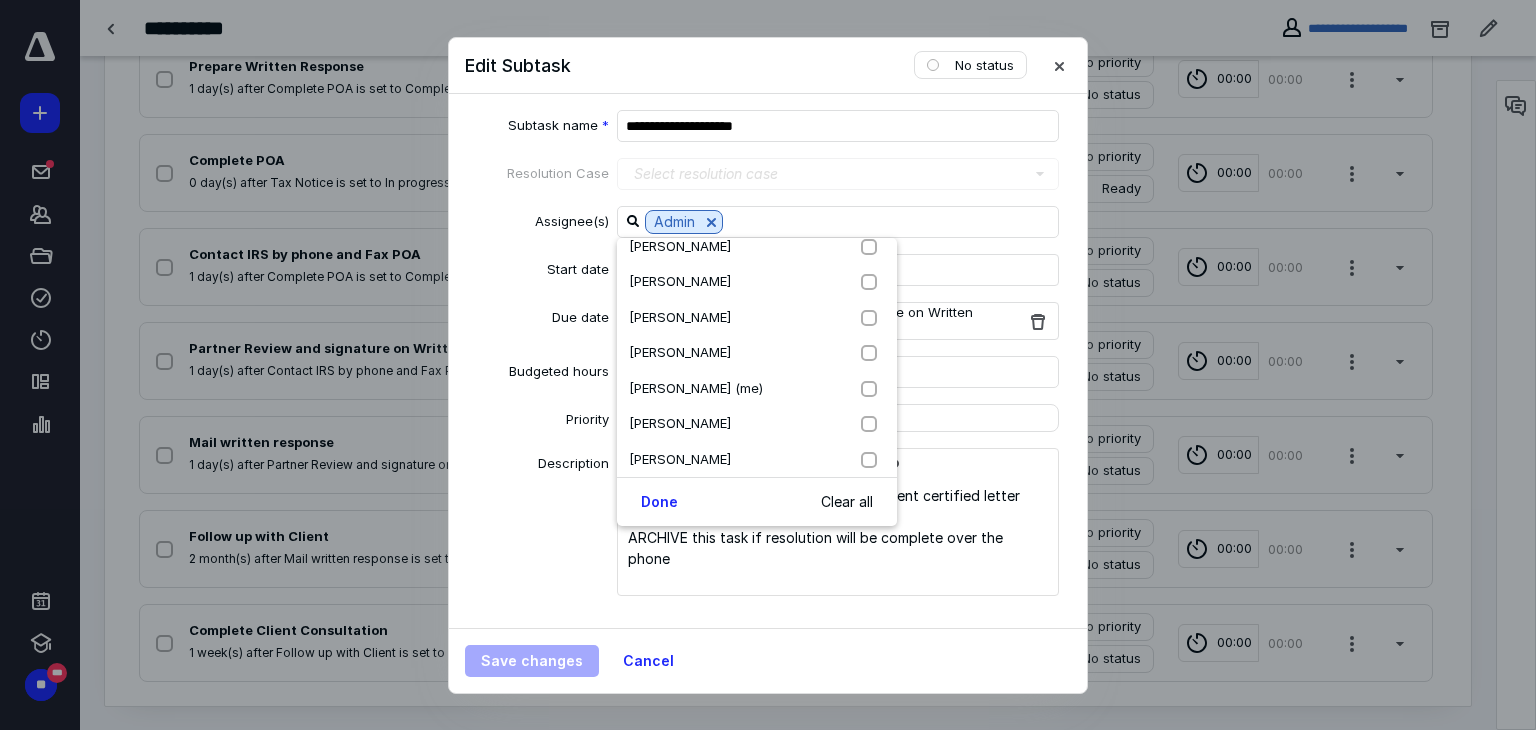 scroll, scrollTop: 417, scrollLeft: 0, axis: vertical 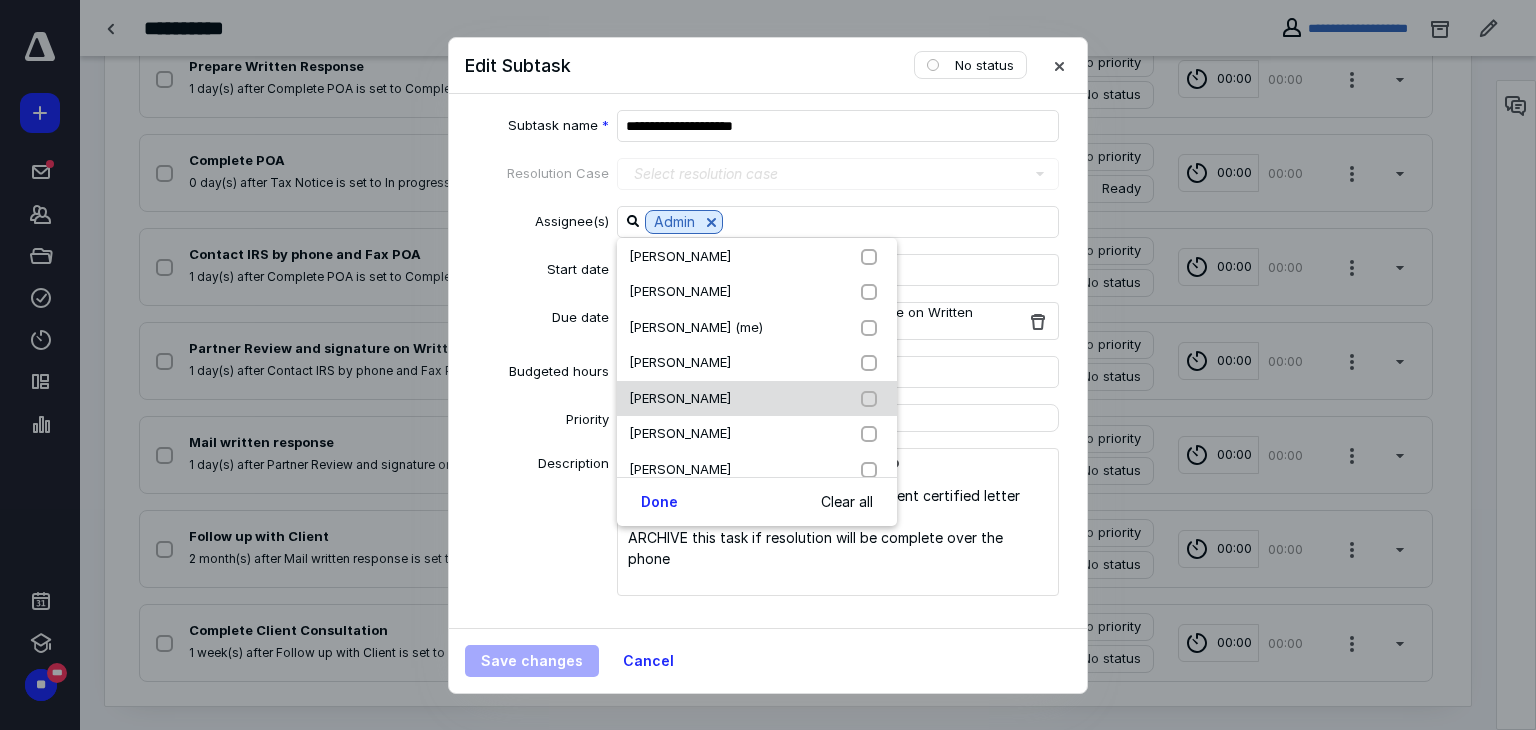 click at bounding box center [873, 399] 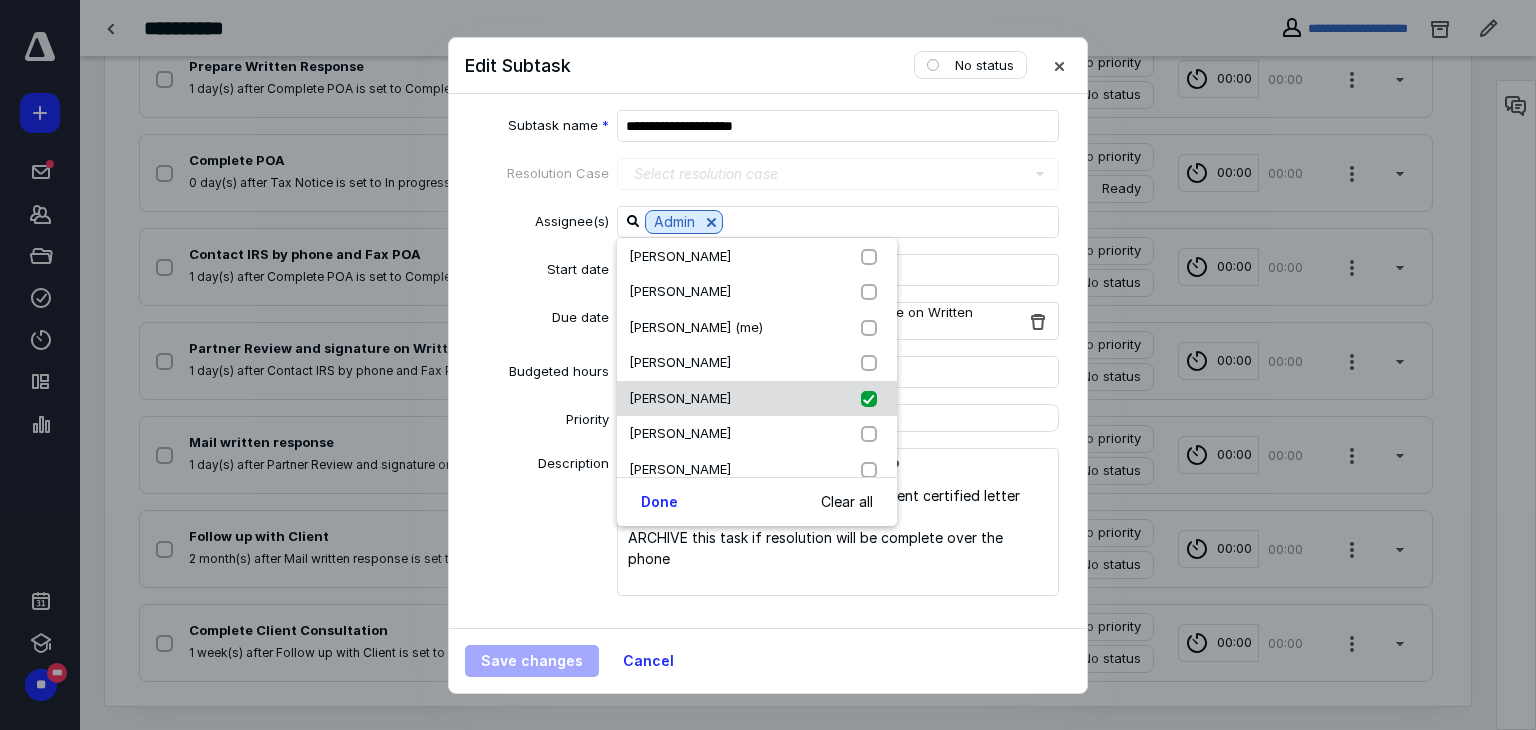 checkbox on "true" 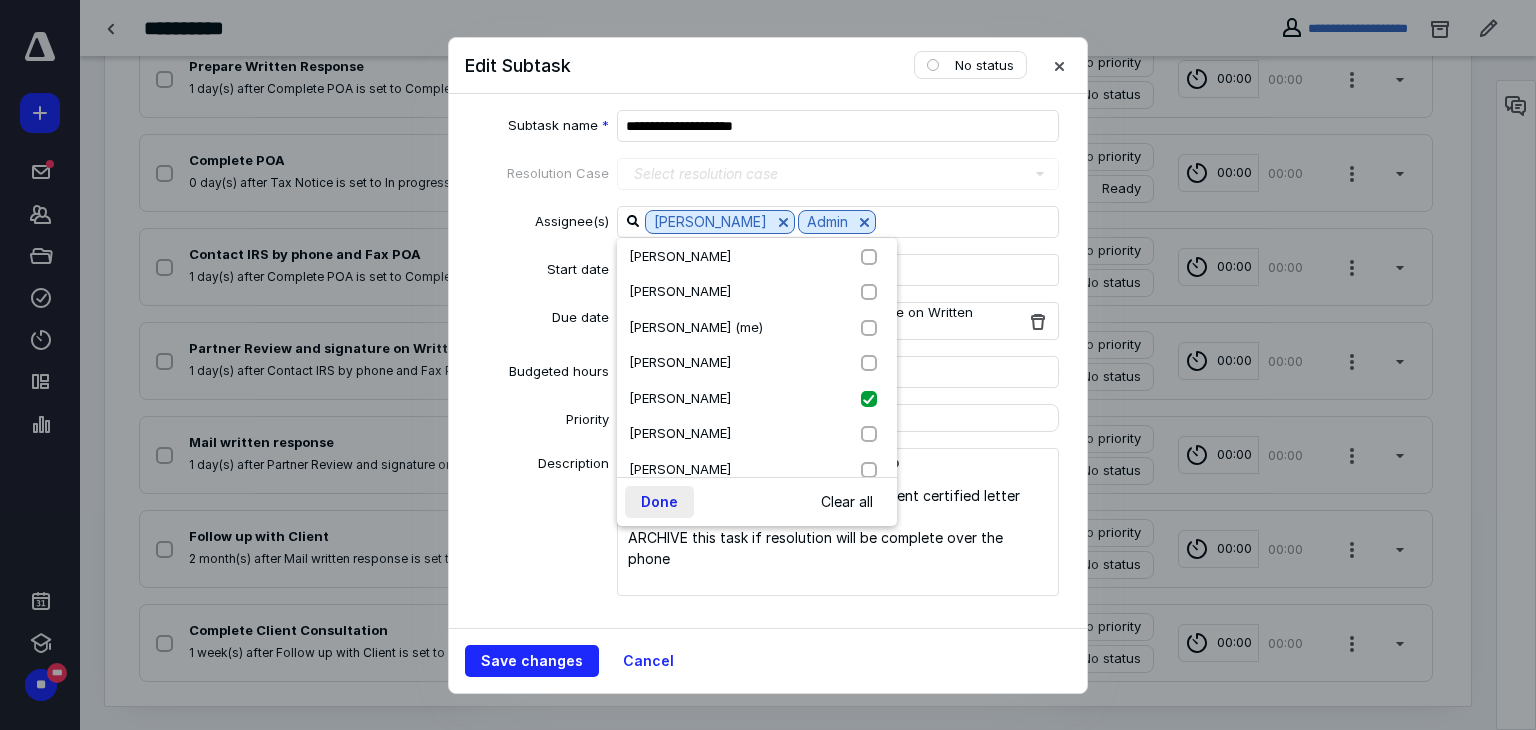 click on "Done" at bounding box center [659, 502] 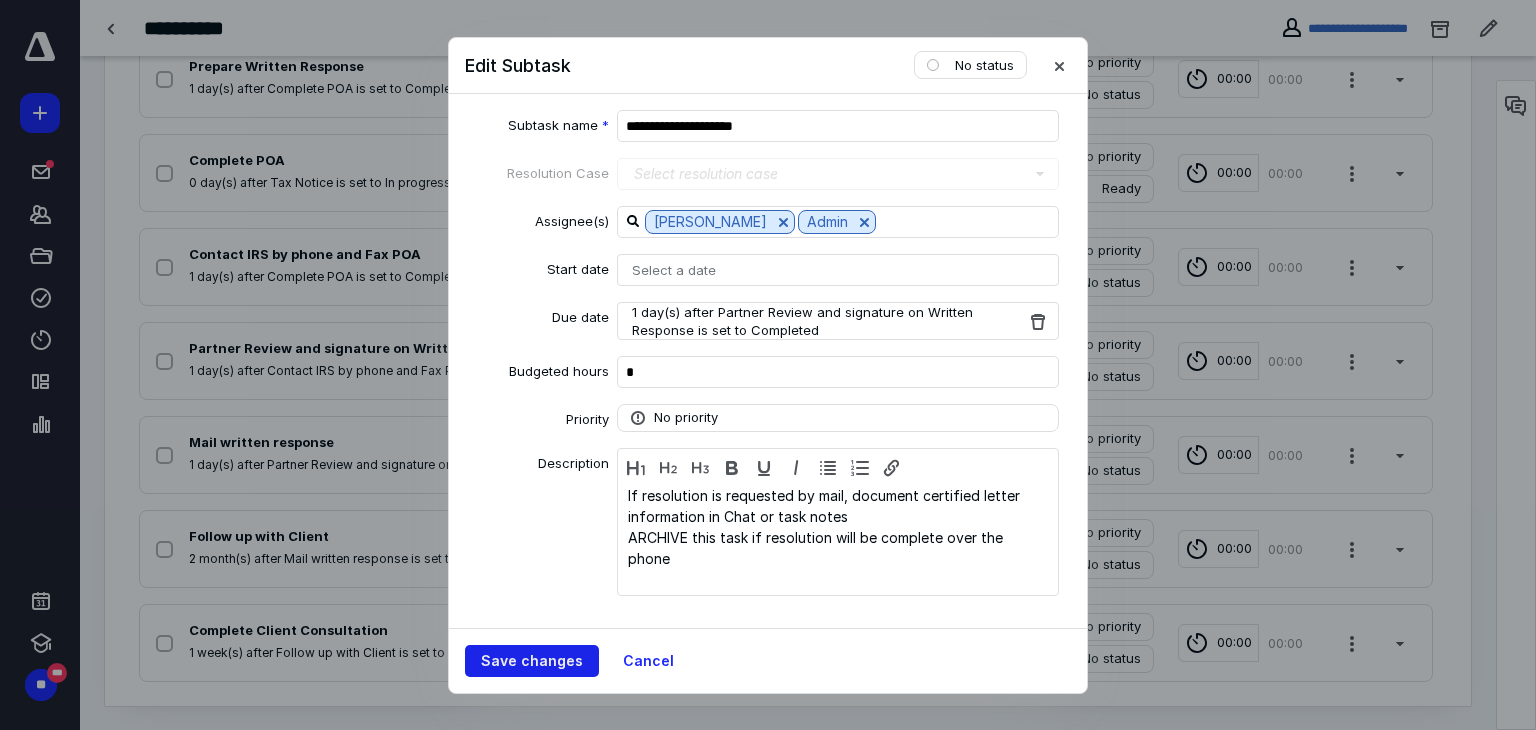 click on "Save changes" at bounding box center (532, 661) 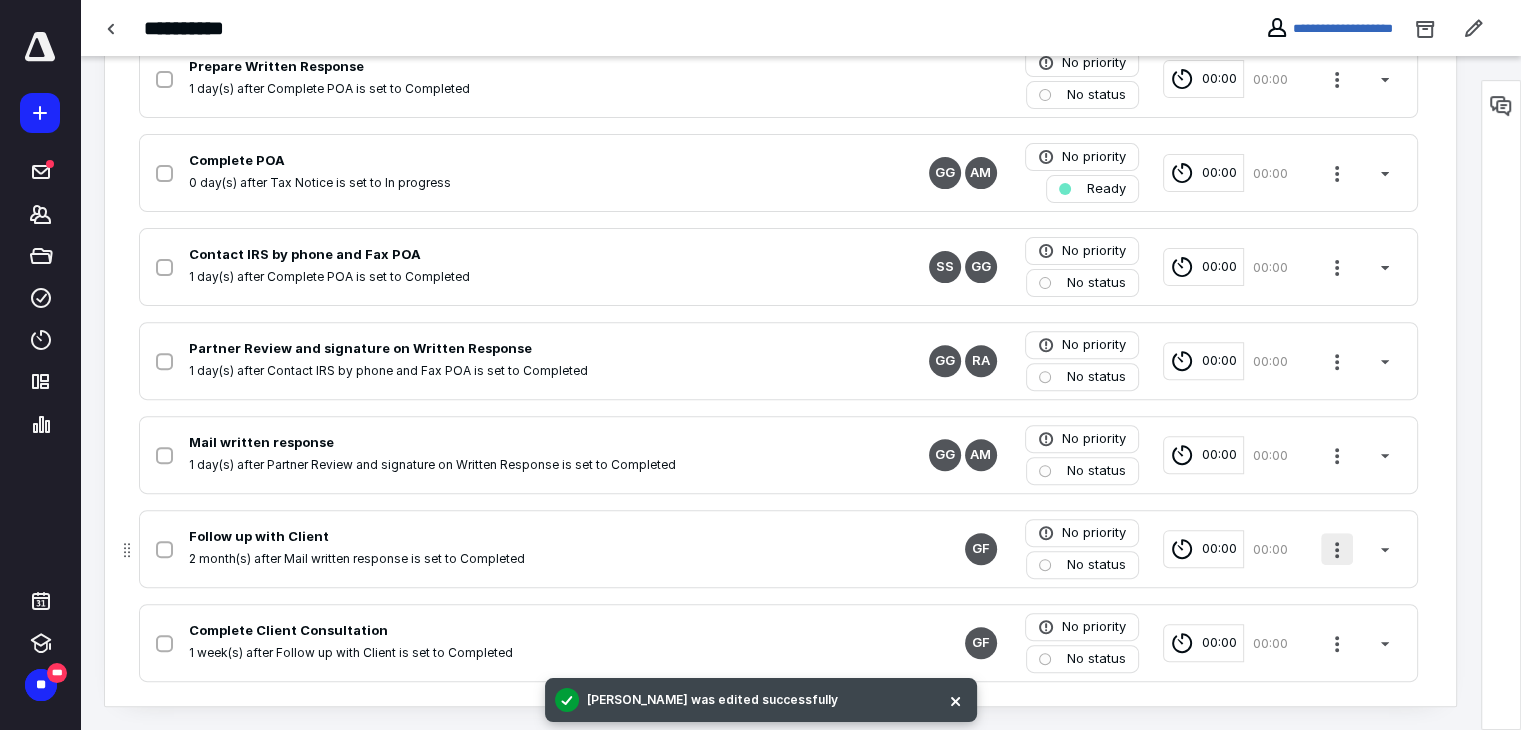 click at bounding box center [1337, 549] 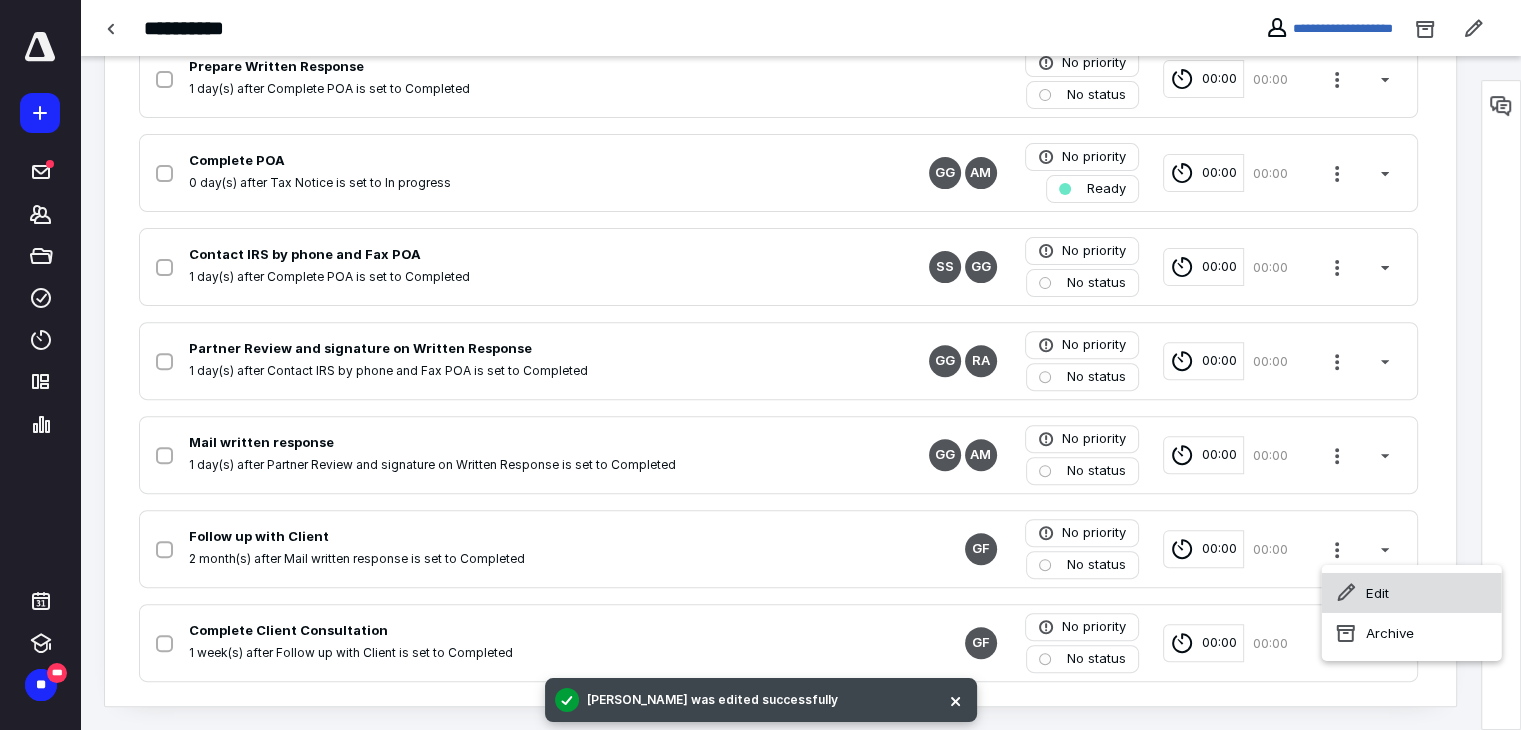 click on "Edit" at bounding box center (1412, 593) 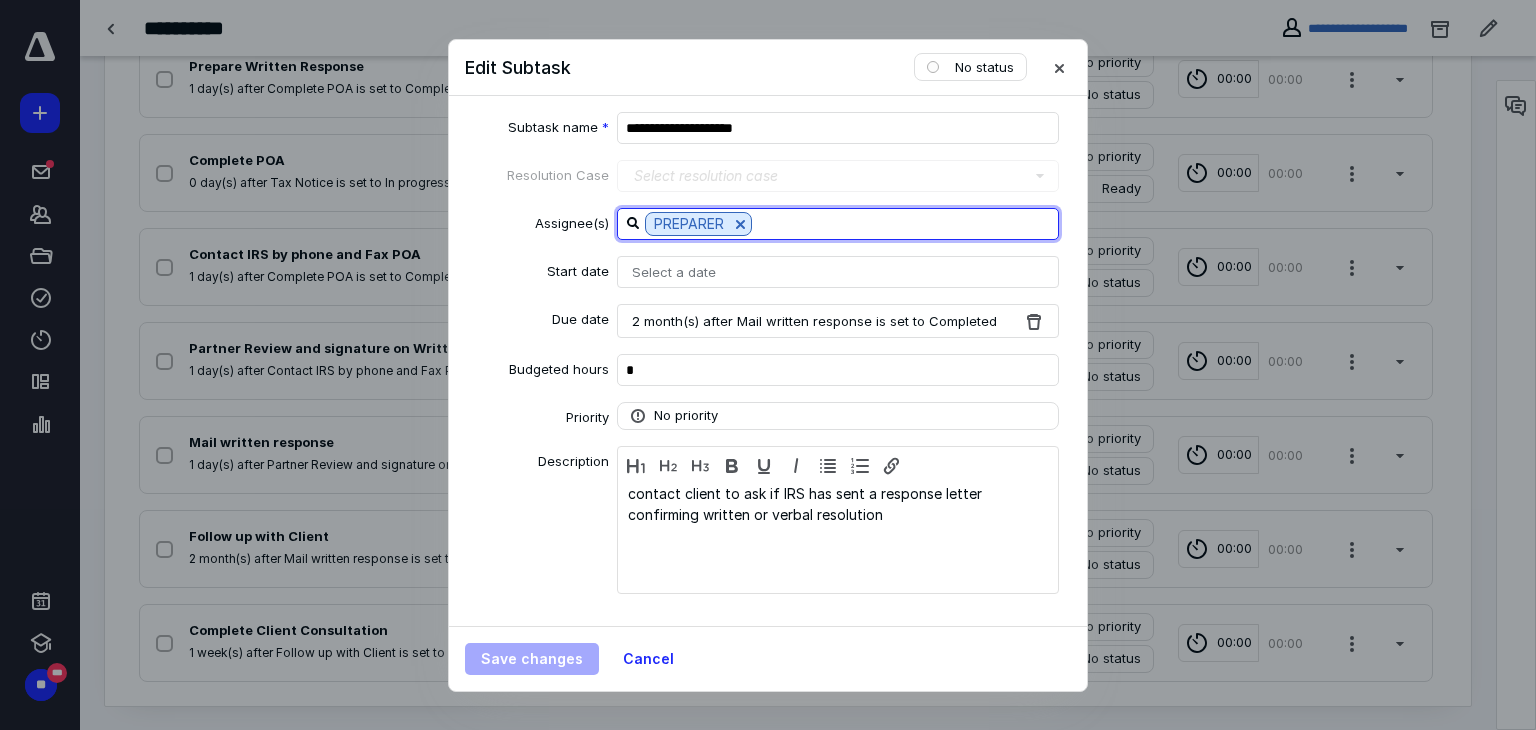 click at bounding box center (905, 223) 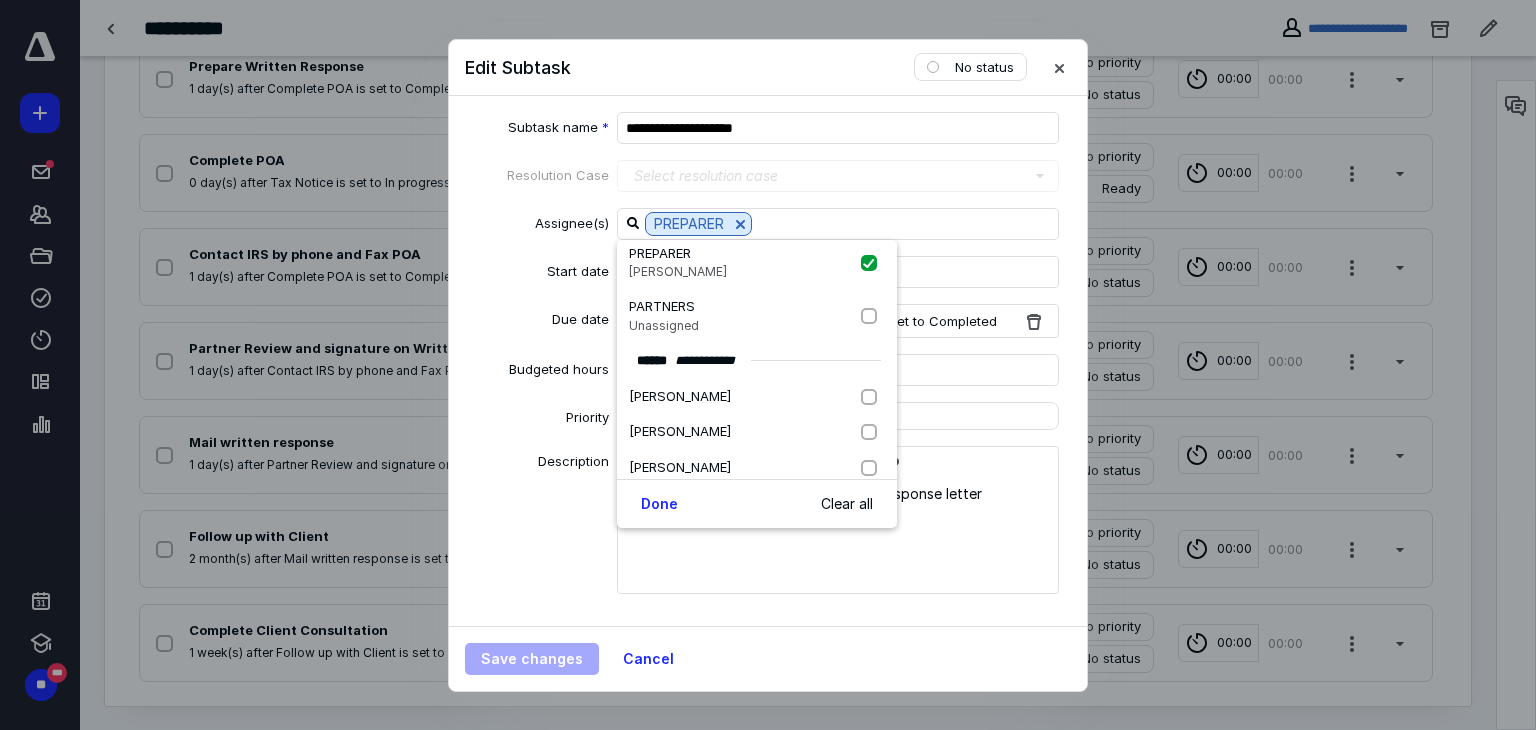 scroll, scrollTop: 417, scrollLeft: 0, axis: vertical 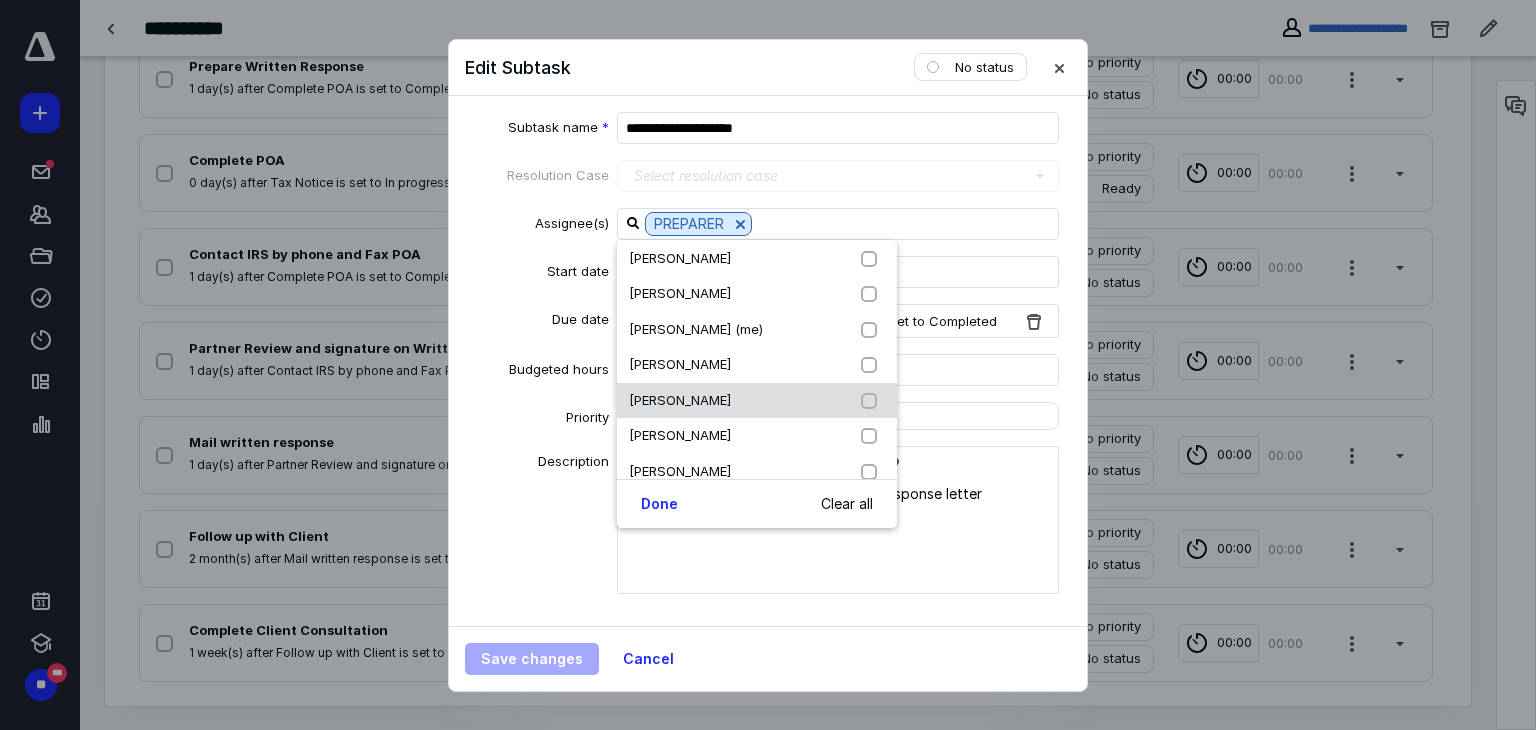 click at bounding box center (873, 401) 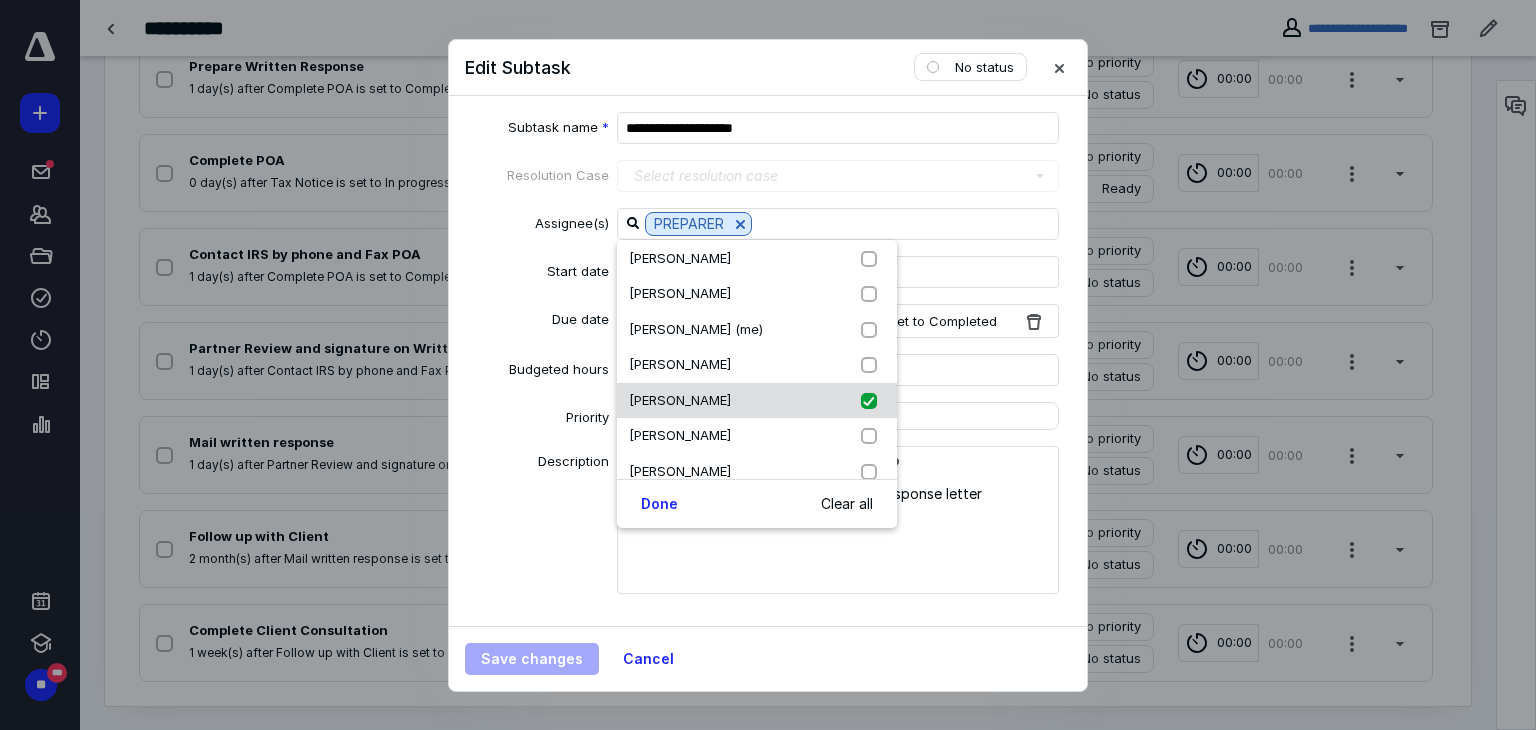 checkbox on "true" 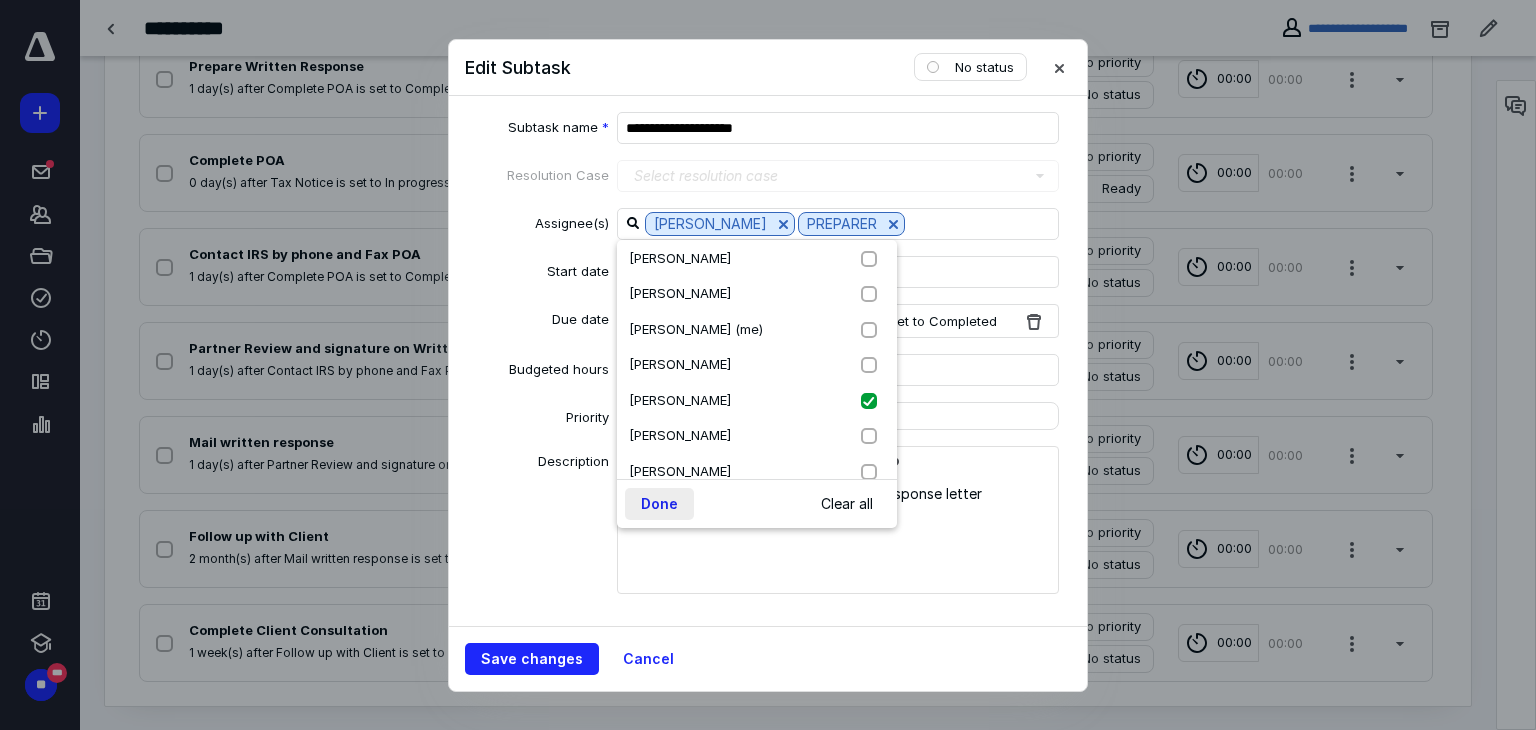 click on "Done" at bounding box center (659, 504) 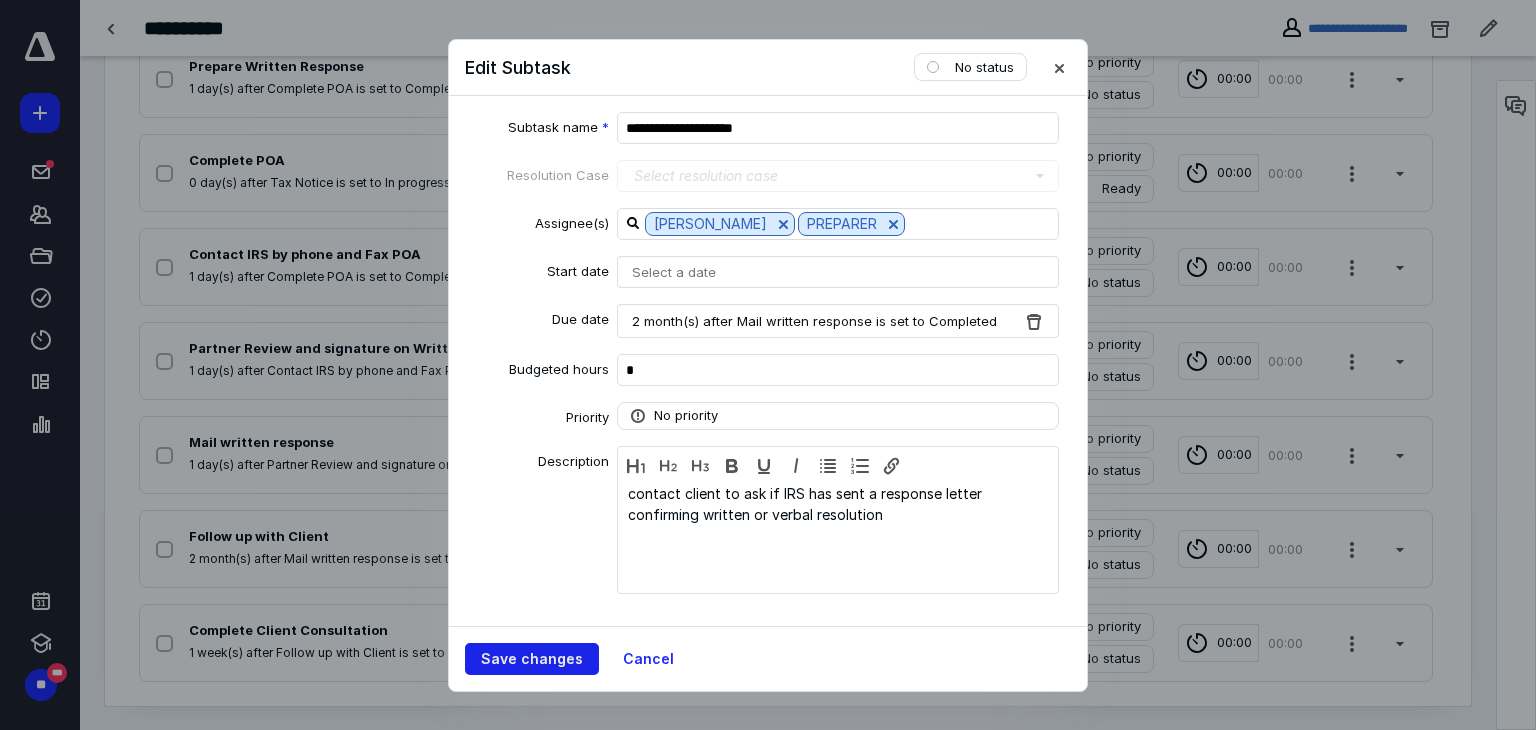 click on "Save changes" at bounding box center (532, 659) 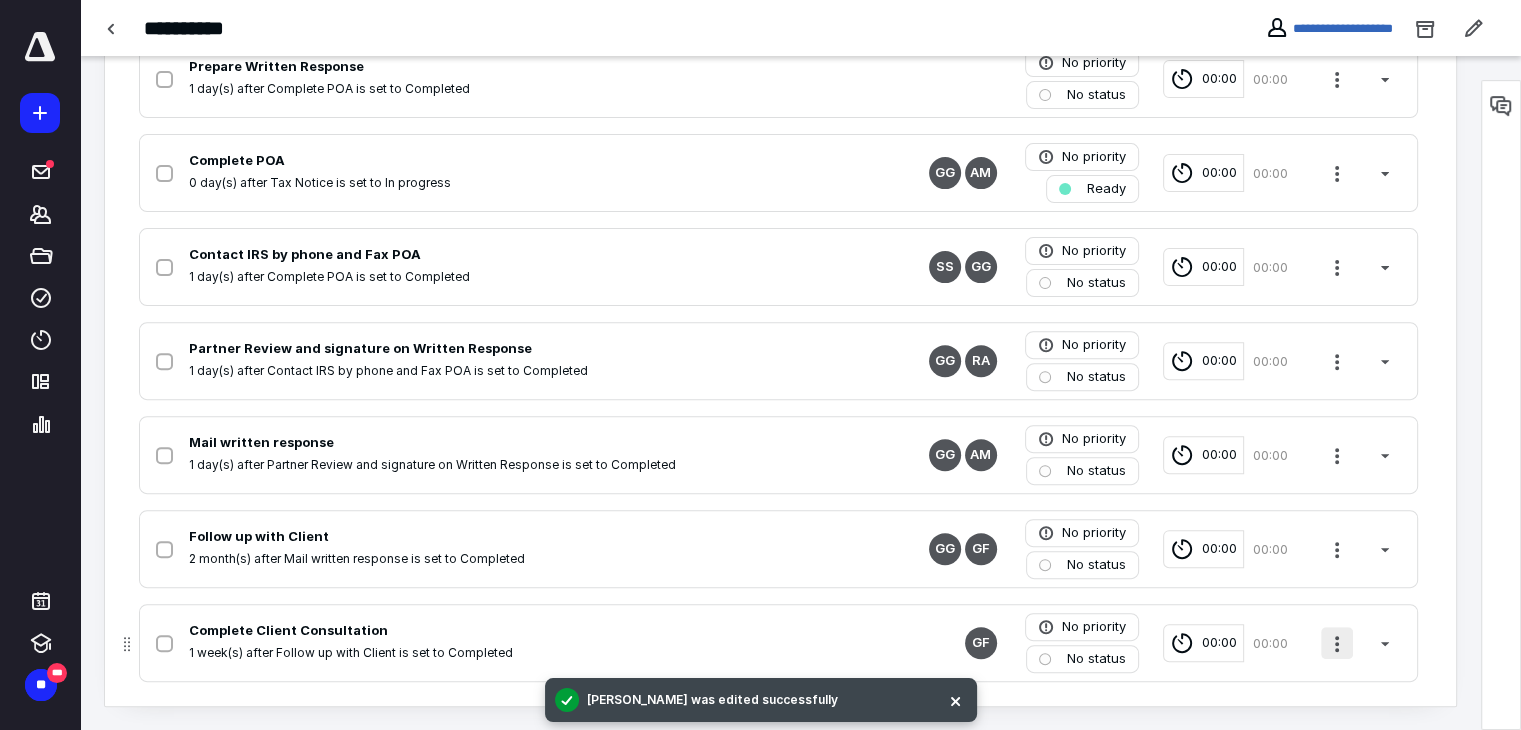 click at bounding box center (1337, 643) 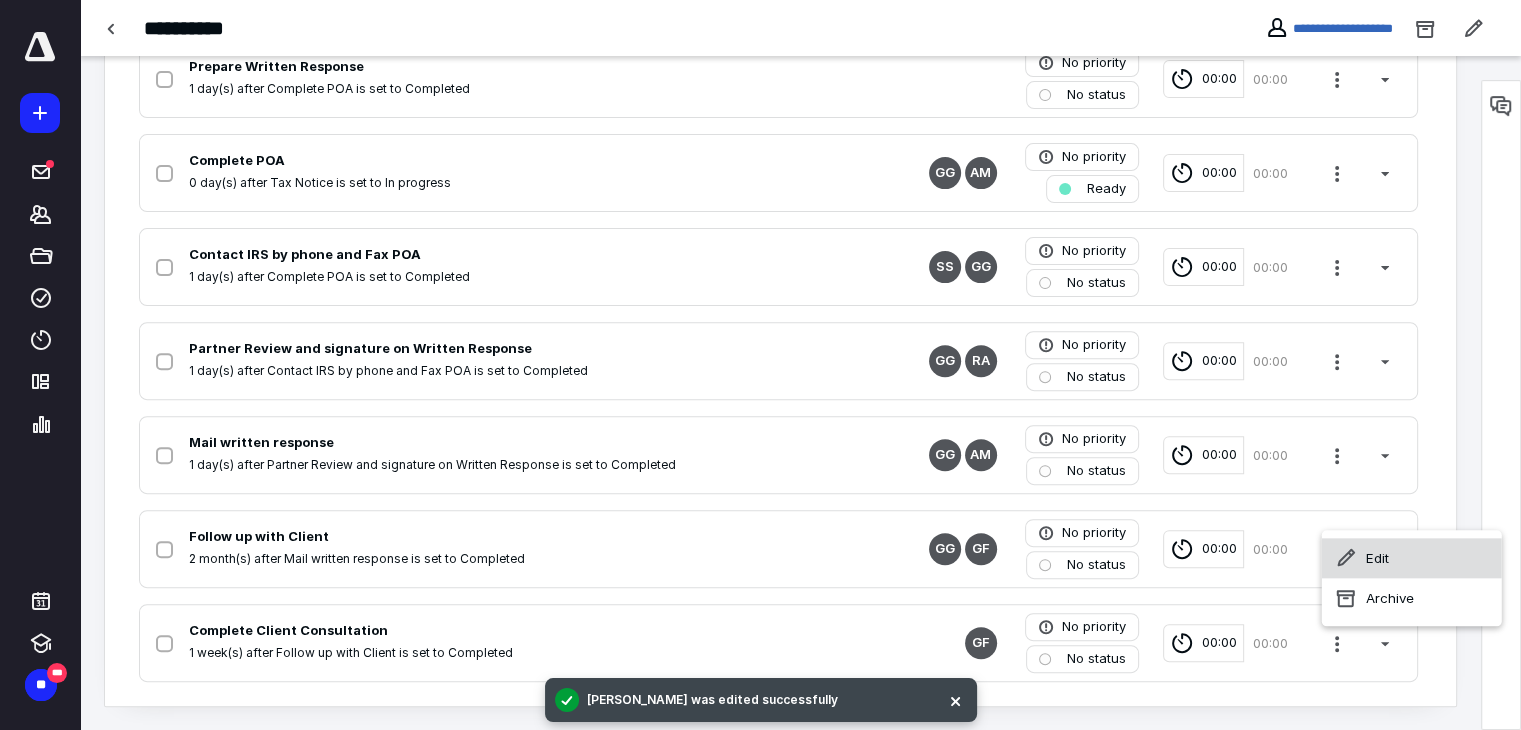 click on "Edit" at bounding box center [1412, 558] 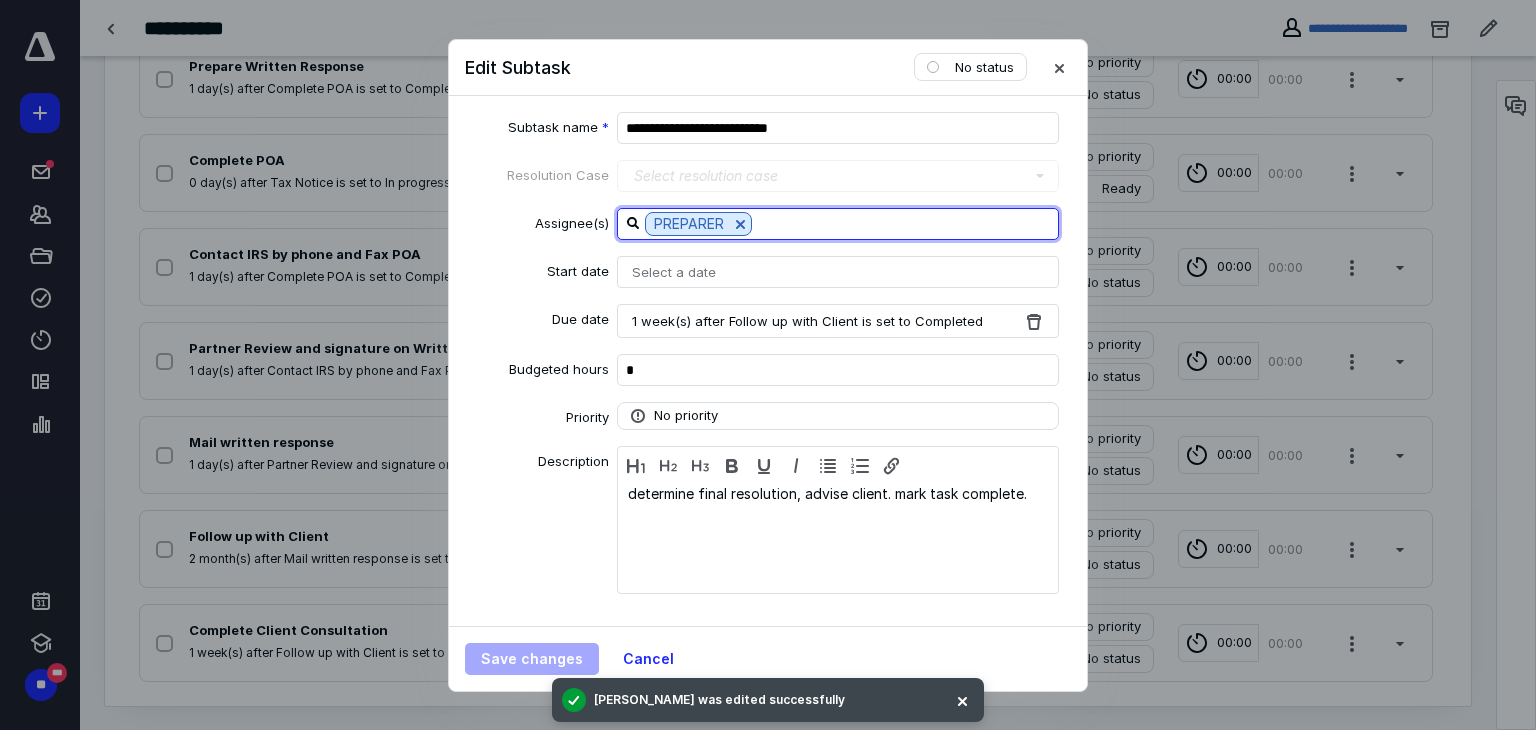 click at bounding box center (905, 223) 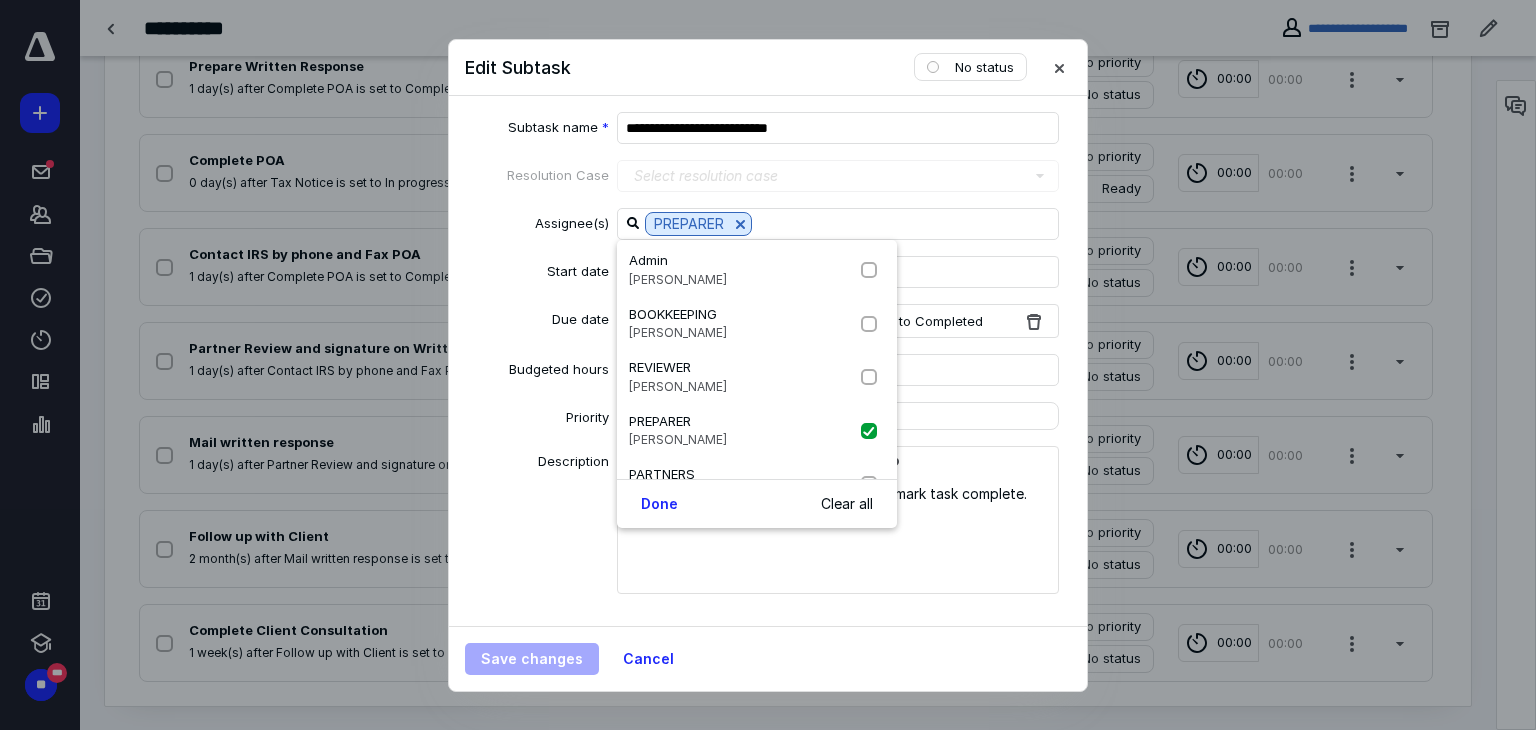 scroll, scrollTop: 80, scrollLeft: 0, axis: vertical 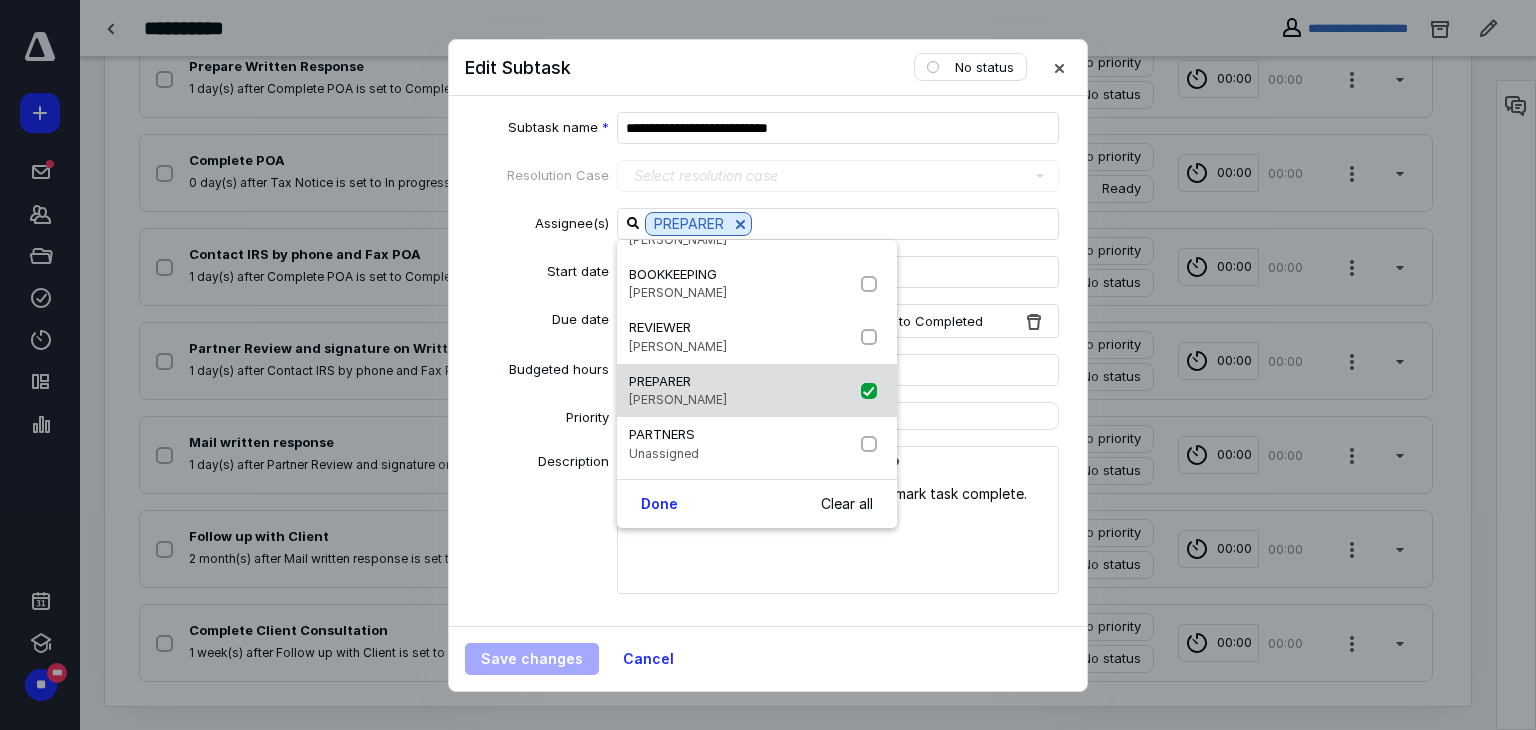 click at bounding box center [873, 391] 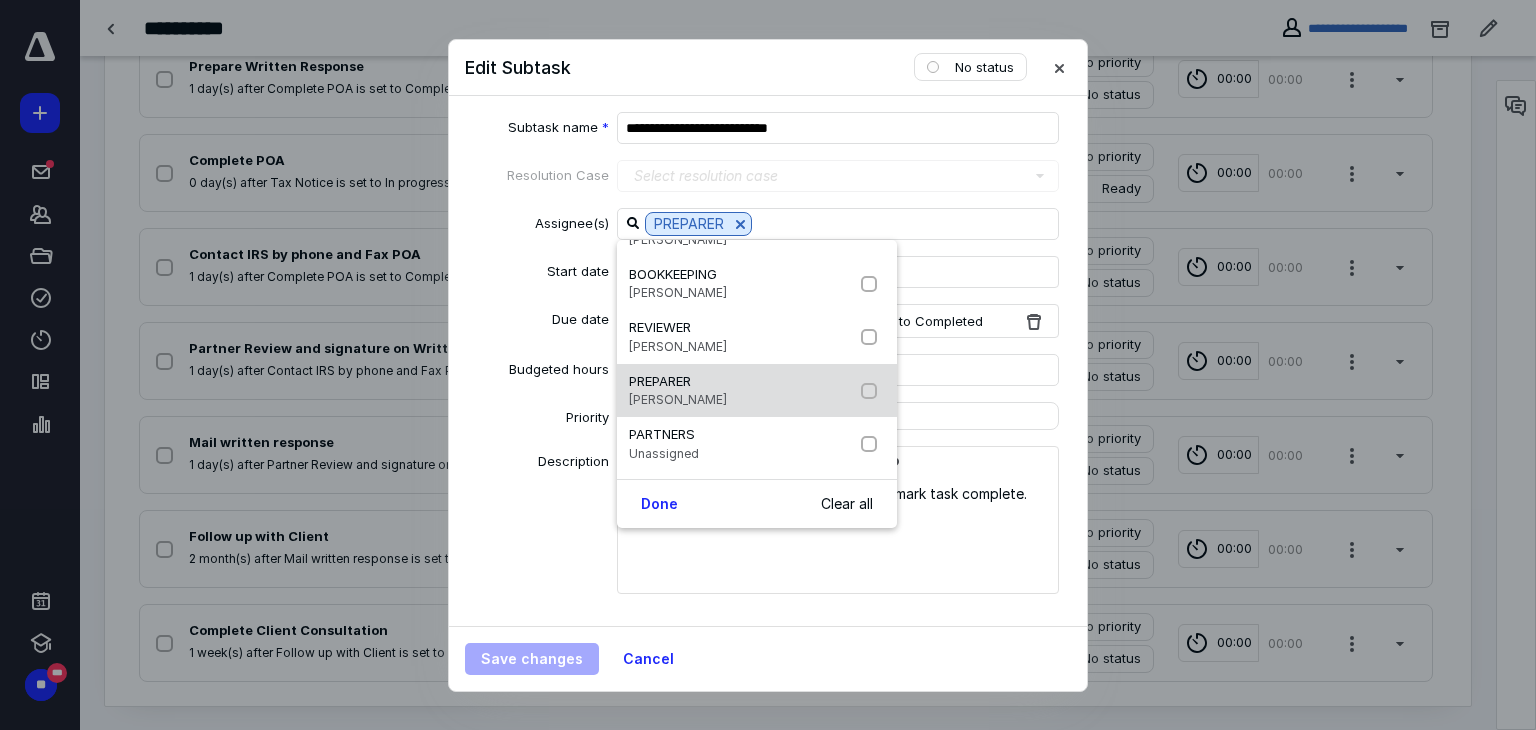 checkbox on "false" 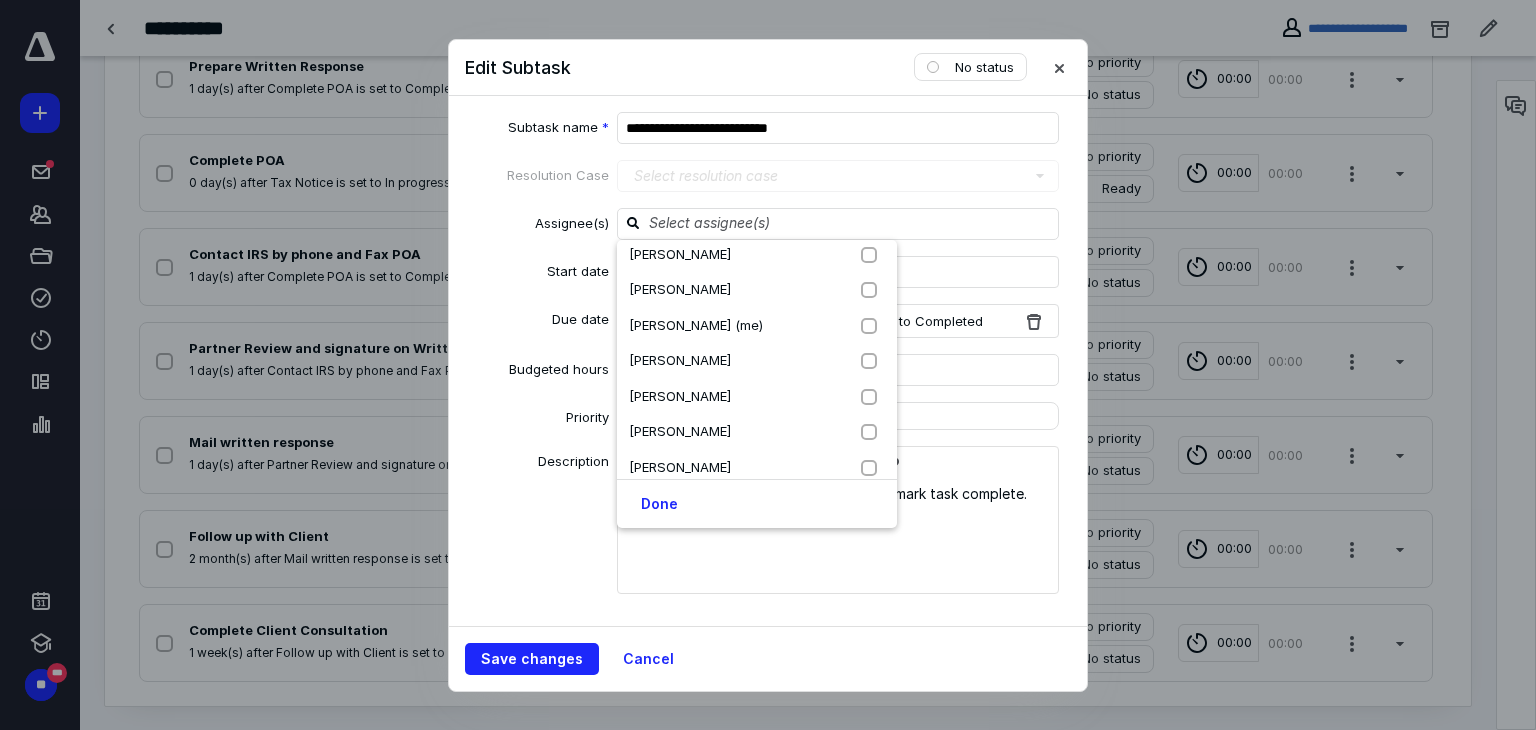scroll, scrollTop: 440, scrollLeft: 0, axis: vertical 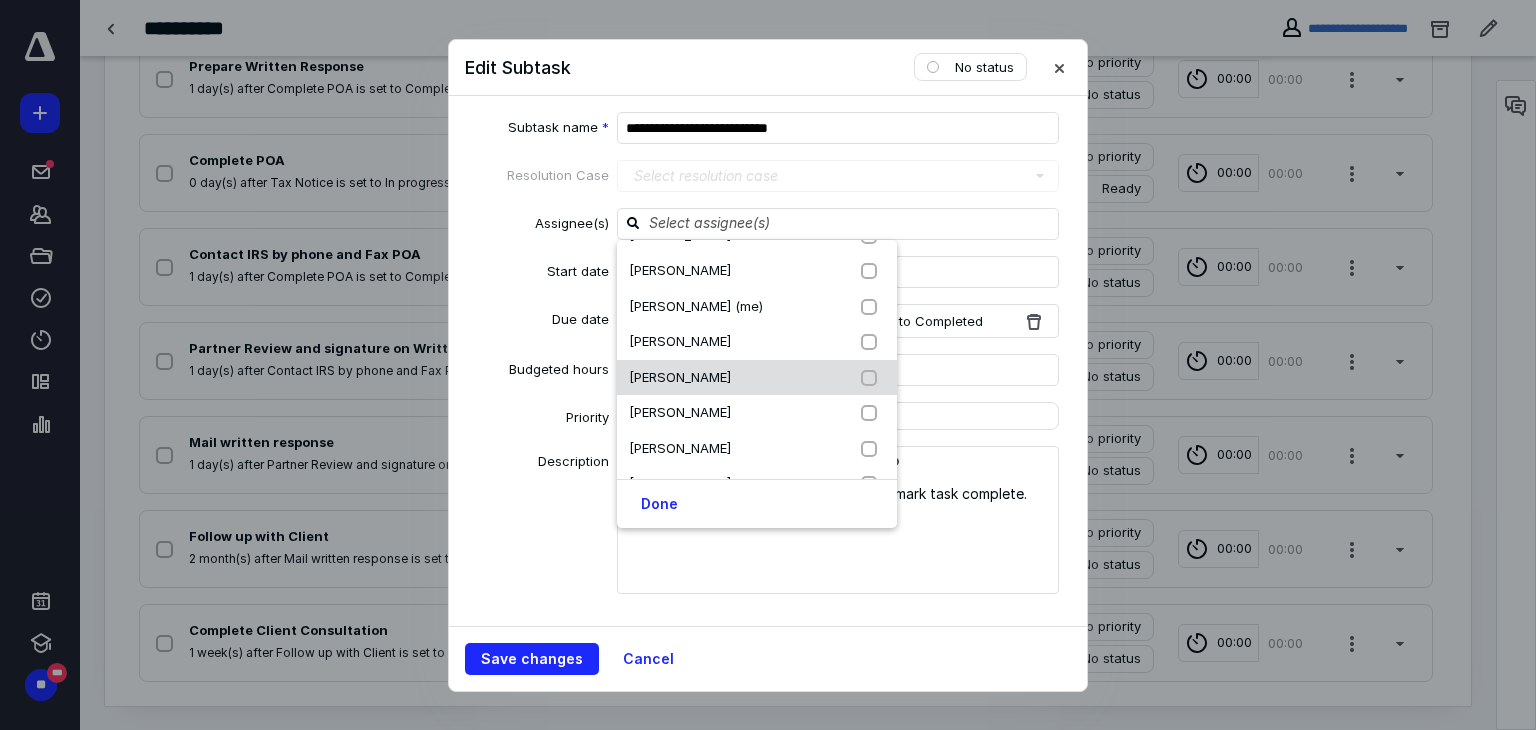 click at bounding box center (873, 378) 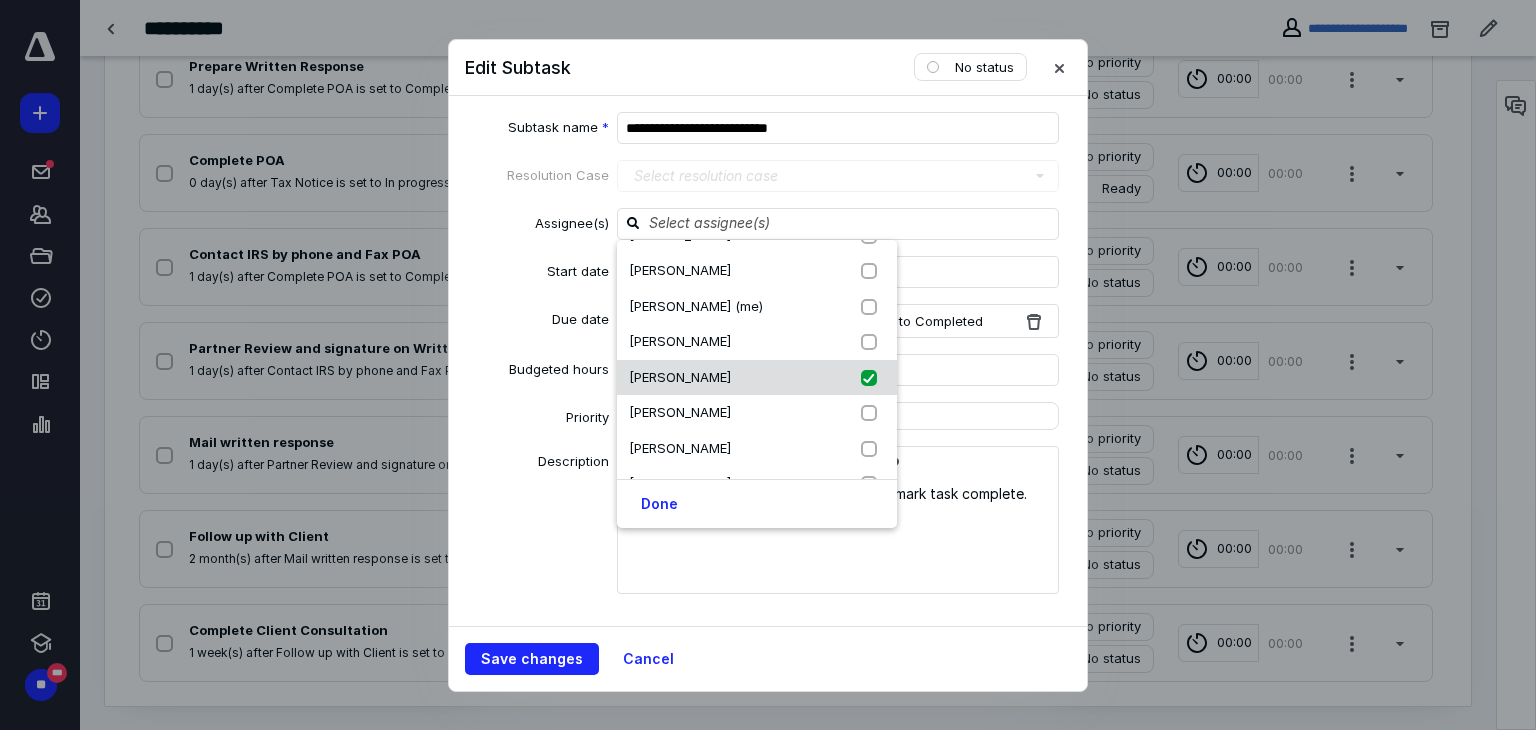 checkbox on "true" 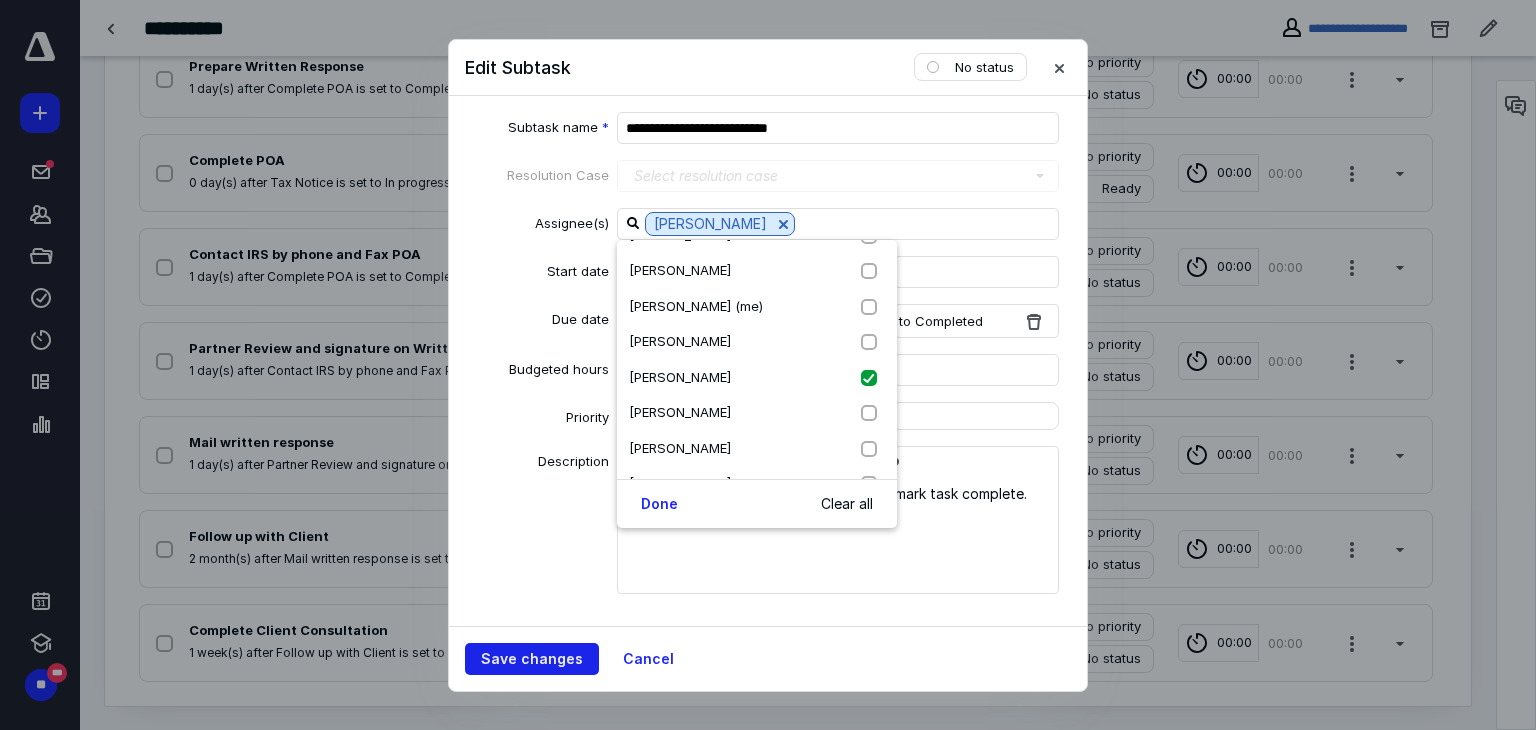 click on "Save changes" at bounding box center [532, 659] 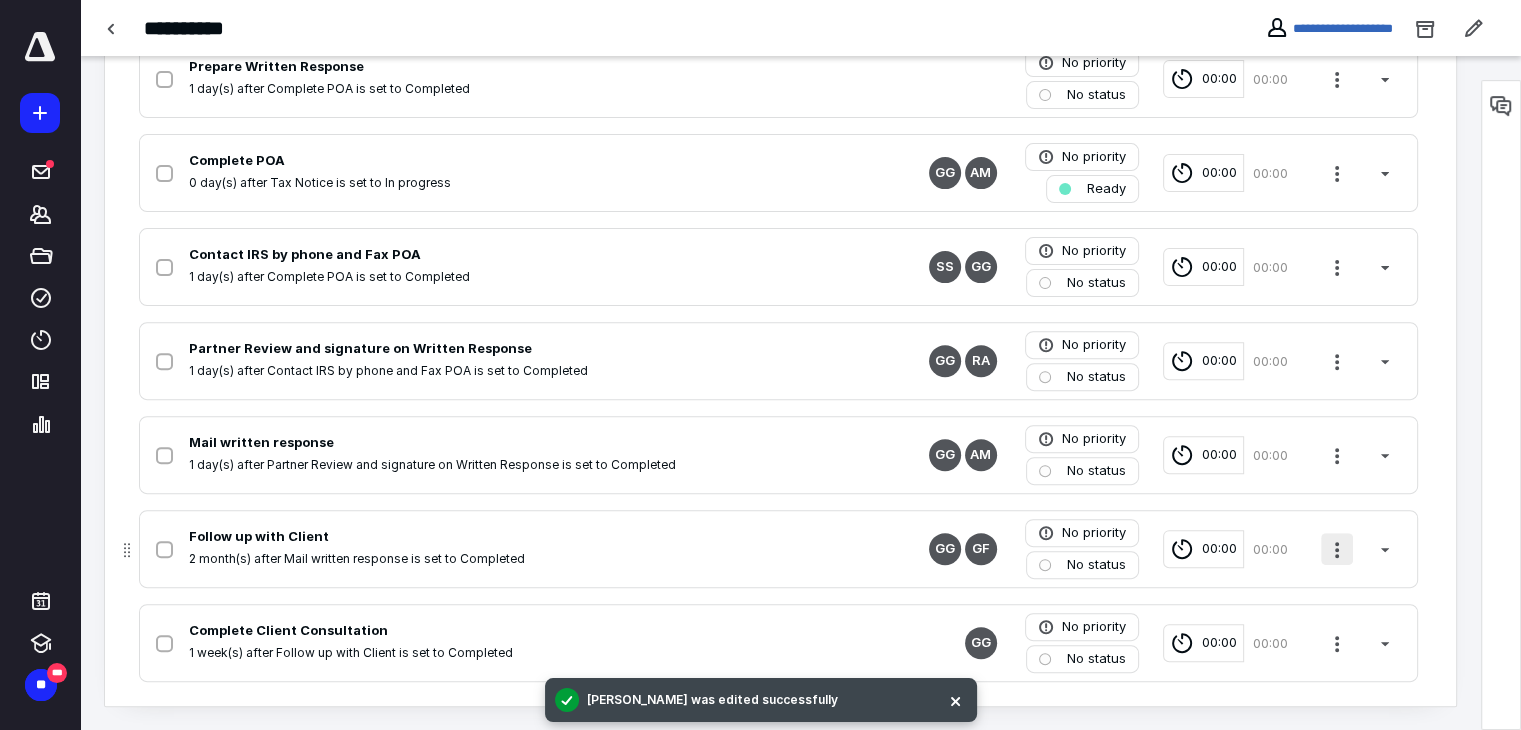 click at bounding box center [1337, 549] 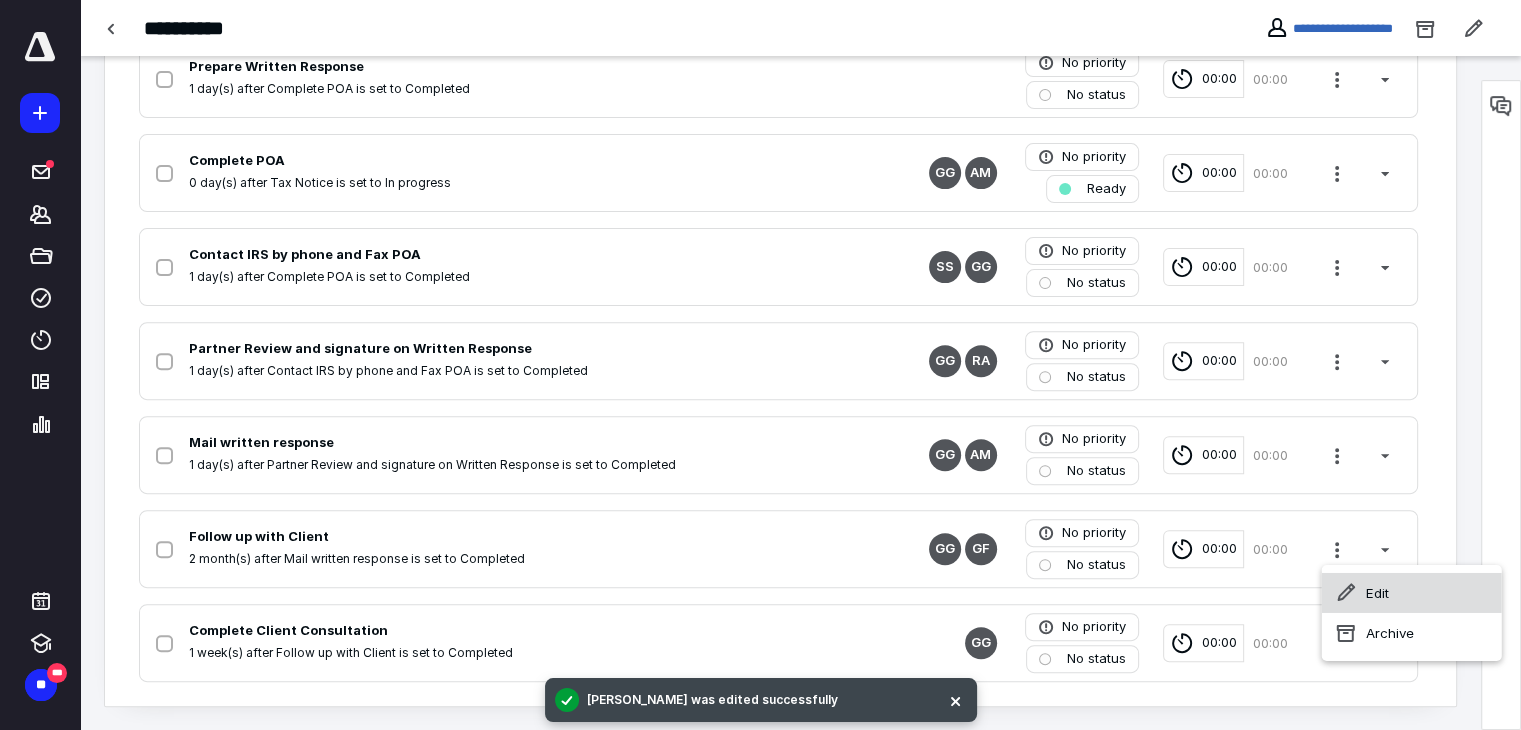 click 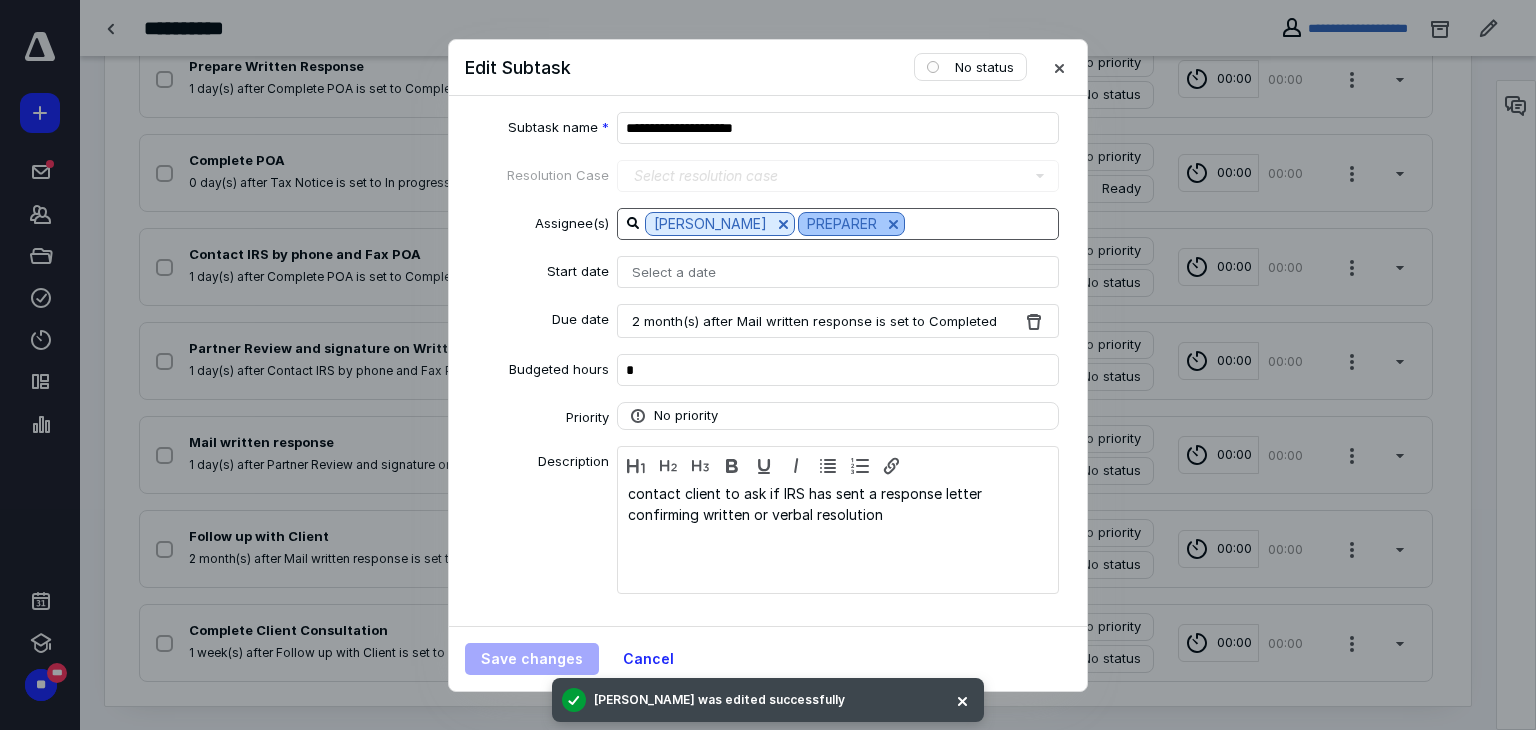 click at bounding box center (893, 224) 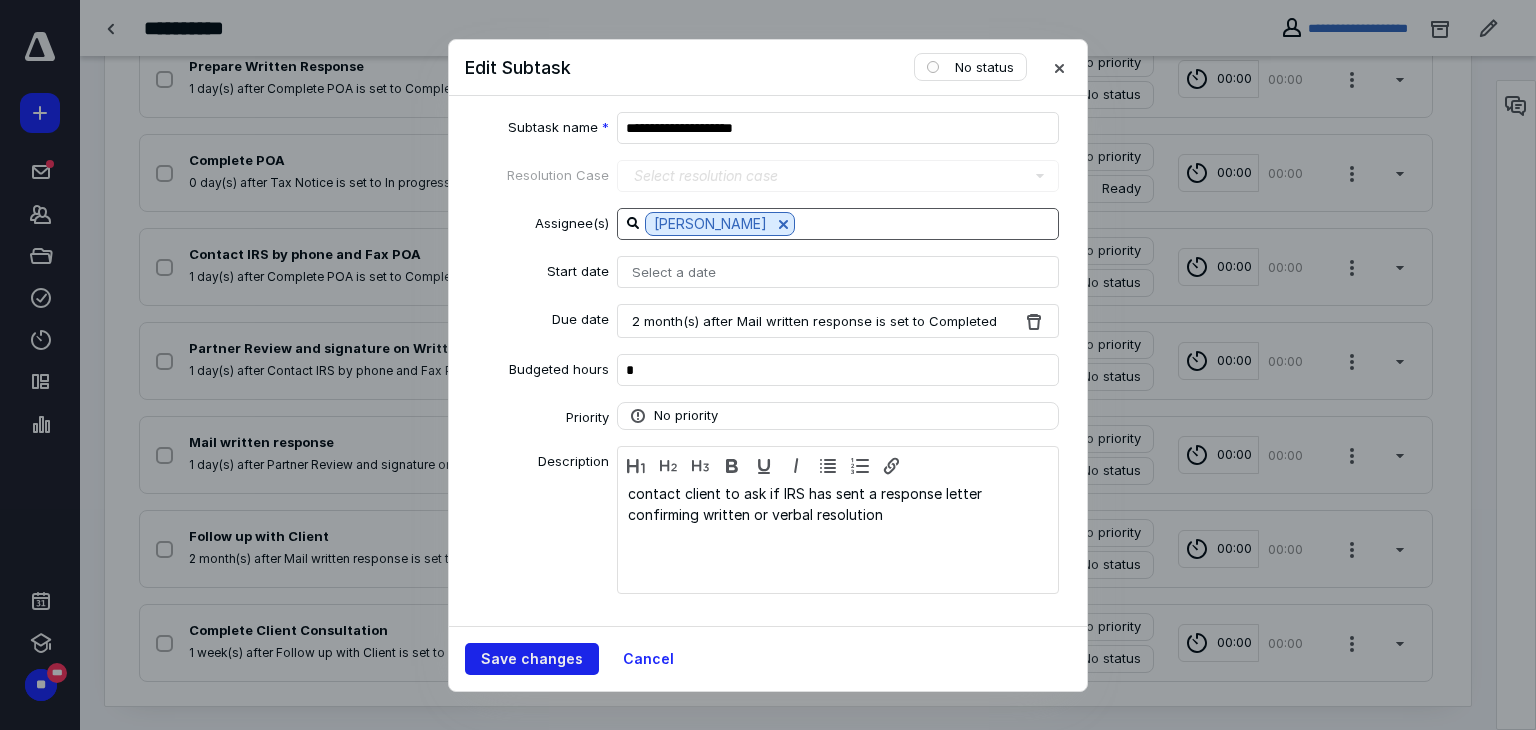 click on "Save changes" at bounding box center [532, 659] 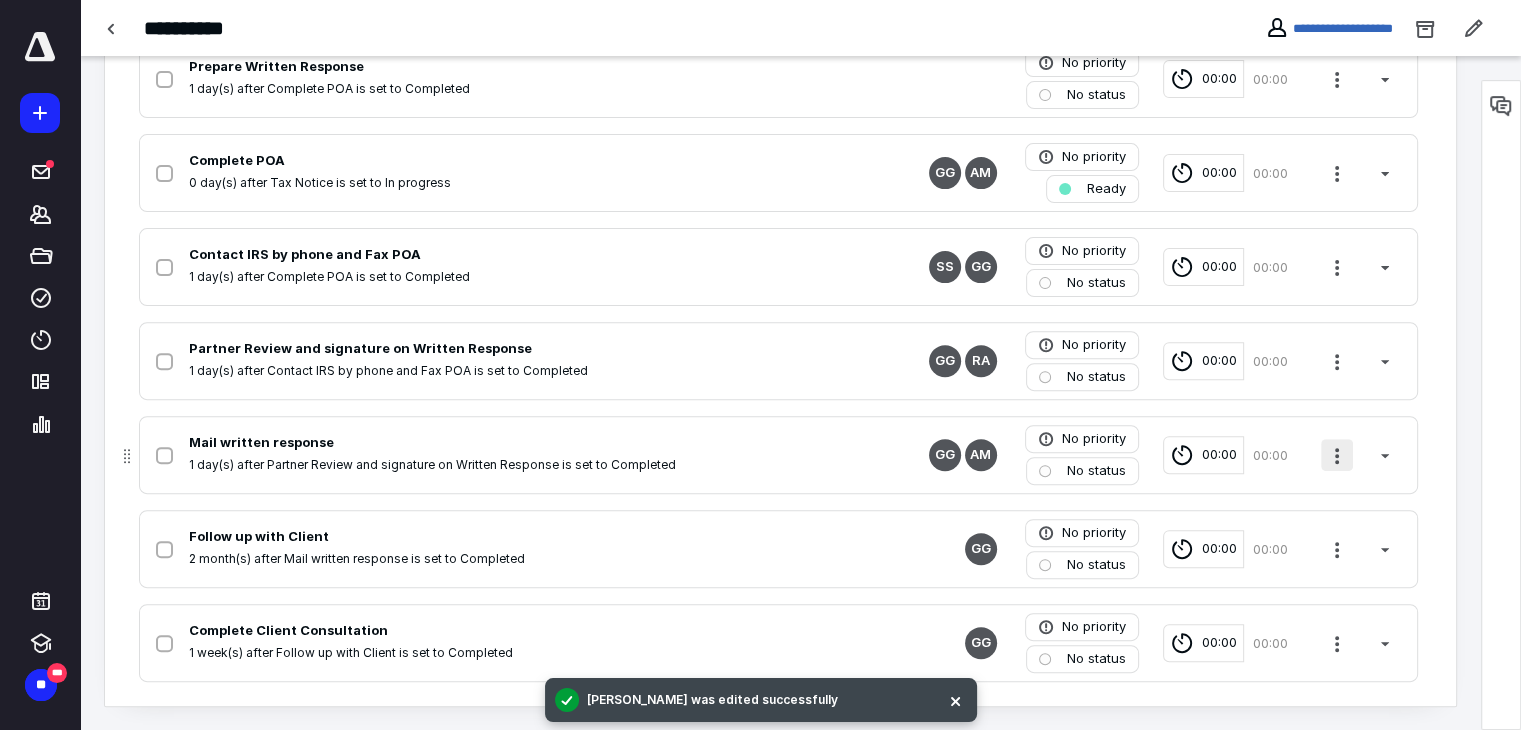 click at bounding box center [1337, 455] 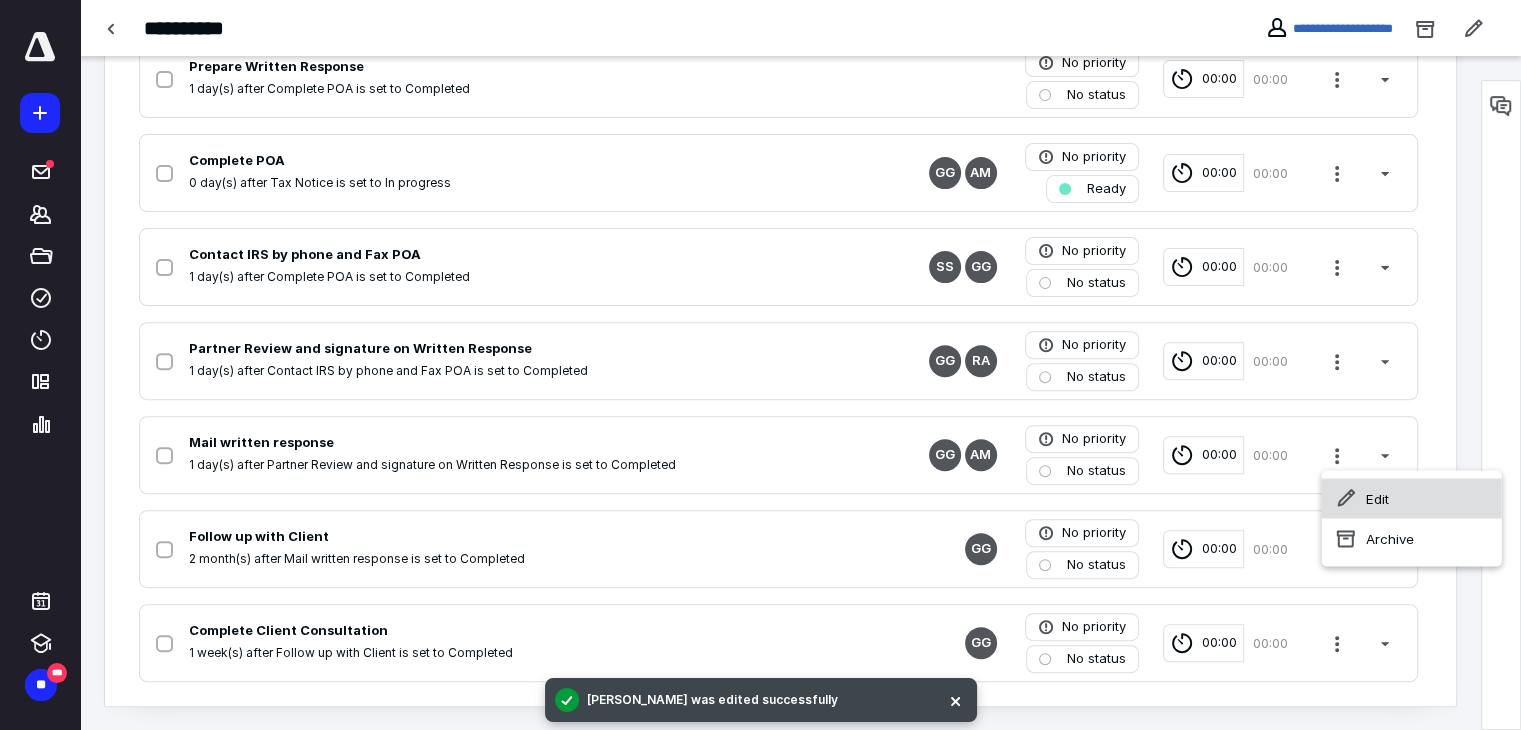 click on "Edit" at bounding box center [1412, 498] 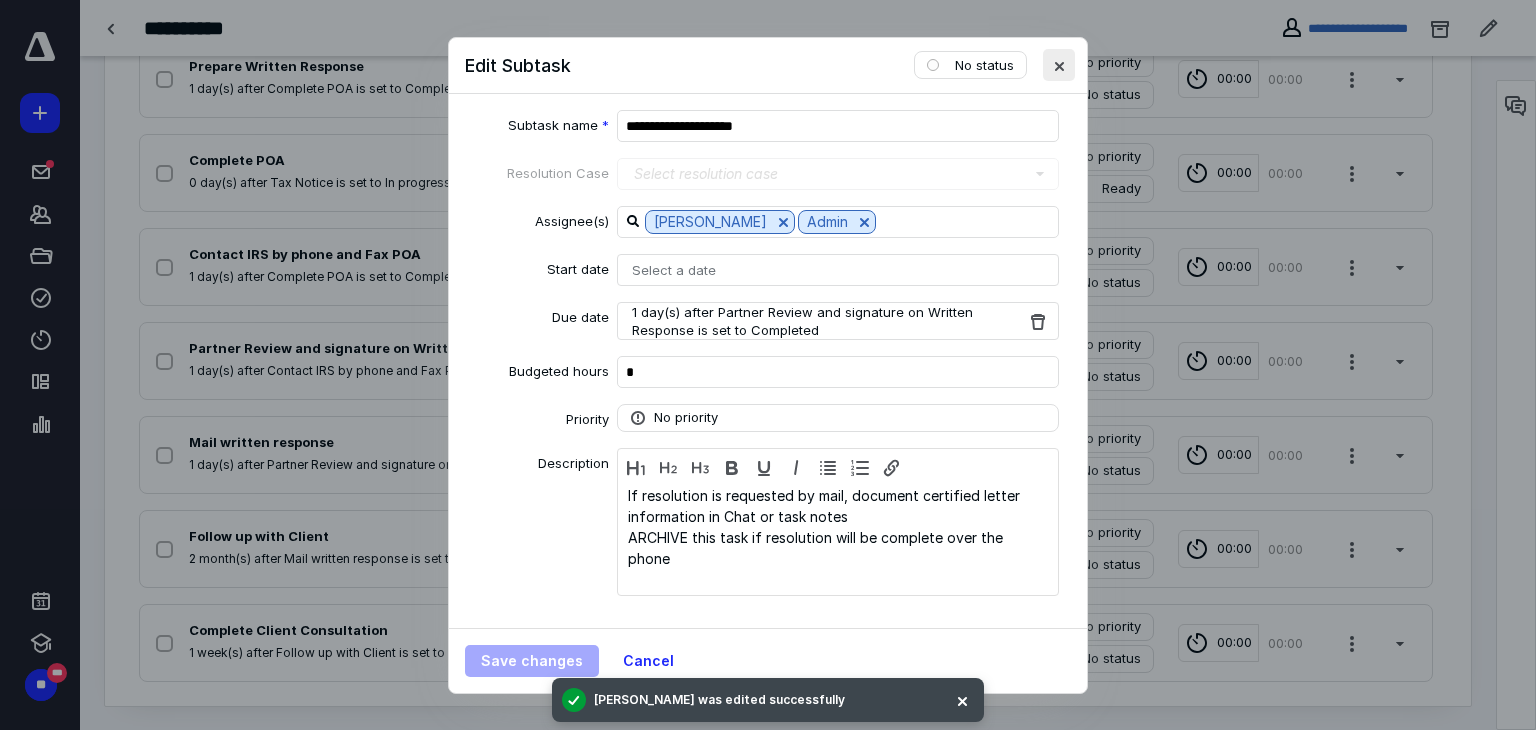 click at bounding box center [1059, 65] 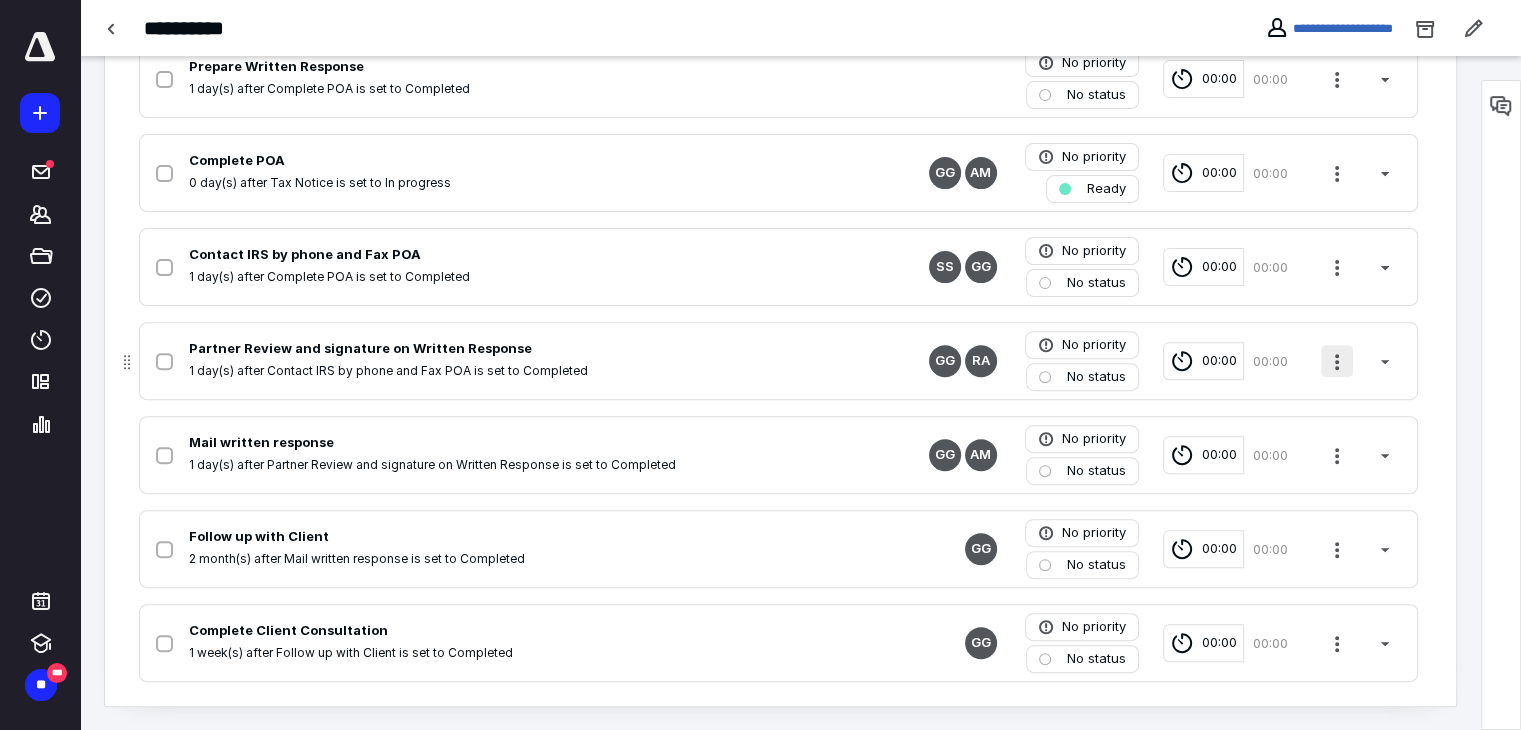 click at bounding box center (1337, 361) 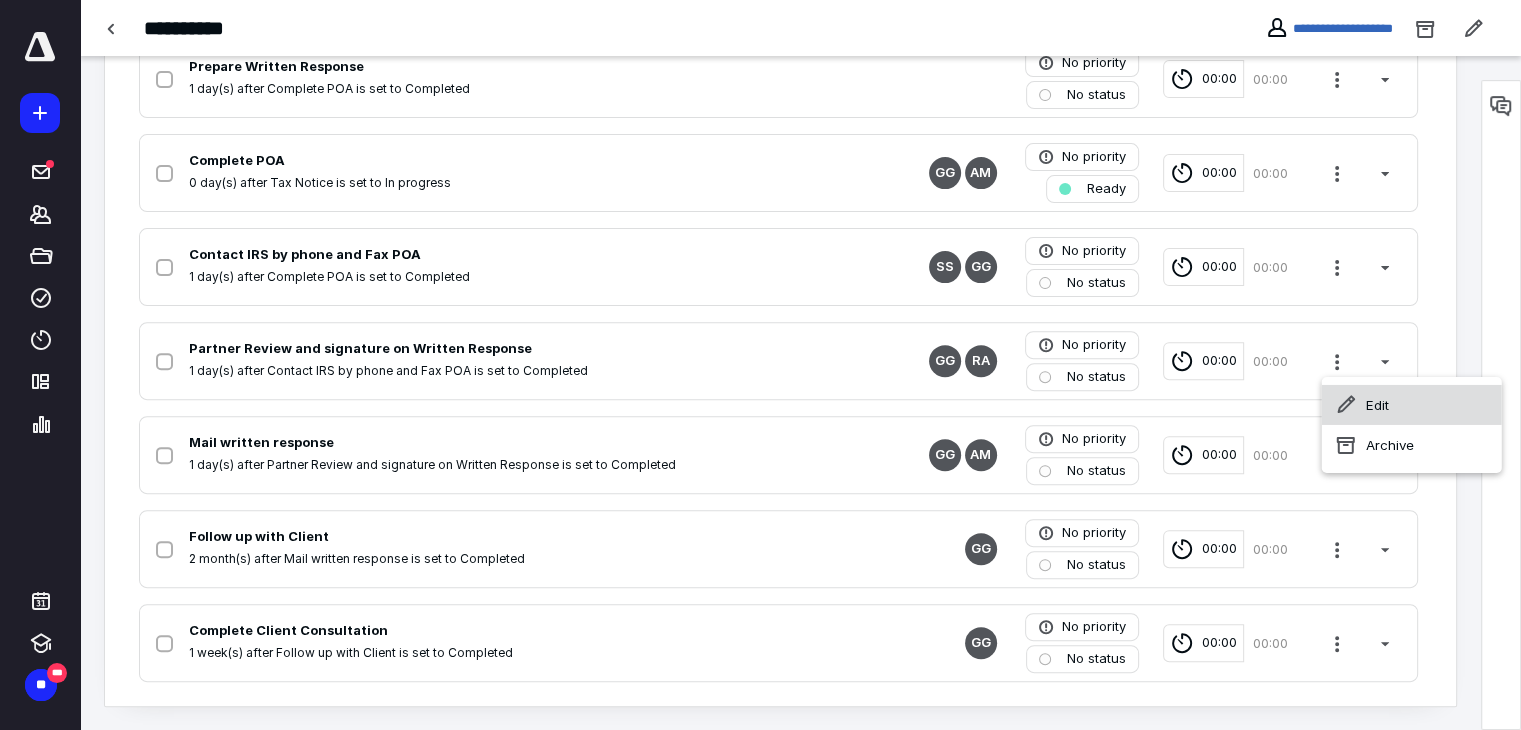 click 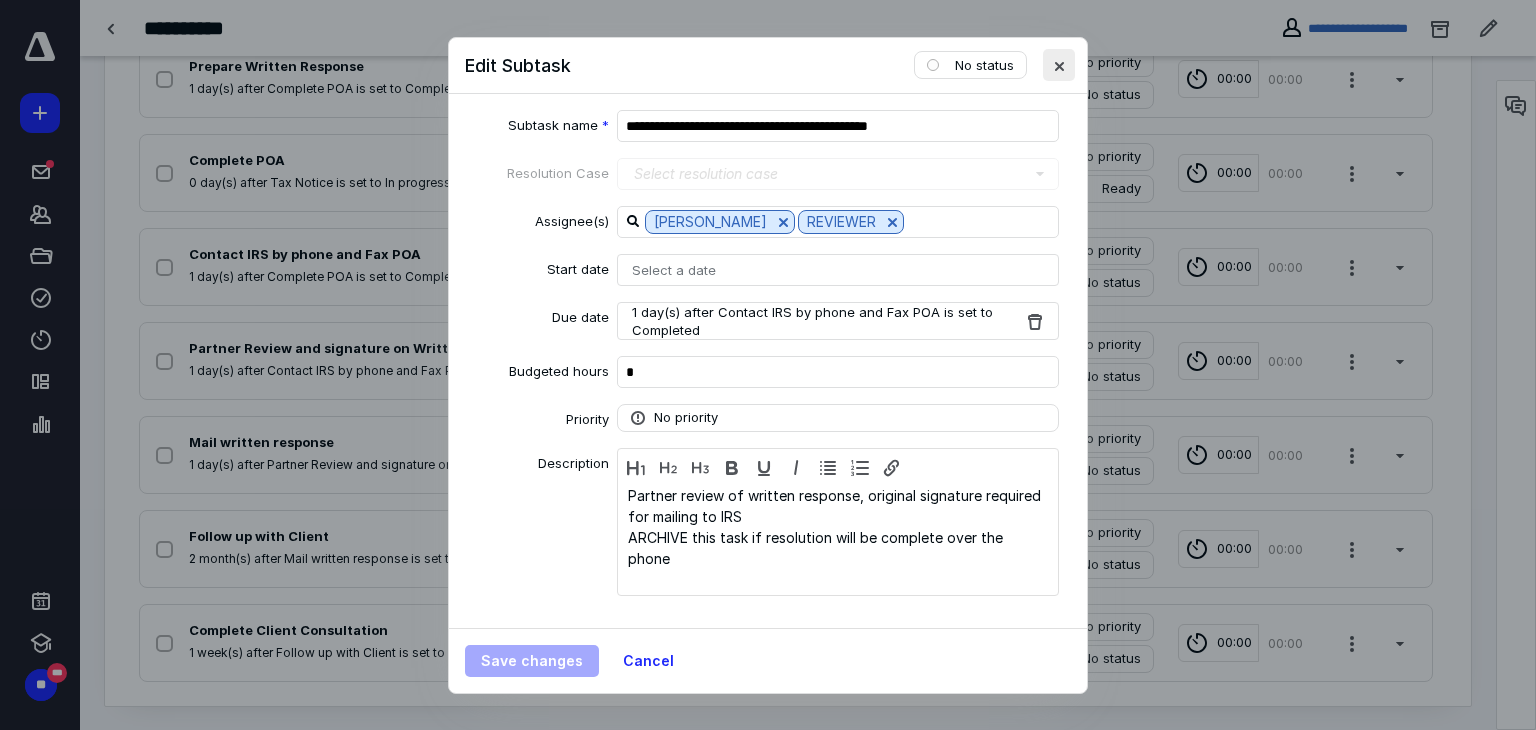 click at bounding box center [1059, 65] 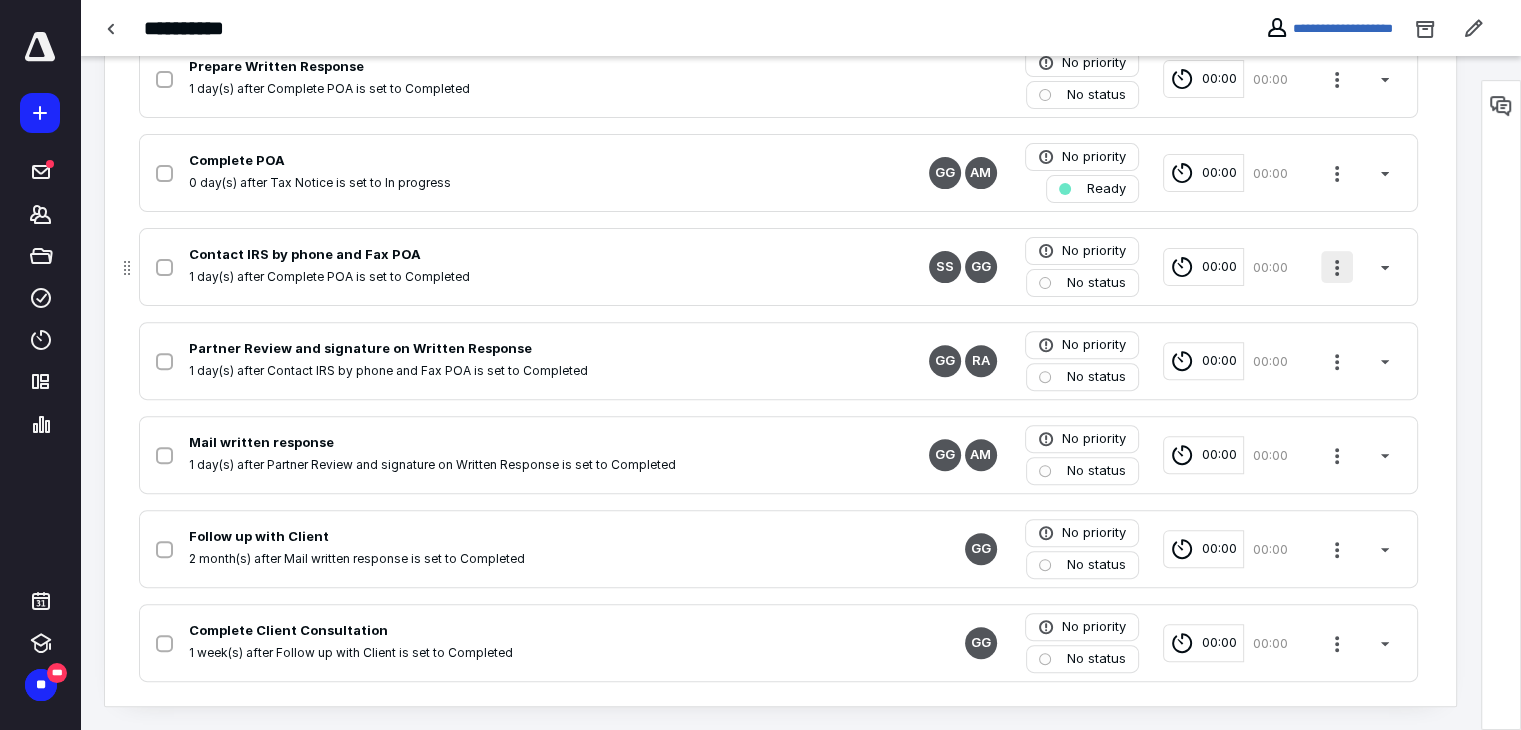 click at bounding box center [1337, 267] 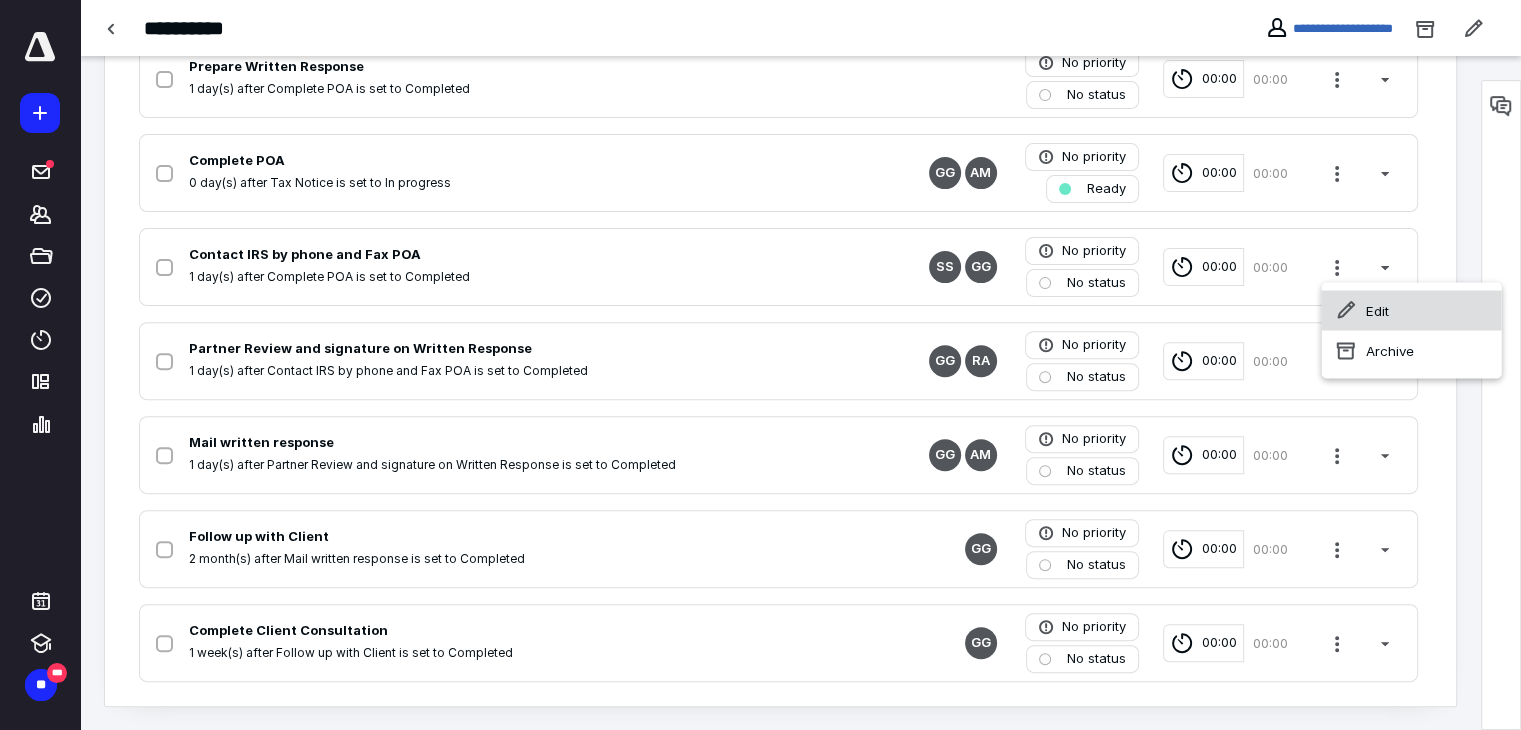 click 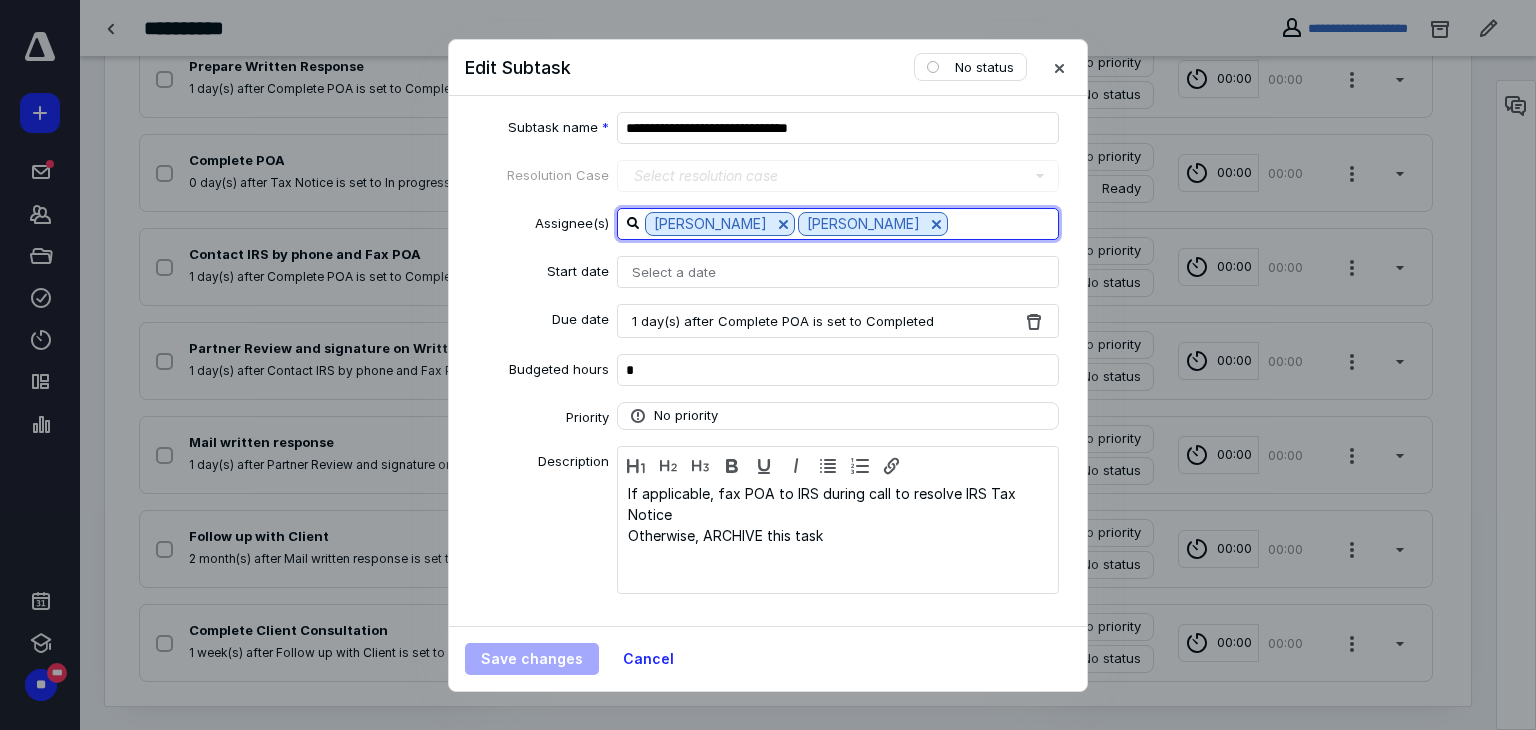 click at bounding box center (1003, 223) 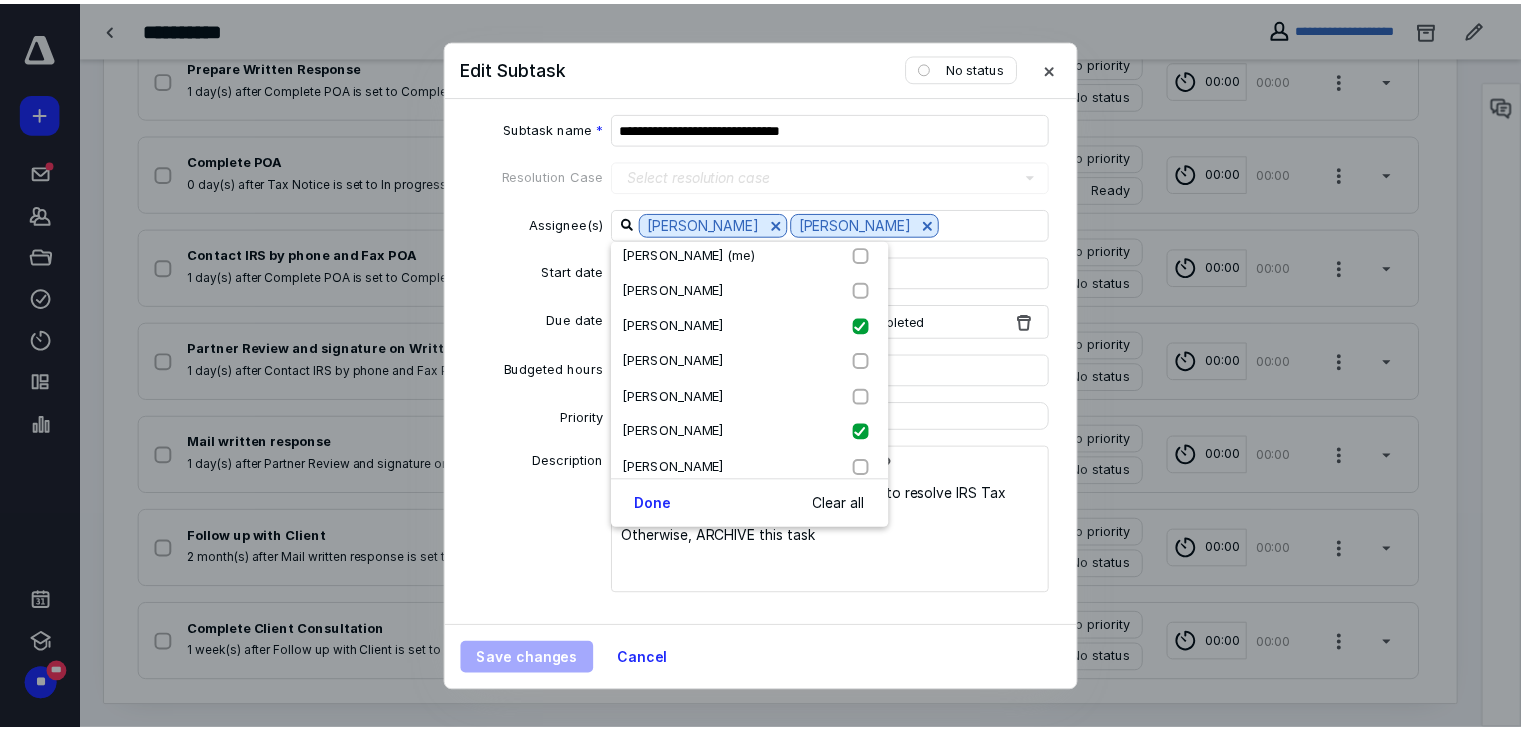 scroll, scrollTop: 508, scrollLeft: 0, axis: vertical 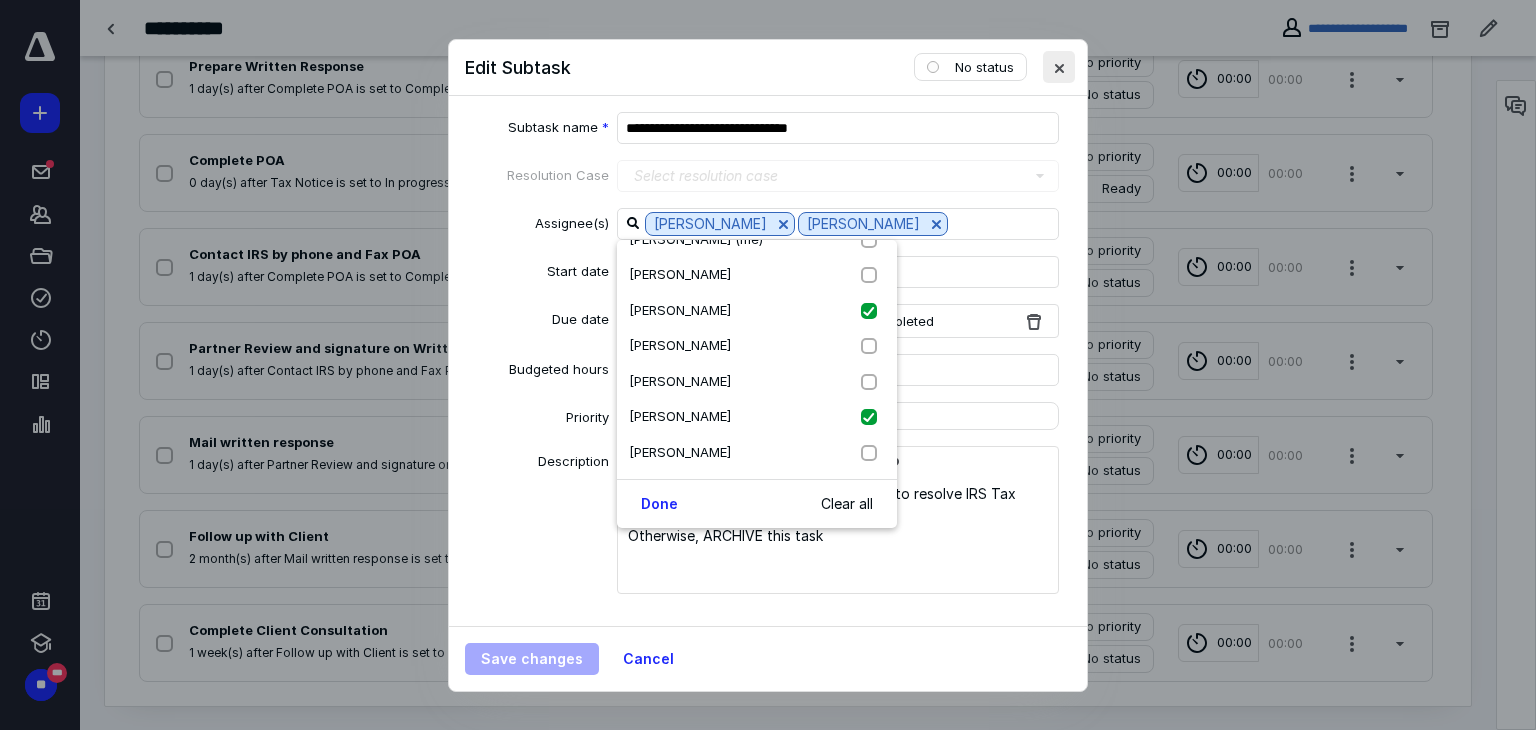 click at bounding box center [1059, 67] 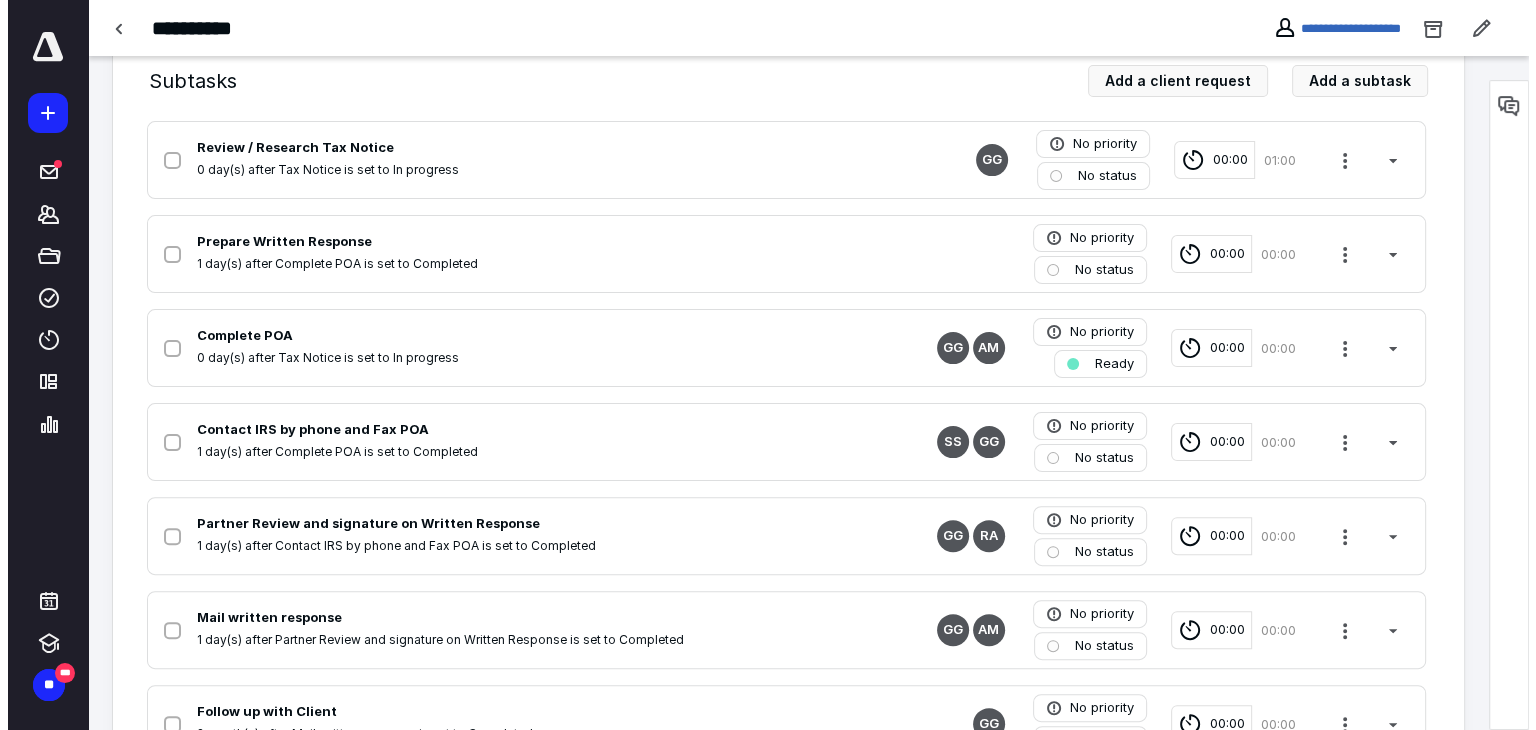scroll, scrollTop: 446, scrollLeft: 0, axis: vertical 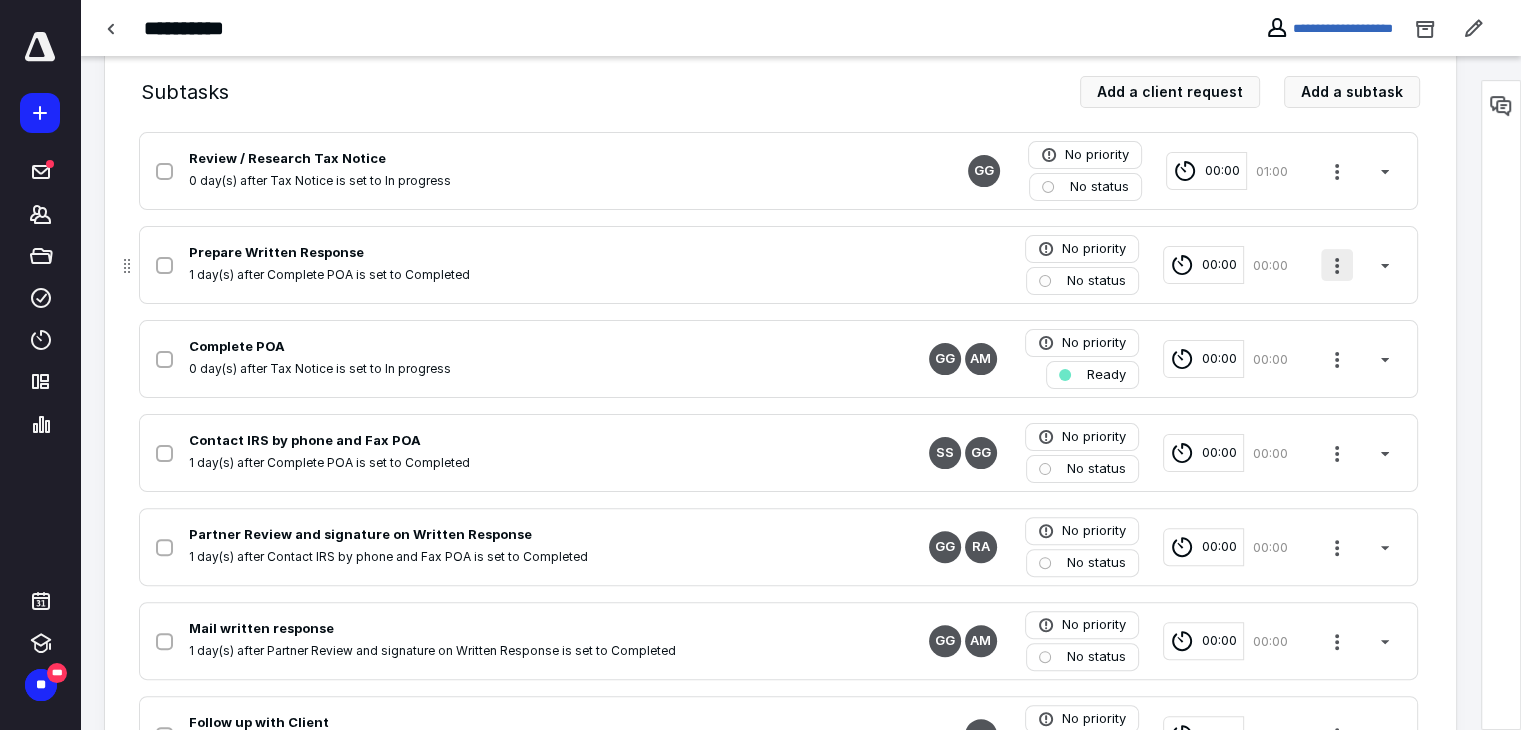 click at bounding box center [1337, 265] 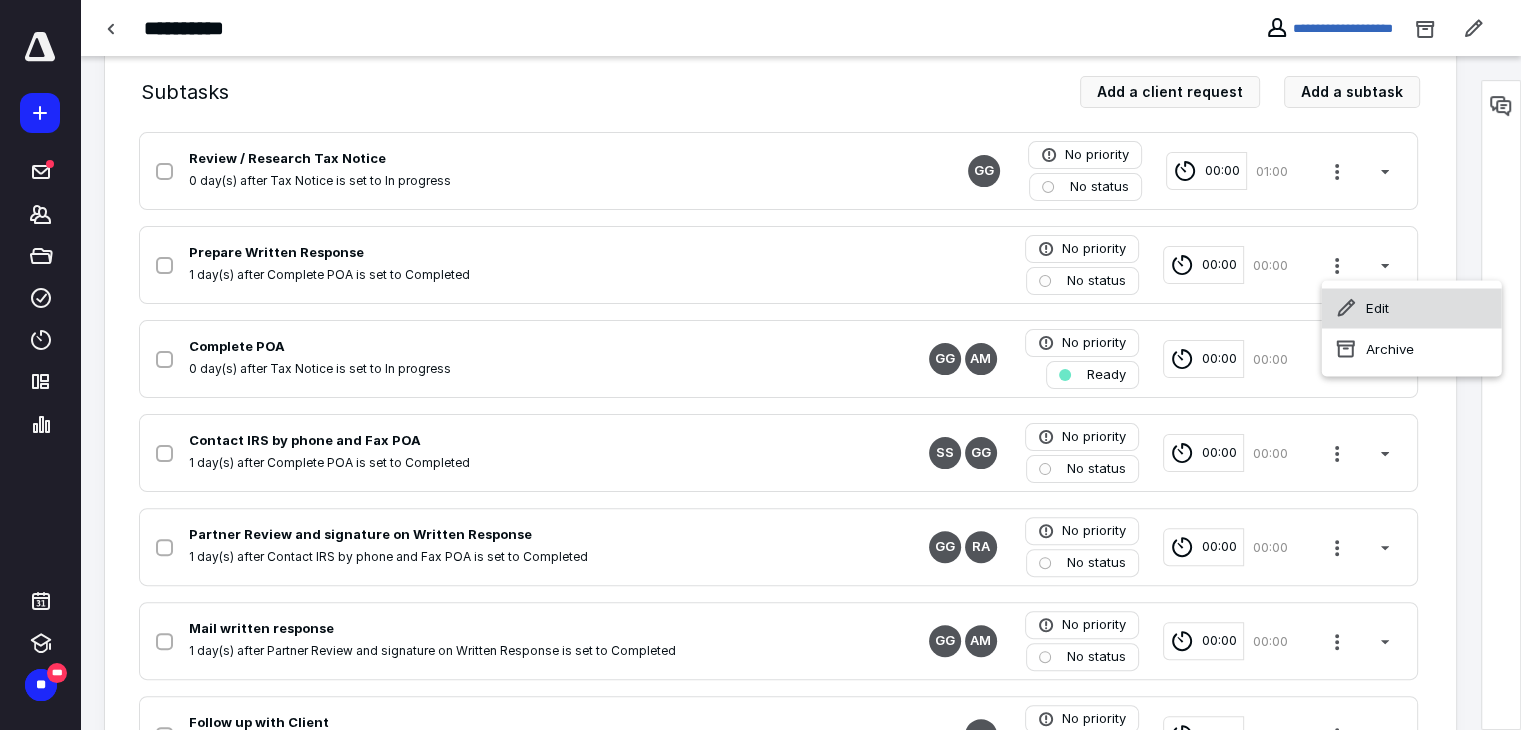 click on "Edit" at bounding box center (1412, 308) 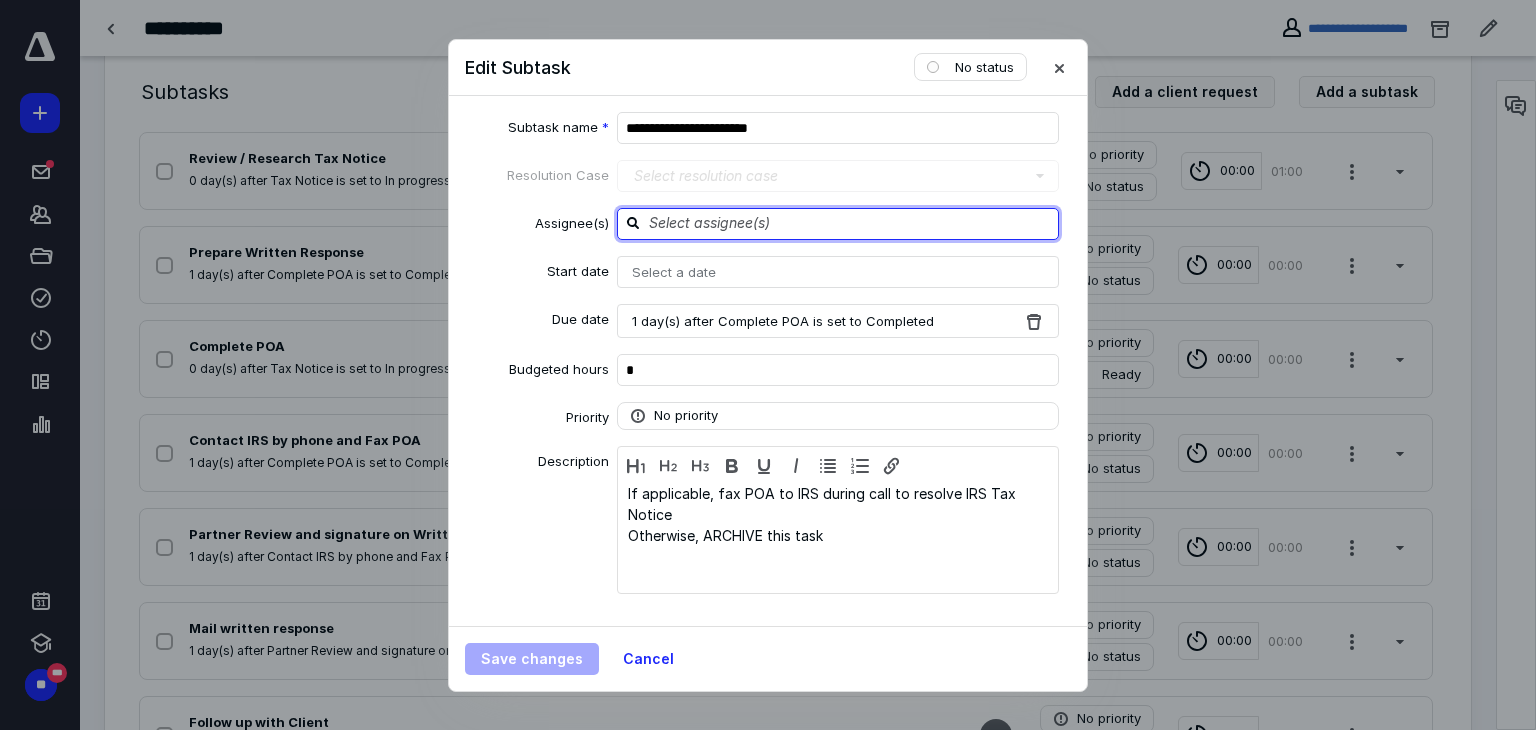 click at bounding box center [850, 223] 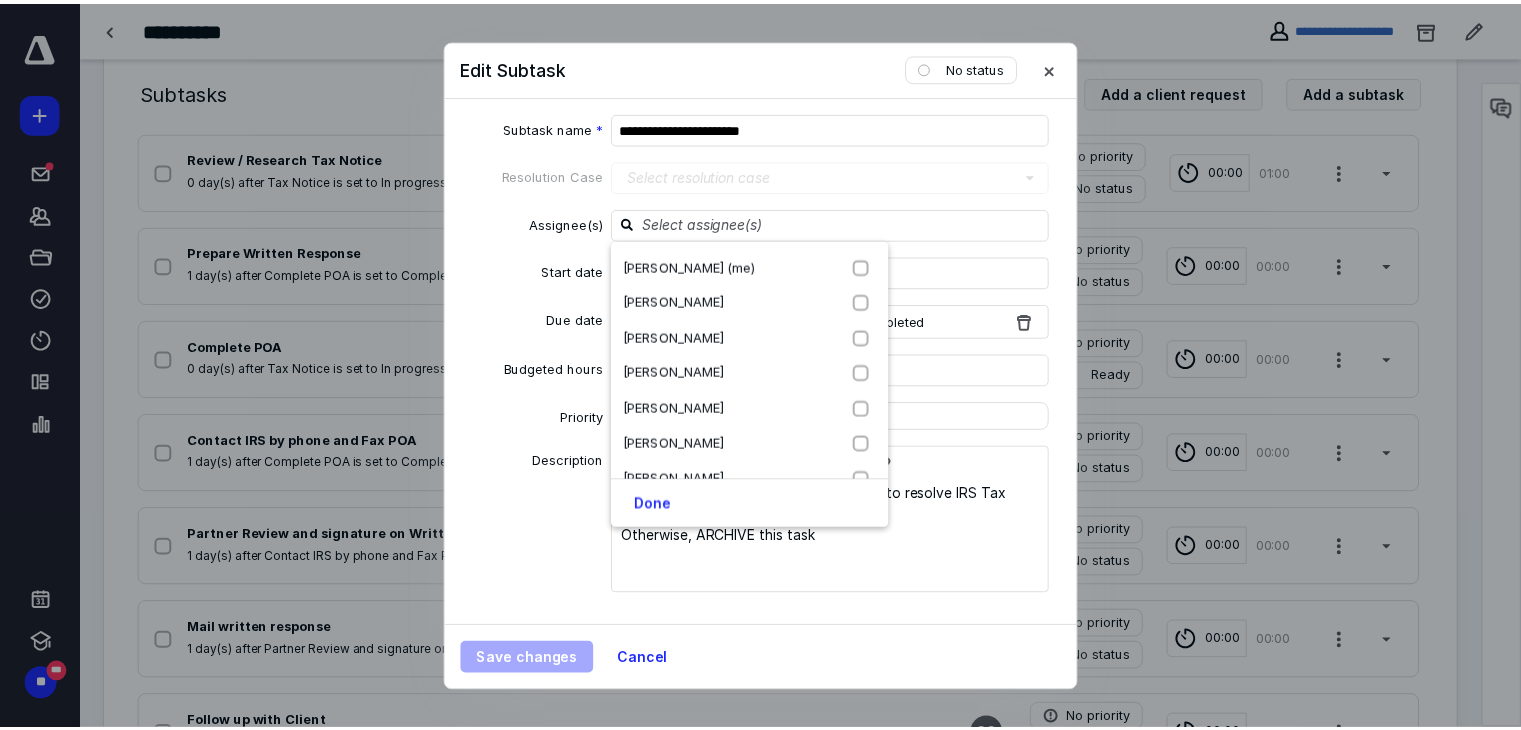 scroll, scrollTop: 508, scrollLeft: 0, axis: vertical 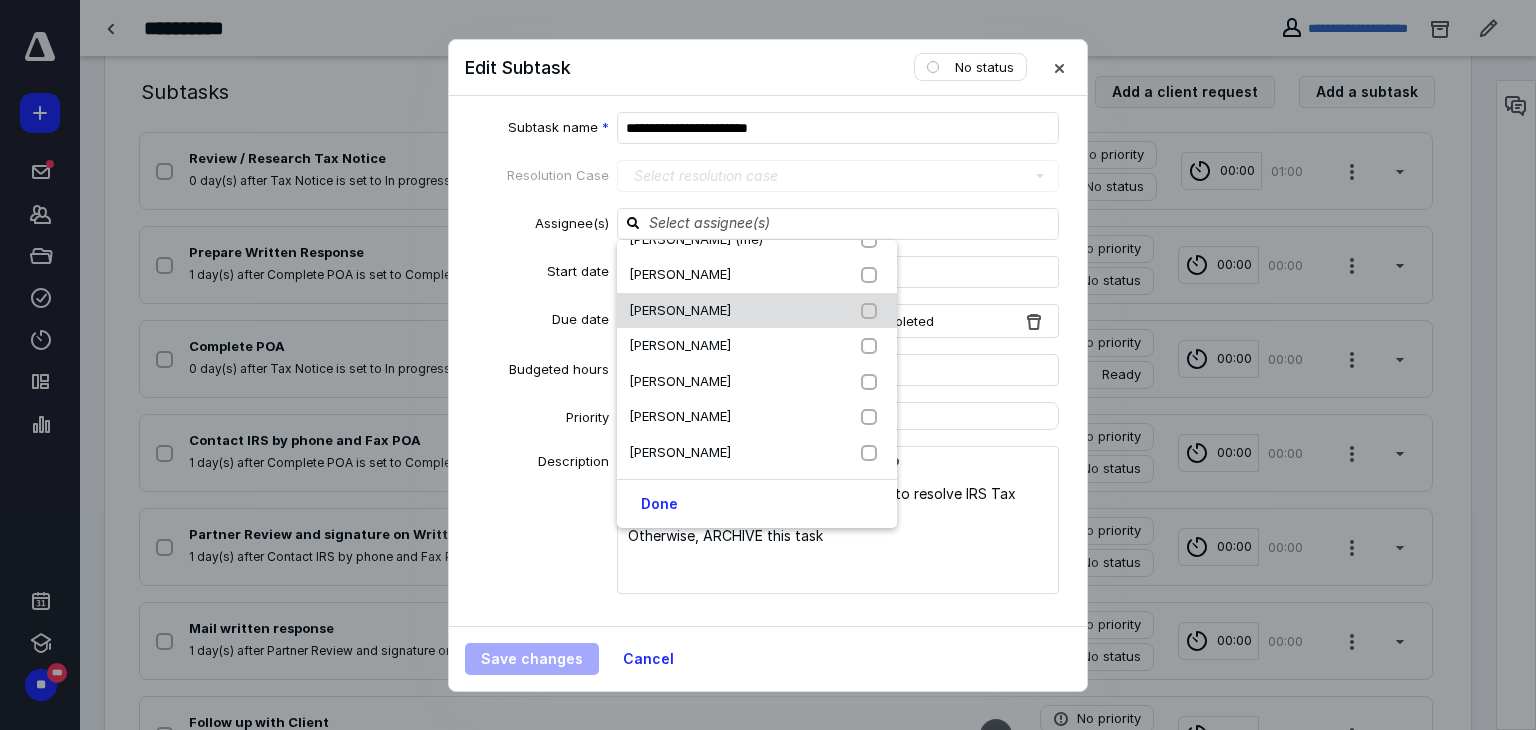 click at bounding box center (873, 311) 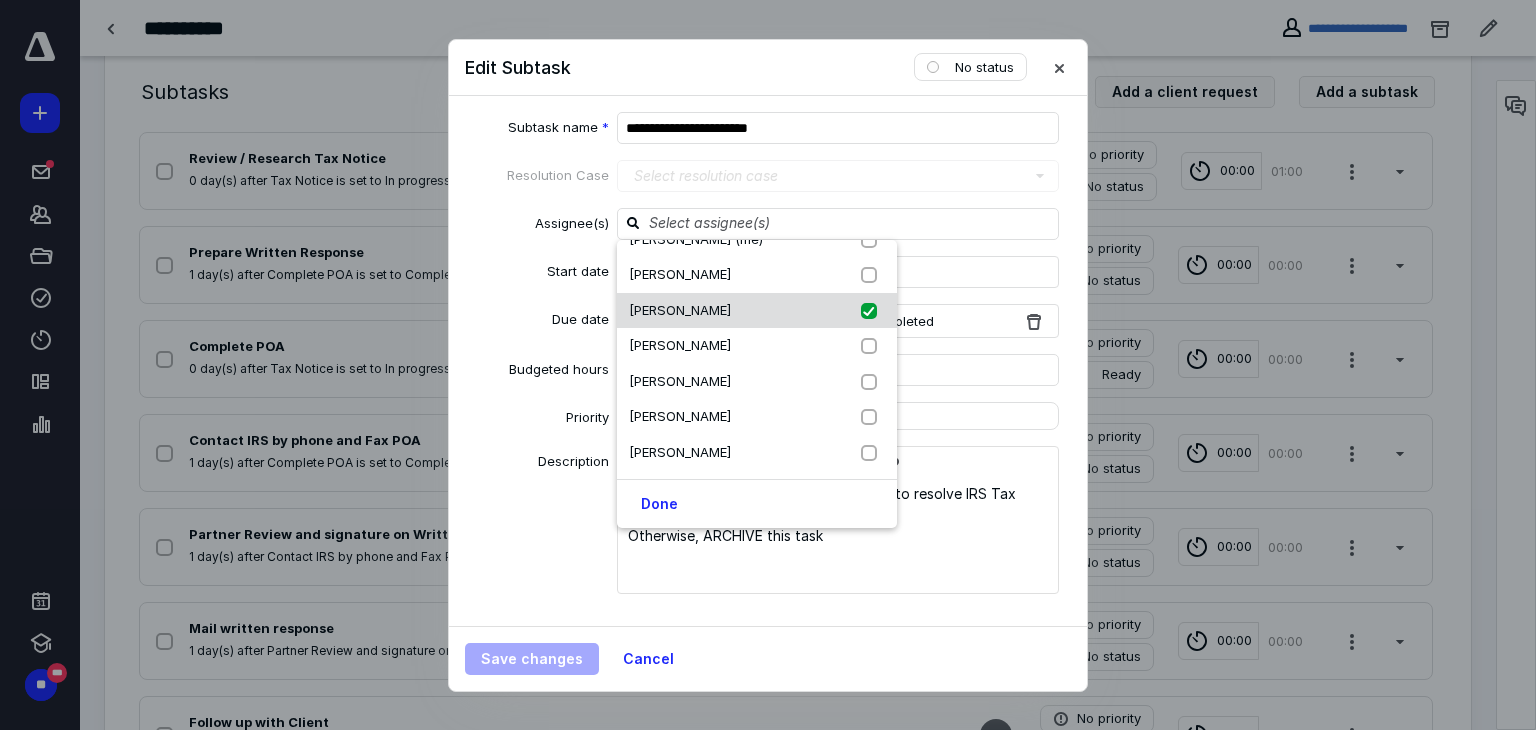 checkbox on "true" 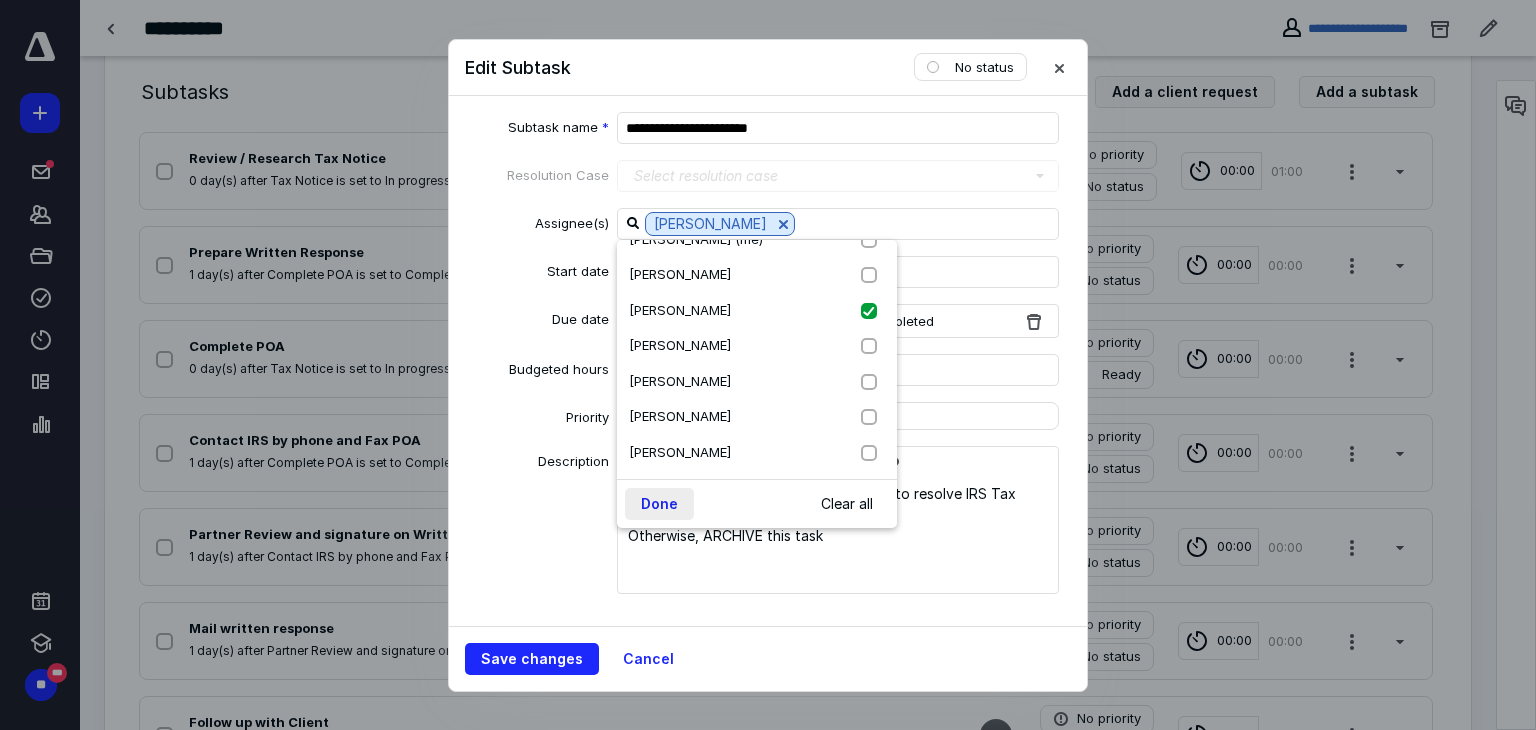 click on "Done" at bounding box center [659, 504] 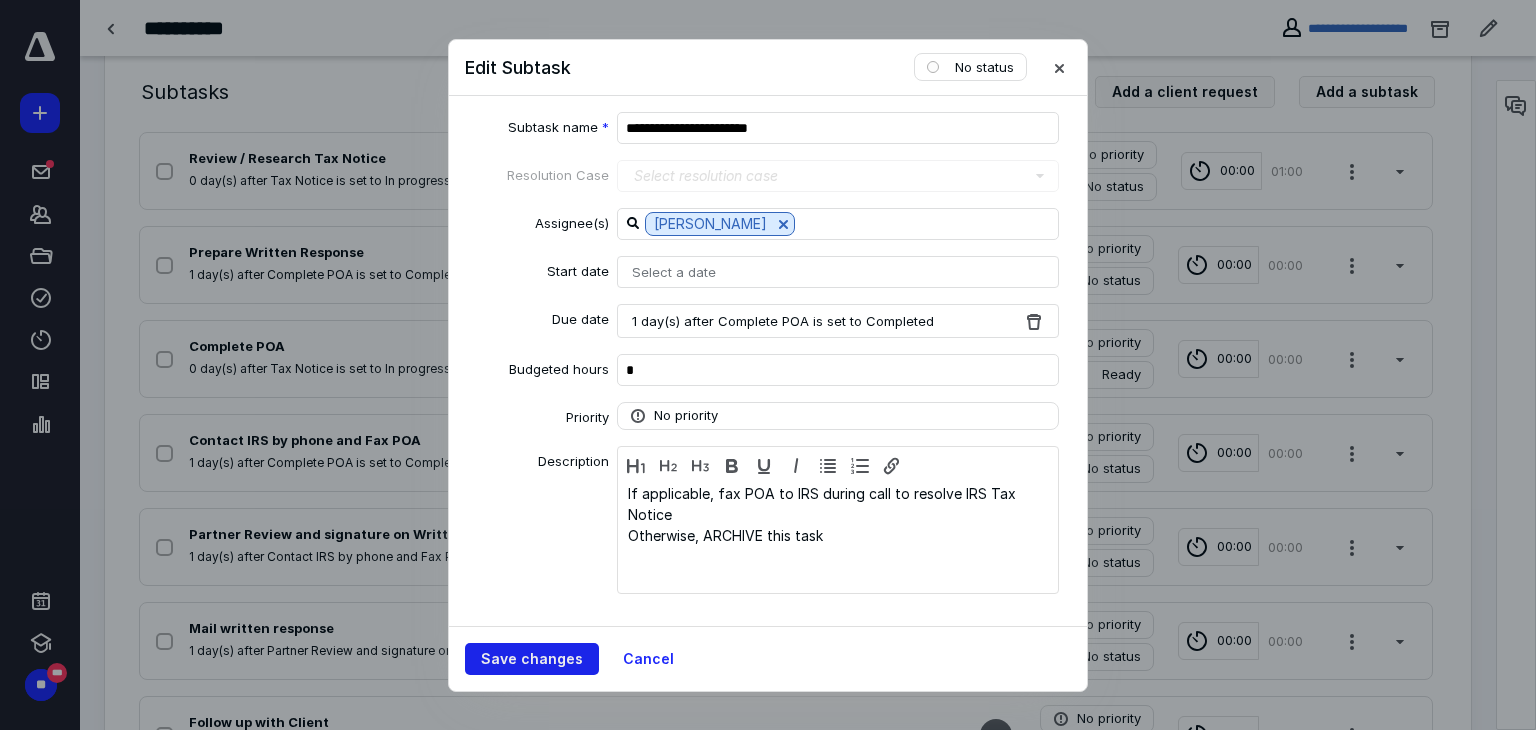 click on "Save changes" at bounding box center (532, 659) 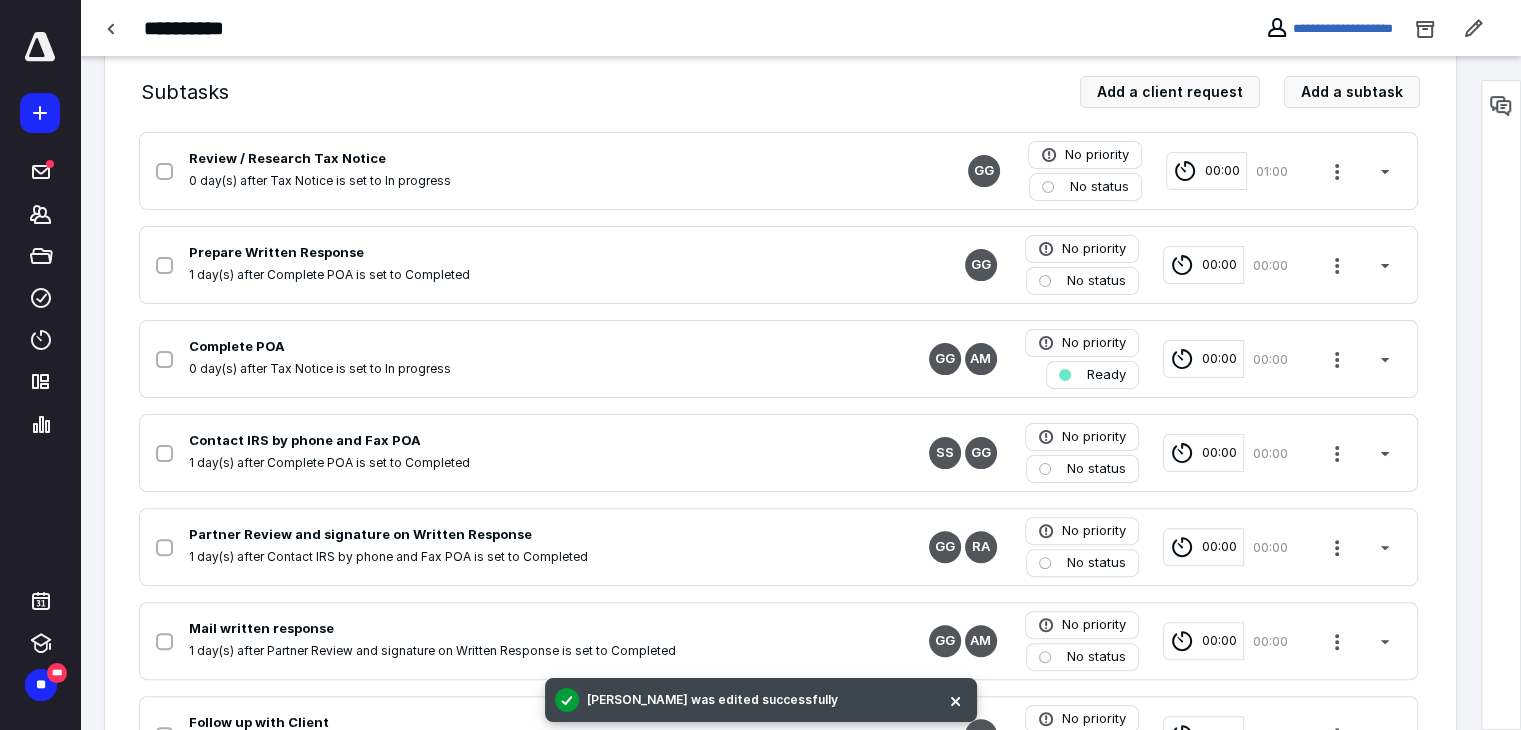 scroll, scrollTop: 0, scrollLeft: 0, axis: both 